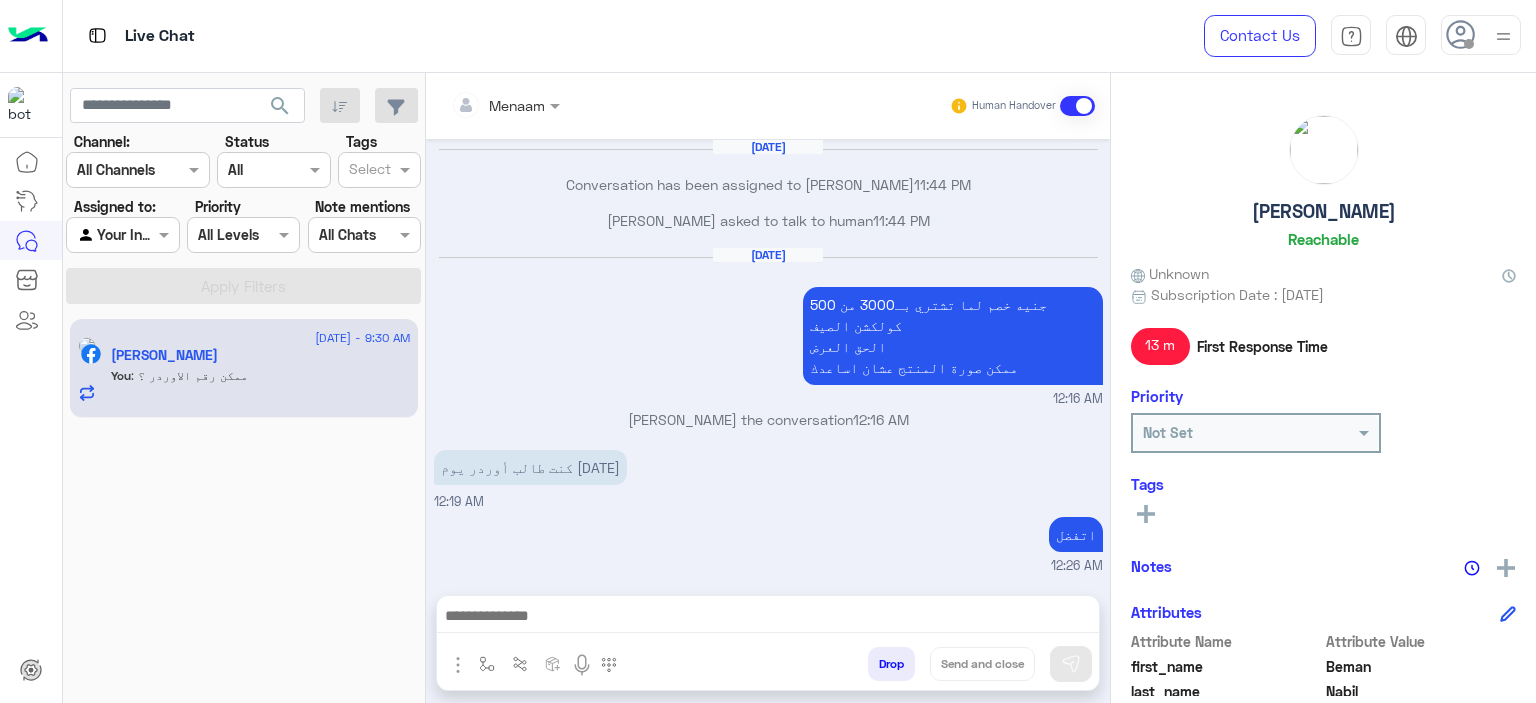 scroll, scrollTop: 0, scrollLeft: 0, axis: both 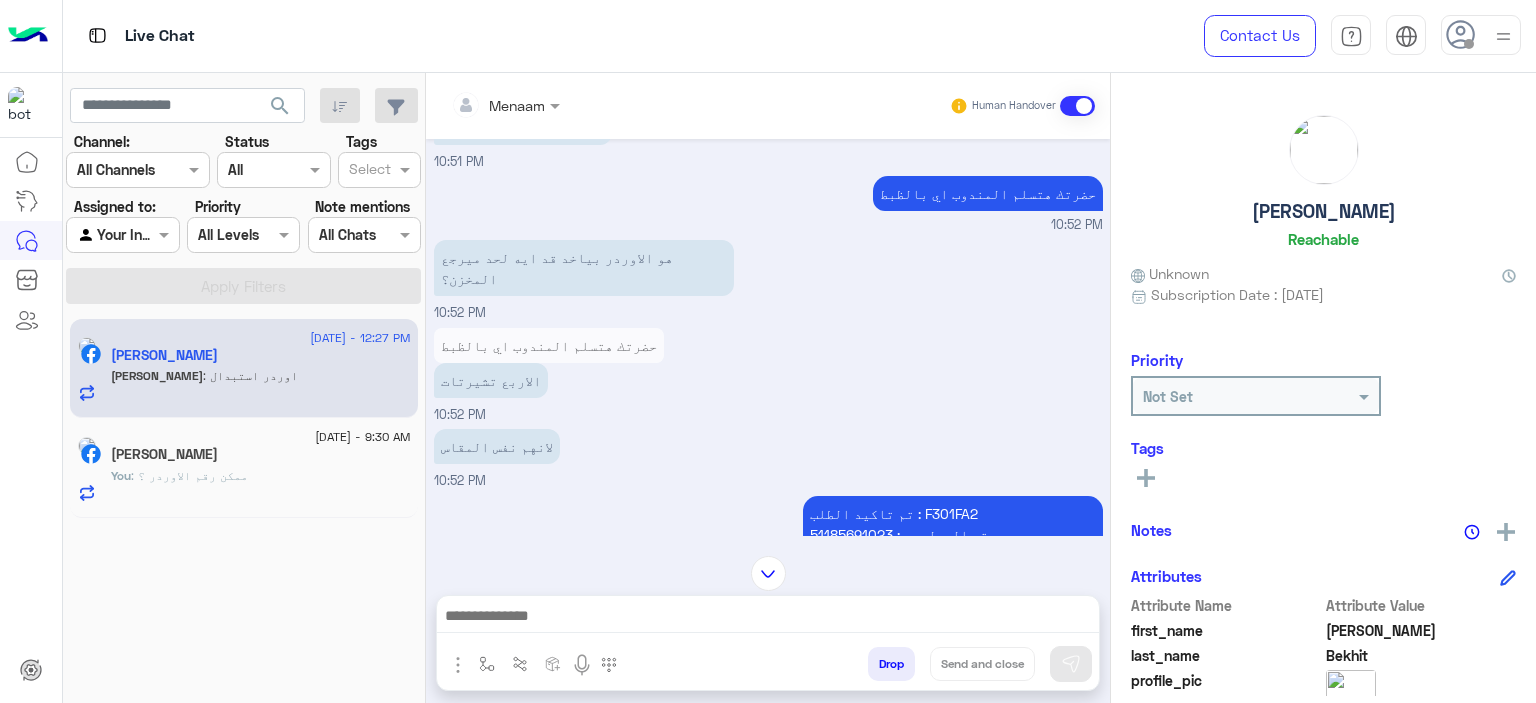 click on "تم تاكيد الطلب :   F301FA2 رقم البوليصه :  51185691023 يوجد ف حسابك :  4 تيشرت  المرتجع بيوصل لينا ف خلال 3 ايام عمل من تاني يوم تسليمو للمندوب للقاهره والجيزه  و5 ايام عمل من تاني يوم تسليمو للمندوب للمحافظات تقدر تتابع معانا بعد المده الموضحه اول ما المنتج يرجع ل مخازن الشركه    حضرتك بتتواصل معانا  ومسؤل التبديلات بيتابع مع حضرتك لتاكيد اوردر جديد  المندوب هيتواصل معاك خلال 3 ايام عمل بحد اقصي لاستلام المنتج من حضرتك" at bounding box center (953, 660) 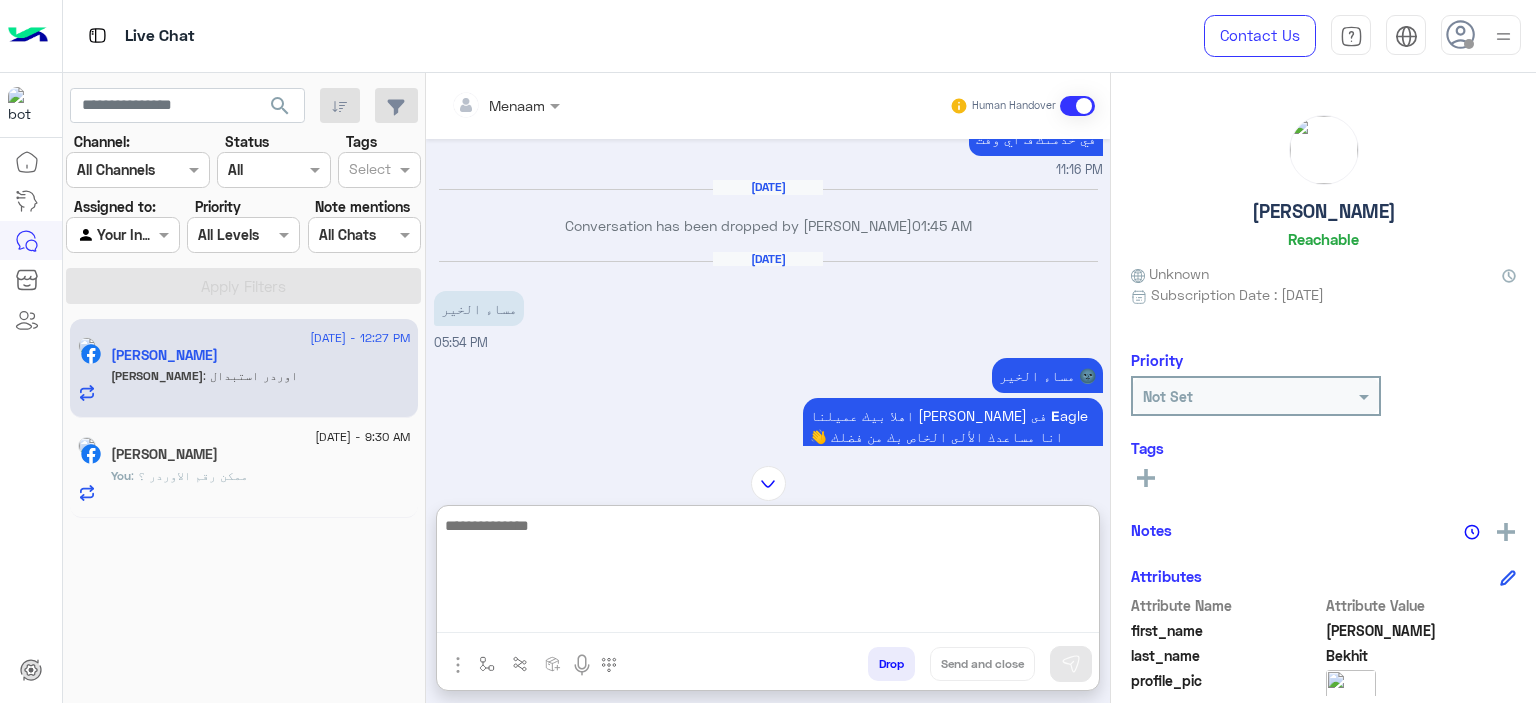 click at bounding box center [768, 573] 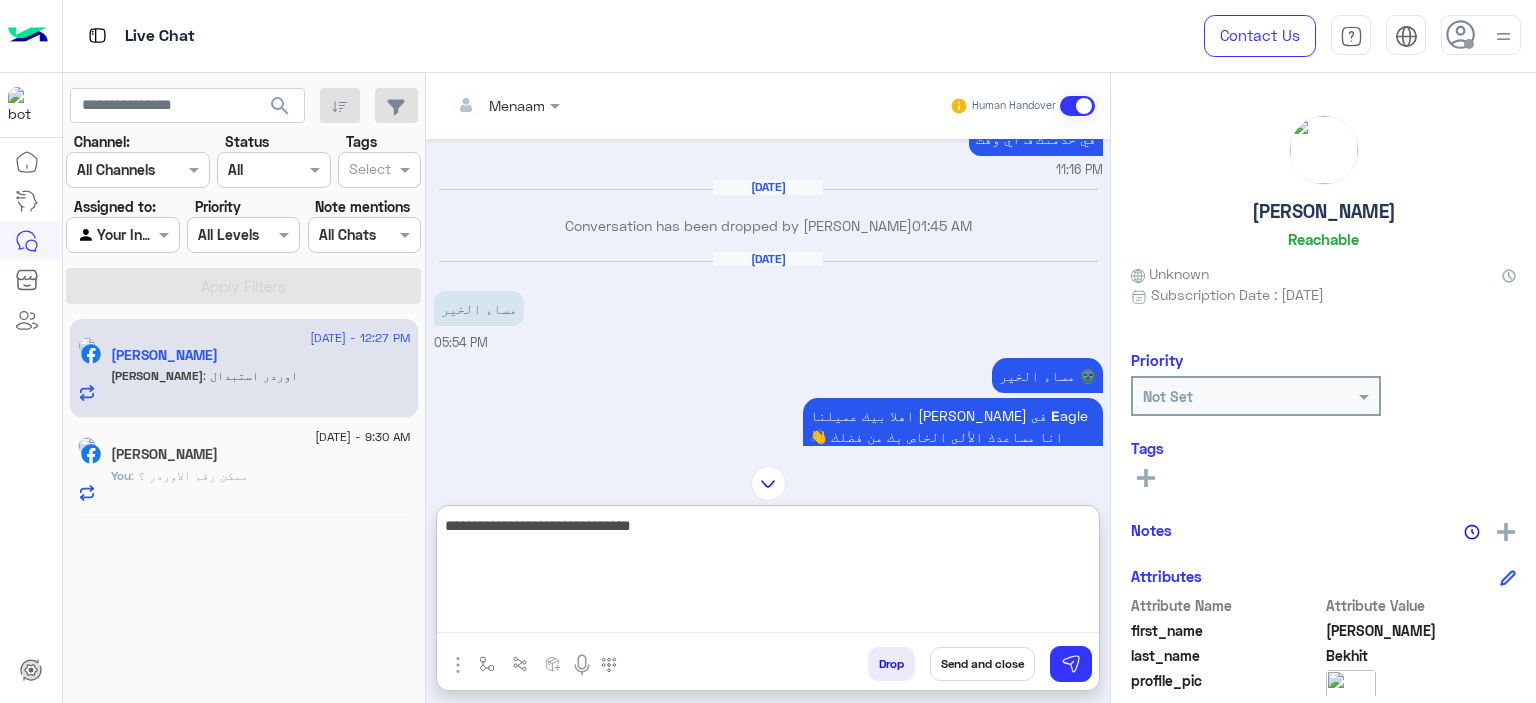 type on "**********" 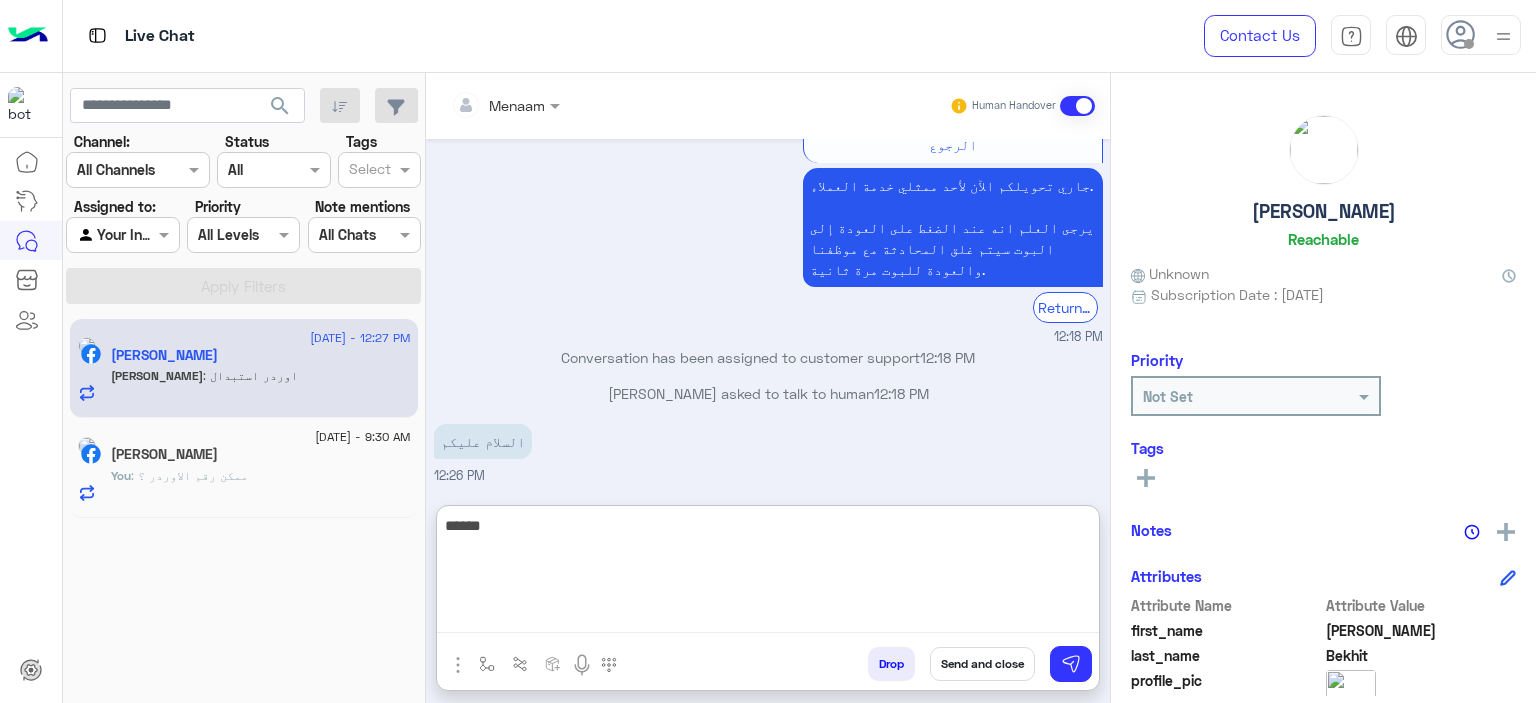 scroll, scrollTop: 6539, scrollLeft: 0, axis: vertical 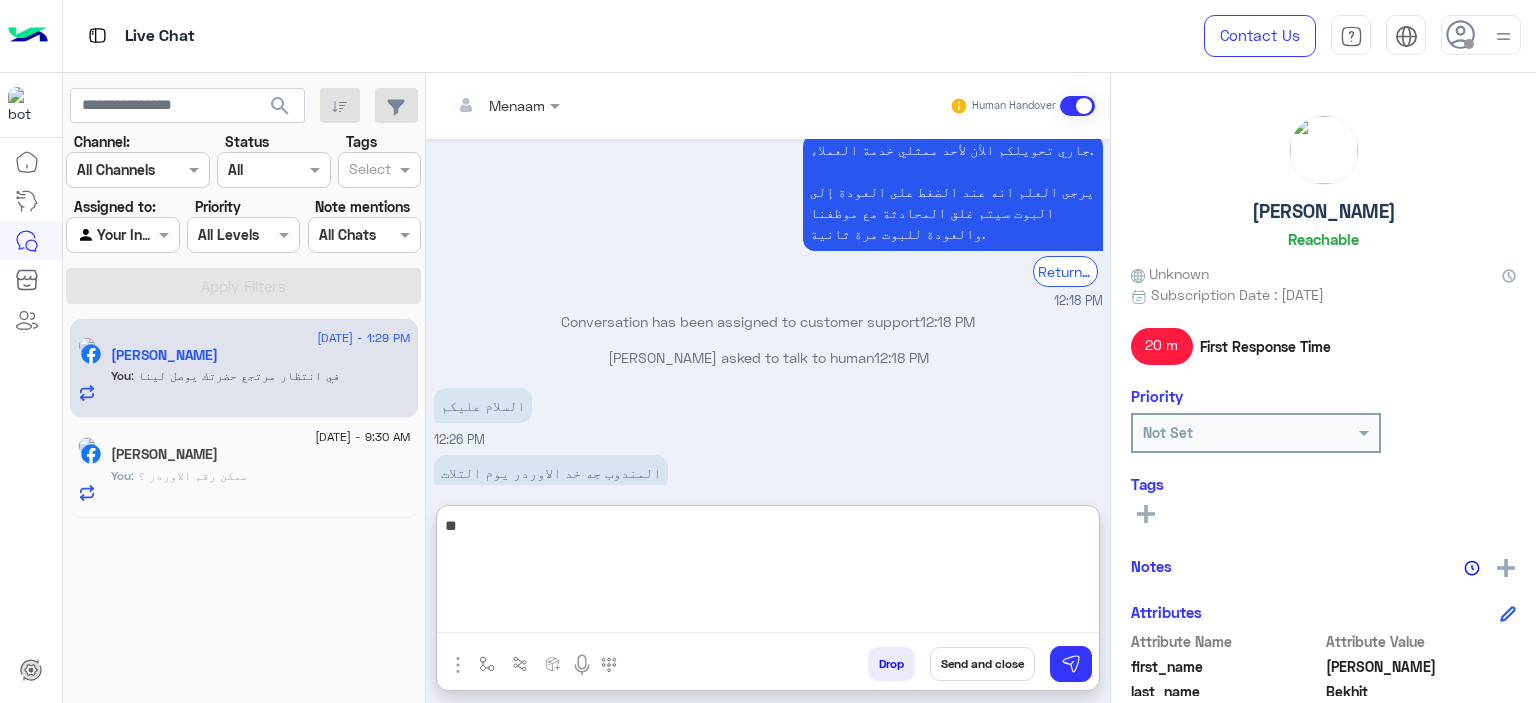 type on "*" 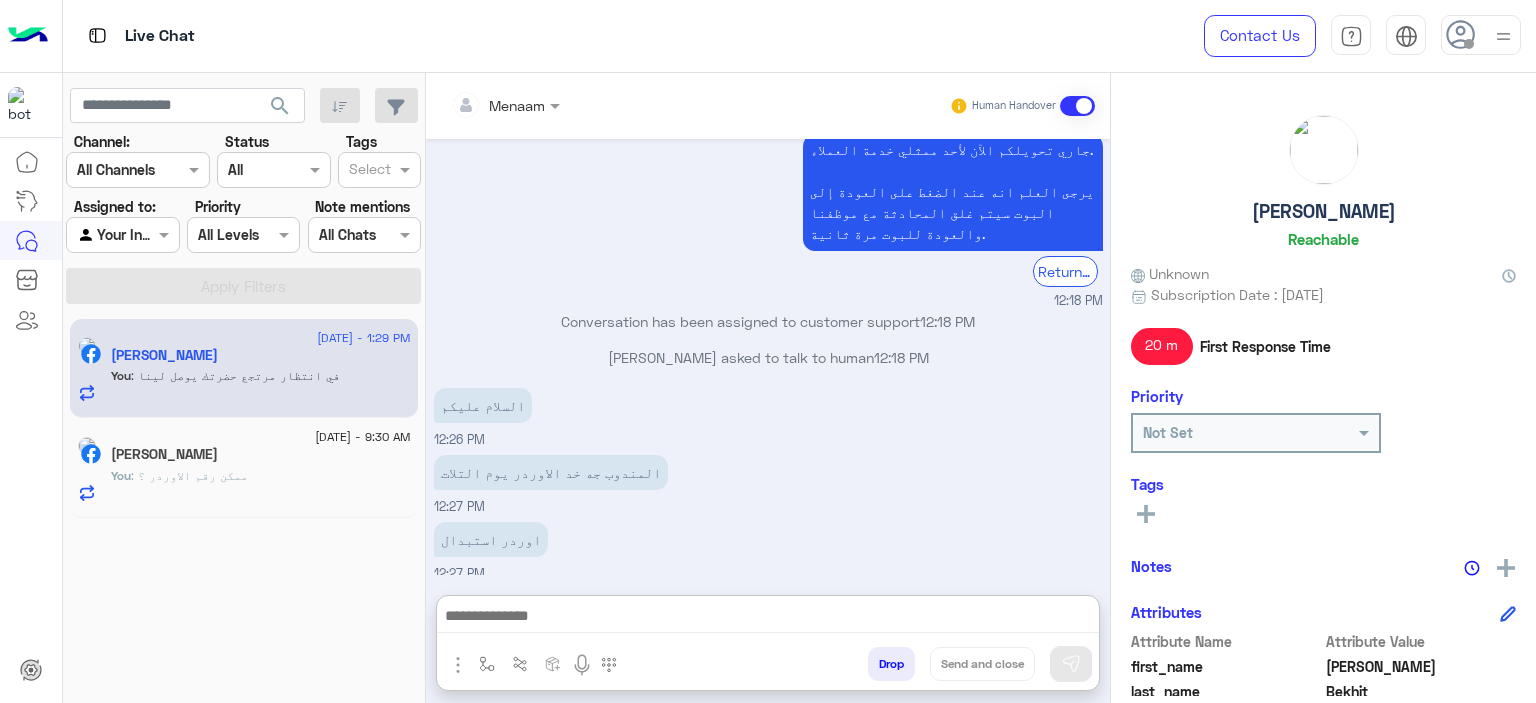 click on ": ممكن رقم الاوردر ؟" 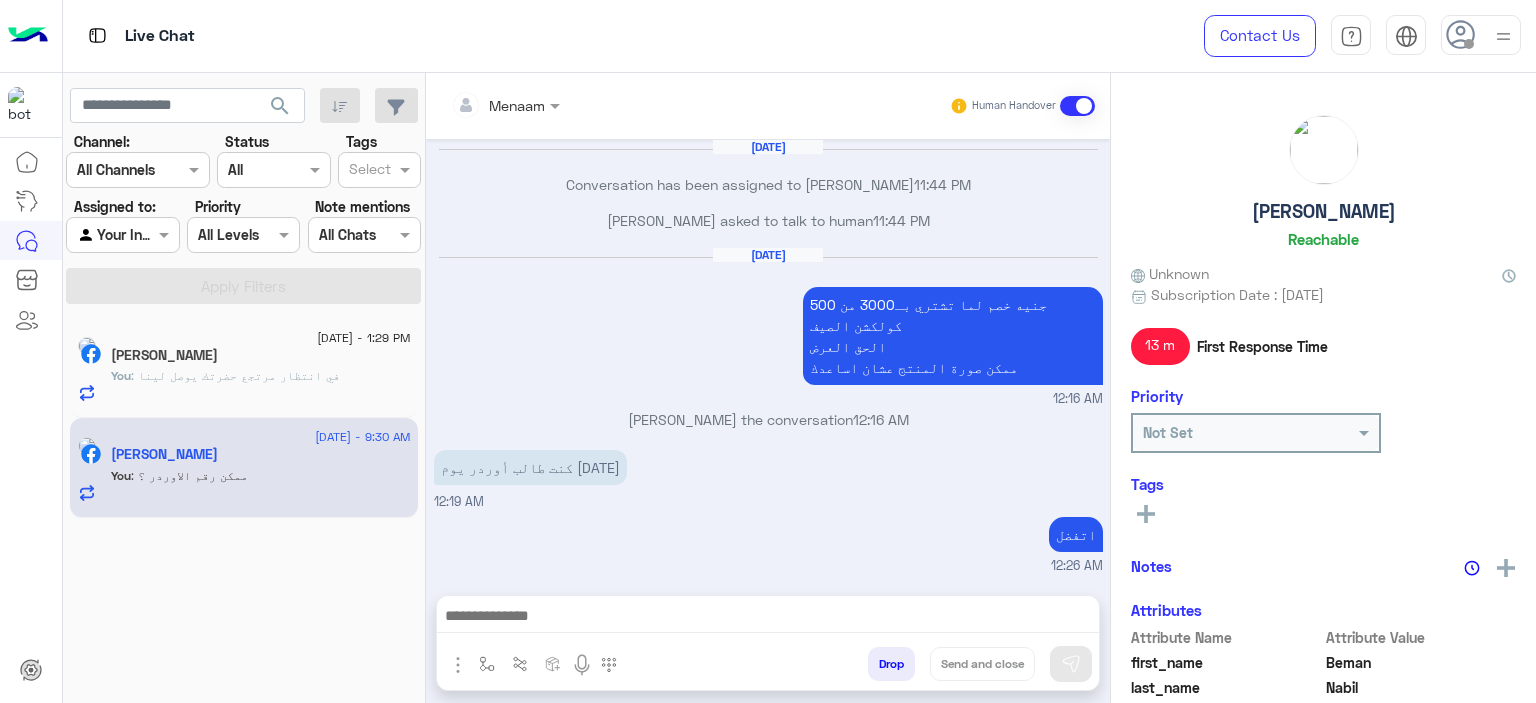 scroll, scrollTop: 1193, scrollLeft: 0, axis: vertical 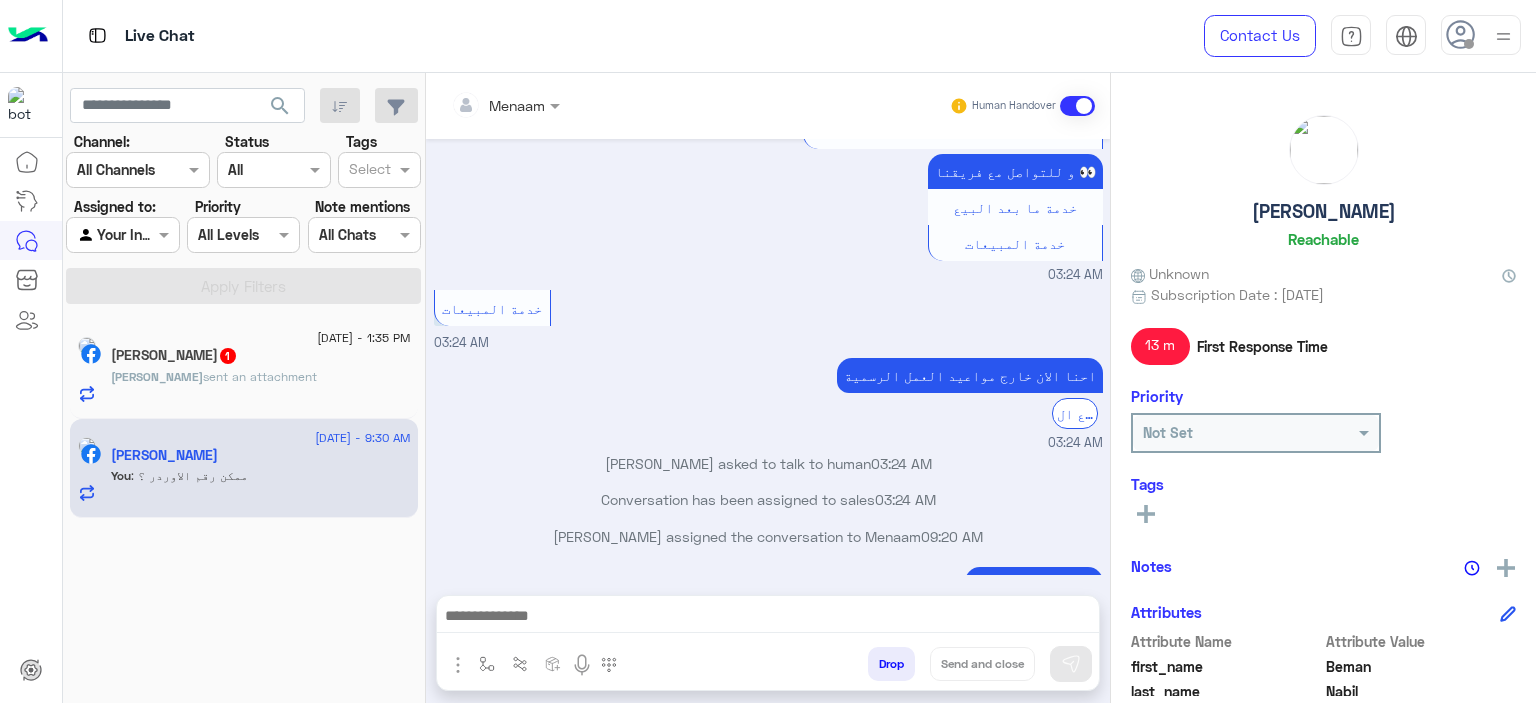 click on "Abdallah Bekhit  1" 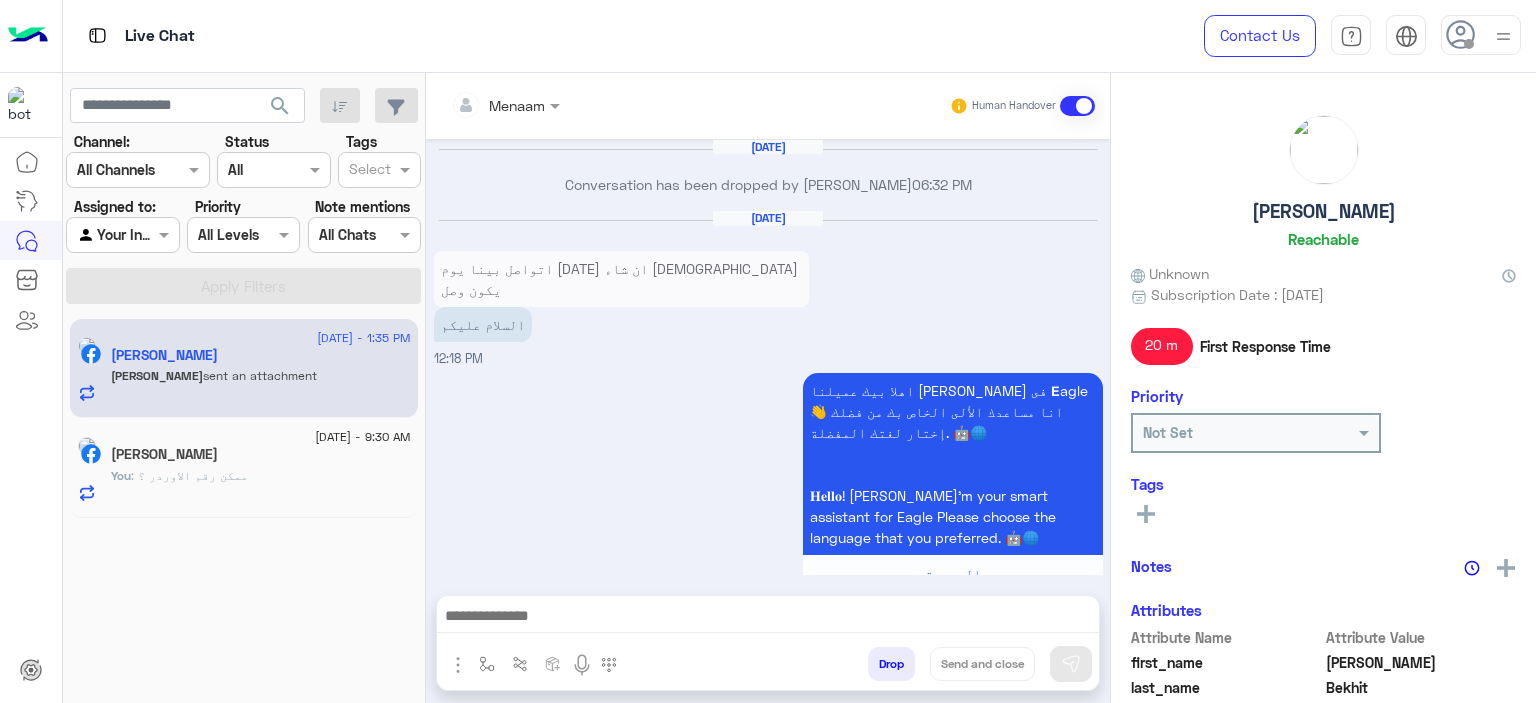 scroll, scrollTop: 1759, scrollLeft: 0, axis: vertical 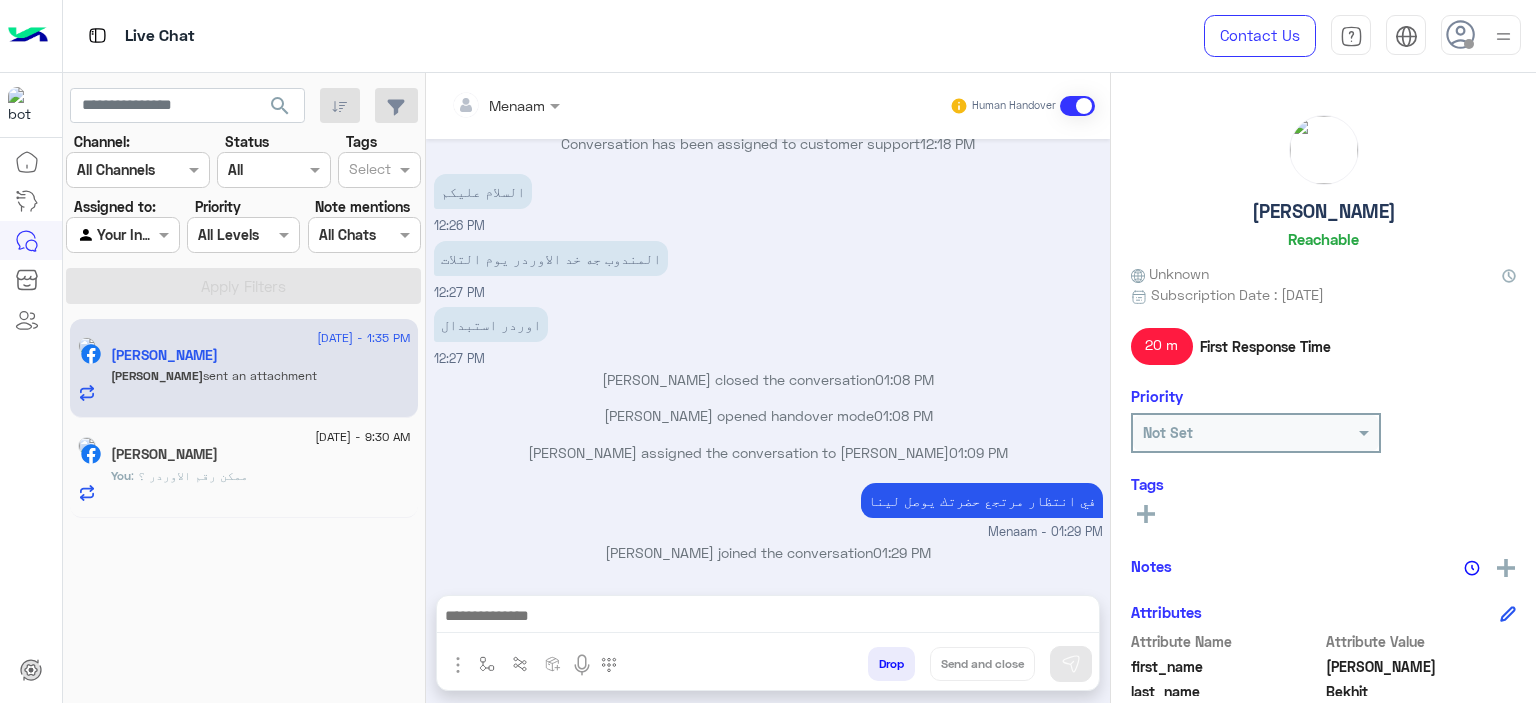 click at bounding box center (768, 621) 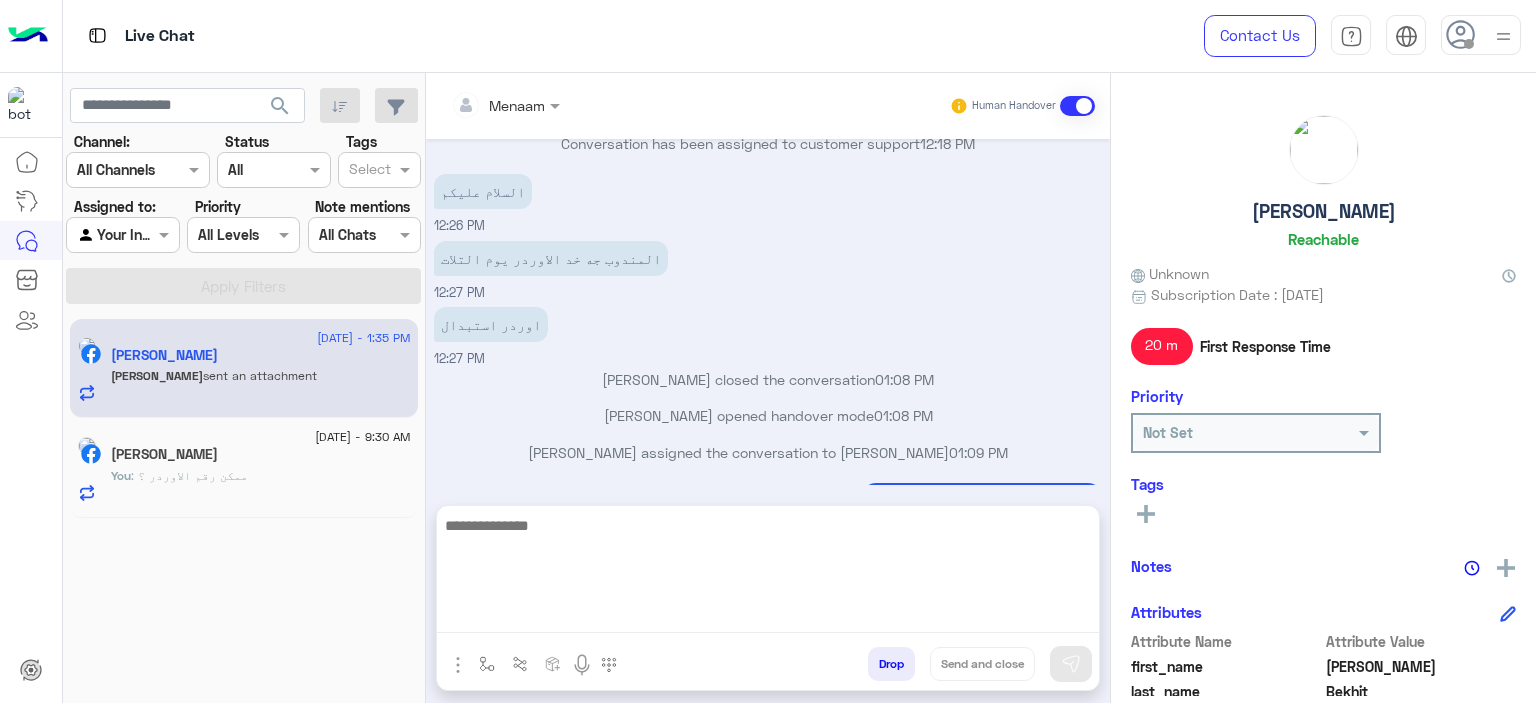 click at bounding box center (768, 573) 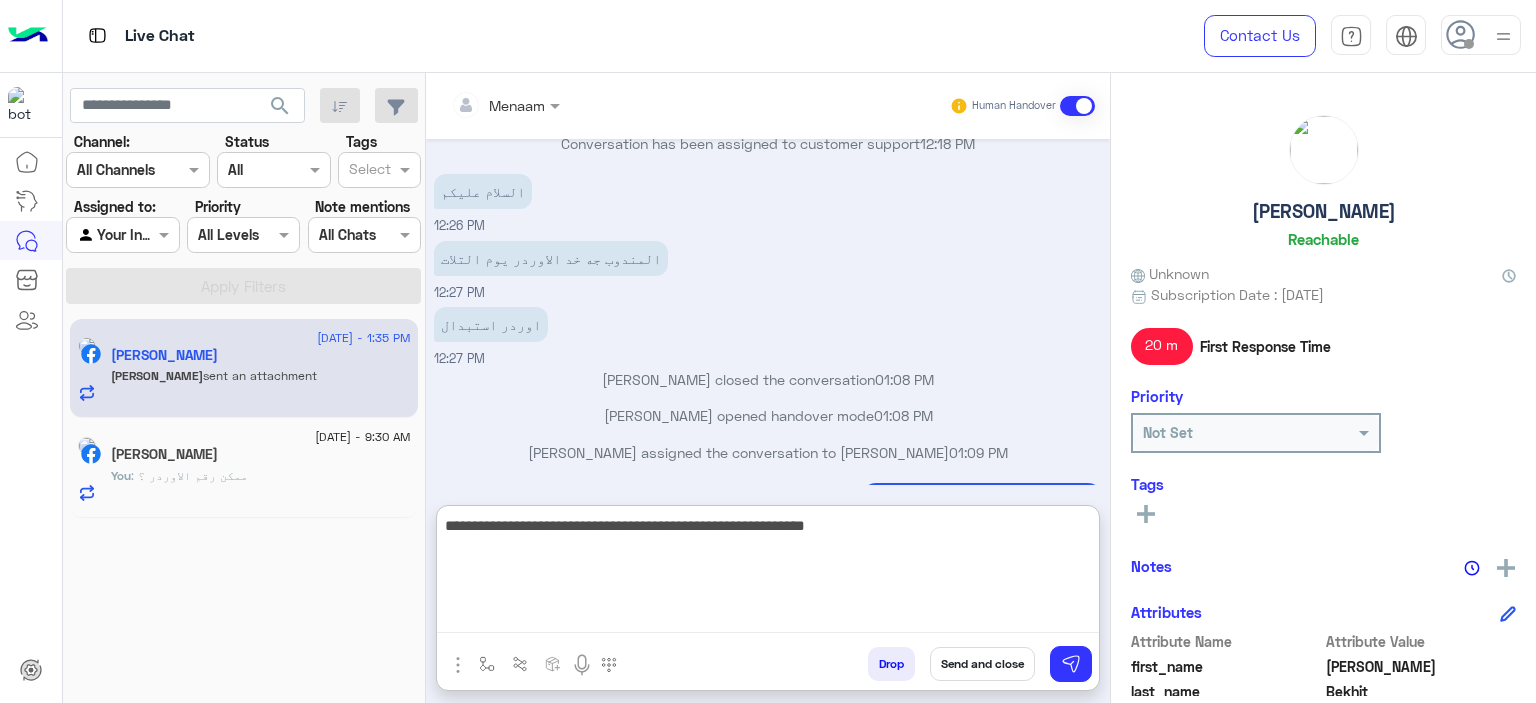 type on "**********" 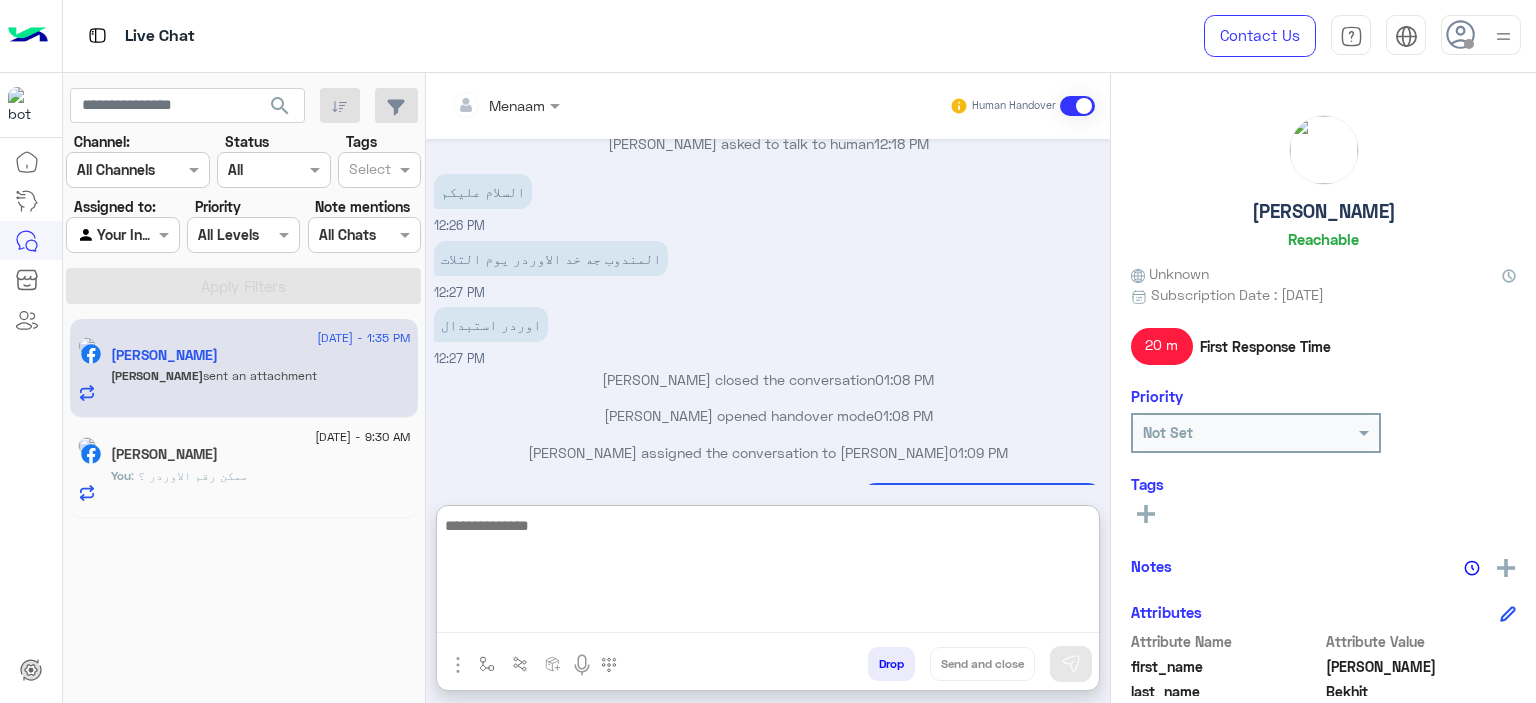 scroll, scrollTop: 1934, scrollLeft: 0, axis: vertical 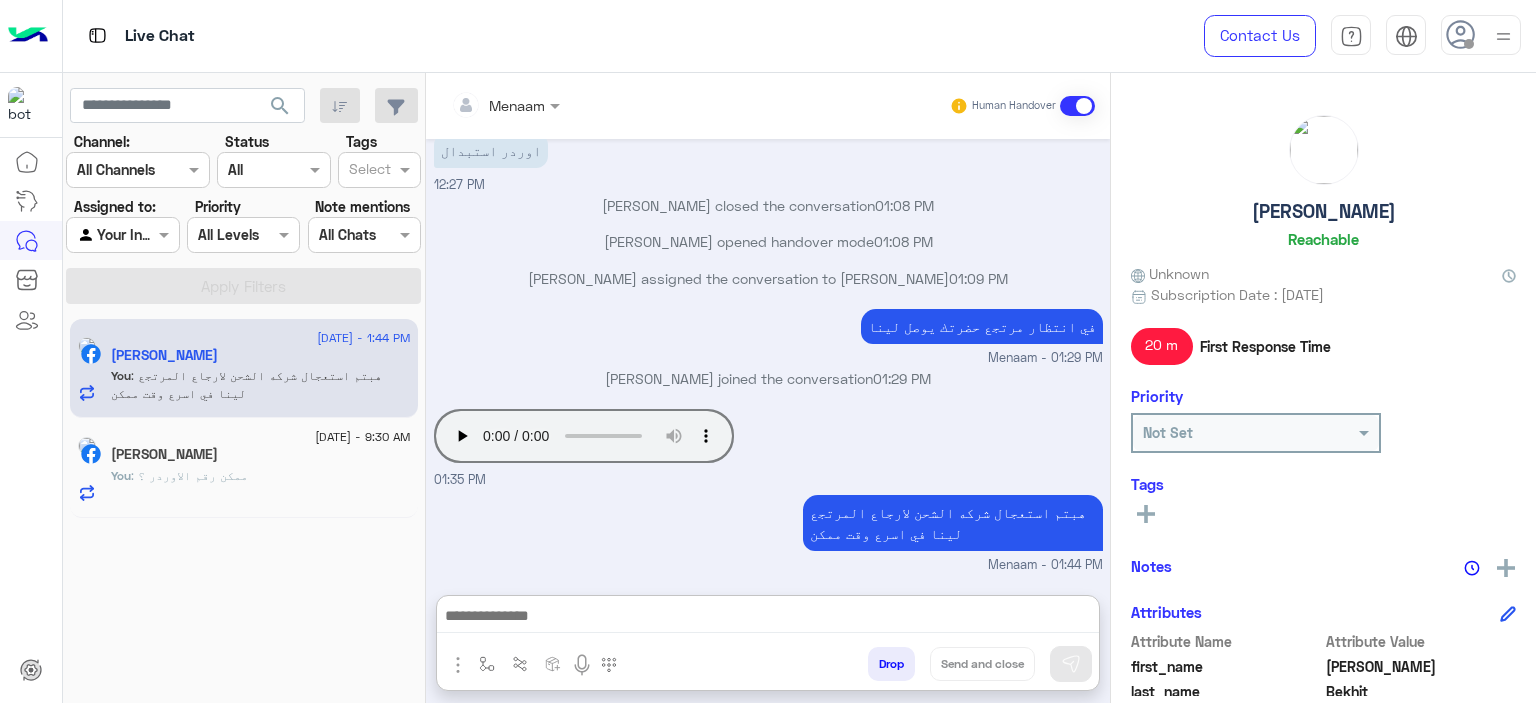 click on "Beman Nabil" 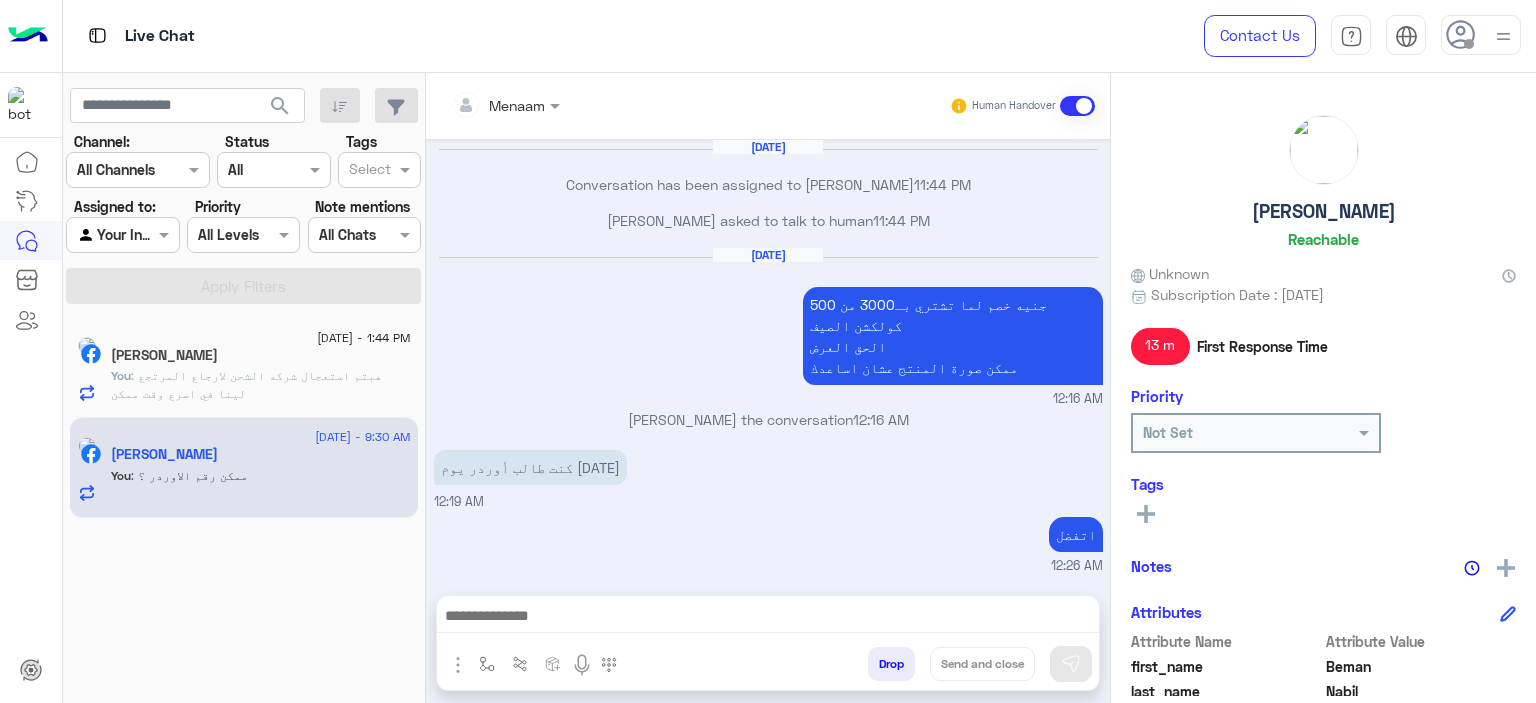 scroll, scrollTop: 1193, scrollLeft: 0, axis: vertical 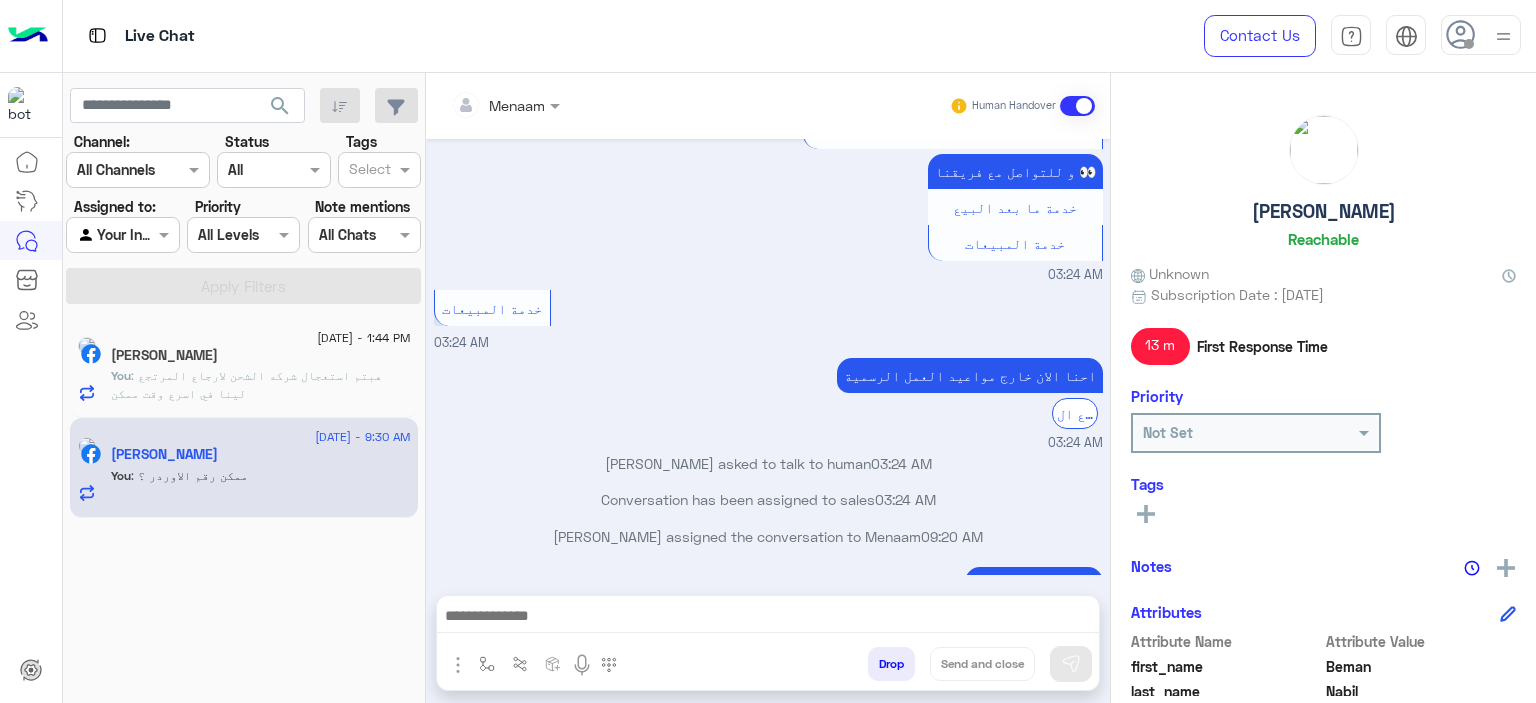 click on ": هبتم استعجال شركه الشحن لارجاع المرتجع لينا في اسرع وقت ممكن" 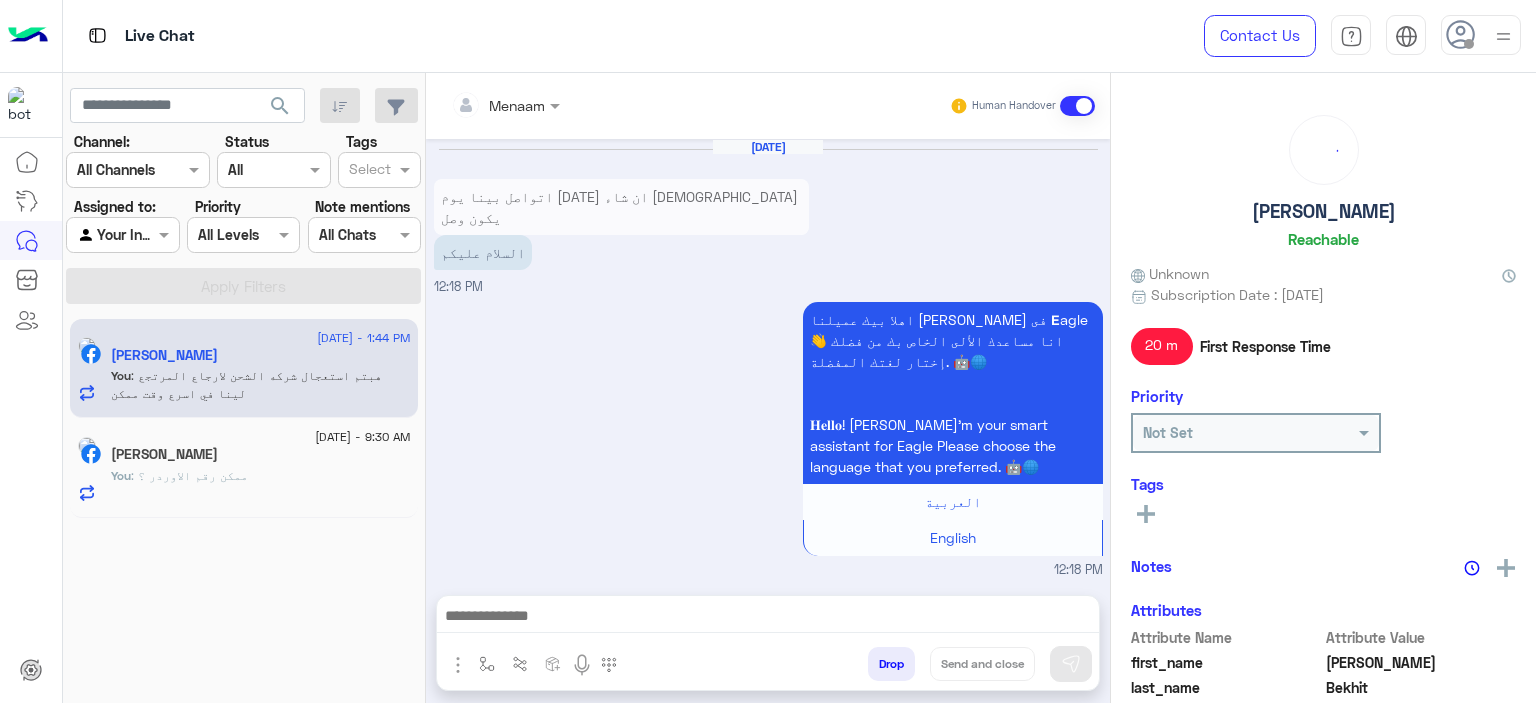 scroll, scrollTop: 1772, scrollLeft: 0, axis: vertical 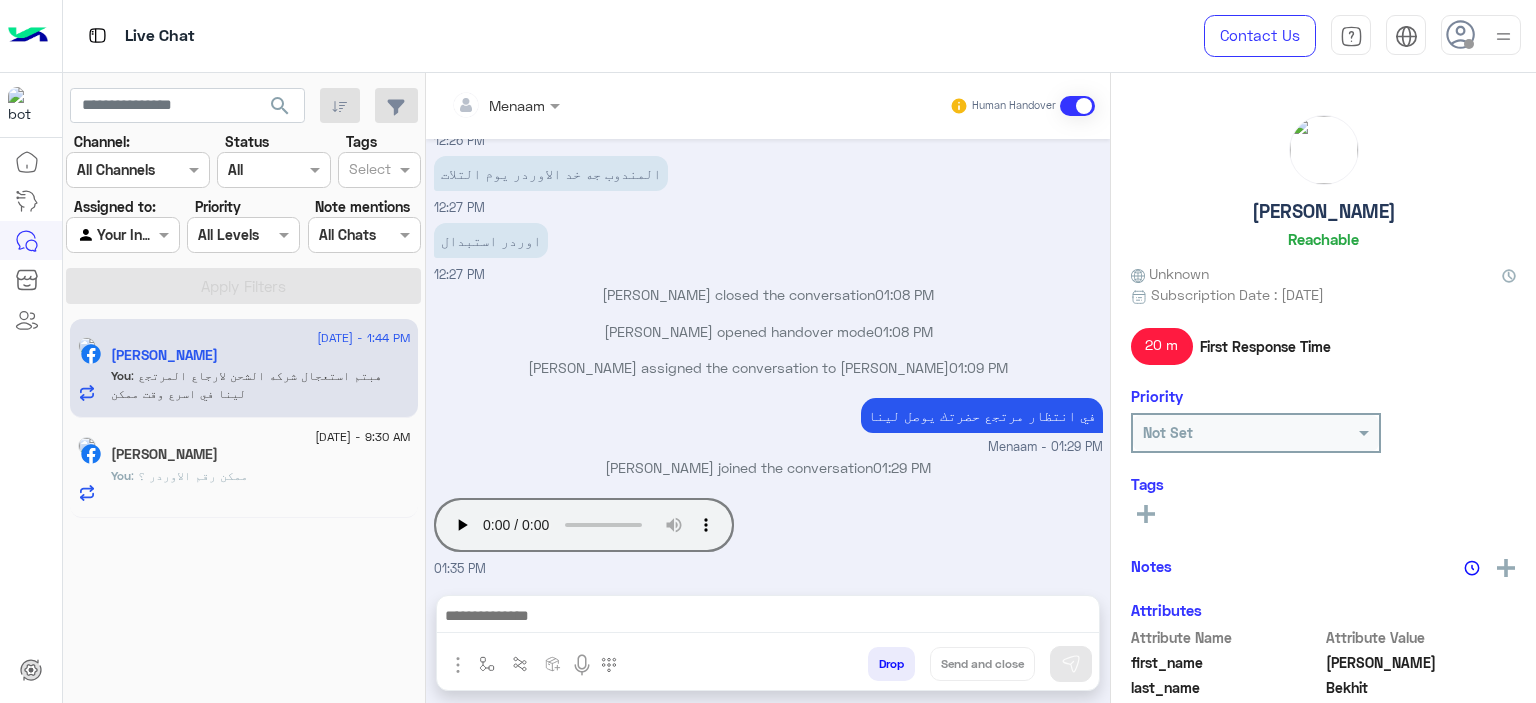 click on ": ممكن رقم الاوردر ؟" 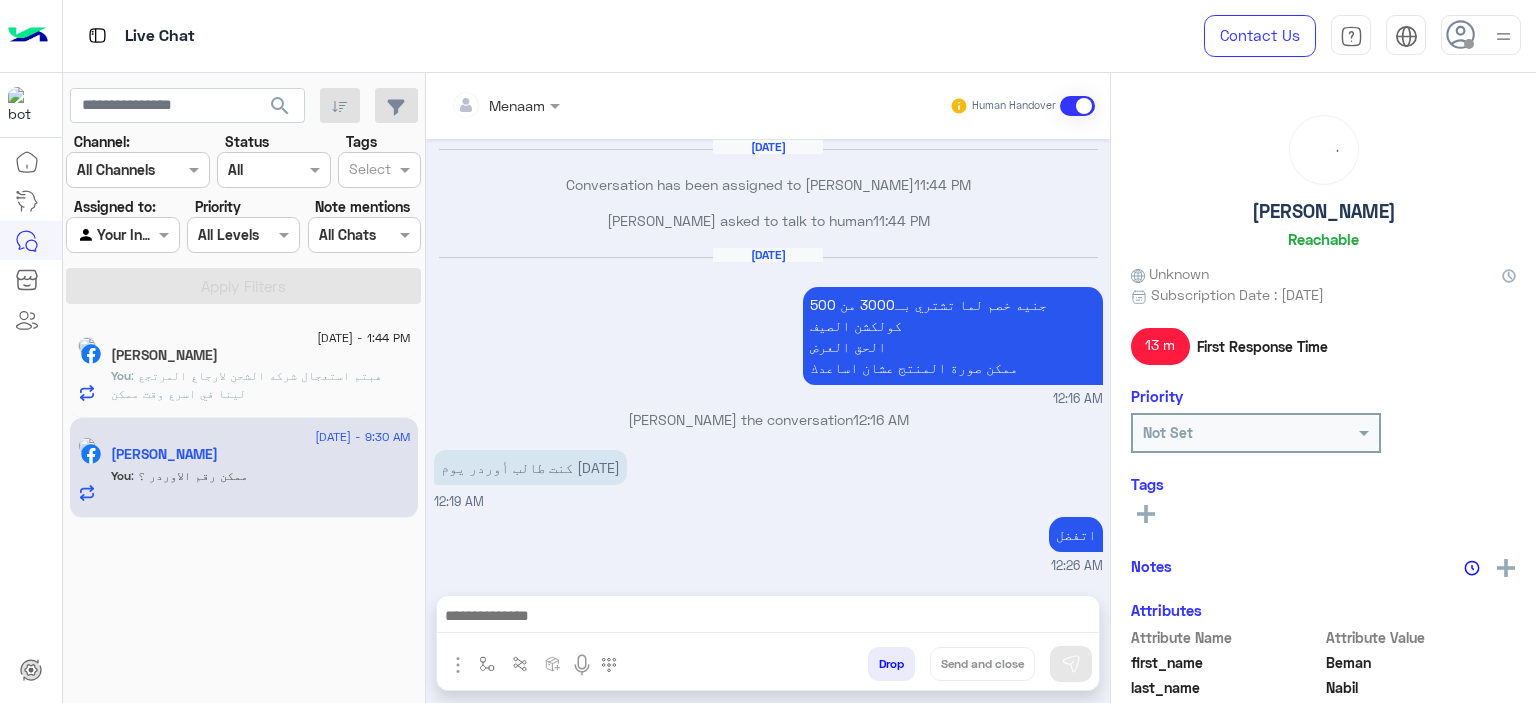 scroll, scrollTop: 1193, scrollLeft: 0, axis: vertical 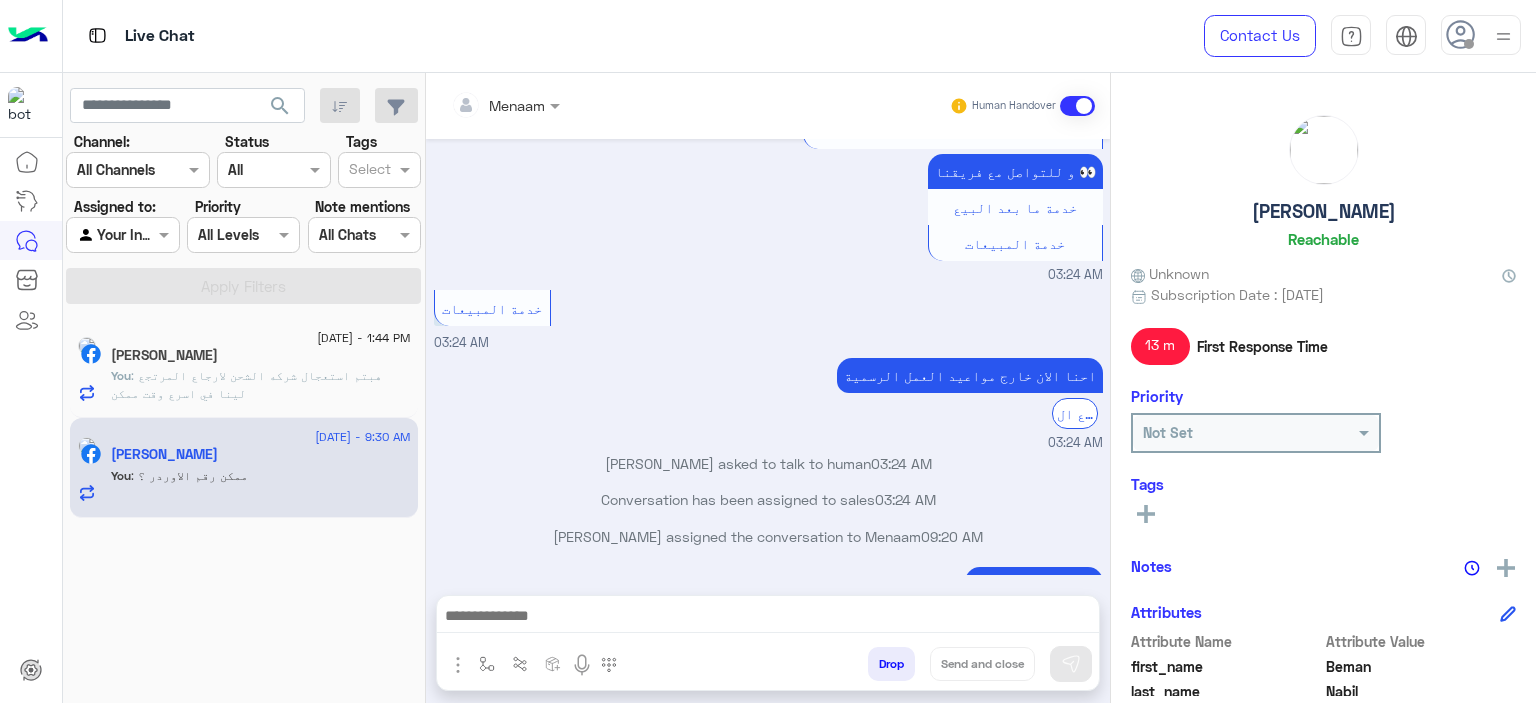 click on ": هبتم استعجال شركه الشحن لارجاع المرتجع لينا في اسرع وقت ممكن" 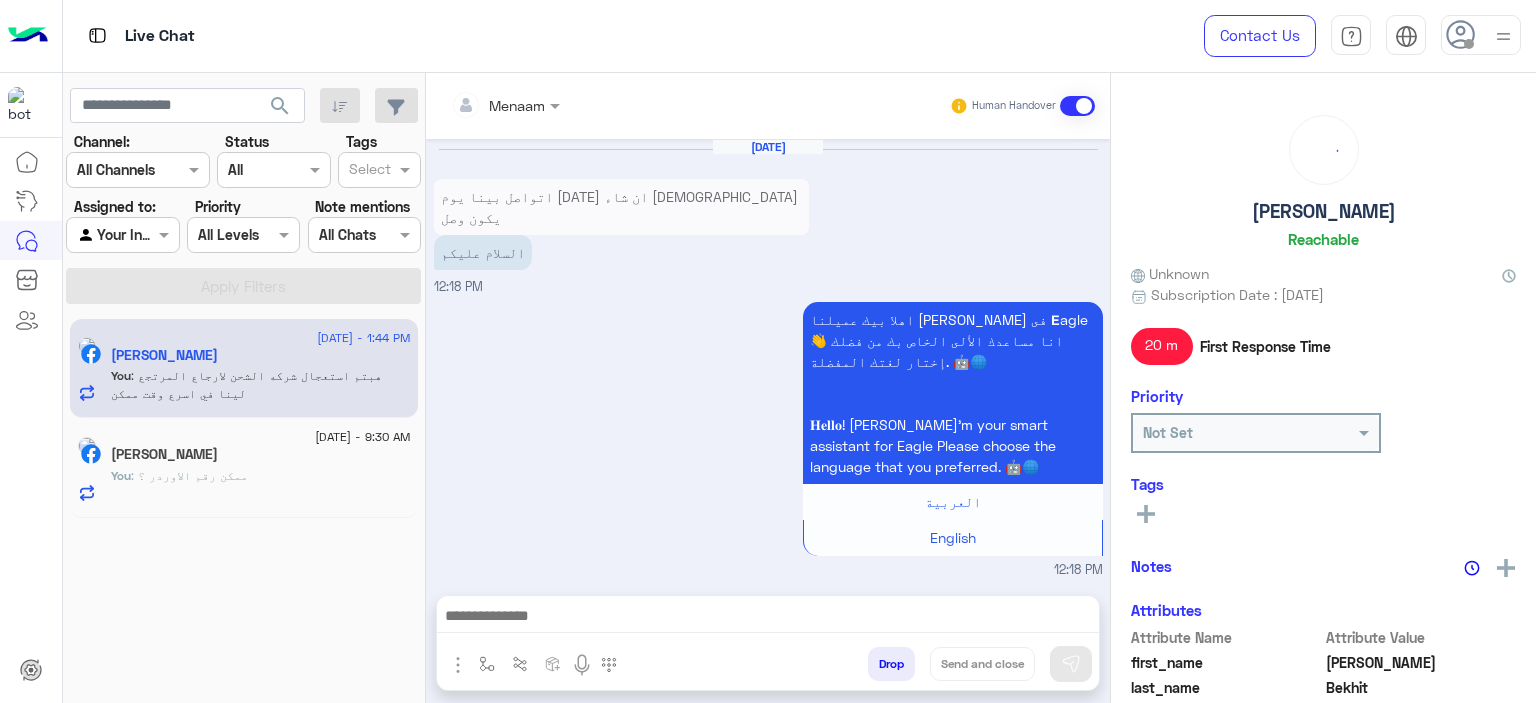 scroll, scrollTop: 1772, scrollLeft: 0, axis: vertical 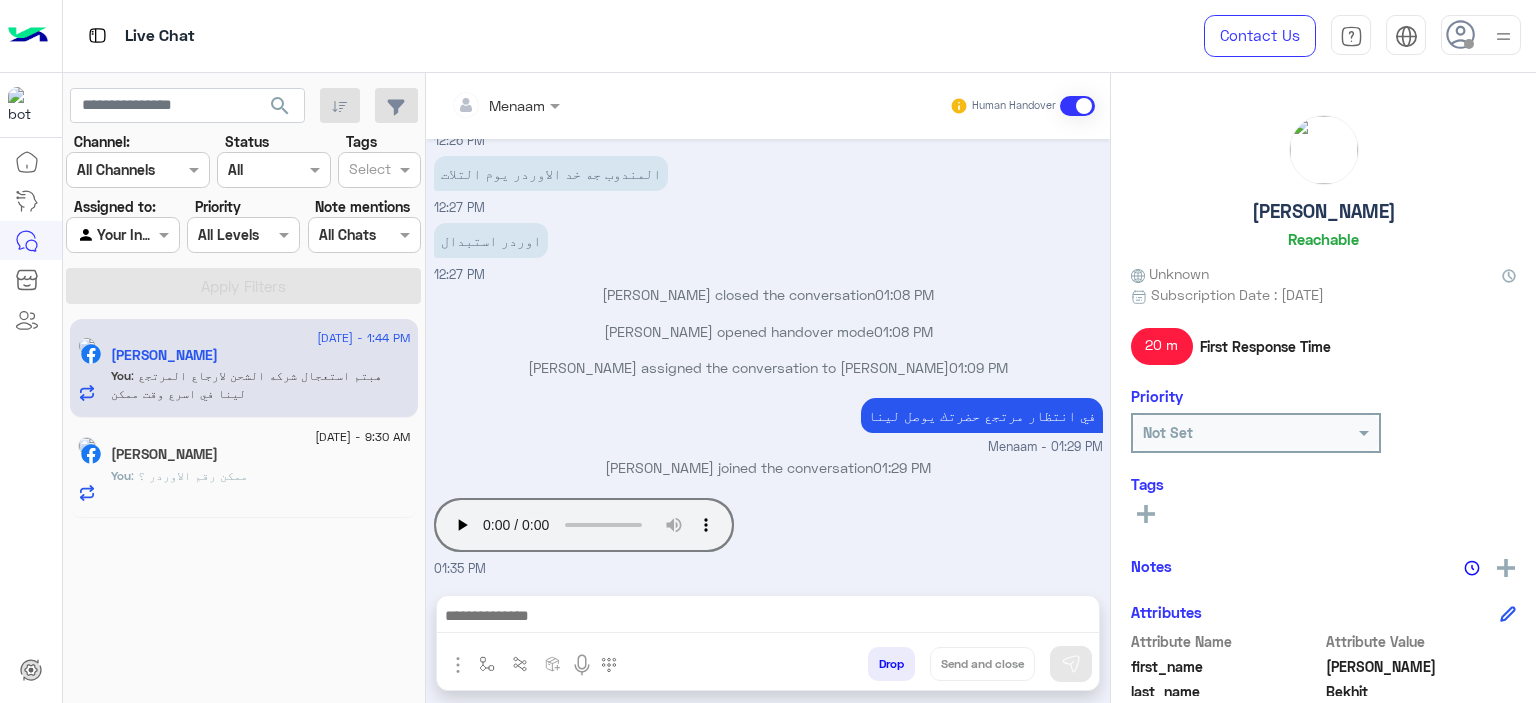 click on "Drop" at bounding box center (891, 664) 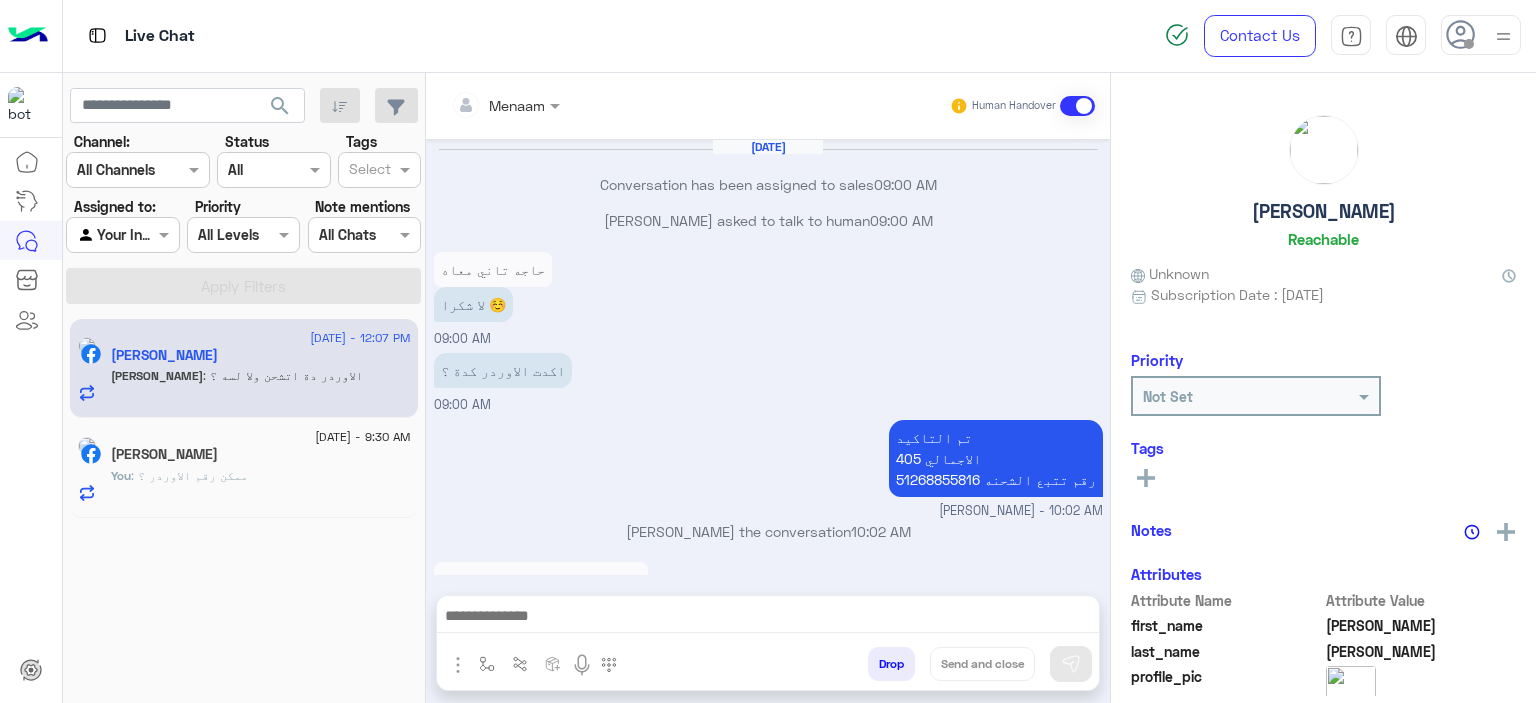 scroll, scrollTop: 1335, scrollLeft: 0, axis: vertical 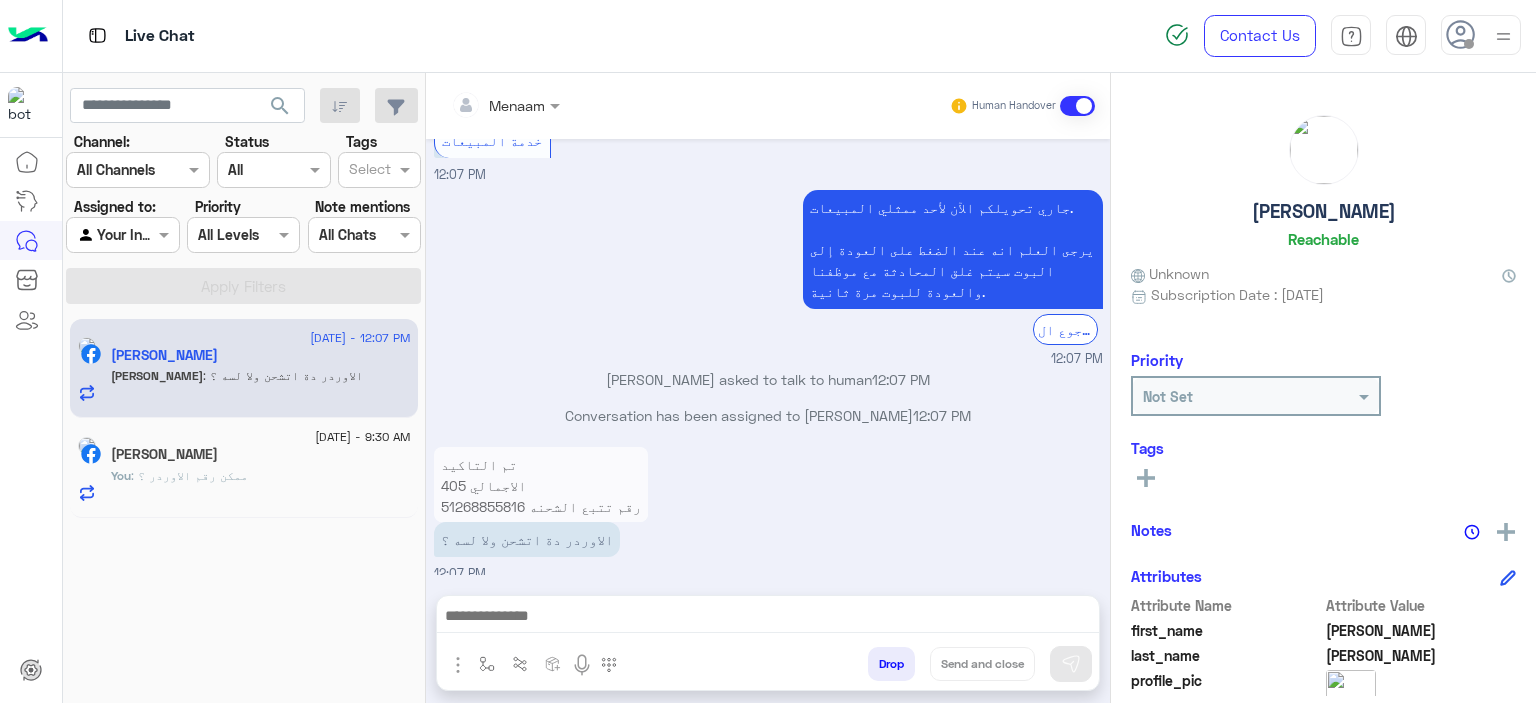 click on "تم التاكيد  الاجمالي 405 رقم تتبع الشحنه 51268855816" at bounding box center (541, 485) 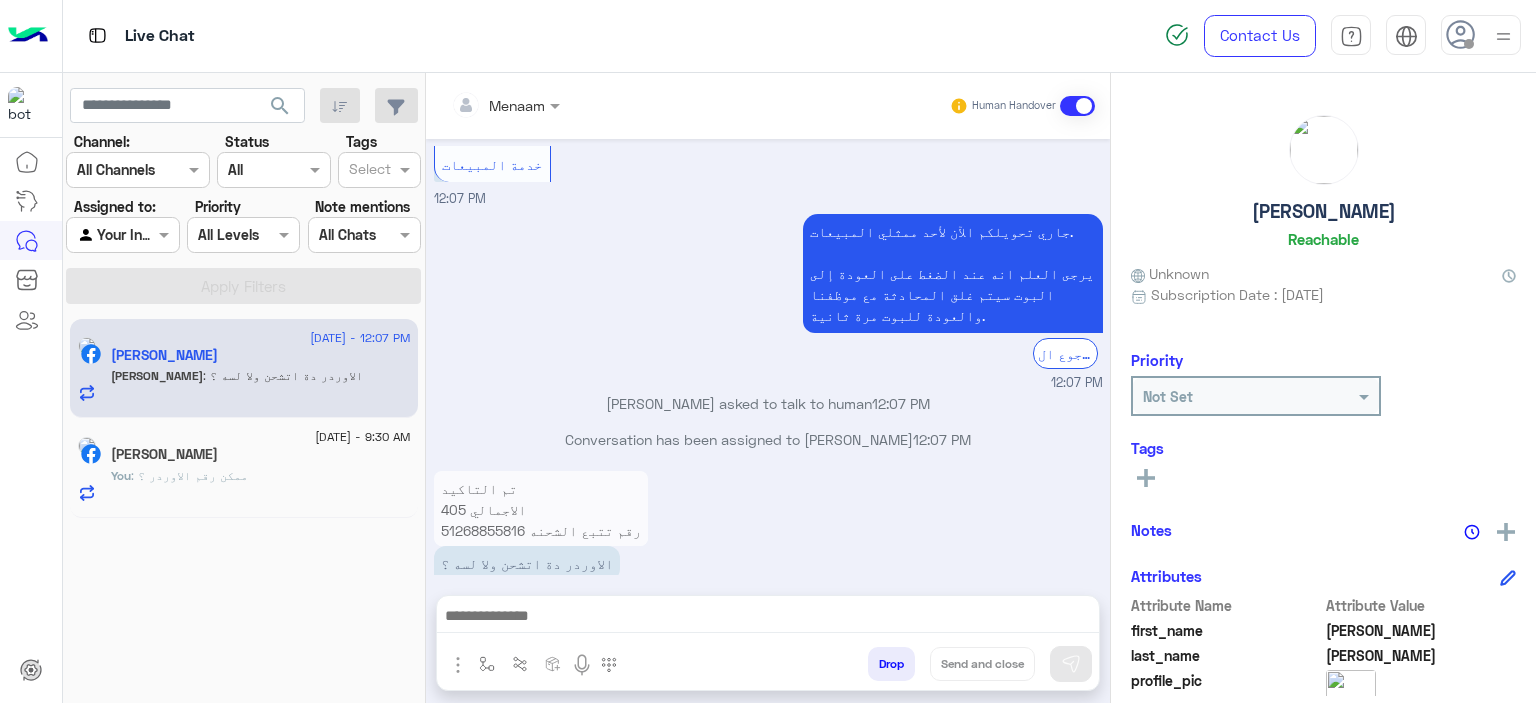 scroll, scrollTop: 1248, scrollLeft: 0, axis: vertical 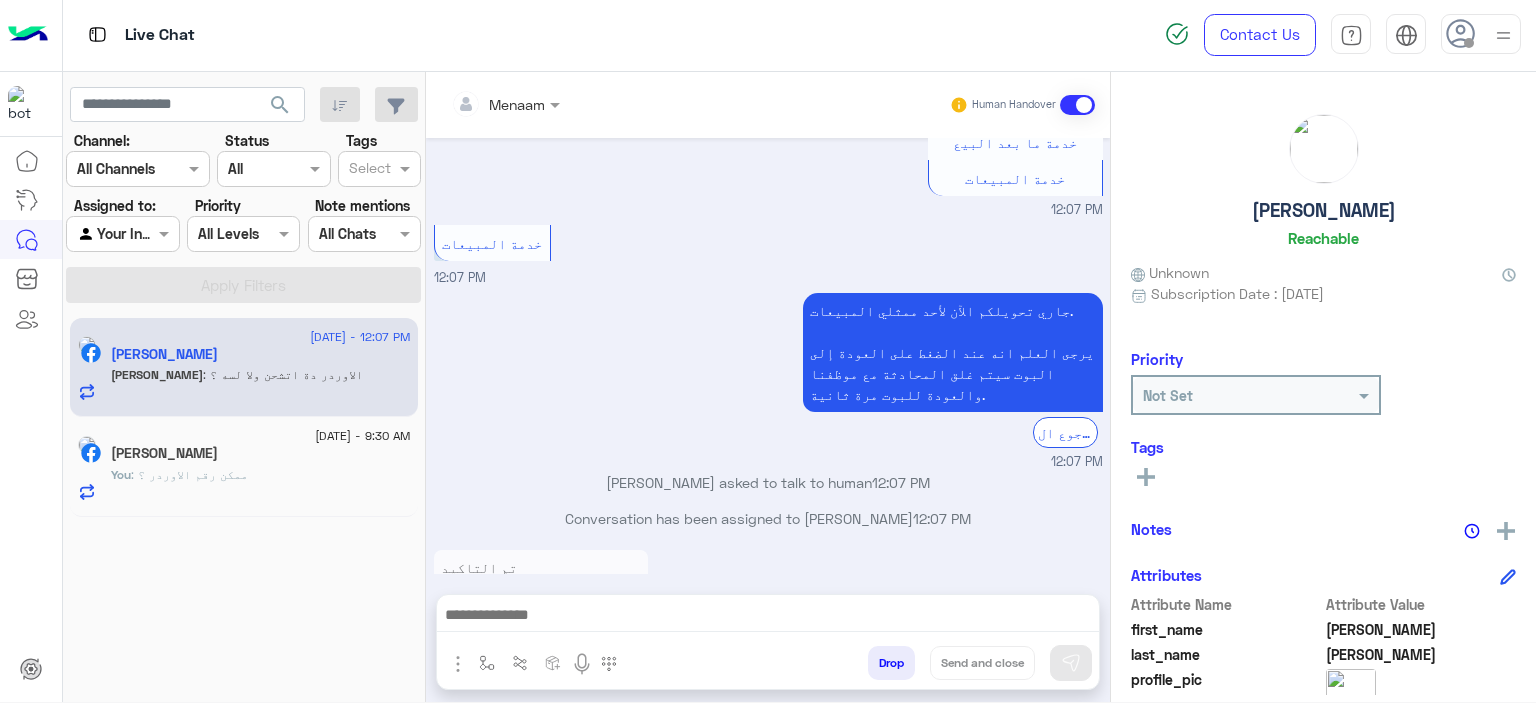 copy on "51268855816" 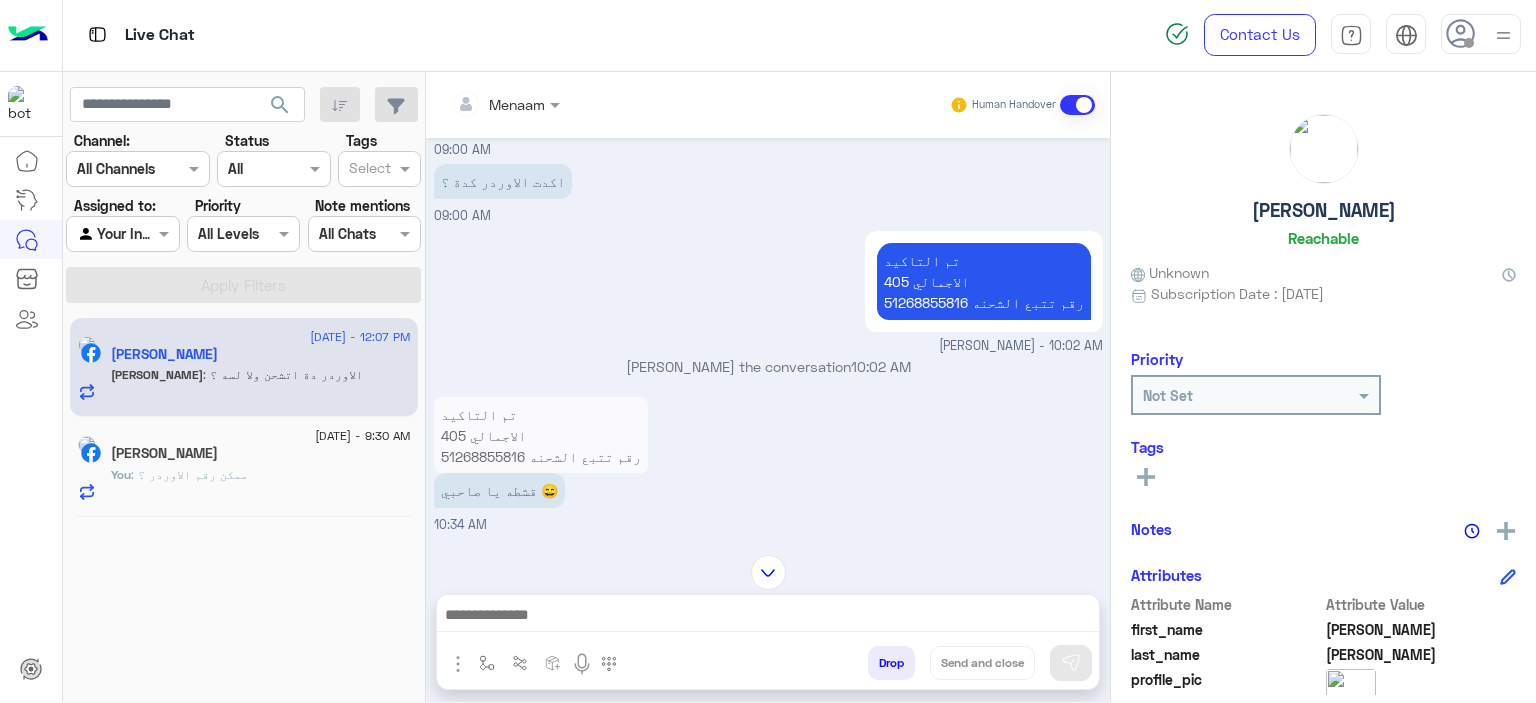 scroll, scrollTop: 115, scrollLeft: 0, axis: vertical 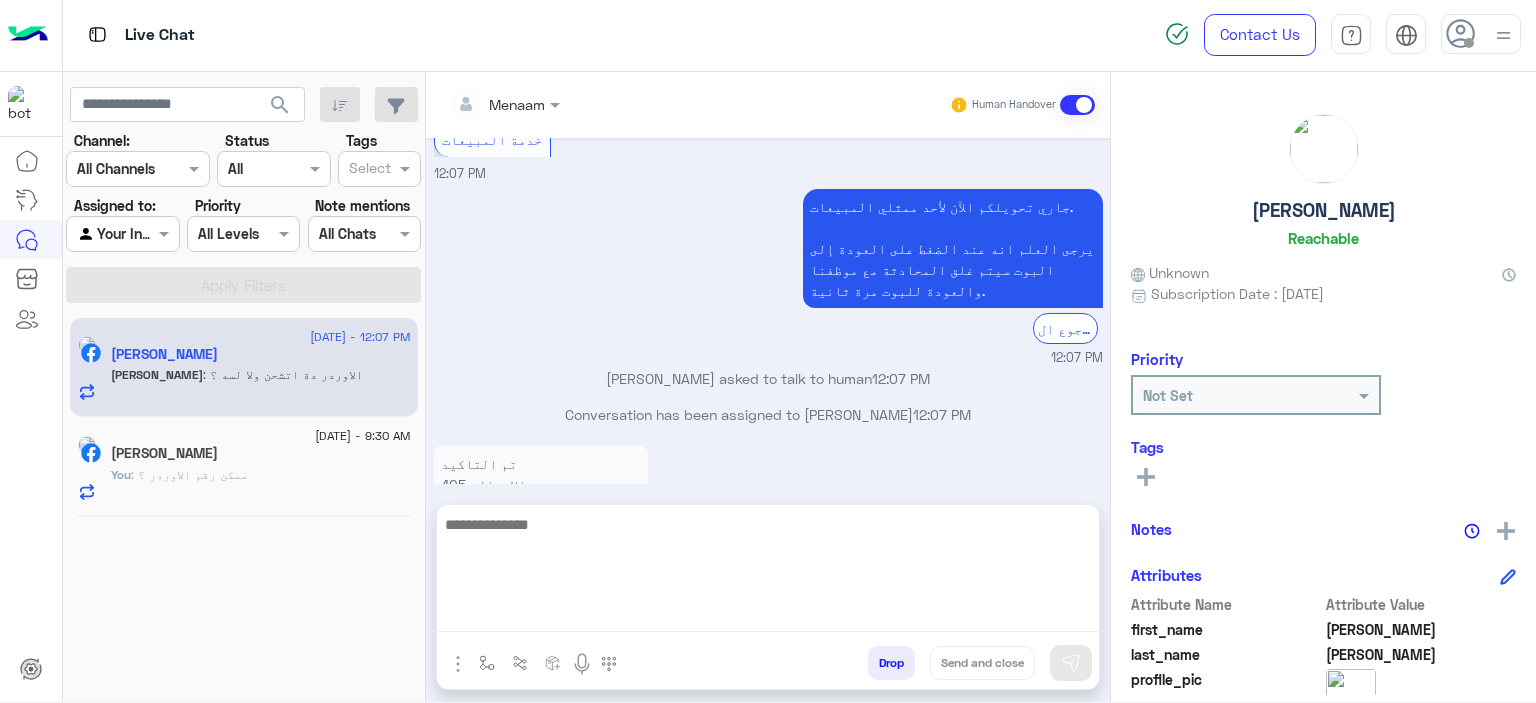 click at bounding box center [768, 572] 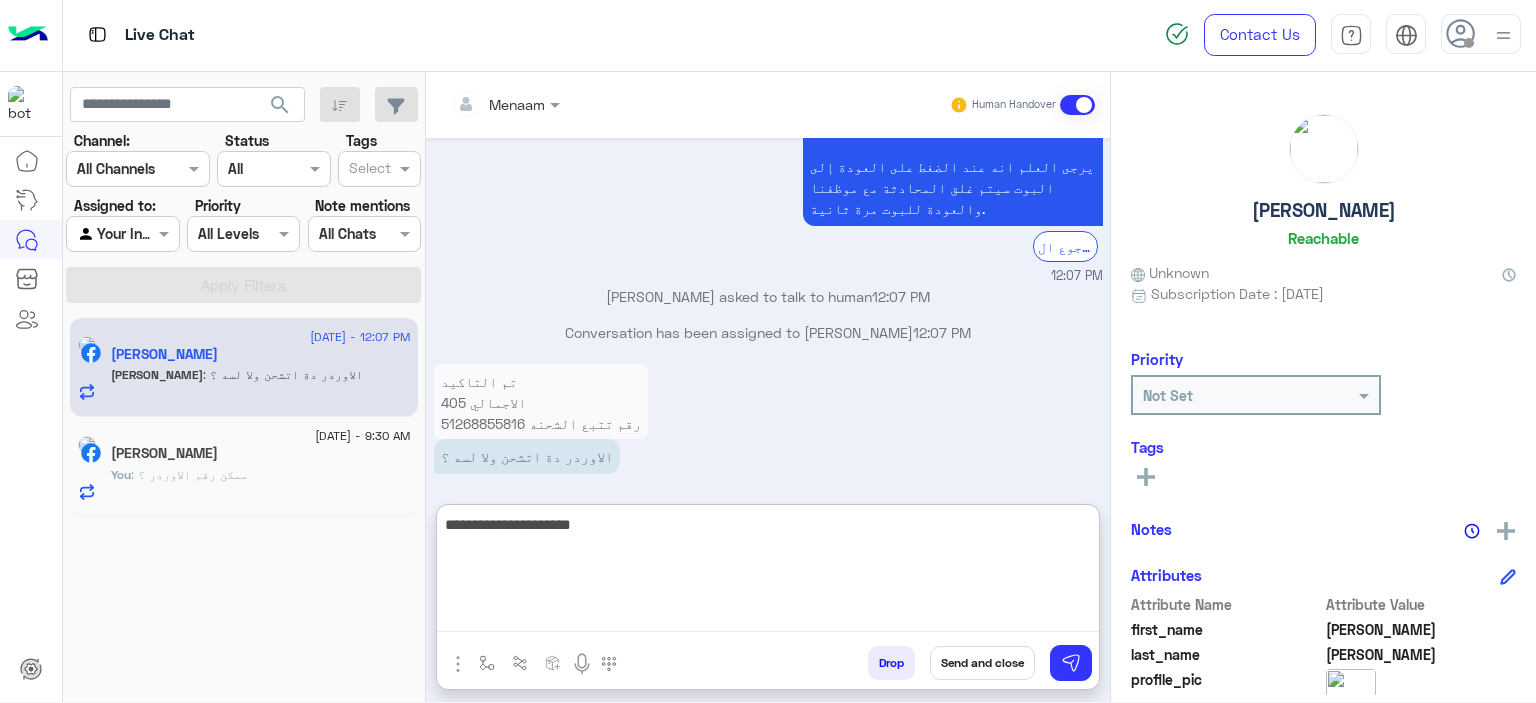 scroll, scrollTop: 1425, scrollLeft: 0, axis: vertical 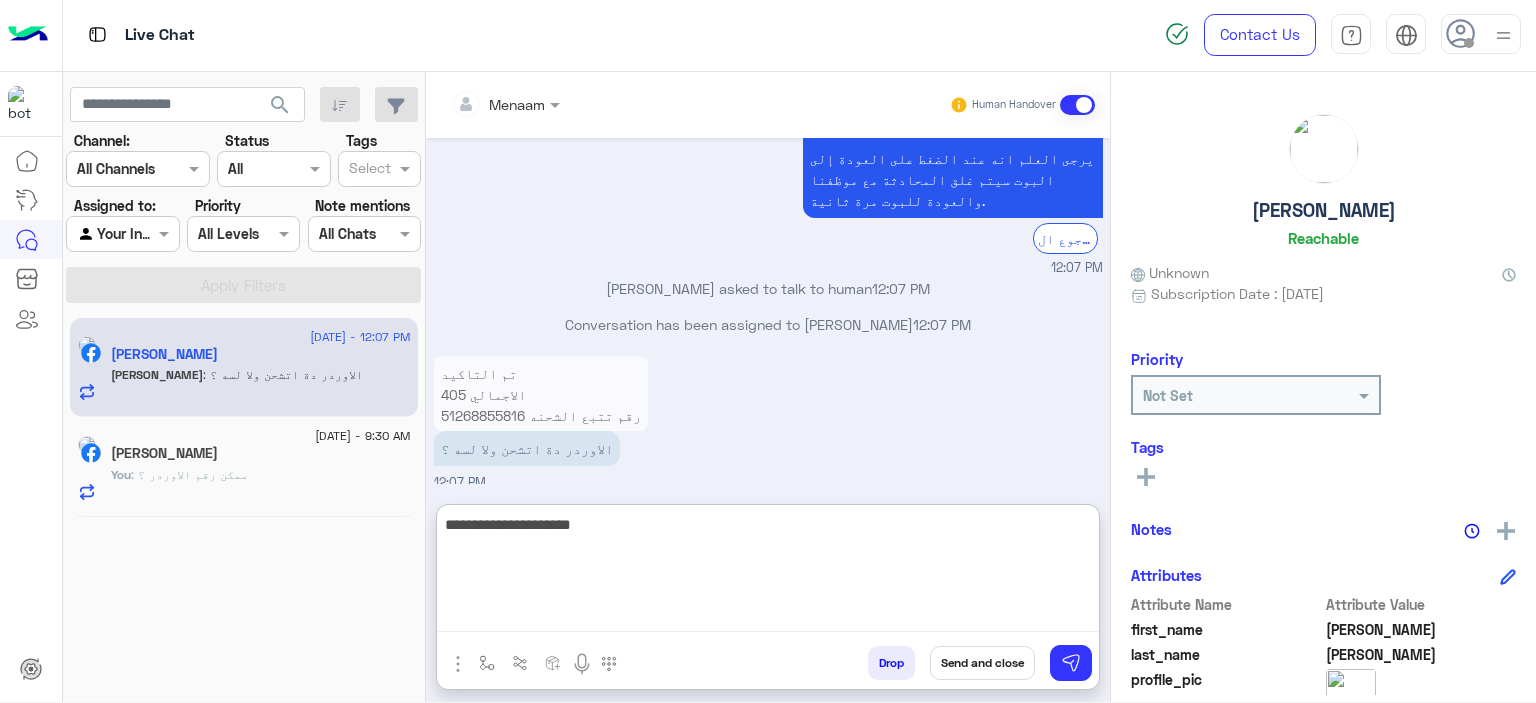 click on "**********" at bounding box center [768, 572] 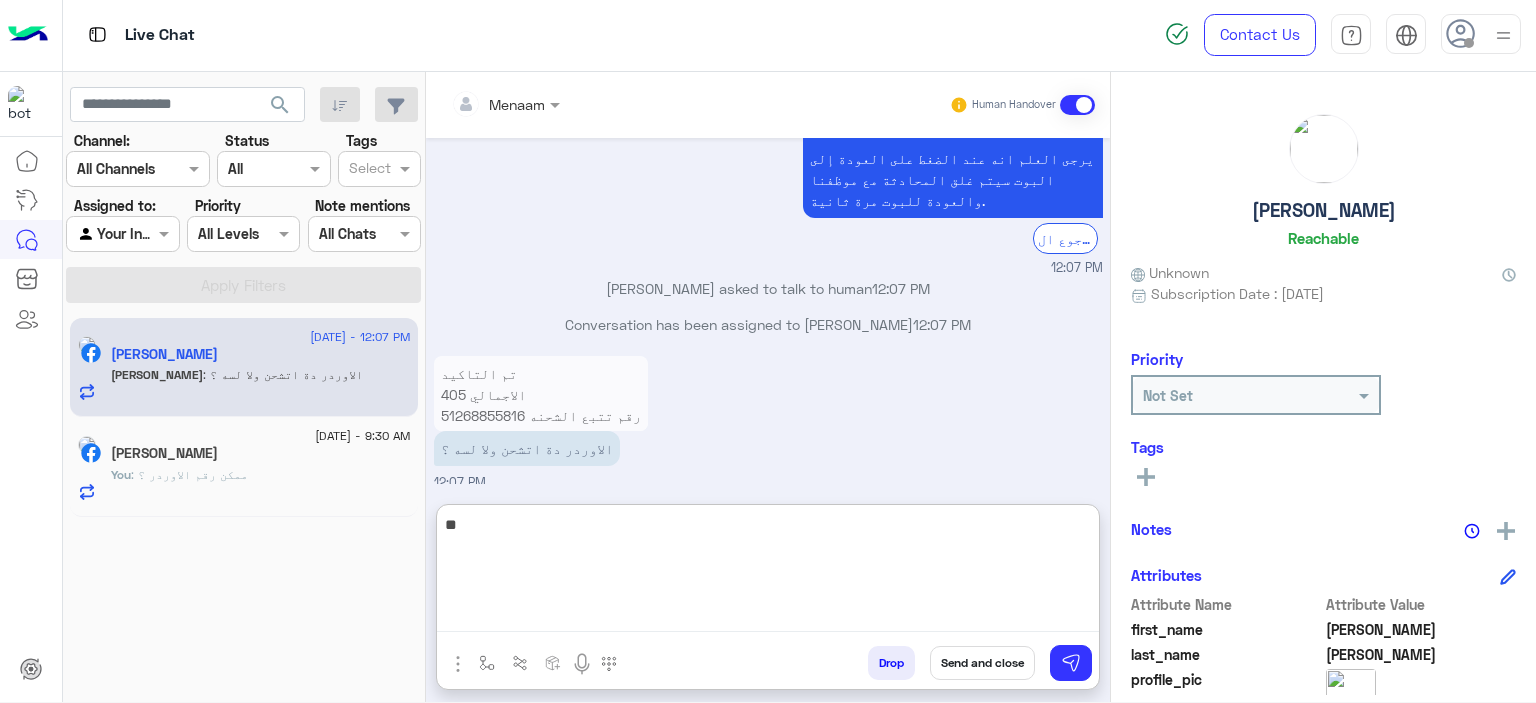type on "*" 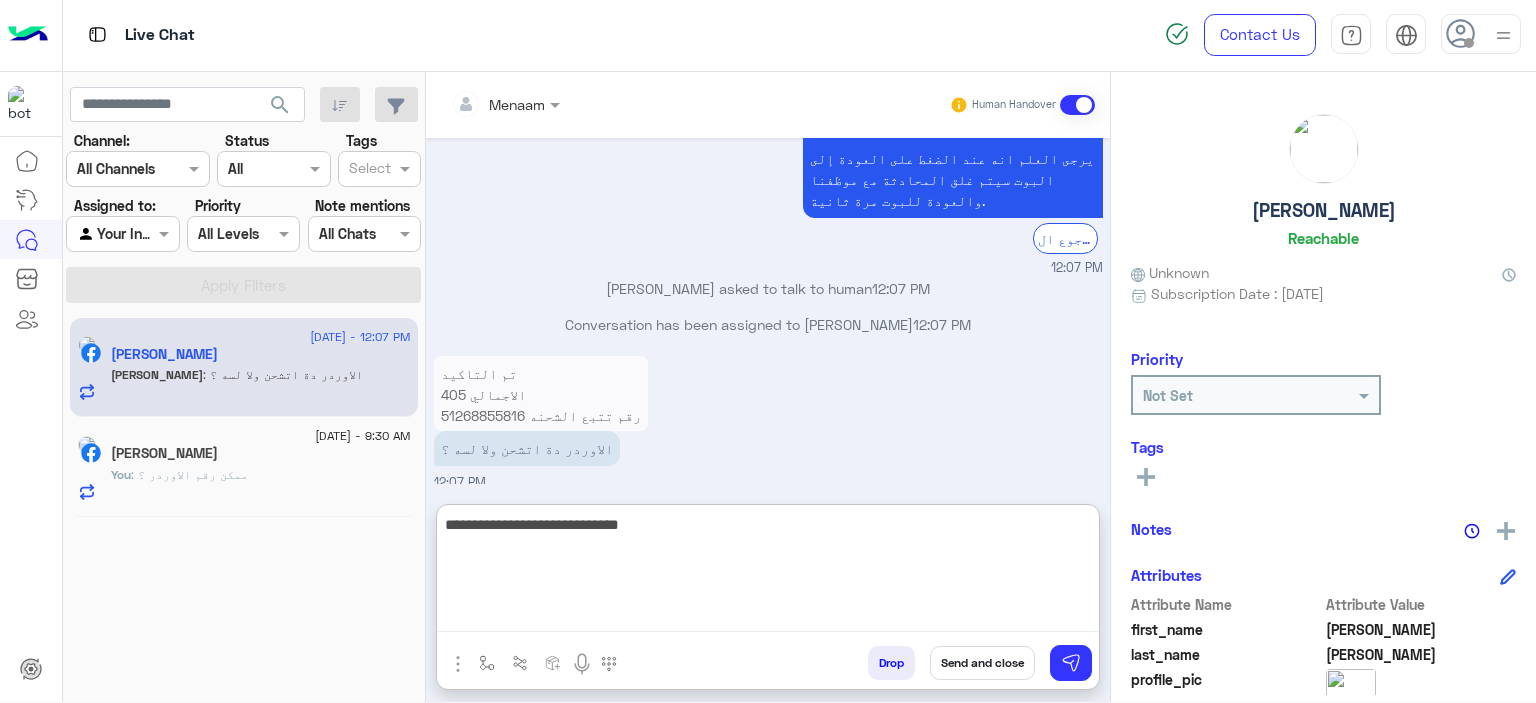 type on "**********" 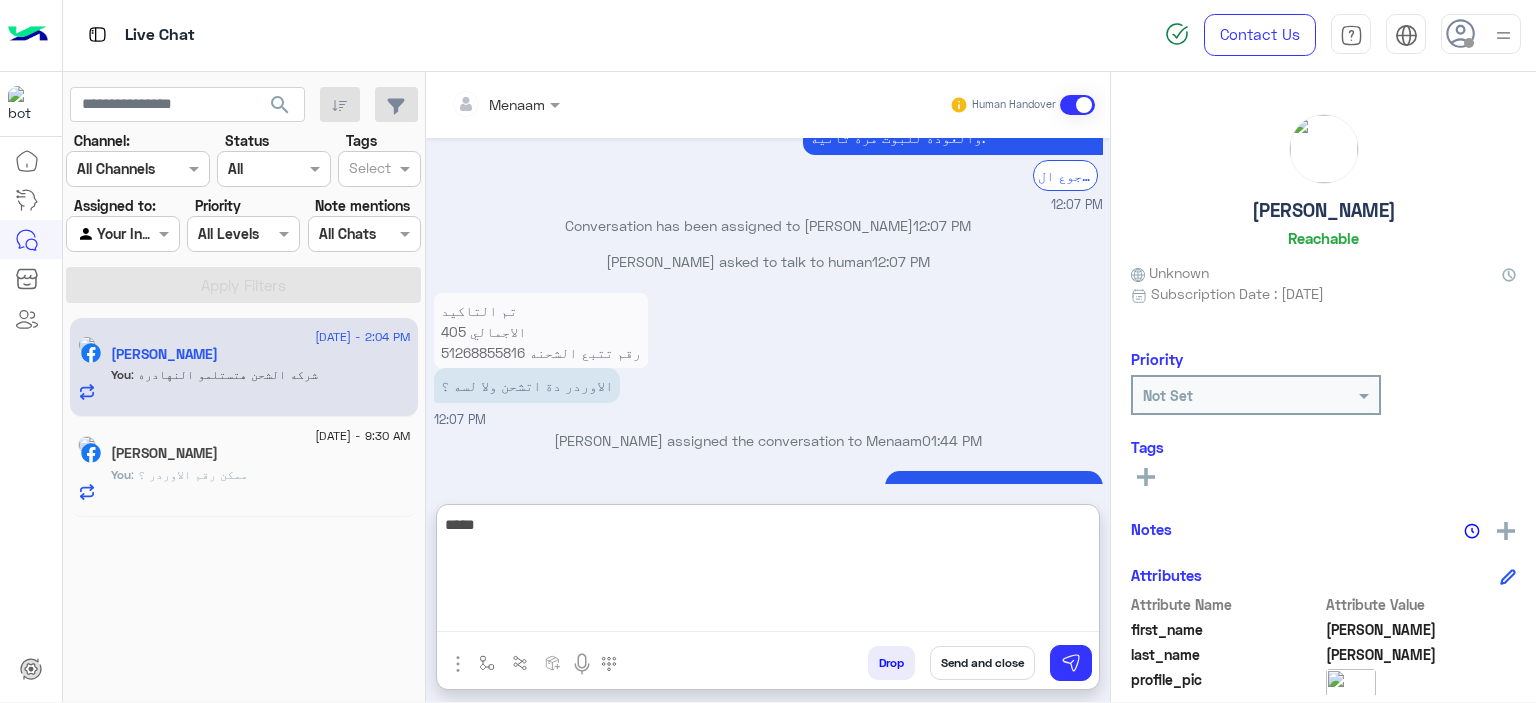scroll, scrollTop: 1525, scrollLeft: 0, axis: vertical 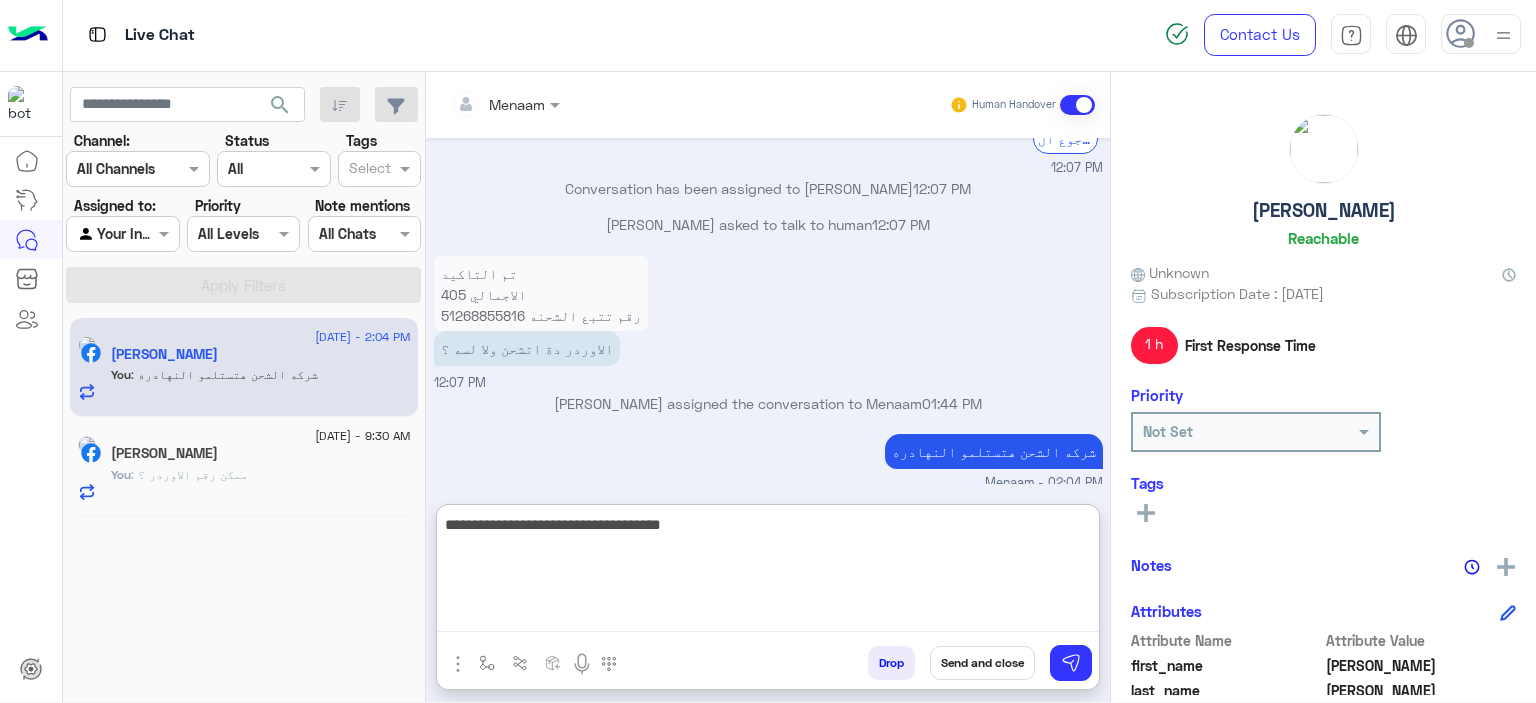 type on "**********" 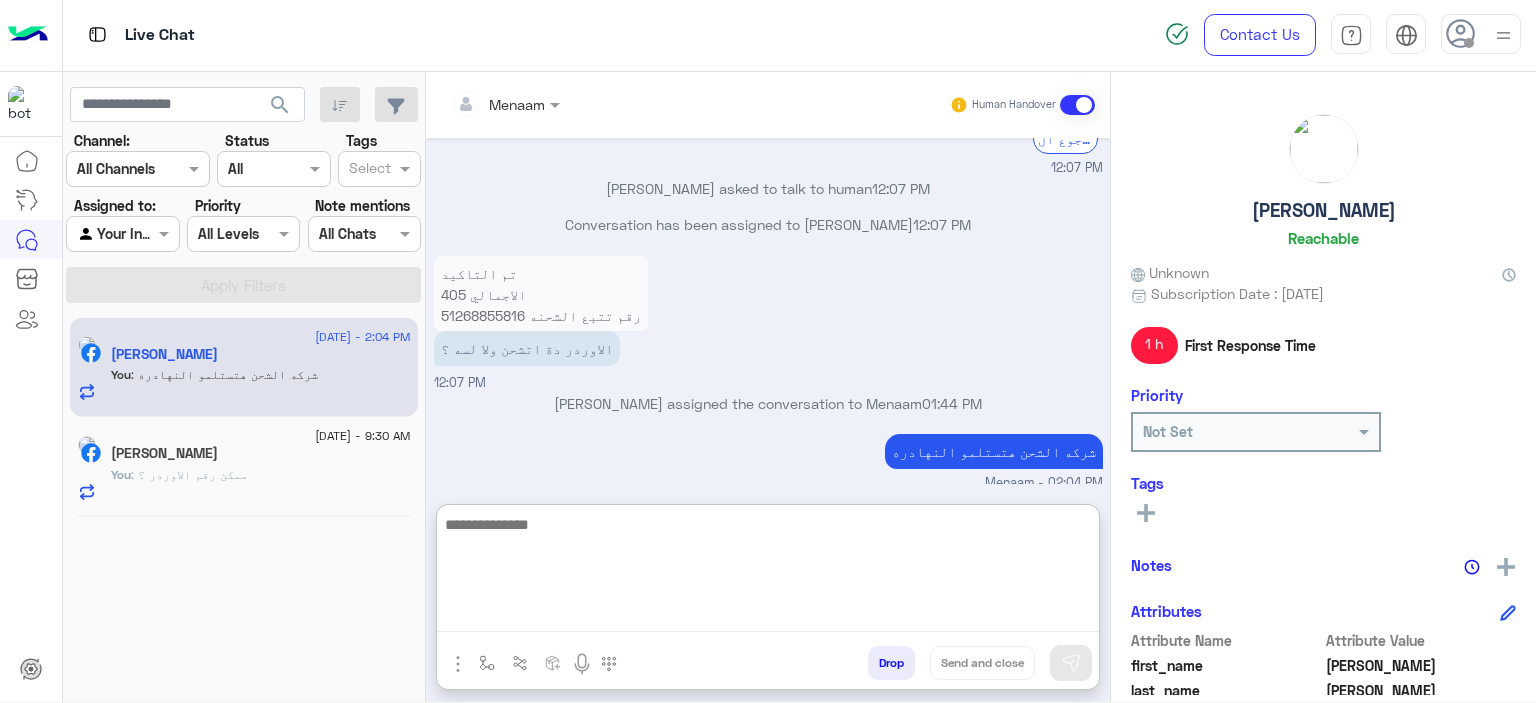 scroll, scrollTop: 1588, scrollLeft: 0, axis: vertical 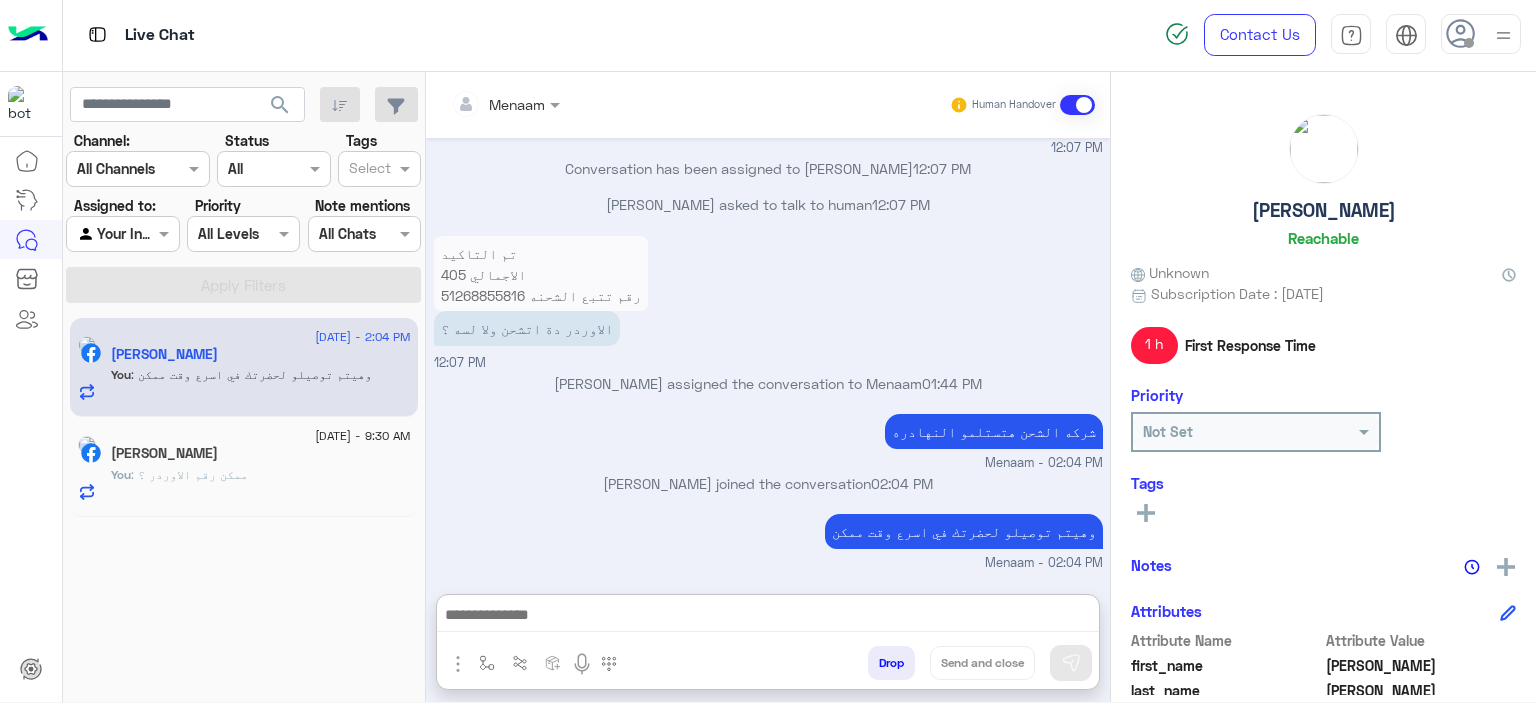 click on "Beman Nabil" 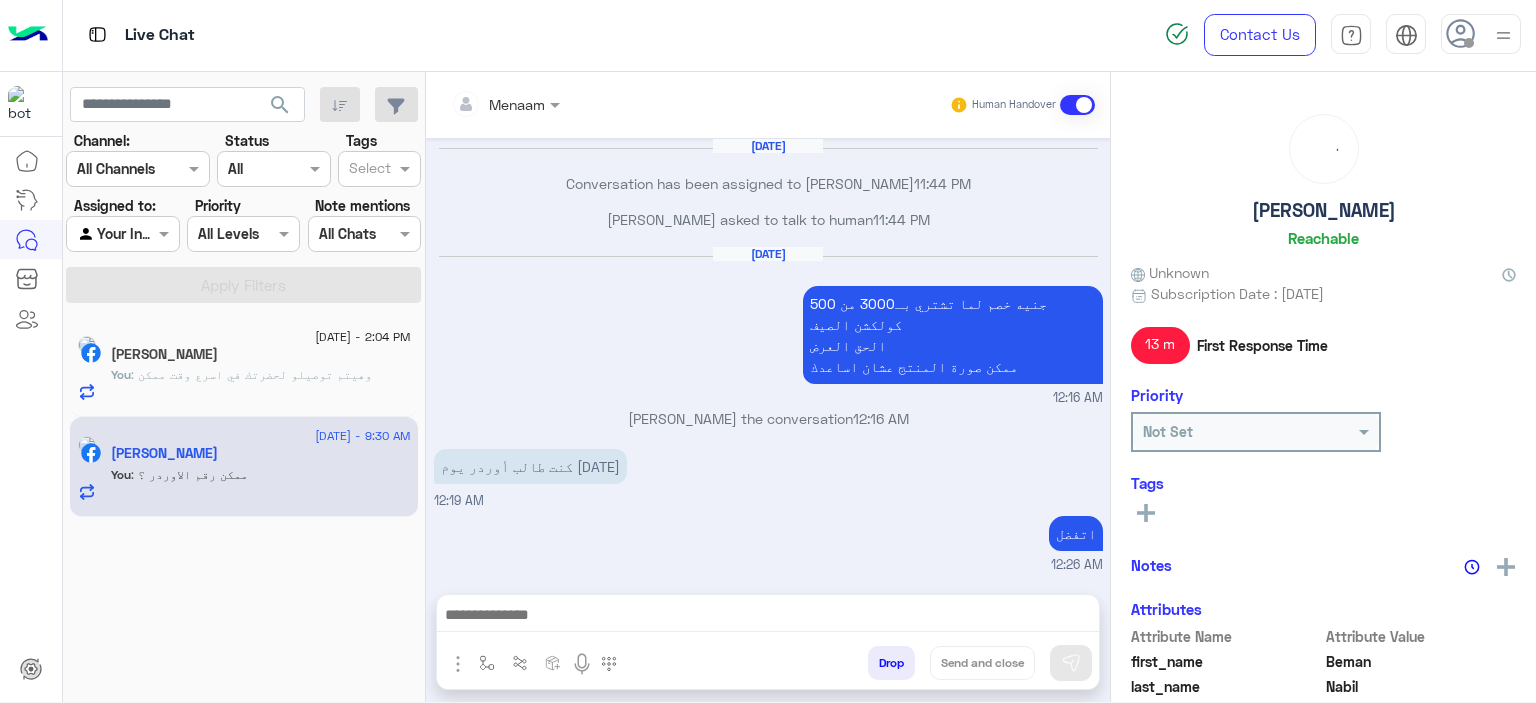 scroll, scrollTop: 1193, scrollLeft: 0, axis: vertical 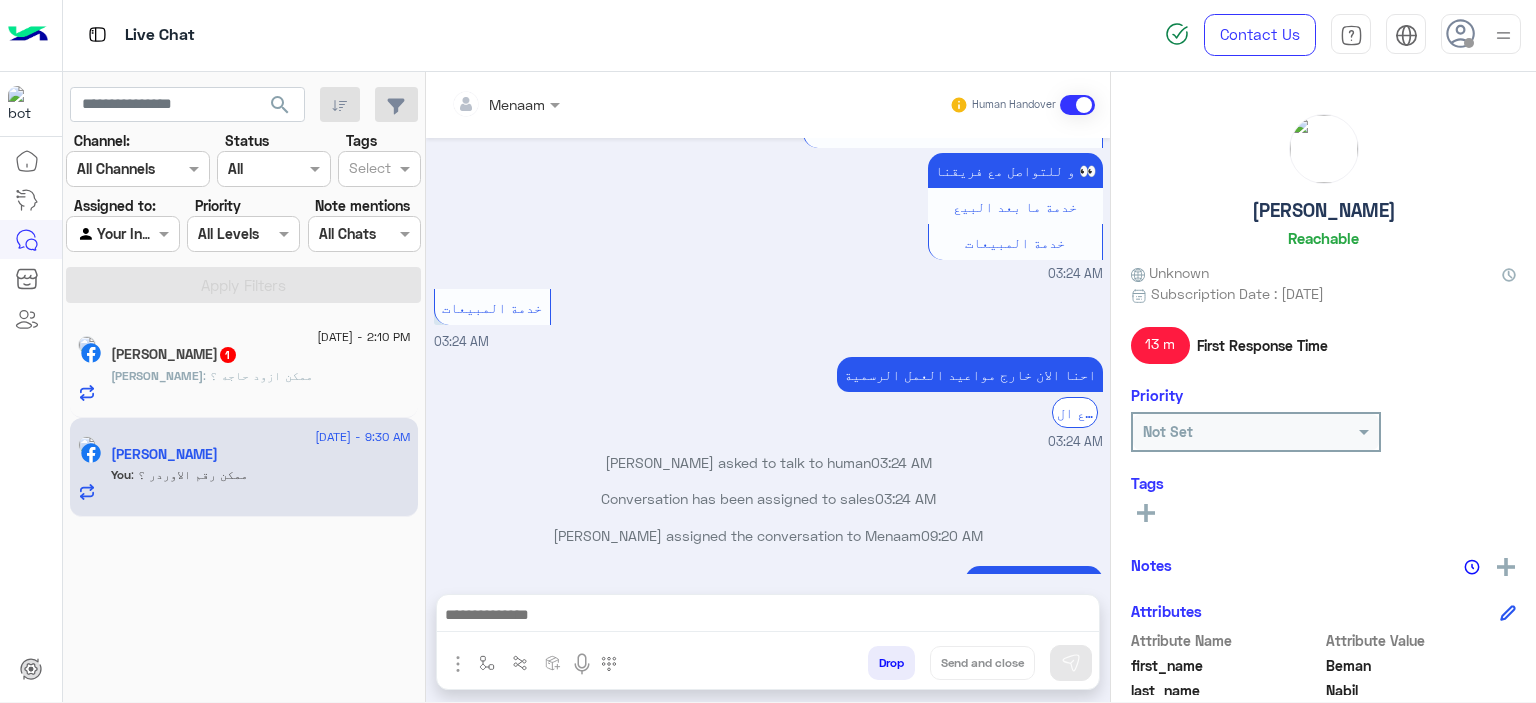 click on "Ahmed Mahmoud  1" 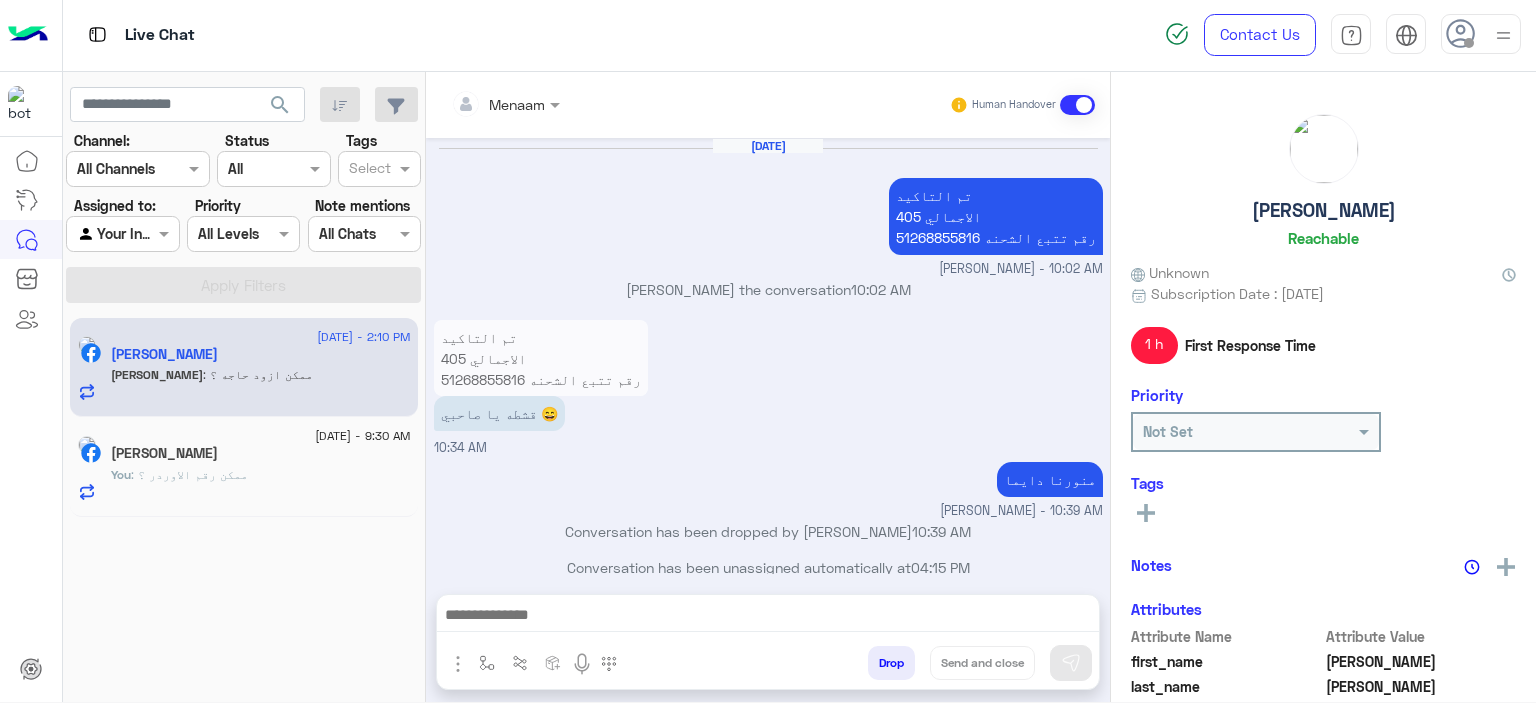 scroll, scrollTop: 1360, scrollLeft: 0, axis: vertical 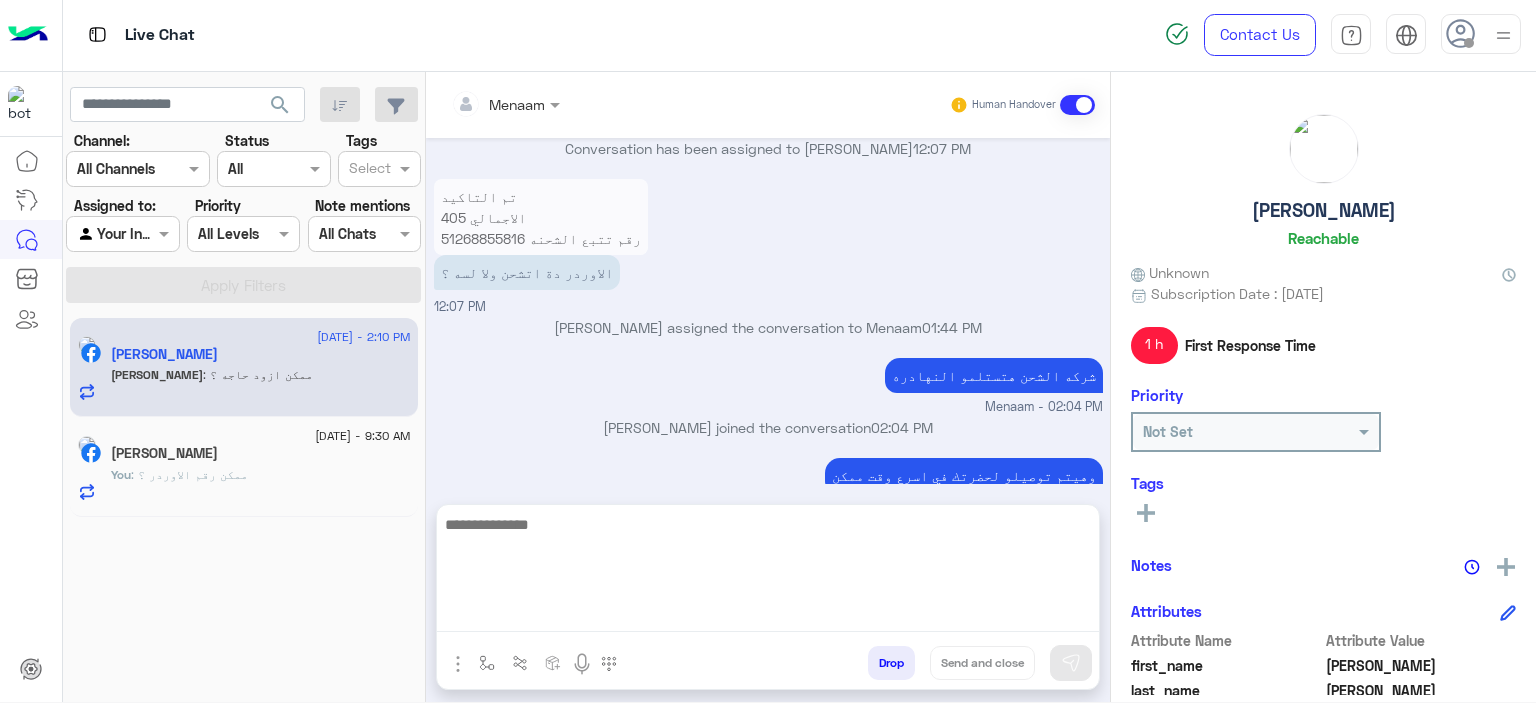 click at bounding box center [768, 572] 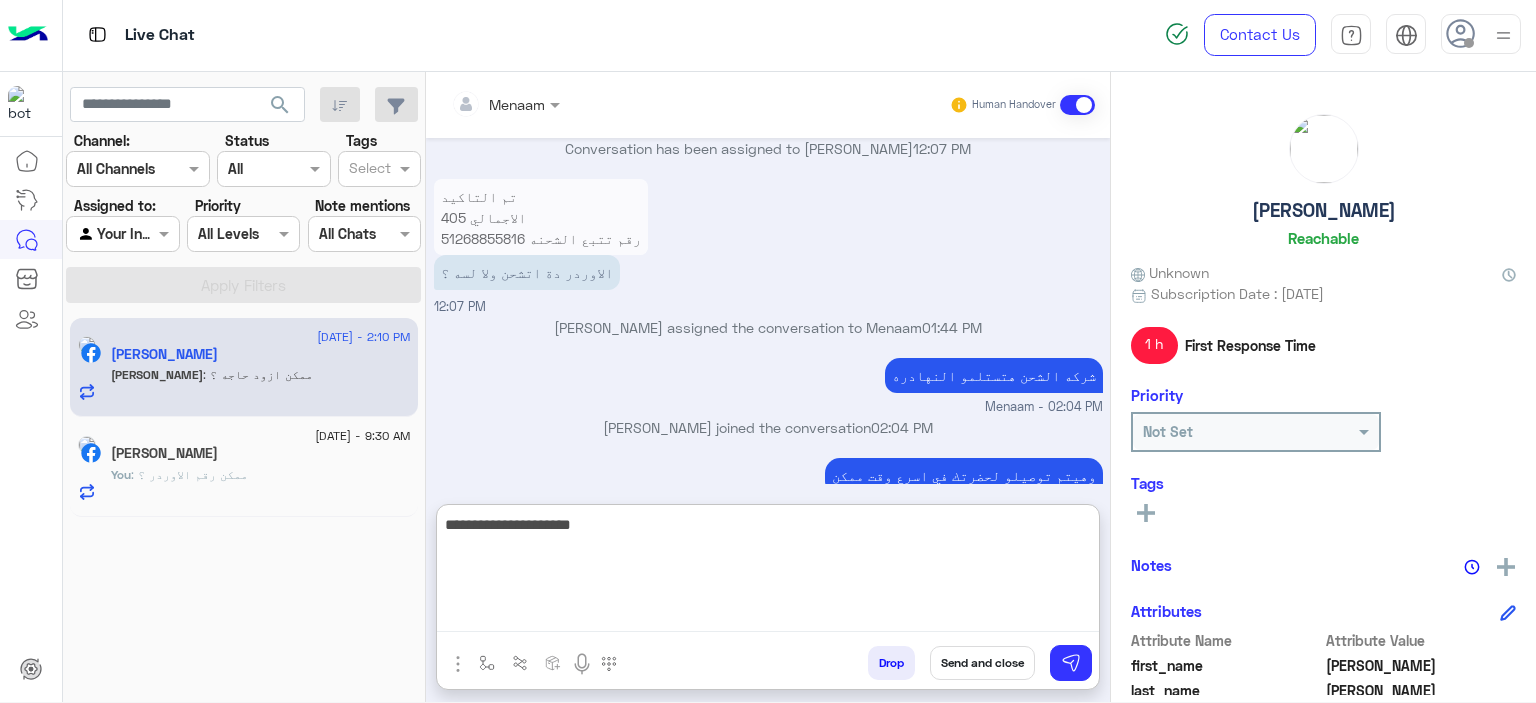 type on "**********" 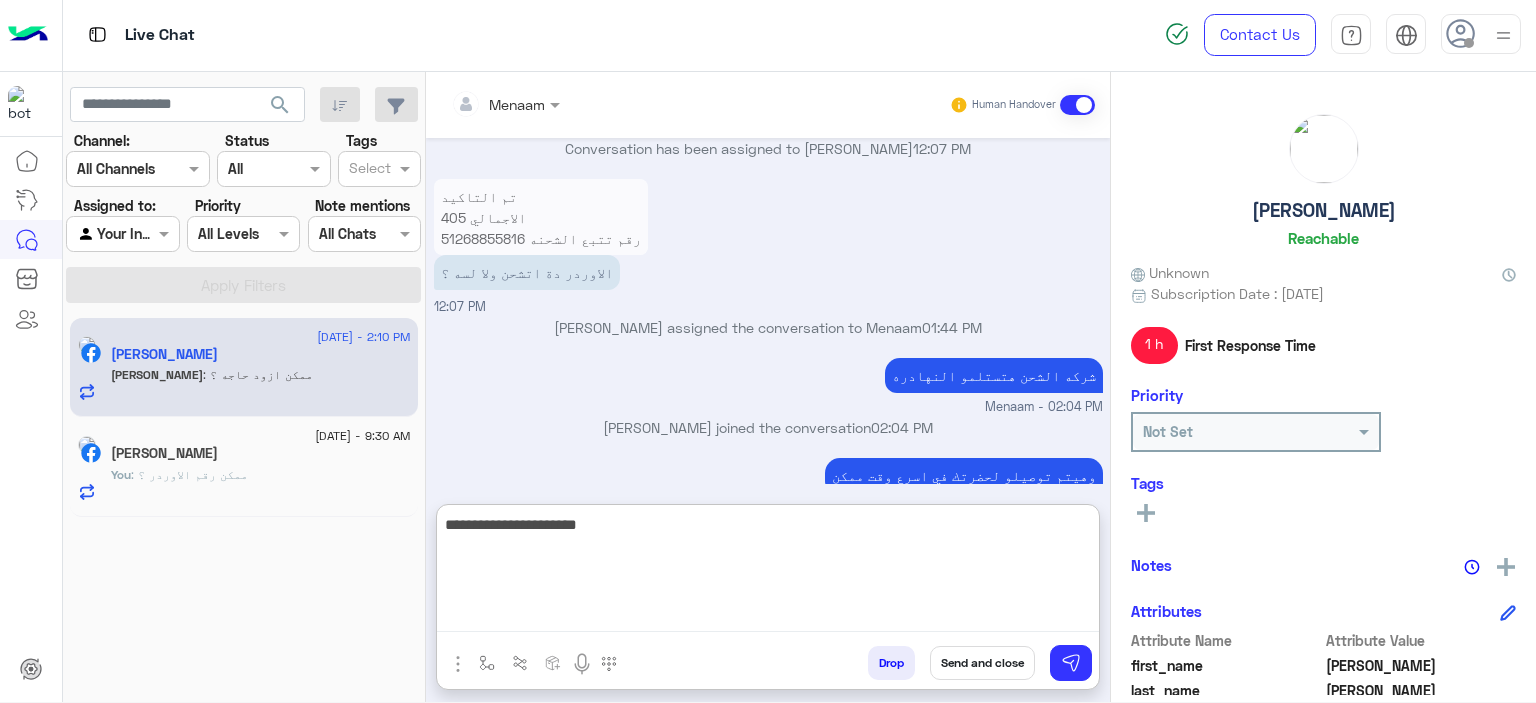 type 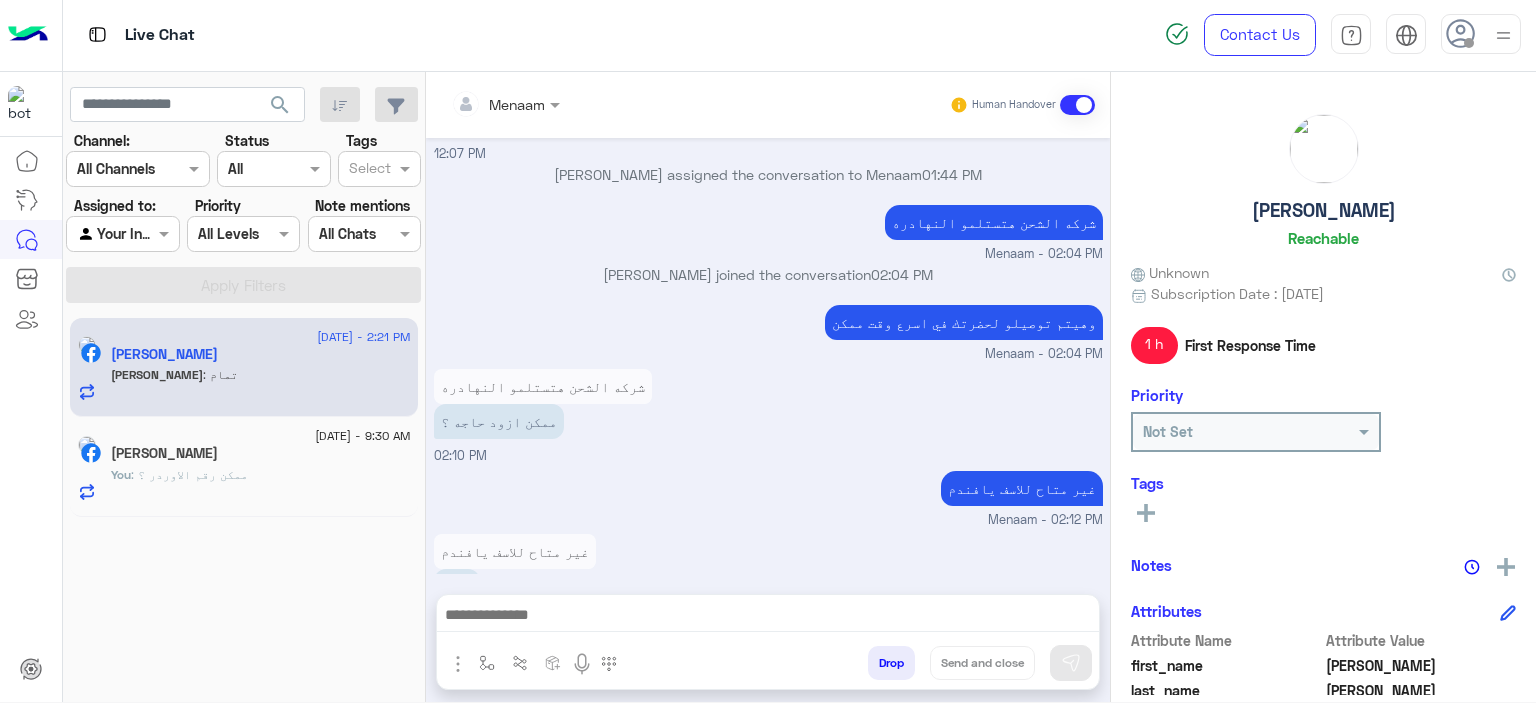 scroll, scrollTop: 1524, scrollLeft: 0, axis: vertical 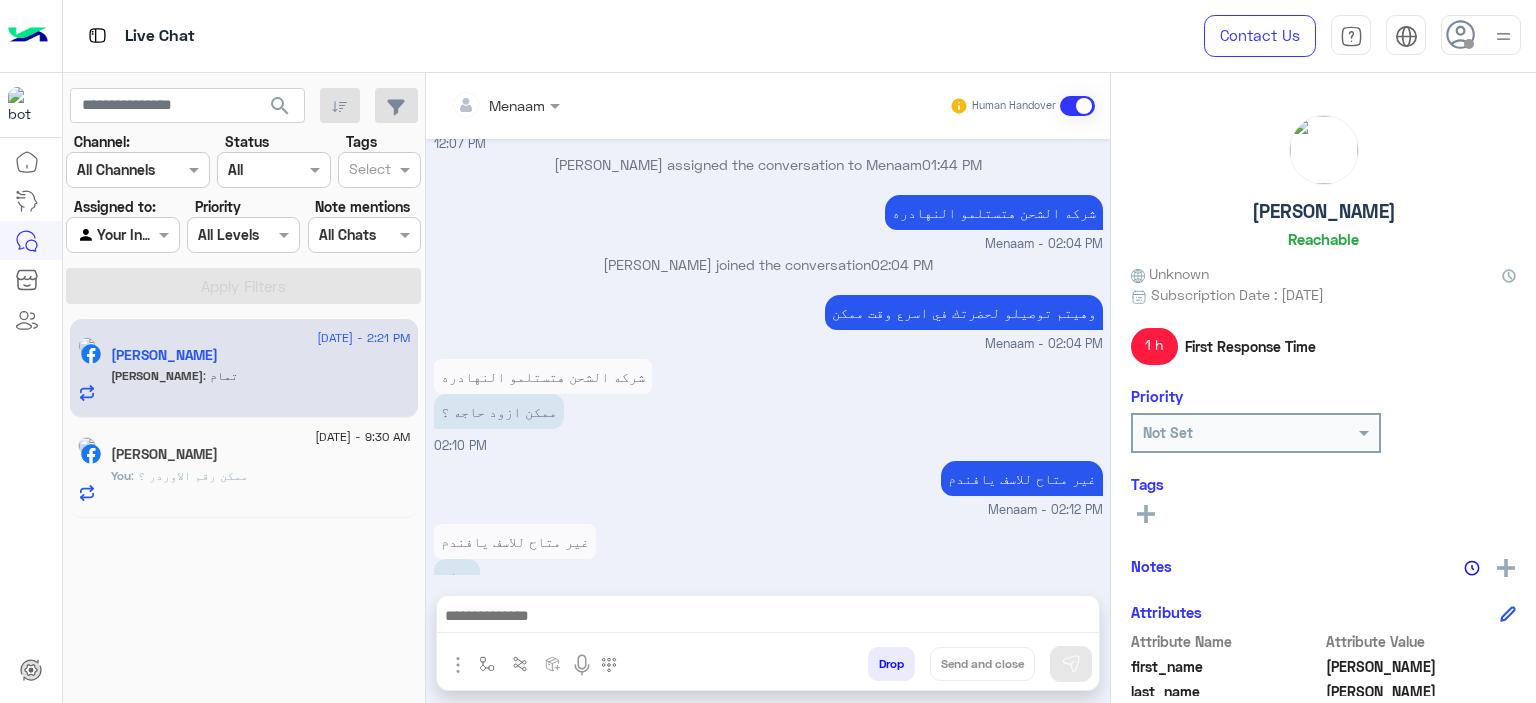 click on "Drop" at bounding box center (891, 664) 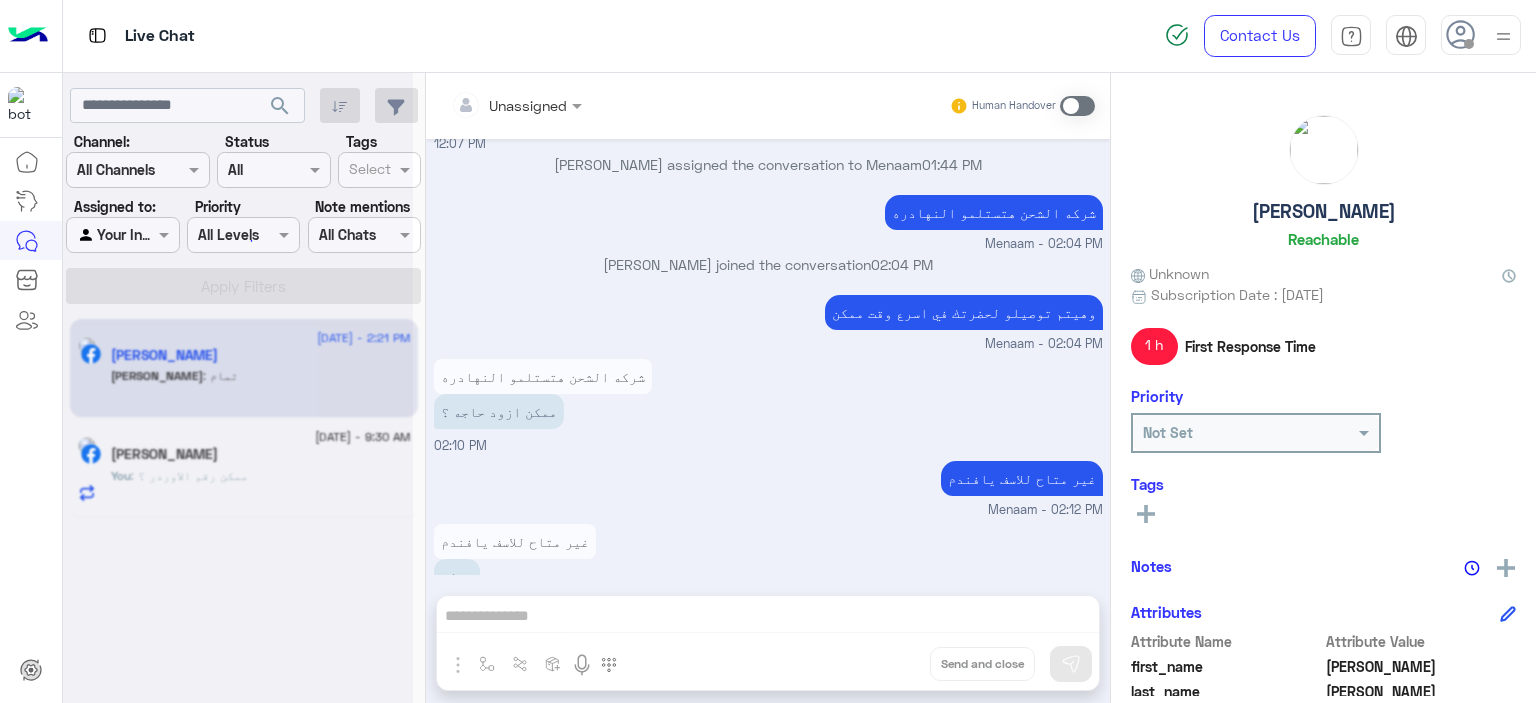 scroll, scrollTop: 1419, scrollLeft: 0, axis: vertical 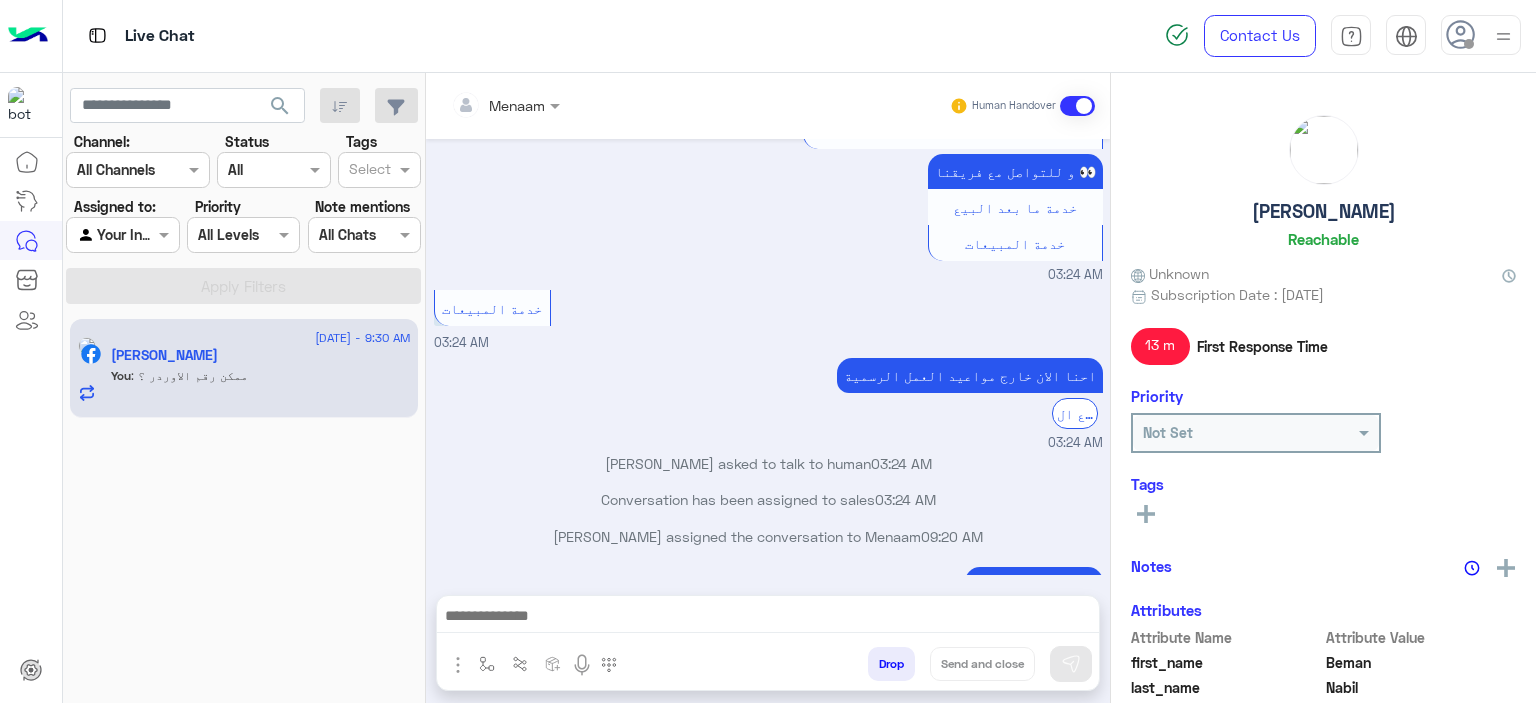 click on "Drop" at bounding box center [891, 664] 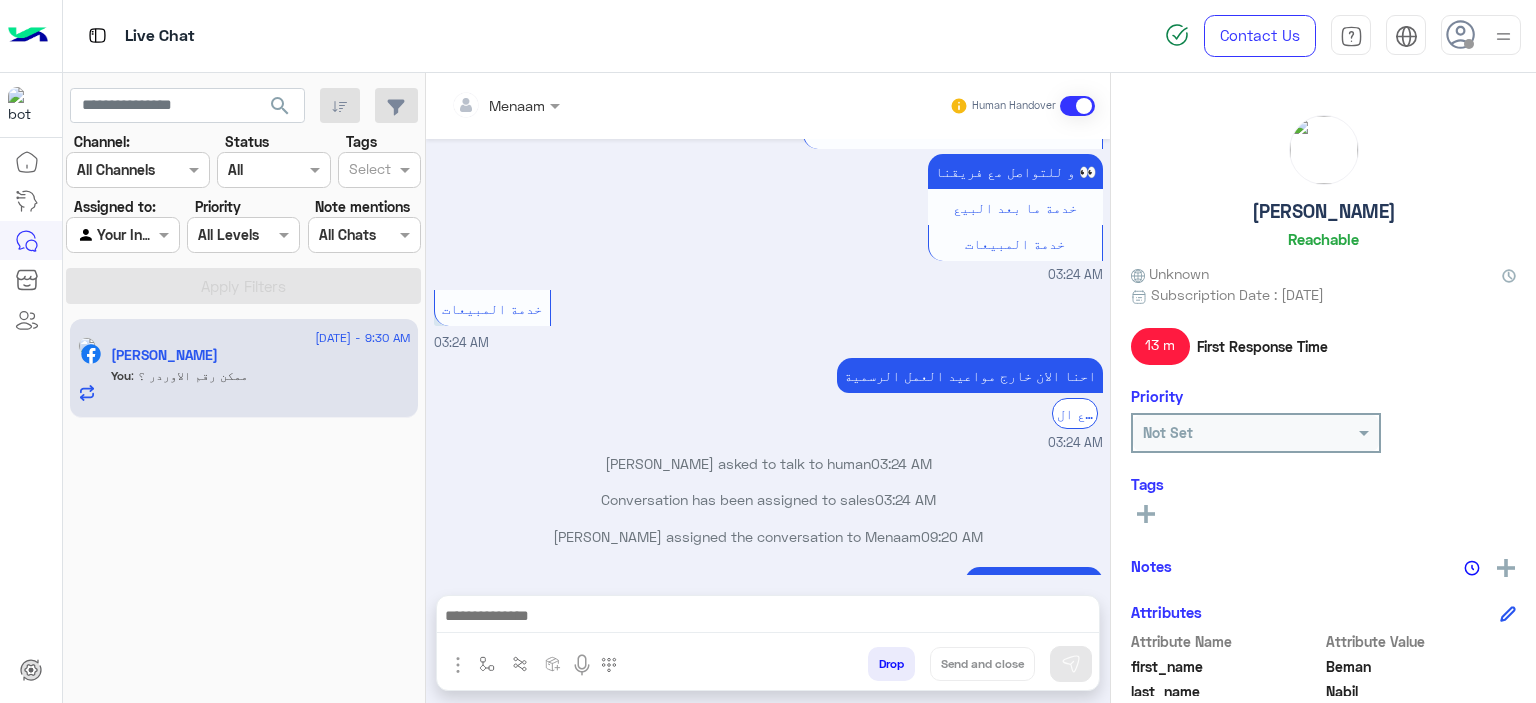 scroll, scrollTop: 1229, scrollLeft: 0, axis: vertical 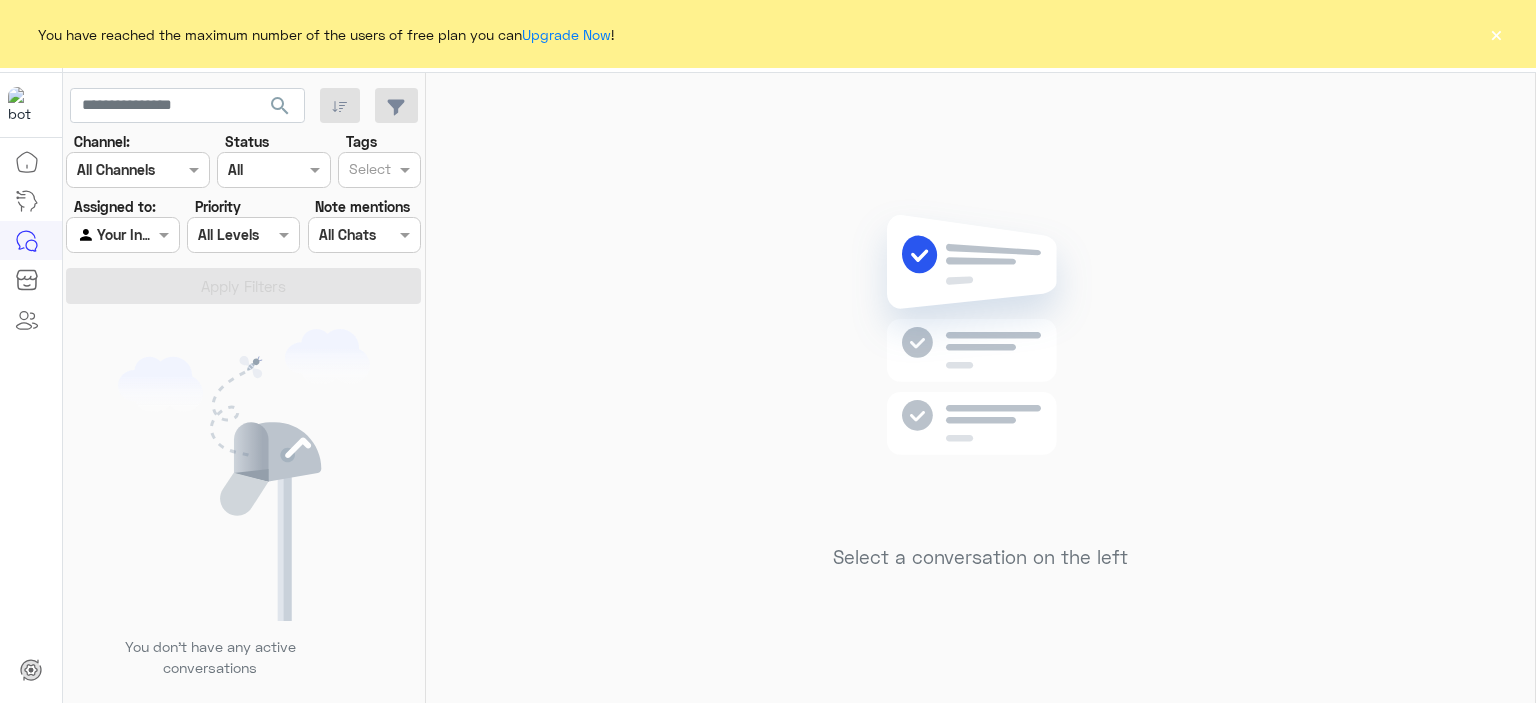 click on "×" 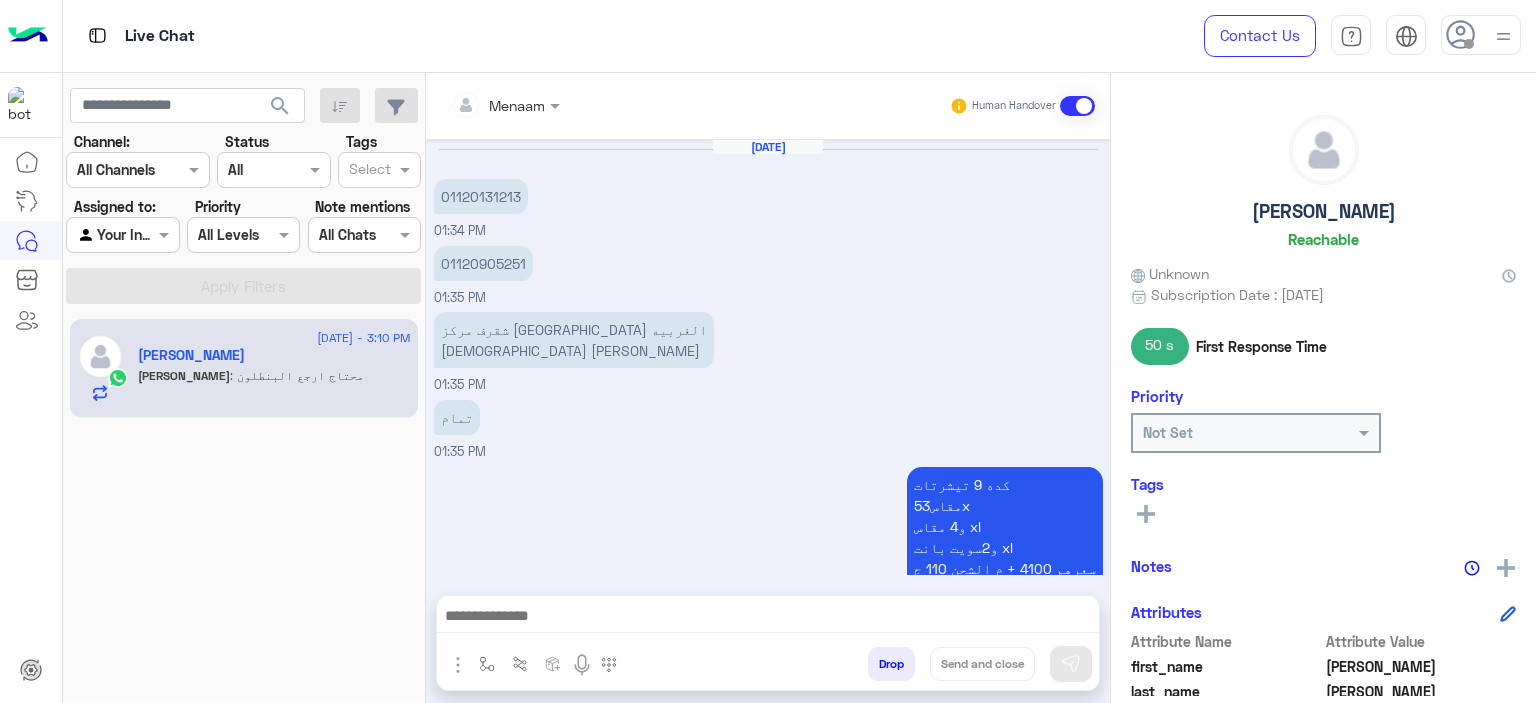 scroll, scrollTop: 0, scrollLeft: 0, axis: both 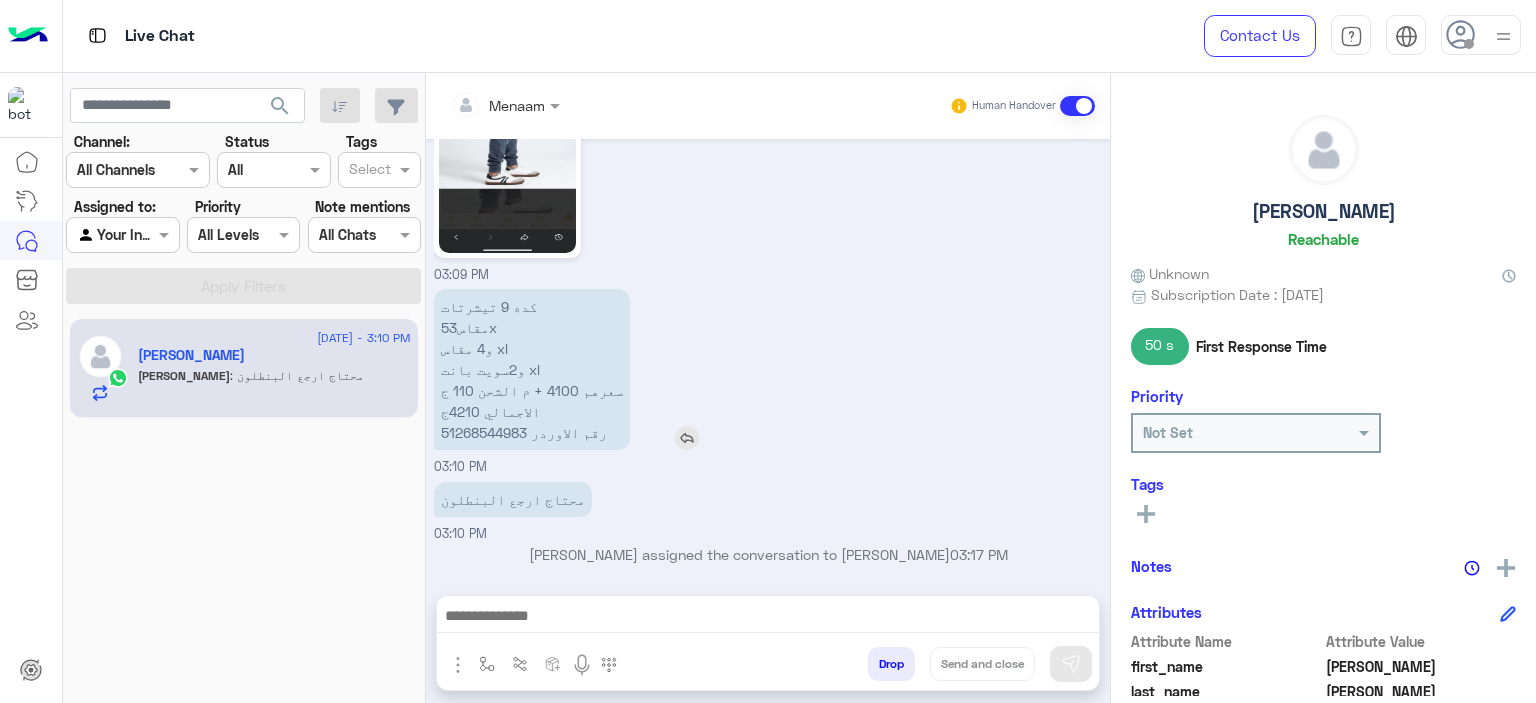 click on "كده 9 تيشرتات 5مقاس3x و4 مقاس xl و2سويت بانت xl سعرهم 4100 + م الشحن 110 ج  الاجمالي  4210ج رقم الاوردر  51268544983" at bounding box center [532, 369] 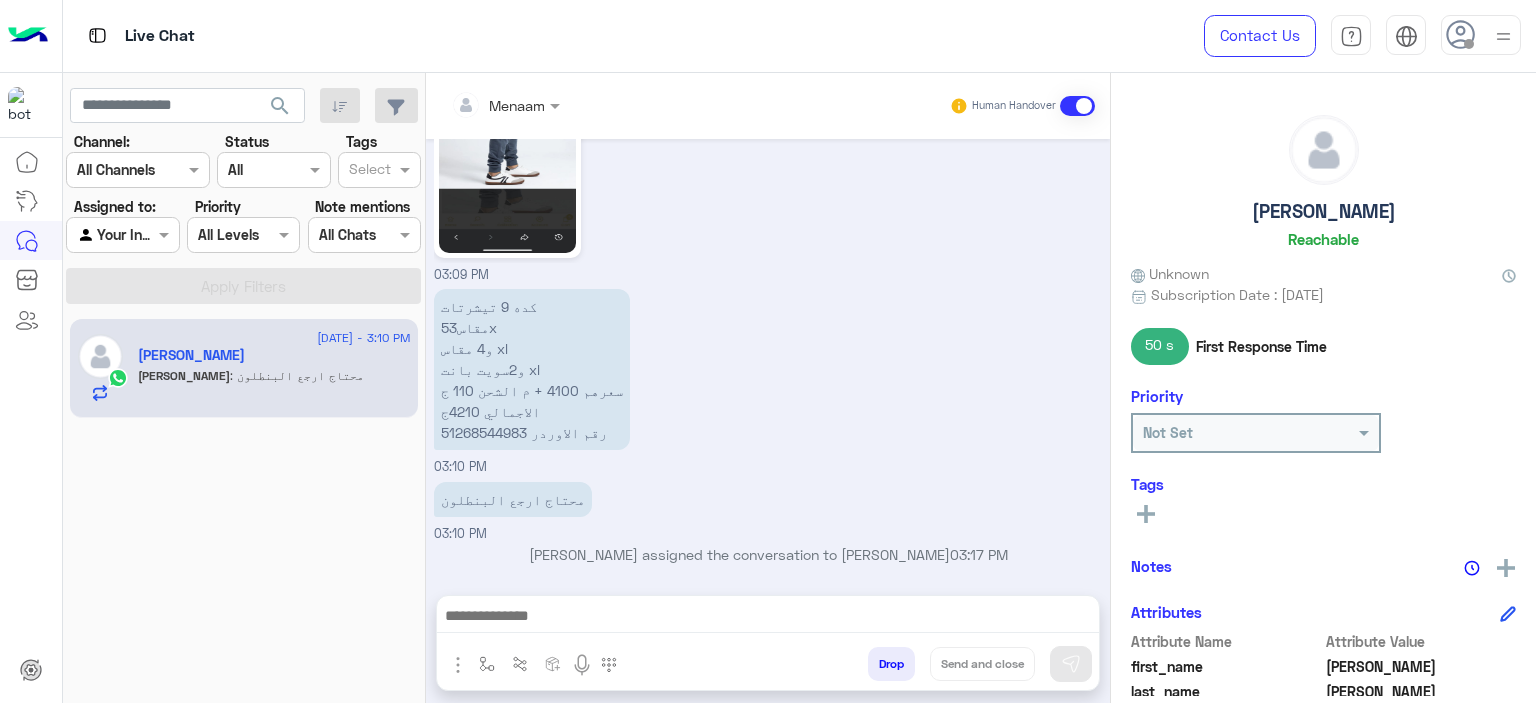 copy on "51268544983" 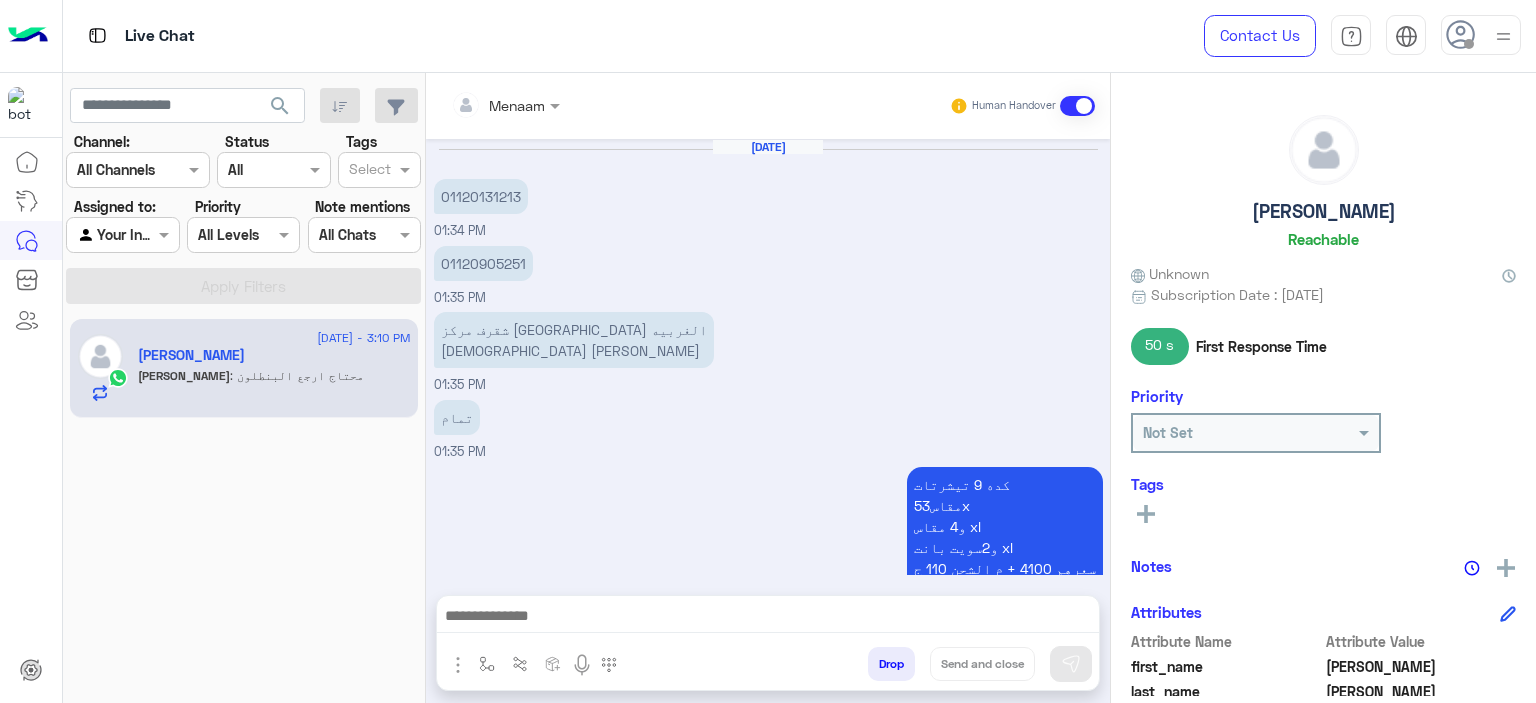 scroll, scrollTop: 0, scrollLeft: 0, axis: both 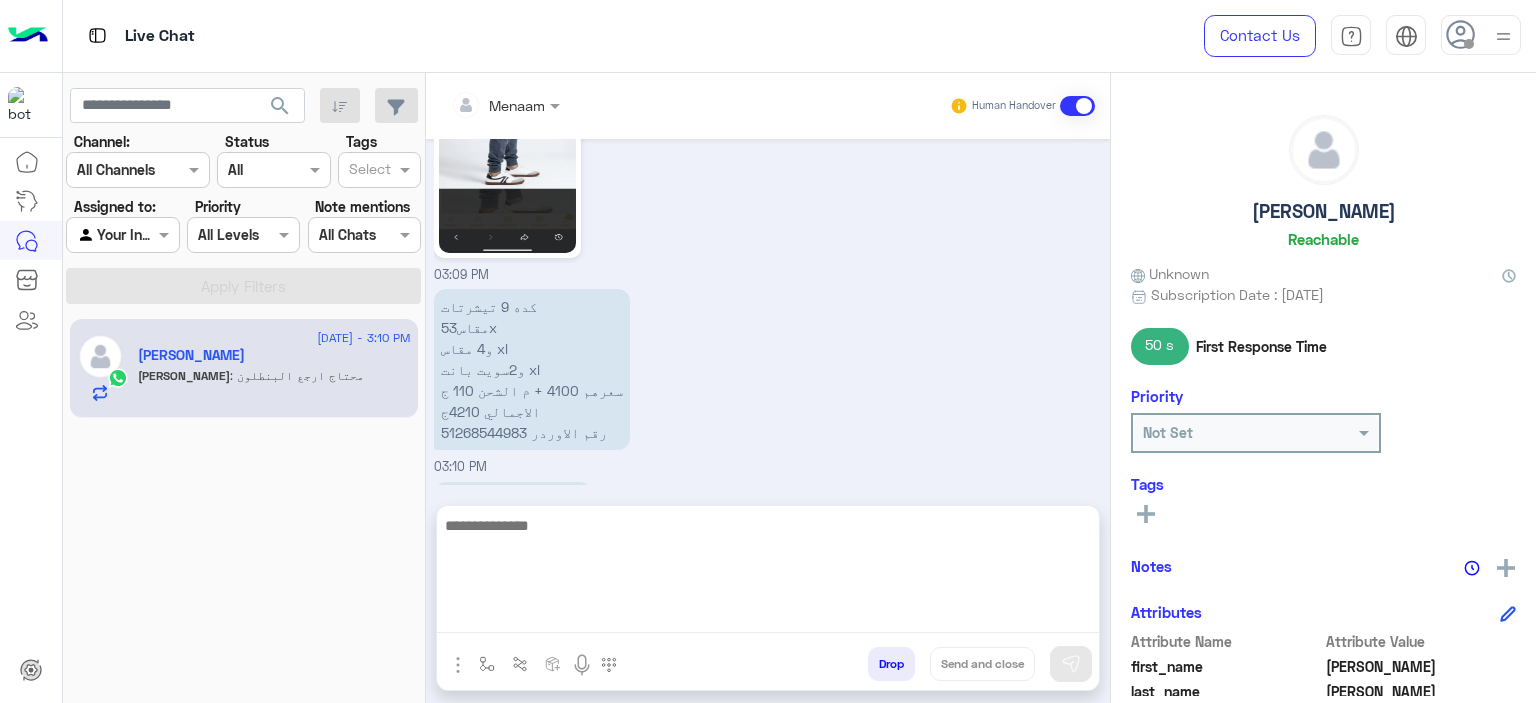 click at bounding box center [768, 573] 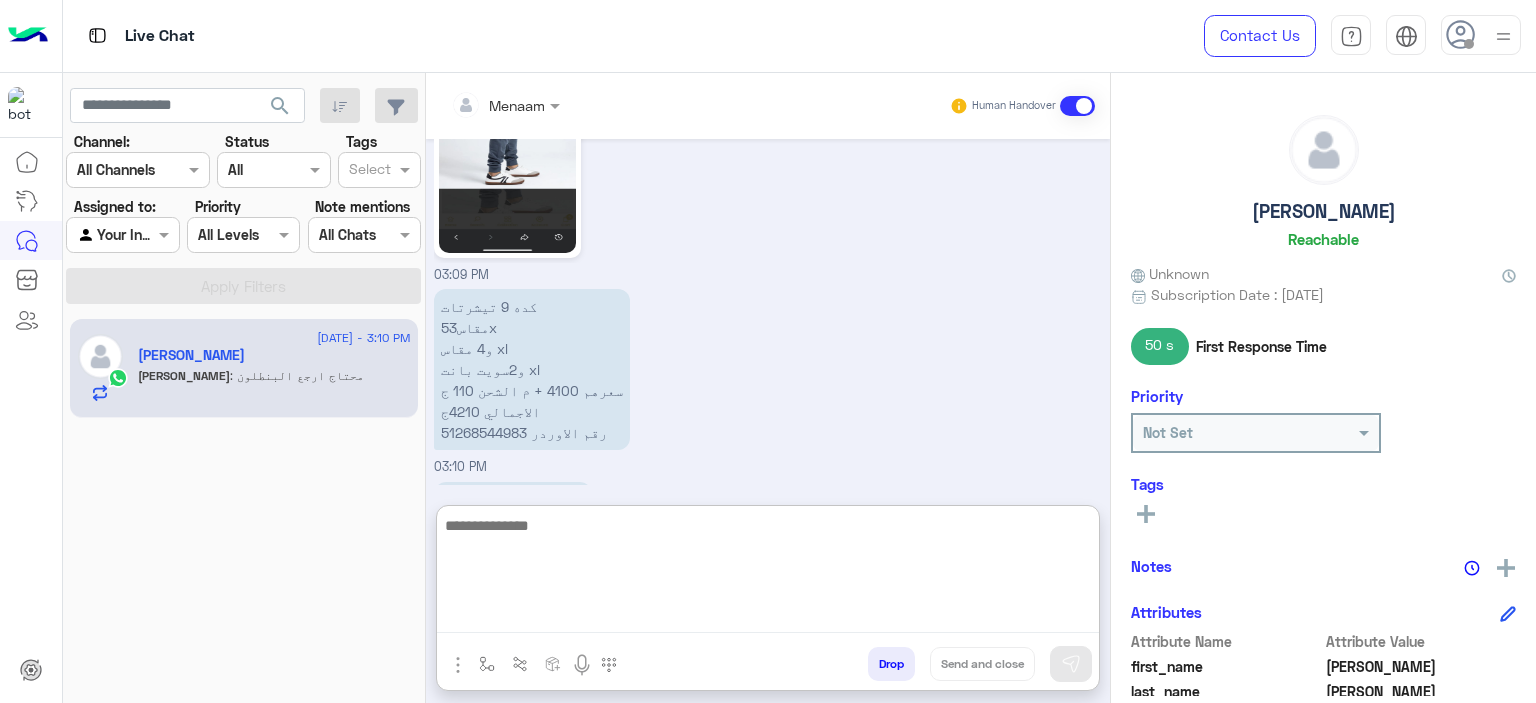 paste on "**********" 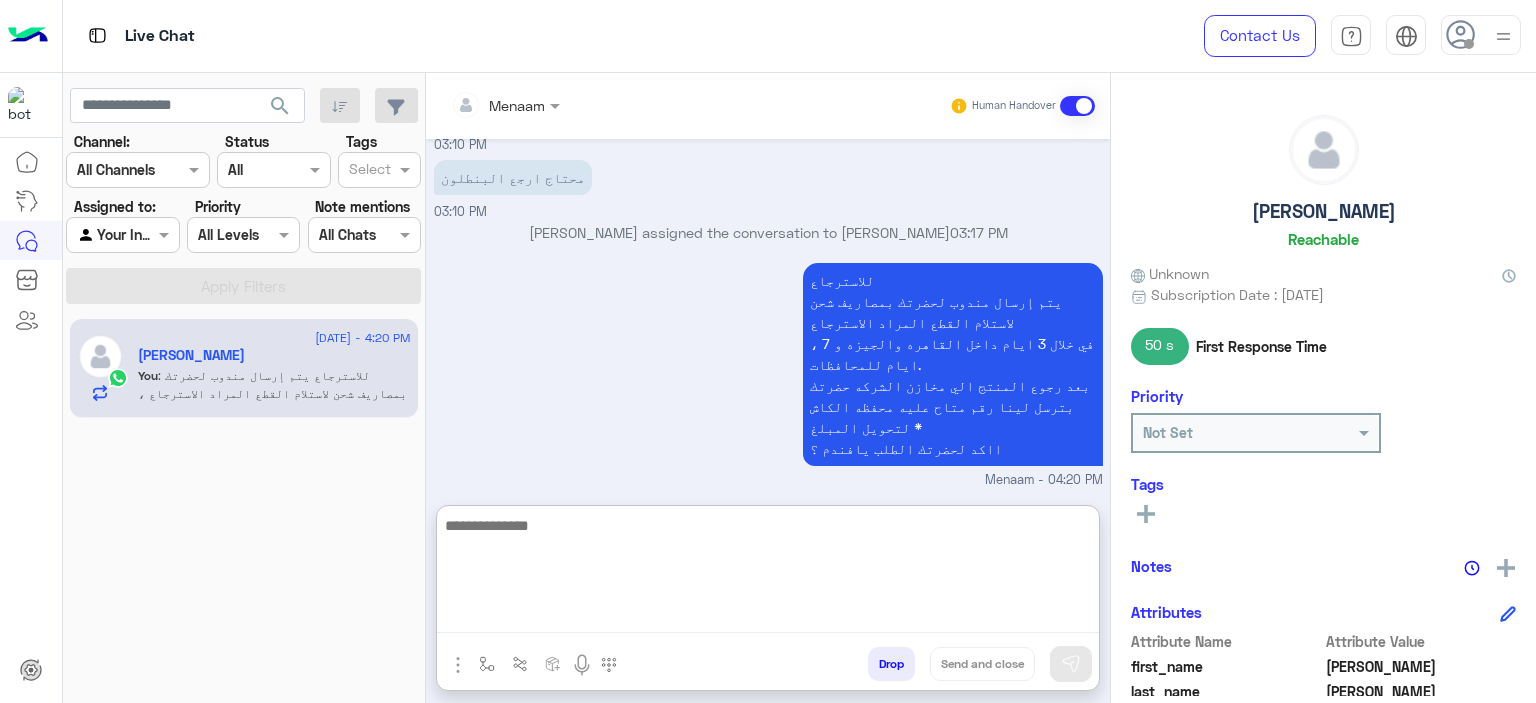 scroll, scrollTop: 2067, scrollLeft: 0, axis: vertical 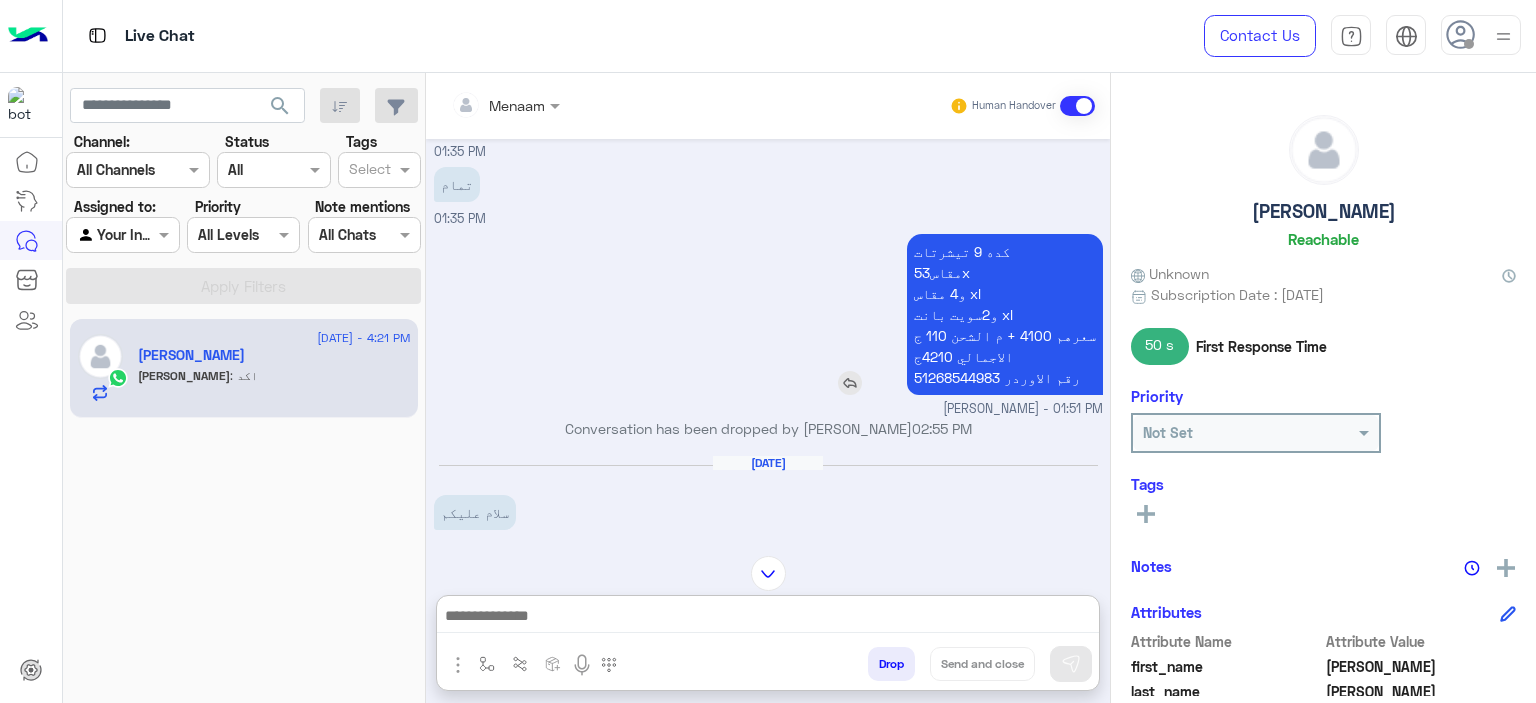 click on "كده 9 تيشرتات 5مقاس3x و4 مقاس xl و2سويت بانت xl سعرهم 4100 + م الشحن 110 ج  الاجمالي  4210ج رقم الاوردر  51268544983" at bounding box center (1005, 314) 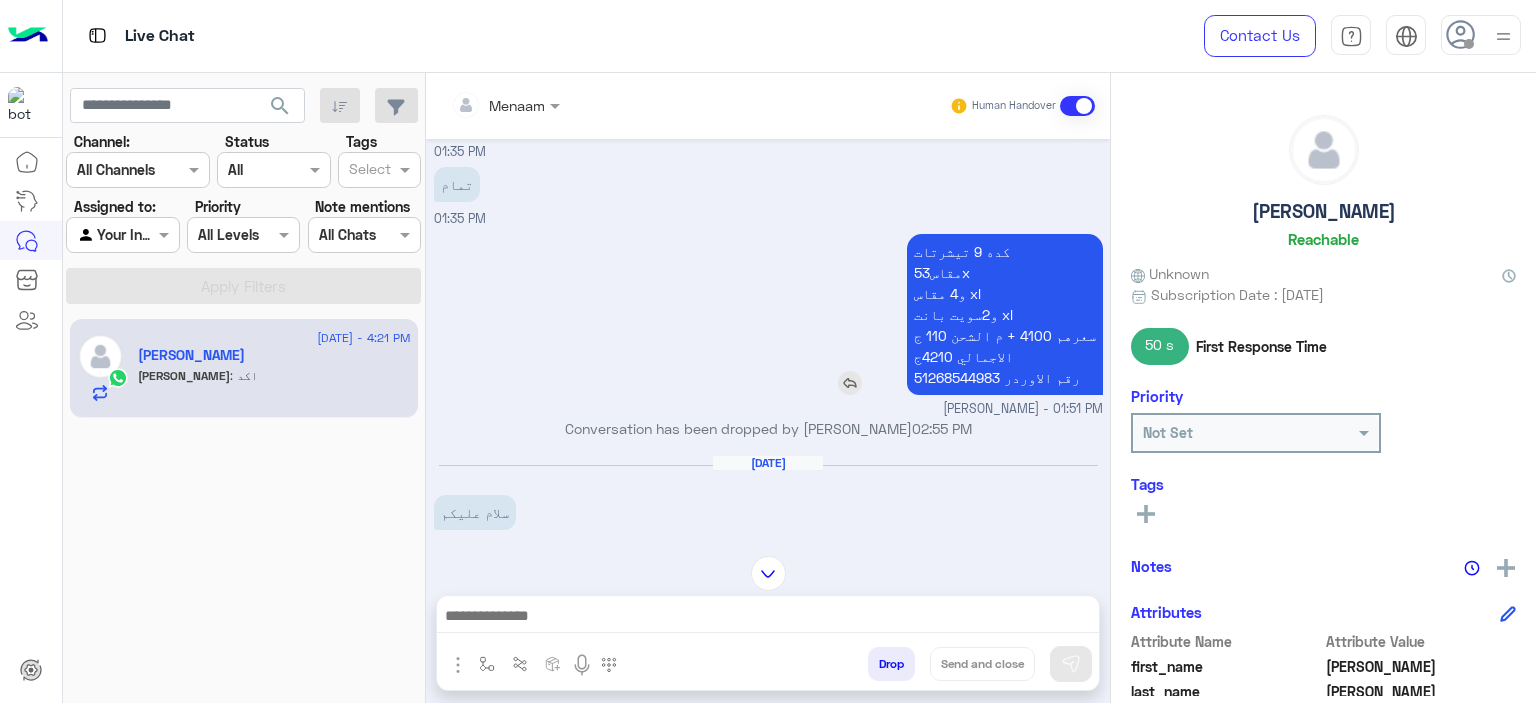 click on "كده 9 تيشرتات 5مقاس3x و4 مقاس xl و2سويت بانت xl سعرهم 4100 + م الشحن 110 ج  الاجمالي  4210ج رقم الاوردر  51268544983" at bounding box center [1005, 314] 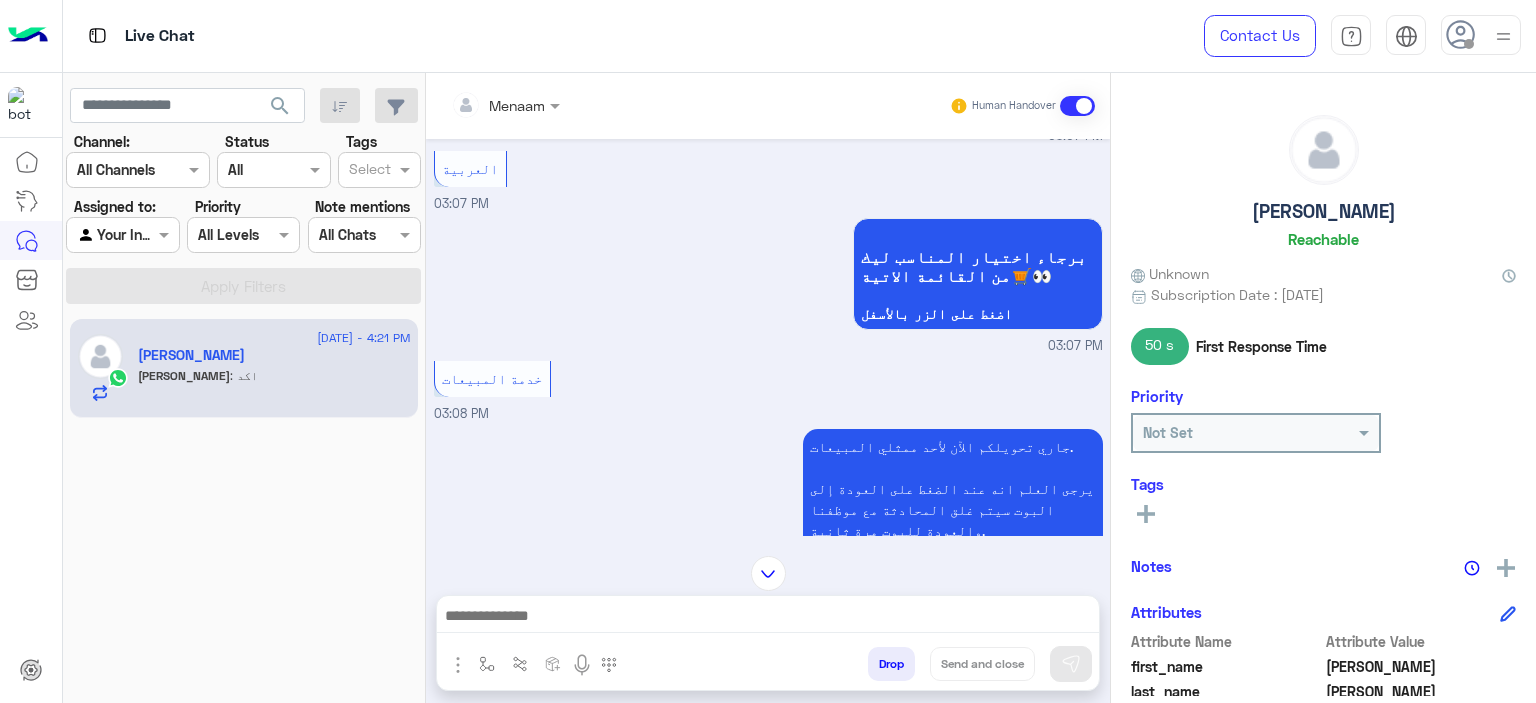 scroll, scrollTop: 1033, scrollLeft: 0, axis: vertical 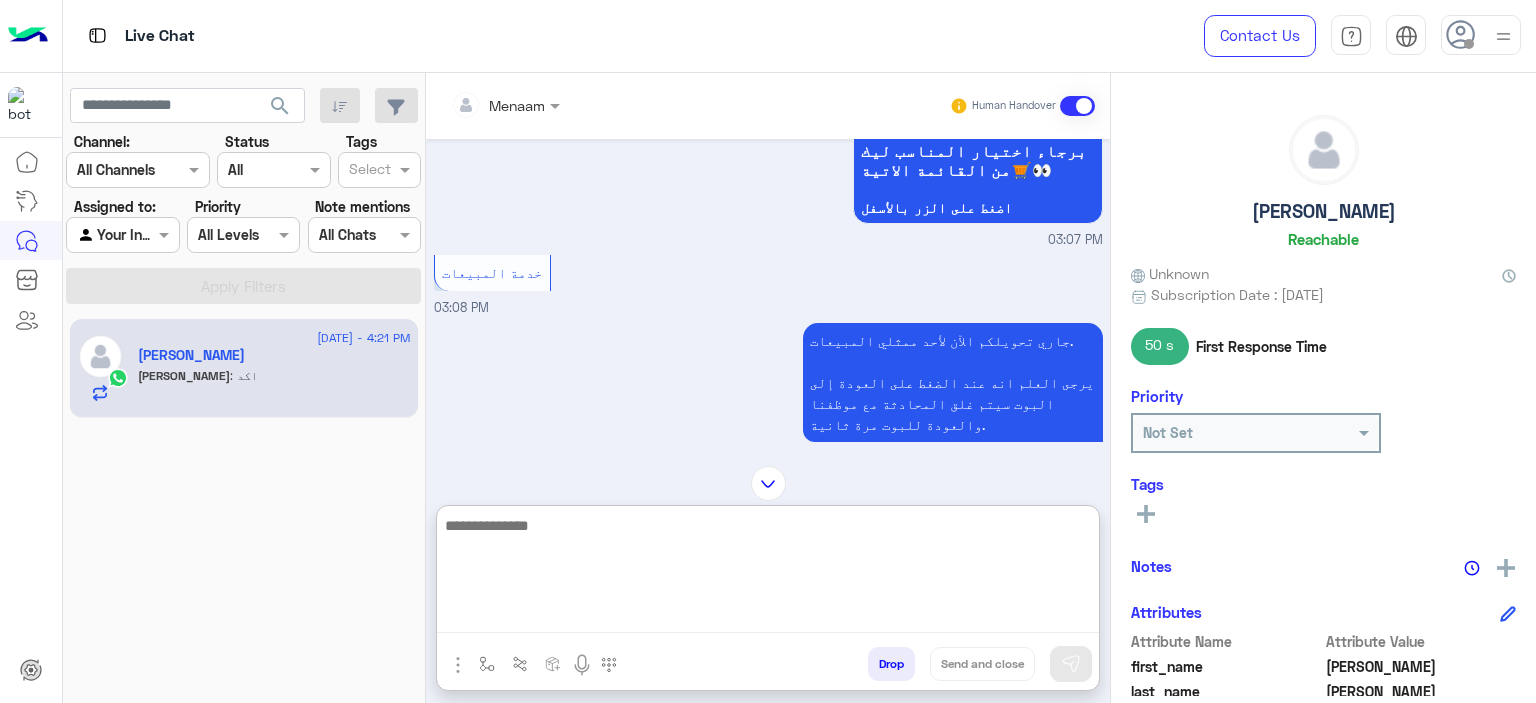 click at bounding box center (768, 573) 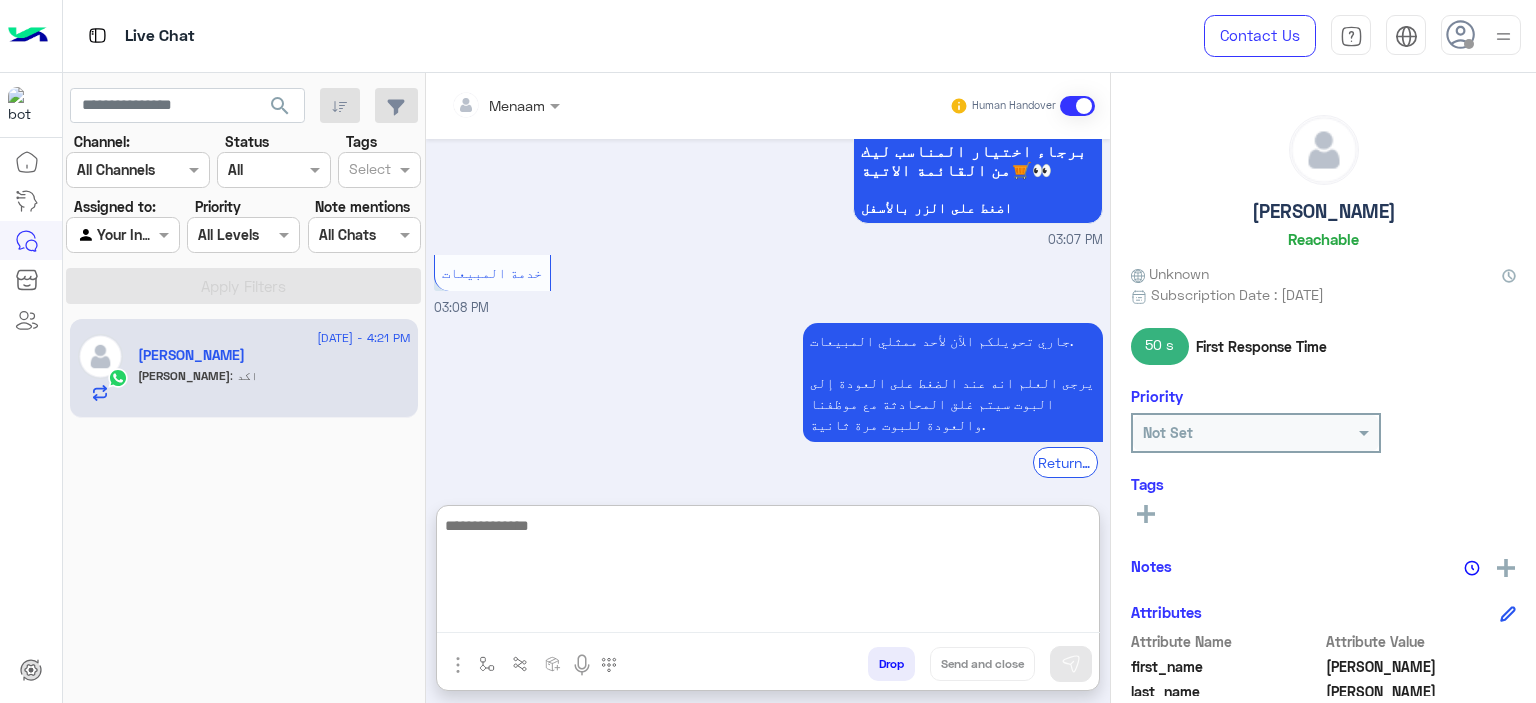 scroll, scrollTop: 0, scrollLeft: 0, axis: both 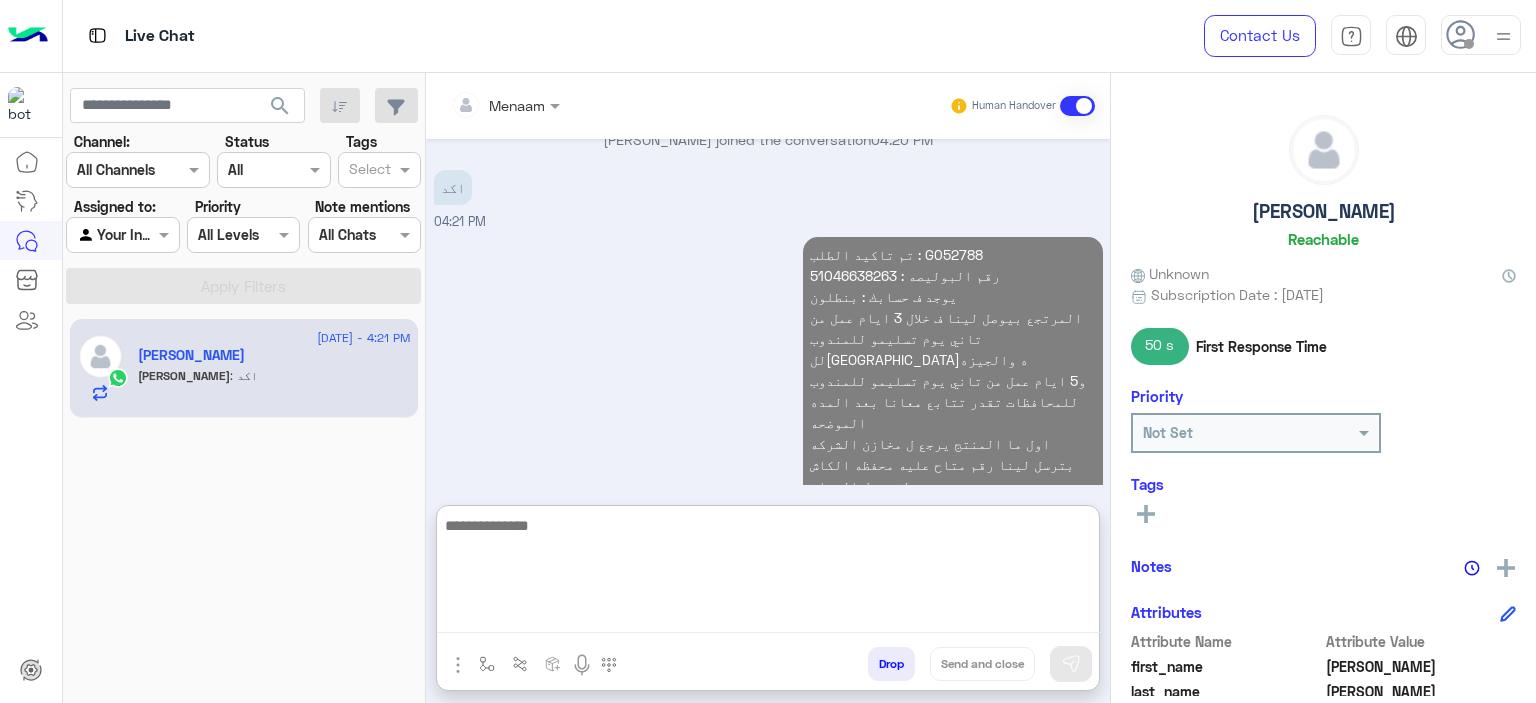 click on "تم تاكيد الطلب :   G052788 رقم البوليصه :   51046638263 يوجد ف حسابك :   بنطلون  المرتجع بيوصل لينا ف خلال 3 ايام عمل من تاني يوم تسليمو للمندوب للقاهره والجيزه  و5 ايام عمل من تاني يوم تسليمو للمندوب للمحافظات تقدر تتابع معانا بعد المده الموضحه اول ما المنتج يرجع ل مخازن الشركه    بترسل لينا رقم متاح عليه محفظه الكاش لتحويل المبلغ  المندوب هيتواصل معاك خلال 3 ايام عمل بحد اقصي لاستلام المنتج من حضرتك  تنبيه❌  ف حاله عدم التواصل مع حضرتك من قبل المندوب ف خلال المده برجاء التواصل معانا مره اخري للتواصل مع شركه الشحن" at bounding box center [953, 422] 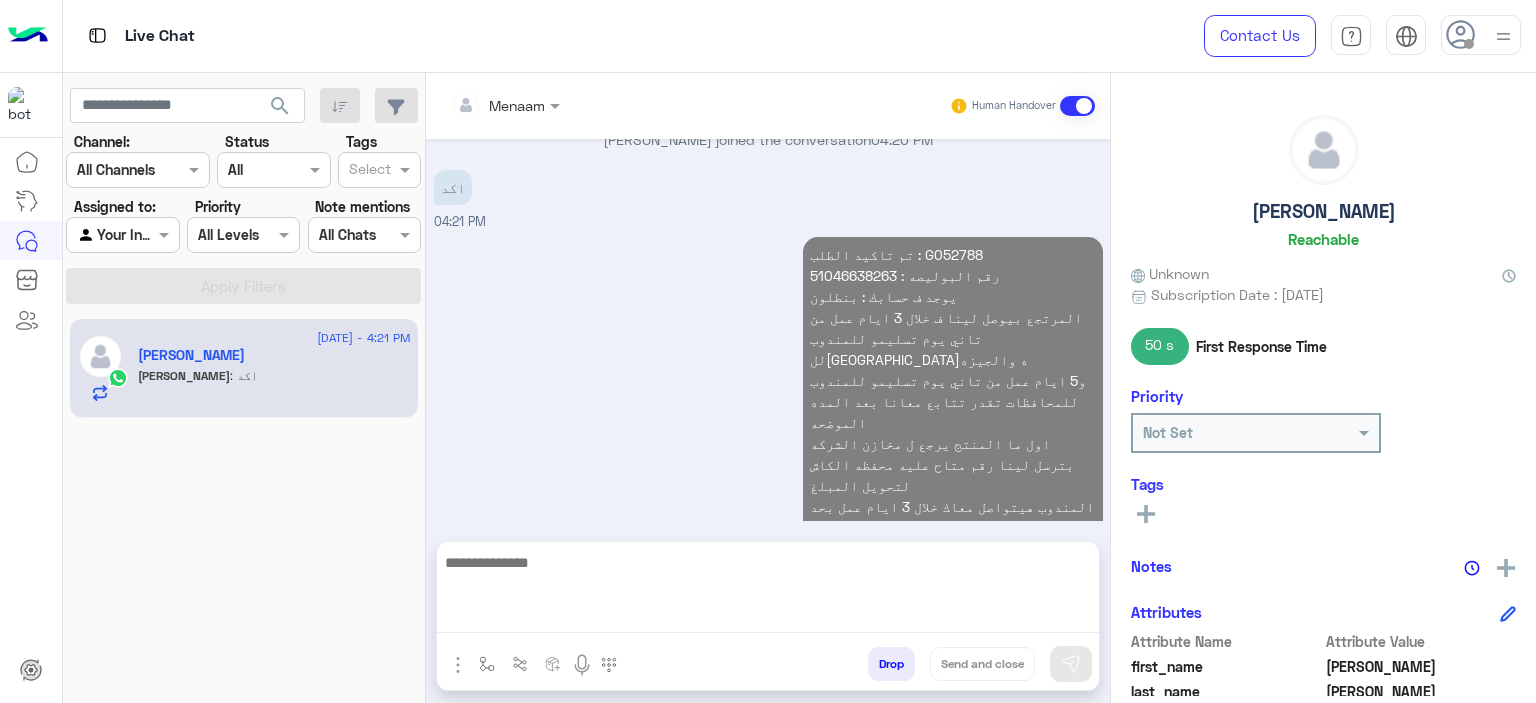 click on "تم تاكيد الطلب :   G052788 رقم البوليصه :   51046638263 يوجد ف حسابك :   بنطلون  المرتجع بيوصل لينا ف خلال 3 ايام عمل من تاني يوم تسليمو للمندوب للقاهره والجيزه  و5 ايام عمل من تاني يوم تسليمو للمندوب للمحافظات تقدر تتابع معانا بعد المده الموضحه اول ما المنتج يرجع ل مخازن الشركه    بترسل لينا رقم متاح عليه محفظه الكاش لتحويل المبلغ  المندوب هيتواصل معاك خلال 3 ايام عمل بحد اقصي لاستلام المنتج من حضرتك  تنبيه❌  ف حاله عدم التواصل مع حضرتك من قبل المندوب ف خلال المده برجاء التواصل معانا مره اخري للتواصل مع شركه الشحن" at bounding box center [953, 422] 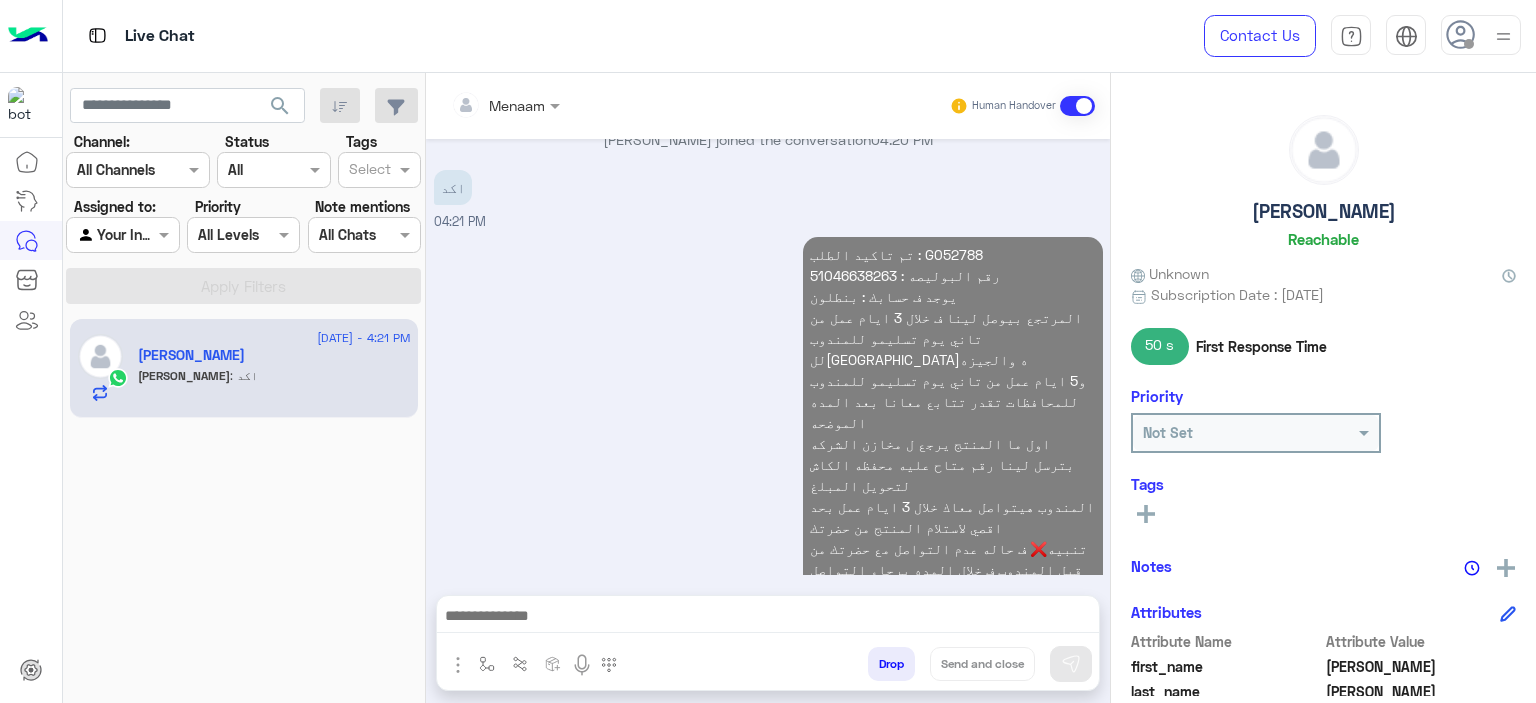copy on "51046638263" 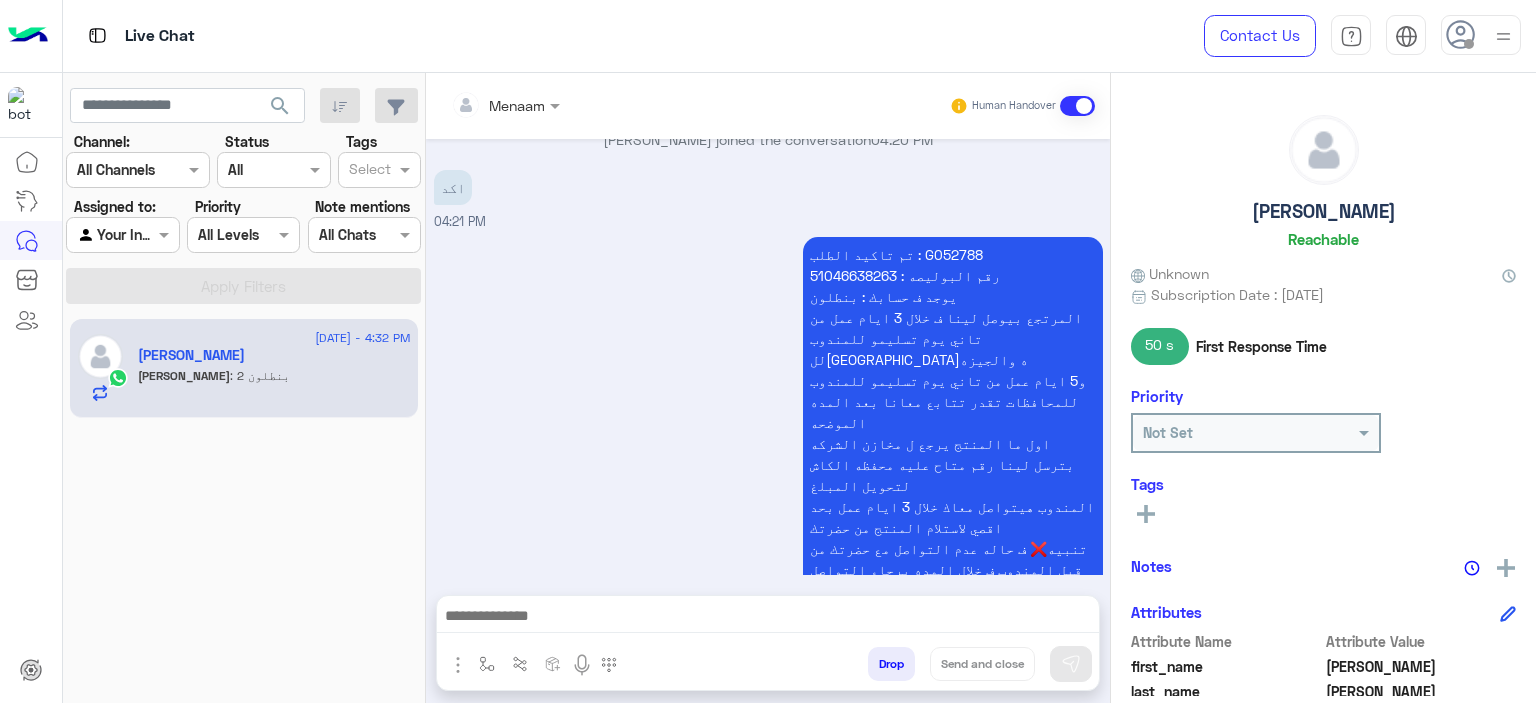 scroll, scrollTop: 2467, scrollLeft: 0, axis: vertical 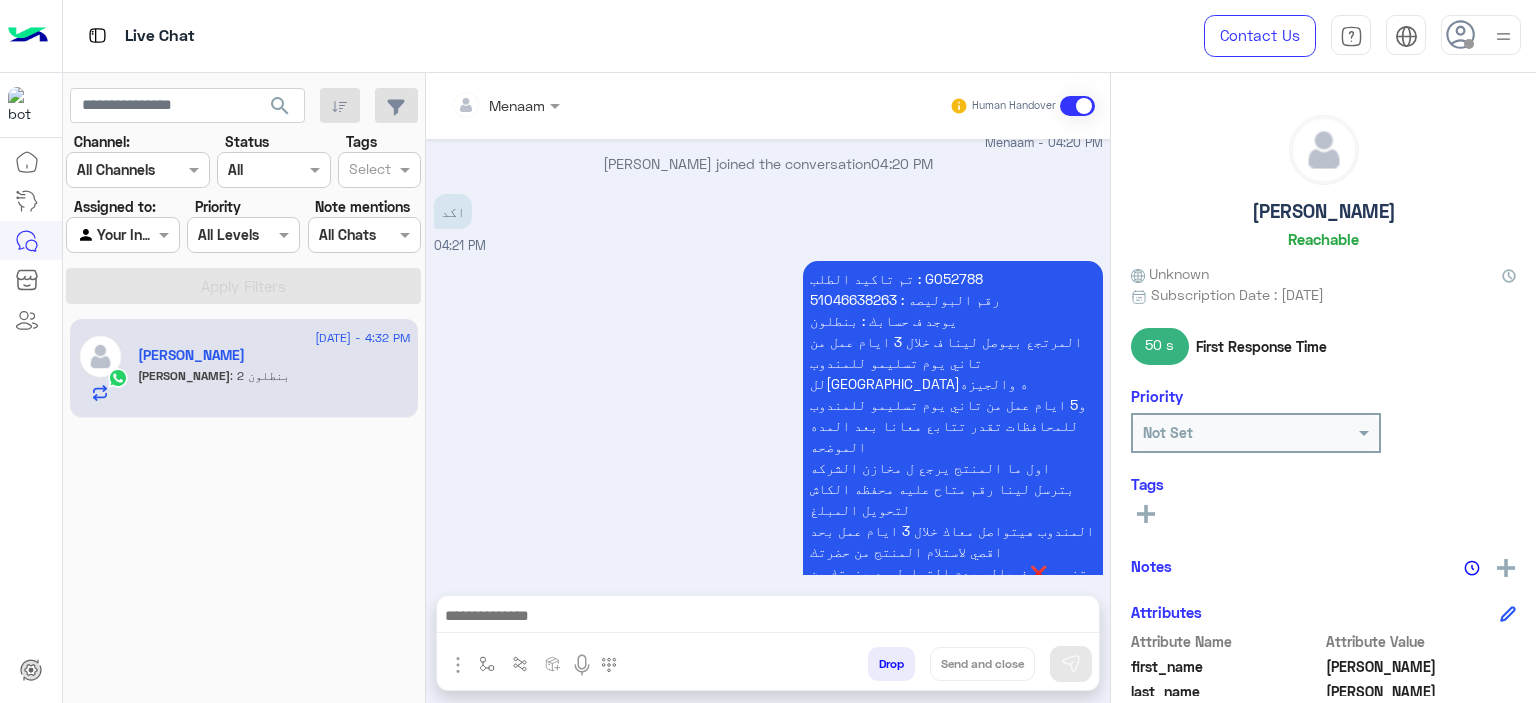 click at bounding box center [768, 618] 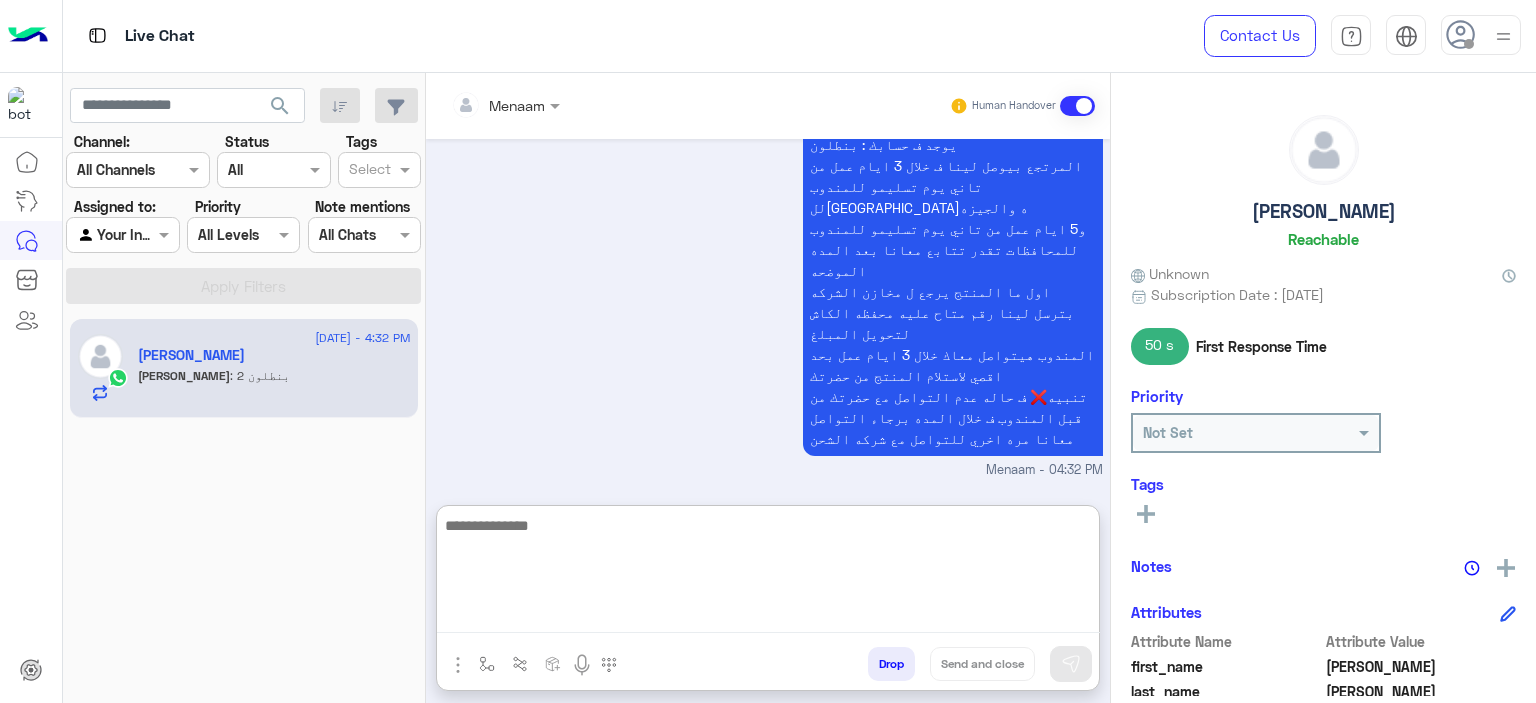 scroll, scrollTop: 2557, scrollLeft: 0, axis: vertical 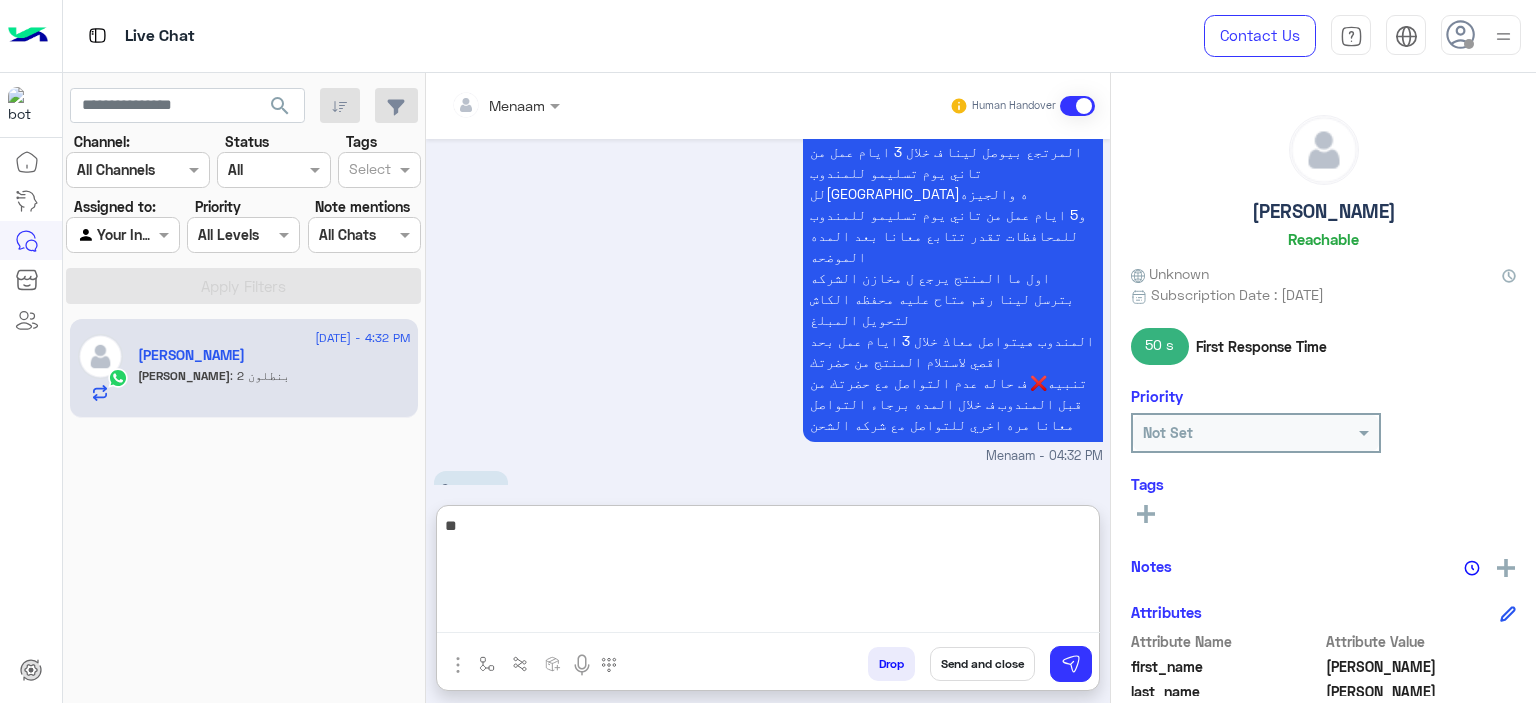 type on "*" 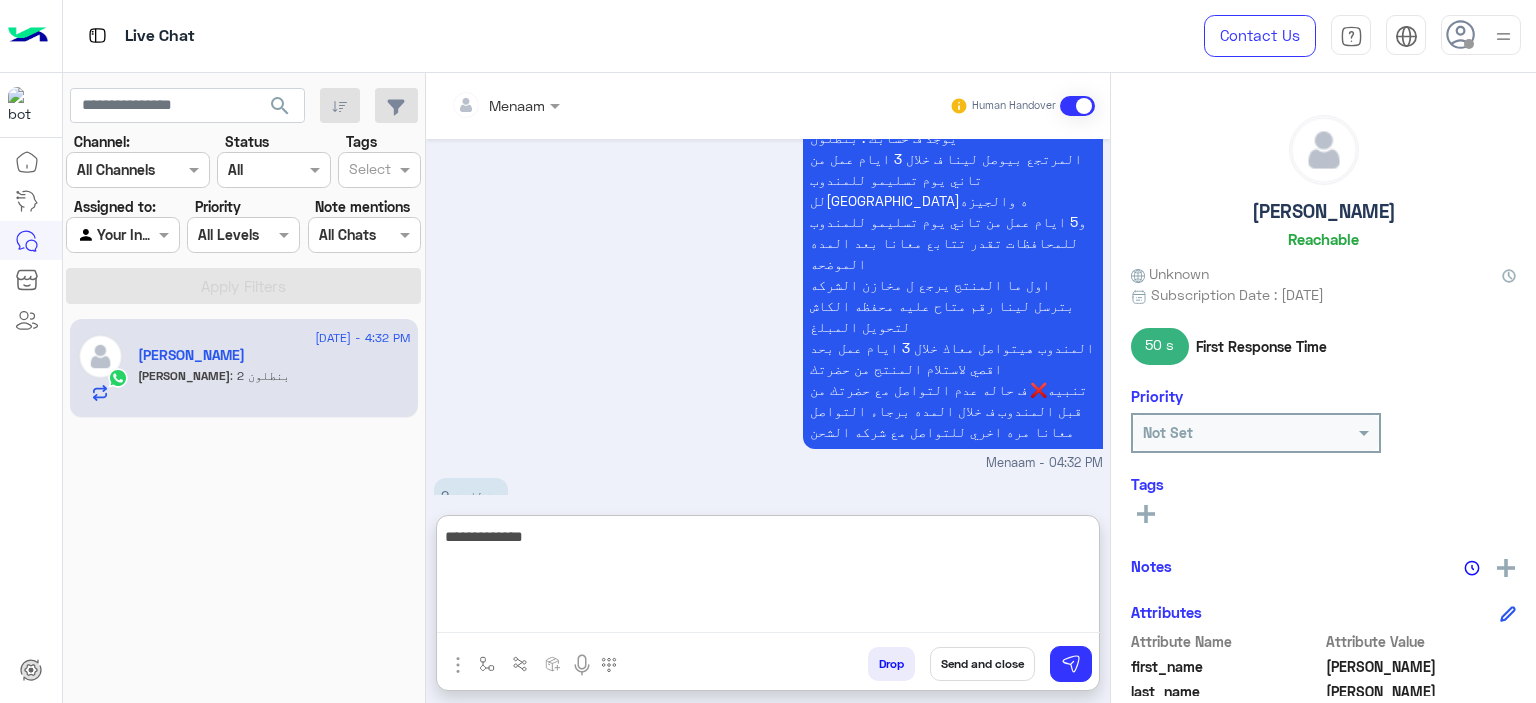 scroll, scrollTop: 2557, scrollLeft: 0, axis: vertical 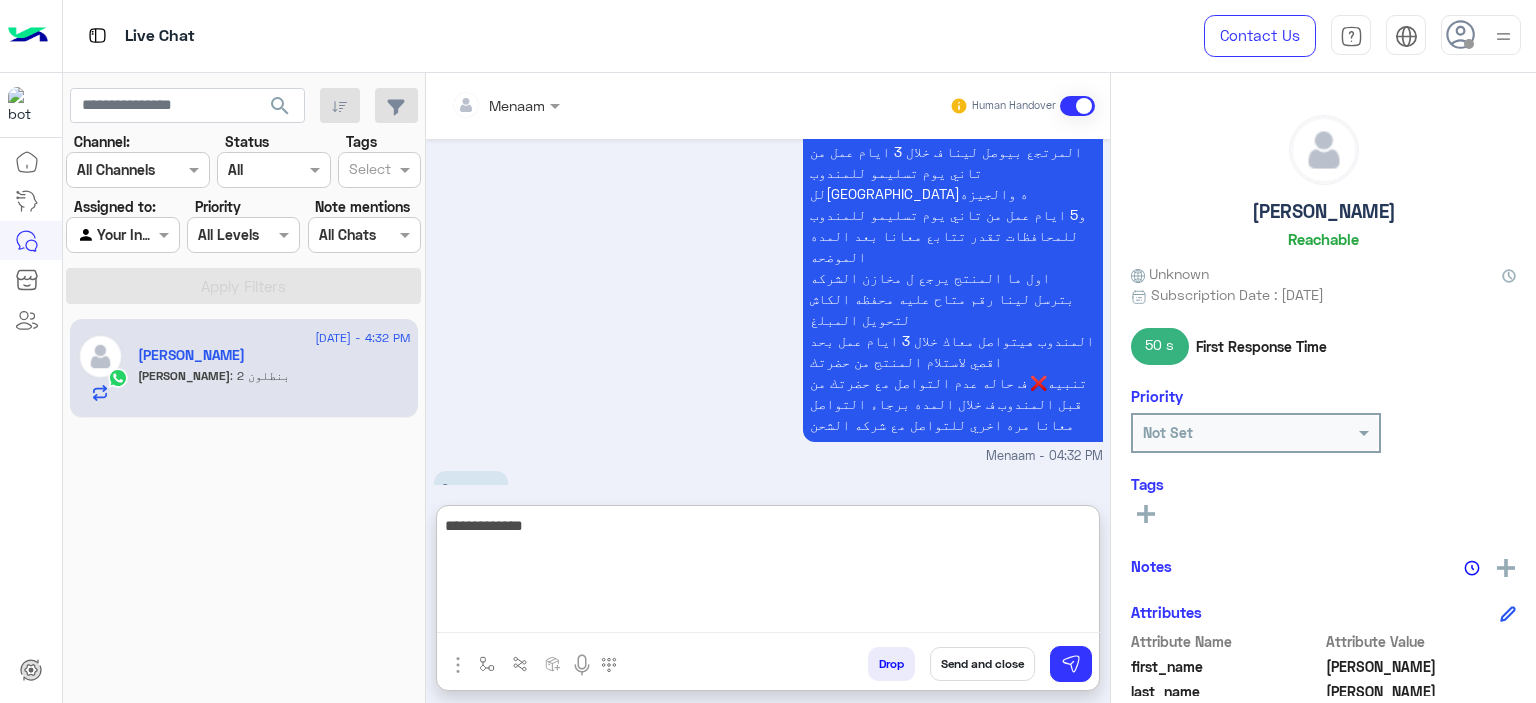 click on "**********" at bounding box center [768, 573] 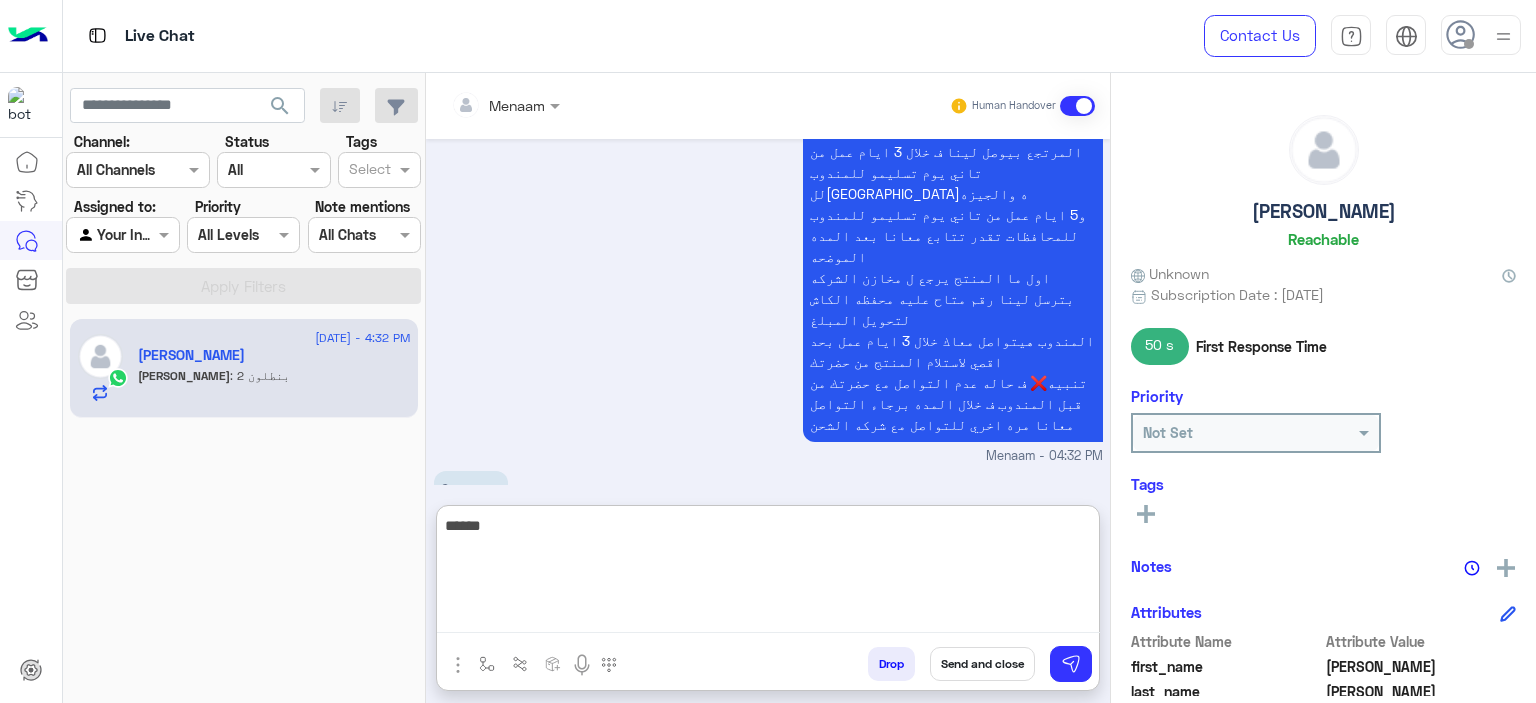 type on "****" 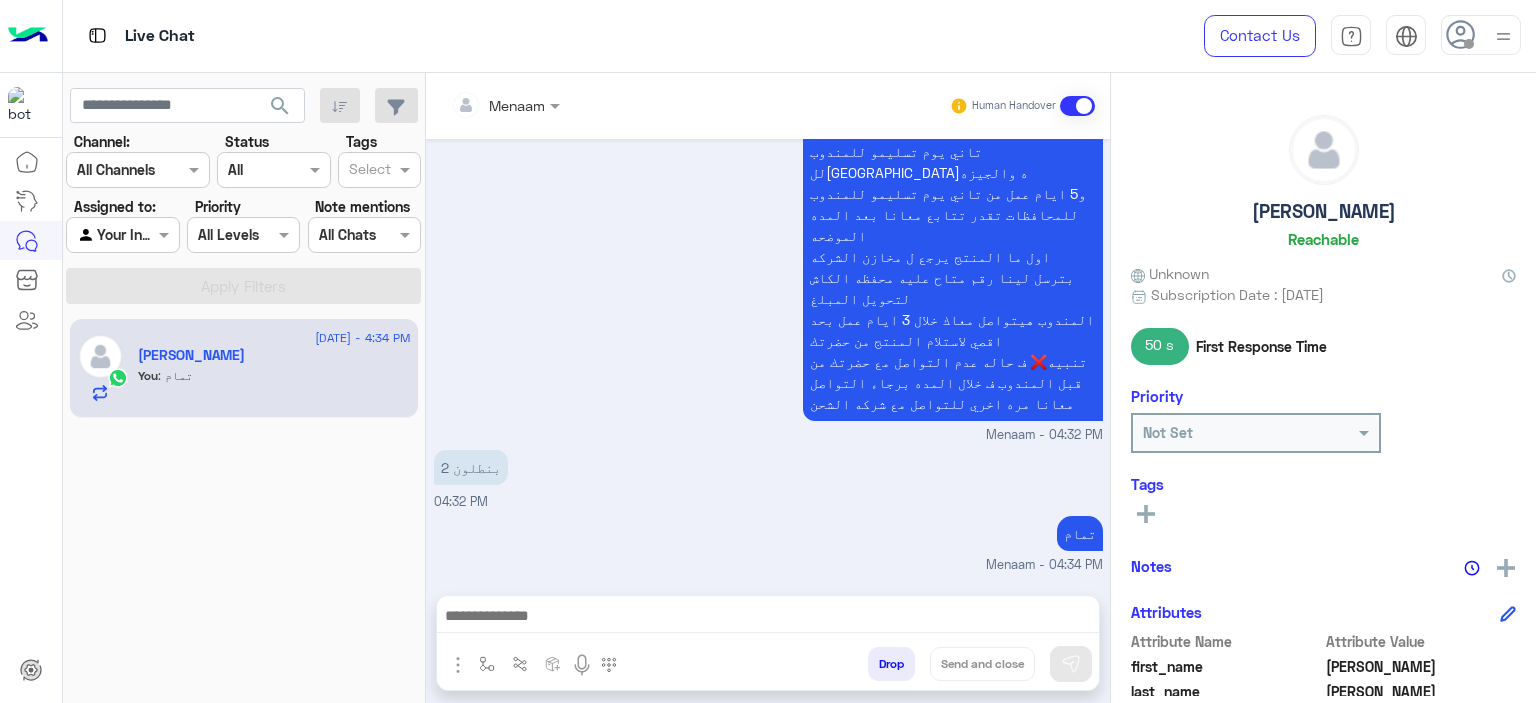 scroll, scrollTop: 2530, scrollLeft: 0, axis: vertical 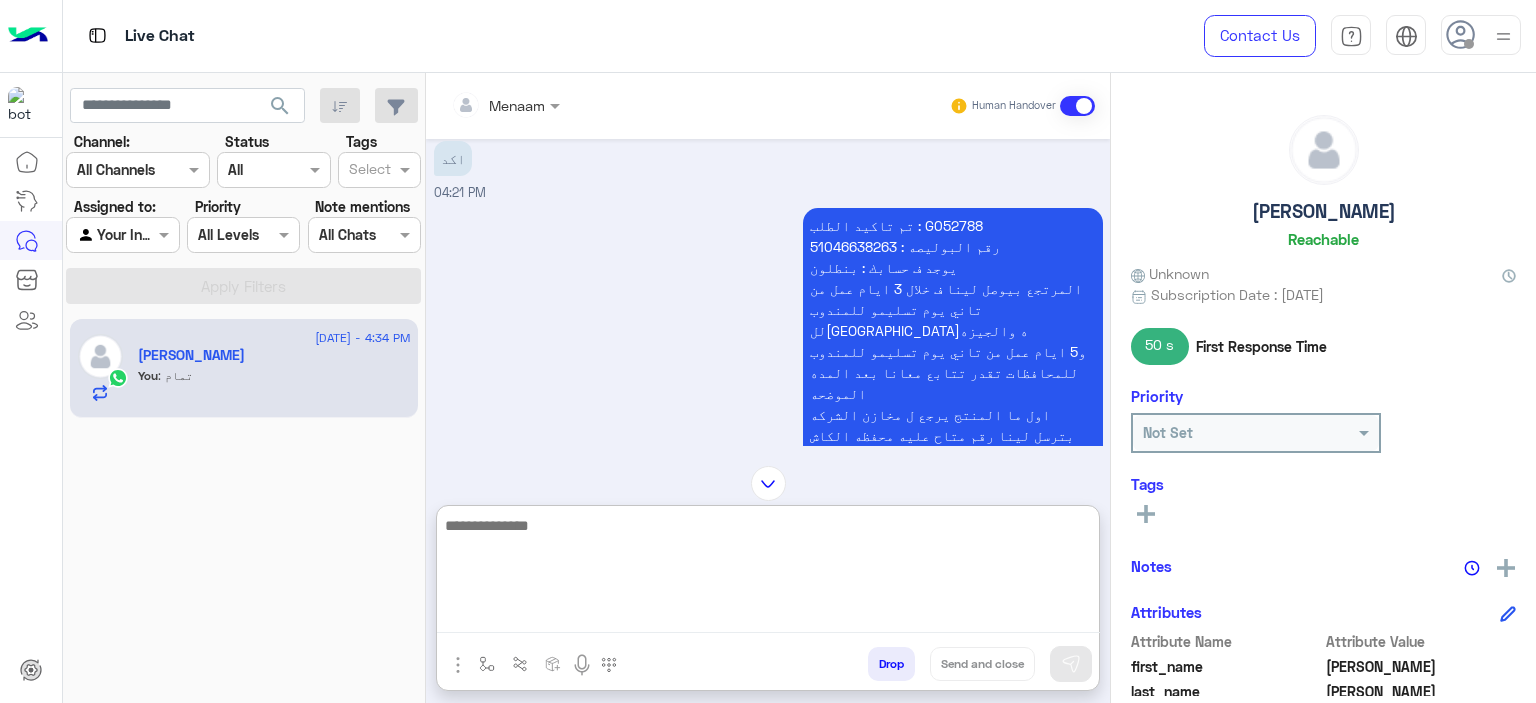 click on "تم تاكيد الطلب :   G052788 رقم البوليصه :   51046638263 يوجد ف حسابك :   بنطلون  المرتجع بيوصل لينا ف خلال 3 ايام عمل من تاني يوم تسليمو للمندوب للقاهره والجيزه  و5 ايام عمل من تاني يوم تسليمو للمندوب للمحافظات تقدر تتابع معانا بعد المده الموضحه اول ما المنتج يرجع ل مخازن الشركه    بترسل لينا رقم متاح عليه محفظه الكاش لتحويل المبلغ  المندوب هيتواصل معاك خلال 3 ايام عمل بحد اقصي لاستلام المنتج من حضرتك  تنبيه❌  ف حاله عدم التواصل مع حضرتك من قبل المندوب ف خلال المده برجاء التواصل معانا مره اخري للتواصل مع شركه الشحن" at bounding box center [953, 393] 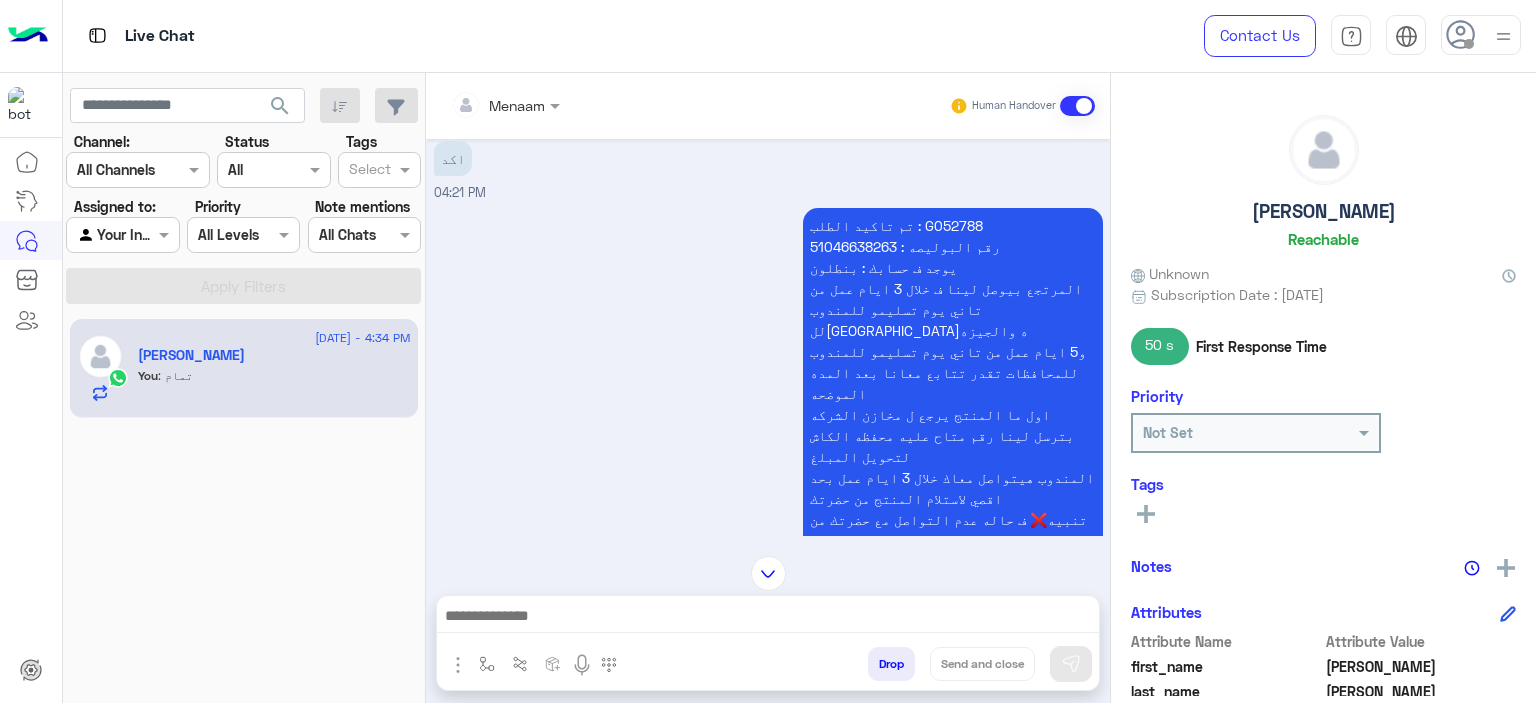 click on "تم تاكيد الطلب :   G052788 رقم البوليصه :   51046638263 يوجد ف حسابك :   بنطلون  المرتجع بيوصل لينا ف خلال 3 ايام عمل من تاني يوم تسليمو للمندوب للقاهره والجيزه  و5 ايام عمل من تاني يوم تسليمو للمندوب للمحافظات تقدر تتابع معانا بعد المده الموضحه اول ما المنتج يرجع ل مخازن الشركه    بترسل لينا رقم متاح عليه محفظه الكاش لتحويل المبلغ  المندوب هيتواصل معاك خلال 3 ايام عمل بحد اقصي لاستلام المنتج من حضرتك  تنبيه❌  ف حاله عدم التواصل مع حضرتك من قبل المندوب ف خلال المده برجاء التواصل معانا مره اخري للتواصل مع شركه الشحن" at bounding box center [953, 393] 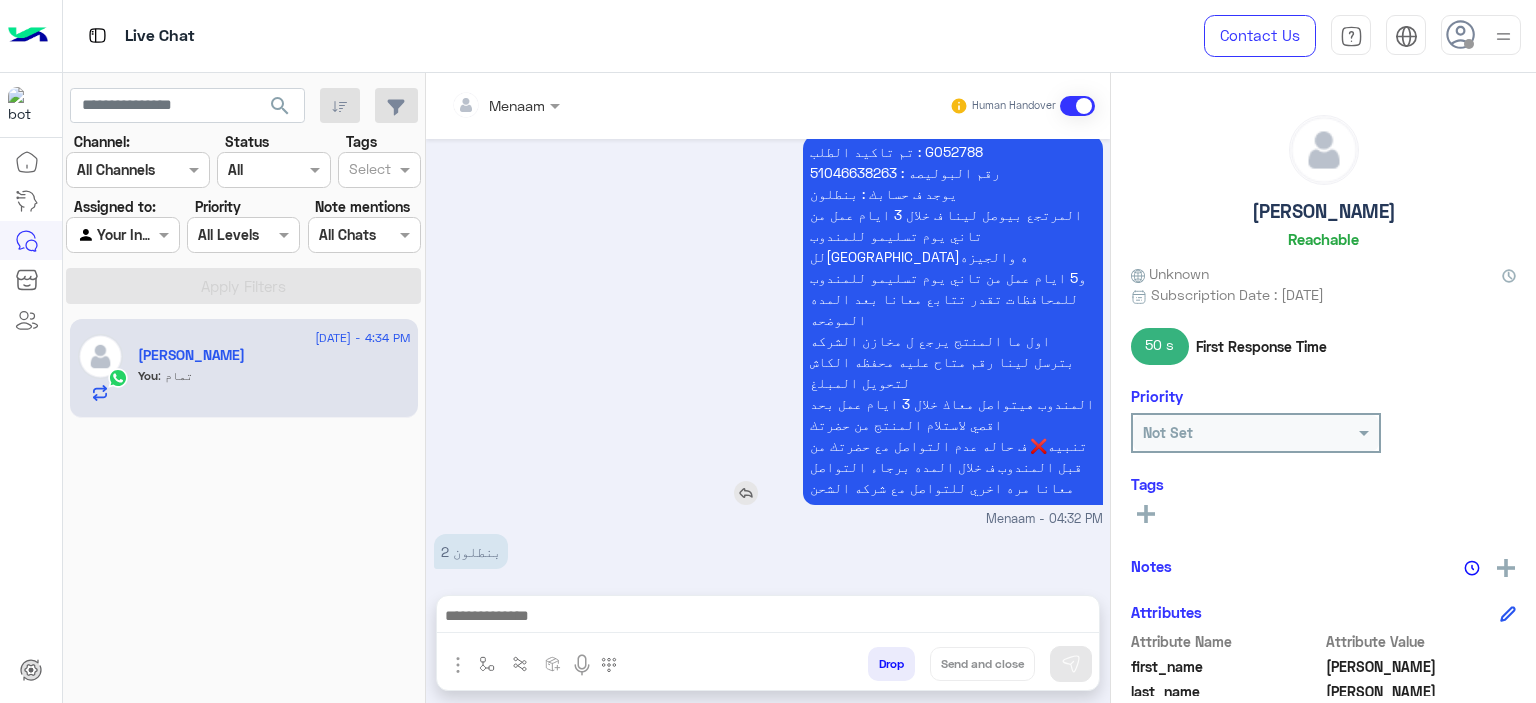 drag, startPoint x: 947, startPoint y: 211, endPoint x: 992, endPoint y: 438, distance: 231.41737 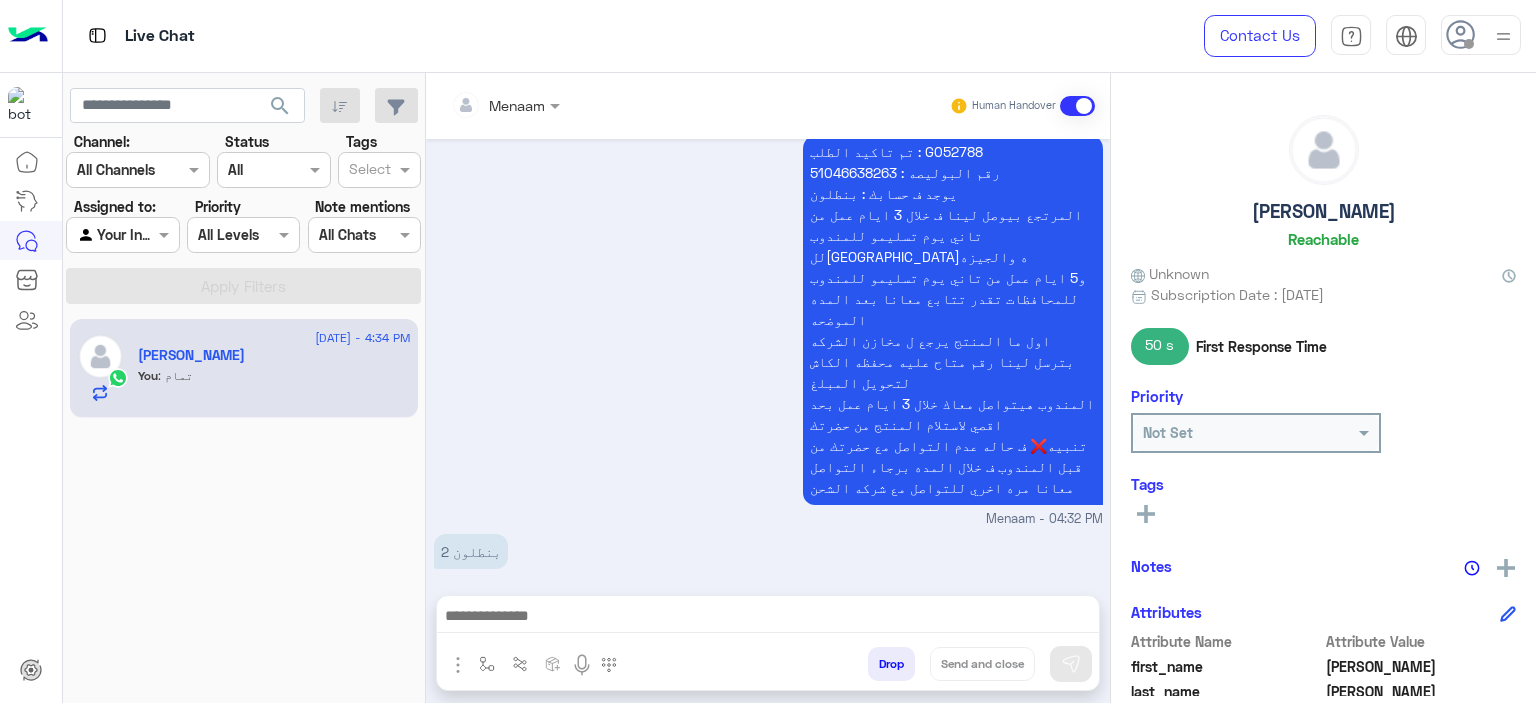copy 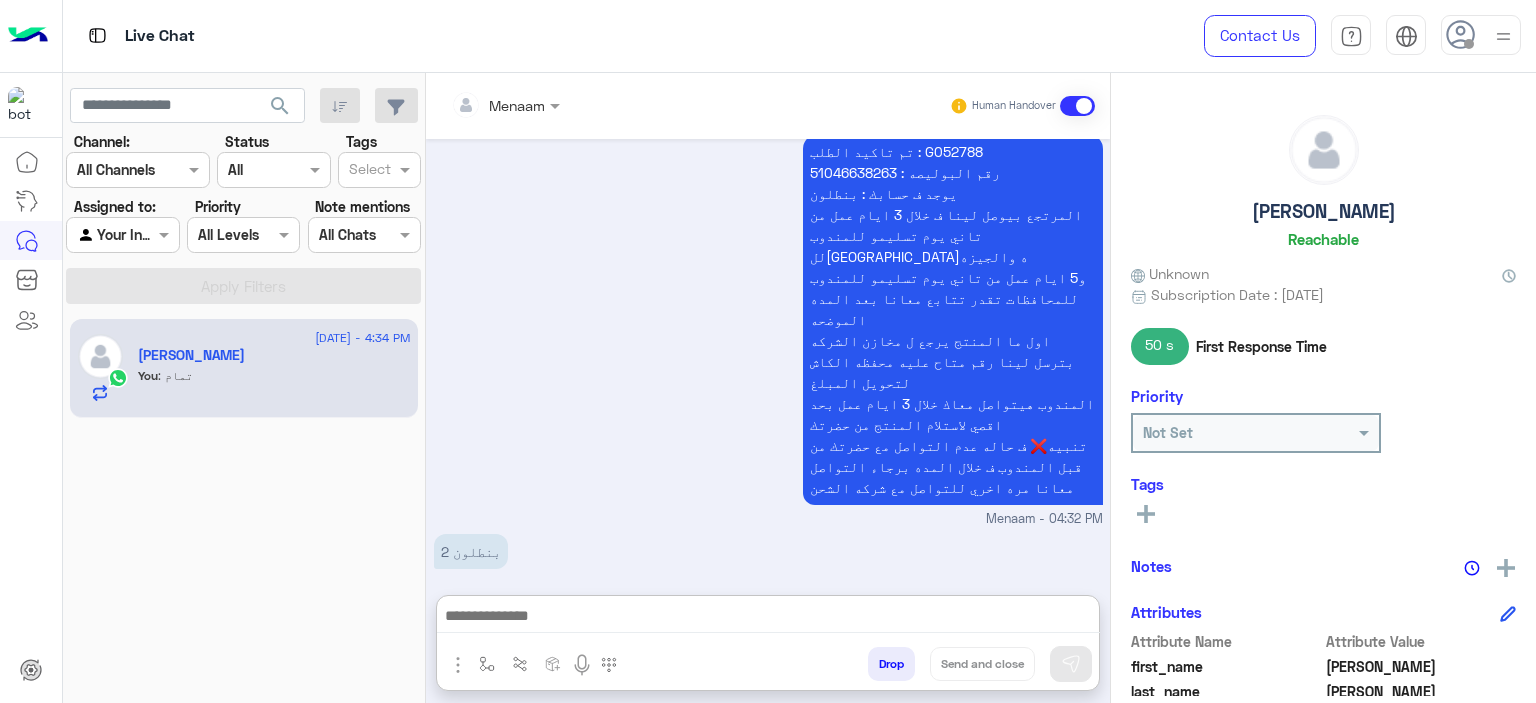 click at bounding box center (768, 618) 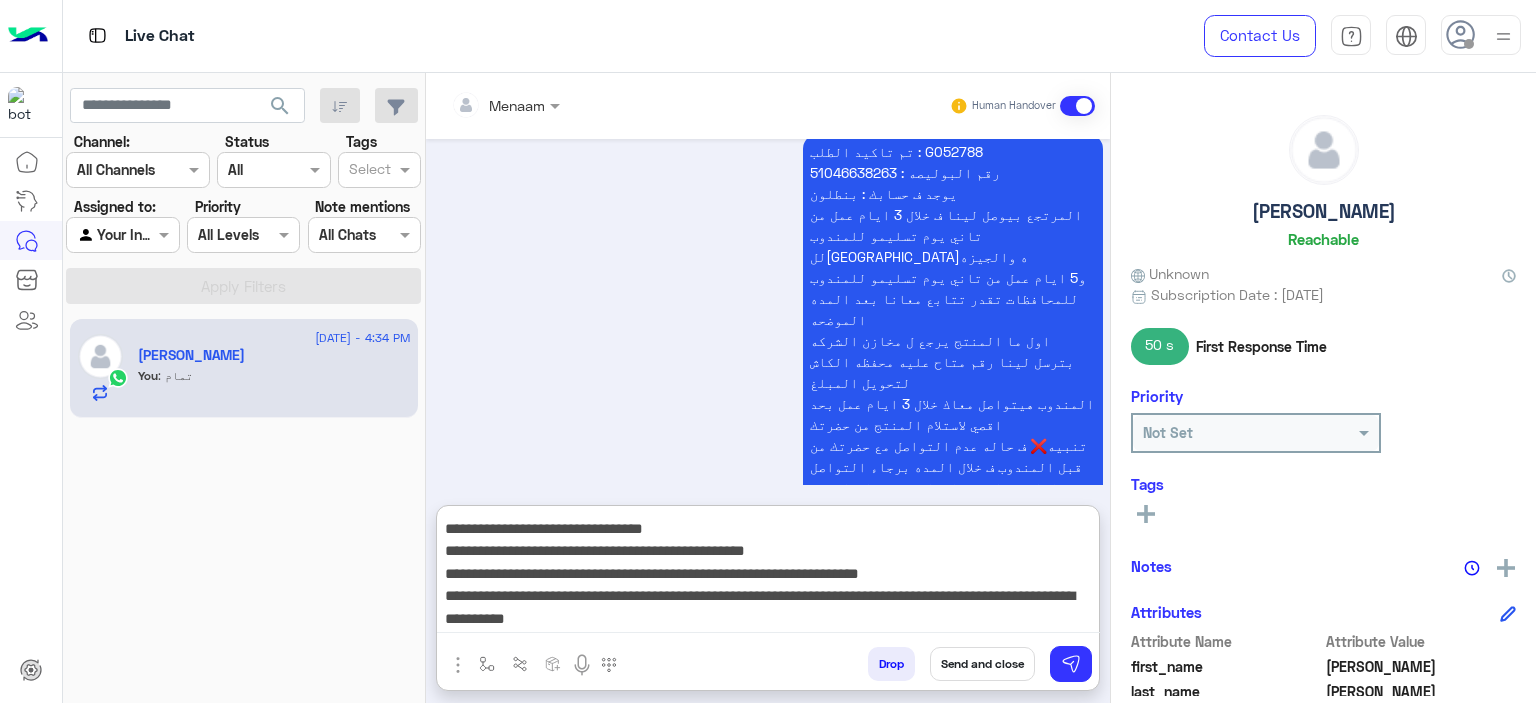 scroll, scrollTop: 0, scrollLeft: 0, axis: both 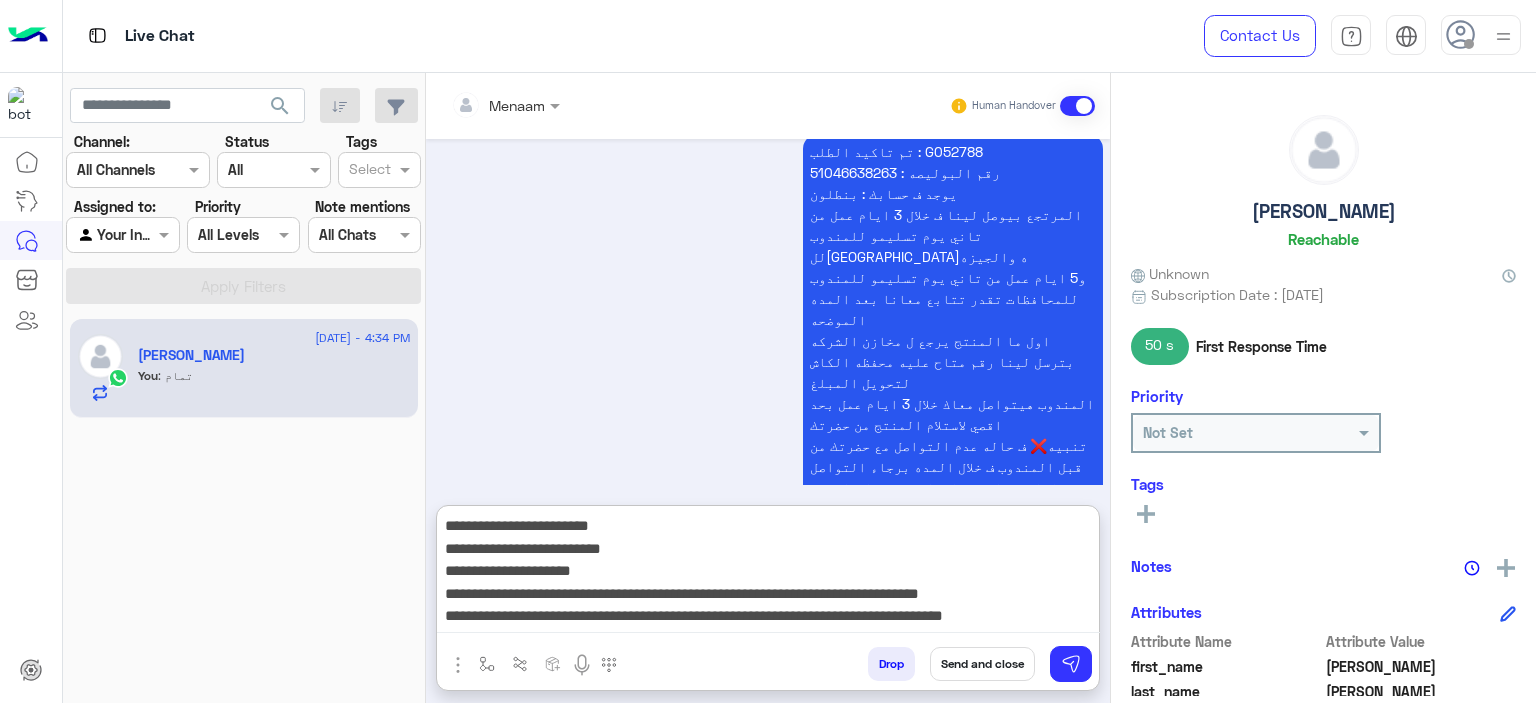 click on "**********" at bounding box center (768, 573) 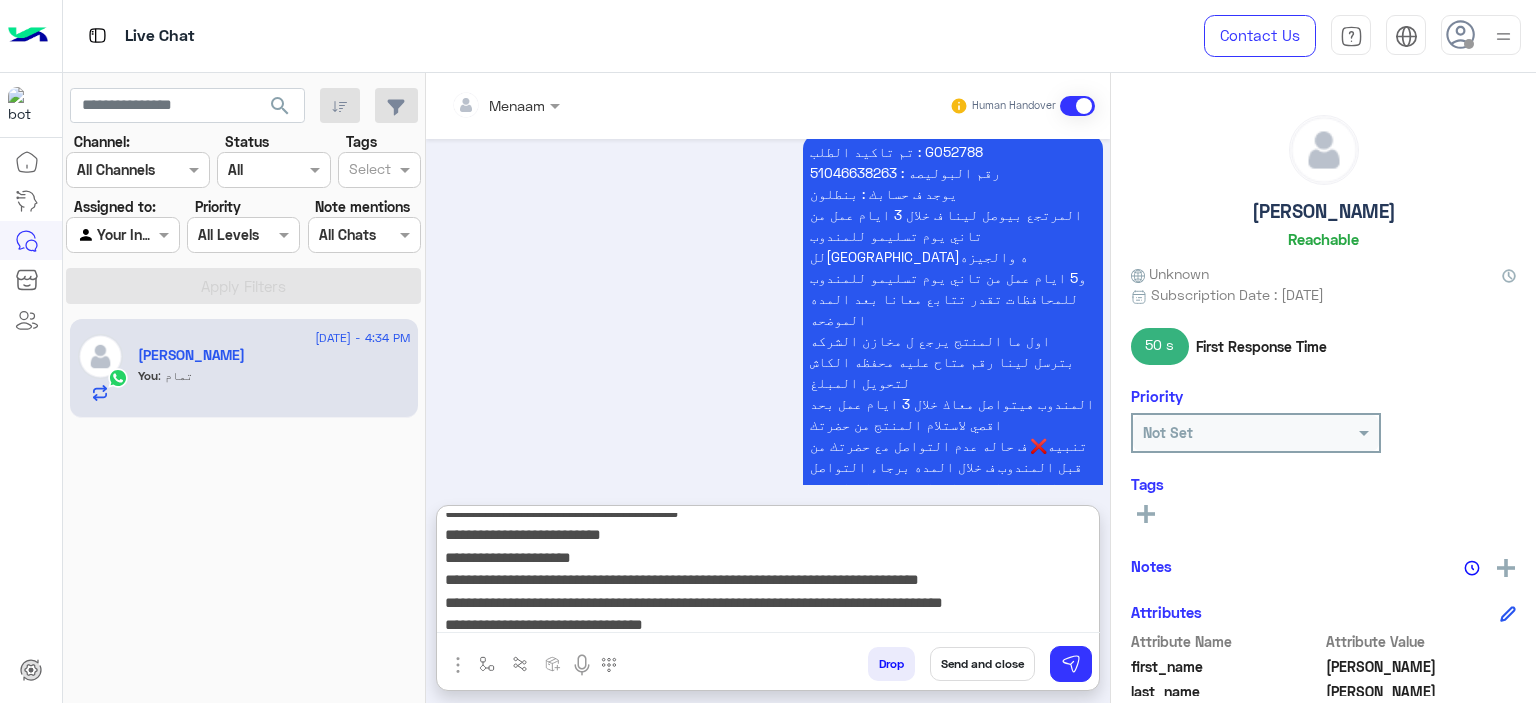 scroll, scrollTop: 0, scrollLeft: 0, axis: both 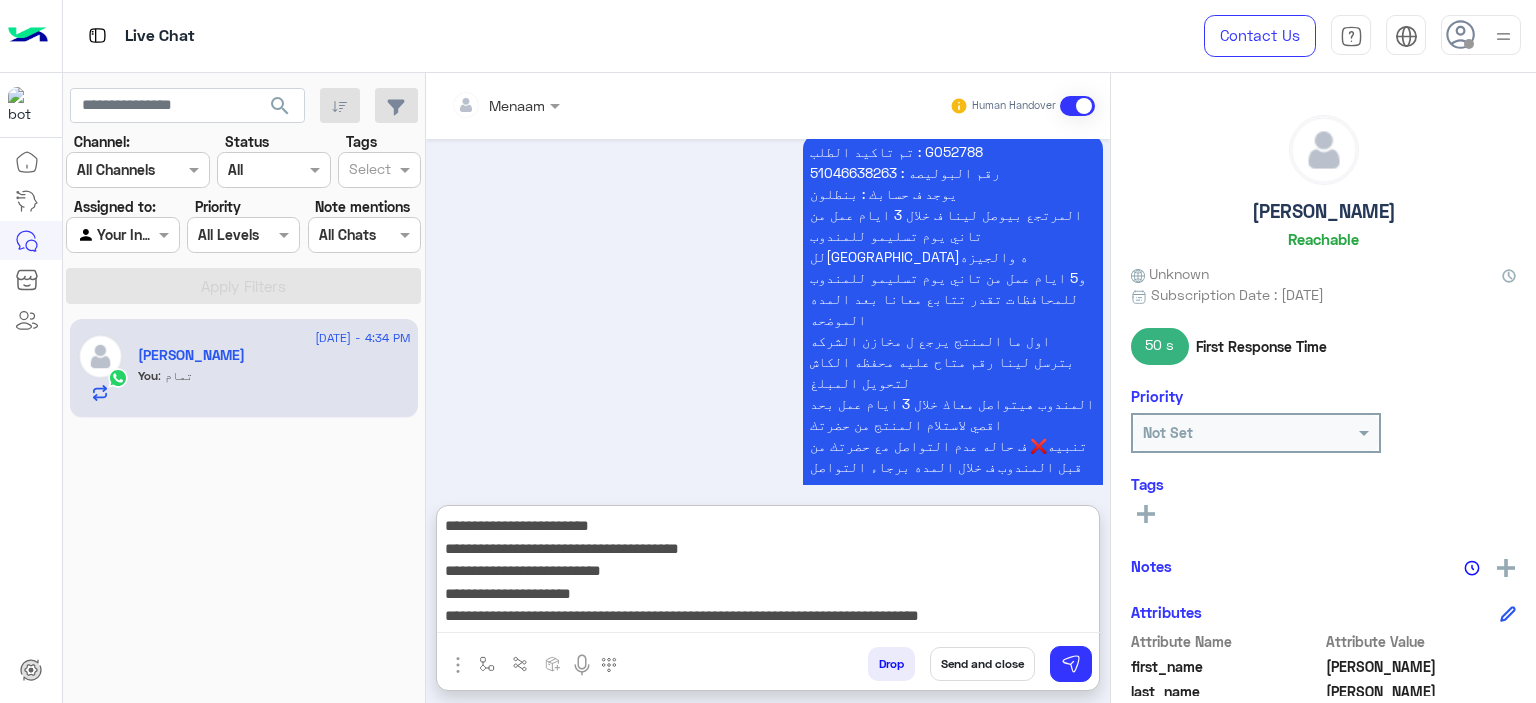 click on "**********" at bounding box center (768, 573) 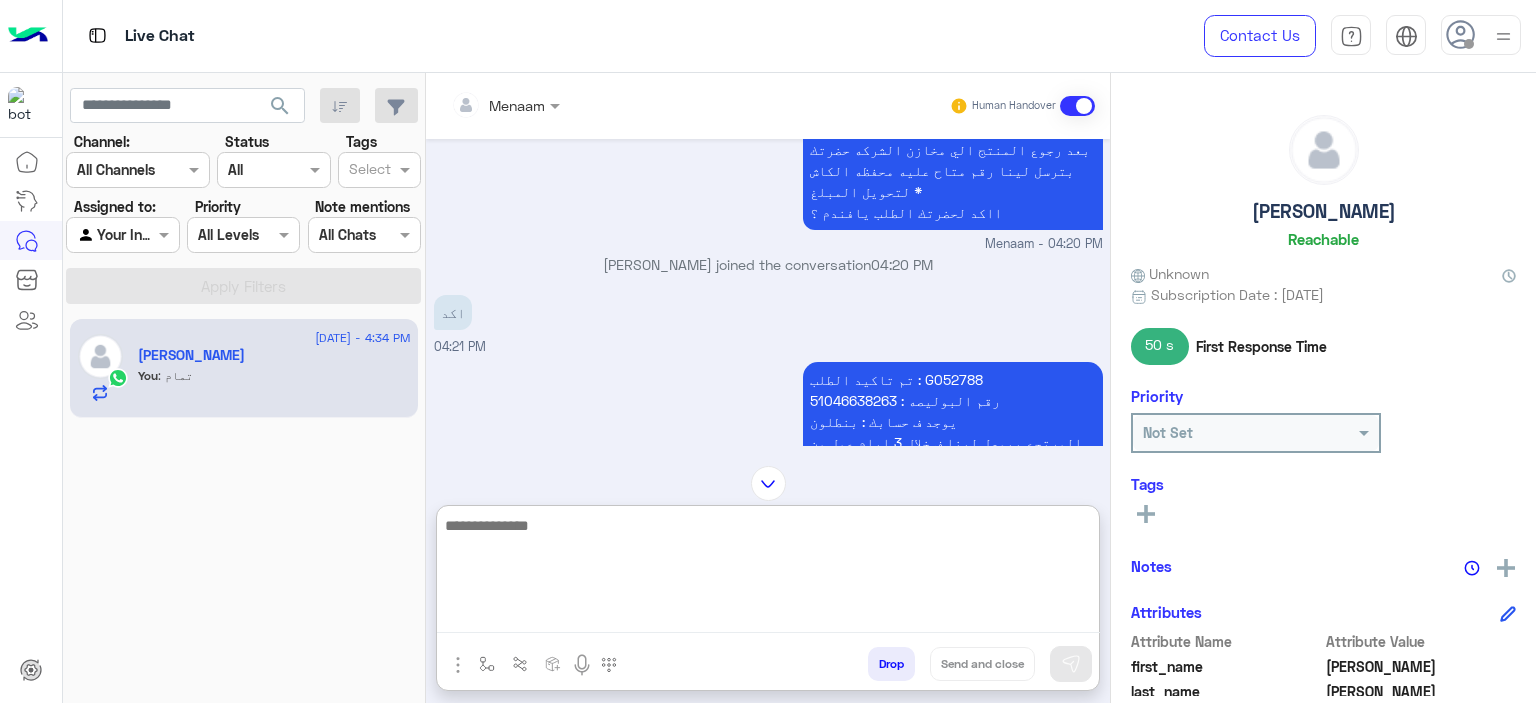 scroll, scrollTop: 2394, scrollLeft: 0, axis: vertical 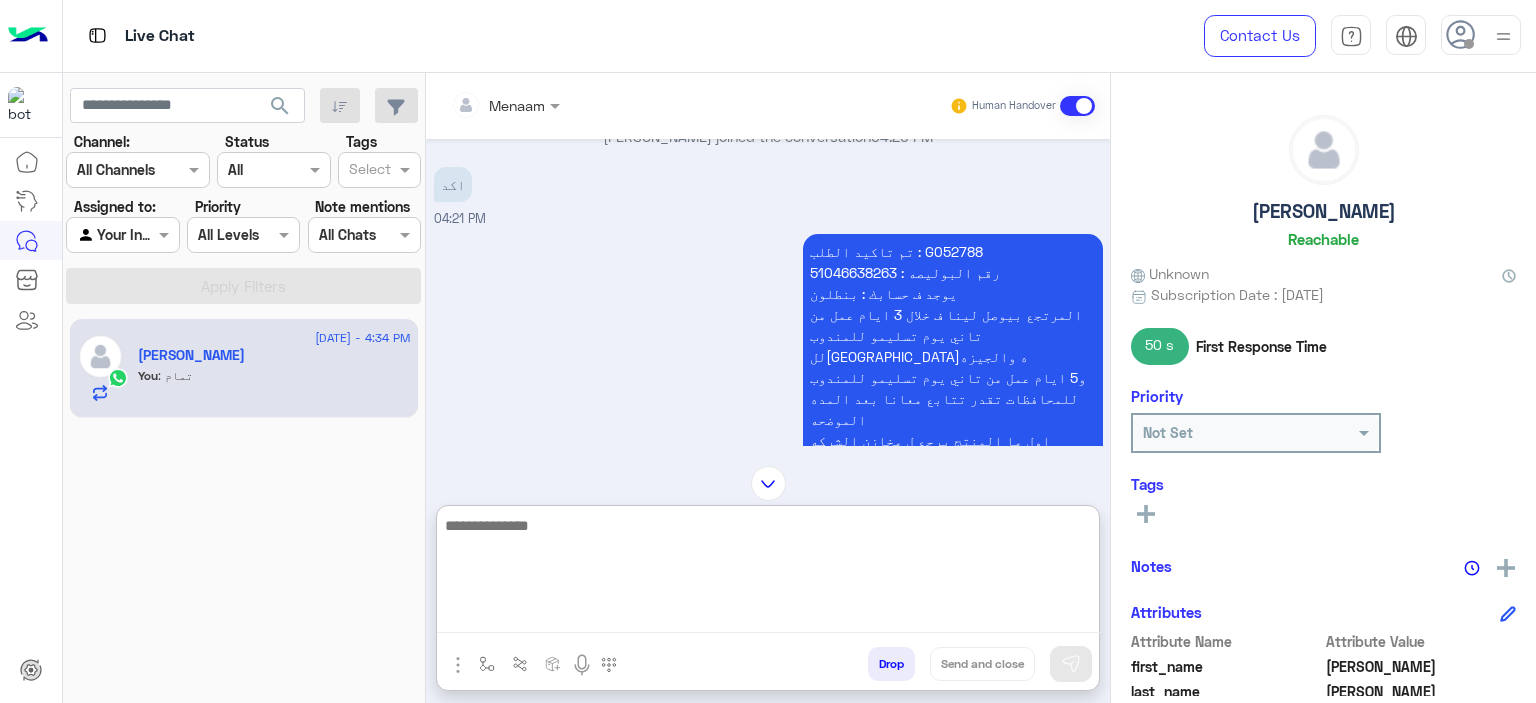 click at bounding box center [768, 573] 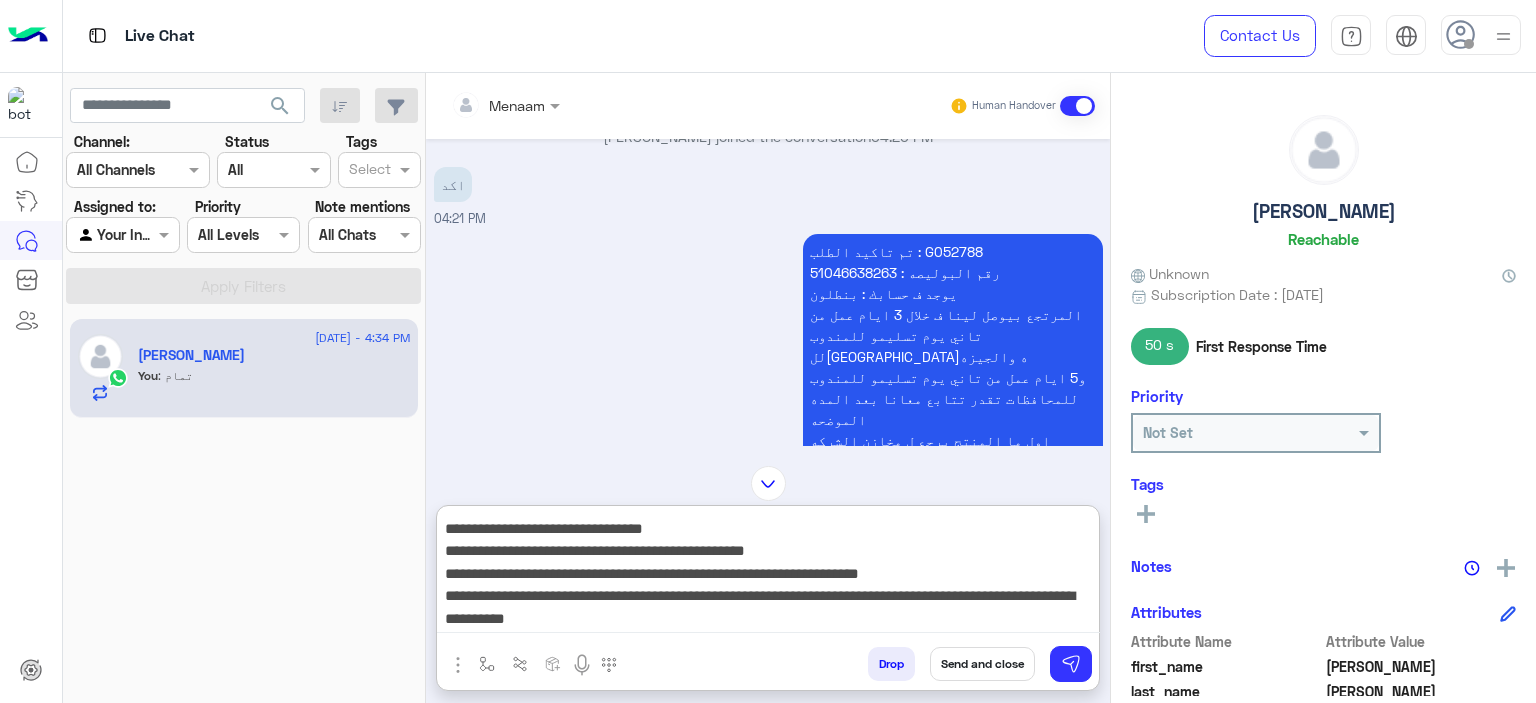 scroll, scrollTop: 0, scrollLeft: 0, axis: both 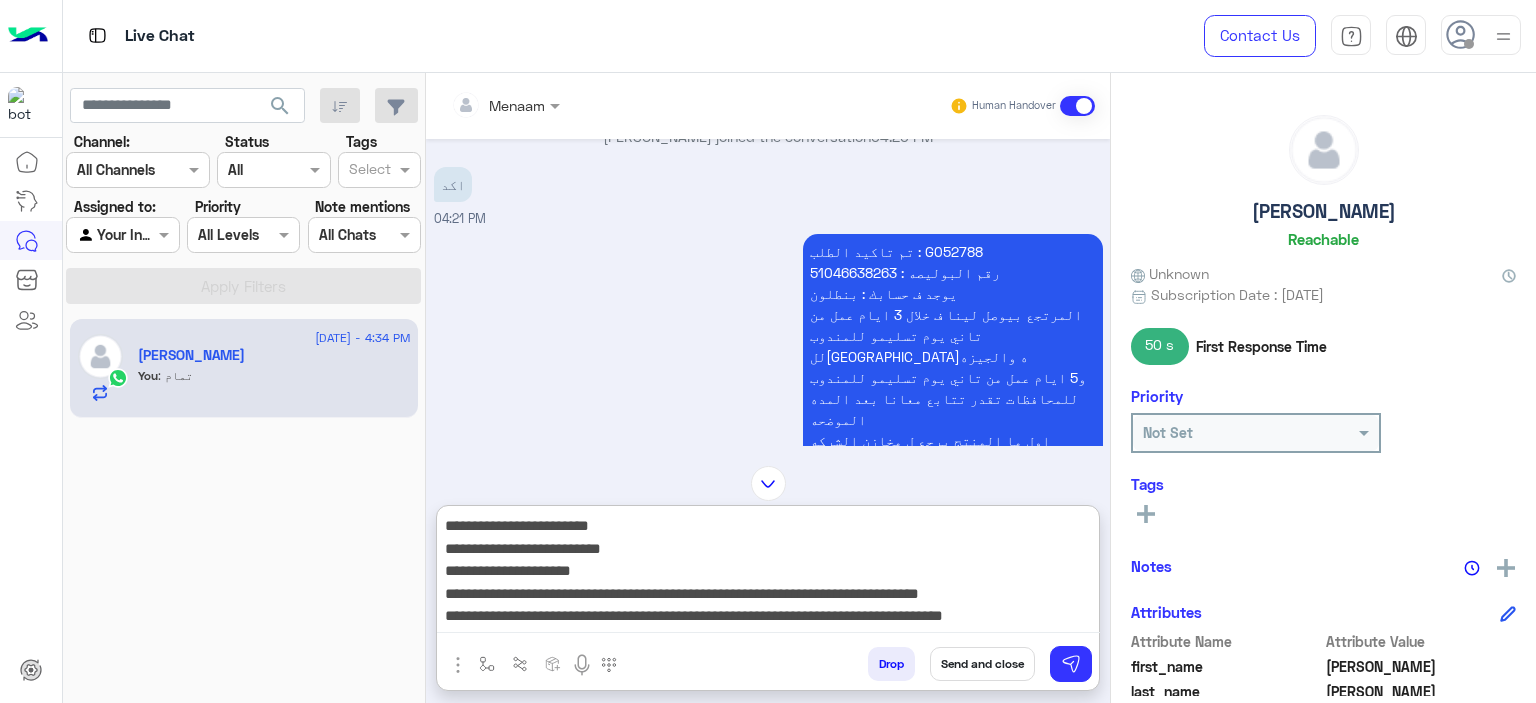 click on "**********" at bounding box center (768, 573) 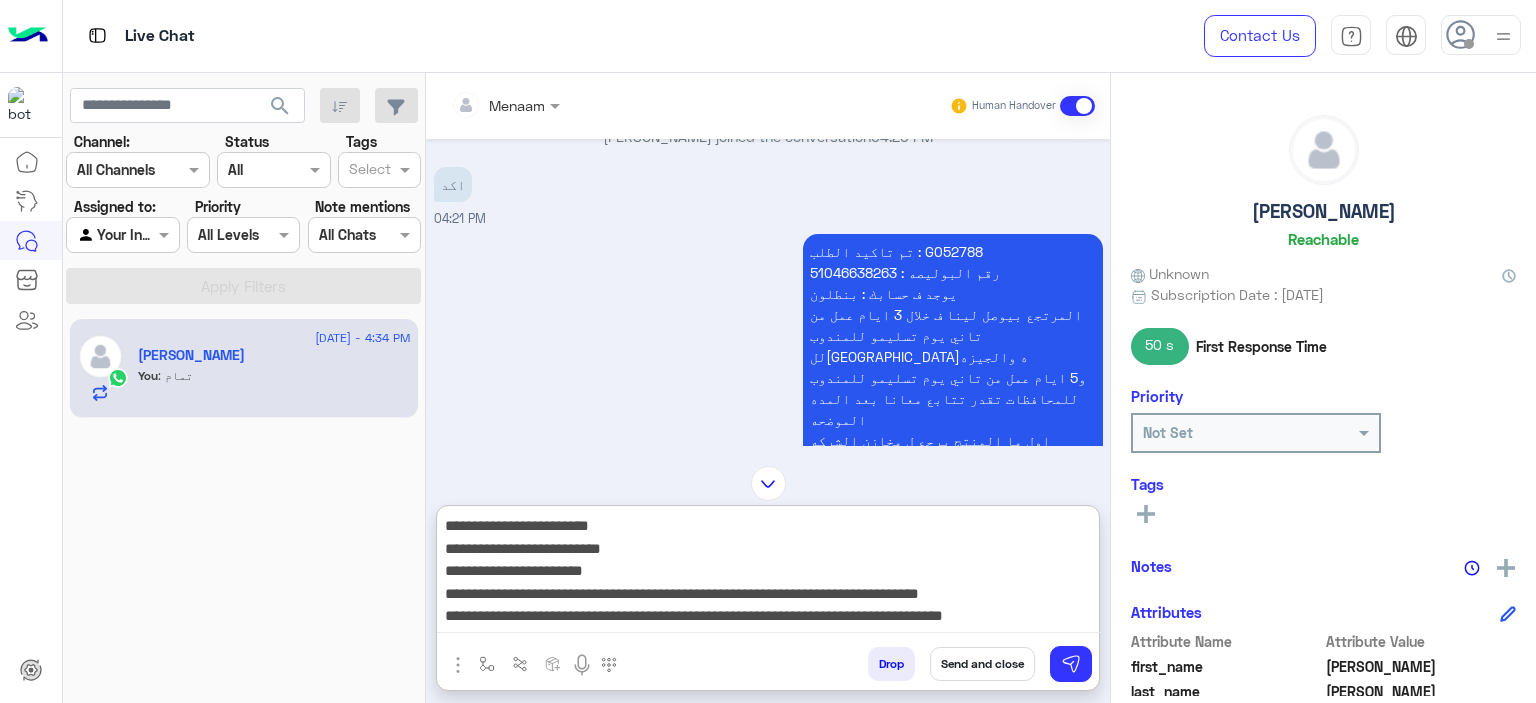 click on "**********" at bounding box center [768, 573] 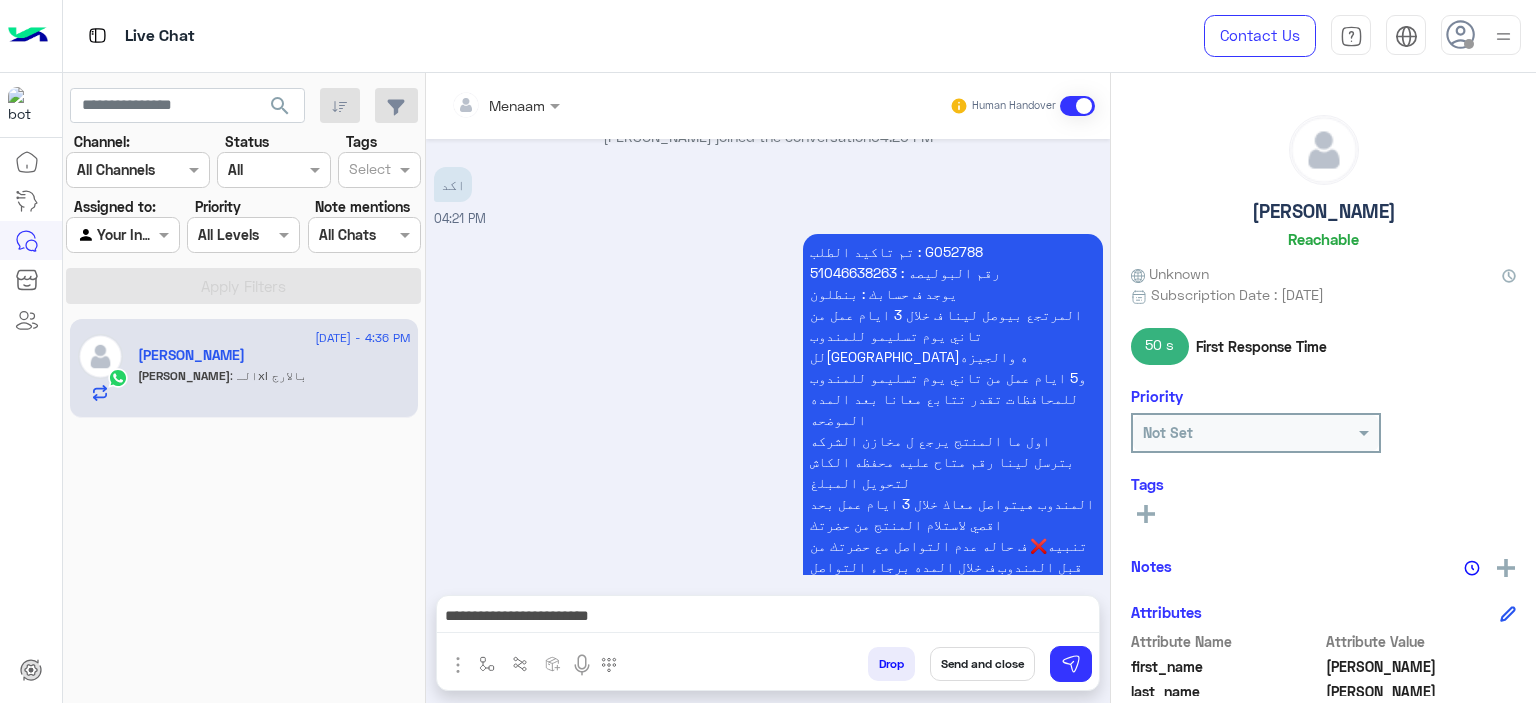scroll, scrollTop: 2684, scrollLeft: 0, axis: vertical 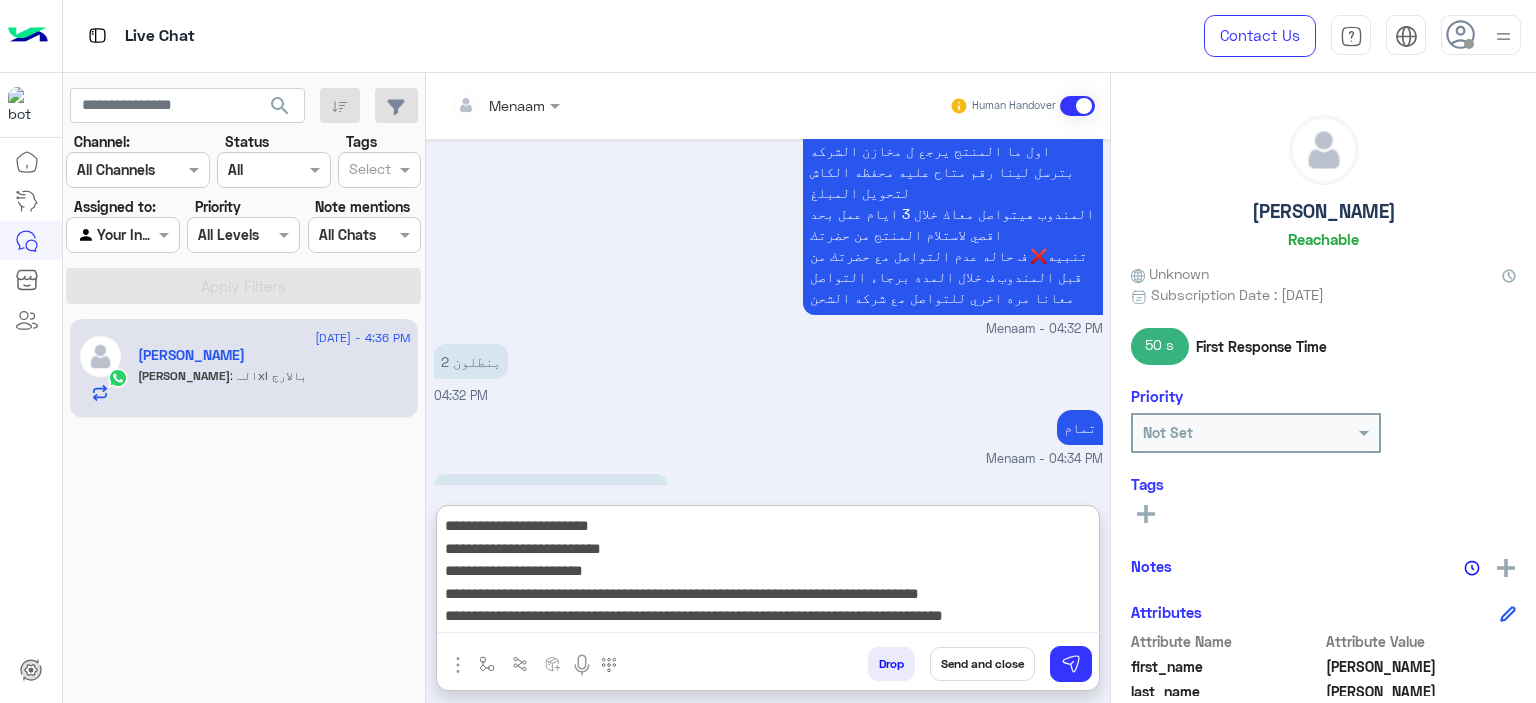 click on "**********" at bounding box center (768, 573) 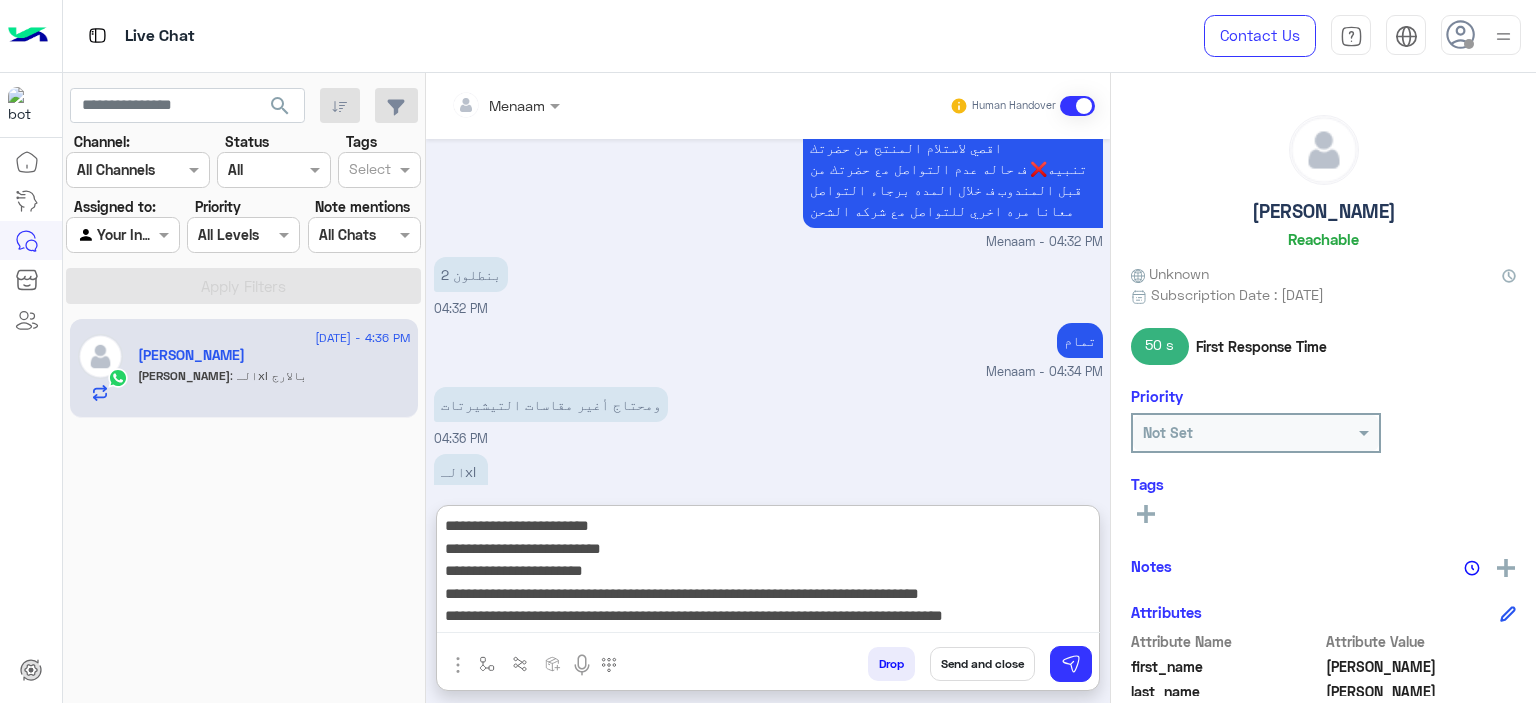 scroll, scrollTop: 2774, scrollLeft: 0, axis: vertical 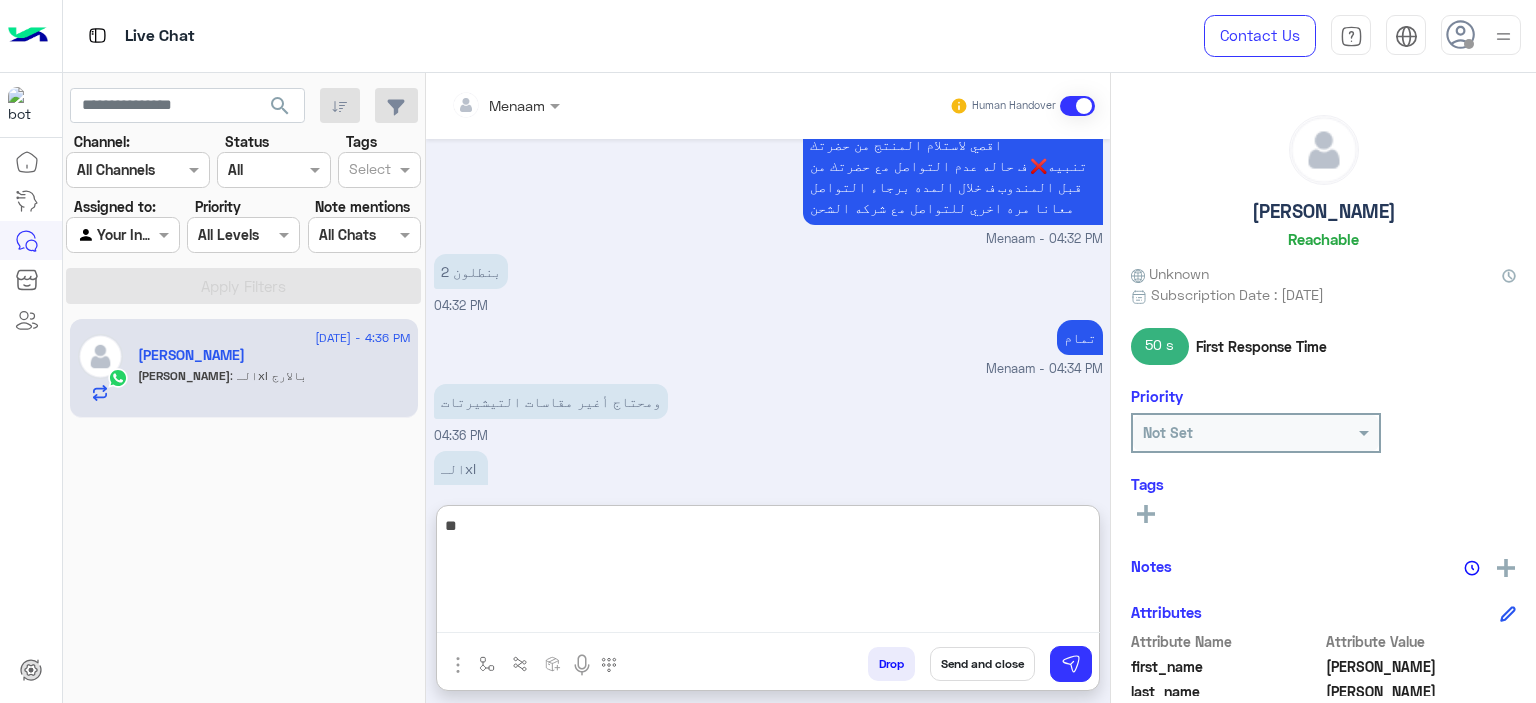 type on "*" 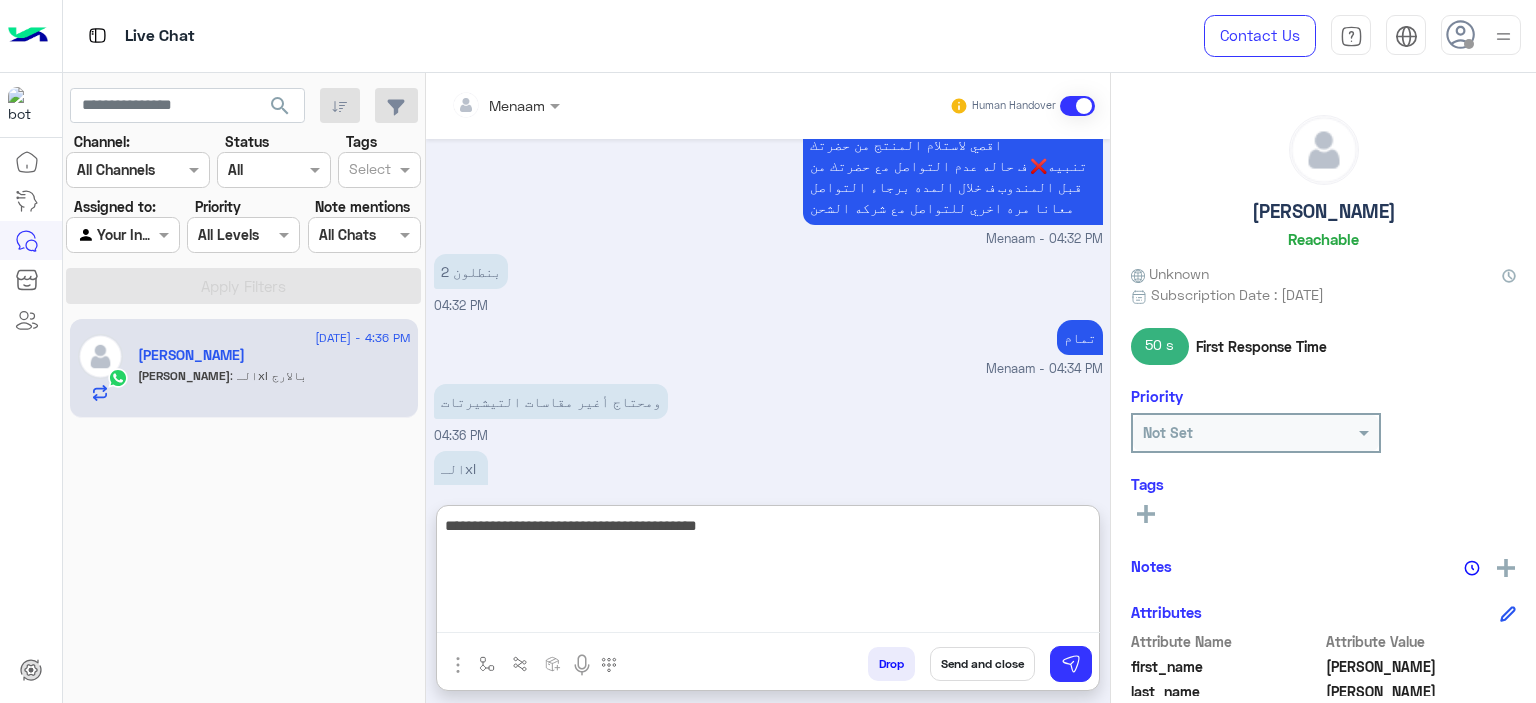 type on "**********" 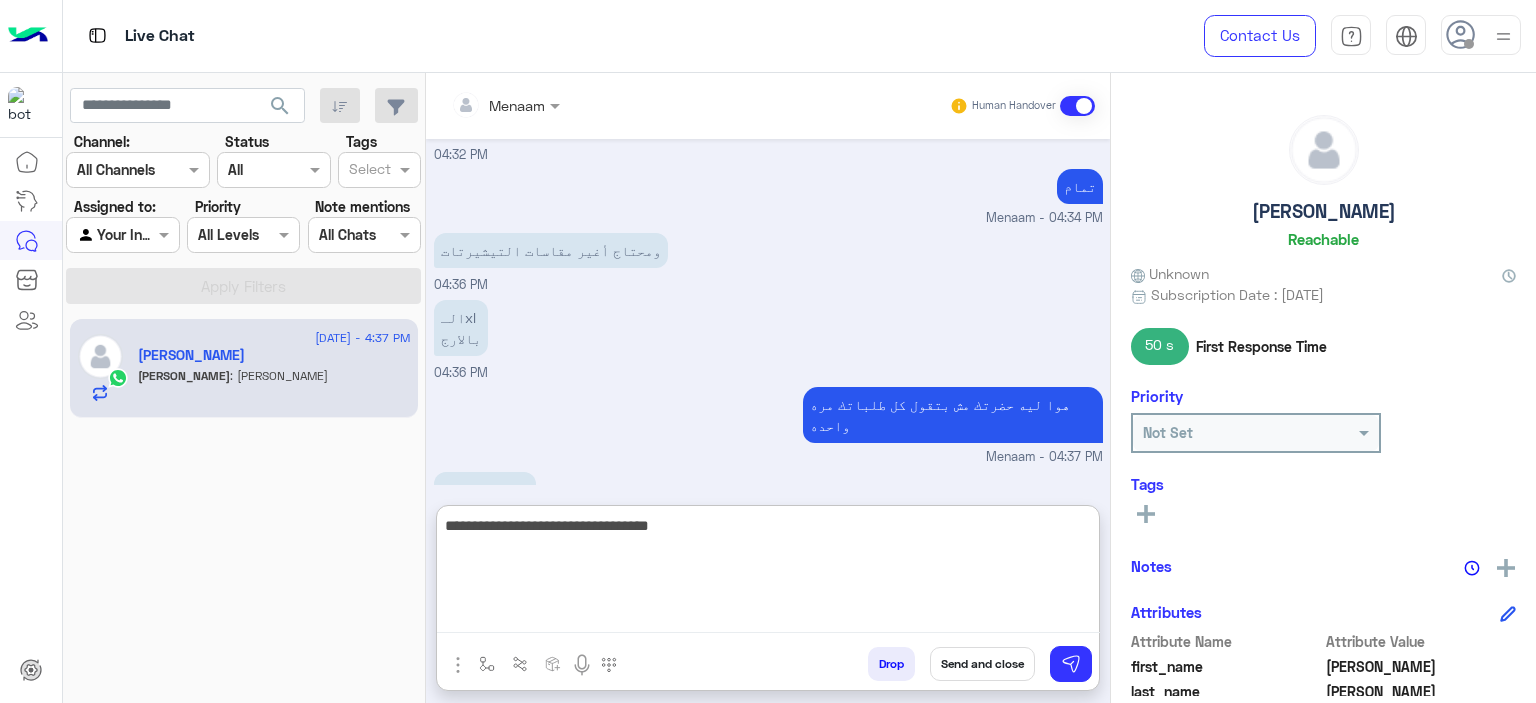 scroll, scrollTop: 2992, scrollLeft: 0, axis: vertical 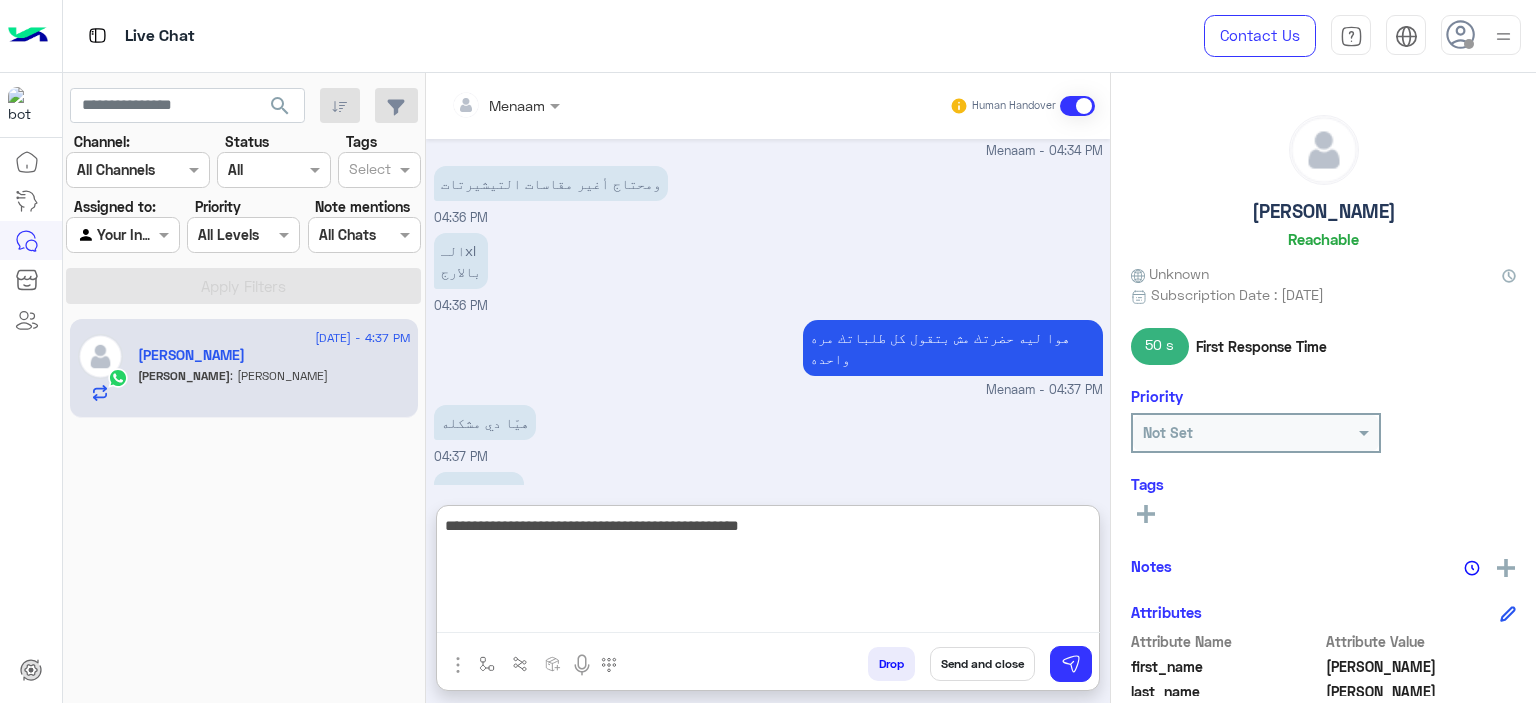 type on "**********" 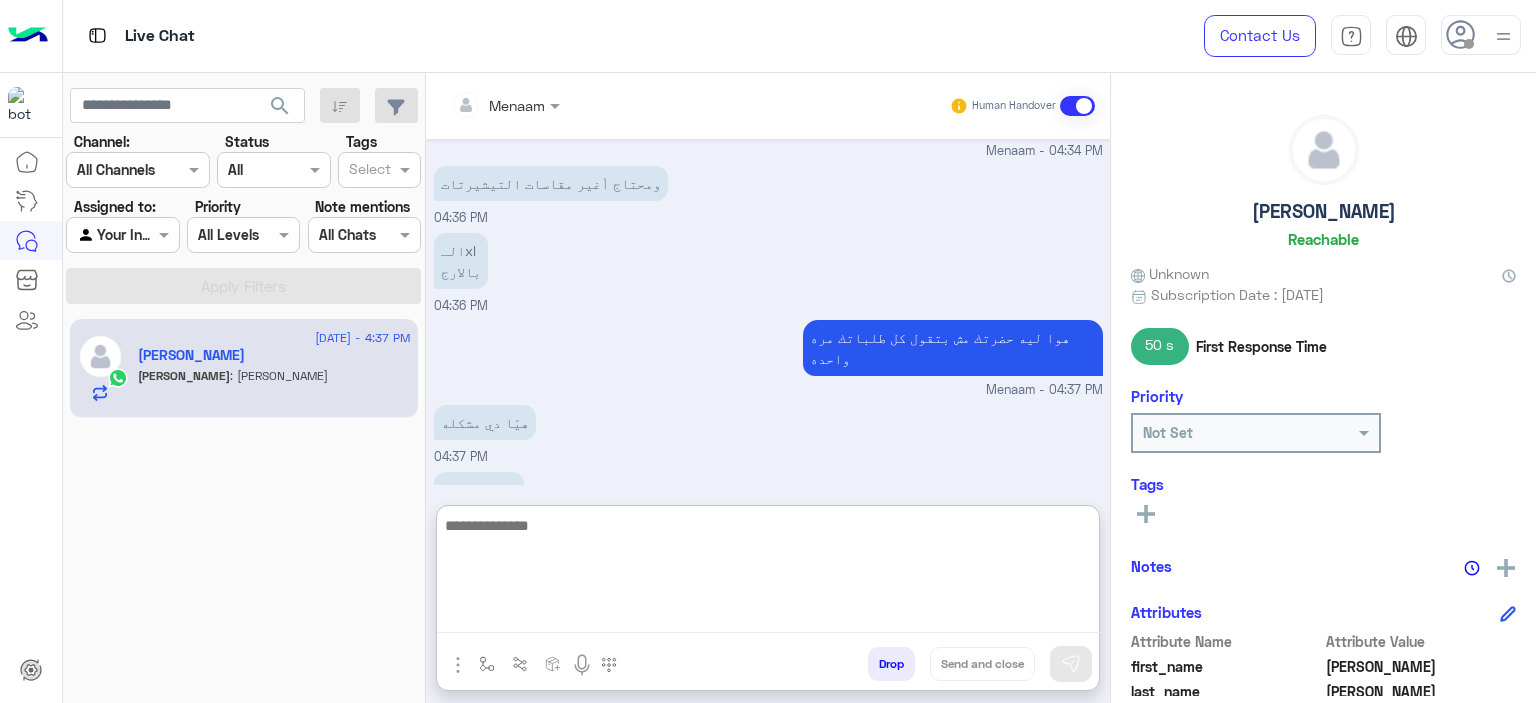 scroll, scrollTop: 3076, scrollLeft: 0, axis: vertical 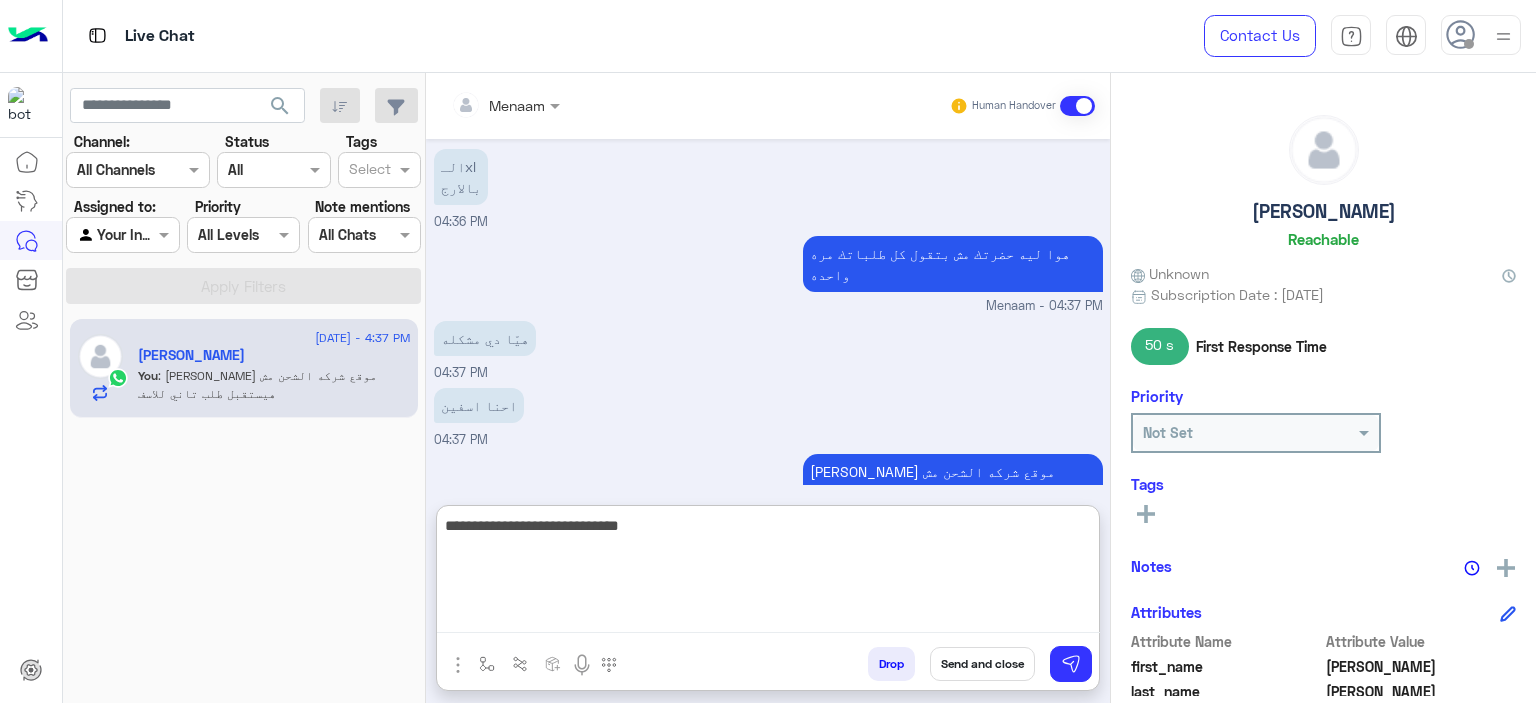type on "**********" 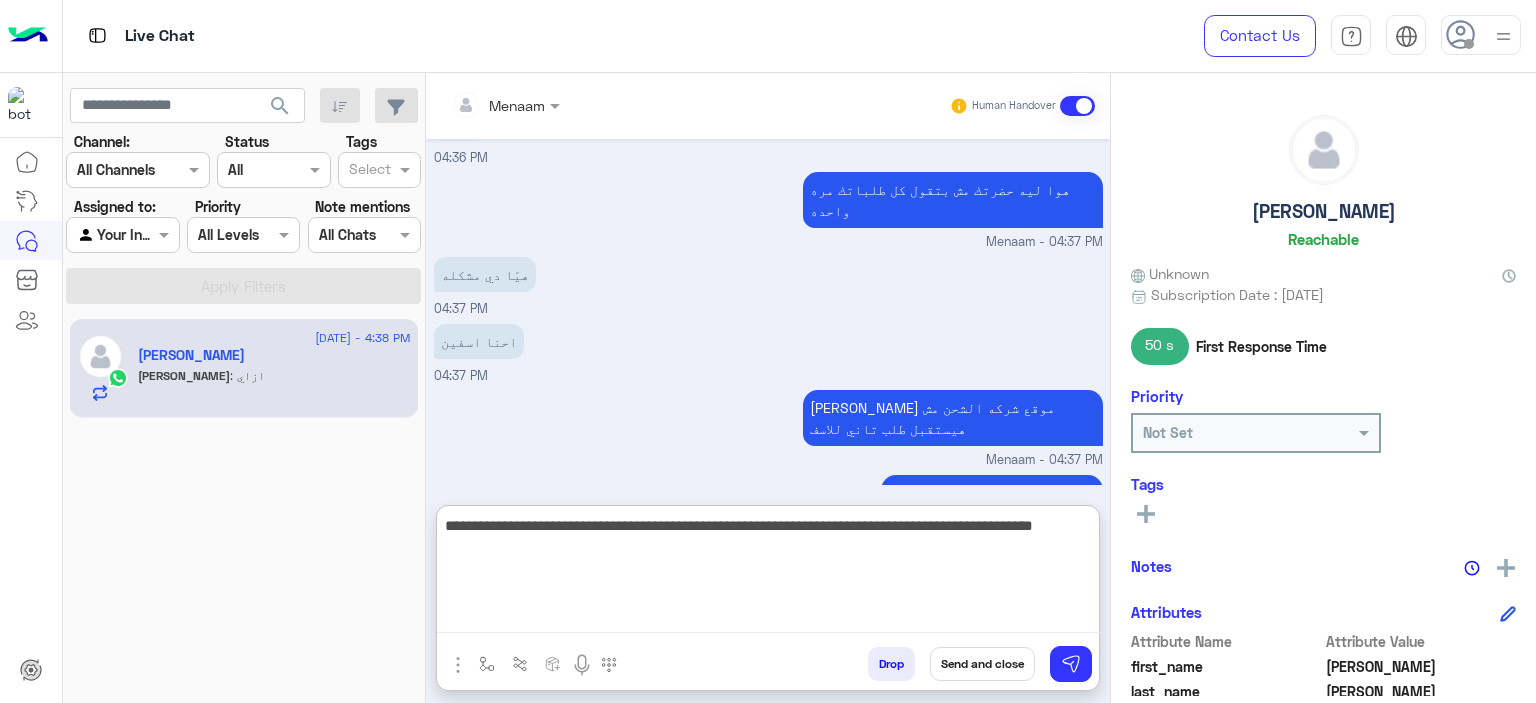 scroll, scrollTop: 3207, scrollLeft: 0, axis: vertical 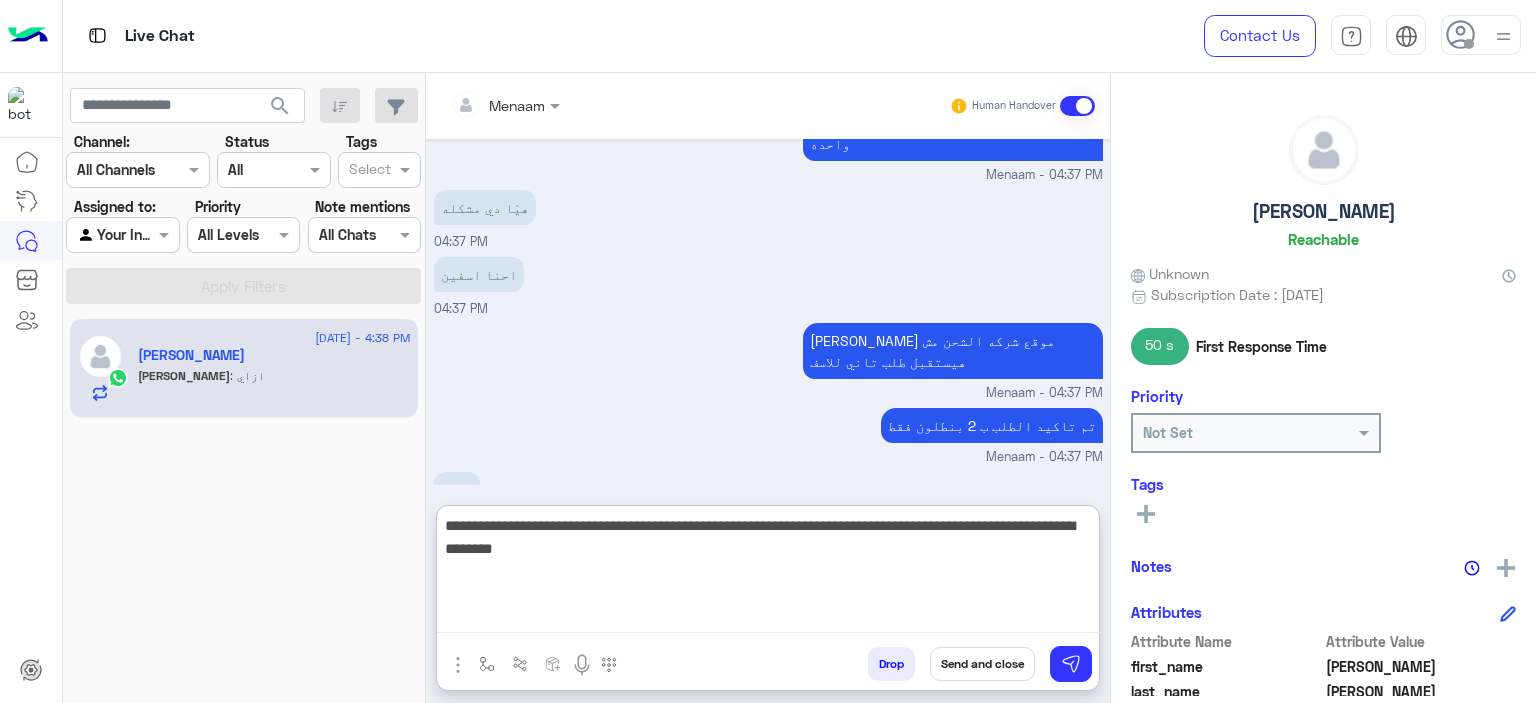 type on "**********" 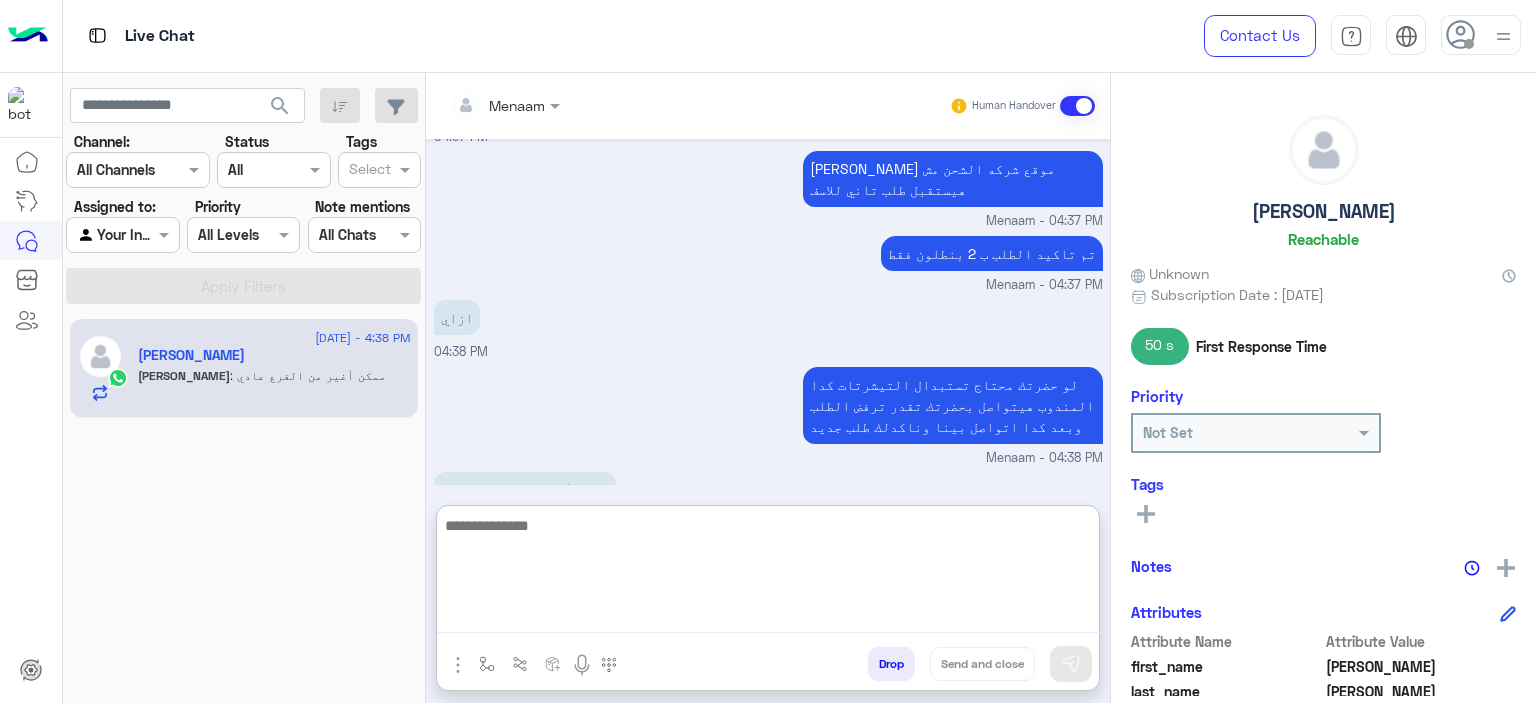 scroll, scrollTop: 3445, scrollLeft: 0, axis: vertical 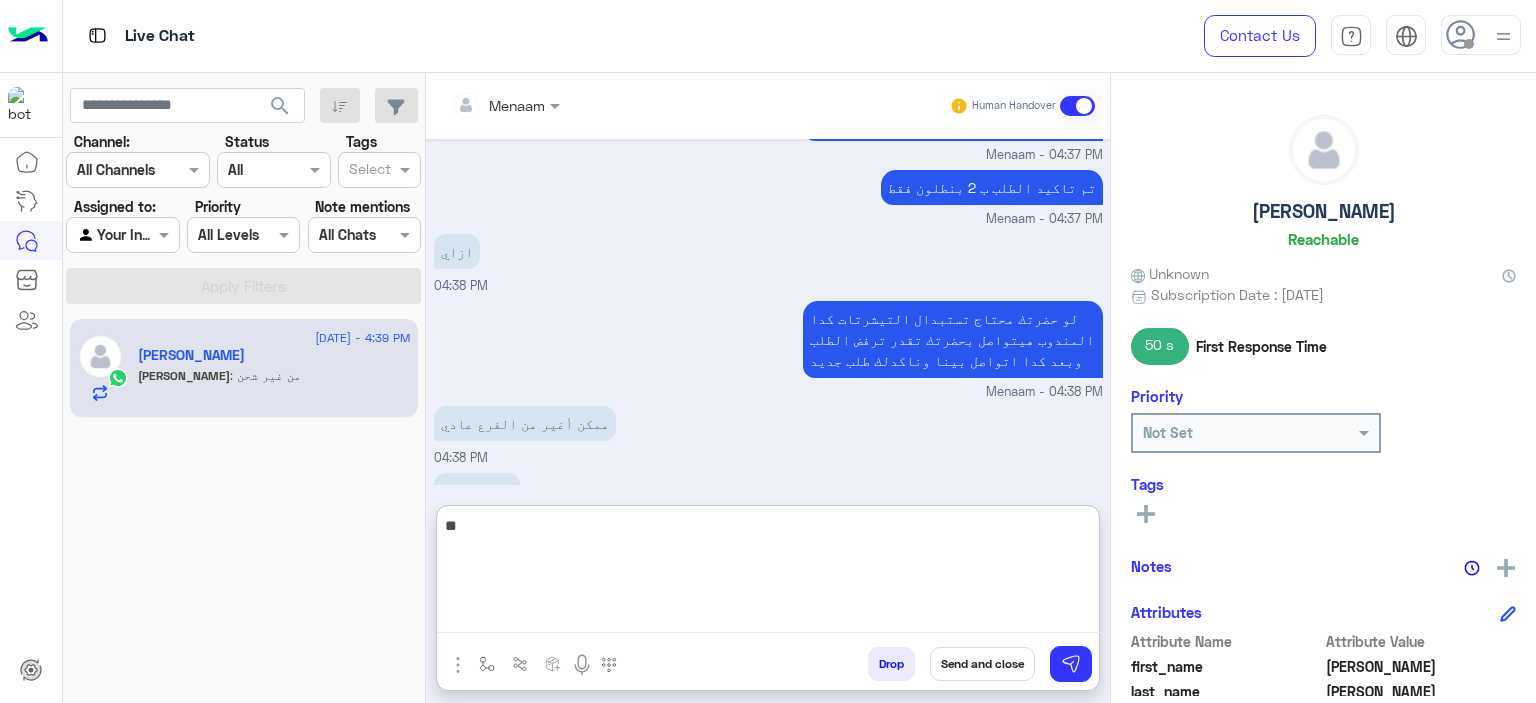 type on "*" 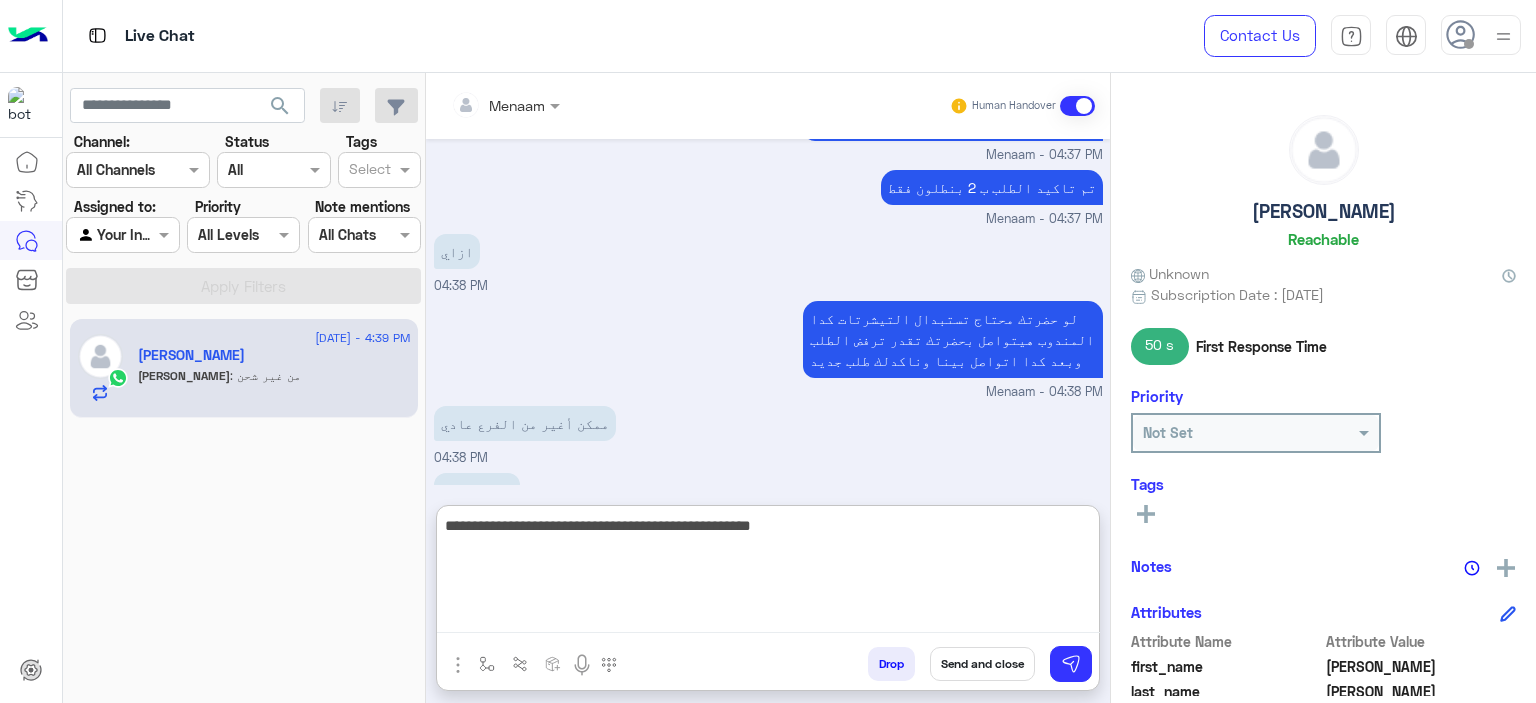 type on "**********" 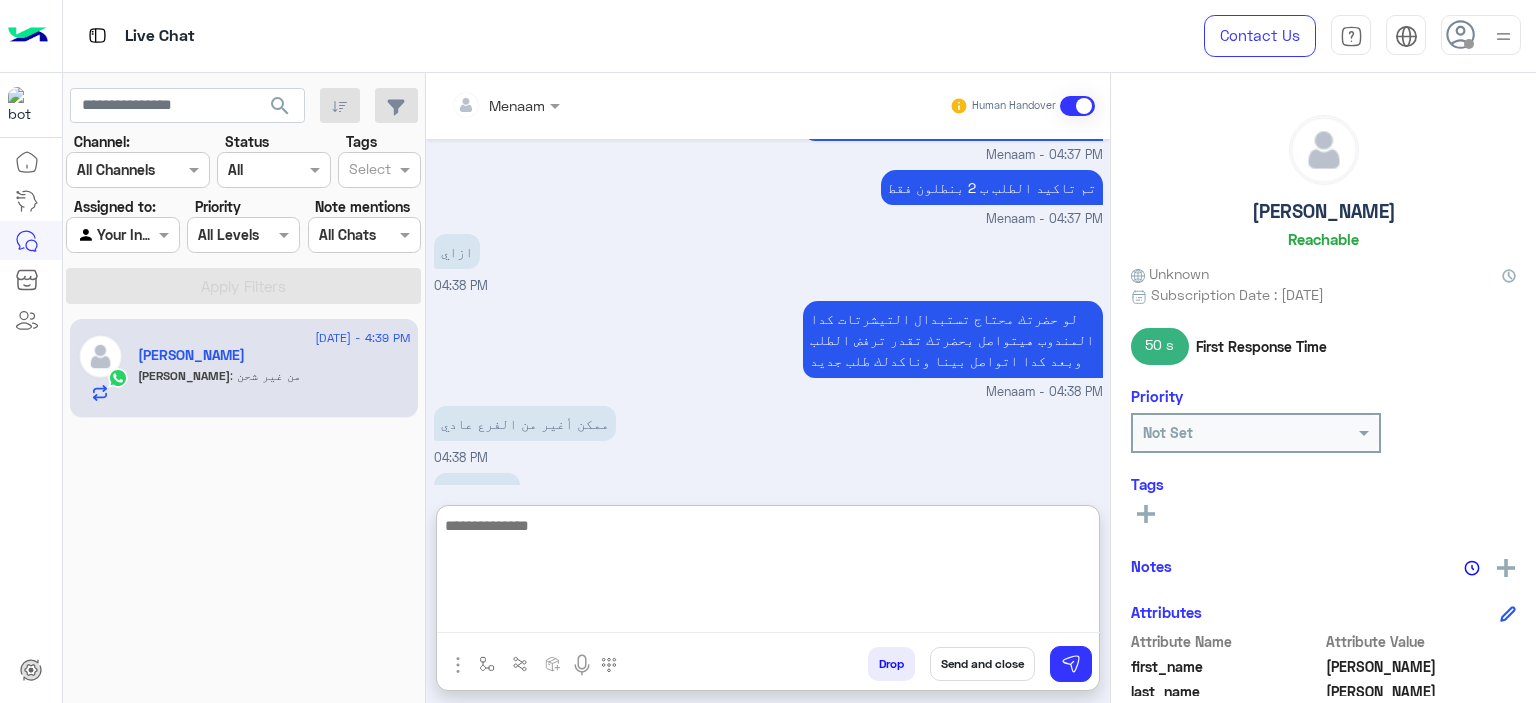 scroll, scrollTop: 3530, scrollLeft: 0, axis: vertical 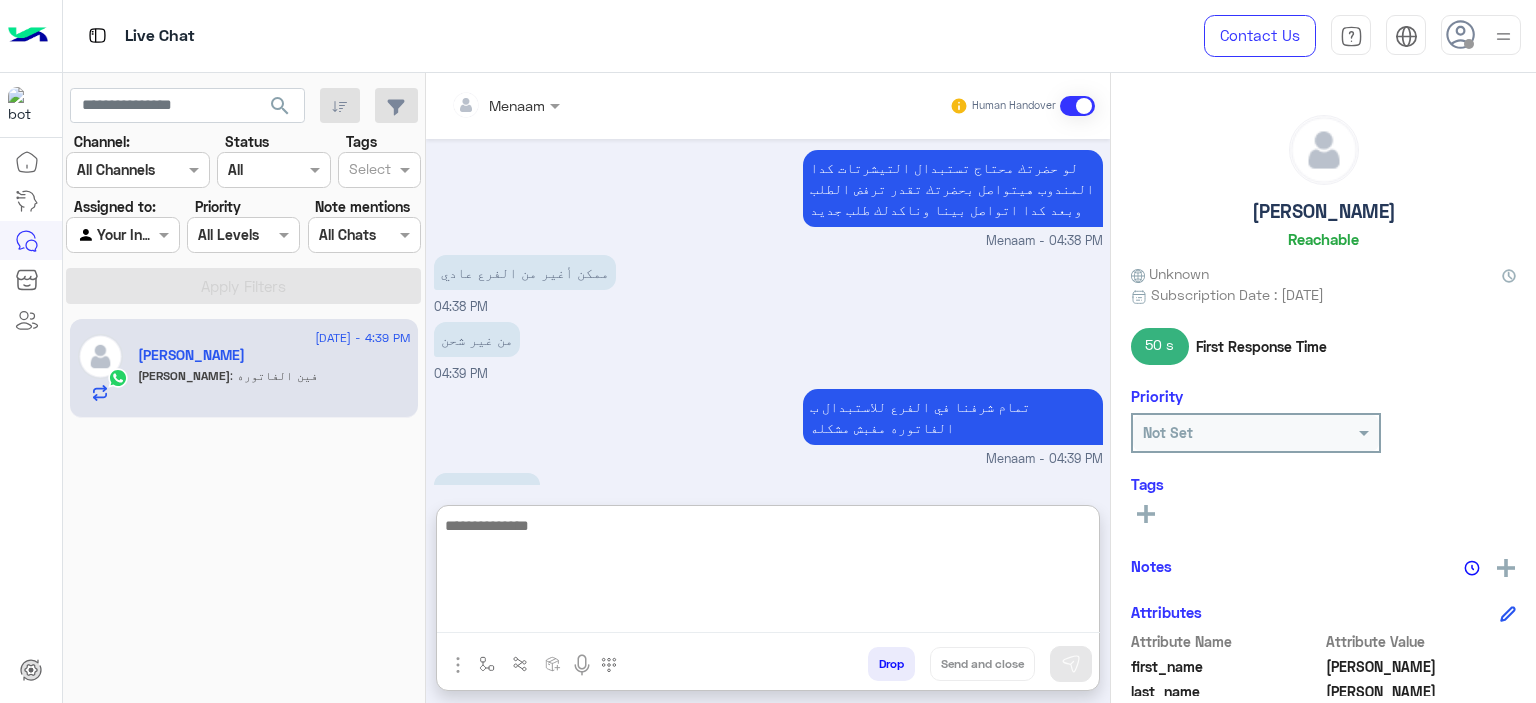 click at bounding box center [768, 573] 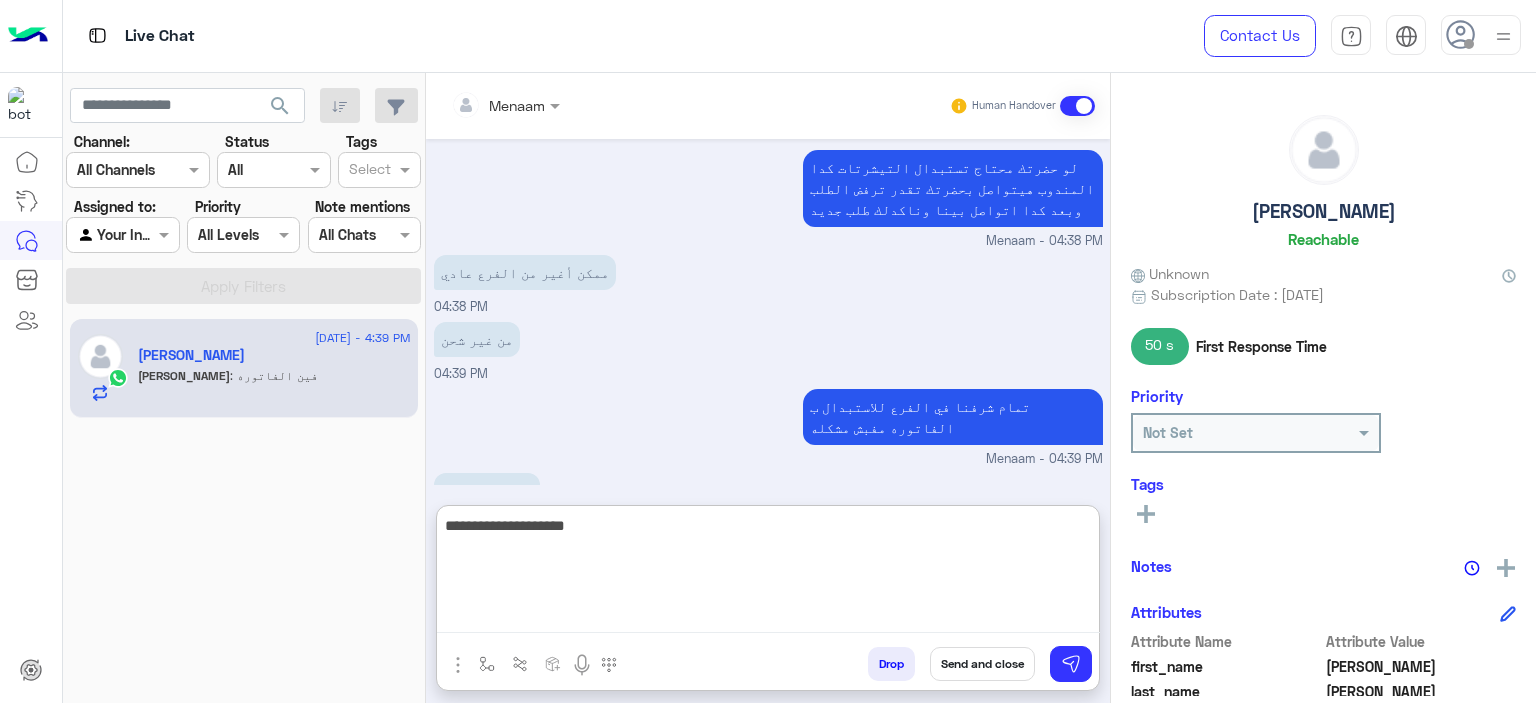 type on "**********" 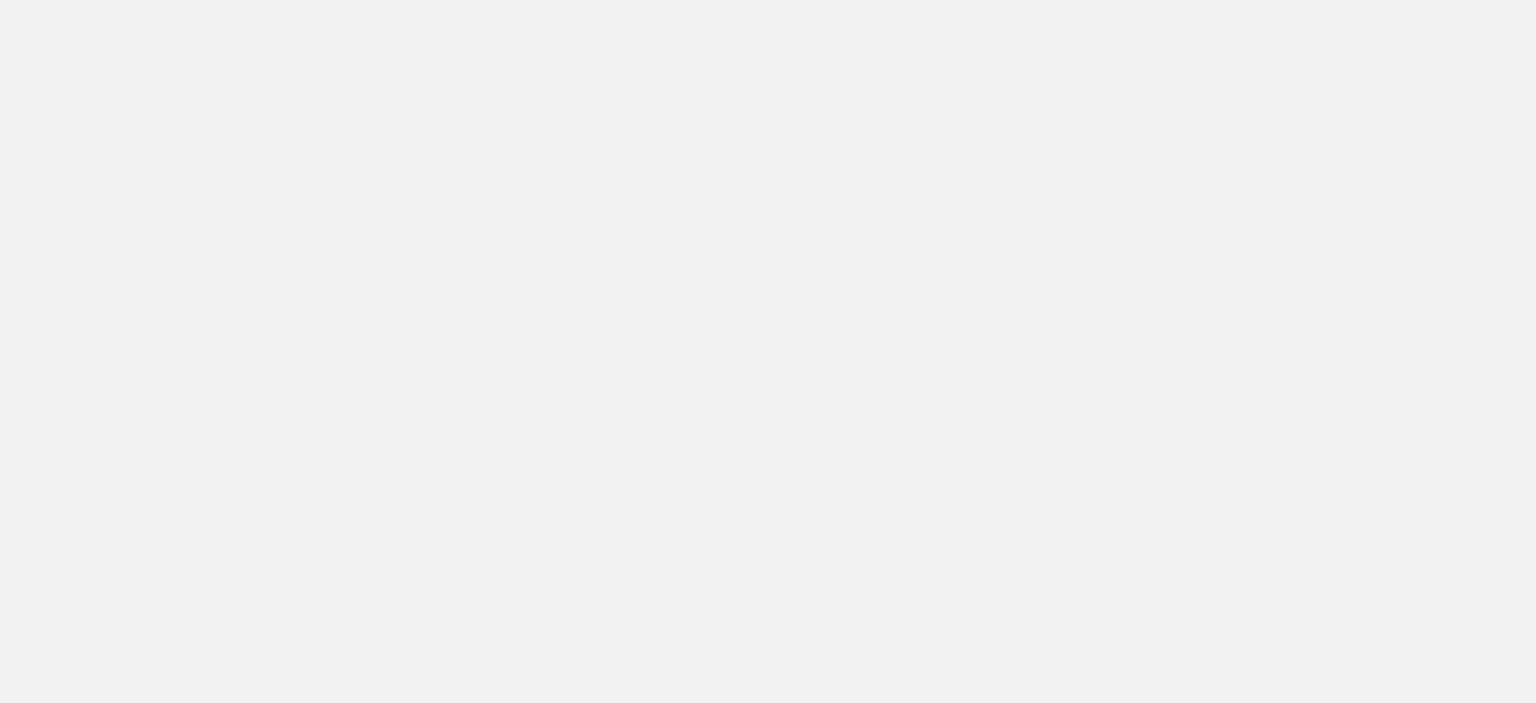 scroll, scrollTop: 0, scrollLeft: 0, axis: both 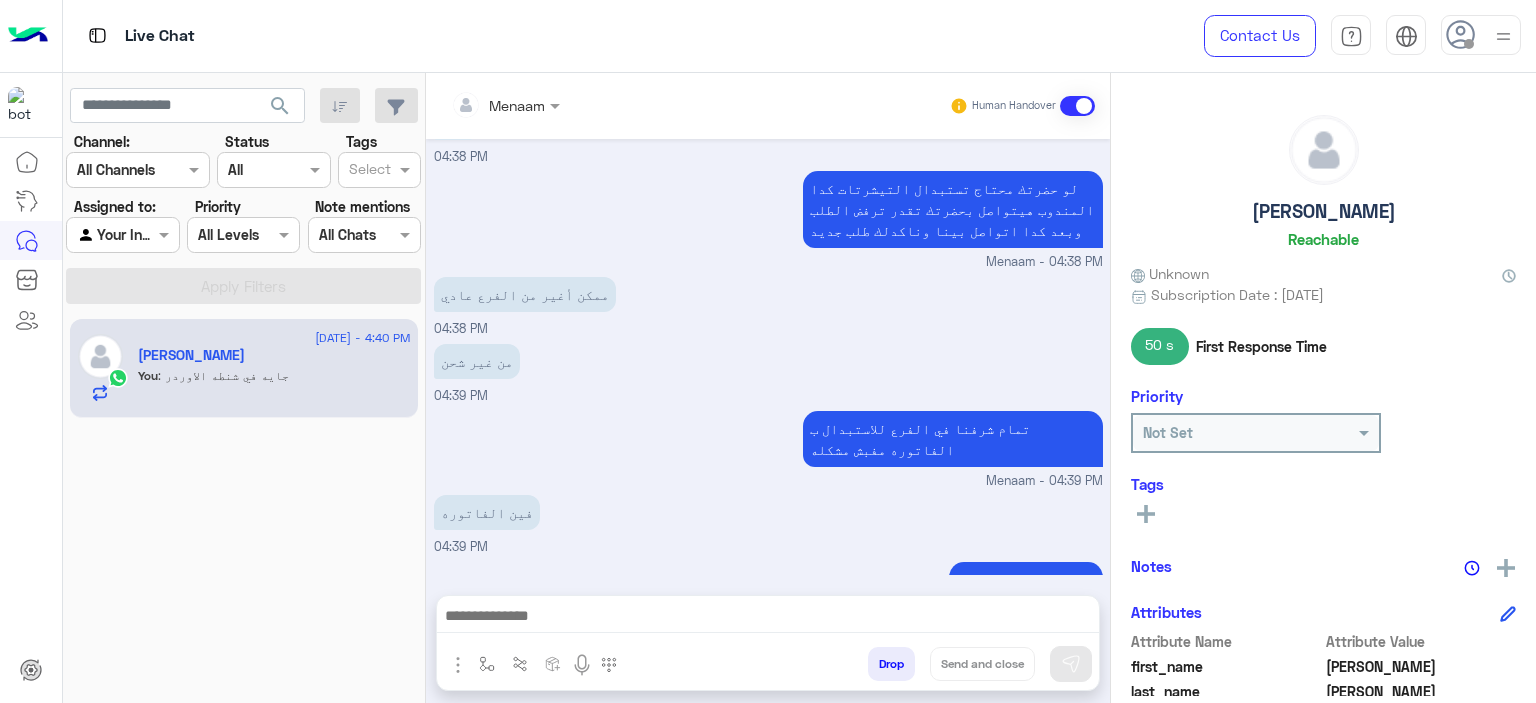 click on "Drop" at bounding box center [891, 664] 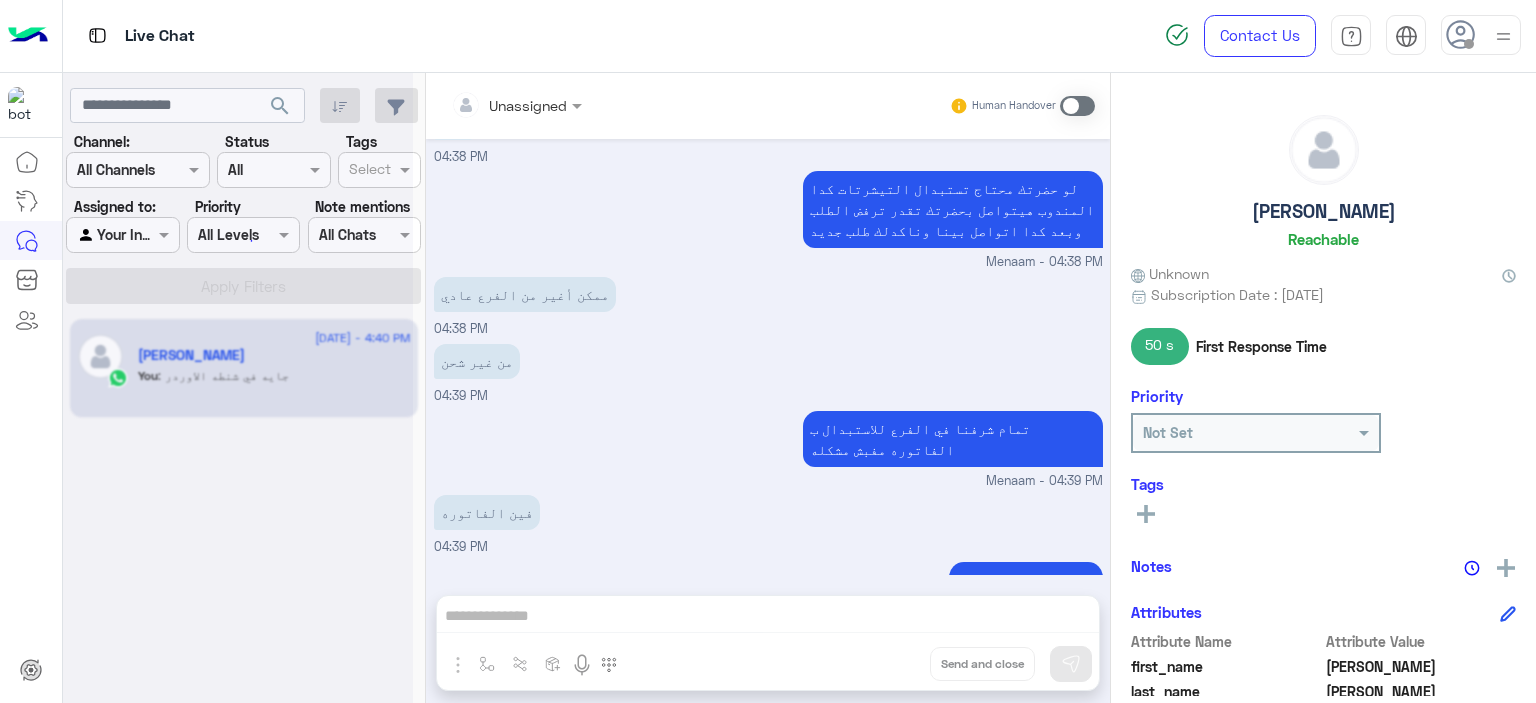 scroll, scrollTop: 0, scrollLeft: 0, axis: both 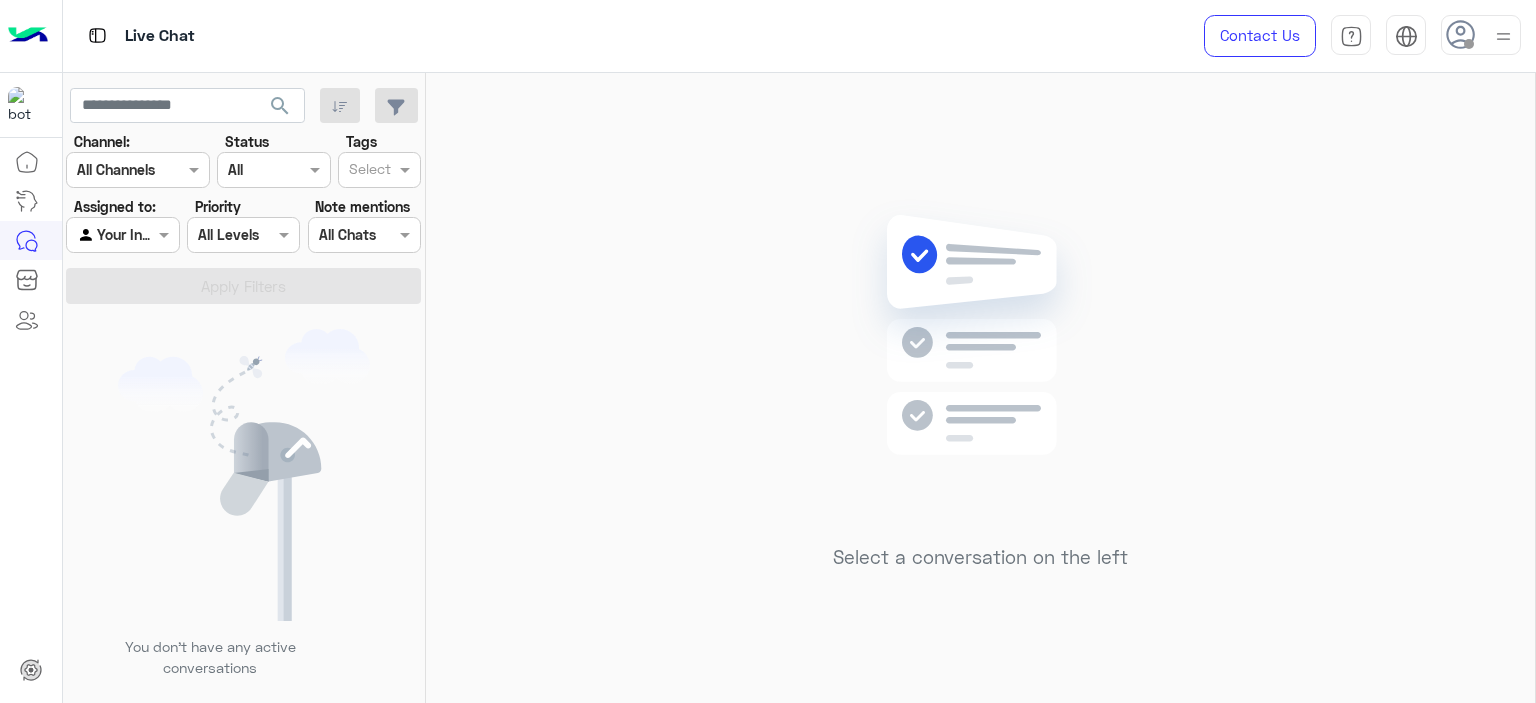 click on "Contact Us  Help Center عربي English" at bounding box center (1355, 36) 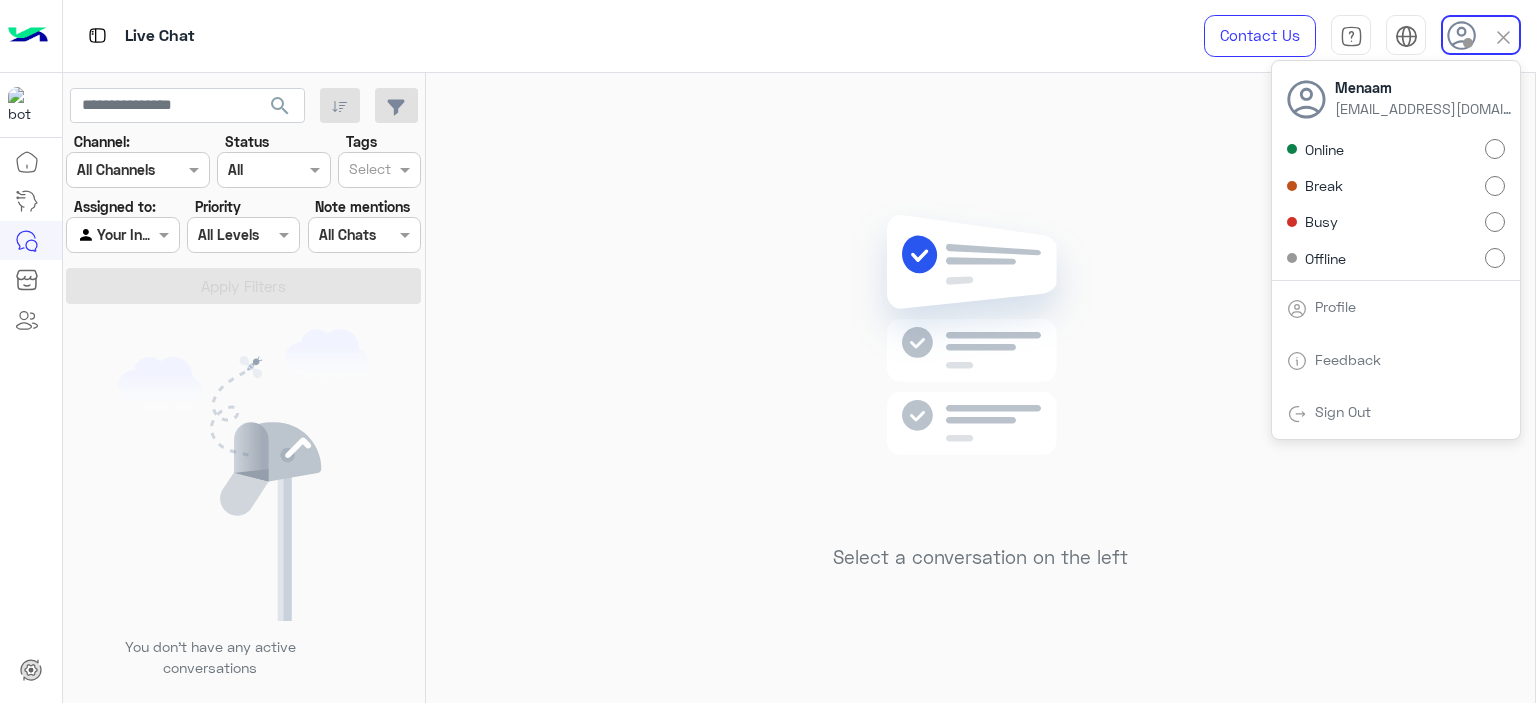 click on "Online" at bounding box center [1396, 149] 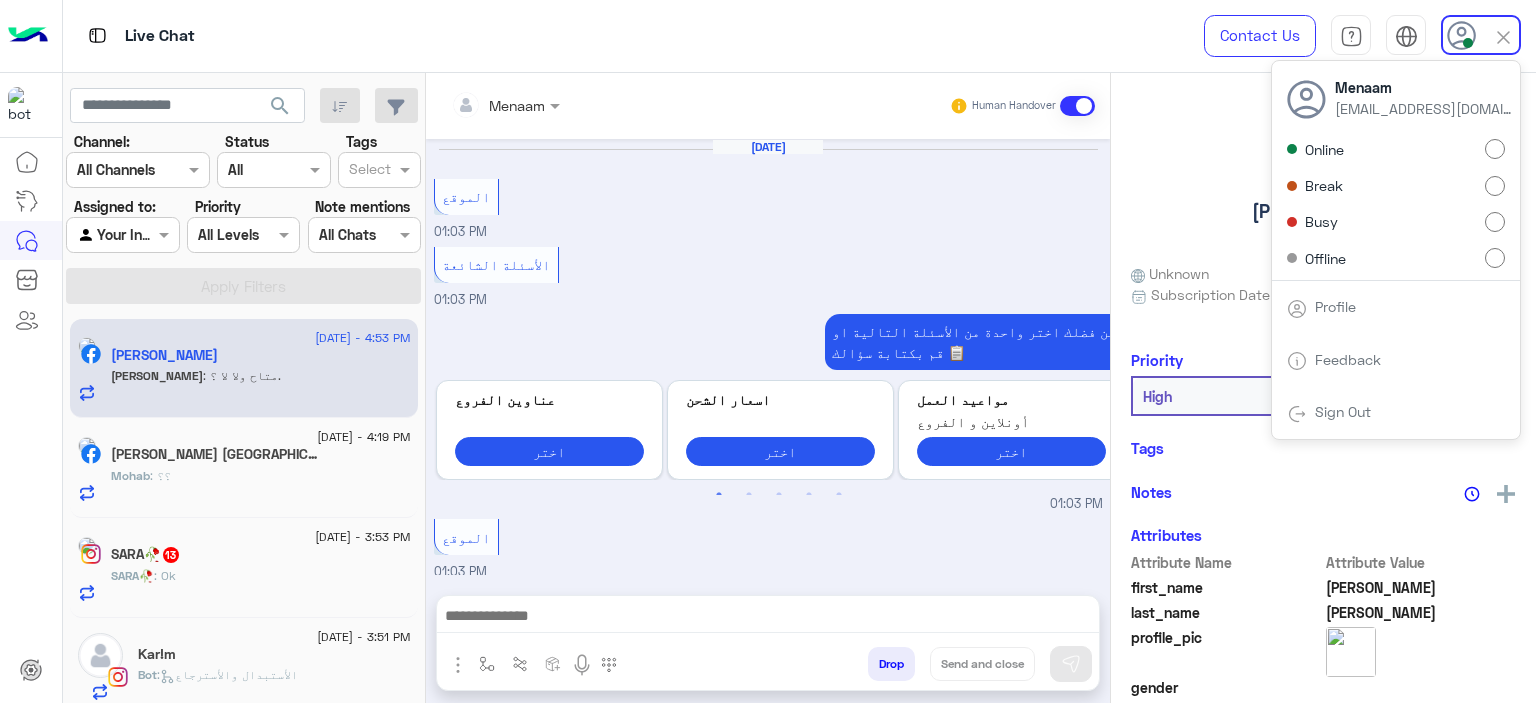 scroll, scrollTop: 1066, scrollLeft: 0, axis: vertical 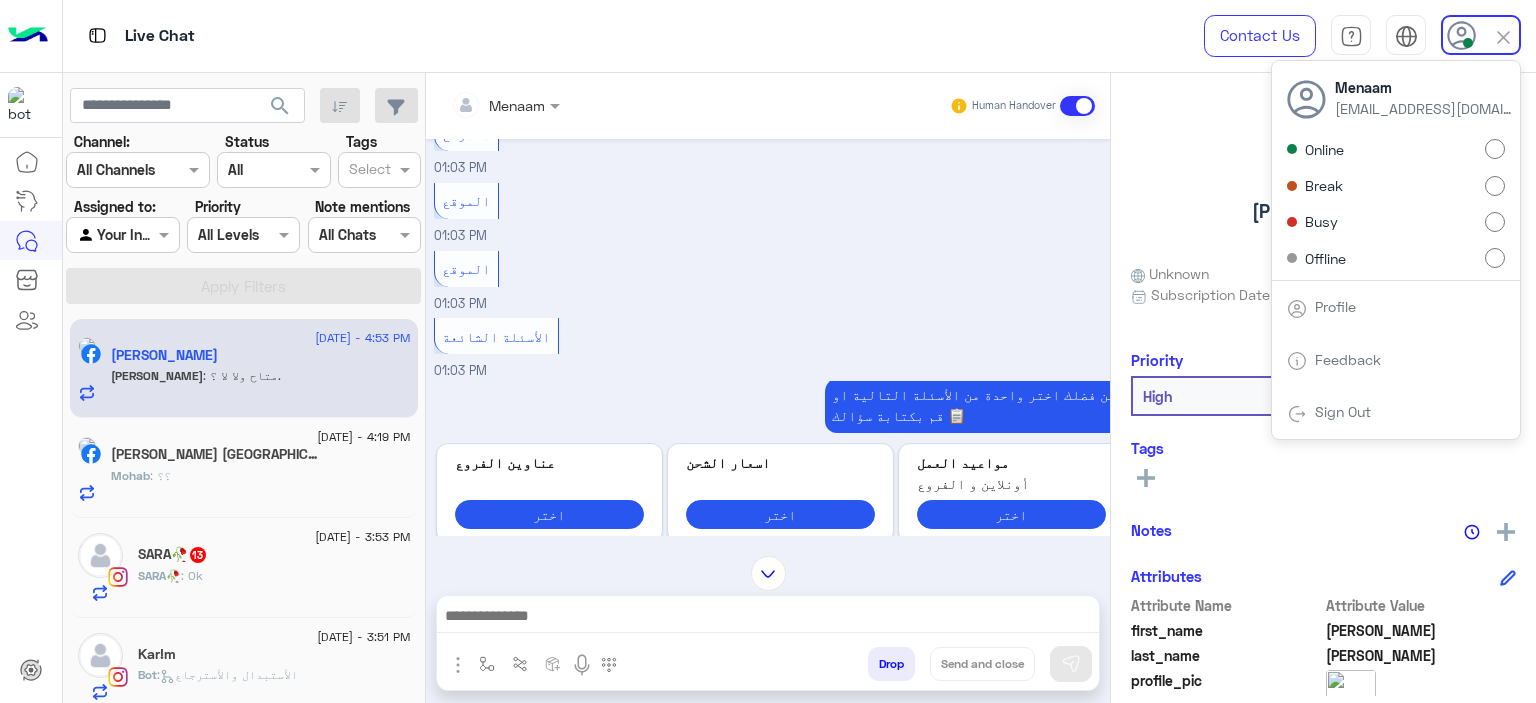 click on "الموقع    01:03 PM" at bounding box center (768, 280) 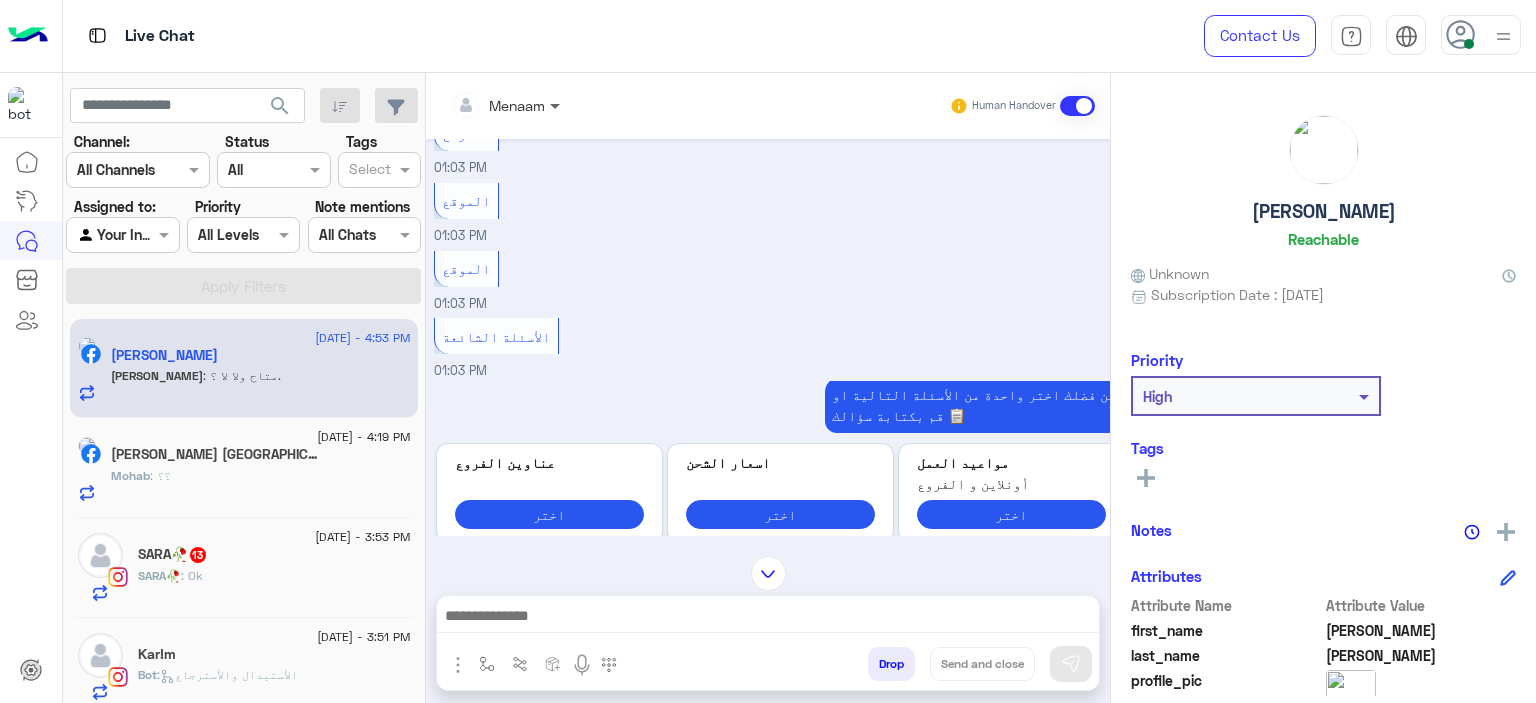 scroll, scrollTop: 2191, scrollLeft: 0, axis: vertical 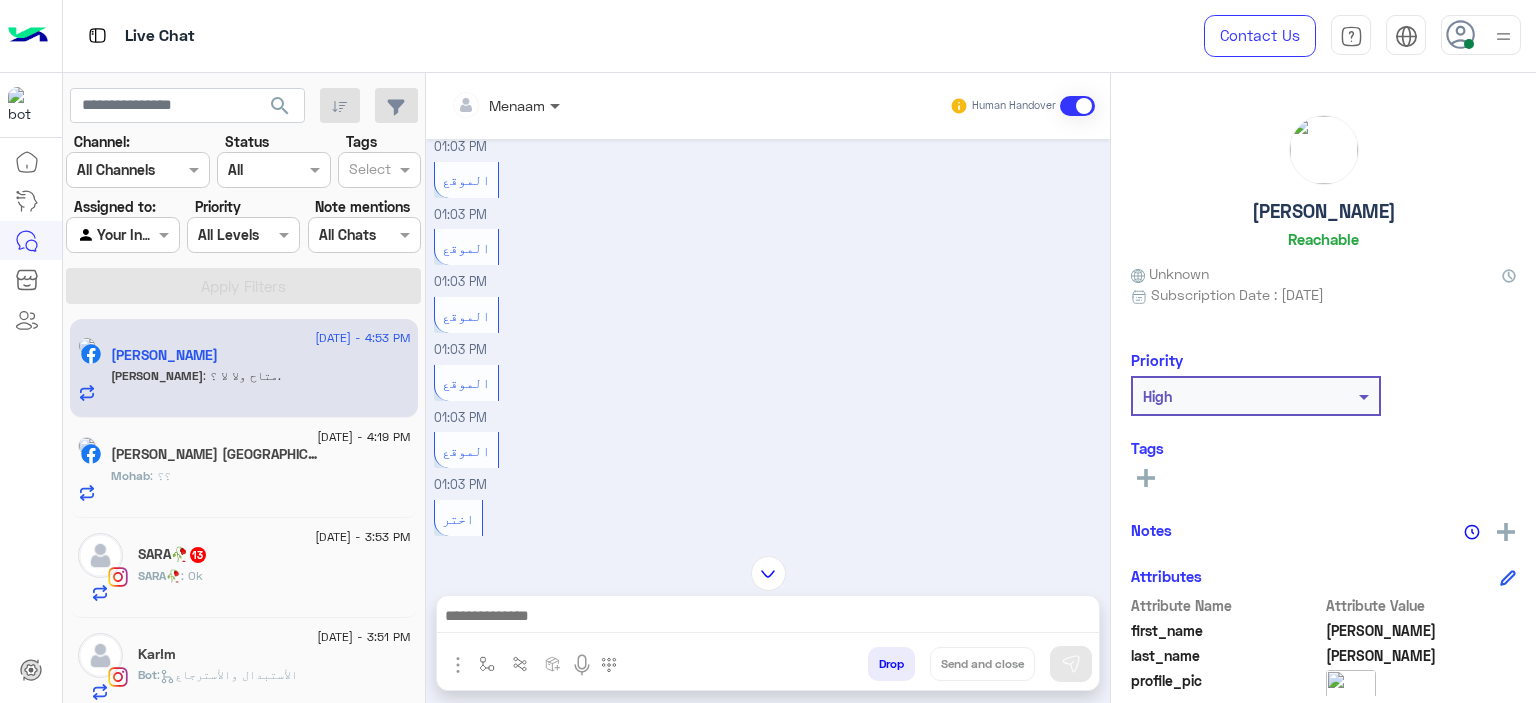 click at bounding box center [557, 105] 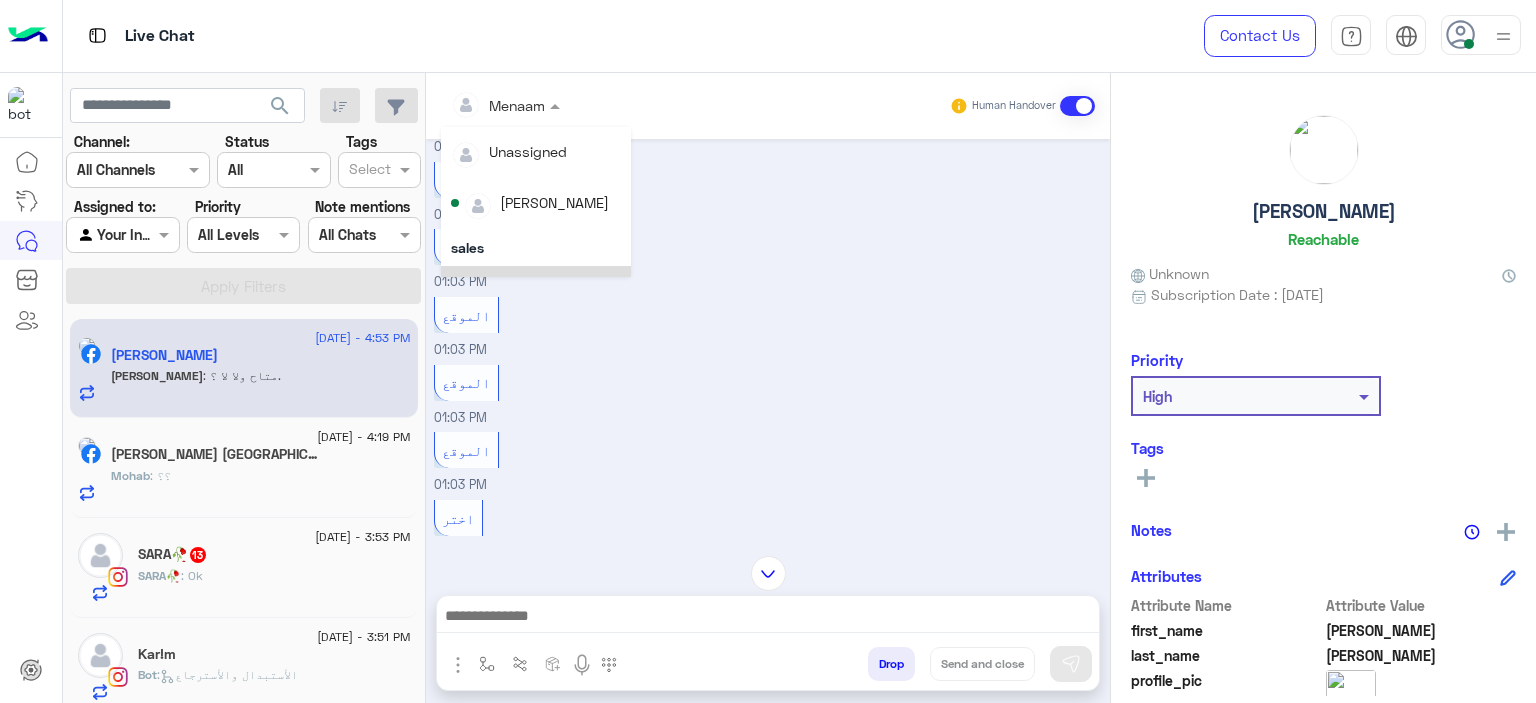 scroll, scrollTop: 178, scrollLeft: 0, axis: vertical 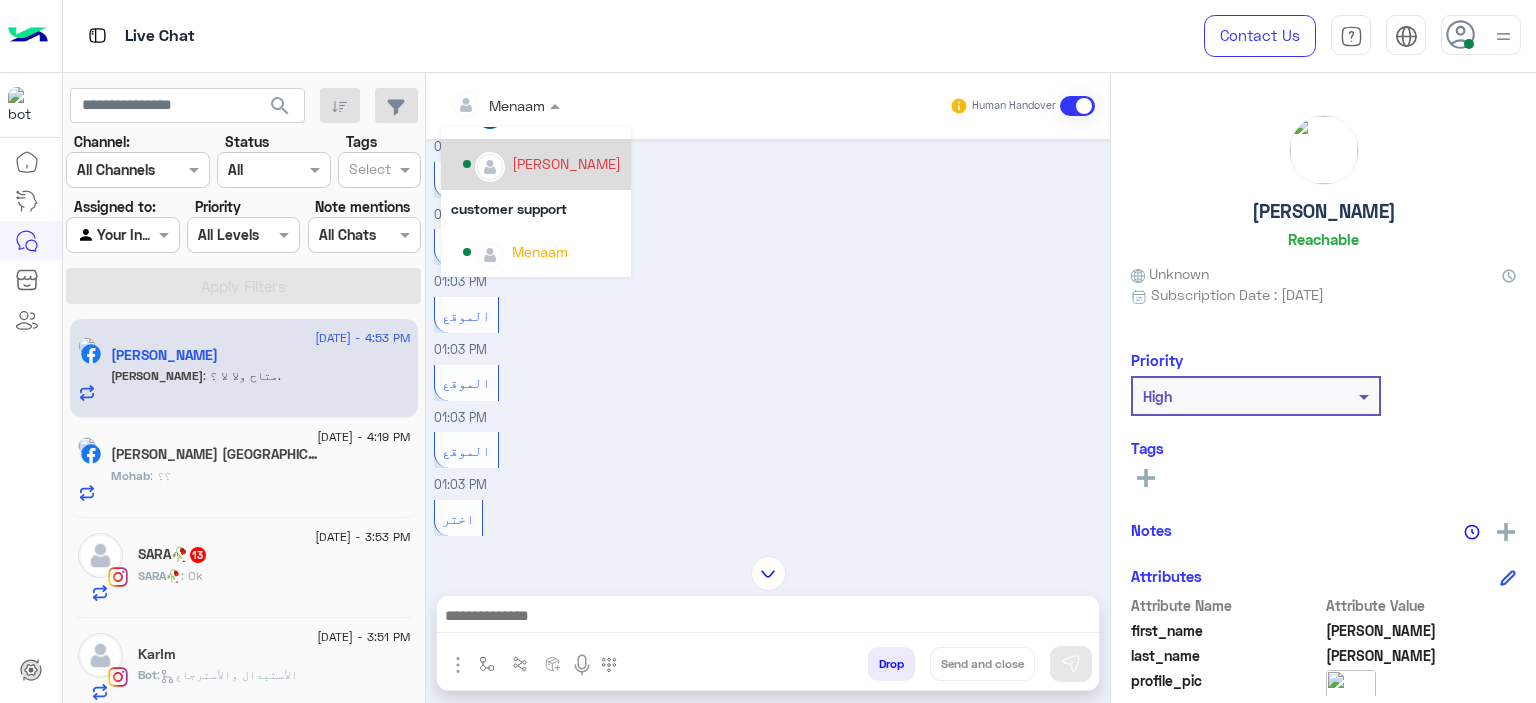 click on "[PERSON_NAME]" at bounding box center [542, 164] 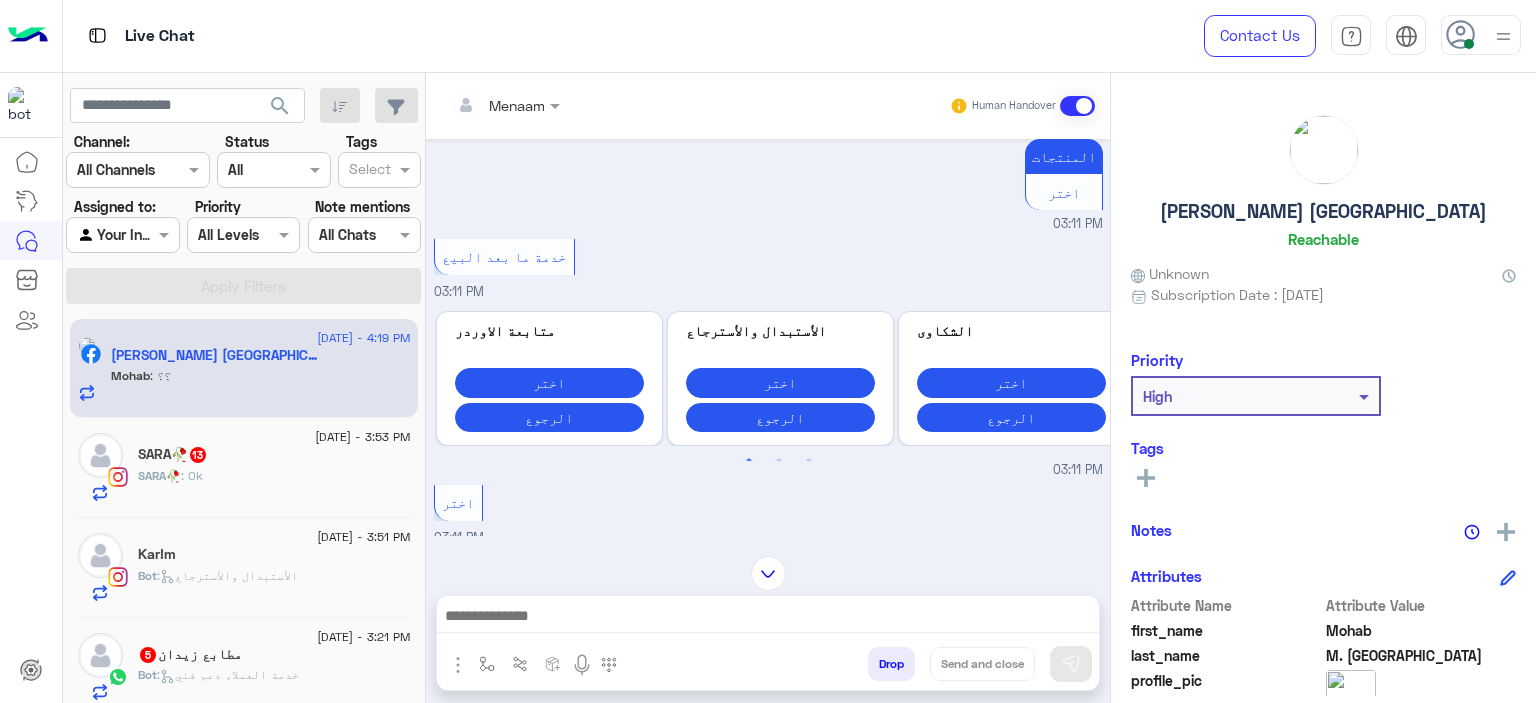 scroll, scrollTop: 1771, scrollLeft: 0, axis: vertical 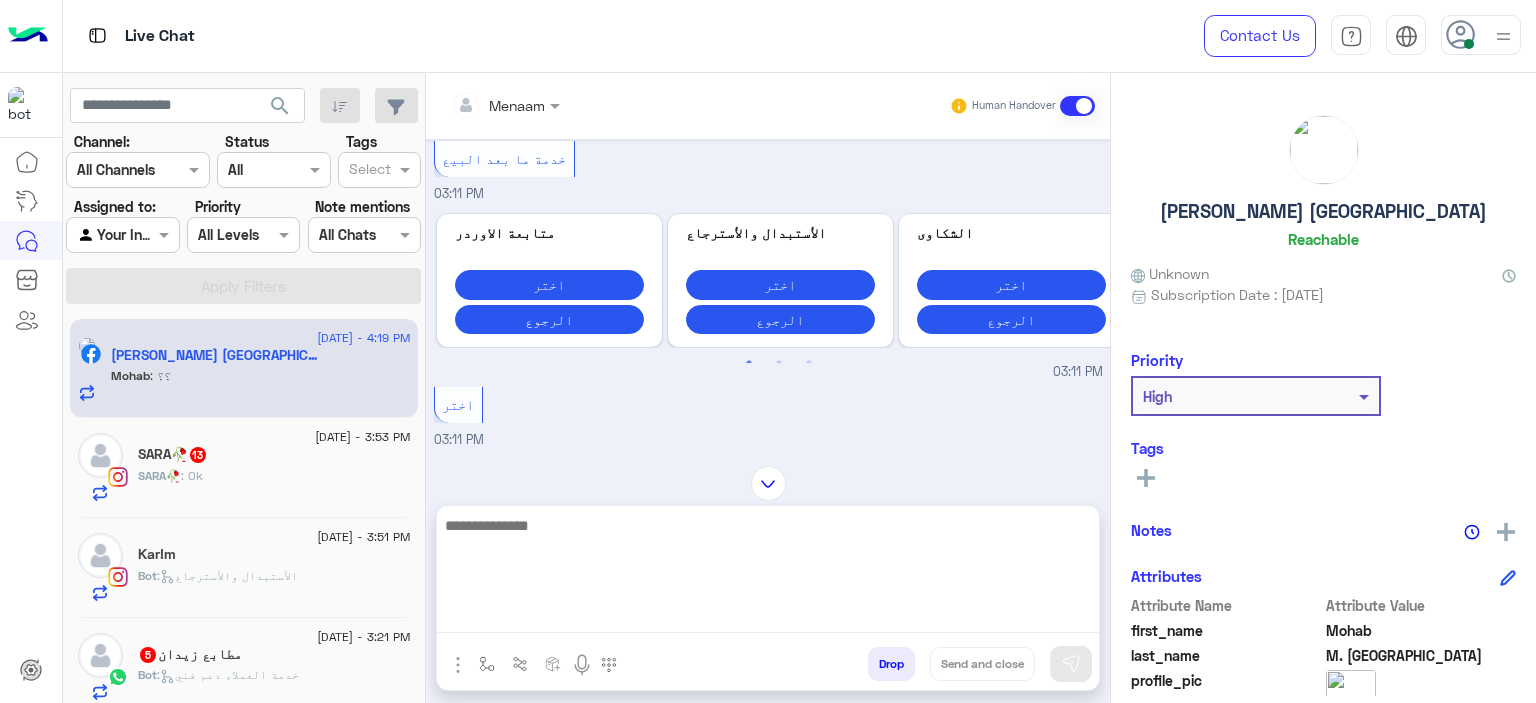 click at bounding box center [768, 573] 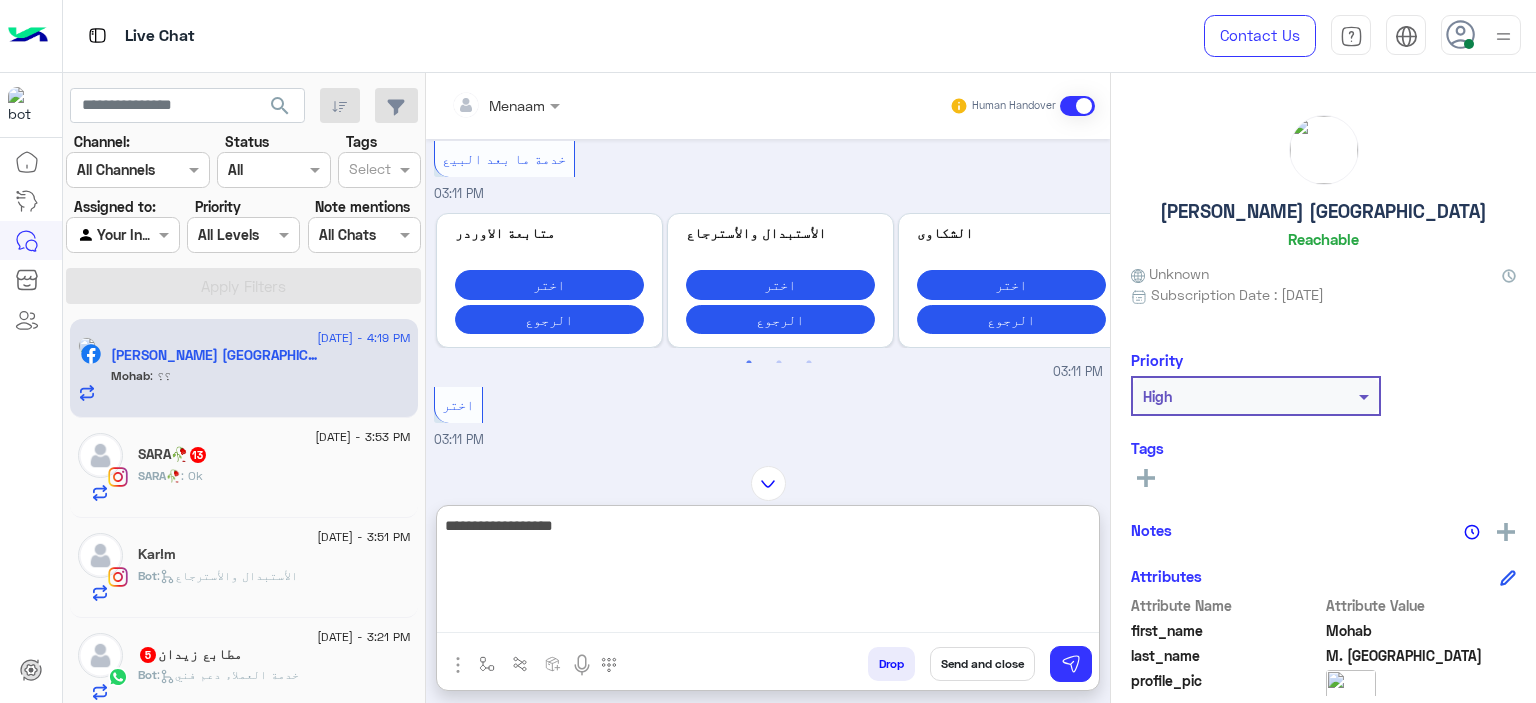 type on "**********" 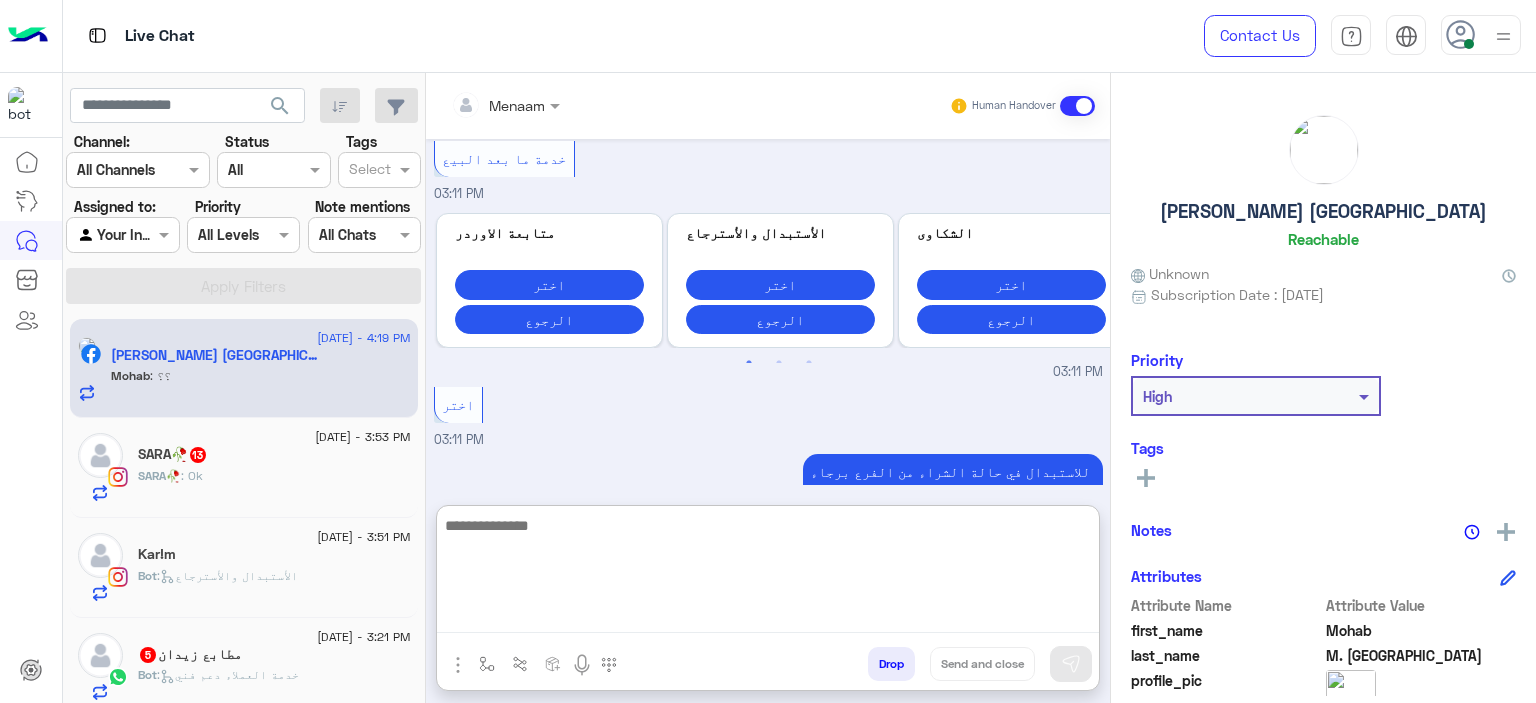 scroll, scrollTop: 2425, scrollLeft: 0, axis: vertical 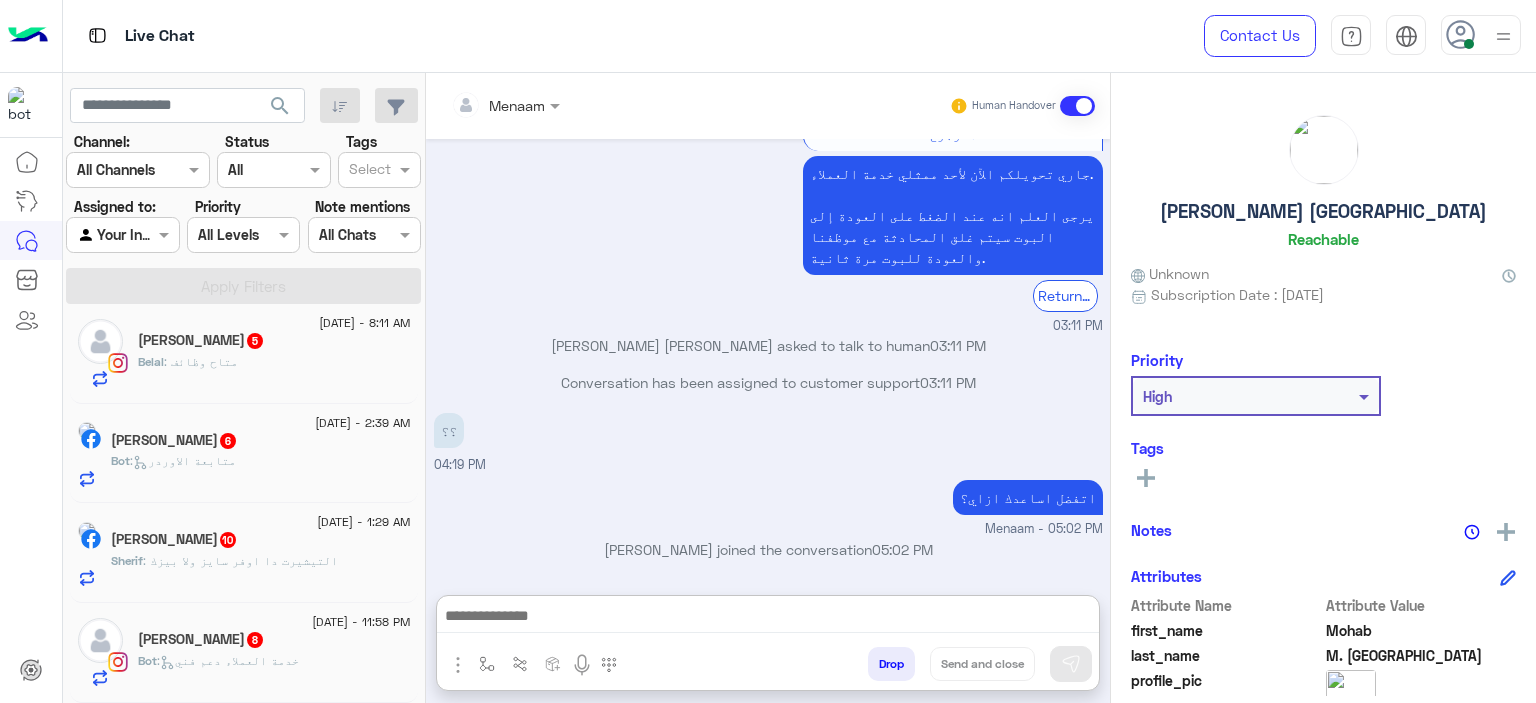 click on "8" 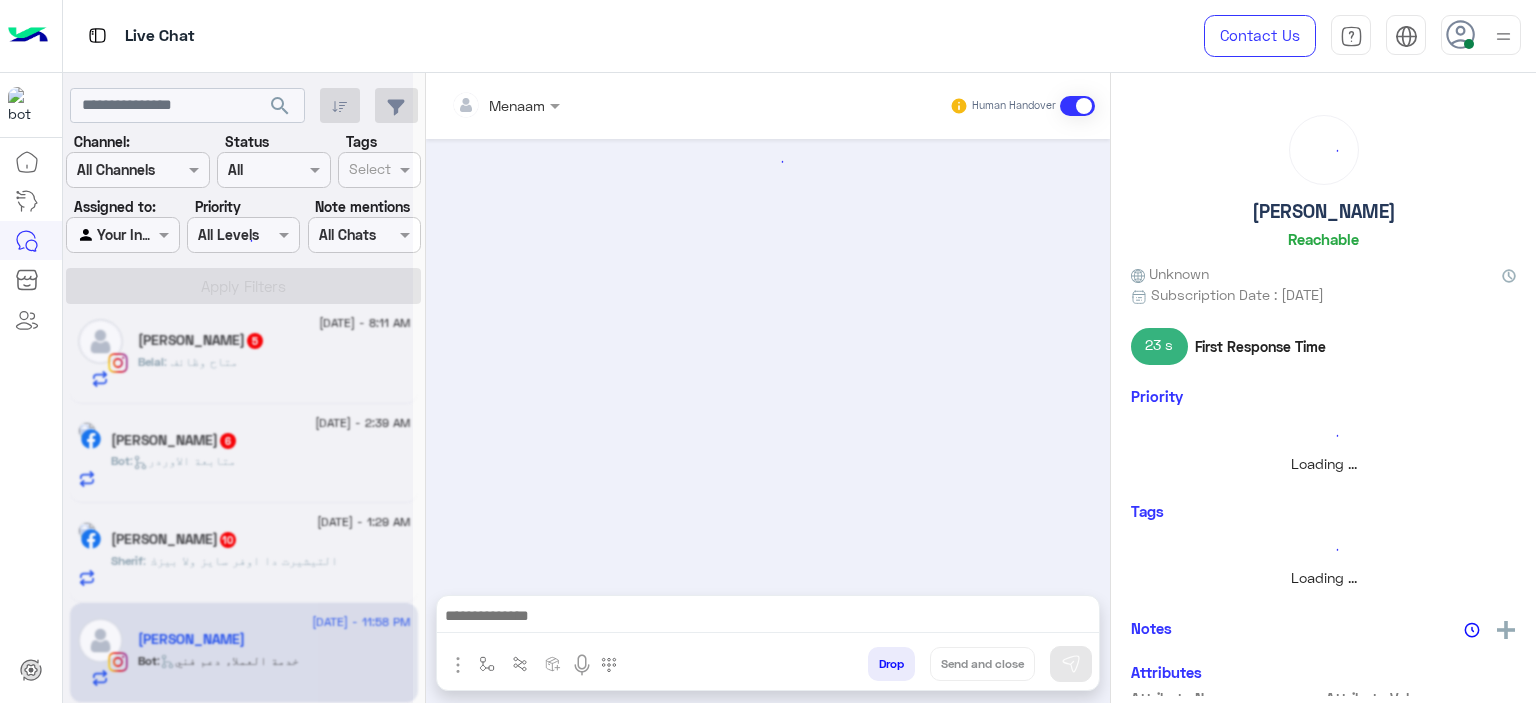 scroll, scrollTop: 0, scrollLeft: 0, axis: both 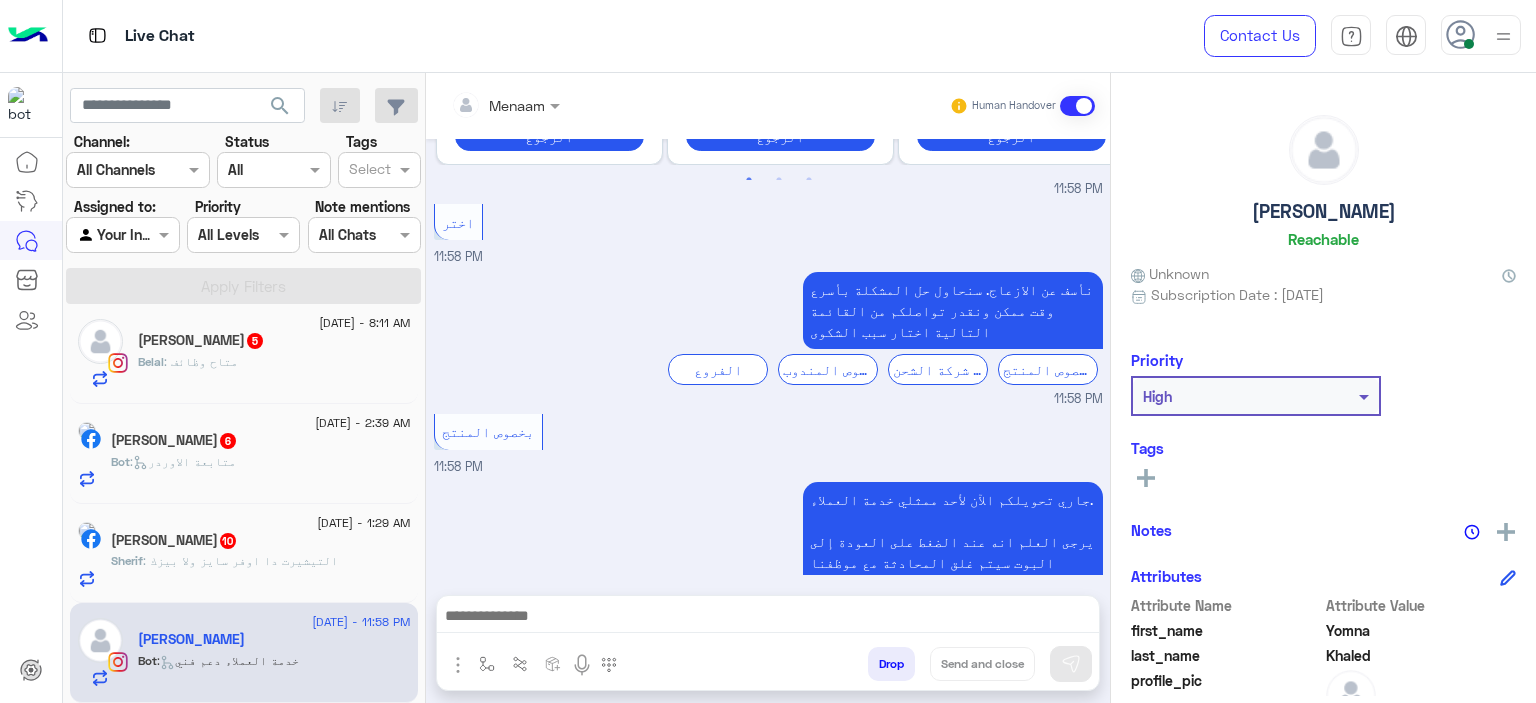 click on "Drop" at bounding box center [891, 664] 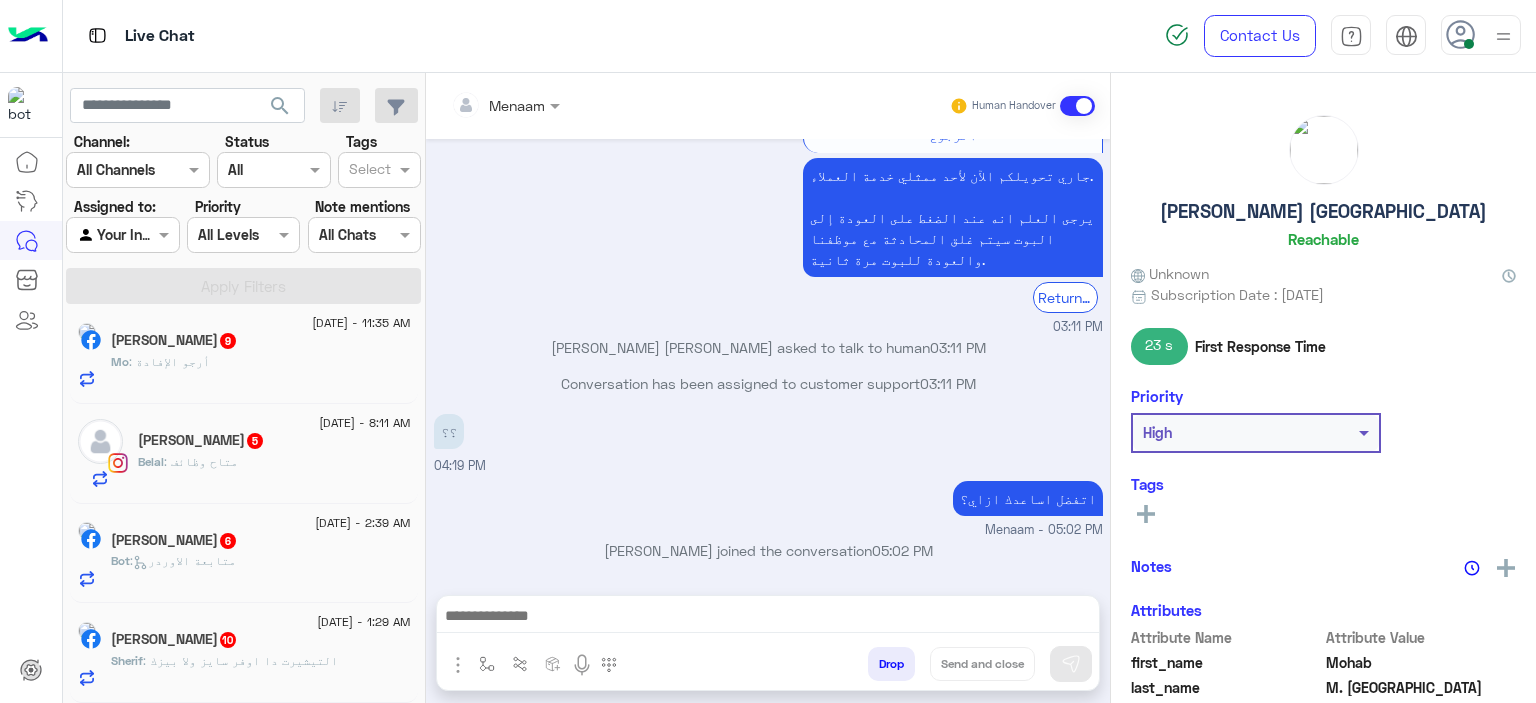 click on ": التيشيرت دا اوفر سايز ولا بيزك" 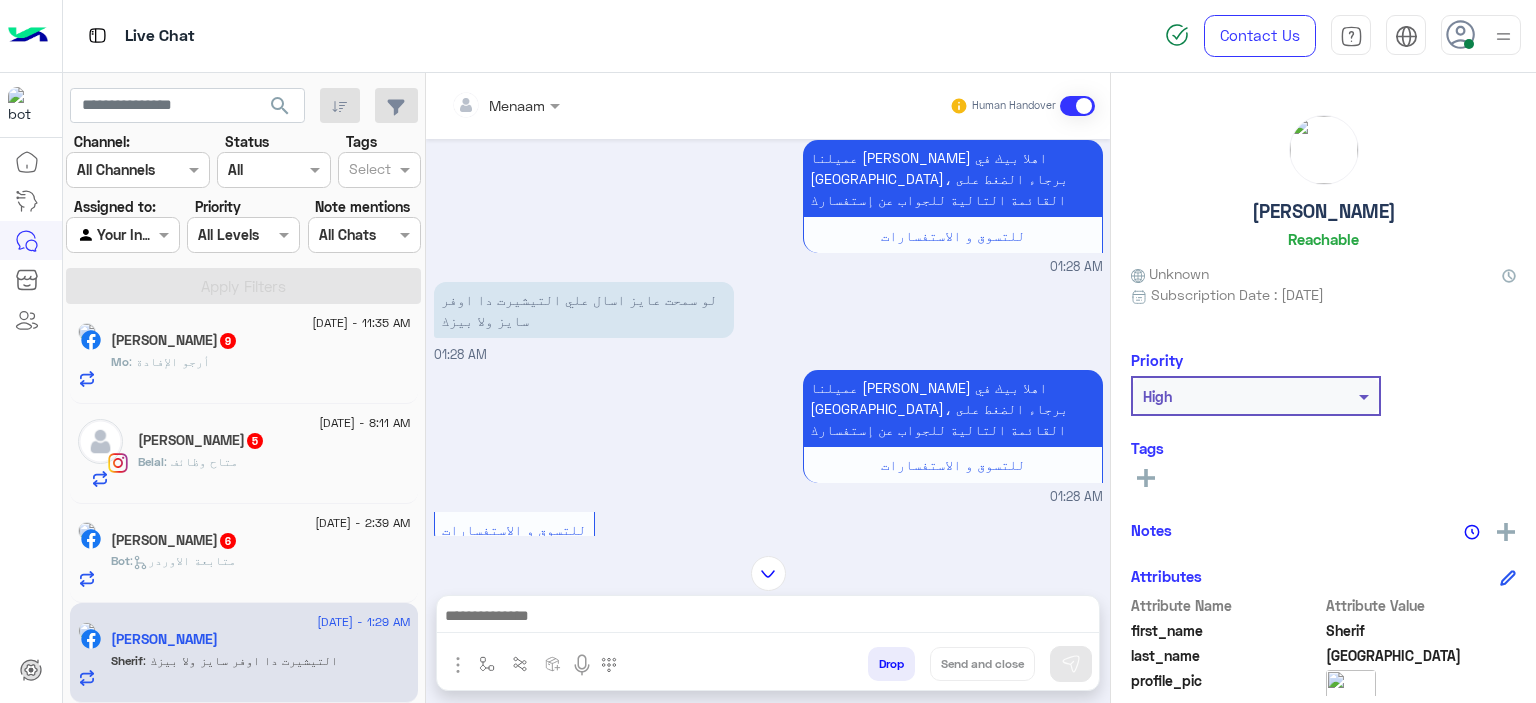 click at bounding box center (482, 105) 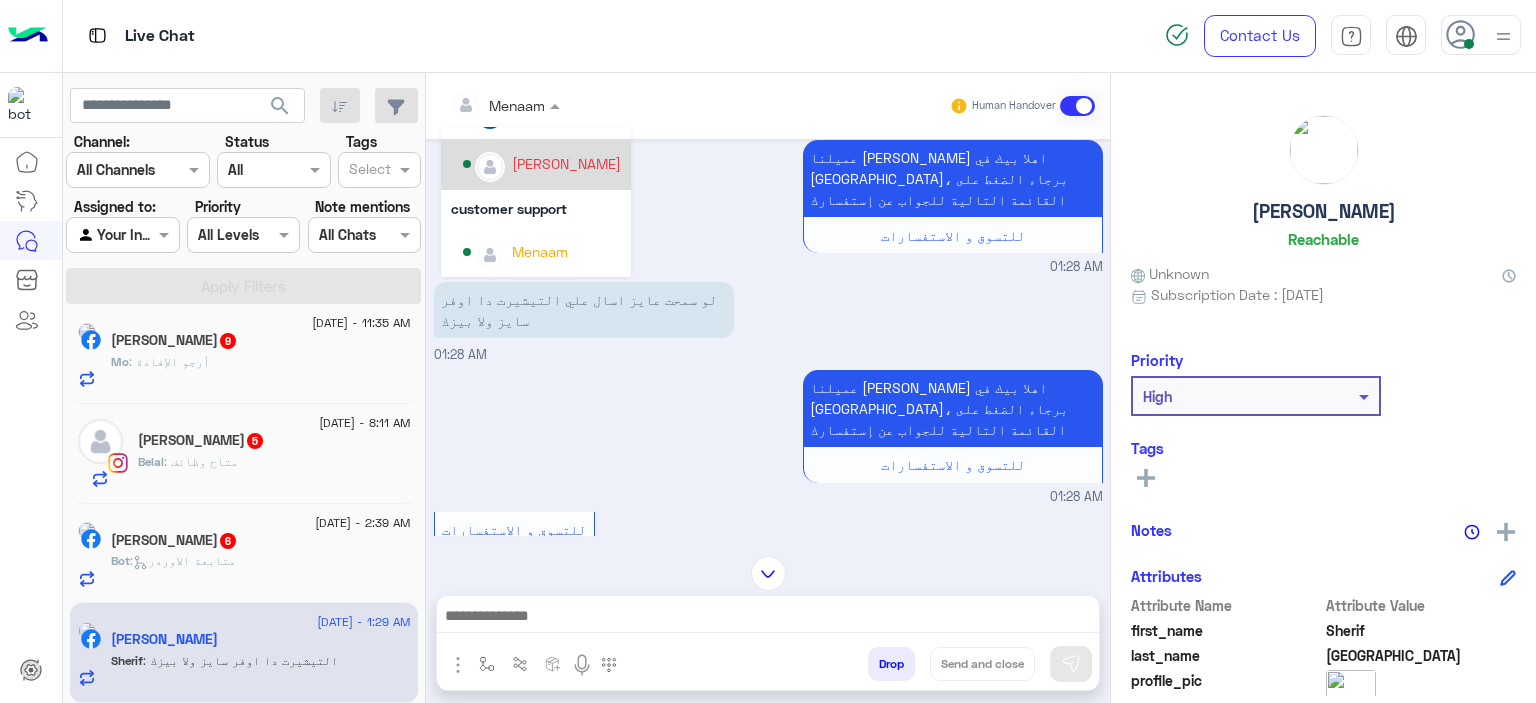 click on "[PERSON_NAME]" at bounding box center (536, 164) 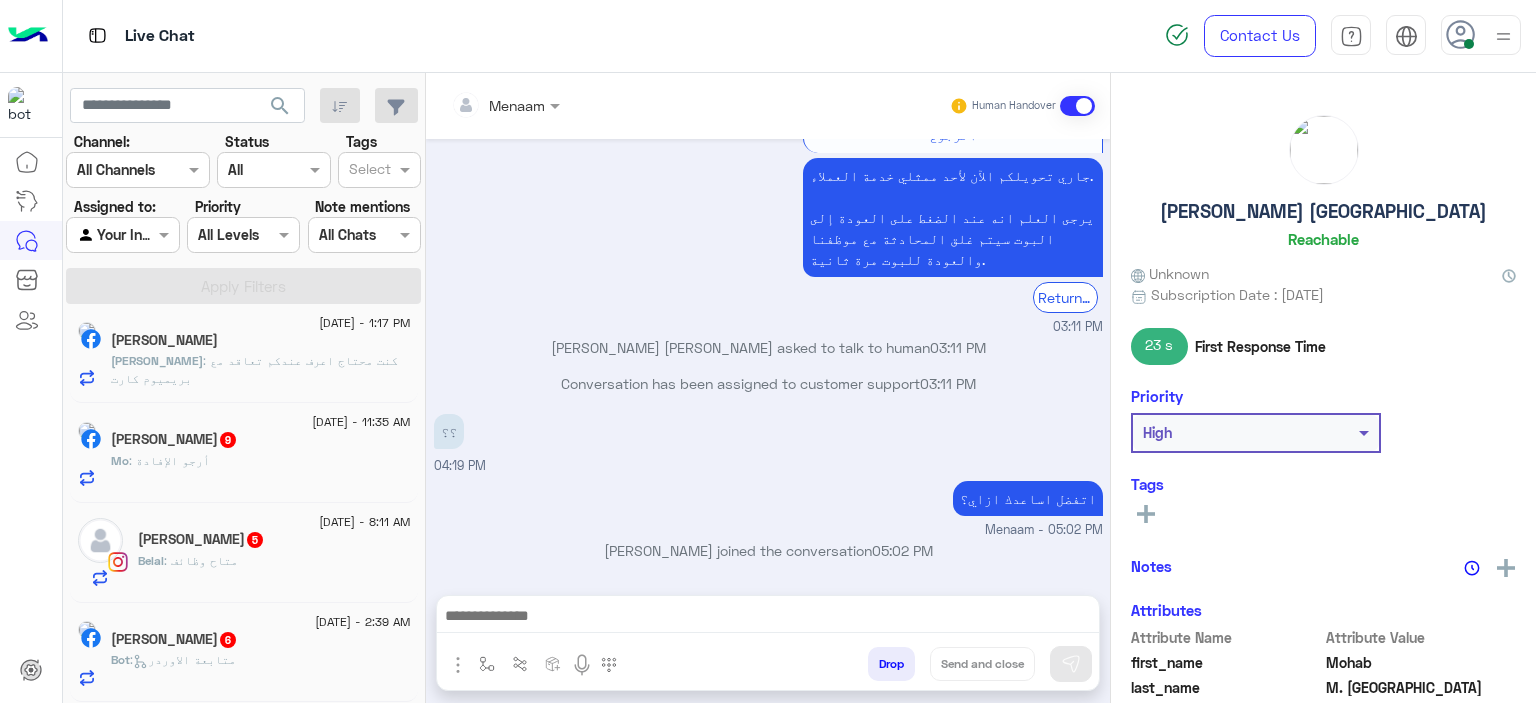 click on "Marwan Ashrf  6" 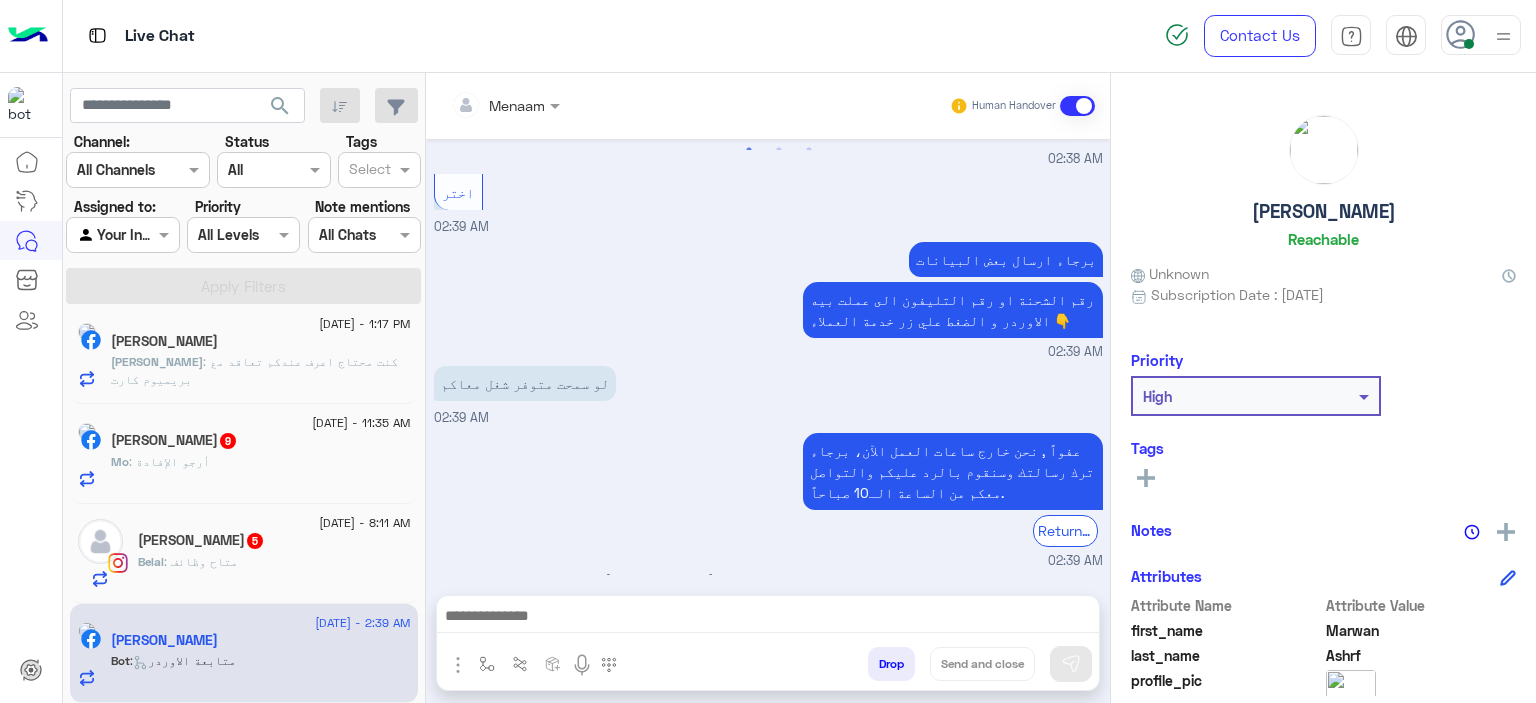 click at bounding box center [768, 621] 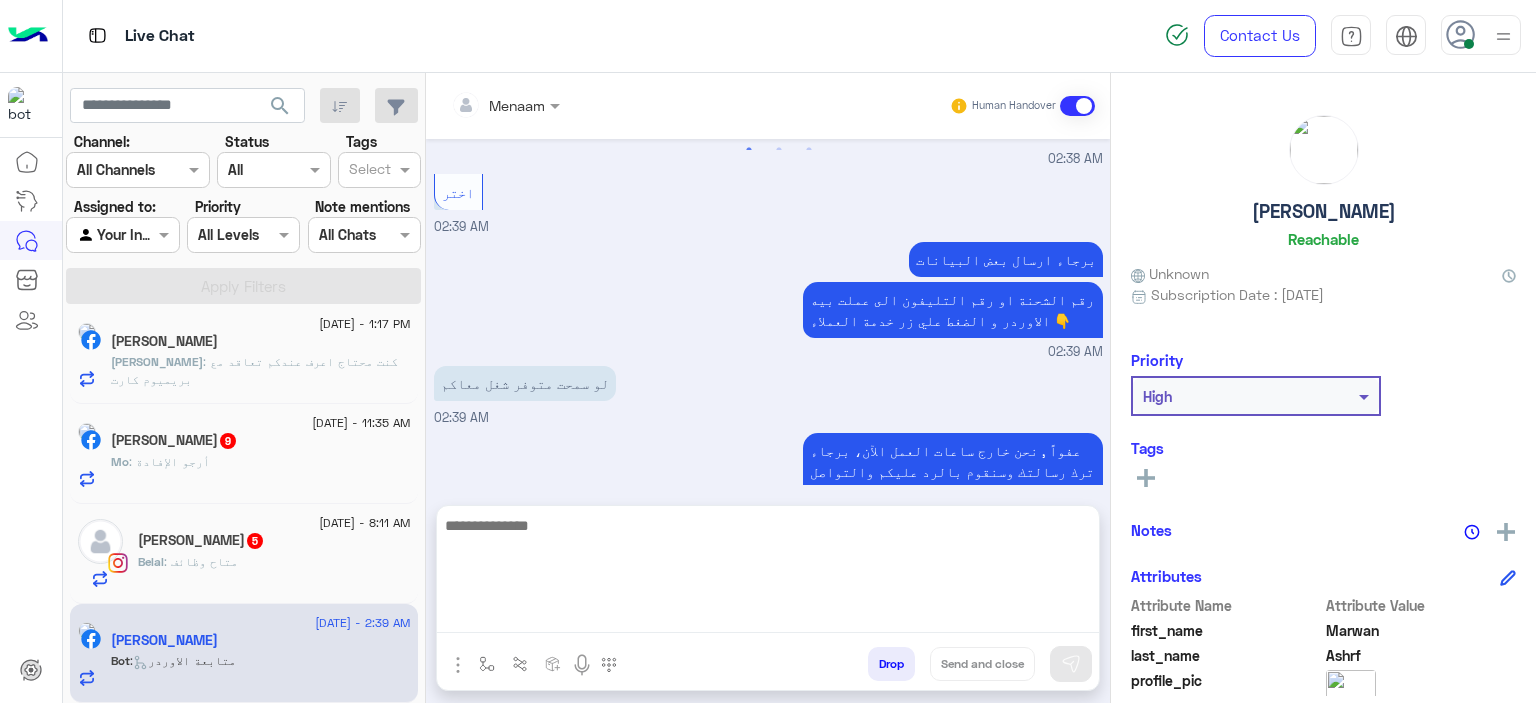click at bounding box center [768, 573] 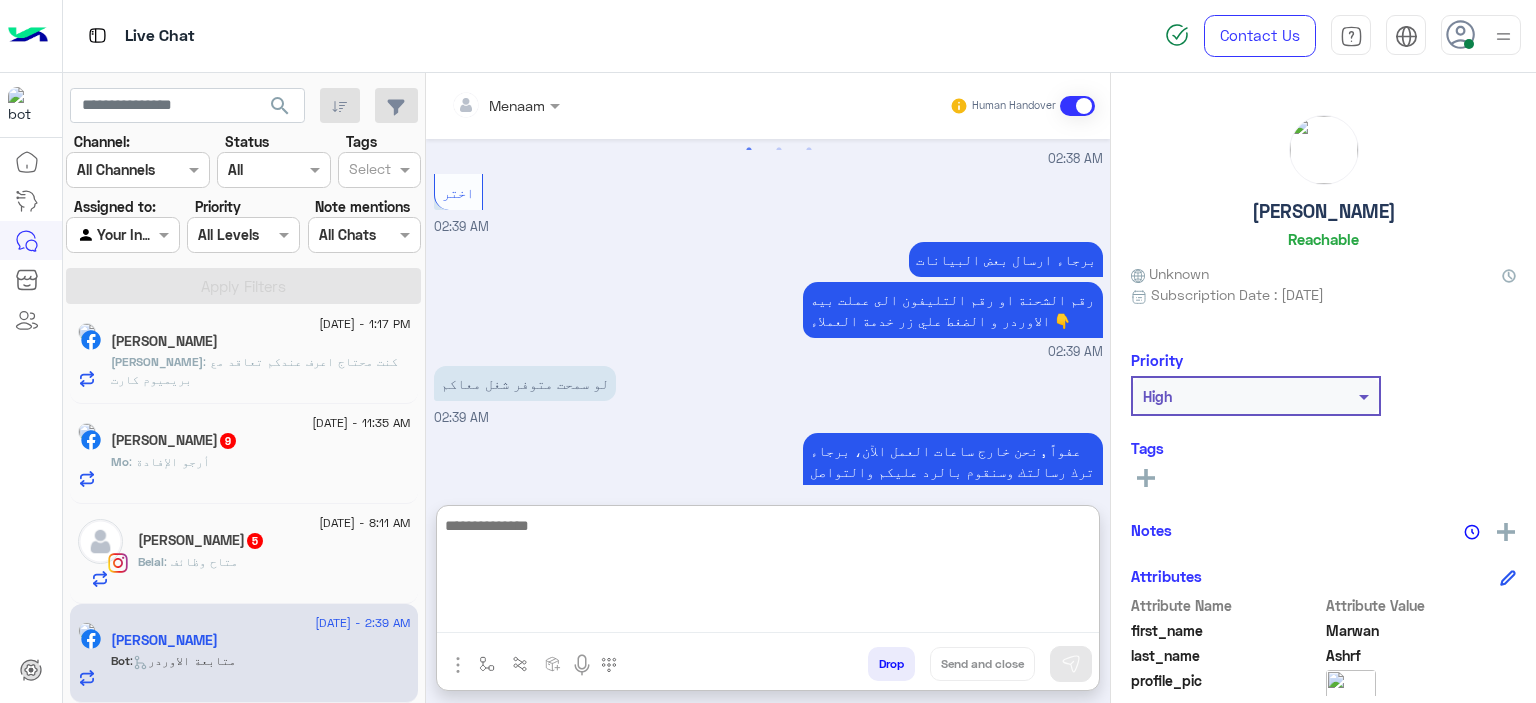 paste on "**********" 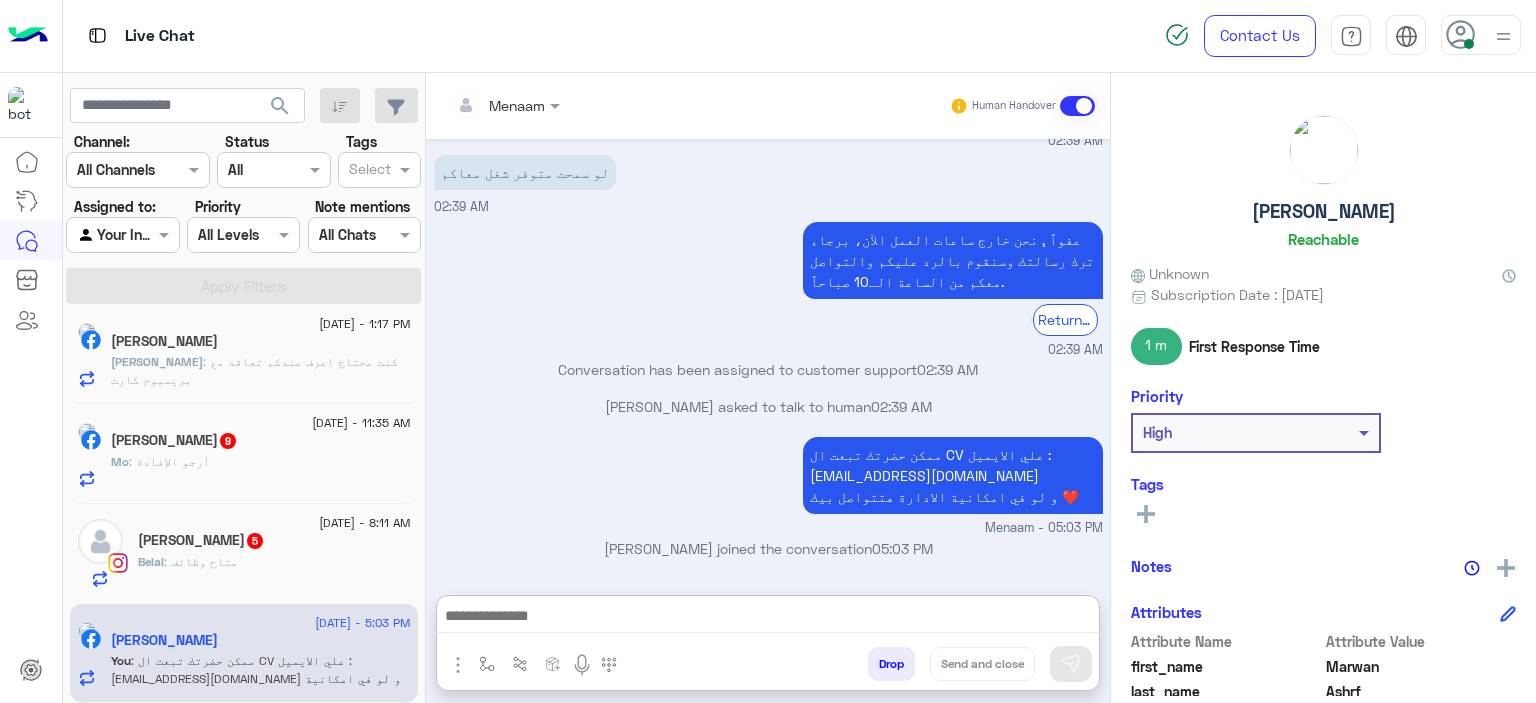 click on "Drop" at bounding box center [891, 664] 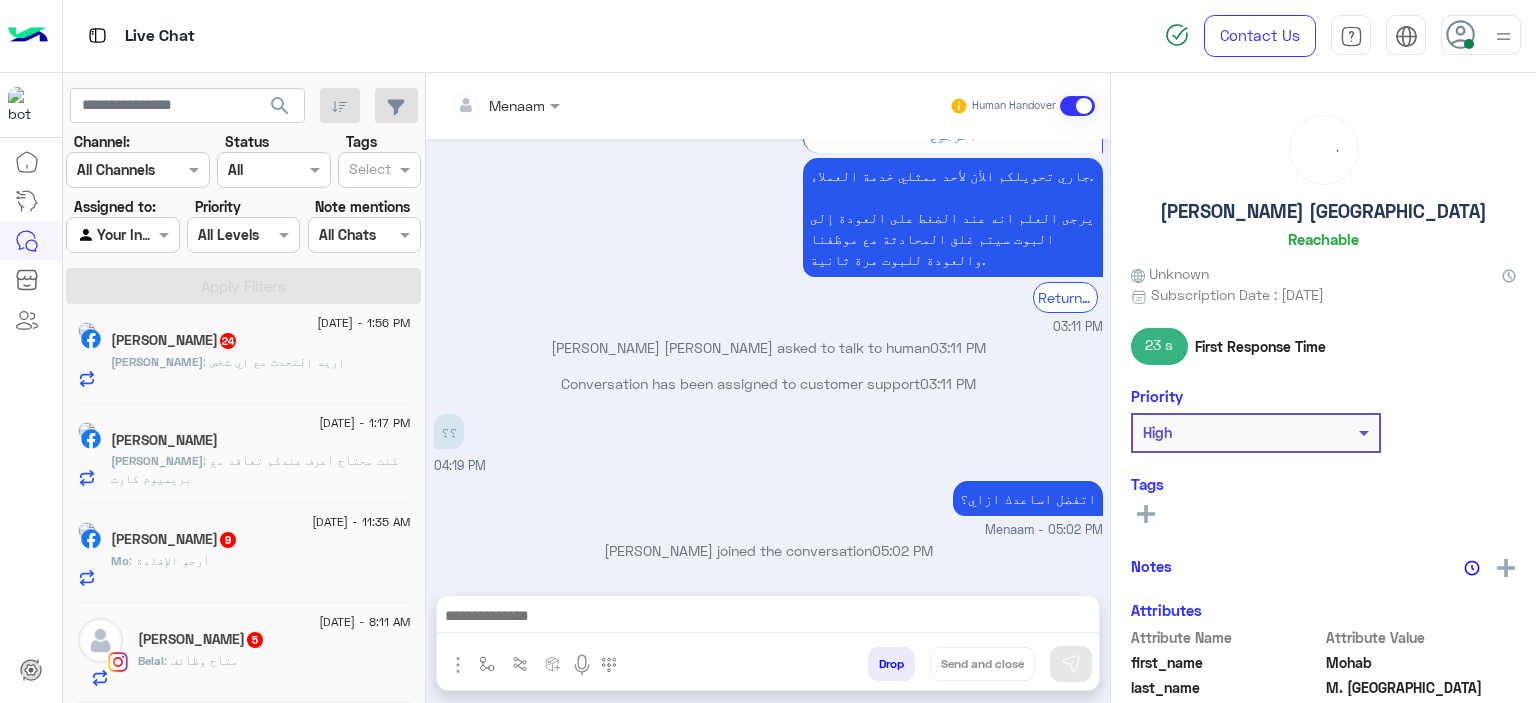 click on ": متاح وظائف" 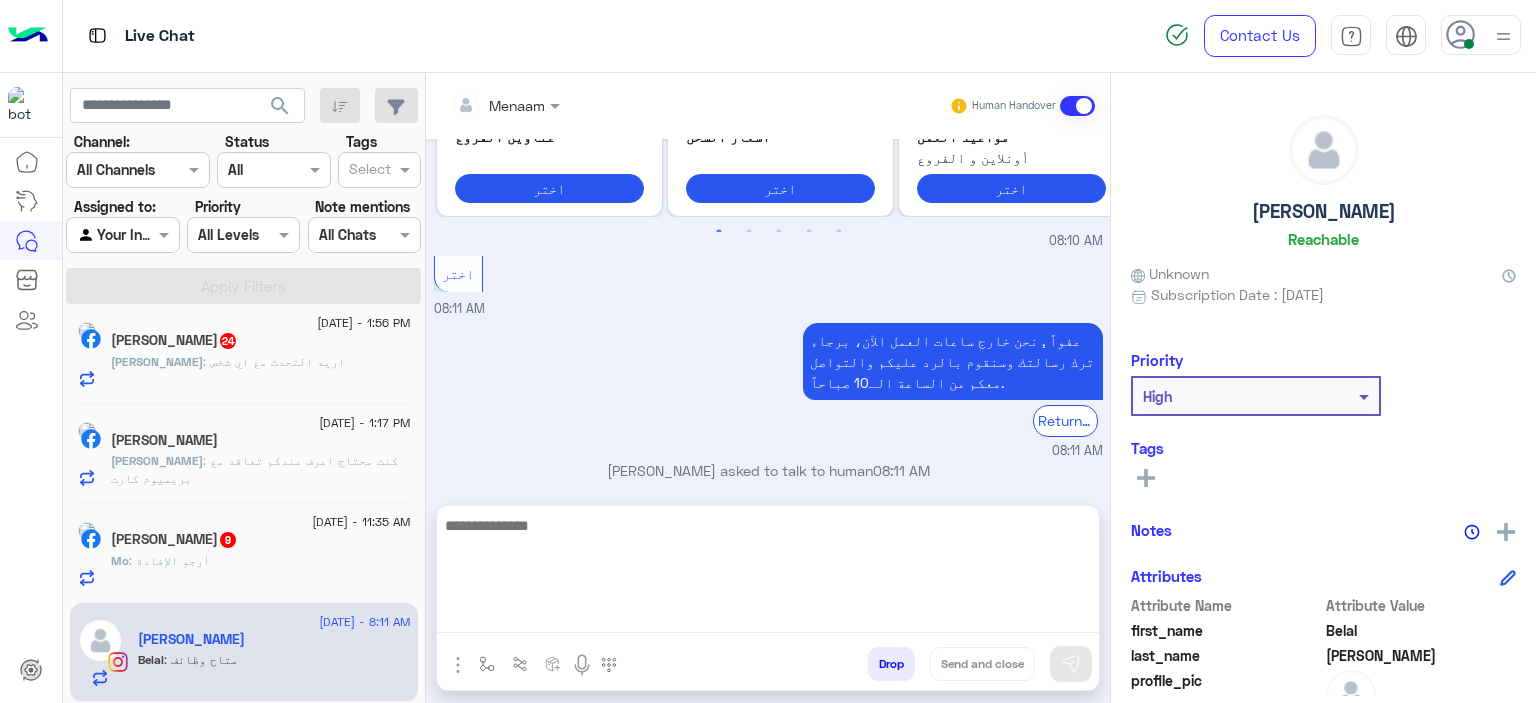 click at bounding box center [768, 573] 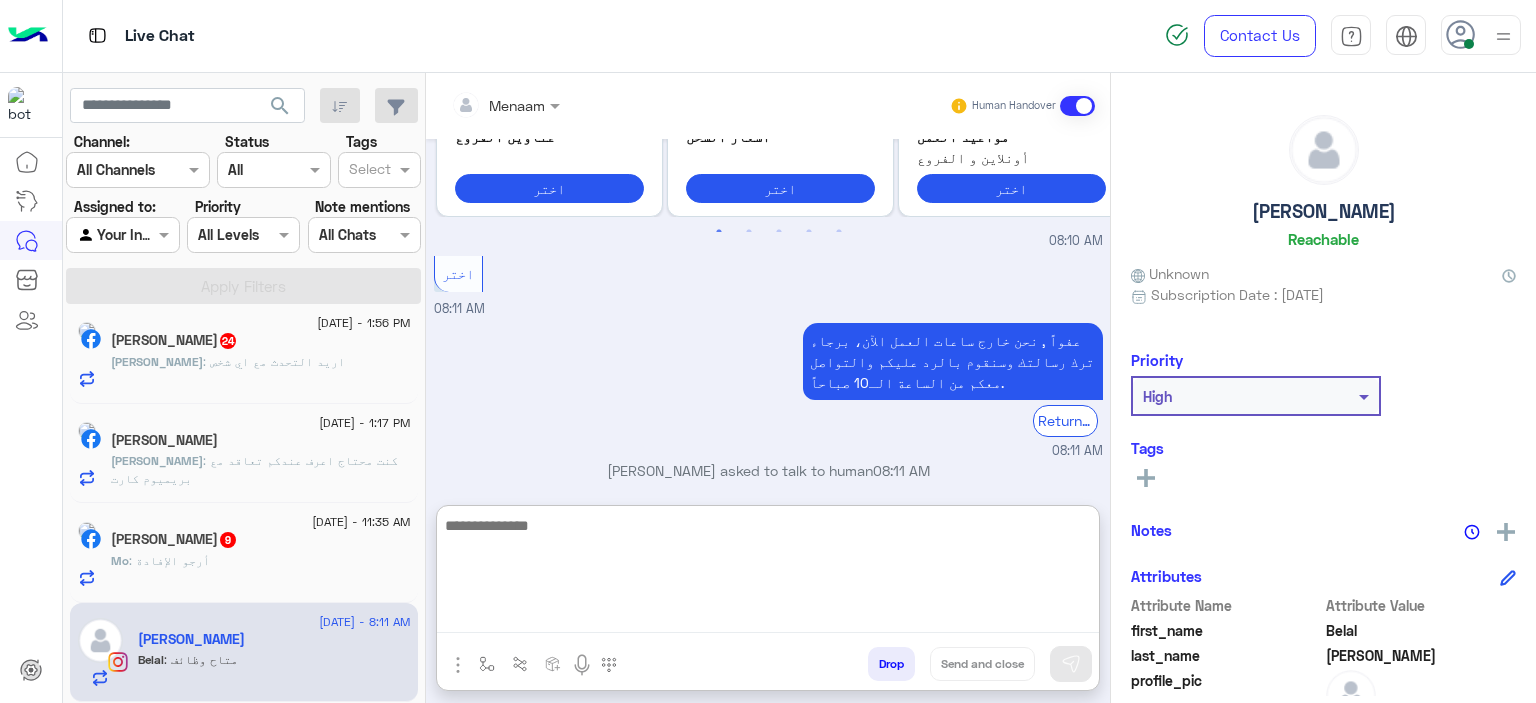 paste on "**********" 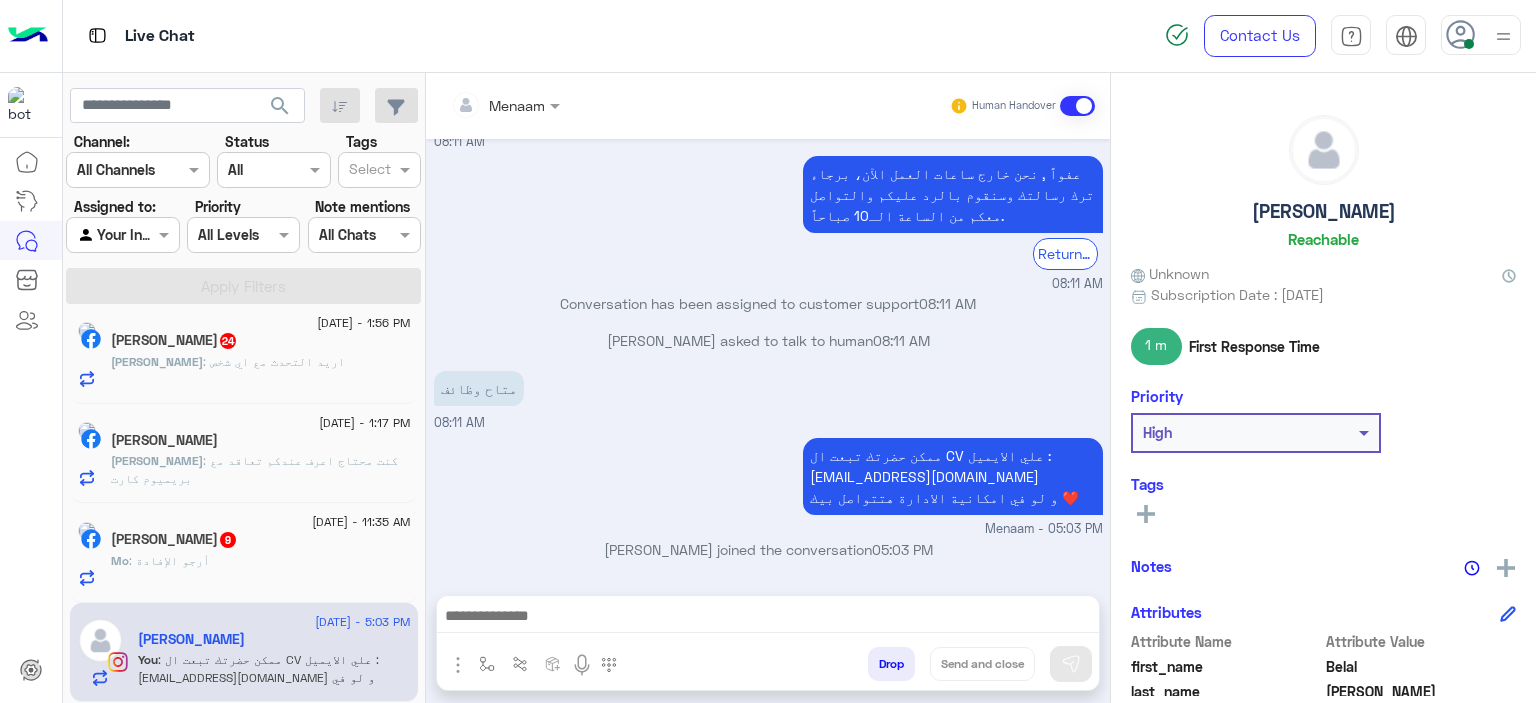 click on "Drop" at bounding box center [891, 664] 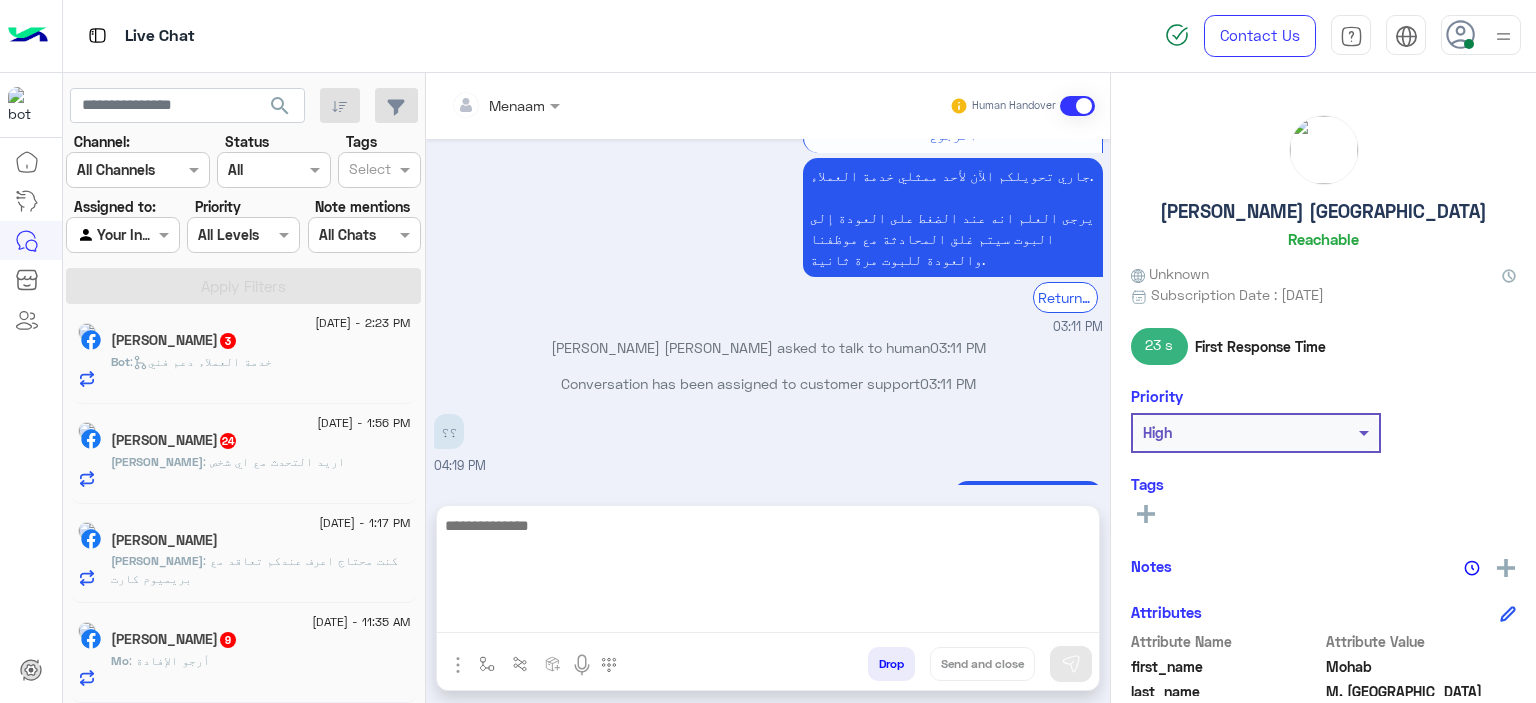 click at bounding box center [768, 573] 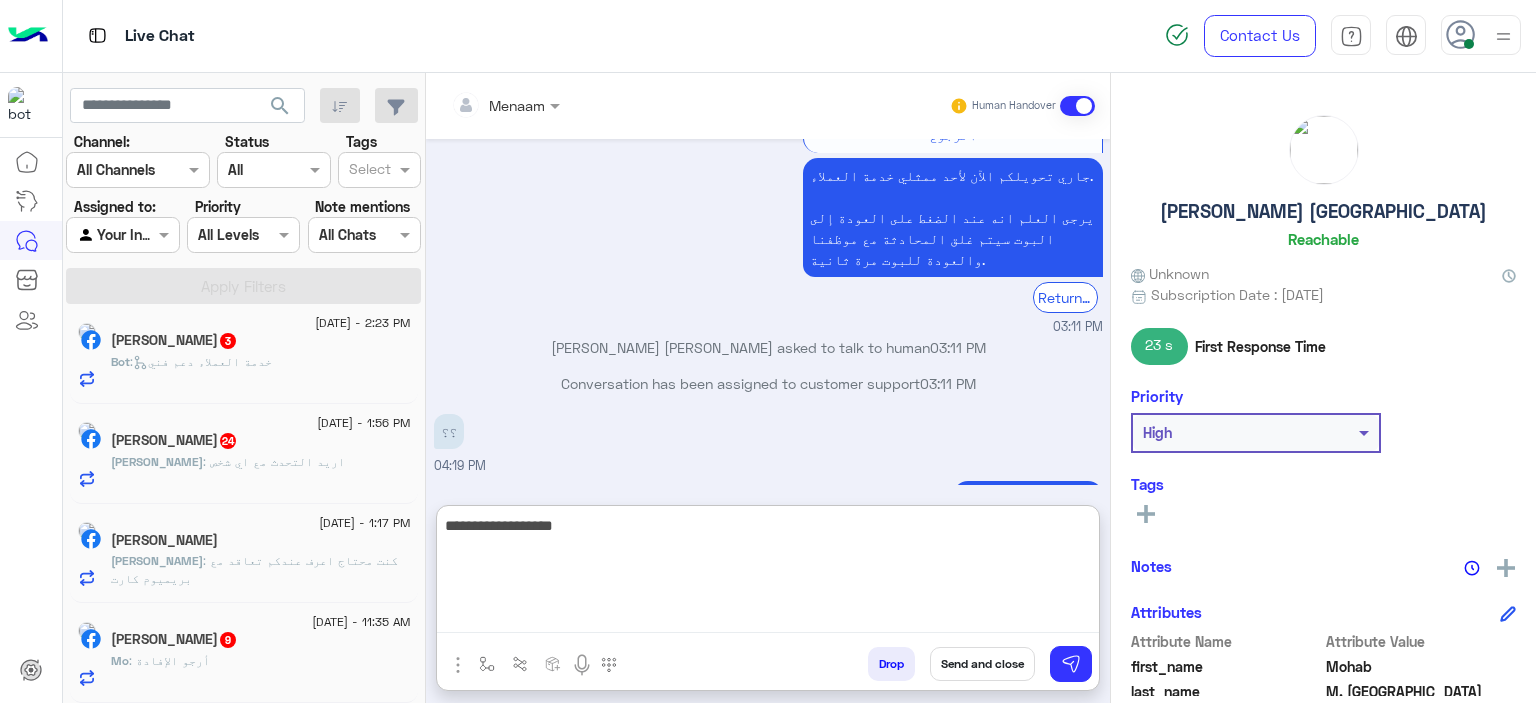 type on "**********" 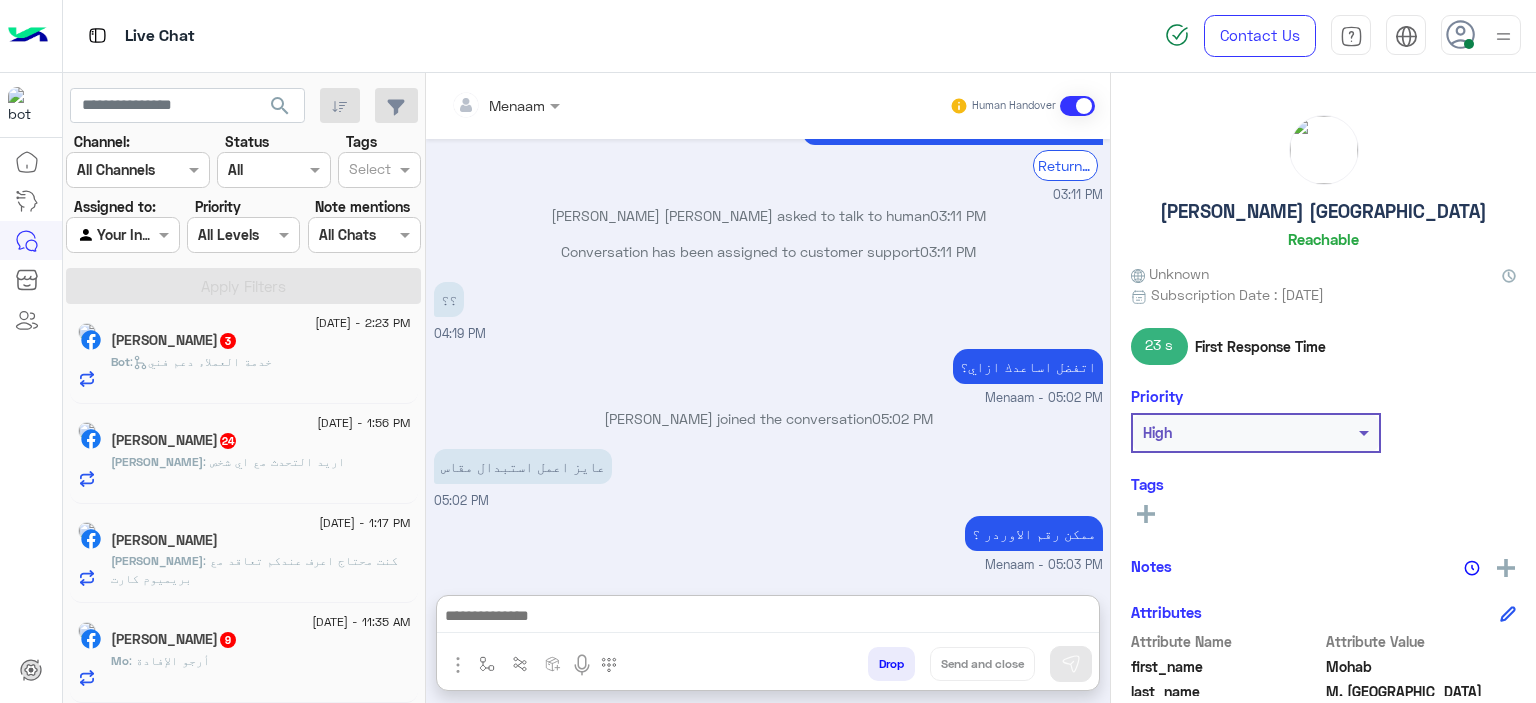 click on "5 July - 11:35 AM" 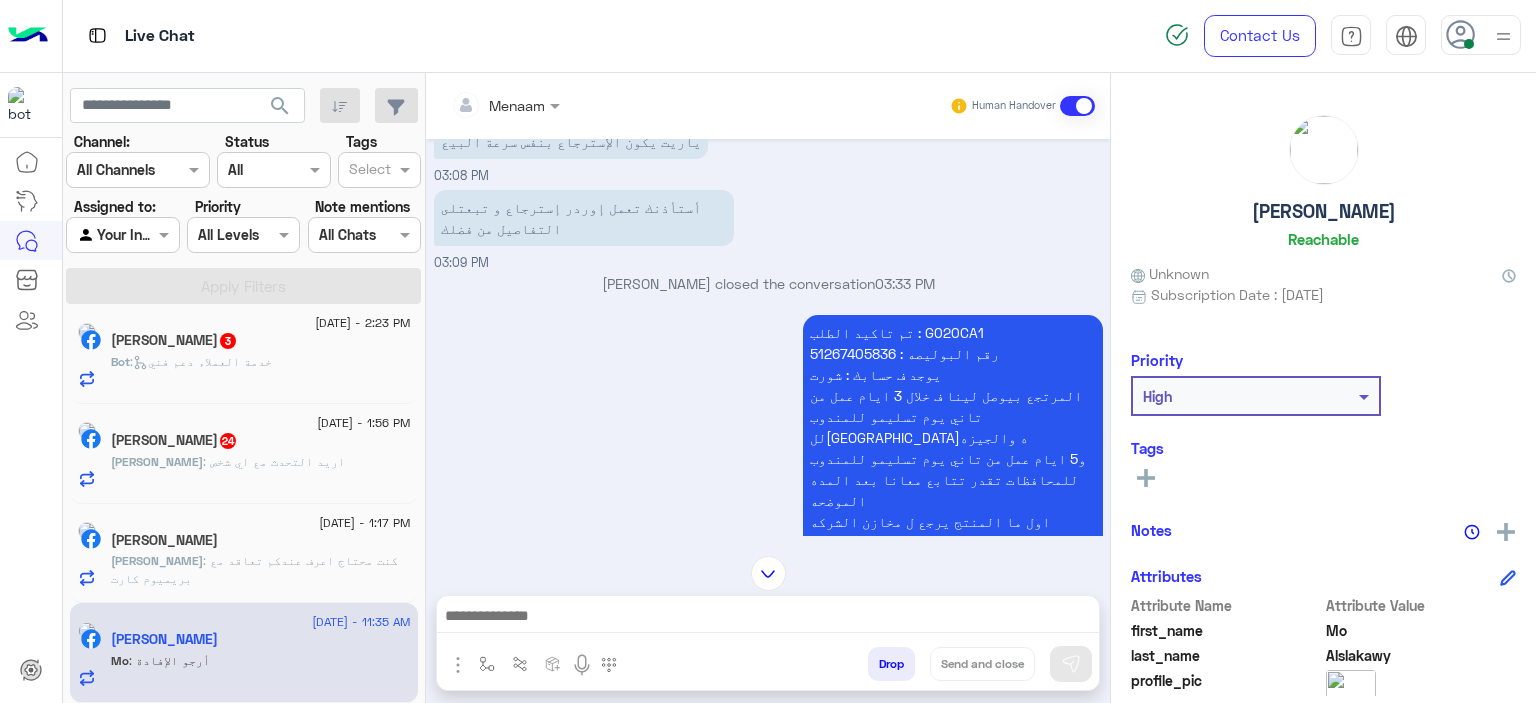 scroll, scrollTop: 1156, scrollLeft: 0, axis: vertical 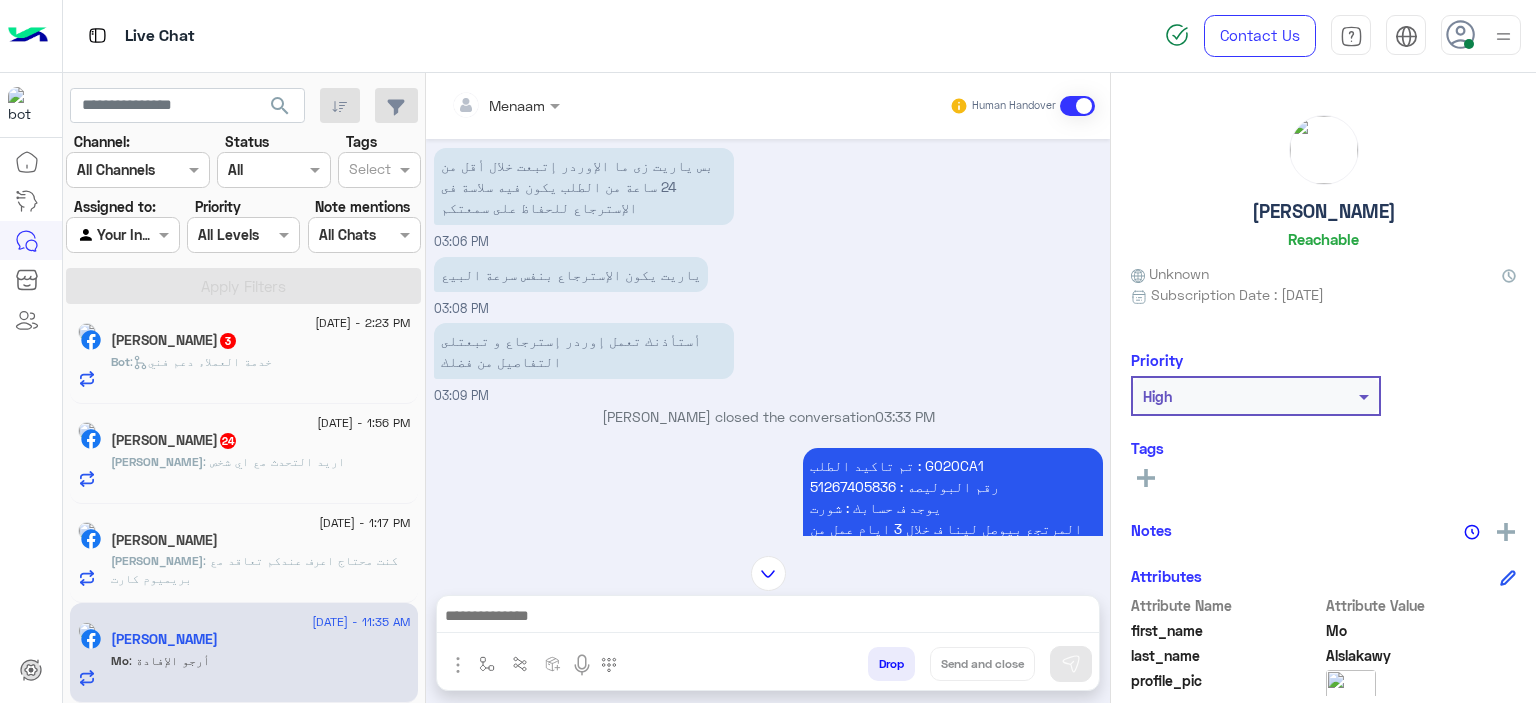 click on "تم تاكيد الطلب :   G020CA1 رقم البوليصه :  51267405836 يوجد ف حسابك :  شورت المرتجع بيوصل لينا ف خلال 3 ايام عمل من تاني يوم تسليمو للمندوب للقاهره والجيزه  و5 ايام عمل من تاني يوم تسليمو للمندوب للمحافظات تقدر تتابع معانا بعد المده الموضحه اول ما المنتج يرجع ل مخازن الشركه    حضرتك بترسل لينا رقم متاح عليه محفظه الكاش لتحويل المبلغ * المندوب هيتواصل معاك خلال 3 ايام عمل بحد اقصي لاستلام المنتج من حضرتك" at bounding box center [953, 612] 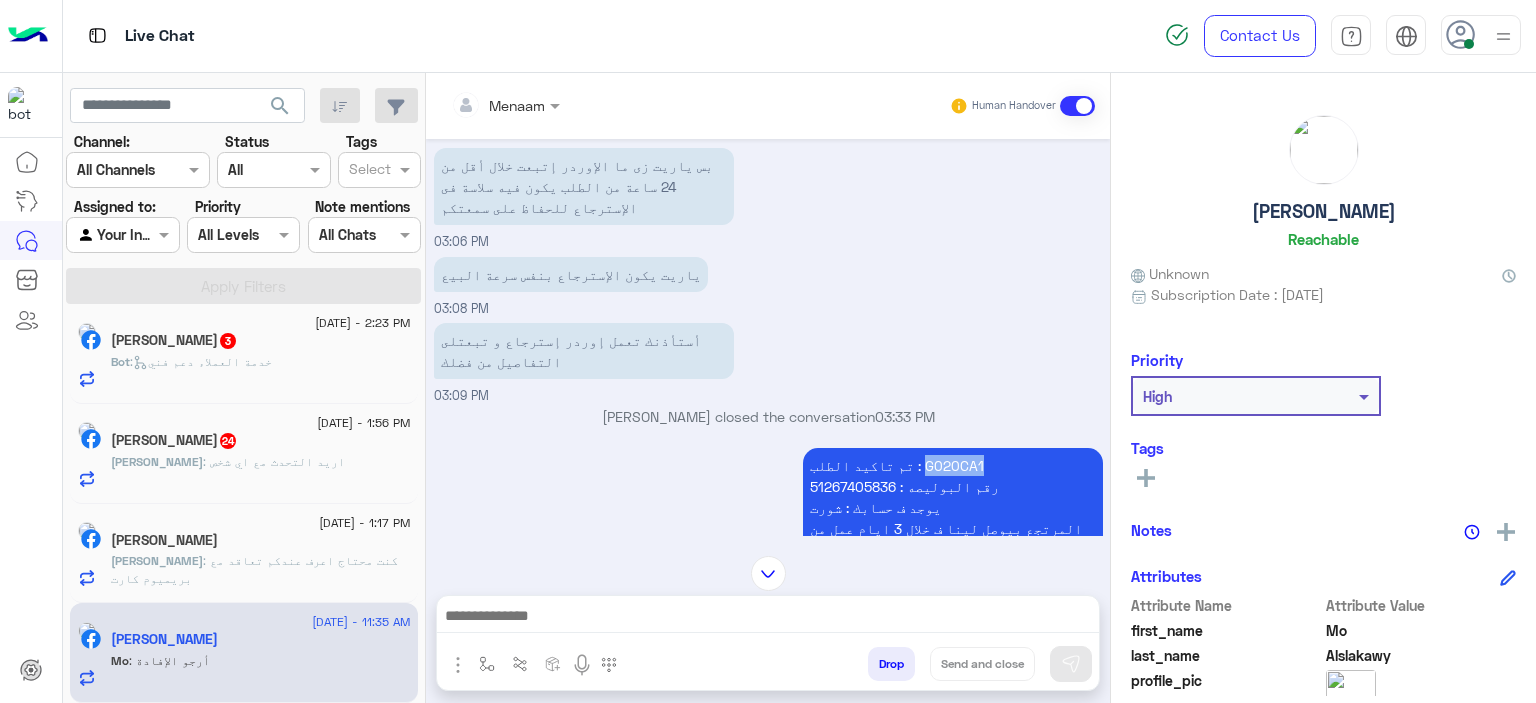 click on "تم تاكيد الطلب :   G020CA1 رقم البوليصه :  51267405836 يوجد ف حسابك :  شورت المرتجع بيوصل لينا ف خلال 3 ايام عمل من تاني يوم تسليمو للمندوب للقاهره والجيزه  و5 ايام عمل من تاني يوم تسليمو للمندوب للمحافظات تقدر تتابع معانا بعد المده الموضحه اول ما المنتج يرجع ل مخازن الشركه    حضرتك بترسل لينا رقم متاح عليه محفظه الكاش لتحويل المبلغ * المندوب هيتواصل معاك خلال 3 ايام عمل بحد اقصي لاستلام المنتج من حضرتك" at bounding box center (953, 612) 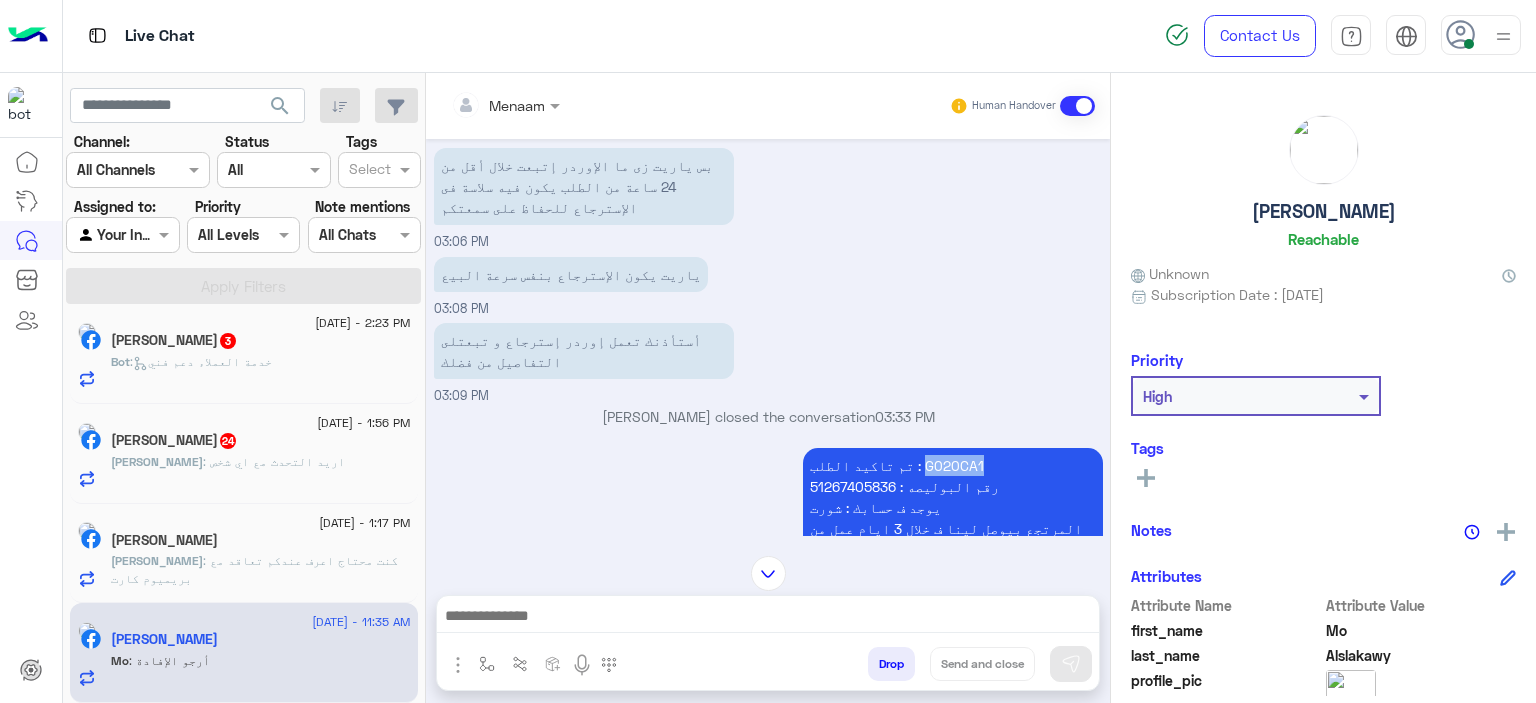 scroll, scrollTop: 813, scrollLeft: 0, axis: vertical 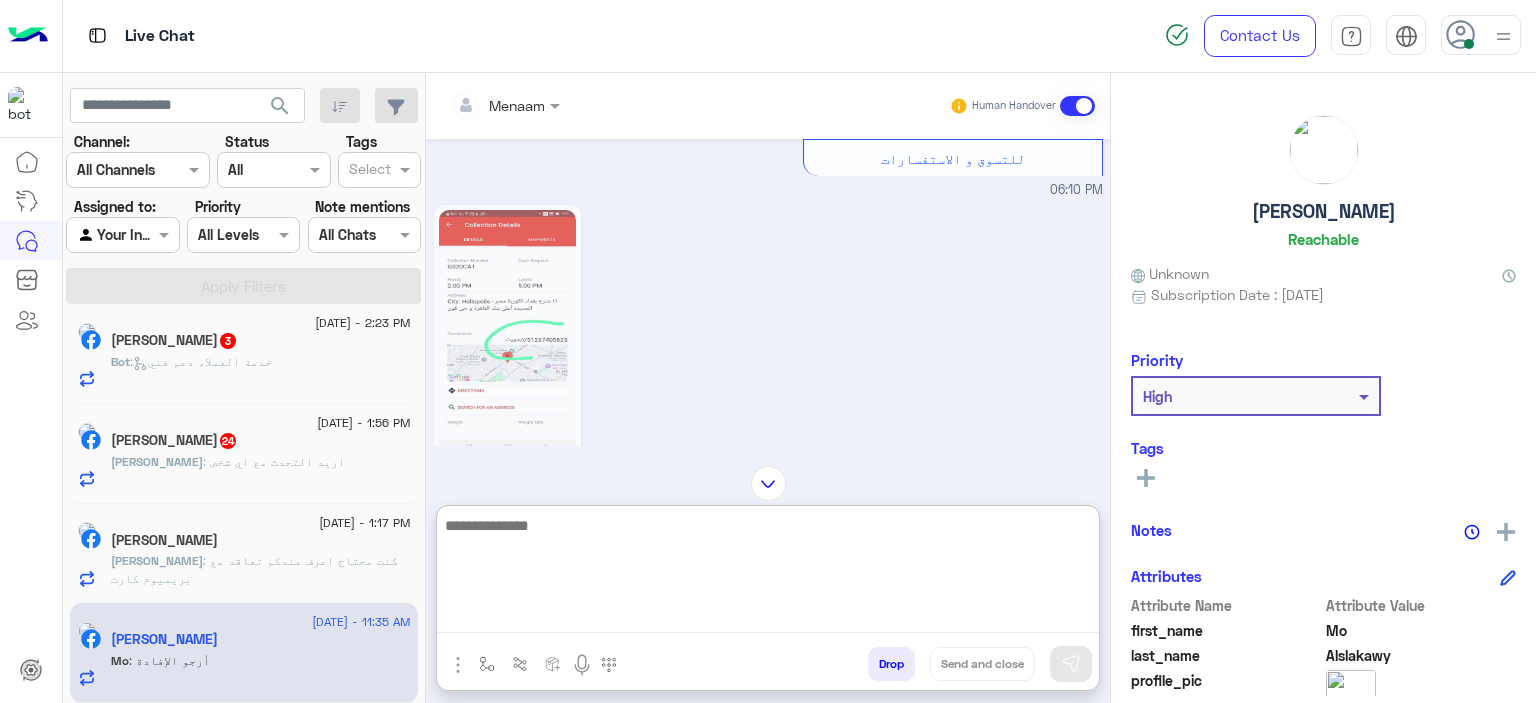 click at bounding box center [768, 573] 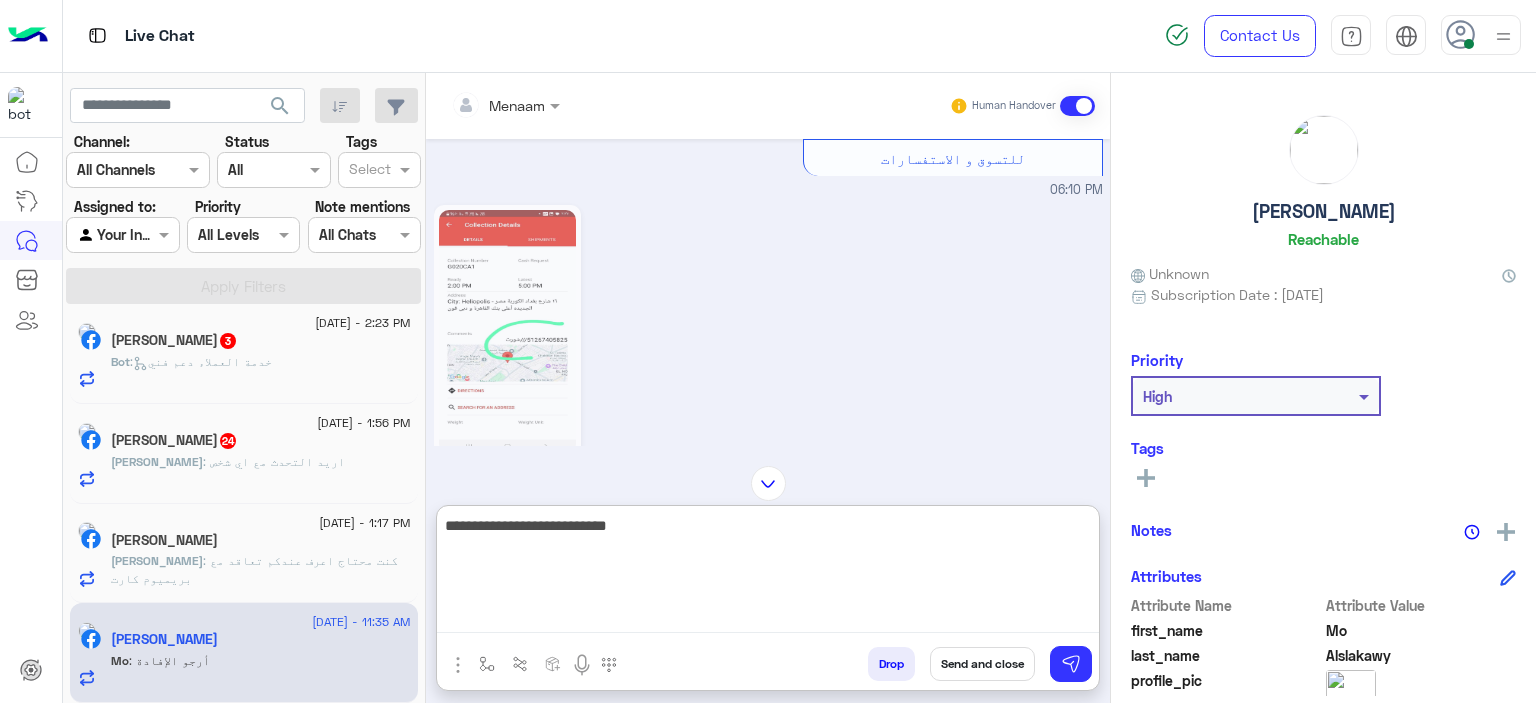 type on "**********" 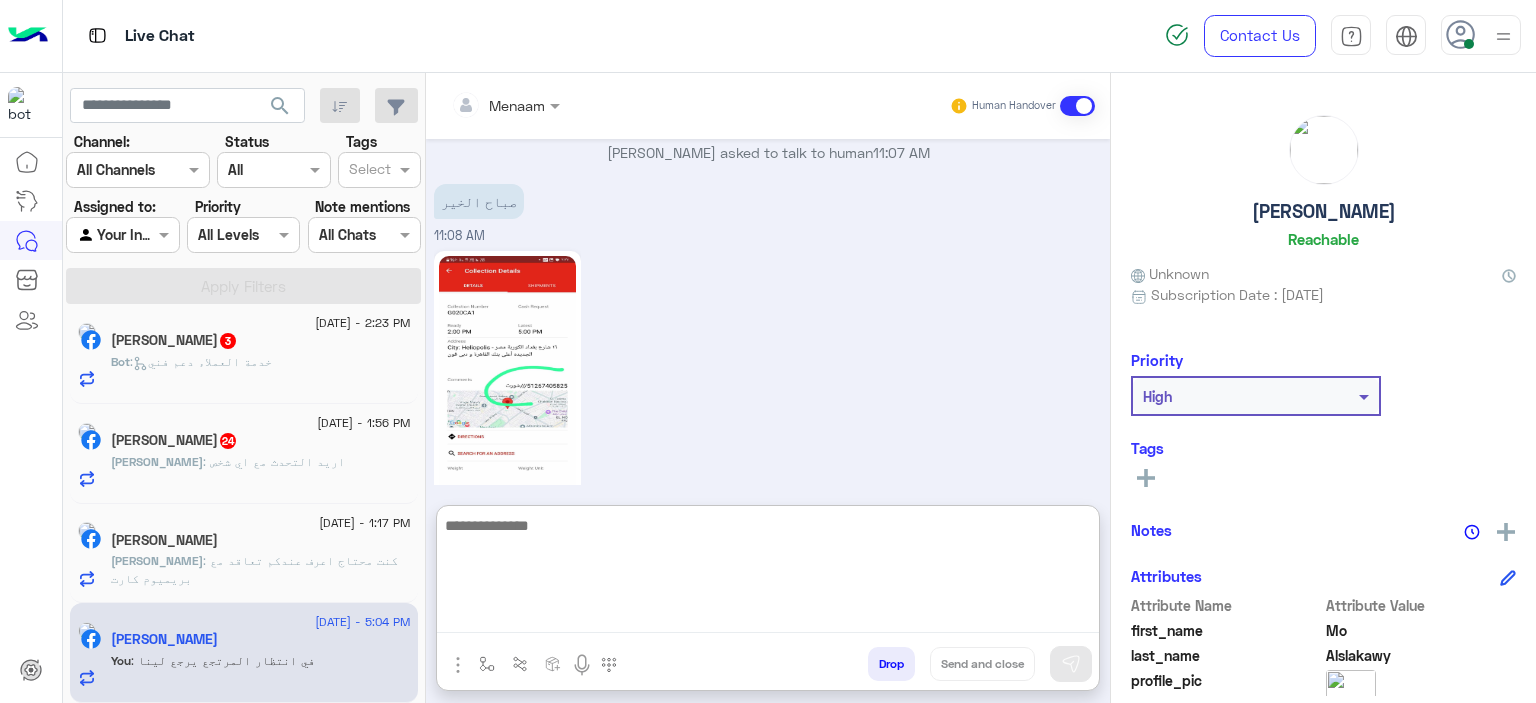 scroll, scrollTop: 7135, scrollLeft: 0, axis: vertical 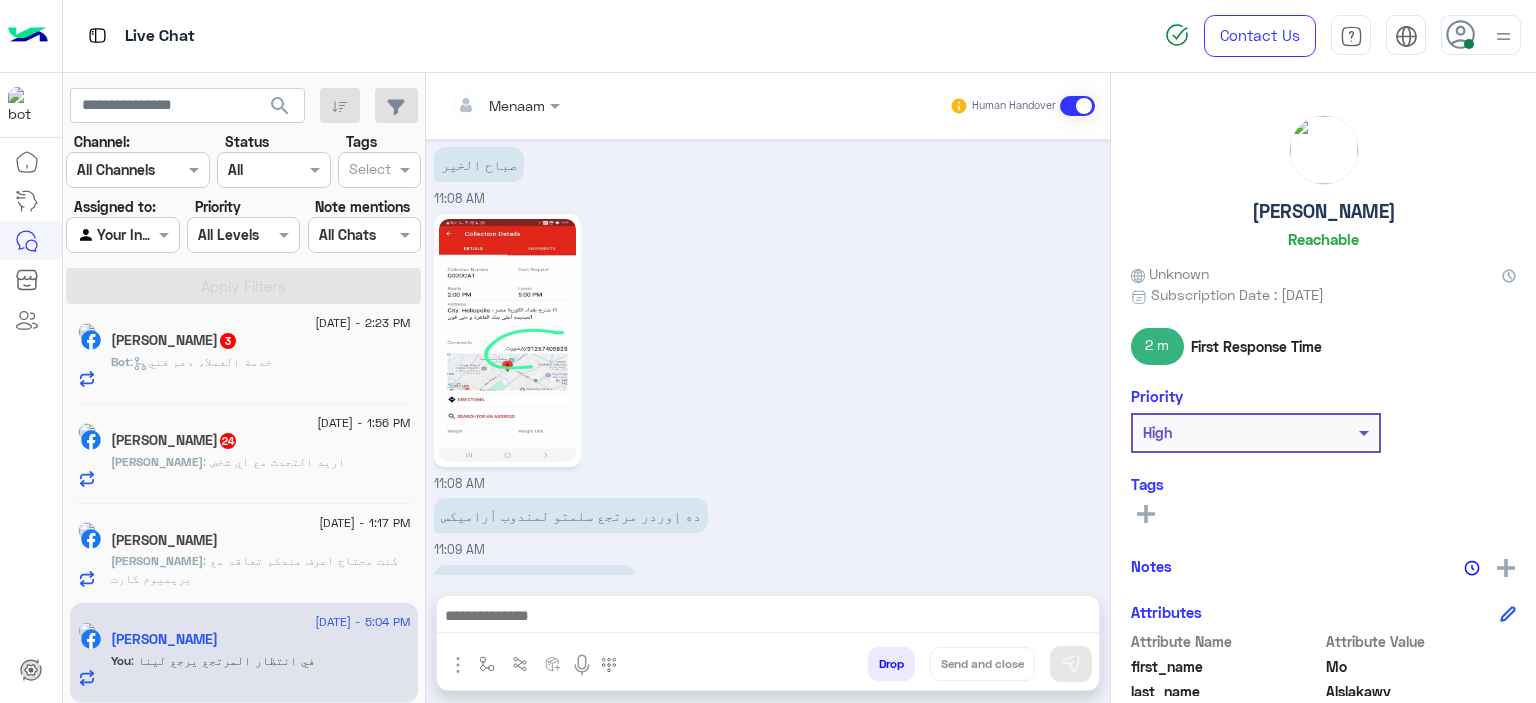 click on "Esmael : كنت محتاج اعرف عندكم تعاقد مع بريميوم كارت" 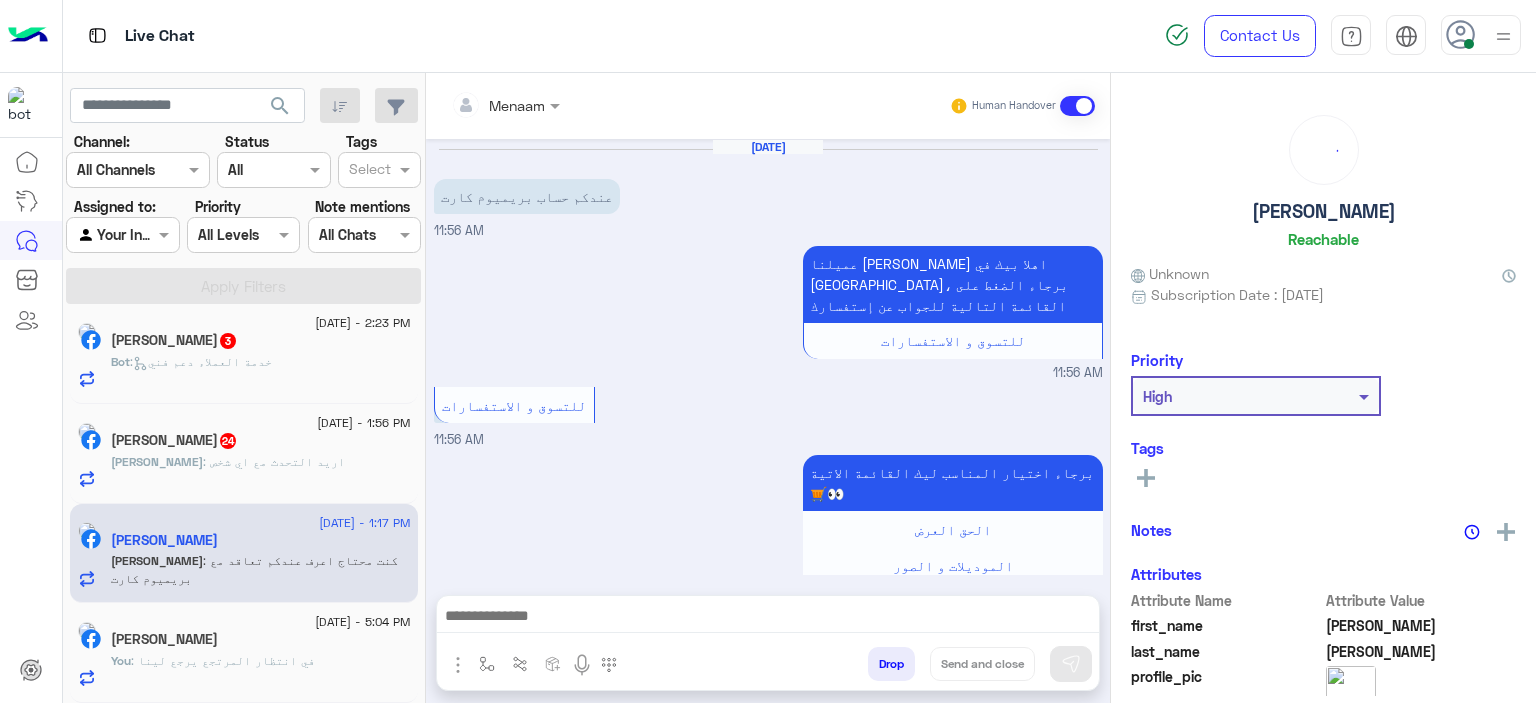 scroll, scrollTop: 798, scrollLeft: 0, axis: vertical 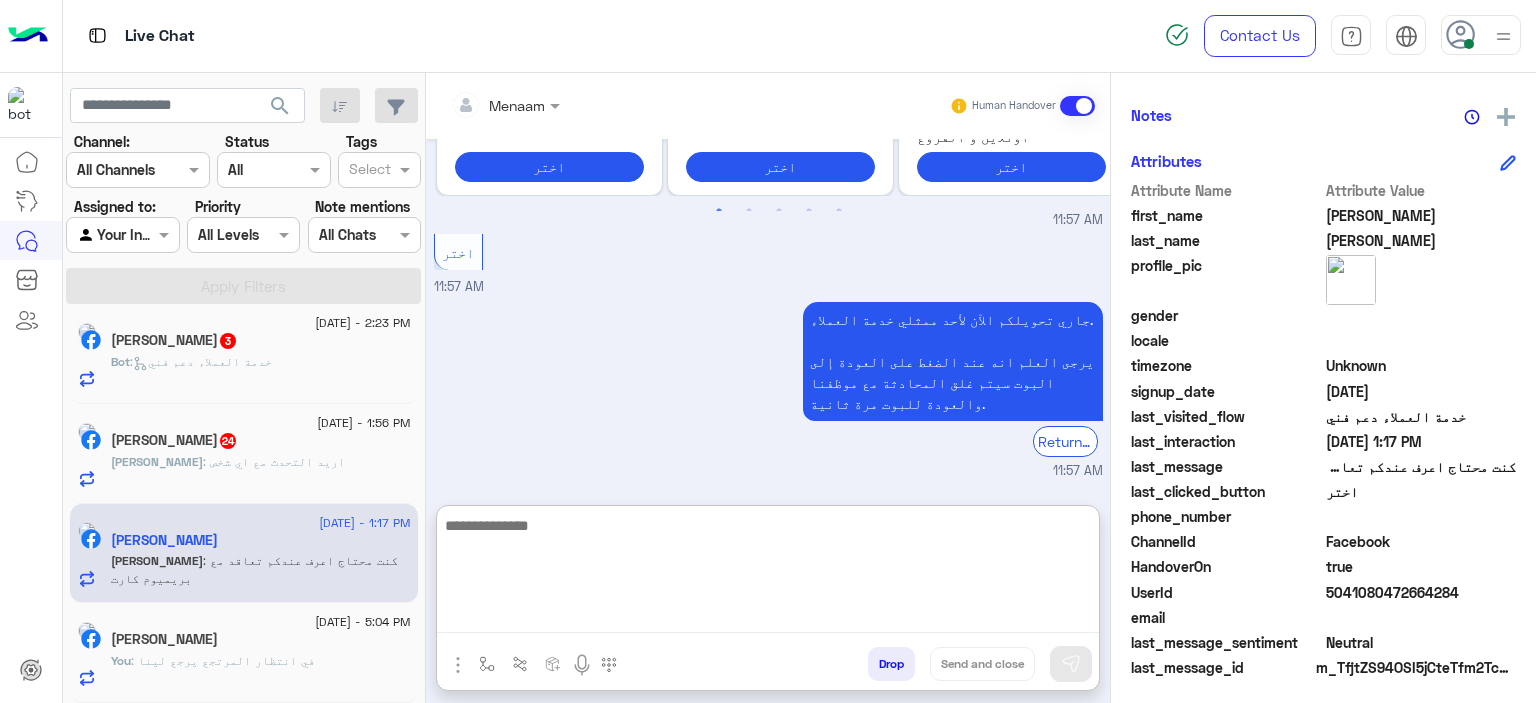 click at bounding box center [768, 573] 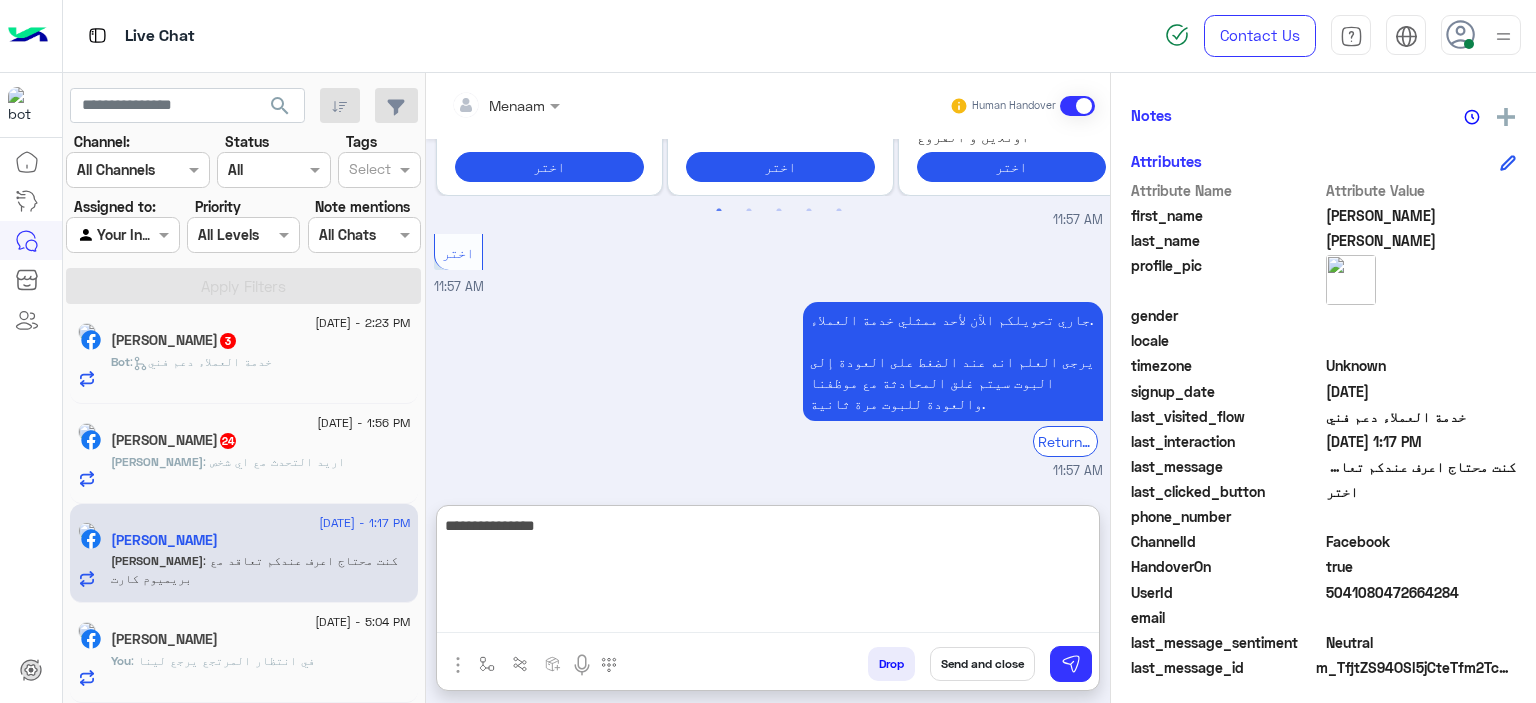 type on "**********" 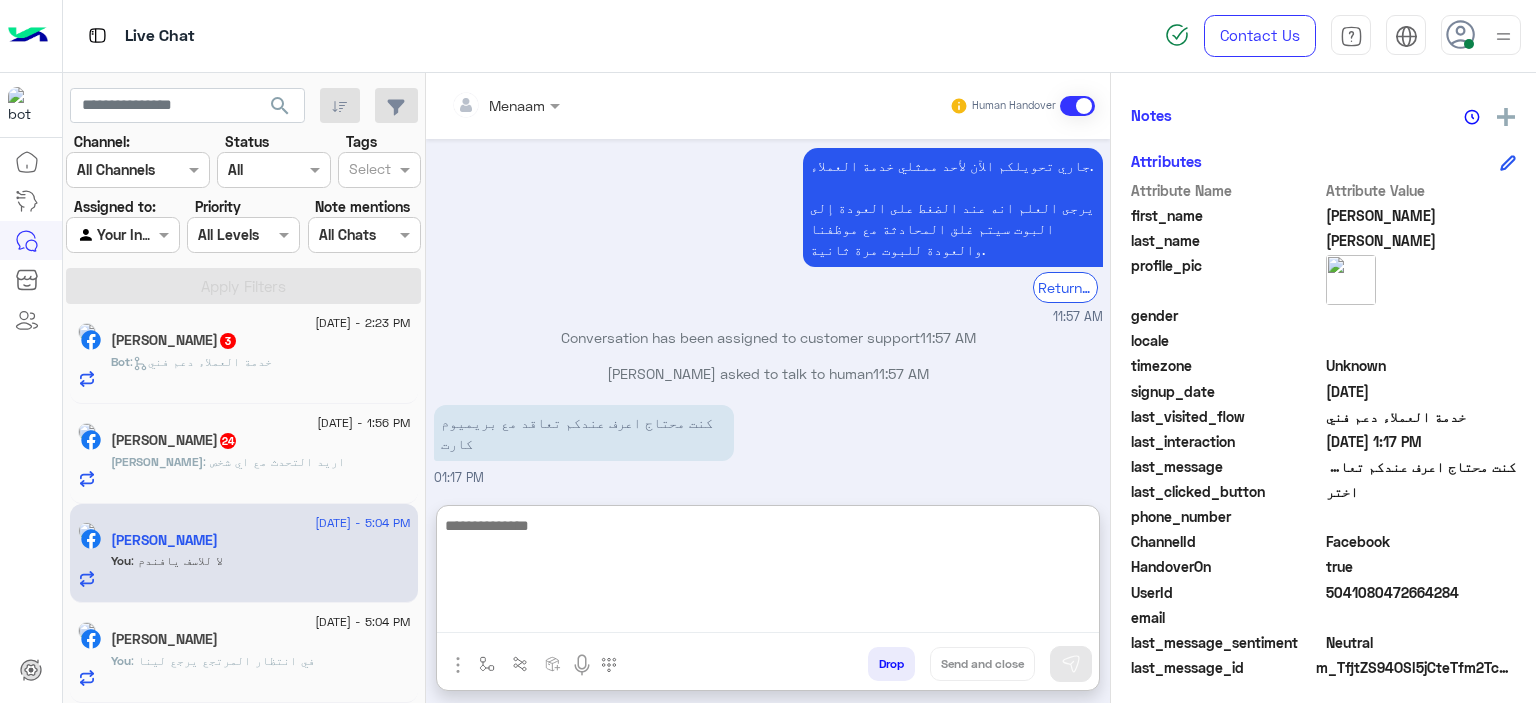 scroll, scrollTop: 988, scrollLeft: 0, axis: vertical 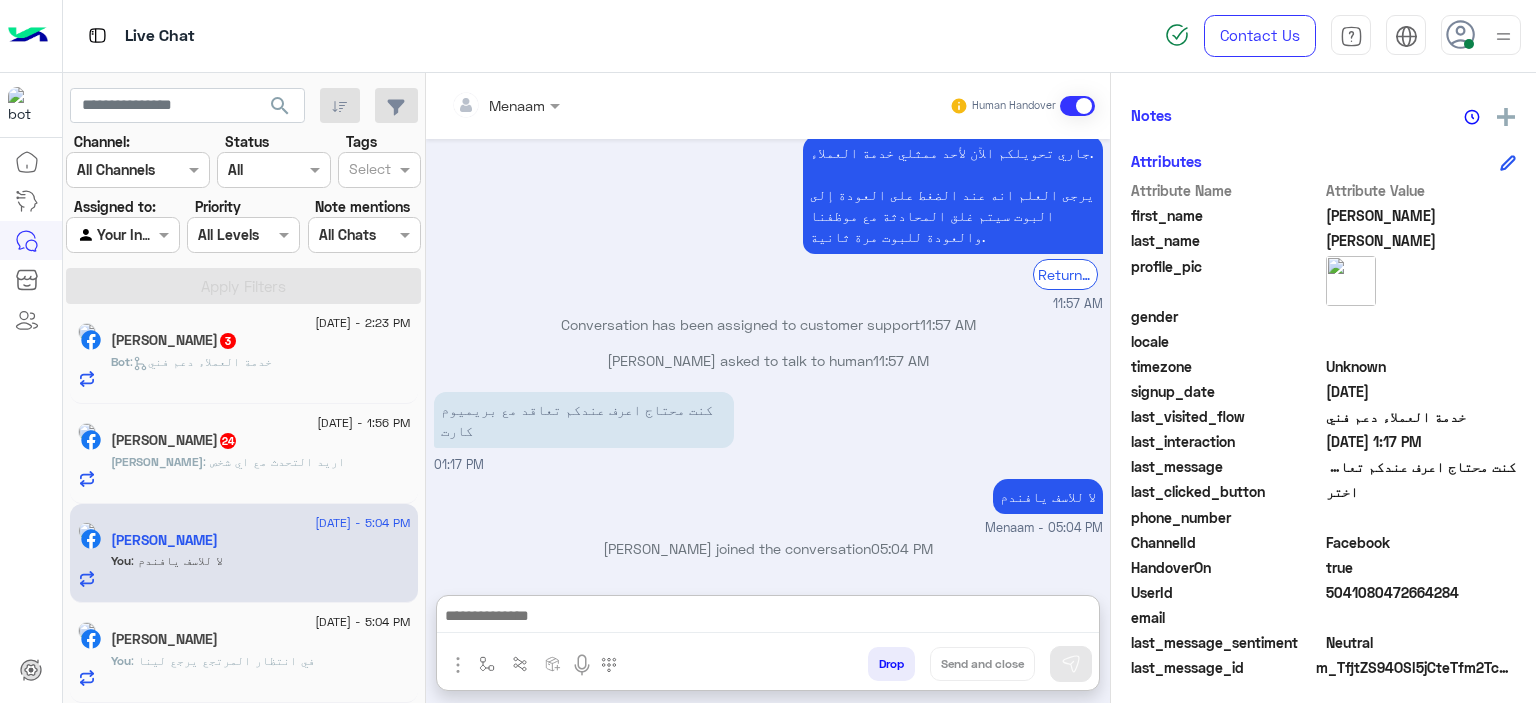 click on "Drop" at bounding box center (891, 664) 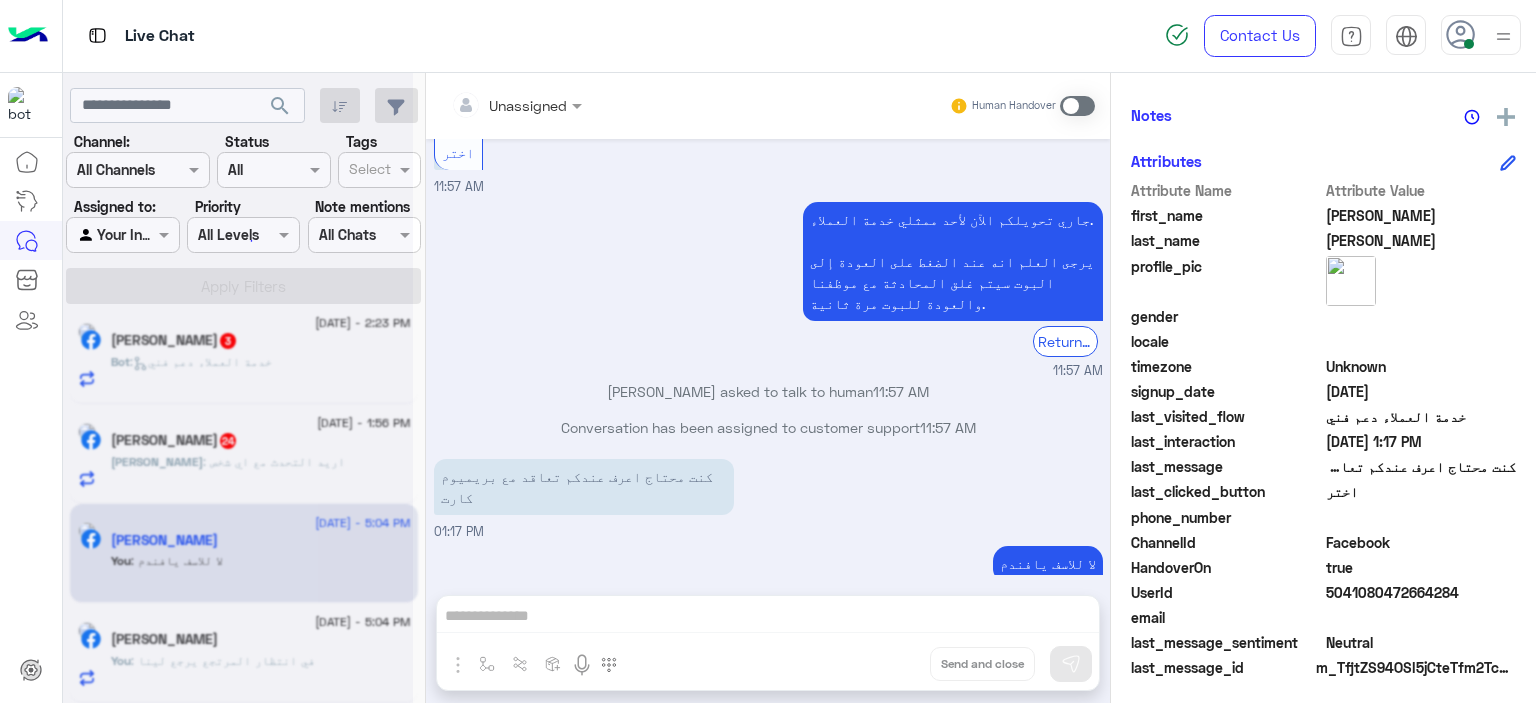 scroll, scrollTop: 934, scrollLeft: 0, axis: vertical 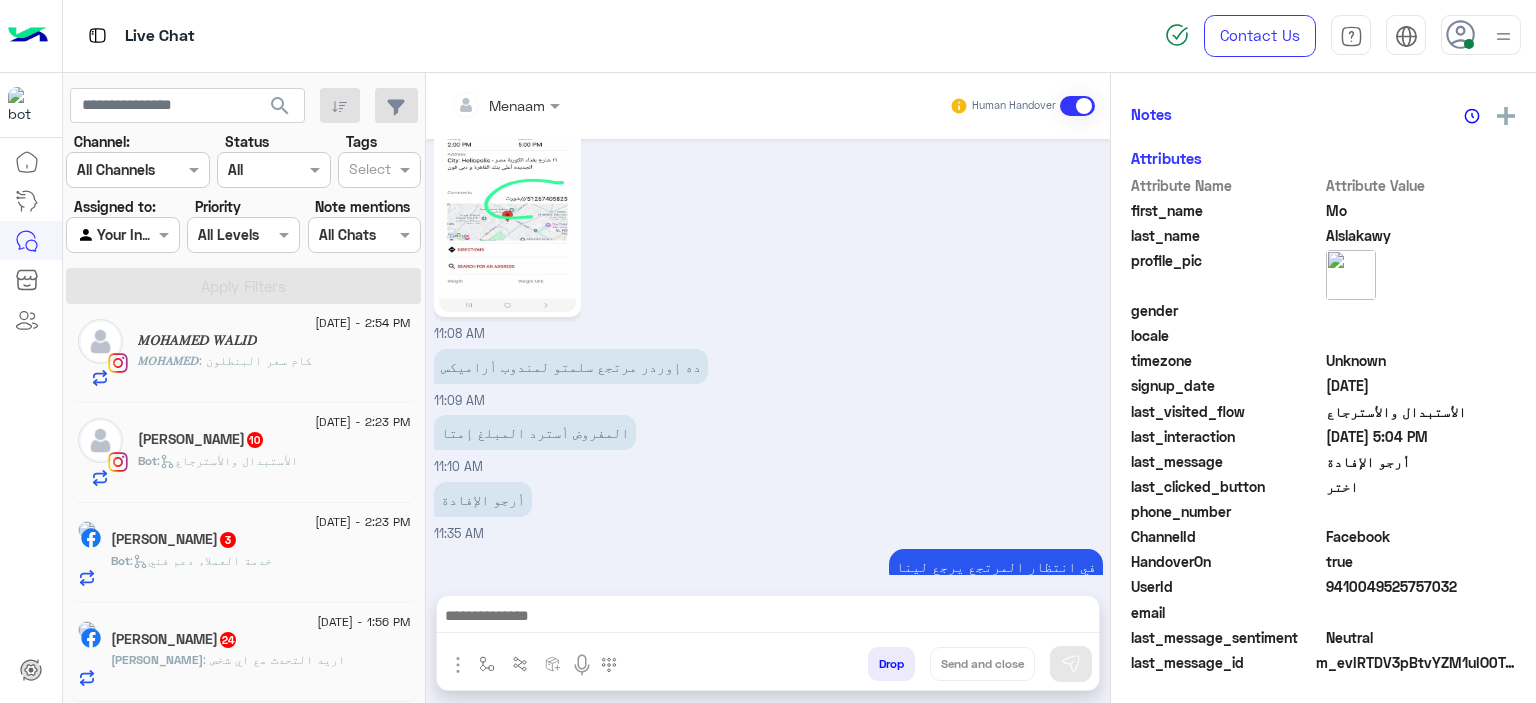 click on "احمد خالد  24" 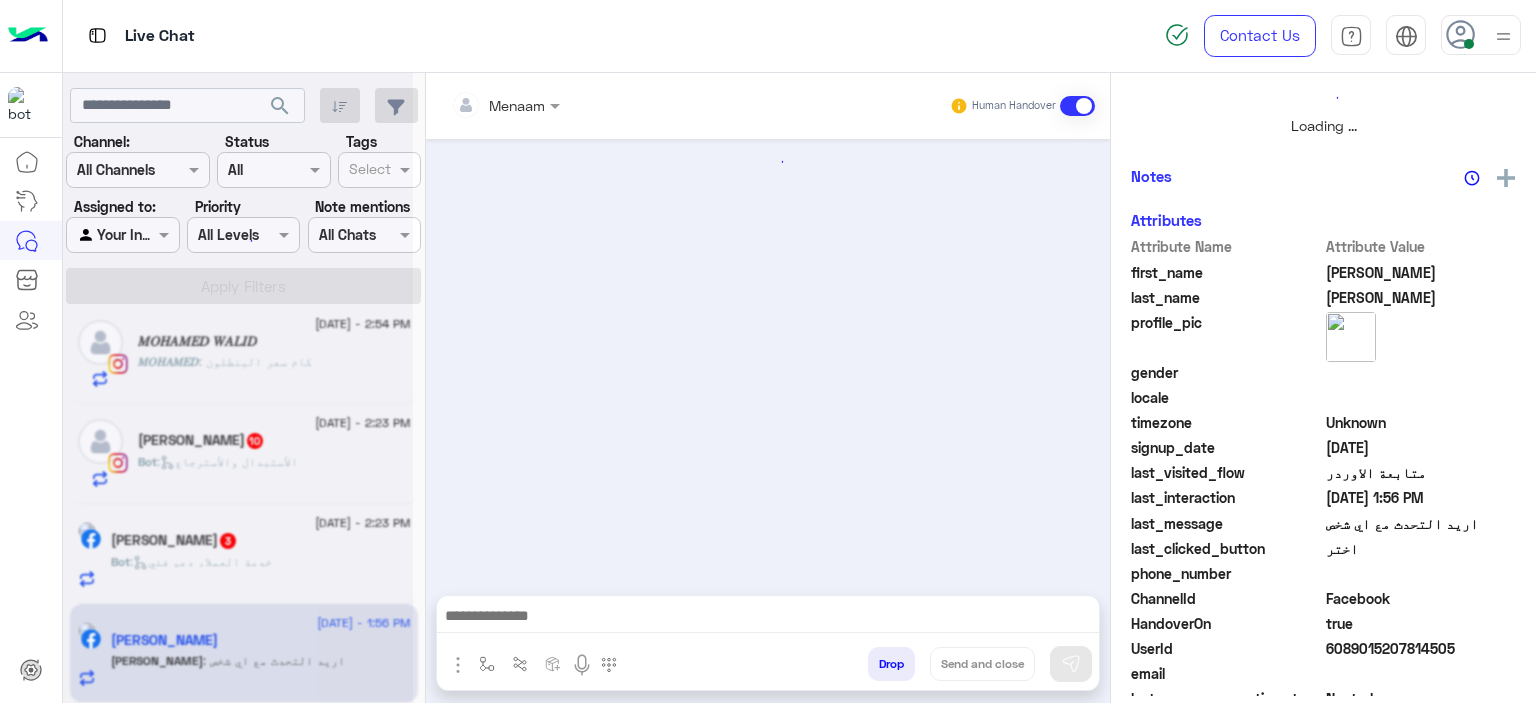 scroll, scrollTop: 514, scrollLeft: 0, axis: vertical 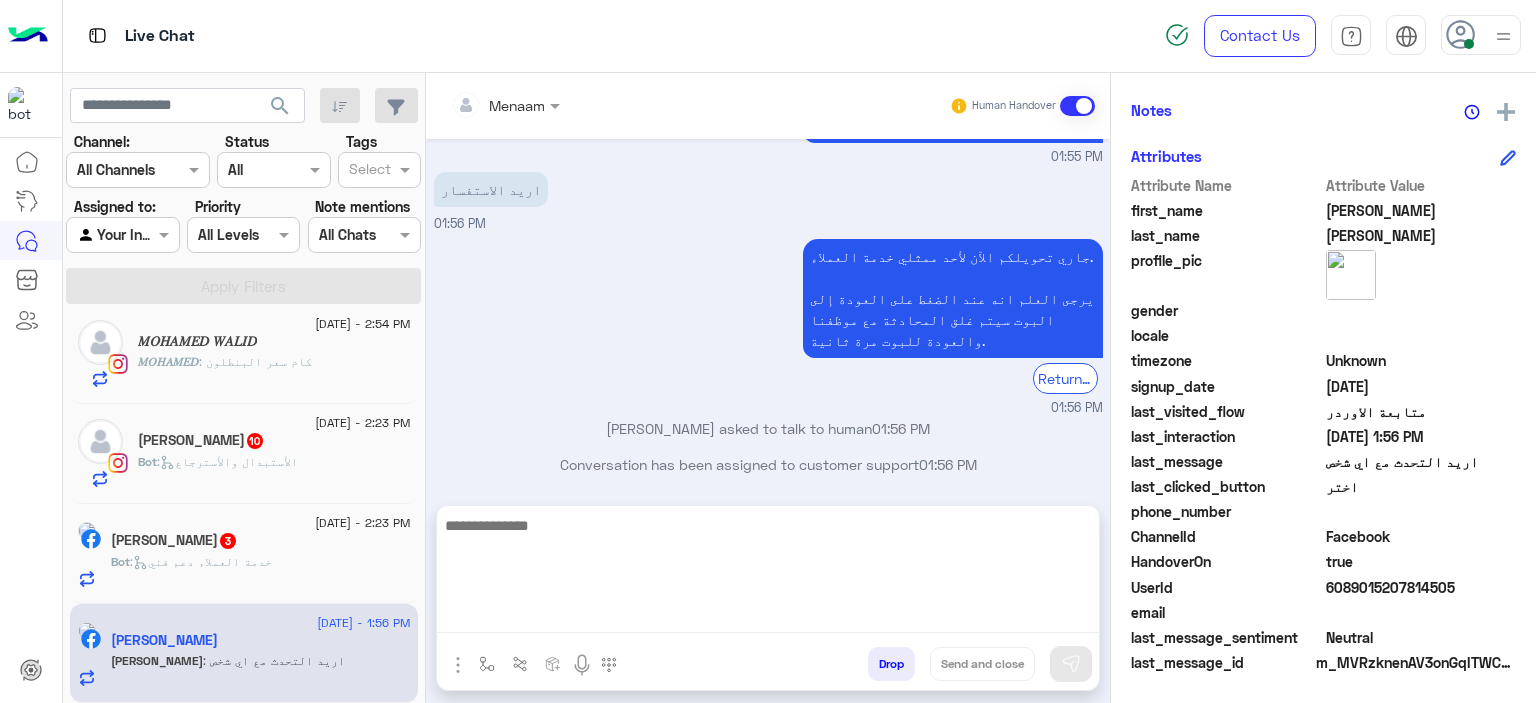 click at bounding box center [768, 573] 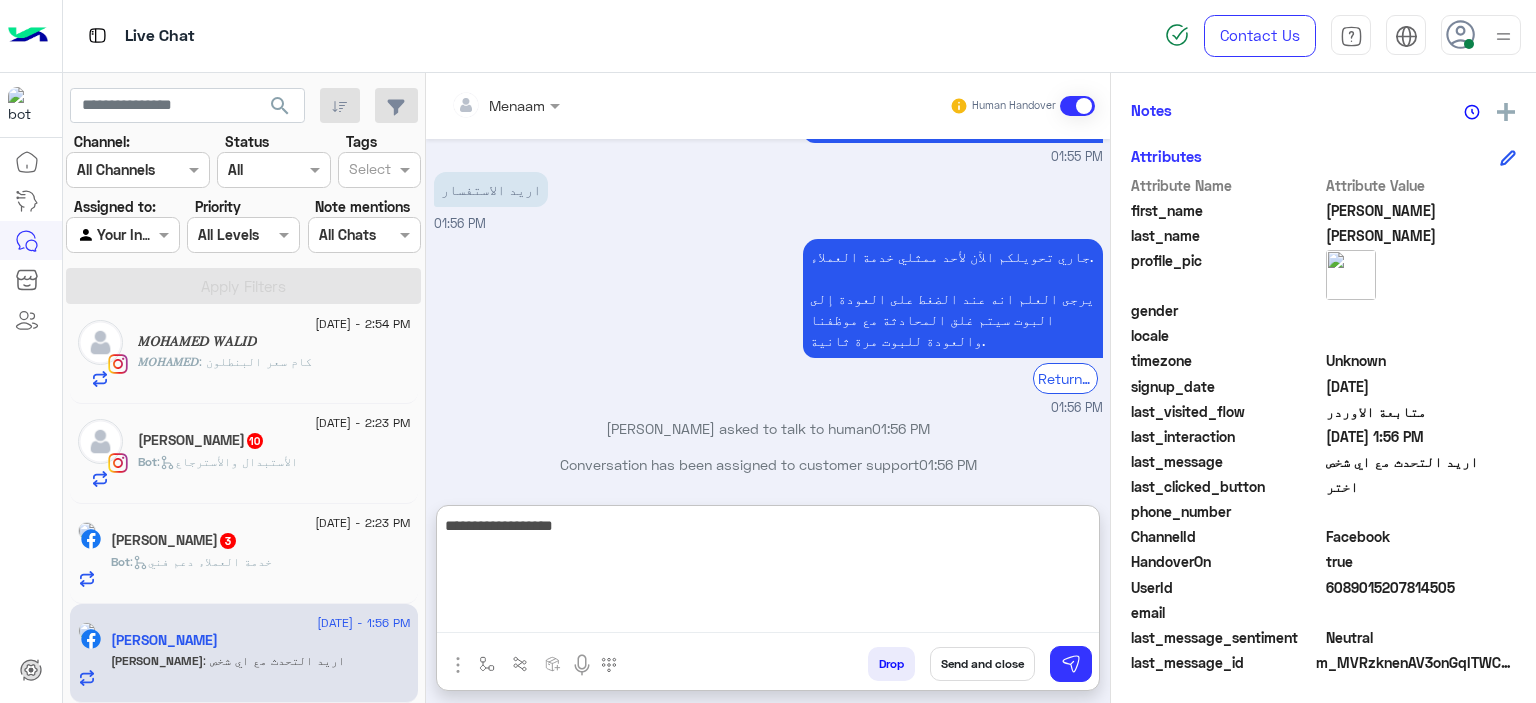 type on "**********" 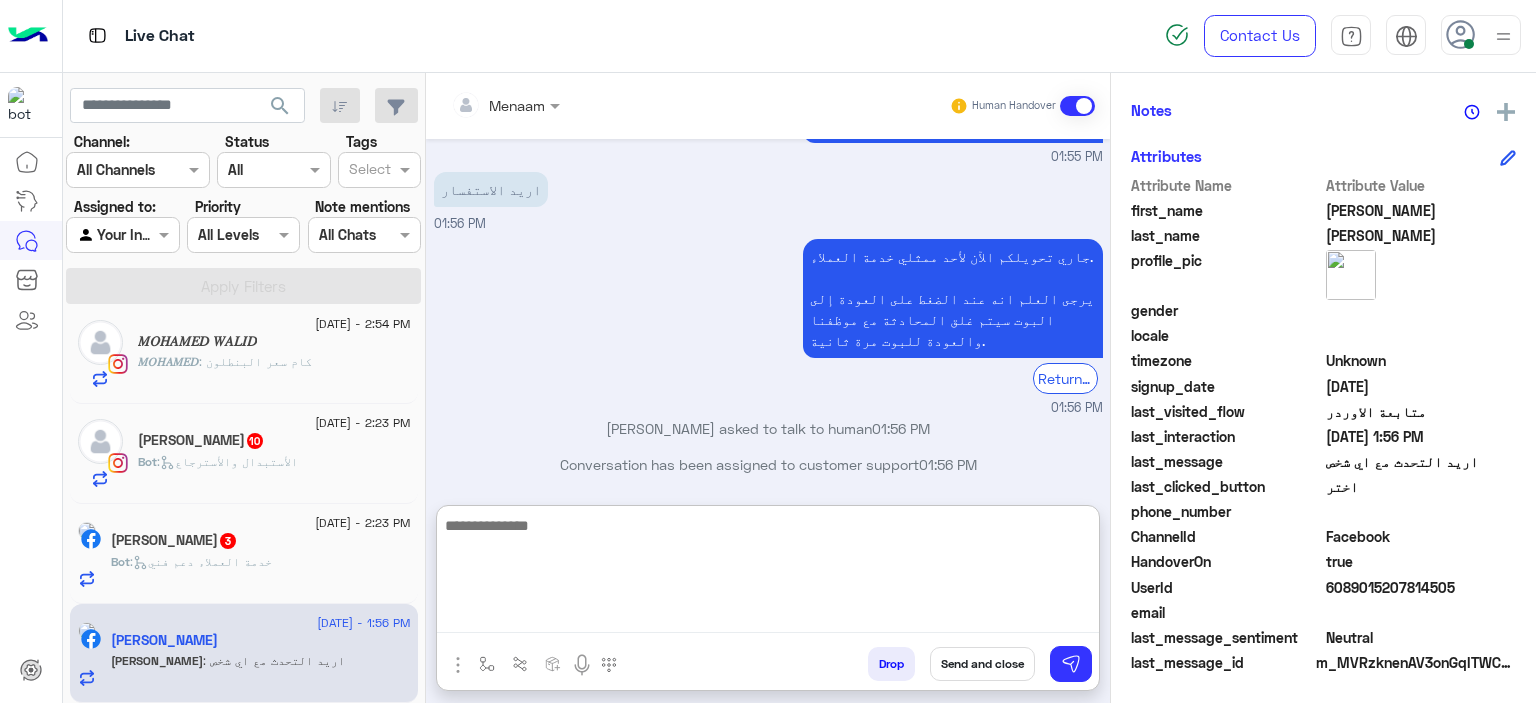 scroll, scrollTop: 1843, scrollLeft: 0, axis: vertical 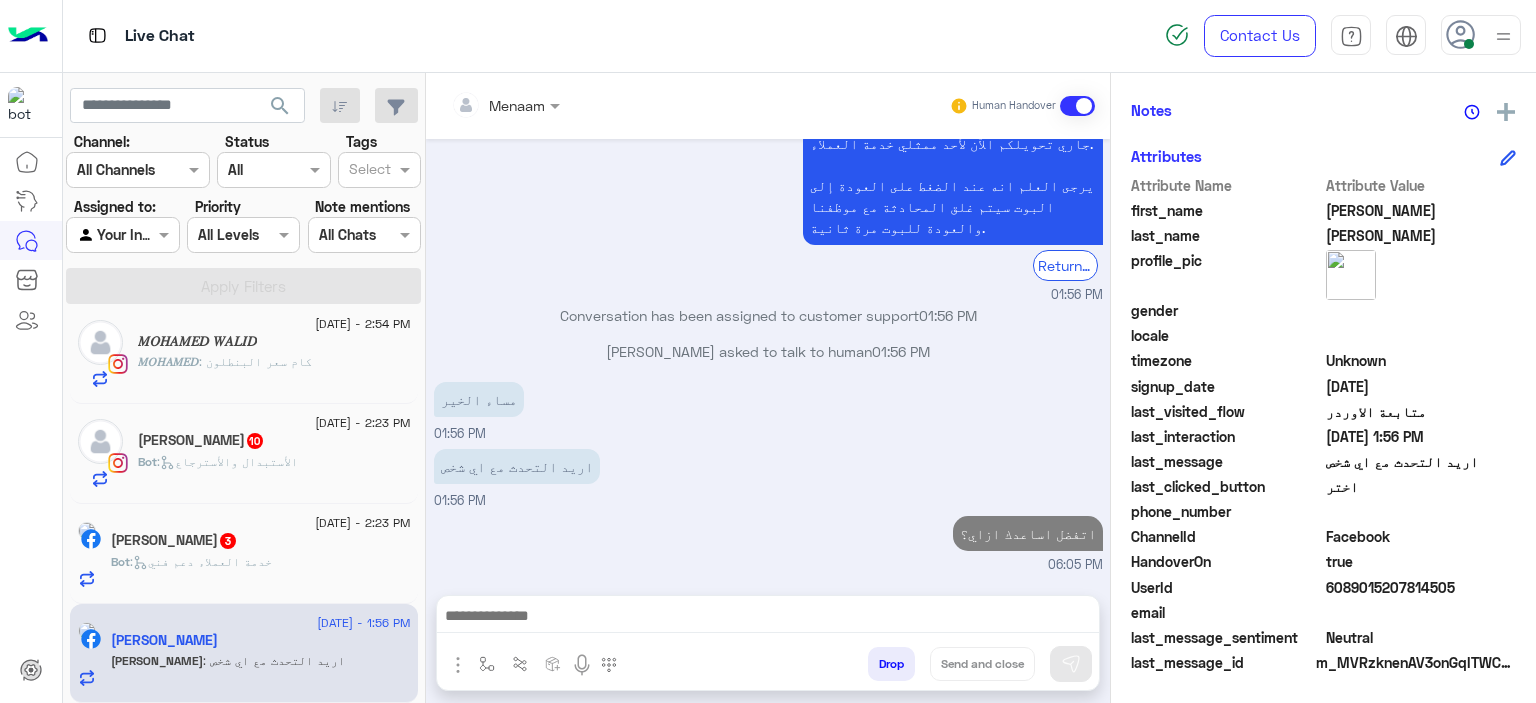 click on "Bot :   خدمة العملاء دعم فني" 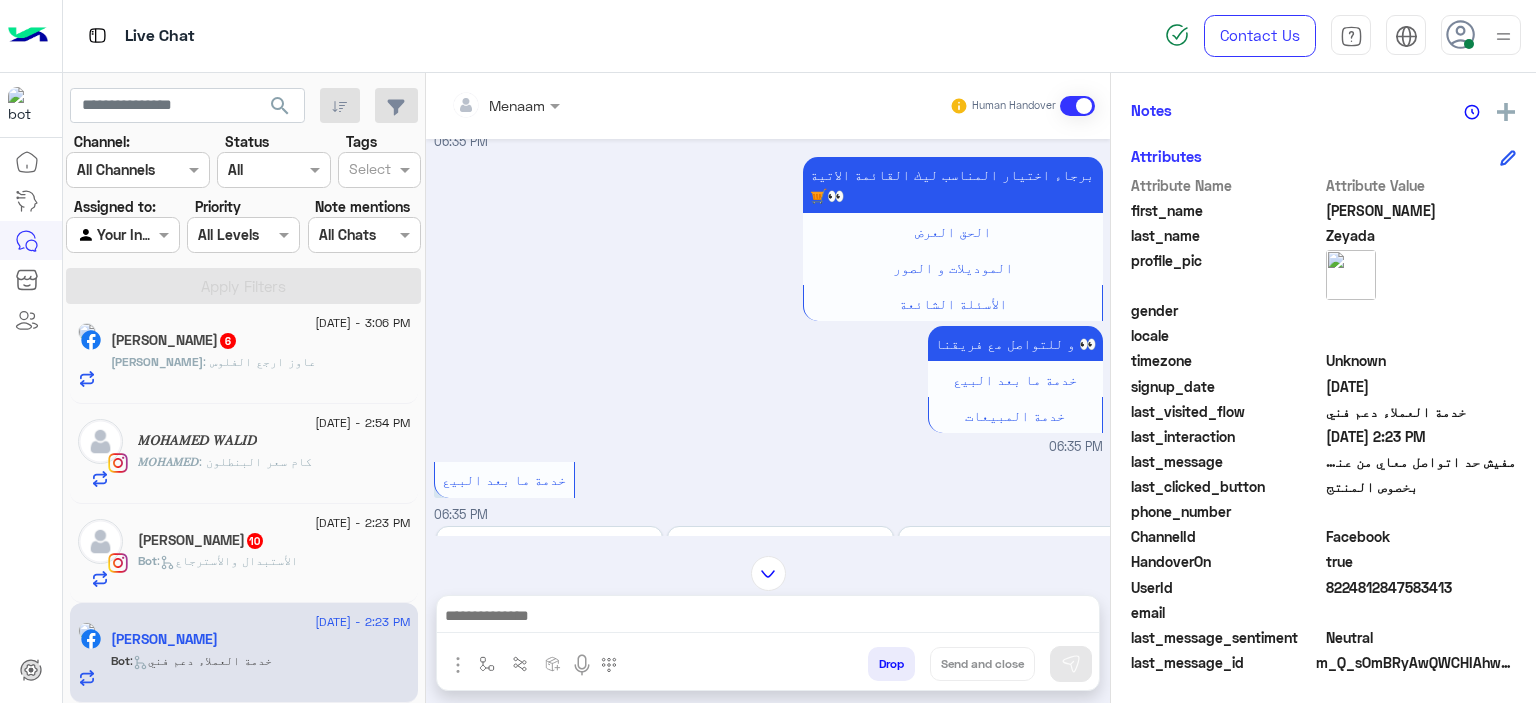 click on ":   الأستبدال والأسترجاع" 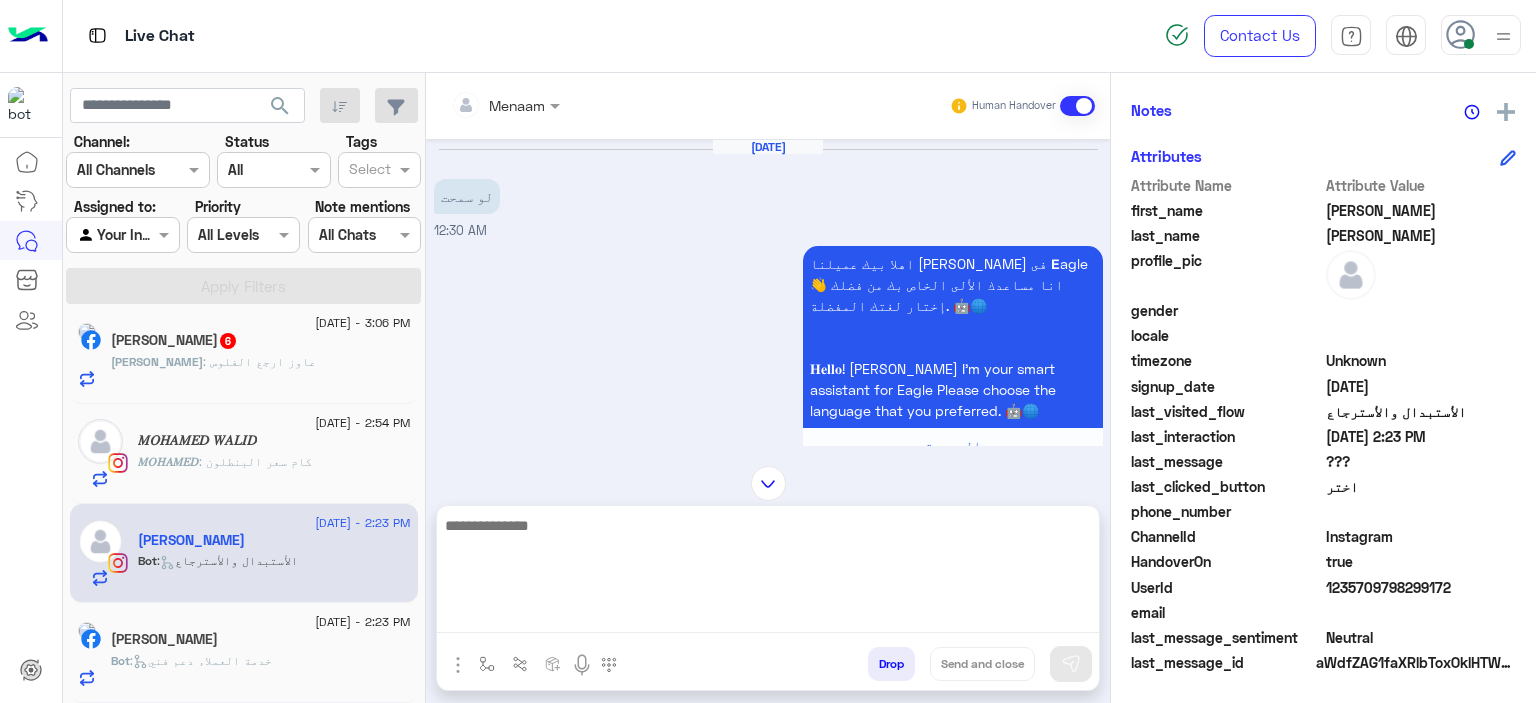 click at bounding box center (768, 573) 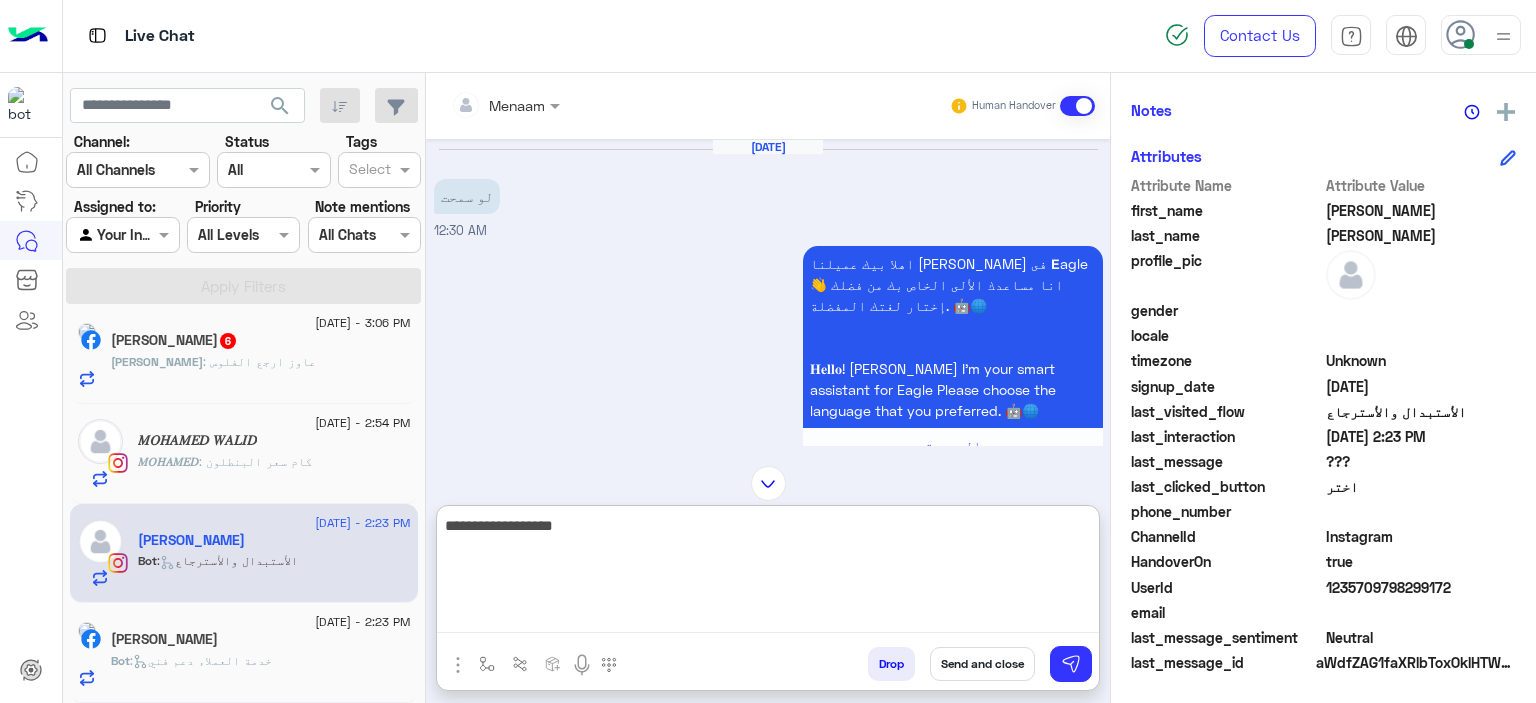 type on "**********" 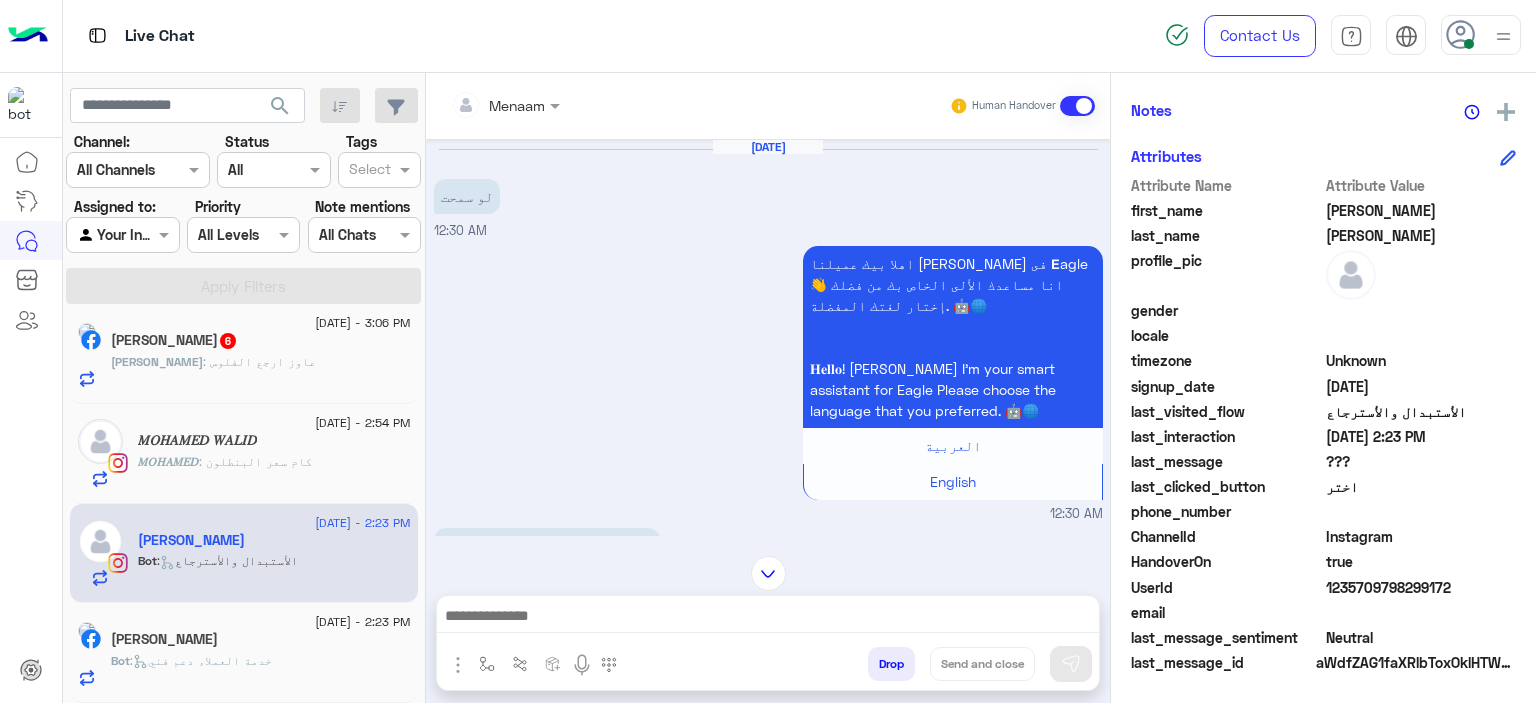 click on "𝑀𝑂𝐻𝐴𝑀𝐸𝐷 : كام سعر البنطلون" 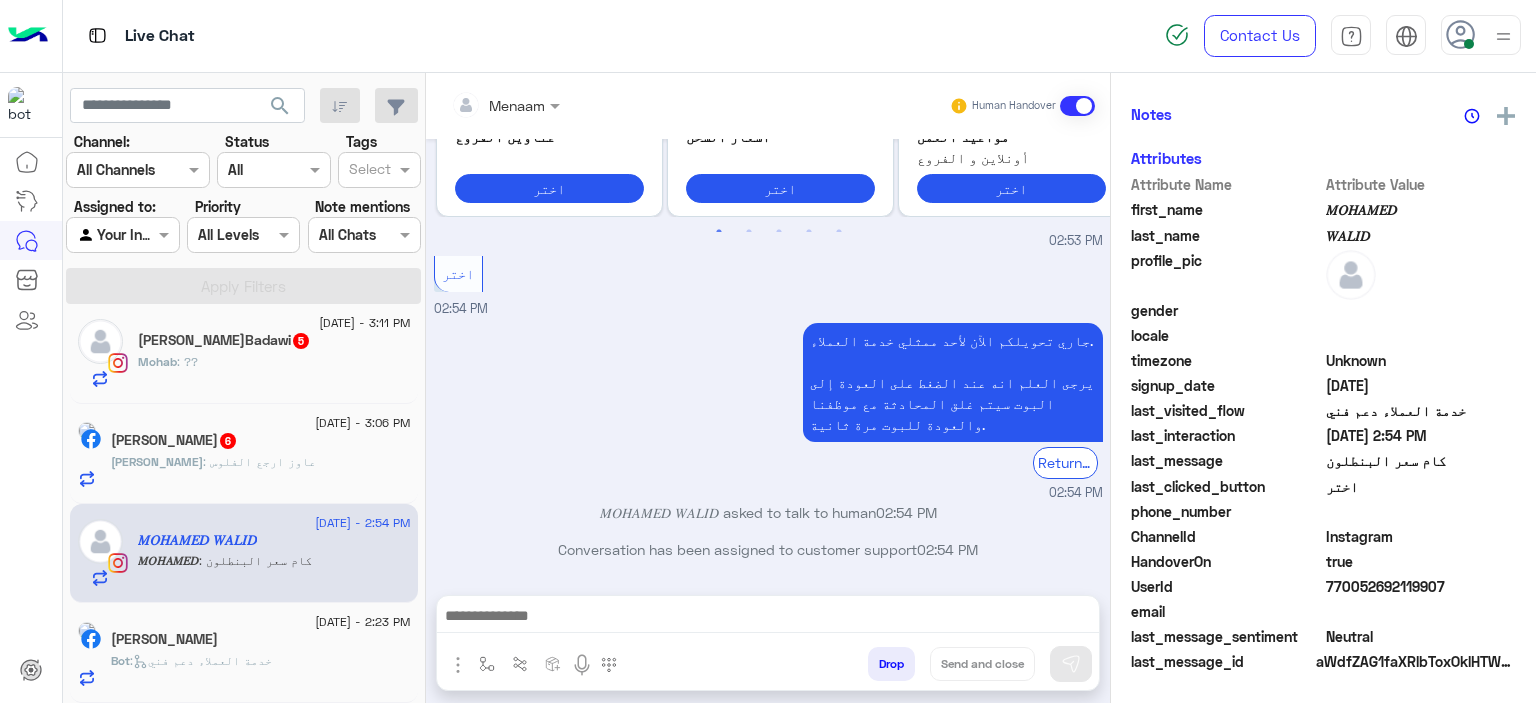 click at bounding box center (482, 105) 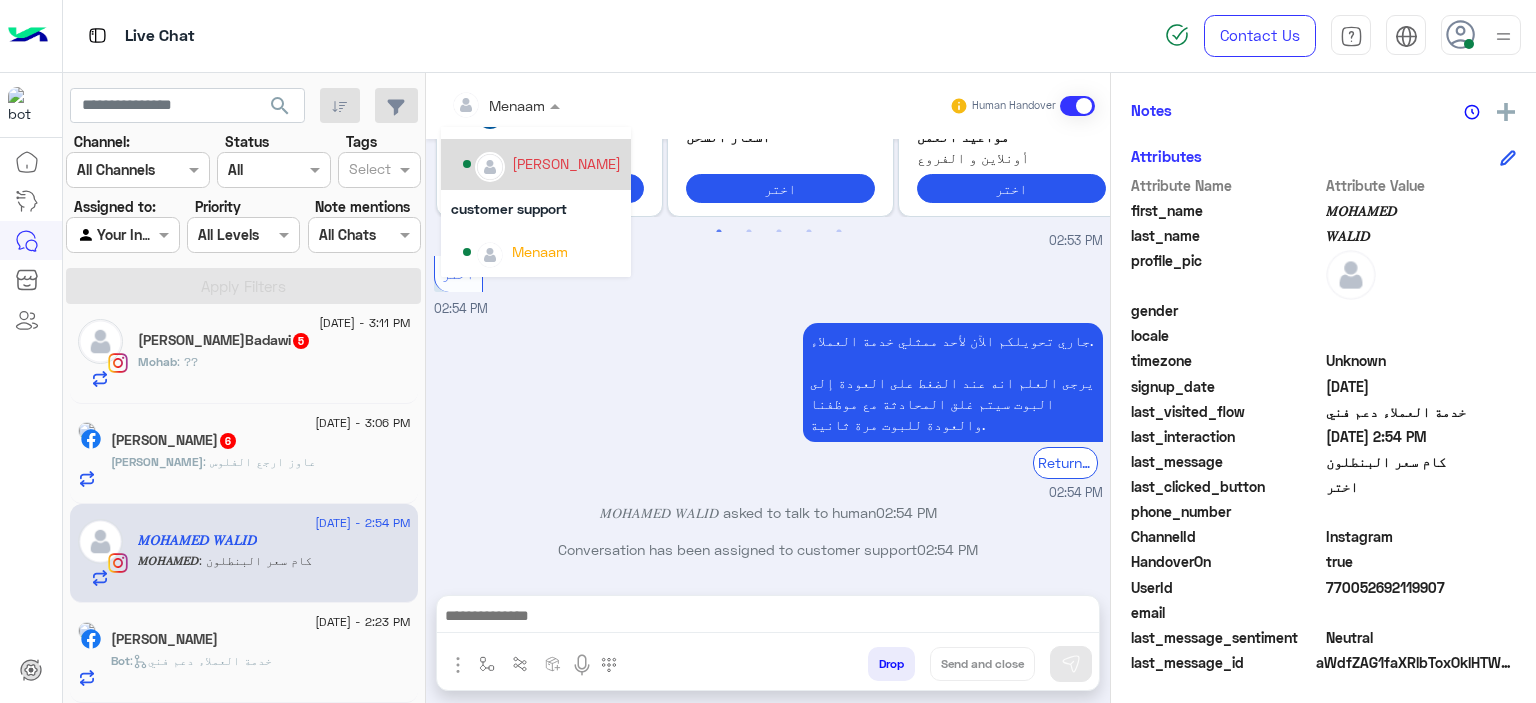 click on "[PERSON_NAME]" at bounding box center (566, 163) 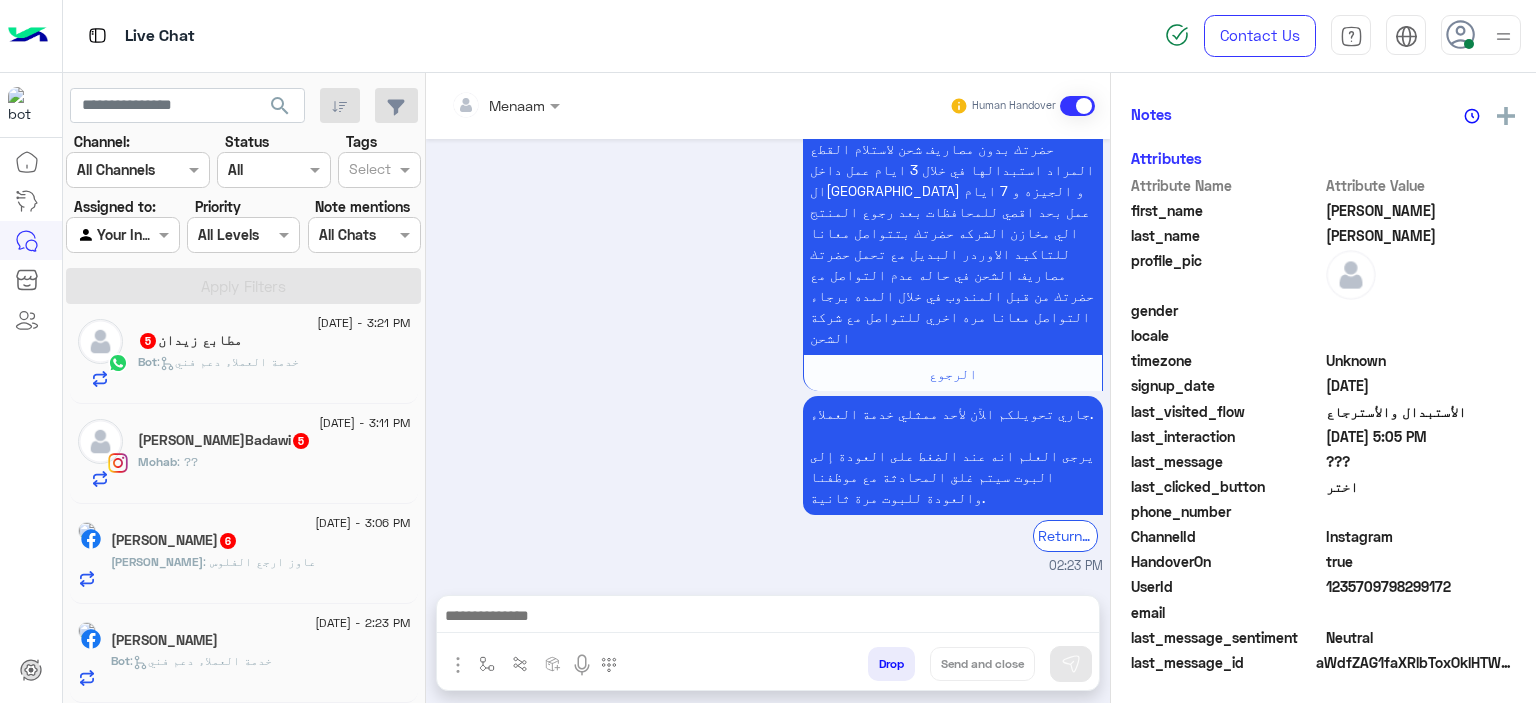 click on ":   خدمة العملاء دعم فني" 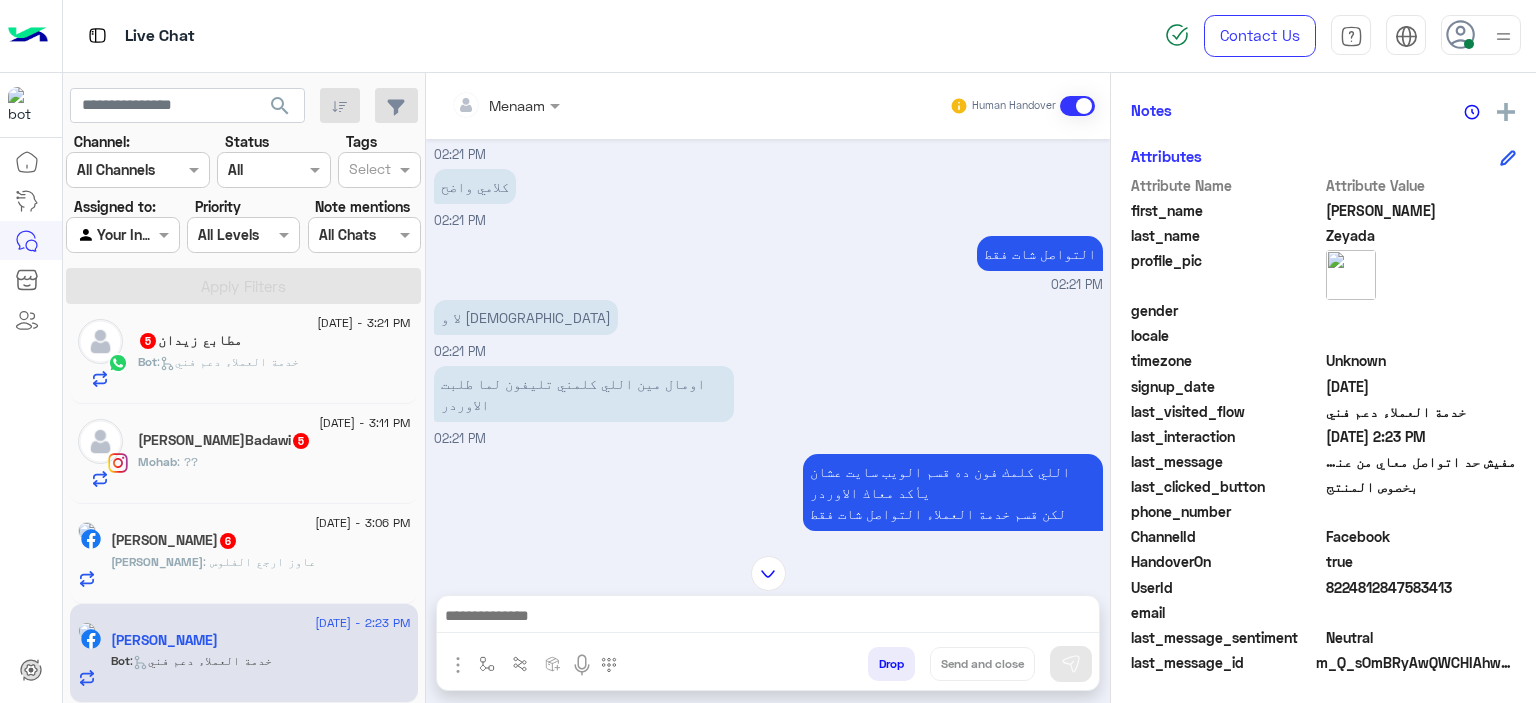 click on ": عاوز ارجع الفلوس" 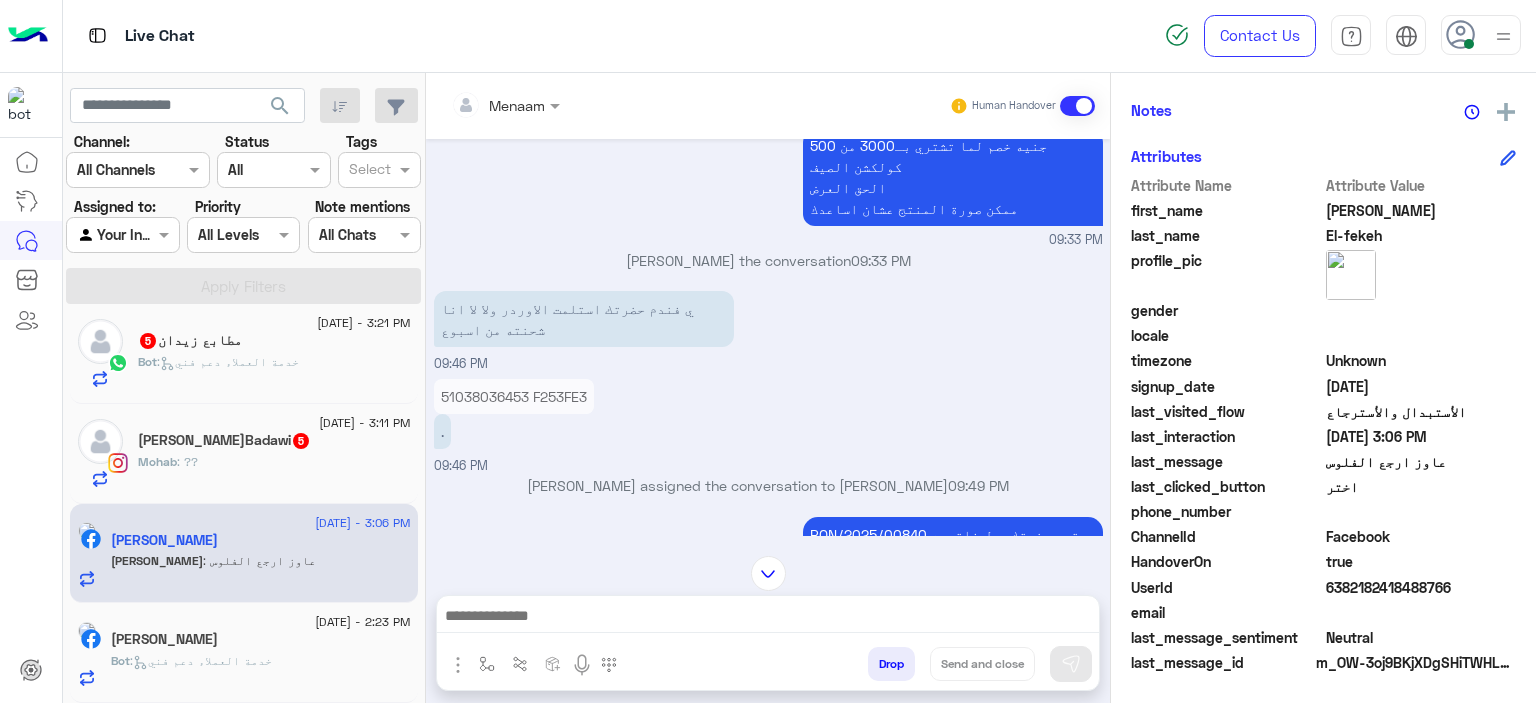 click on "51038036453	F253FE3" at bounding box center [514, 396] 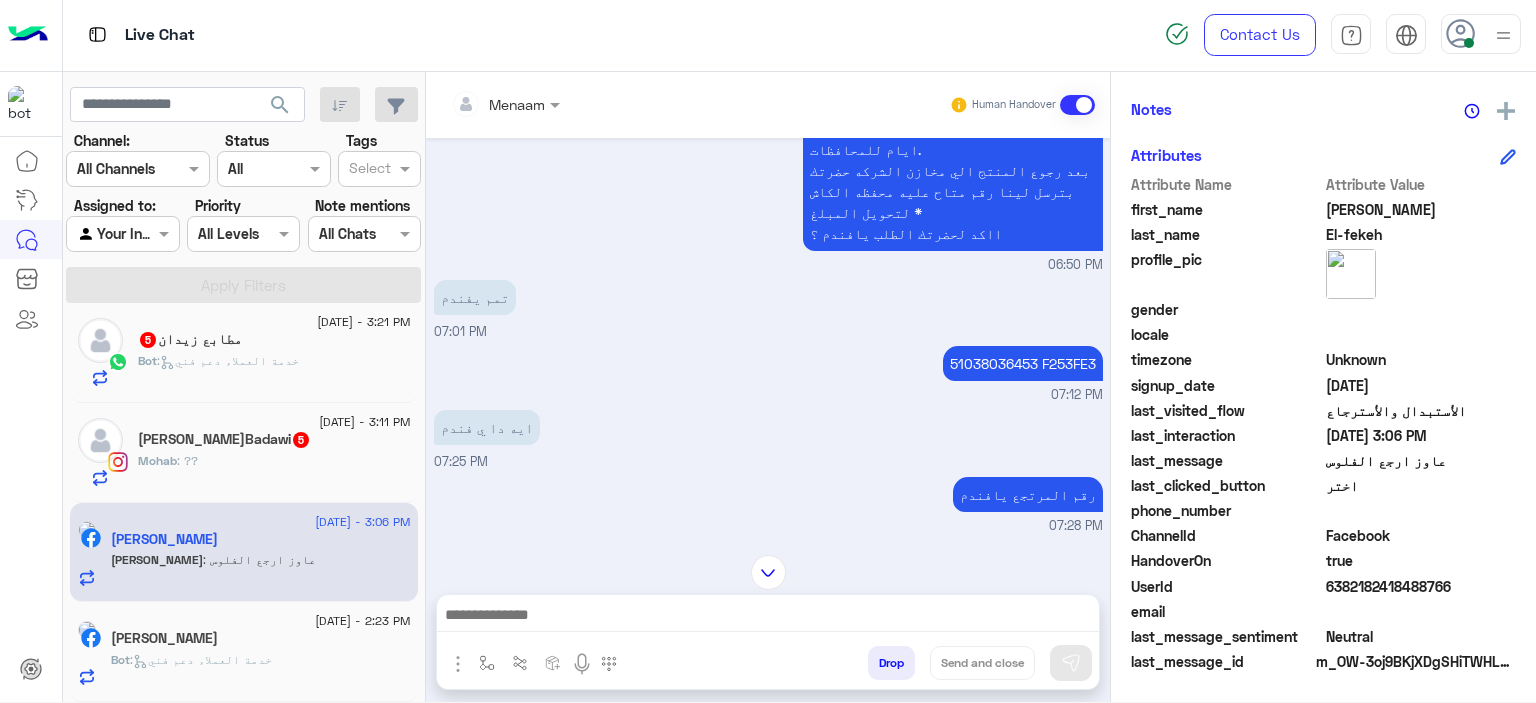 click on "51038036453	F253FE3" at bounding box center (1023, 363) 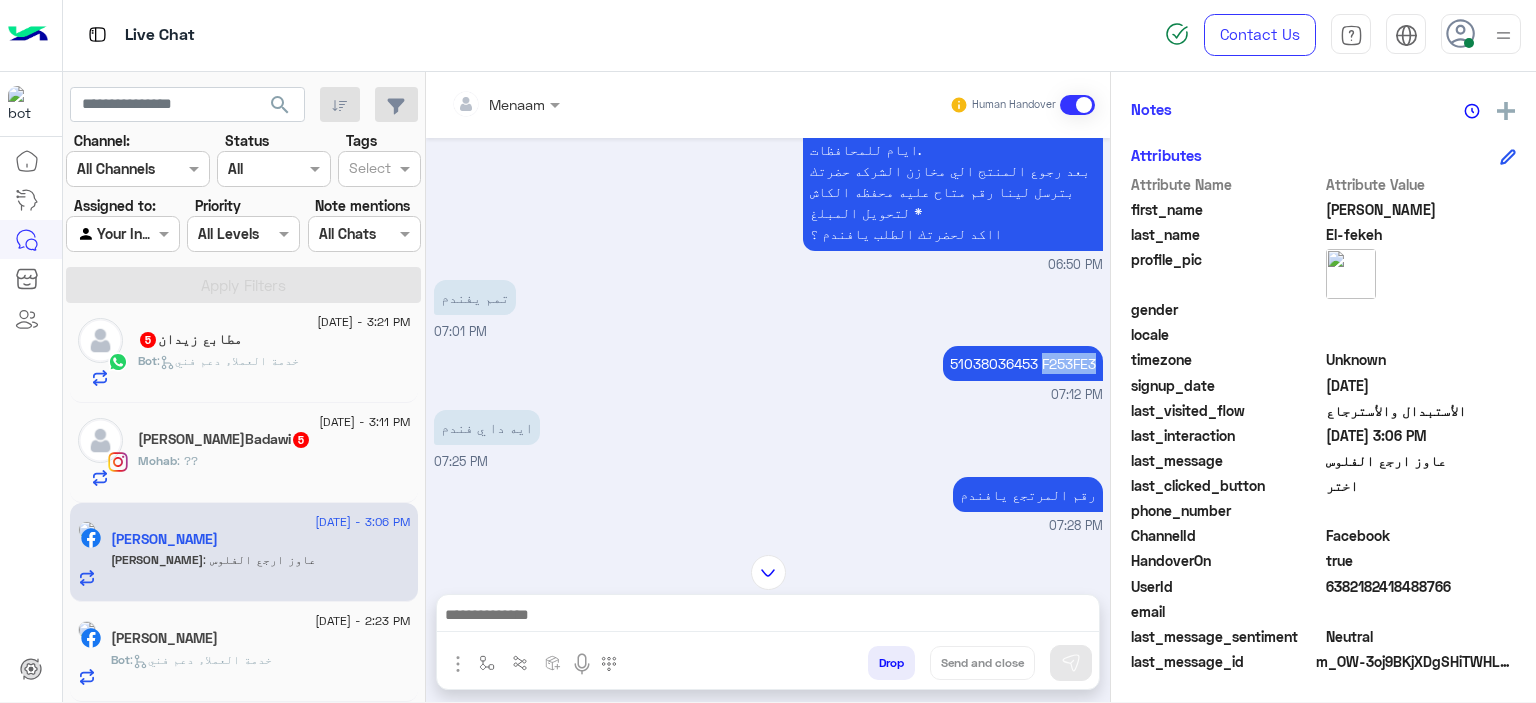 click on "51038036453	F253FE3" at bounding box center [1023, 363] 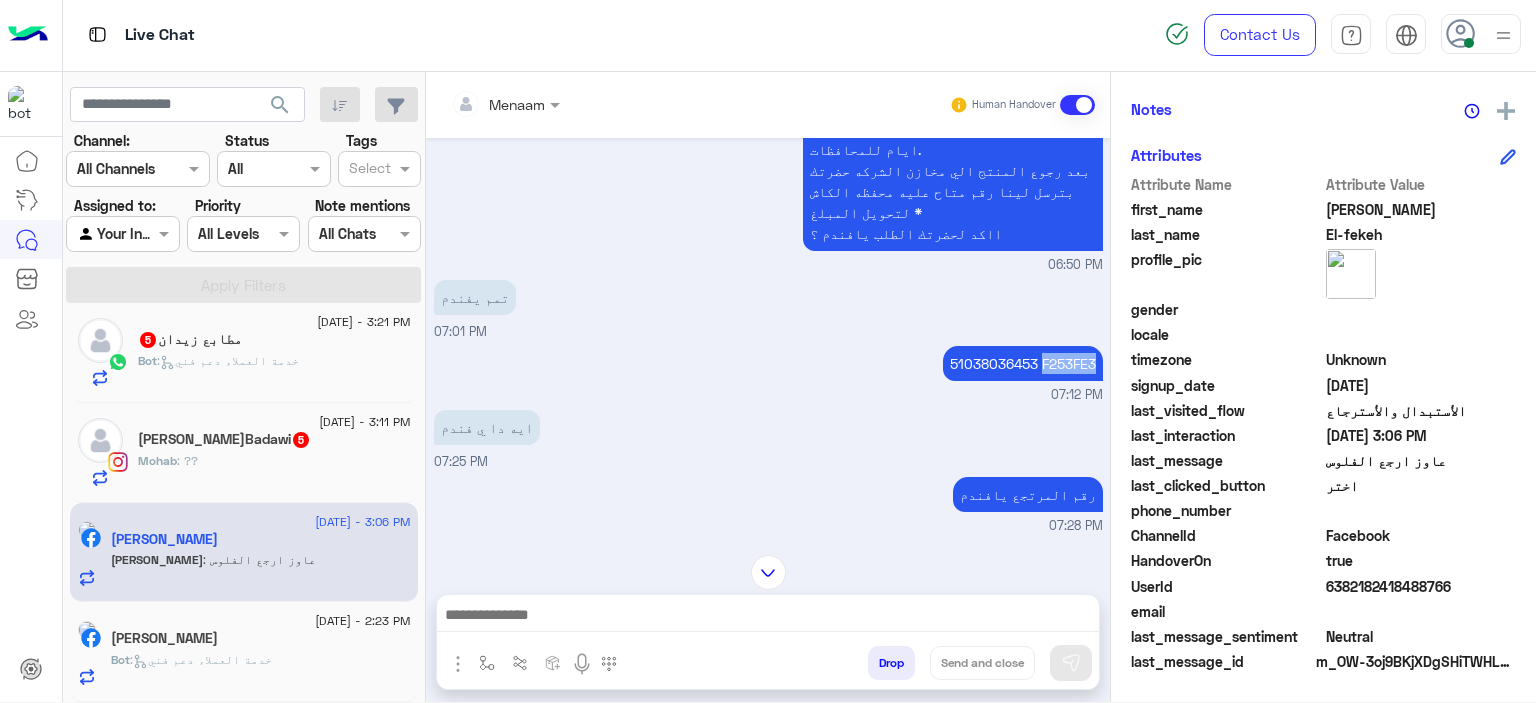 scroll, scrollTop: 2342, scrollLeft: 0, axis: vertical 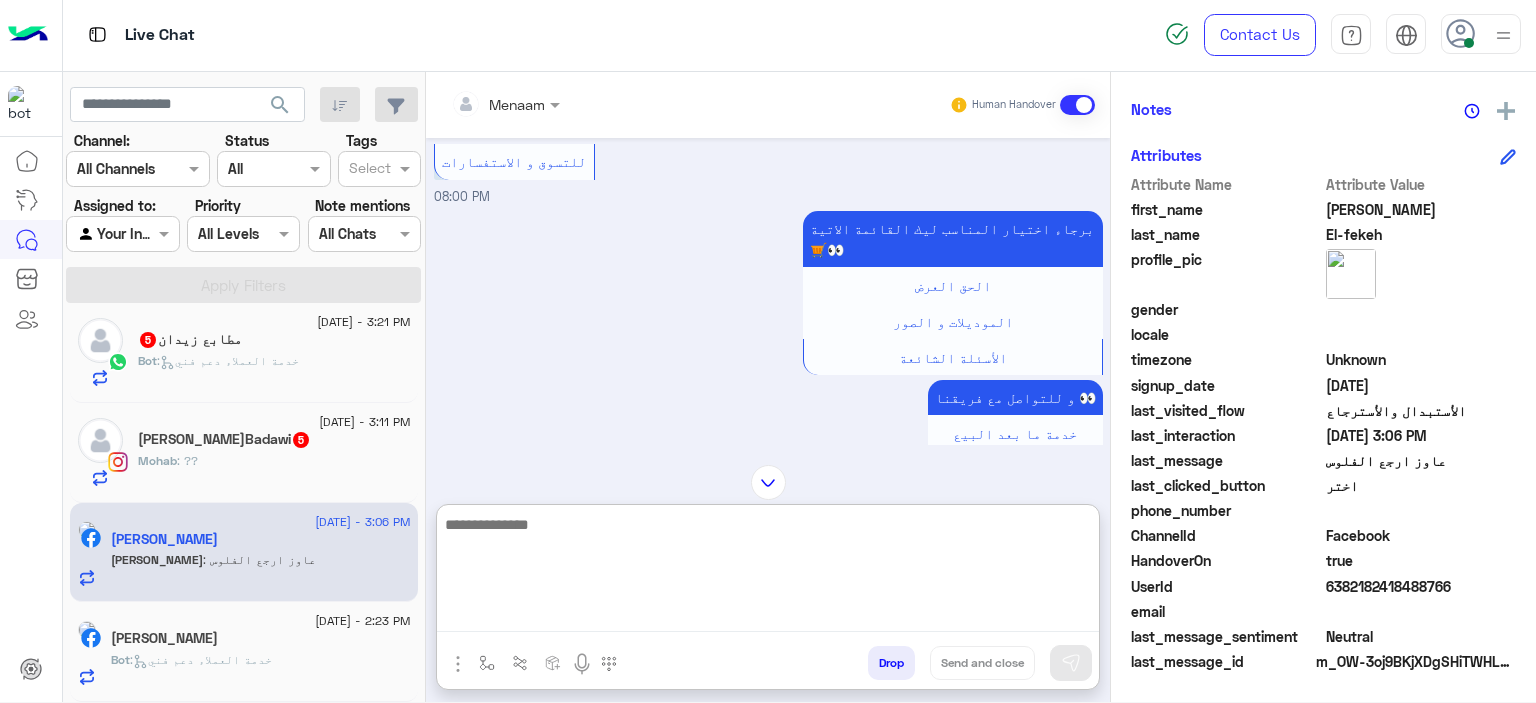 click at bounding box center (768, 572) 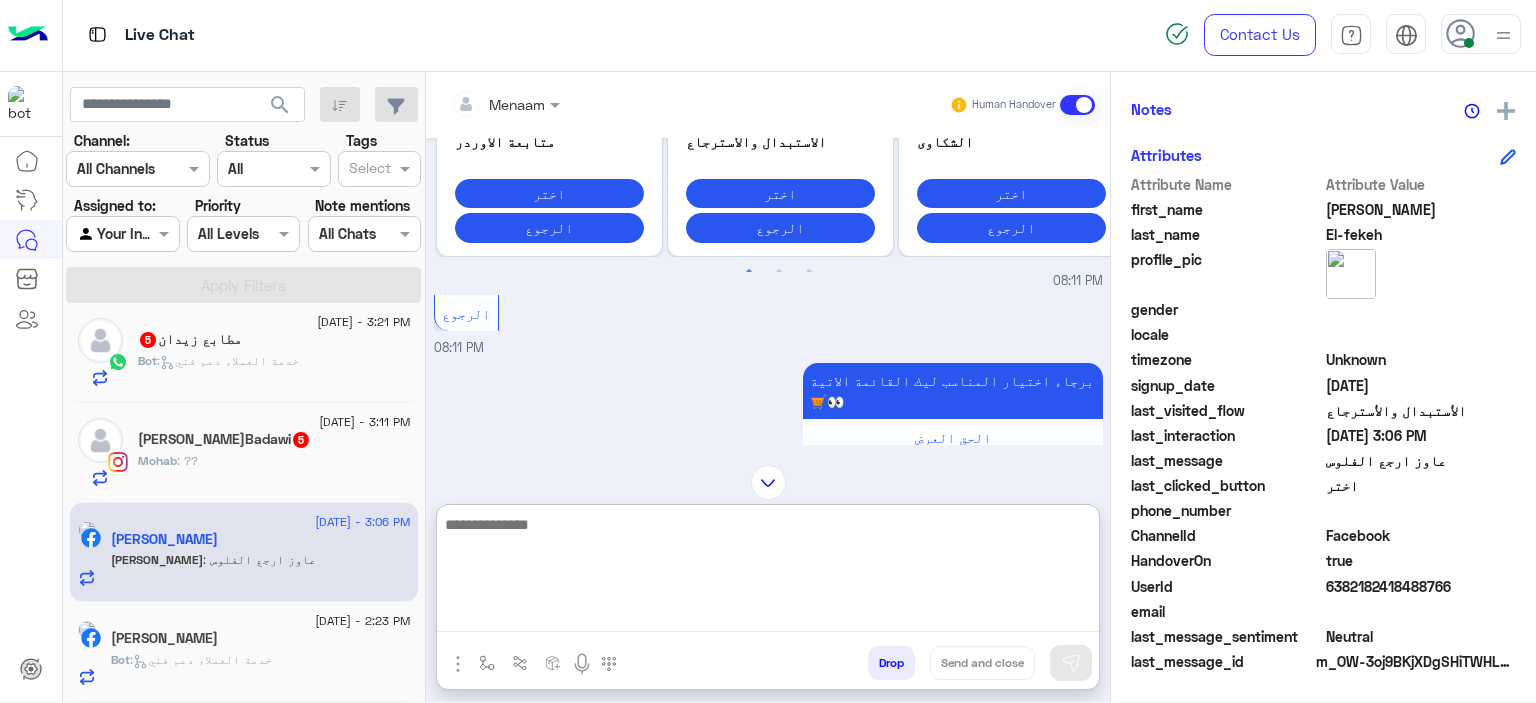 scroll, scrollTop: 5242, scrollLeft: 0, axis: vertical 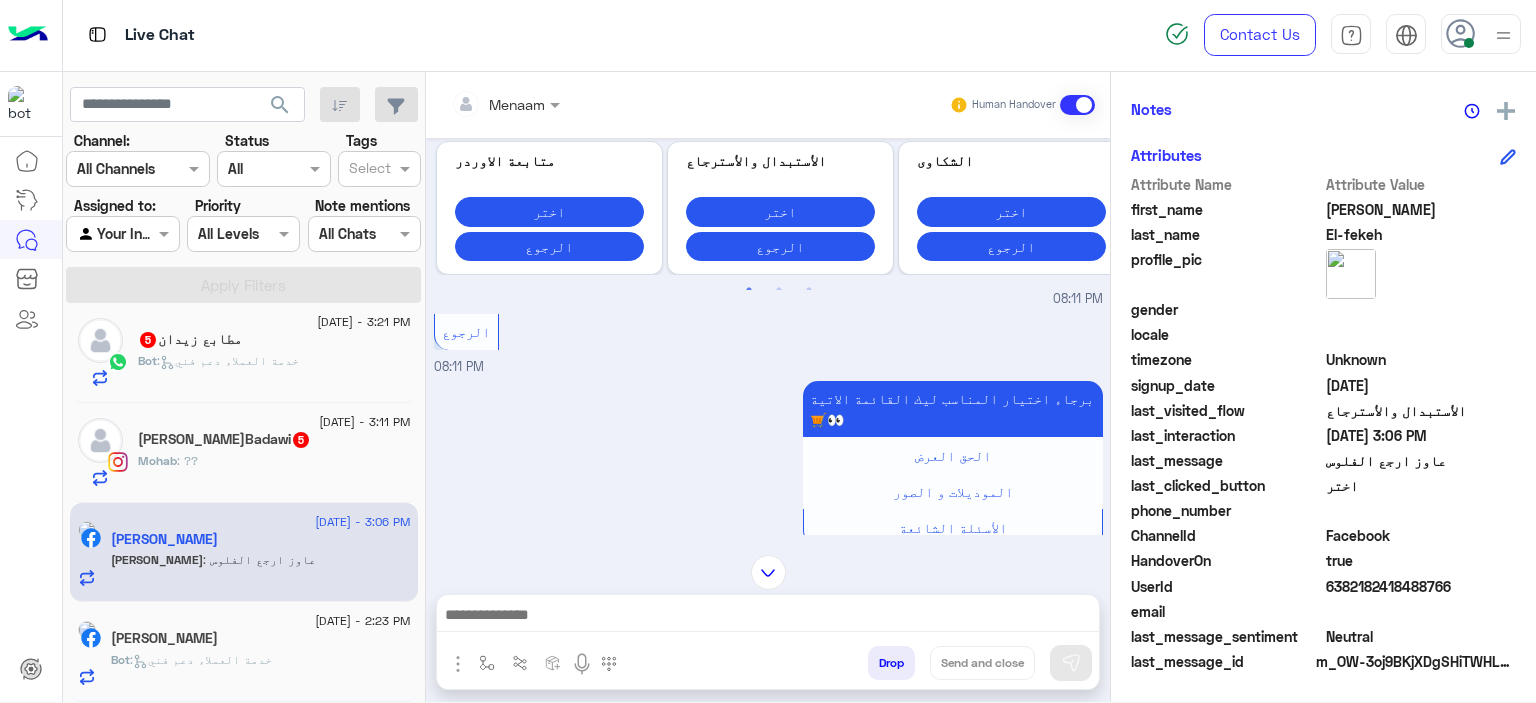 drag, startPoint x: 1109, startPoint y: 347, endPoint x: 1140, endPoint y: 602, distance: 256.8774 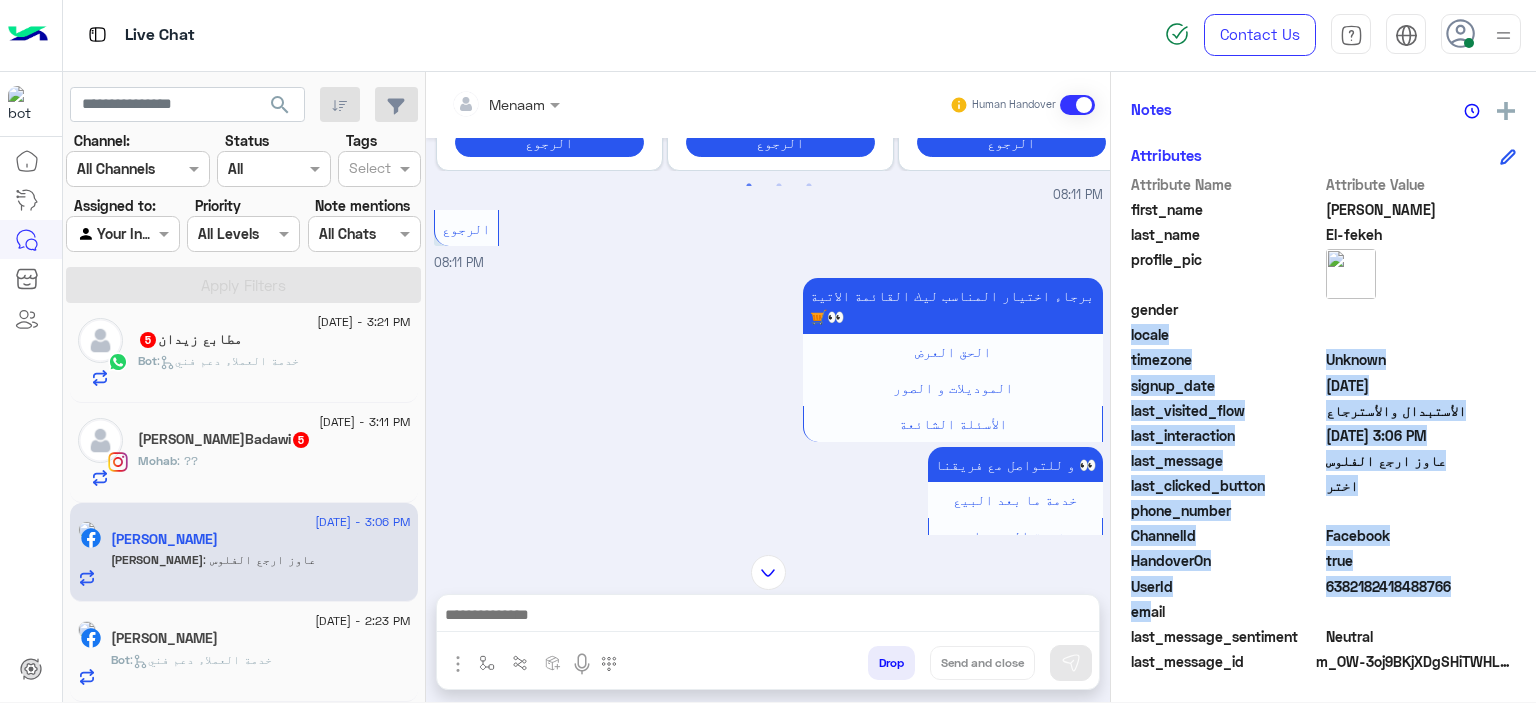 scroll, scrollTop: 9, scrollLeft: 0, axis: vertical 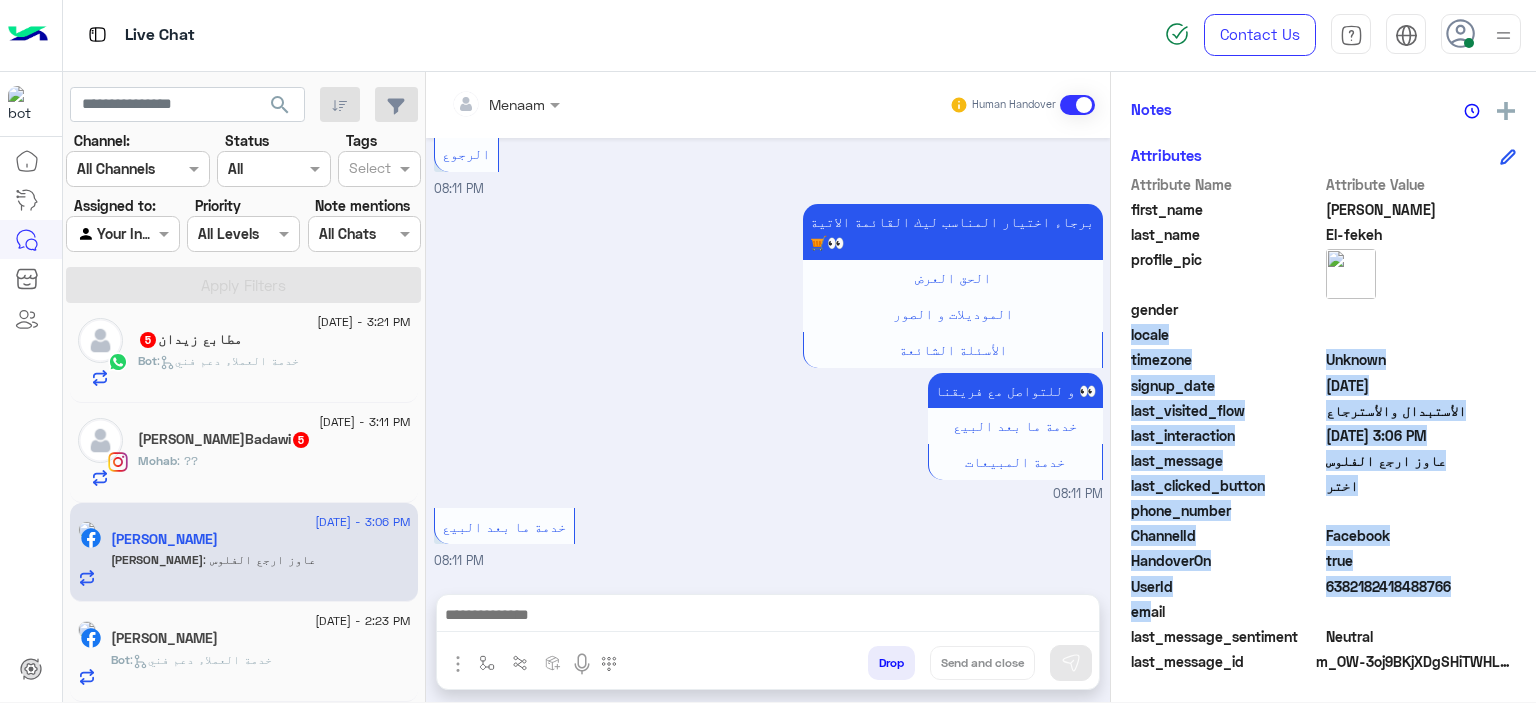 click on "متابعة الاوردر  اختر    الرجوع" at bounding box center (549, 648) 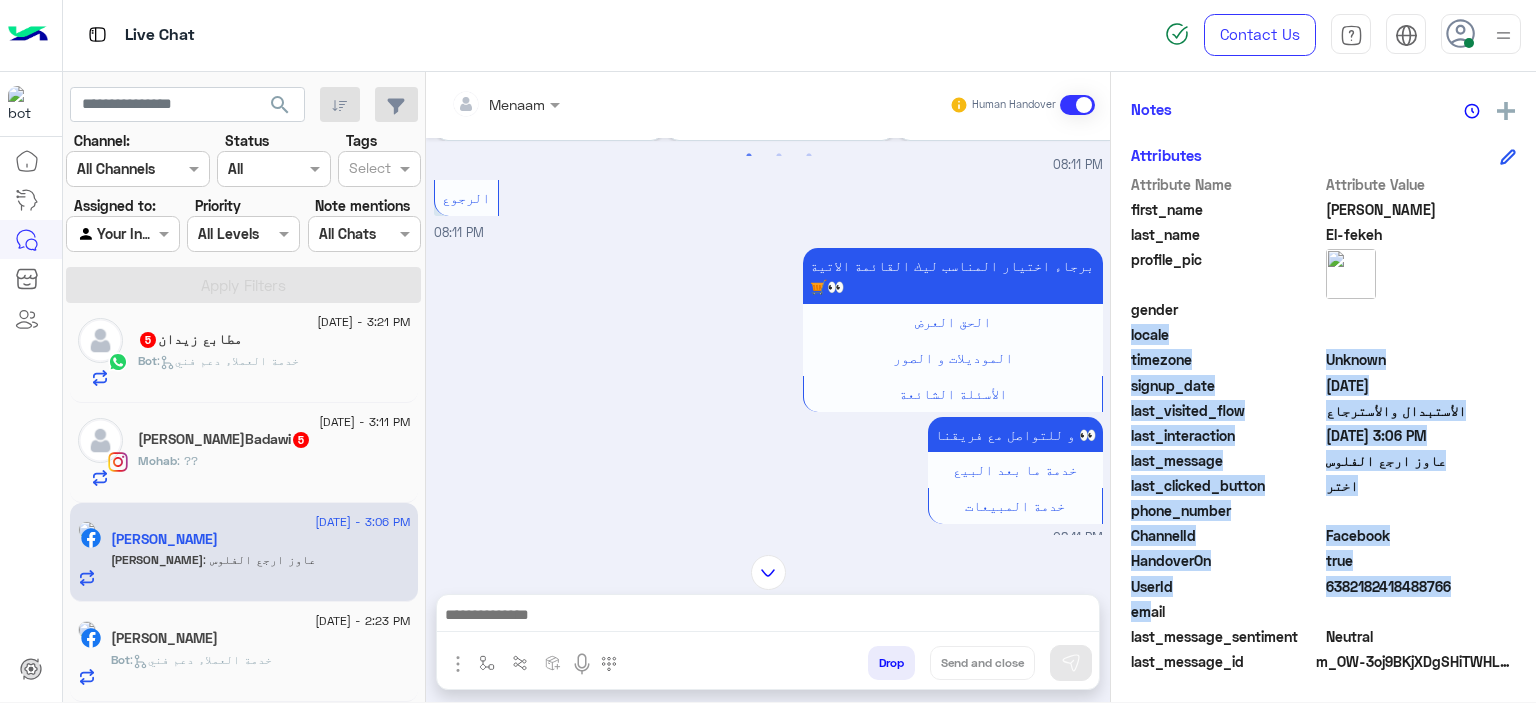 scroll, scrollTop: 2465, scrollLeft: 0, axis: vertical 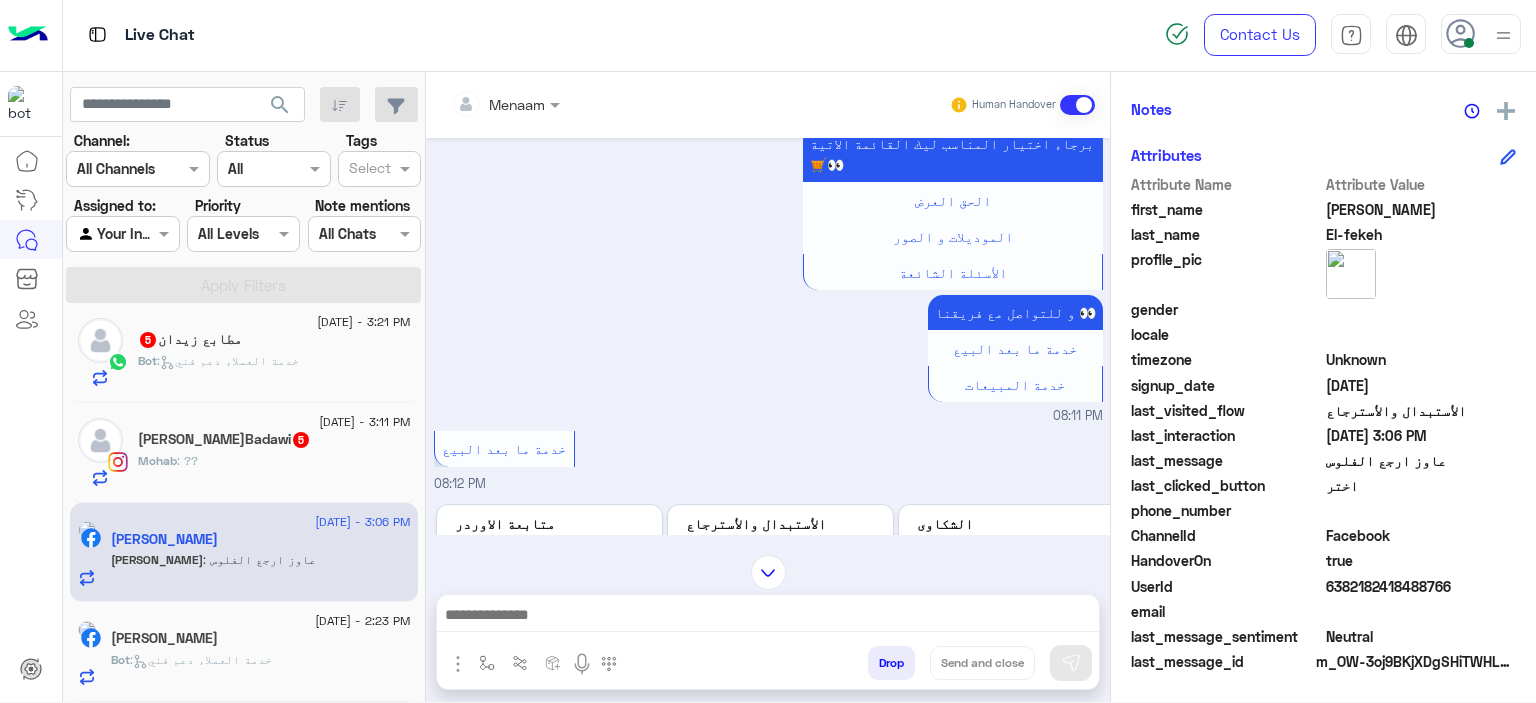 click on "برجاء اختيار المناسب ليك القائمة الاتية🛒👀  الحق العرض   الموديلات و الصور   الأسئلة الشائعة  و للتواصل مع فريقنا 👀  خدمة ما بعد البيع   خدمة المبيعات     08:11 PM" at bounding box center [768, 273] 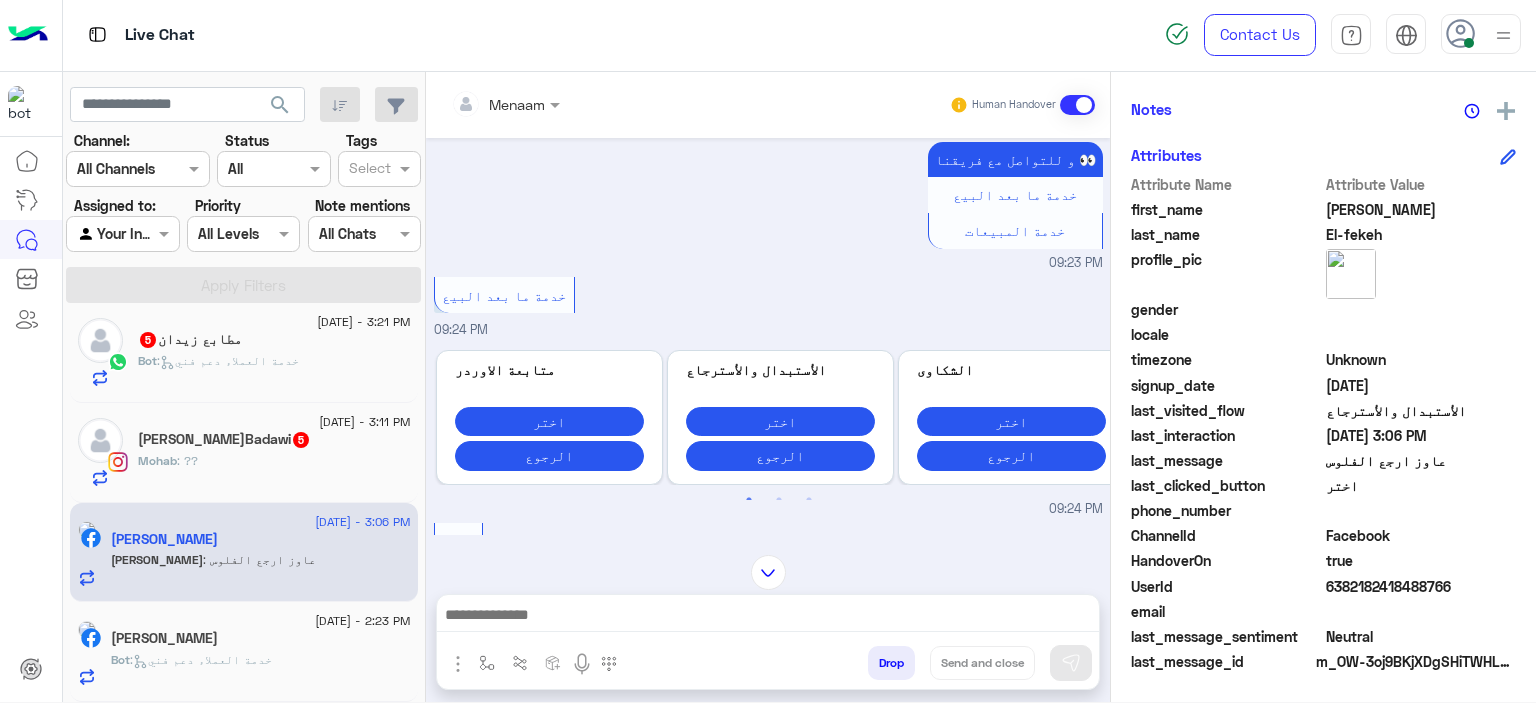 scroll, scrollTop: 1165, scrollLeft: 0, axis: vertical 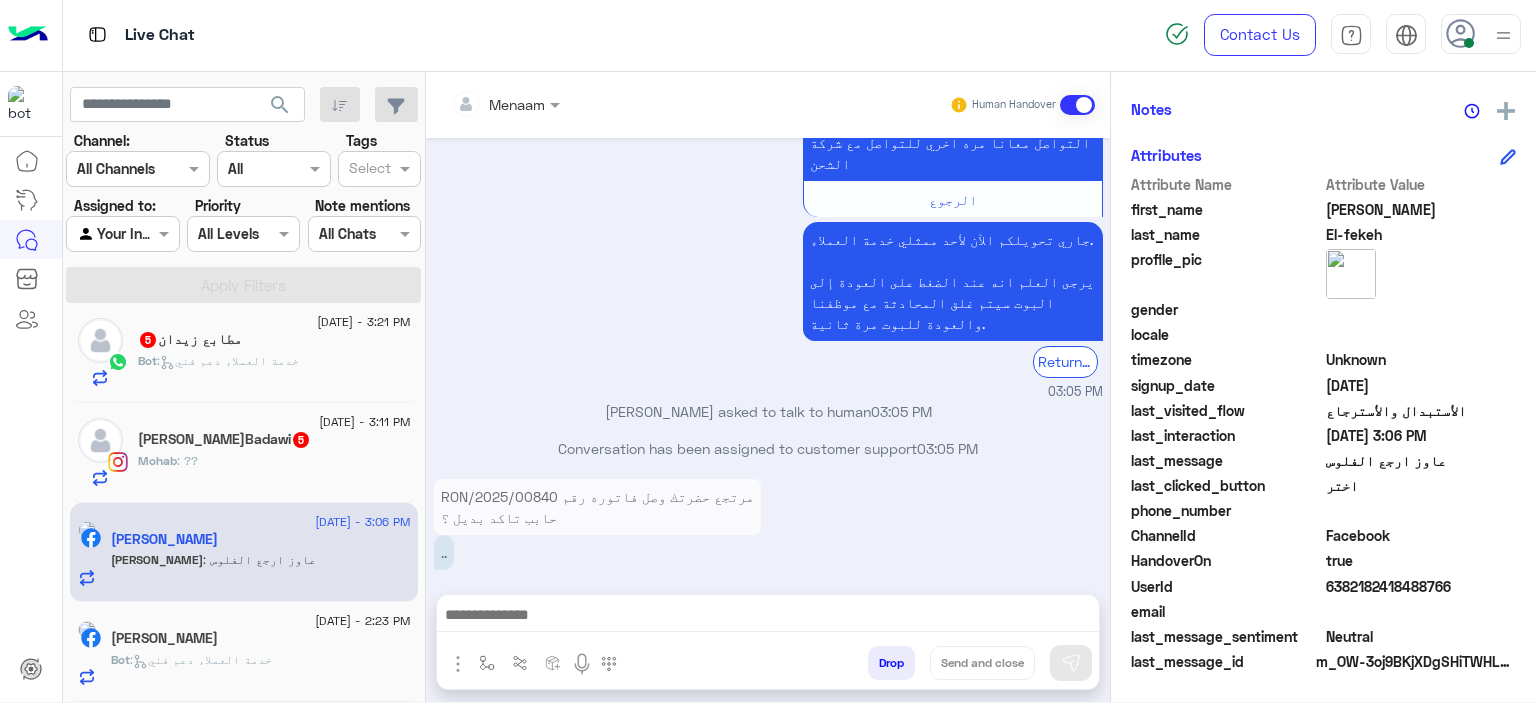 click at bounding box center [768, 620] 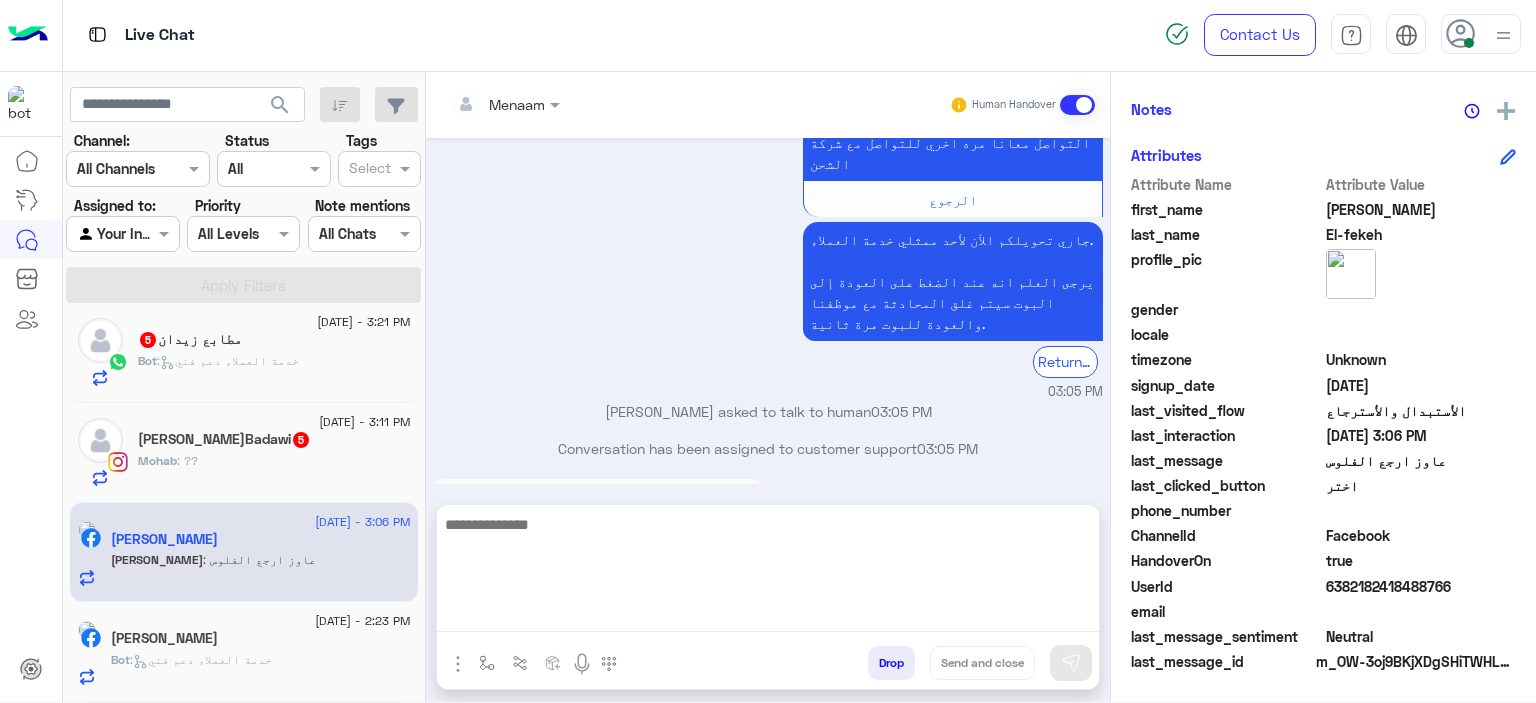 click at bounding box center [768, 572] 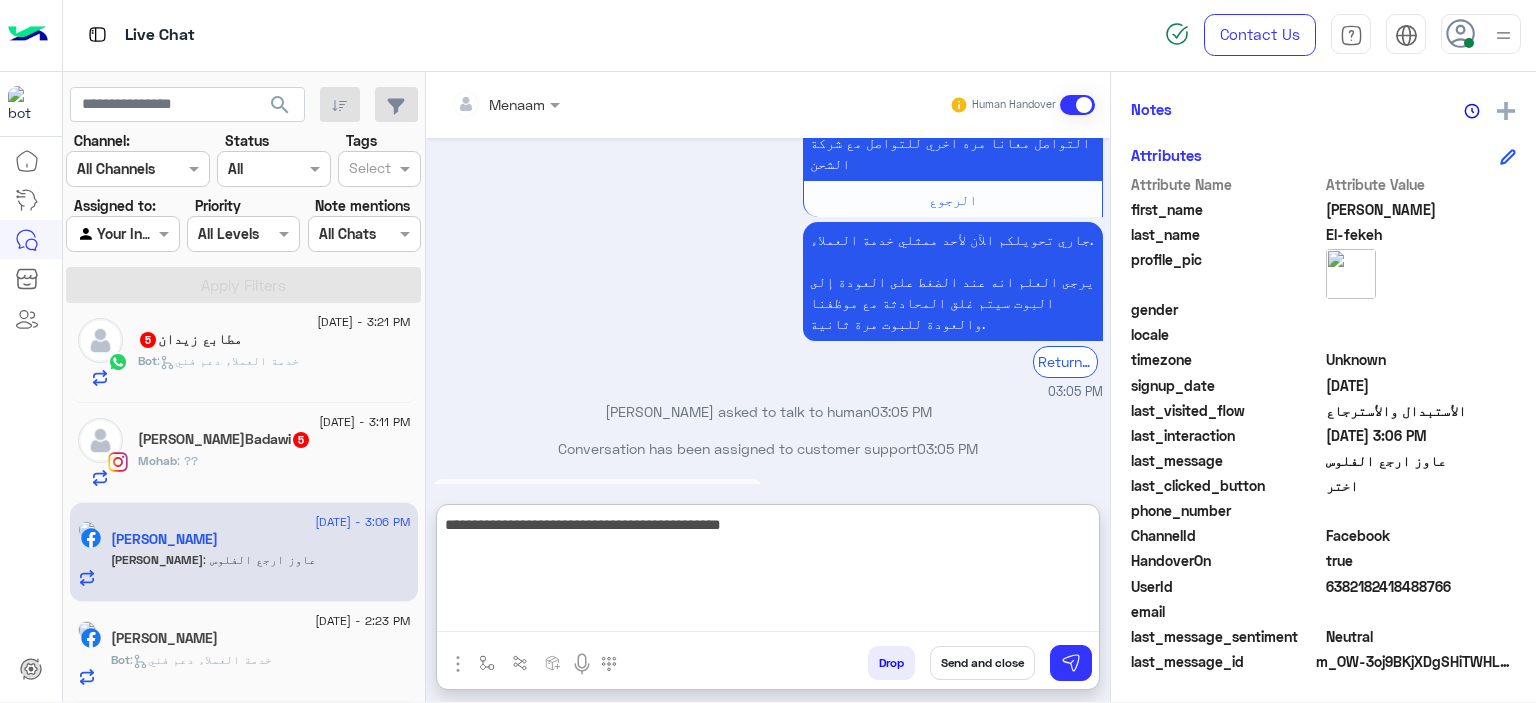 type on "**********" 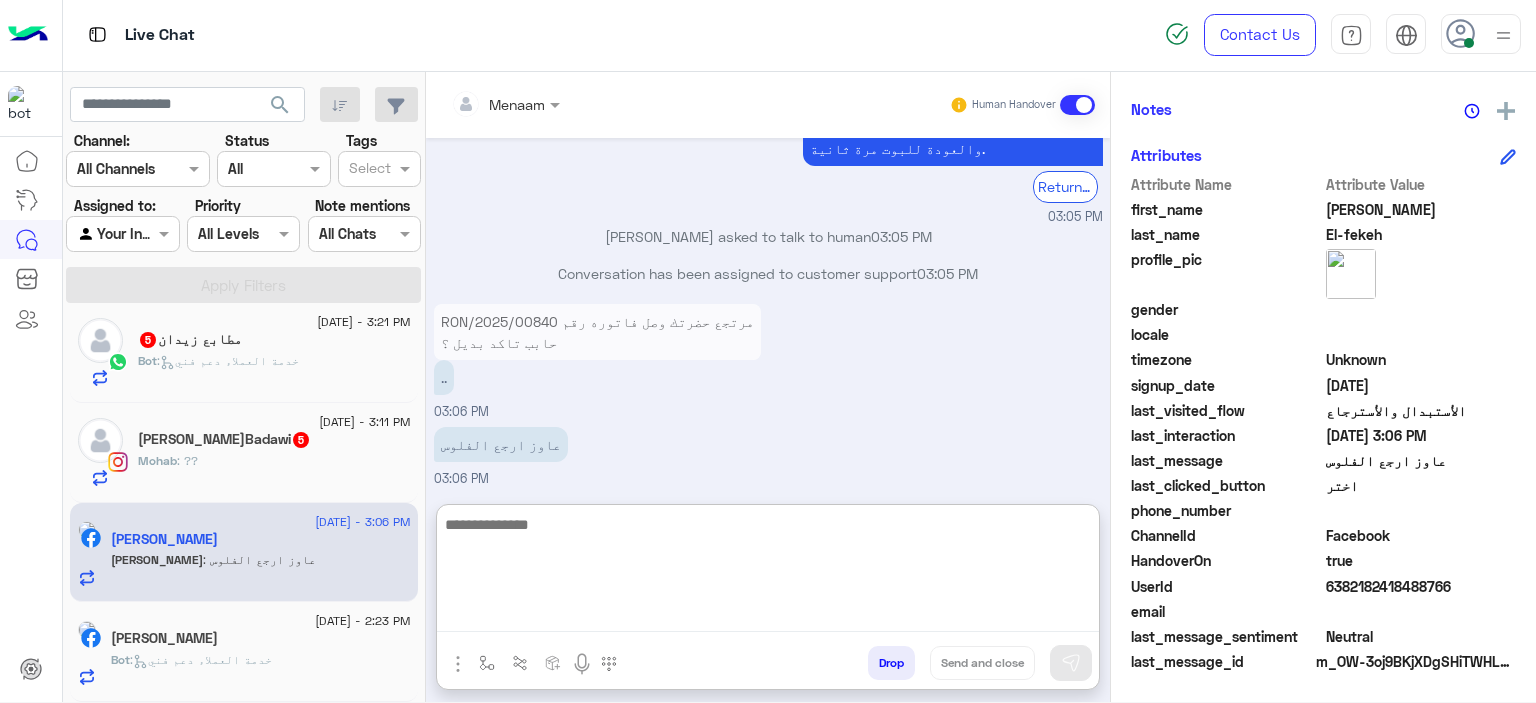 scroll, scrollTop: 2020, scrollLeft: 0, axis: vertical 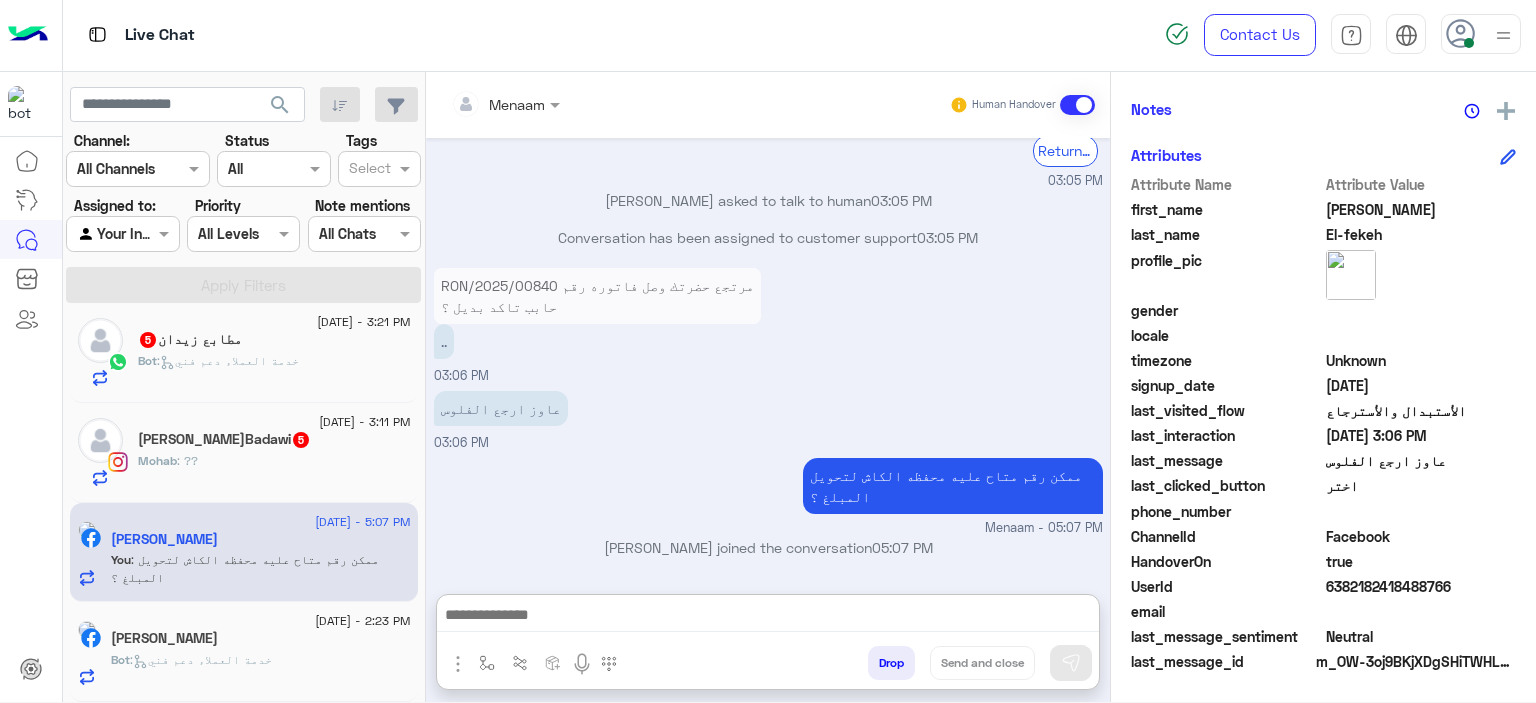 click on "Yousef Zeyada" 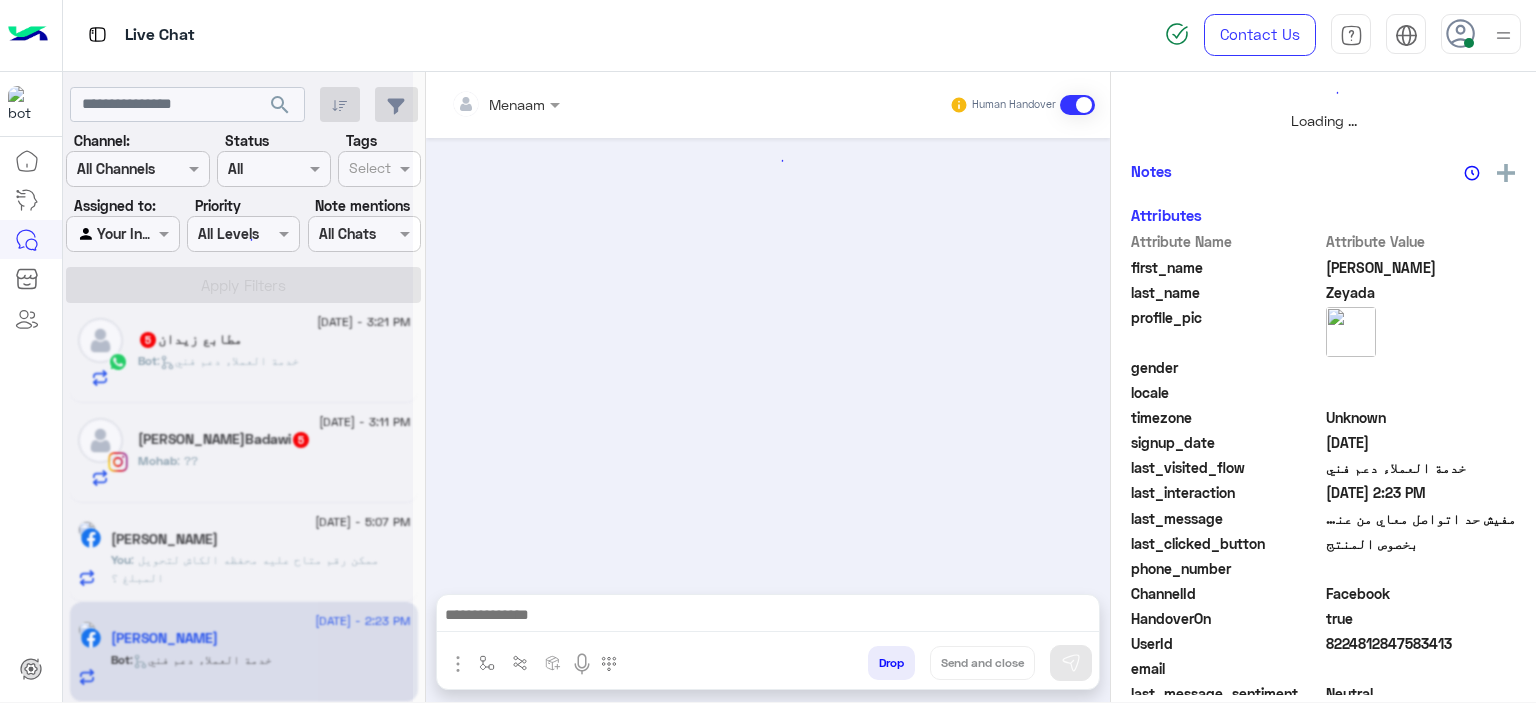 scroll, scrollTop: 0, scrollLeft: 0, axis: both 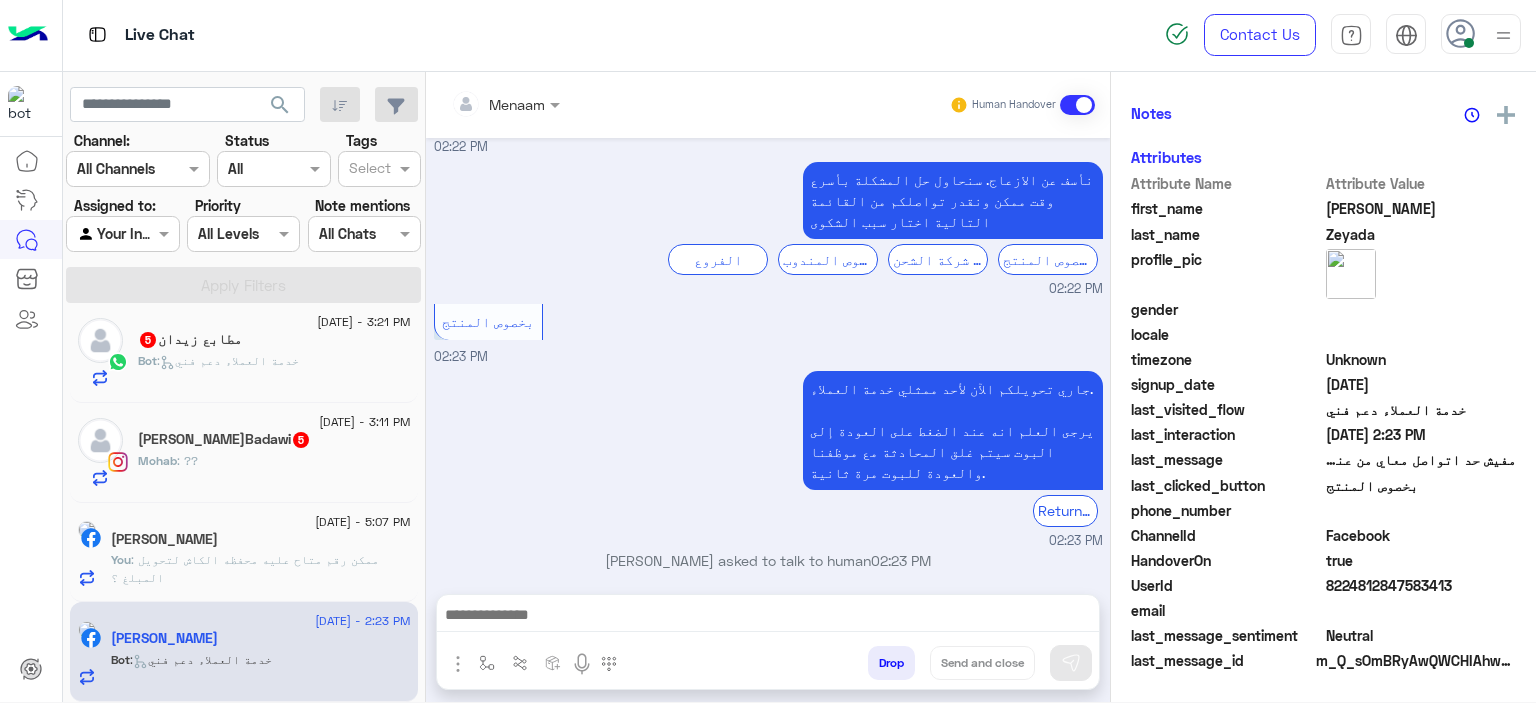click on "Mohab : ??" 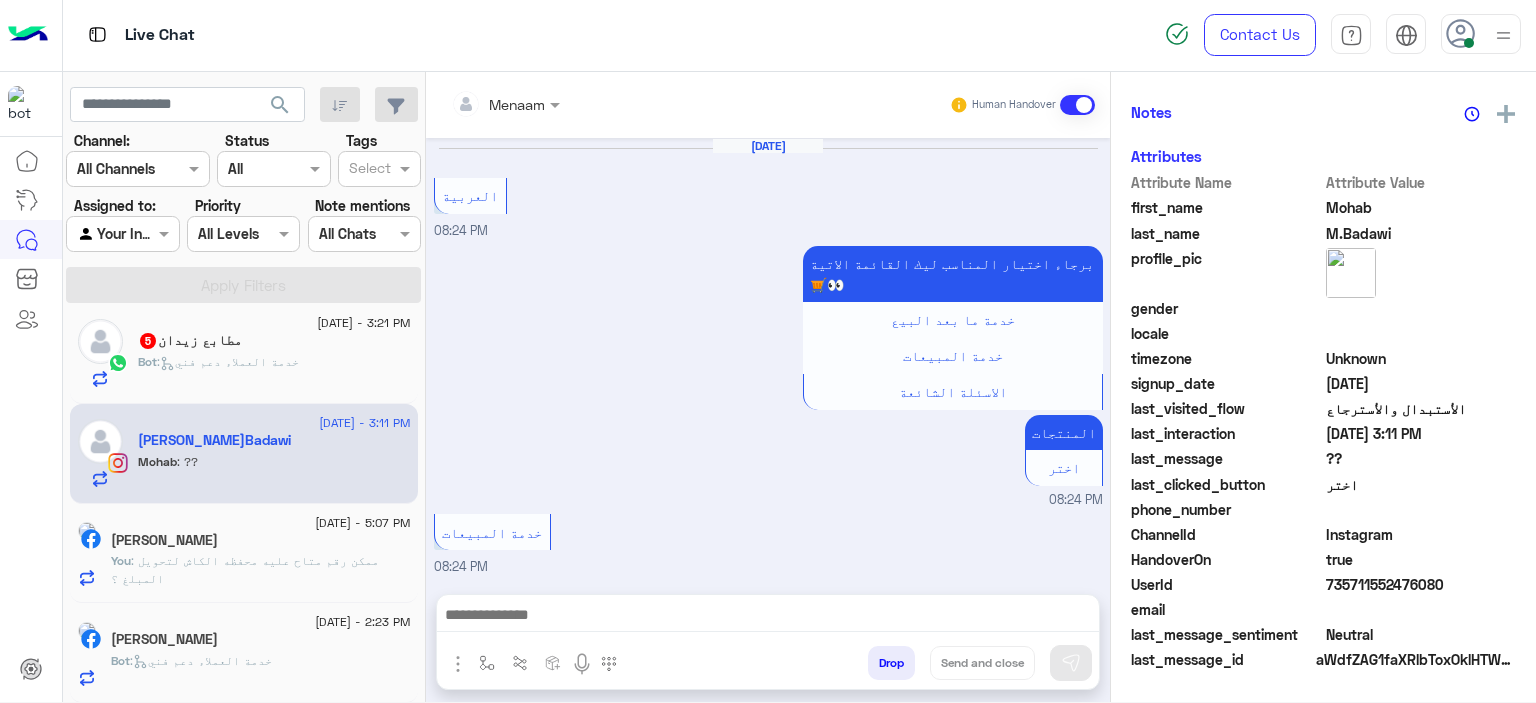 scroll, scrollTop: 1909, scrollLeft: 0, axis: vertical 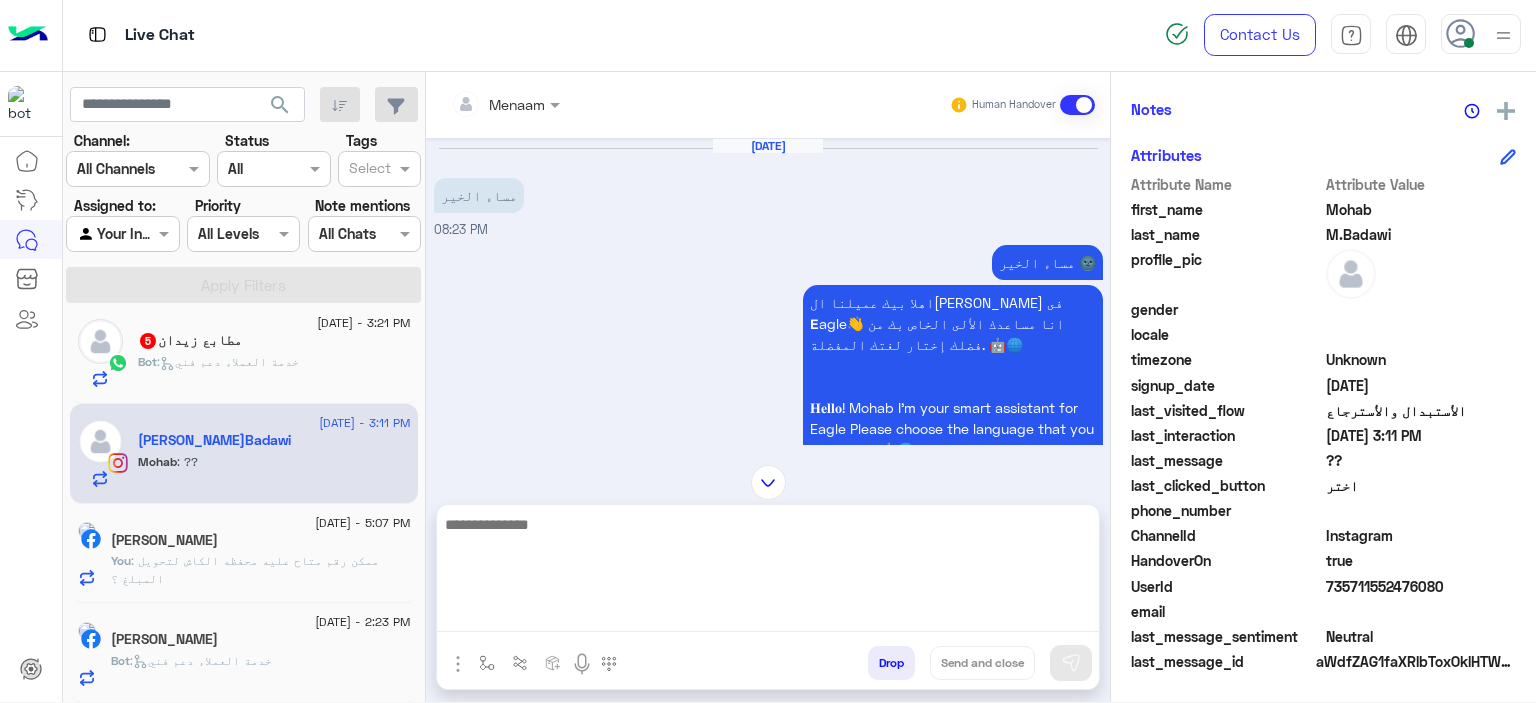click at bounding box center (768, 572) 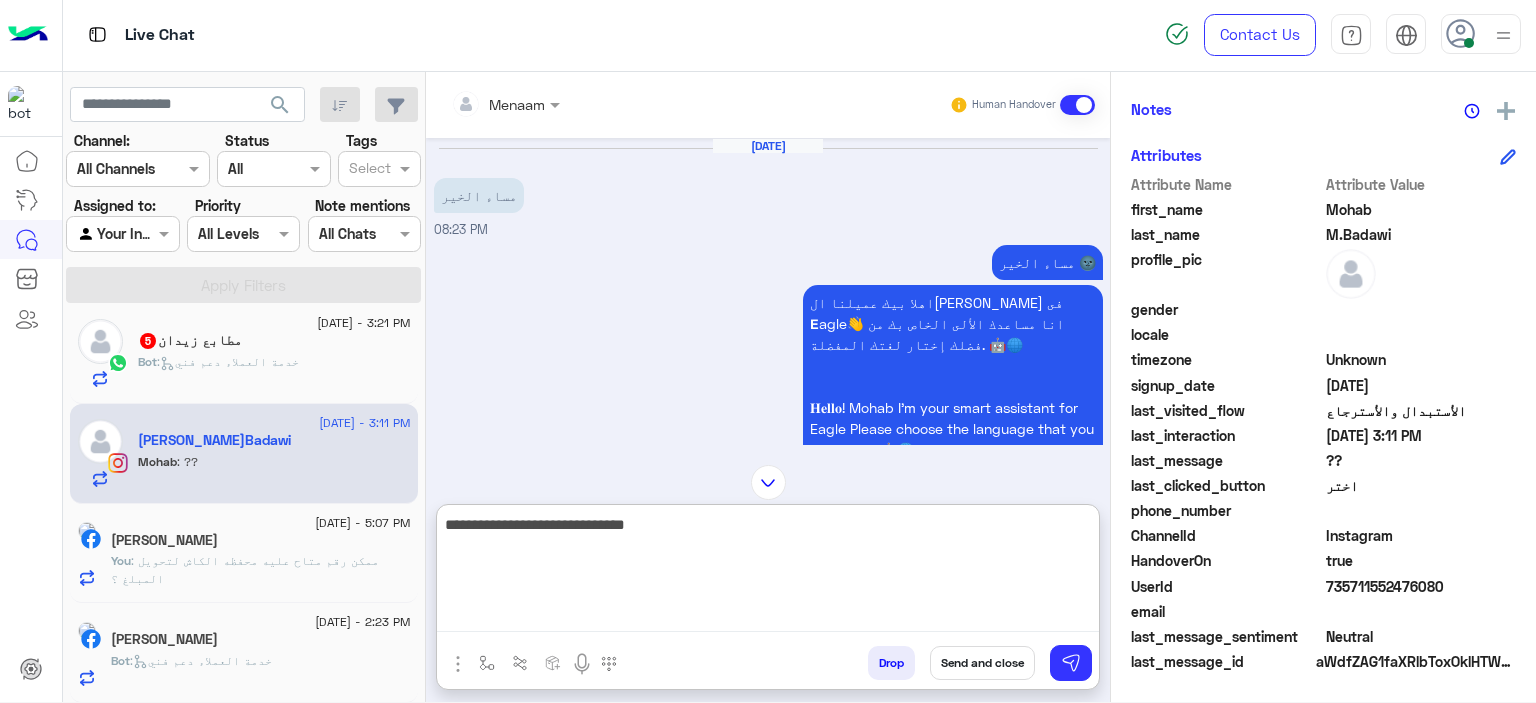 type on "**********" 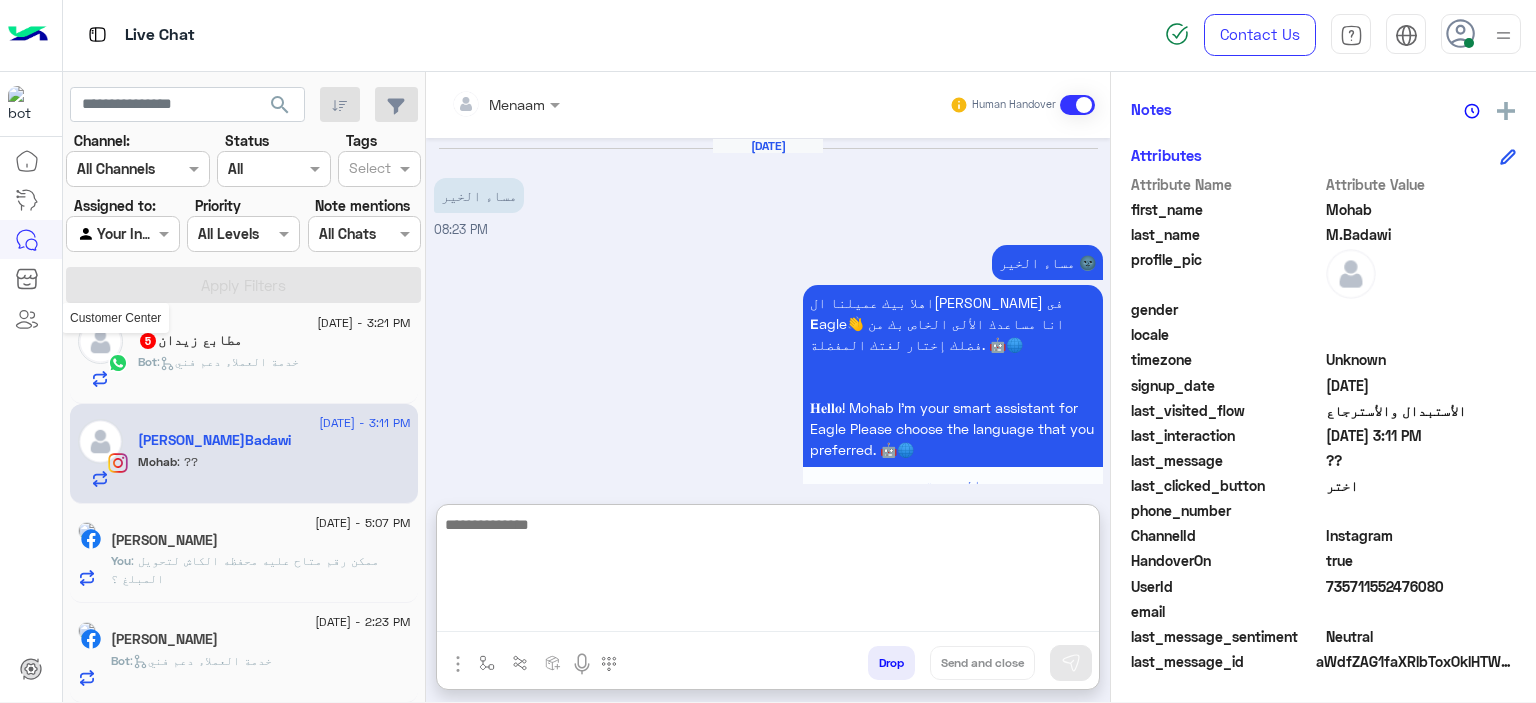 scroll, scrollTop: 0, scrollLeft: 0, axis: both 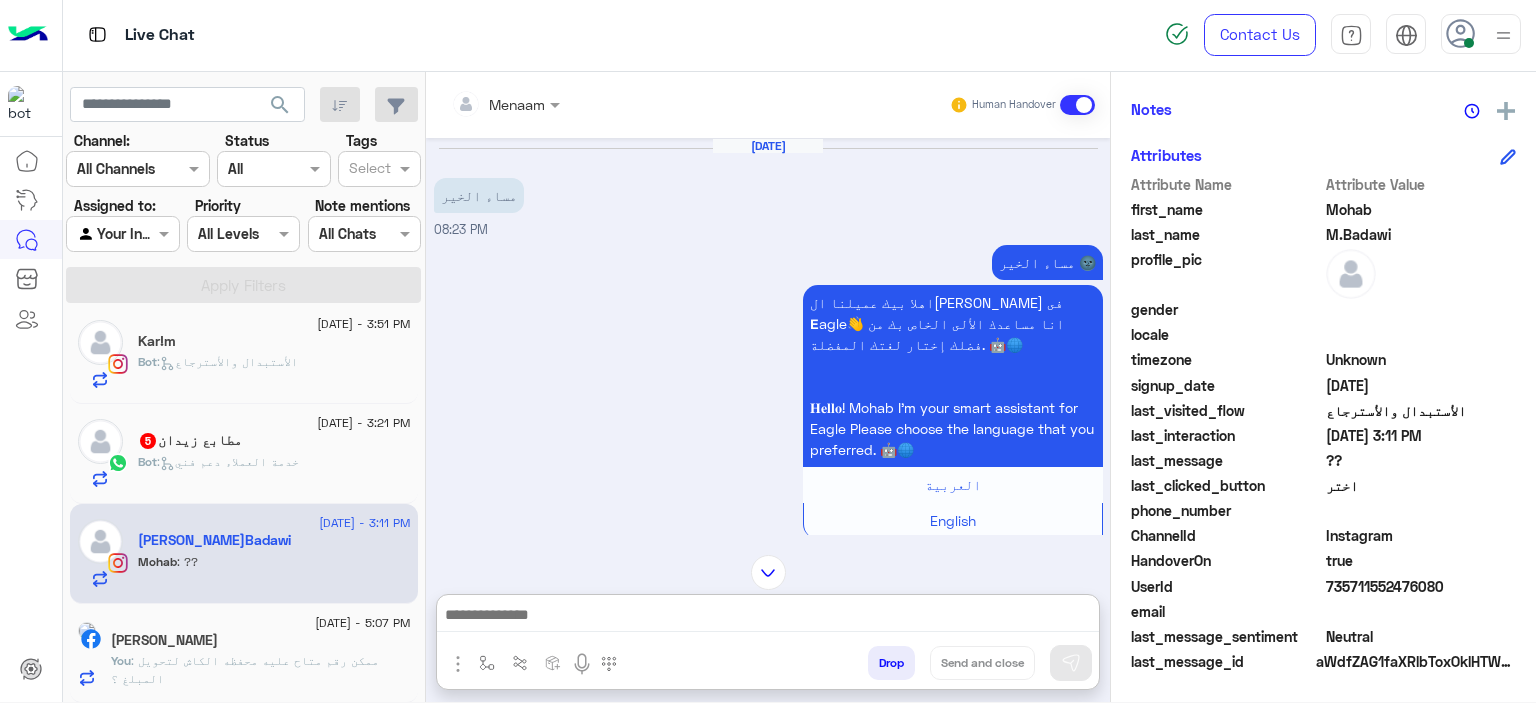 click on ":   خدمة العملاء دعم فني" 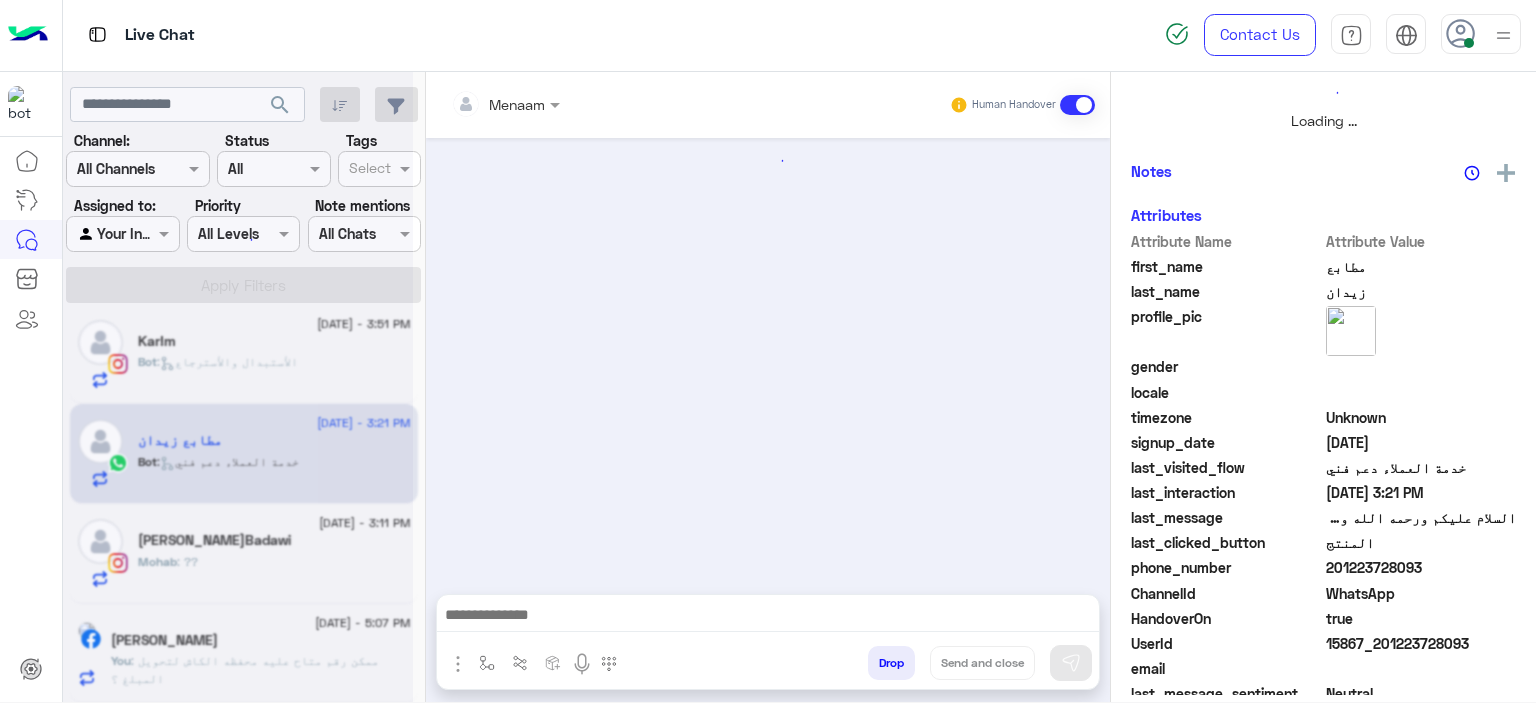 scroll, scrollTop: 0, scrollLeft: 0, axis: both 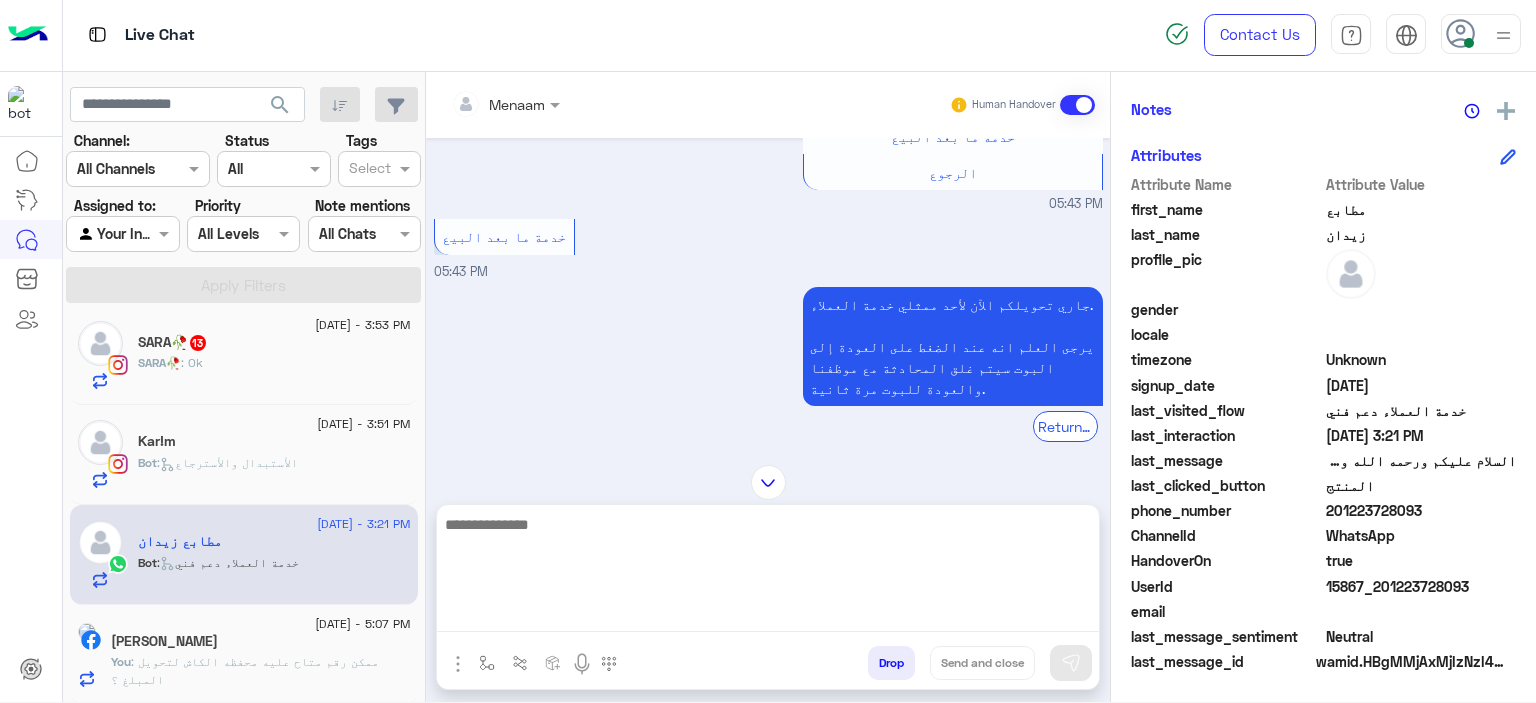 click at bounding box center (768, 572) 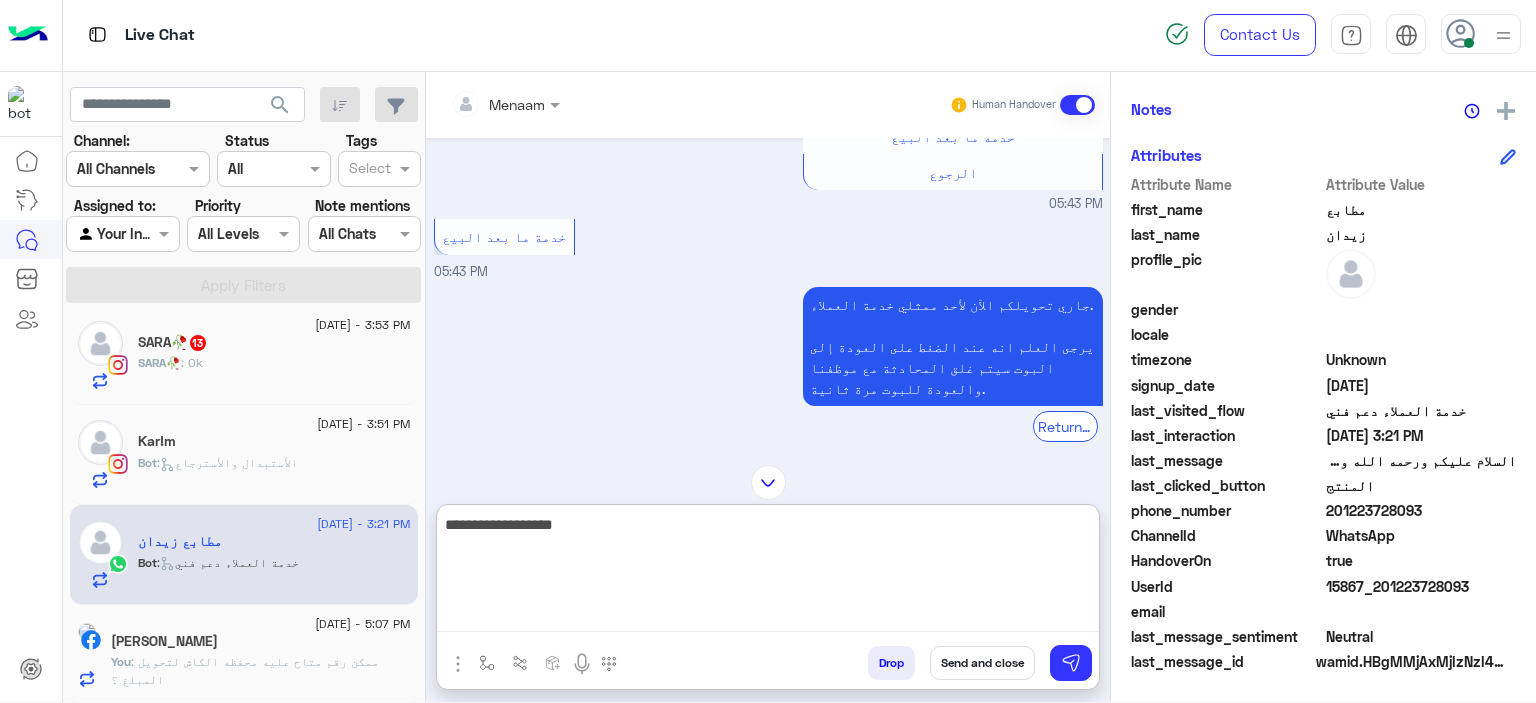 type on "**********" 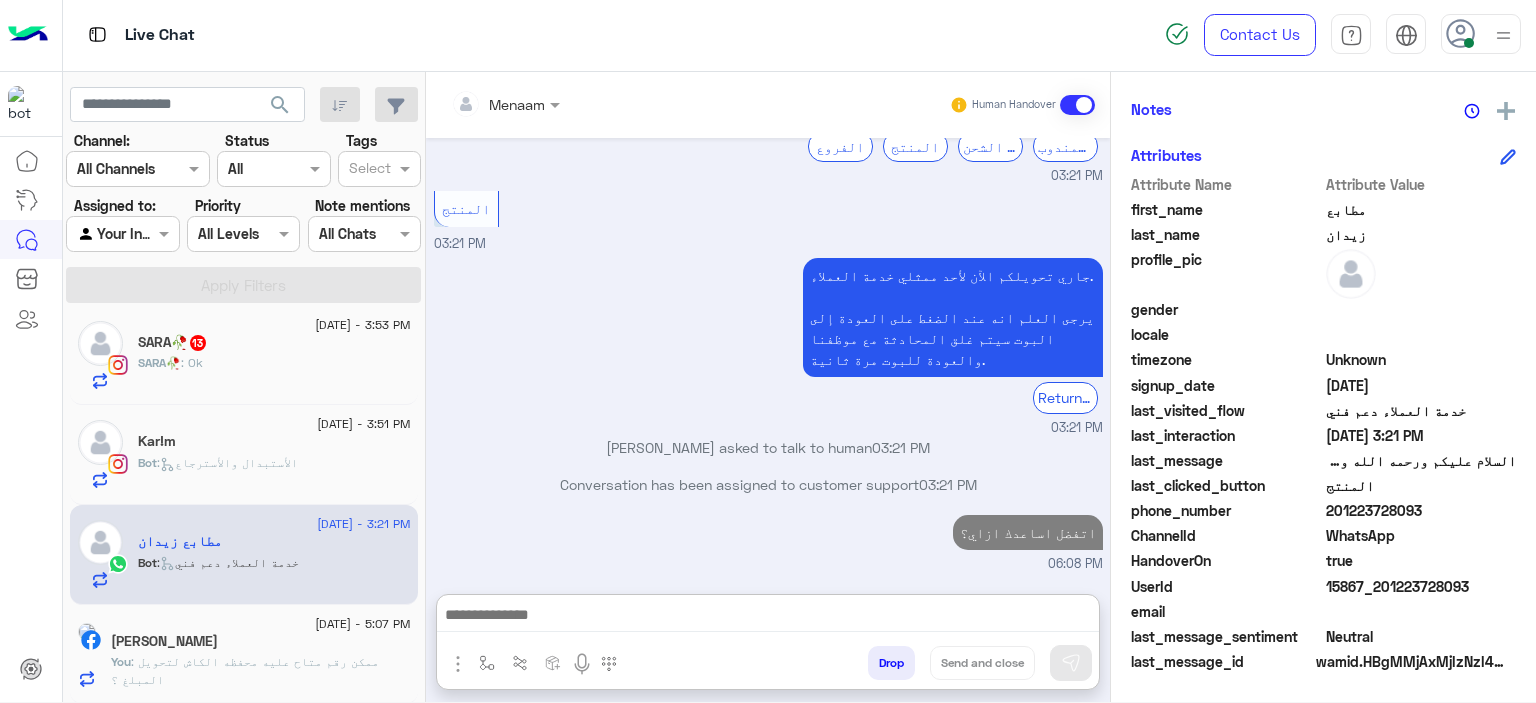 click on ":   الأستبدال والأسترجاع" 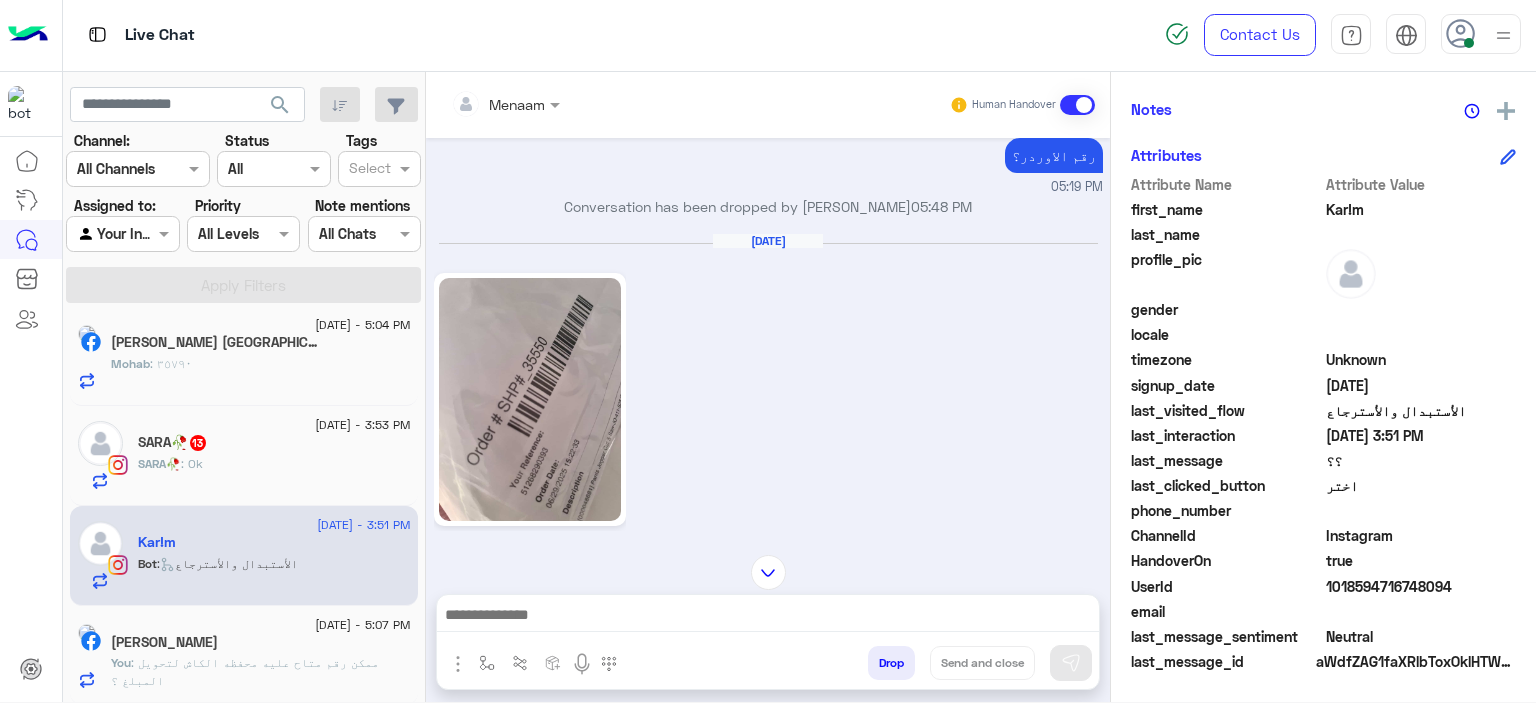 drag, startPoint x: 708, startPoint y: 632, endPoint x: 687, endPoint y: 602, distance: 36.619667 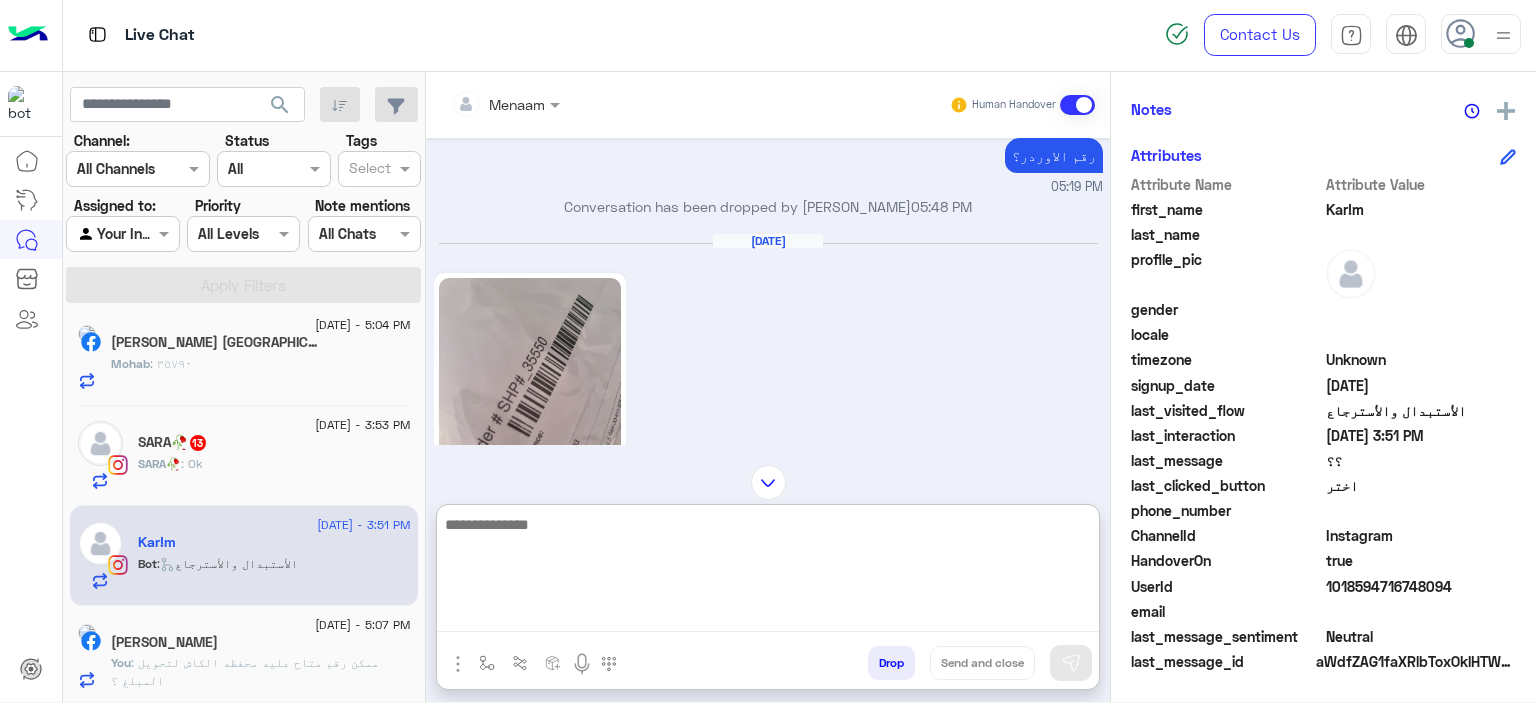 click at bounding box center [768, 572] 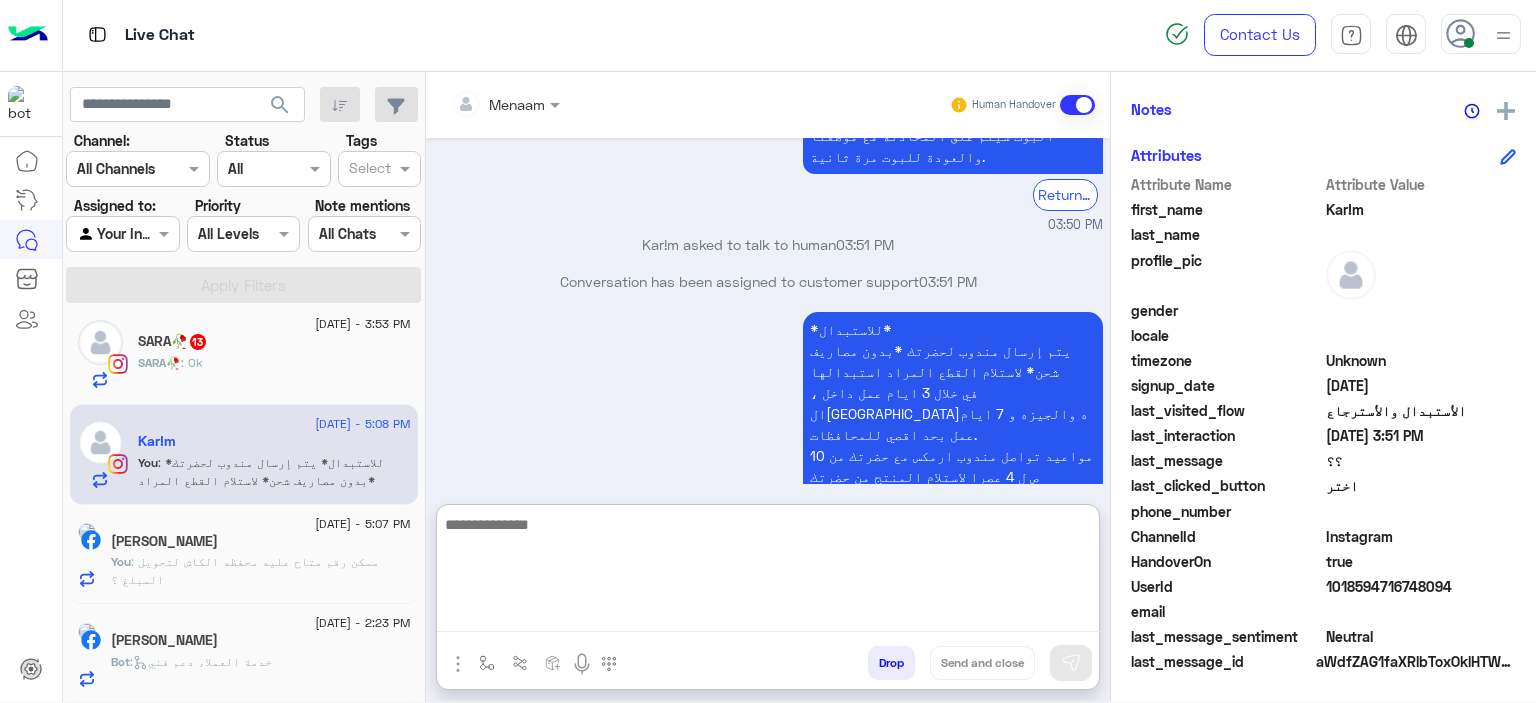 click on "Bot :   خدمة العملاء دعم فني" 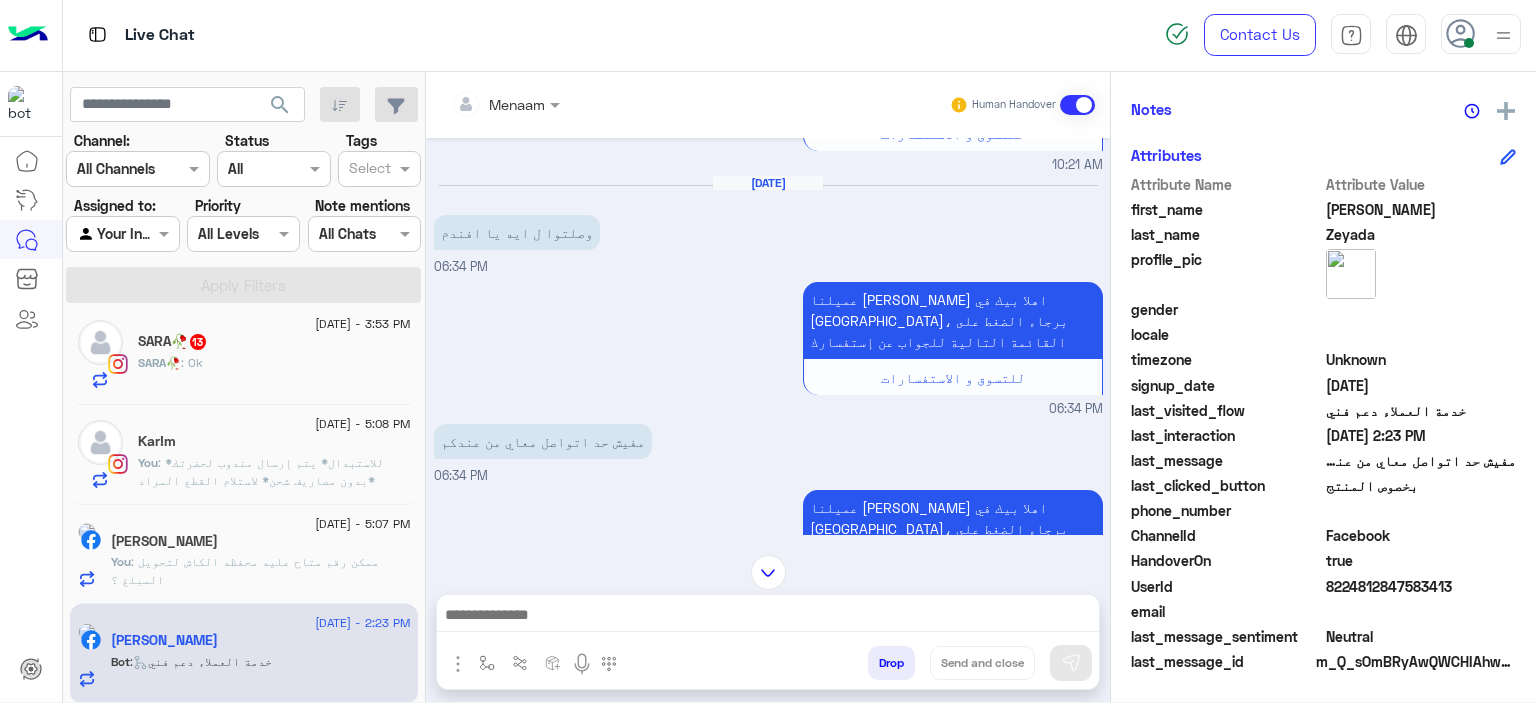 click on ": ممكن رقم متاح عليه محفظه الكاش لتحويل المبلغ ؟" 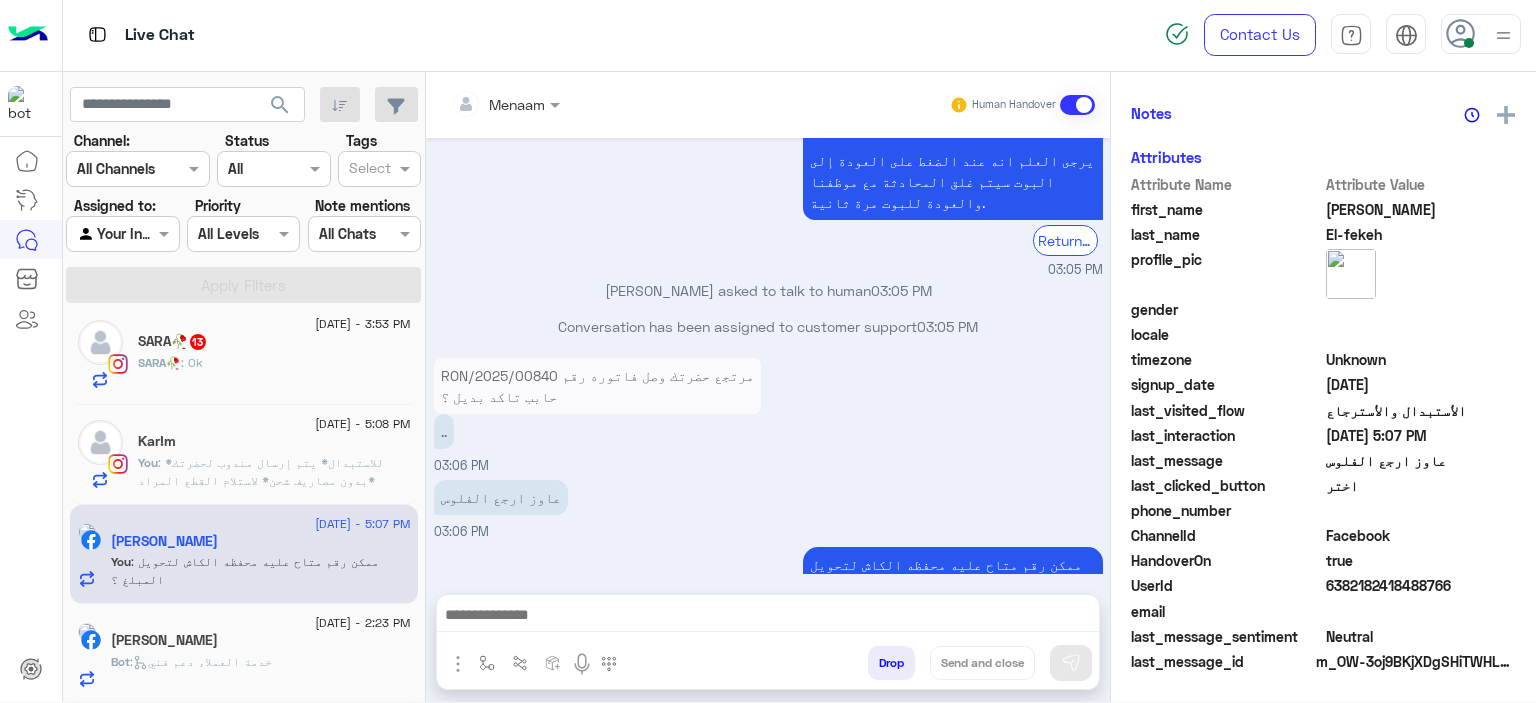 click on ": *للاستبدال*
يتم إرسال مندوب لحضرتك *بدون مصاريف شحن*  لاستلام القطع المراد استبدالها
، في خلال 3 ايام عمل داخل القاهره والجيزه و 7 ايام عمل بحد اقصي للمحافظات.
مواعيد تواصل مندوب ارمكس مع حضرتك من 10 ص ل 4 عصرا لاستلام المنتج من حضرتك
بعد رجوع المنتج الي مخازن الشركه  حضرتك بتتواصل معانا لتاكيد الاوردر البديل *مع تحمل حضرتك مصاريف الشحن*
تنبيه❌  ف حاله عدم التواصل مع حضرتك من قبل المندوب ف خلال المده برجاء التواصل معانا مره اخري للتواصل مع شركه الشحن
ااكد لحضرتك الطلب يافندم ؟" 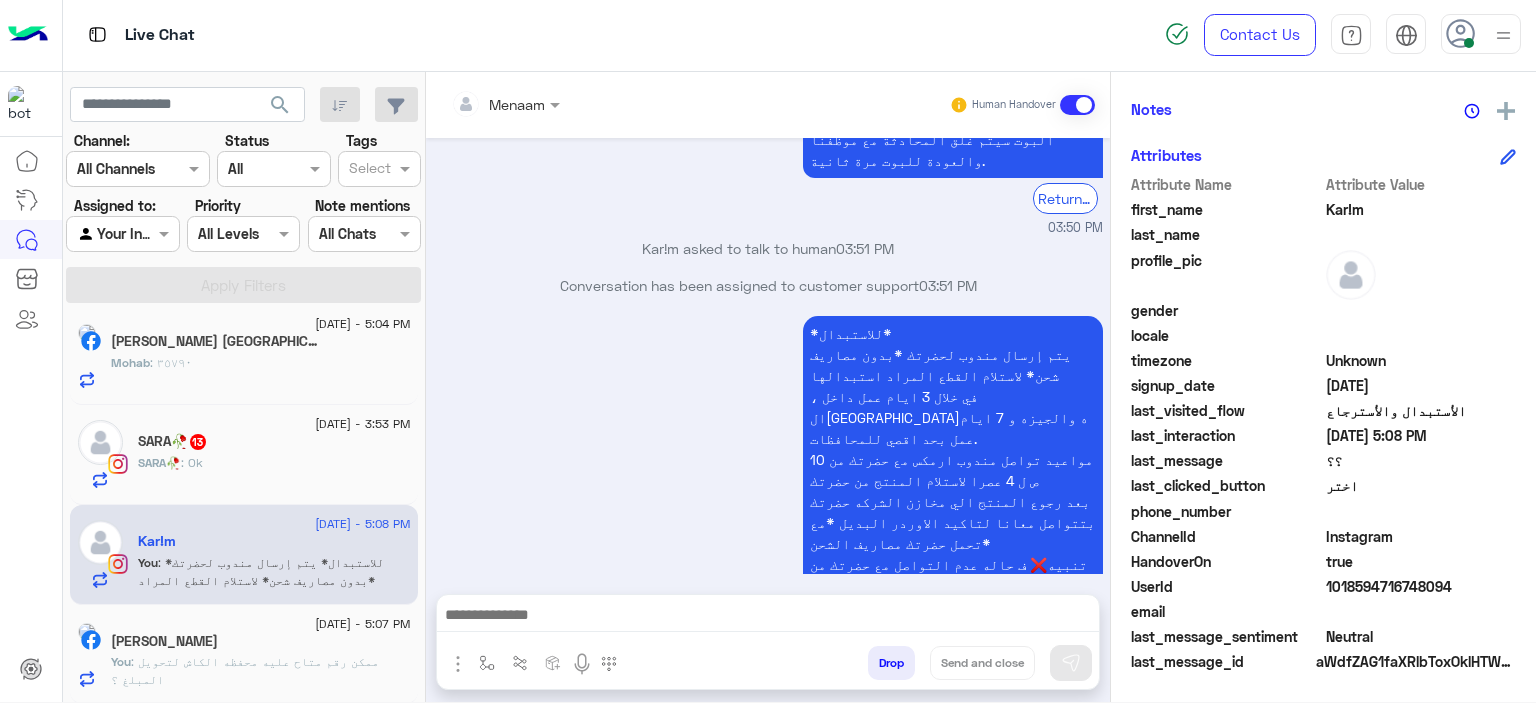click on "SARA🥀   13" 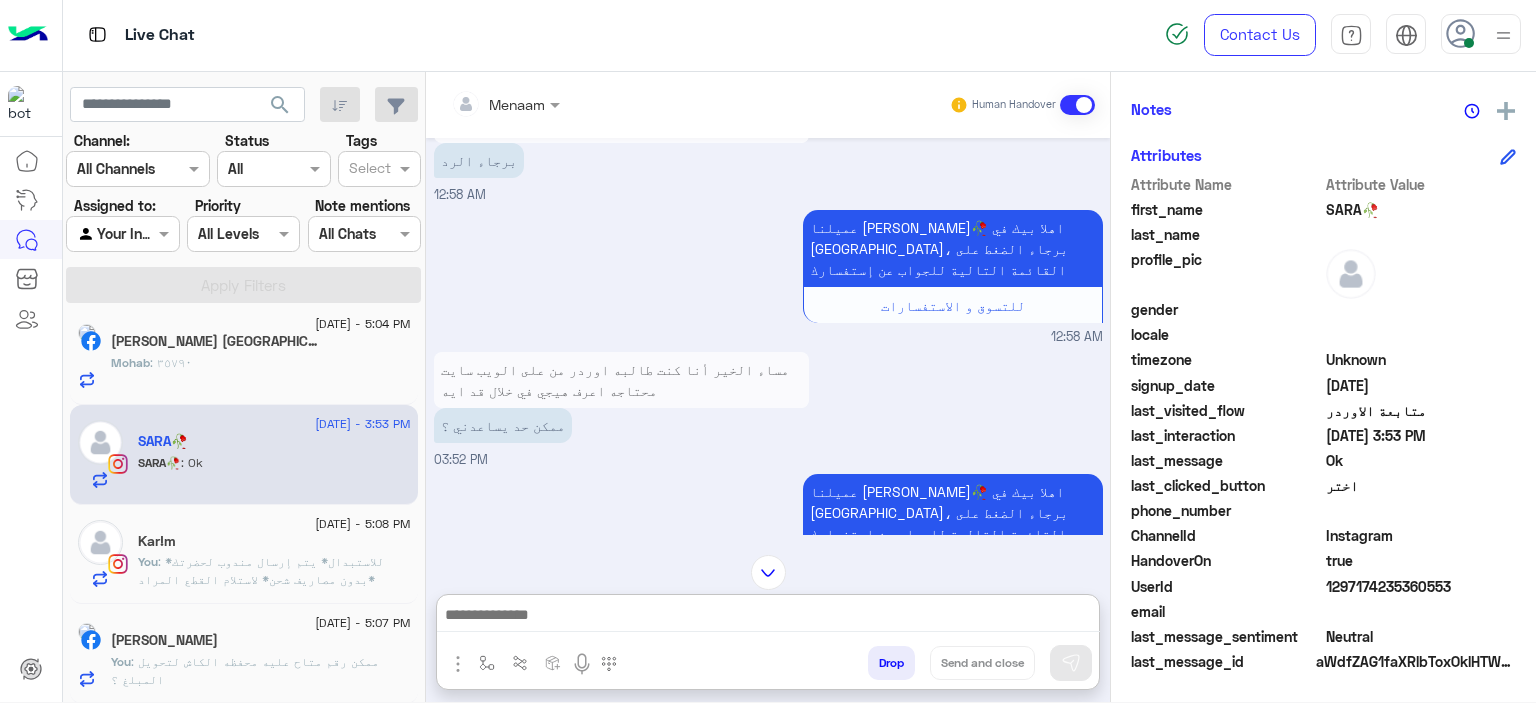 click at bounding box center (768, 617) 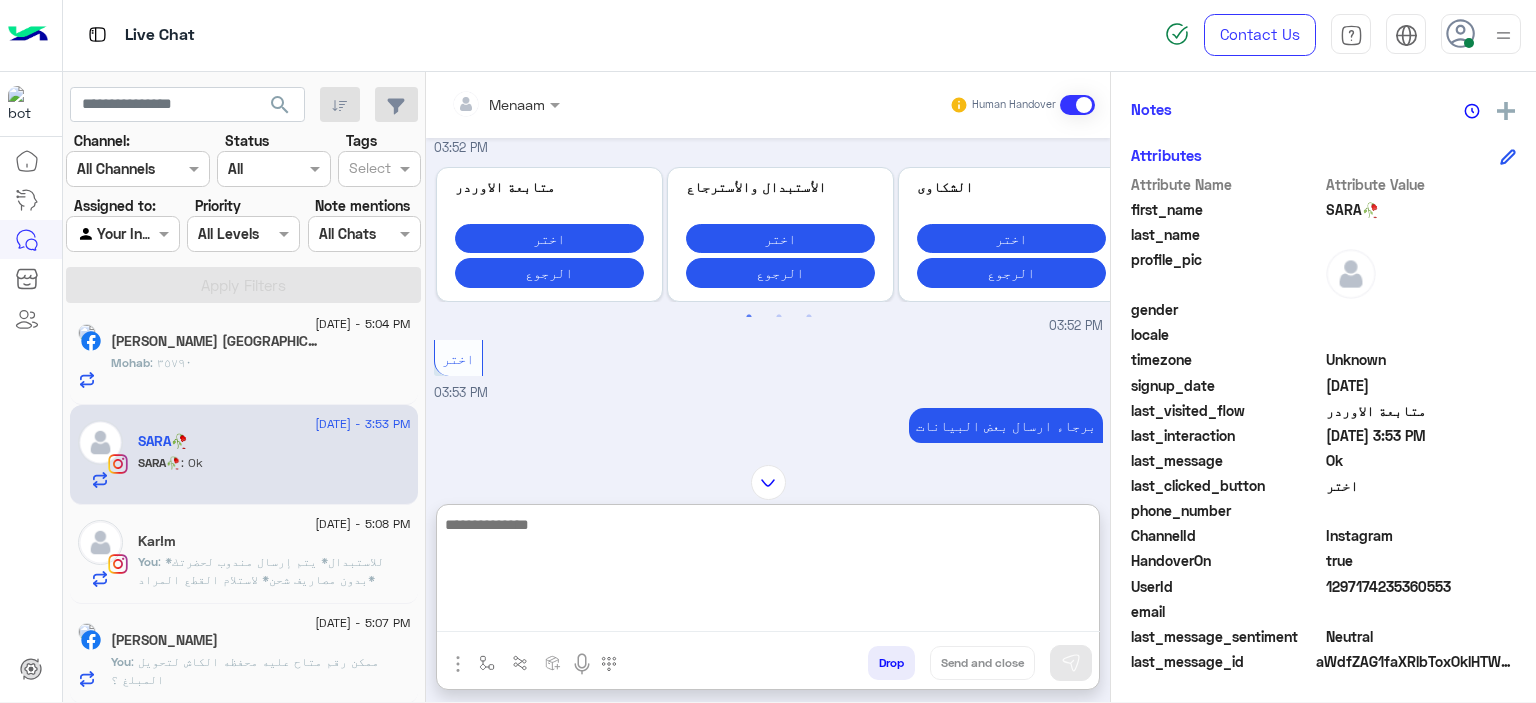 click on "01033993254" at bounding box center (485, 550) 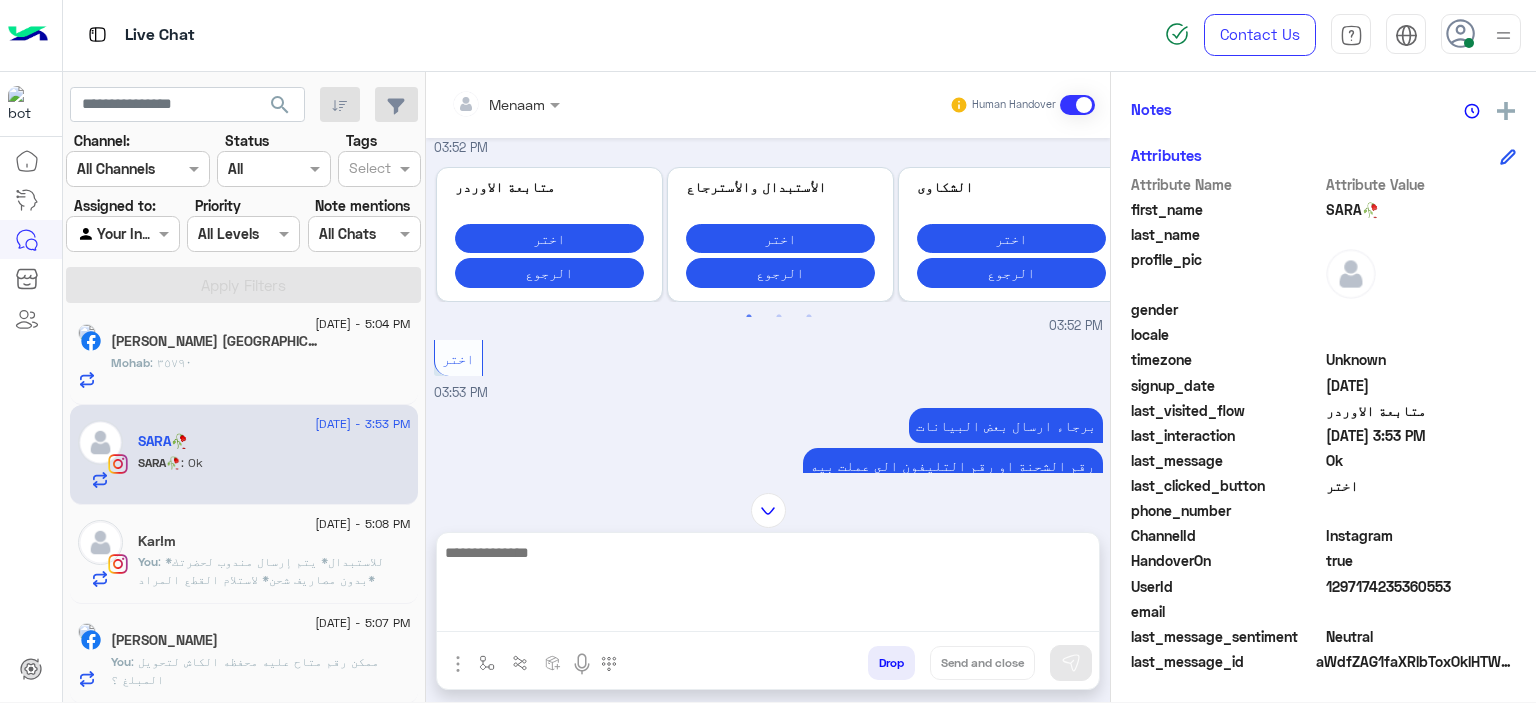 click on "01033993254" at bounding box center [485, 550] 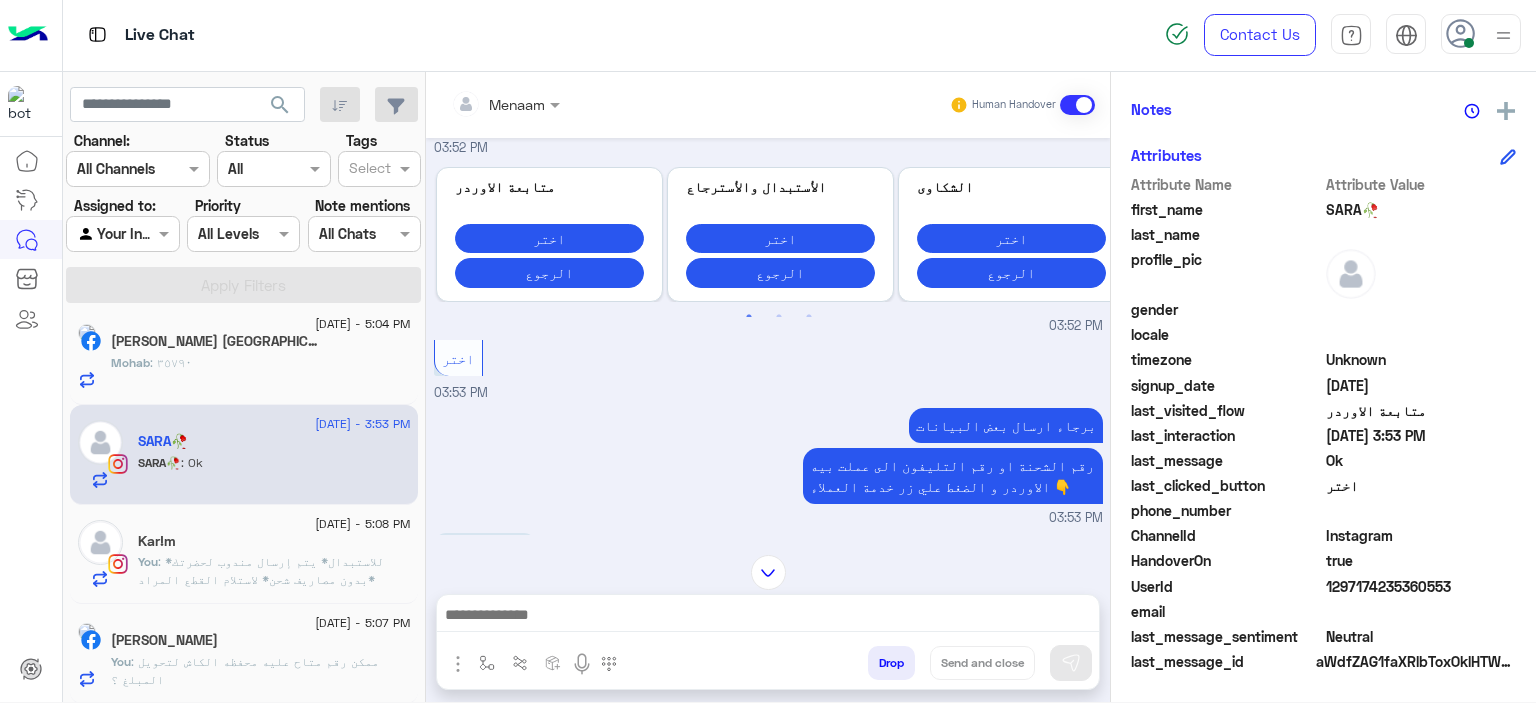 copy on "01033993254" 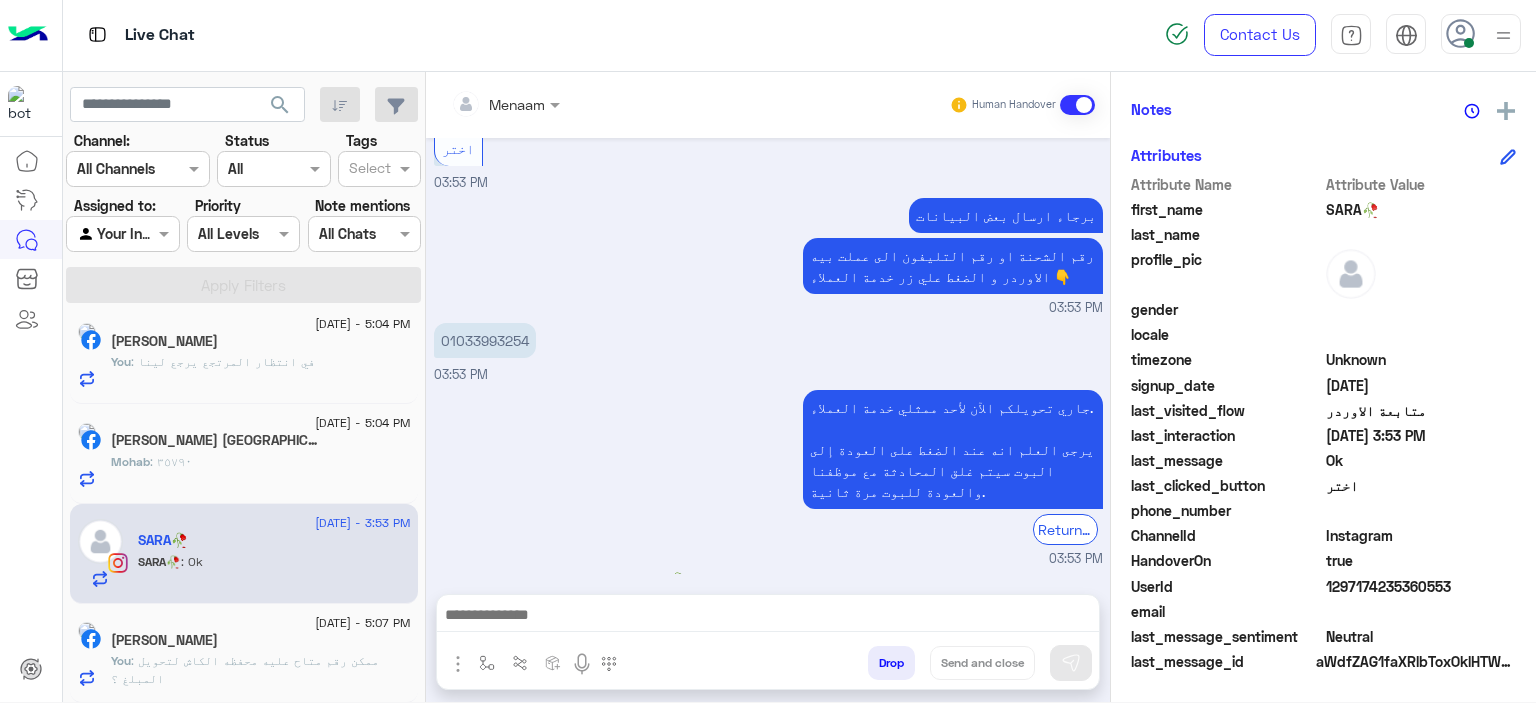 click at bounding box center (768, 617) 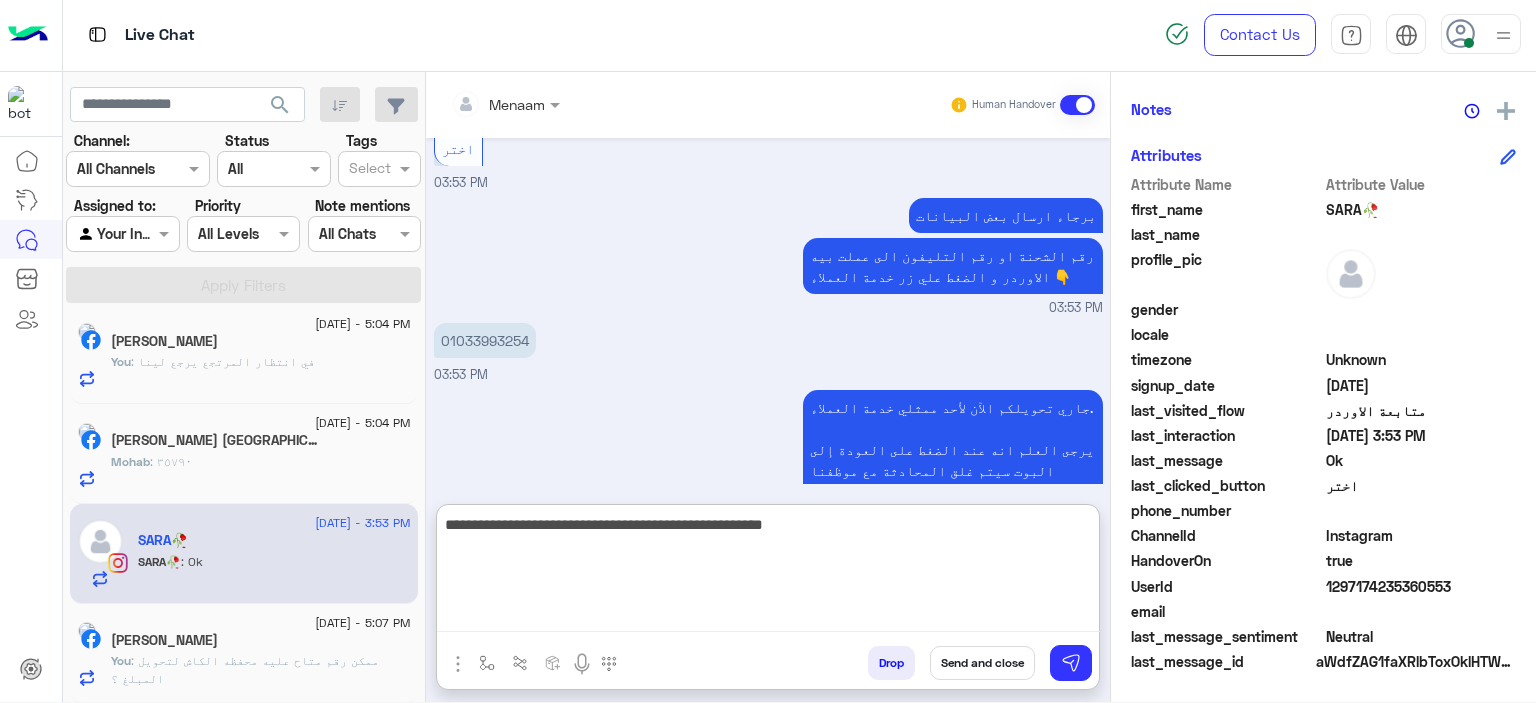 type on "**********" 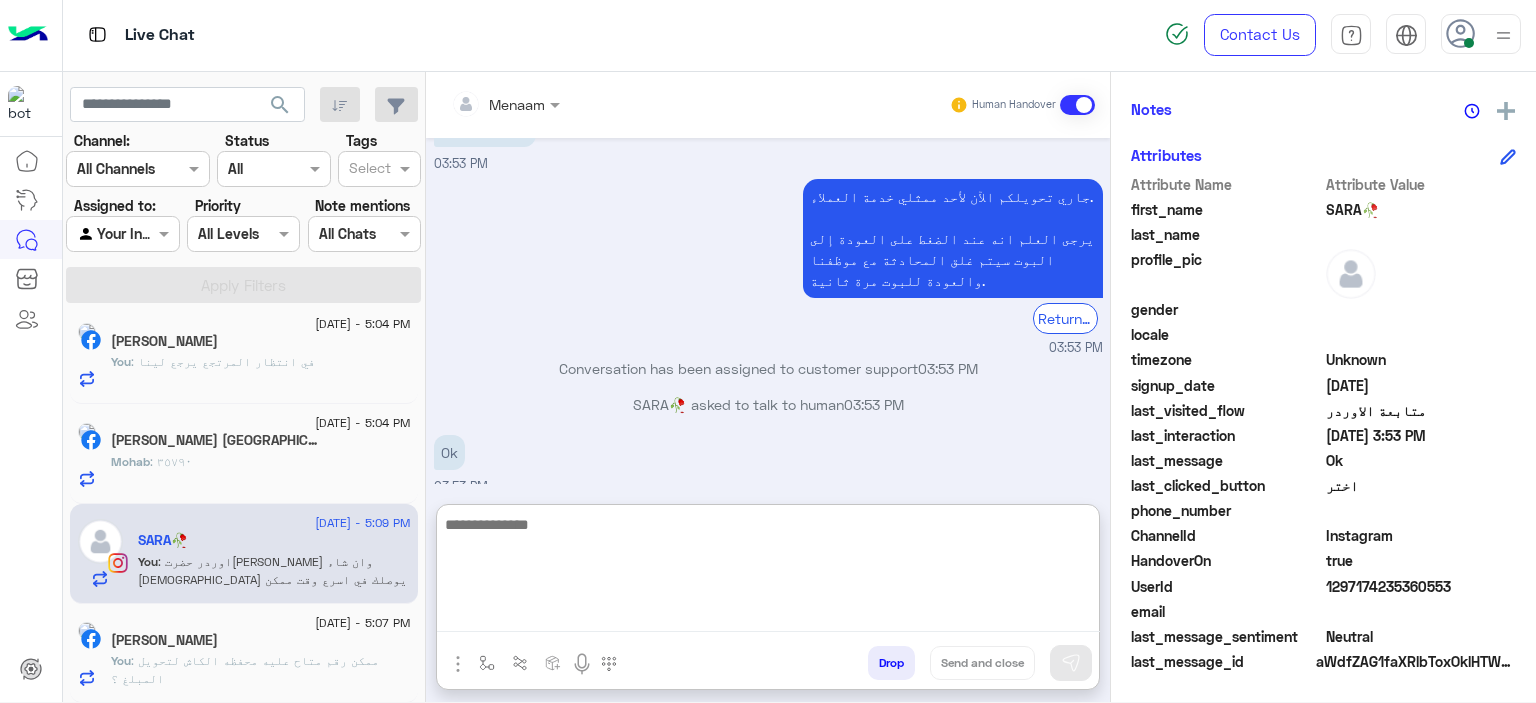 scroll, scrollTop: 456, scrollLeft: 0, axis: vertical 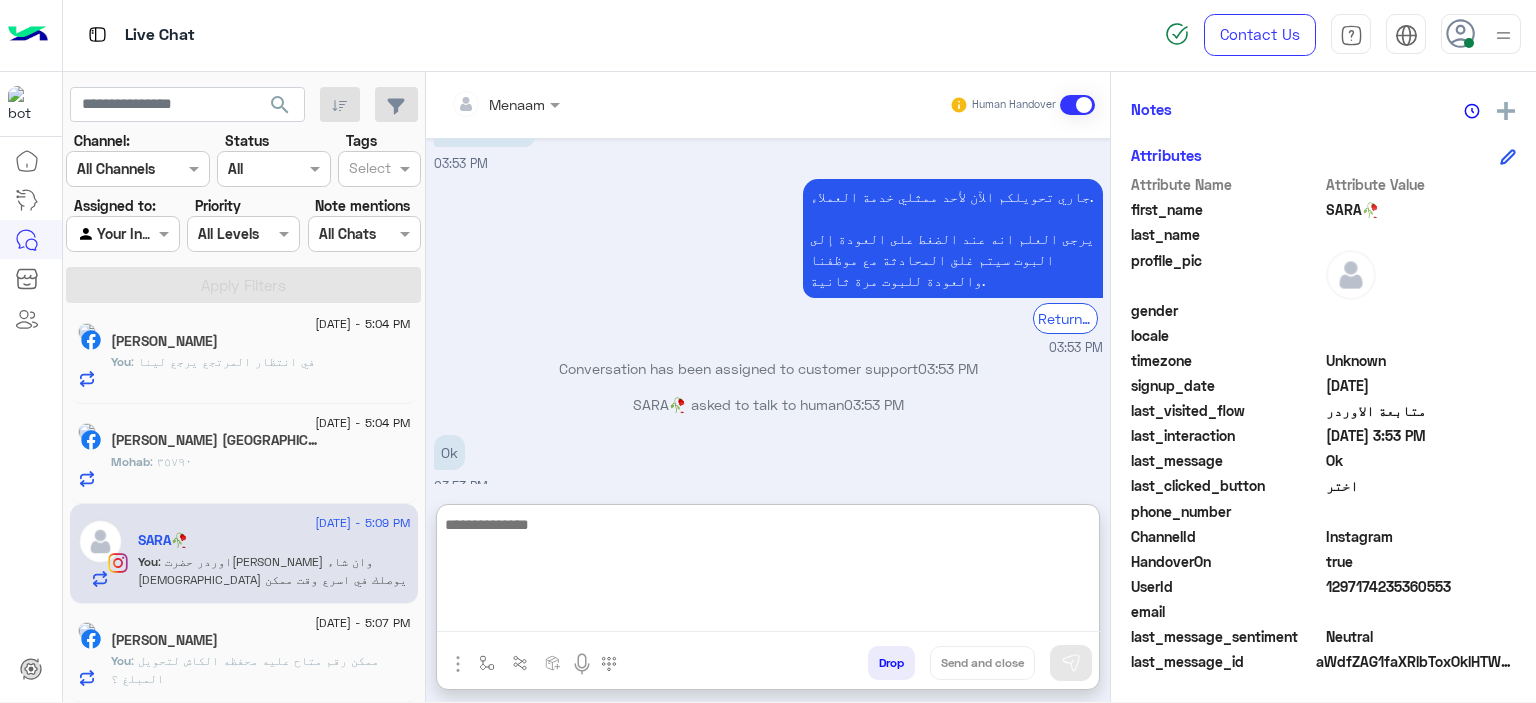 click on "Drop" at bounding box center [891, 663] 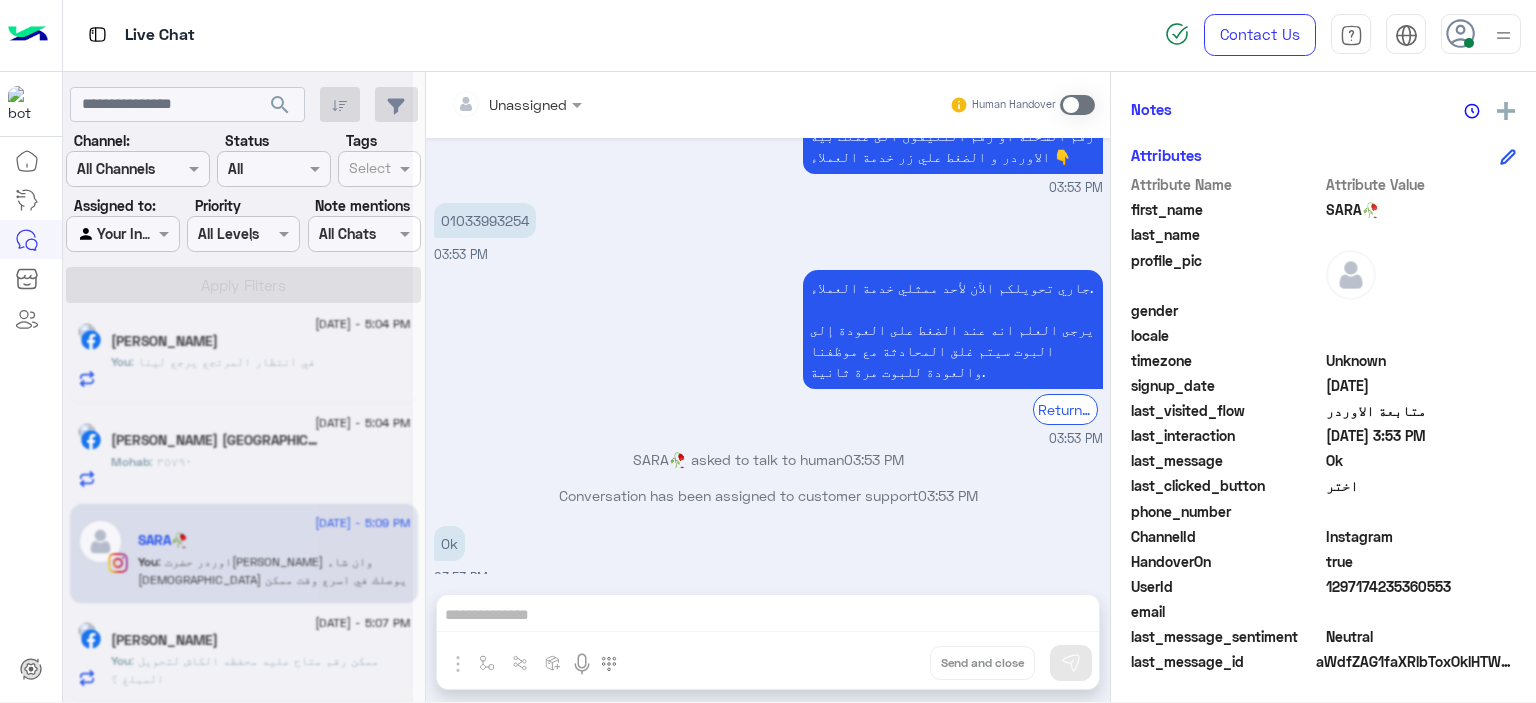scroll, scrollTop: 2941, scrollLeft: 0, axis: vertical 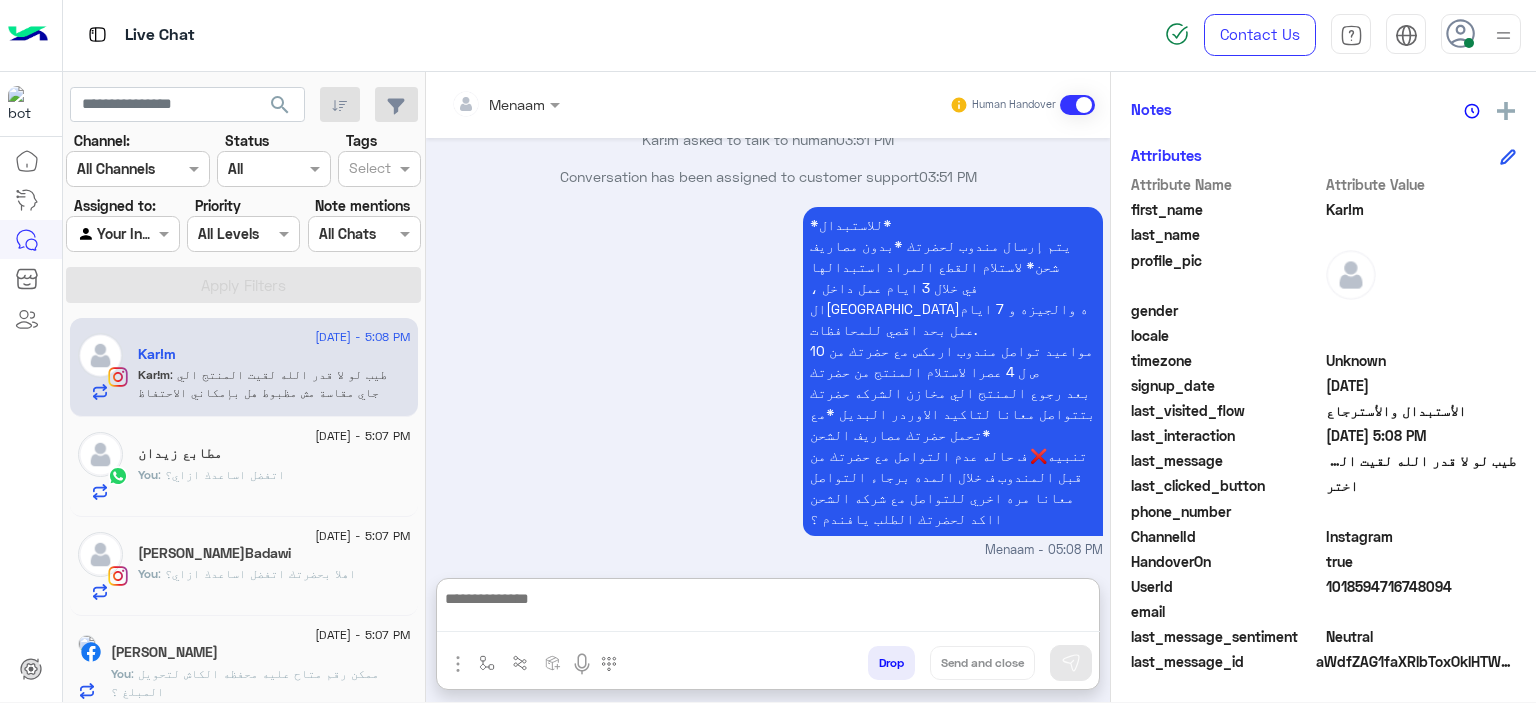click at bounding box center (768, 609) 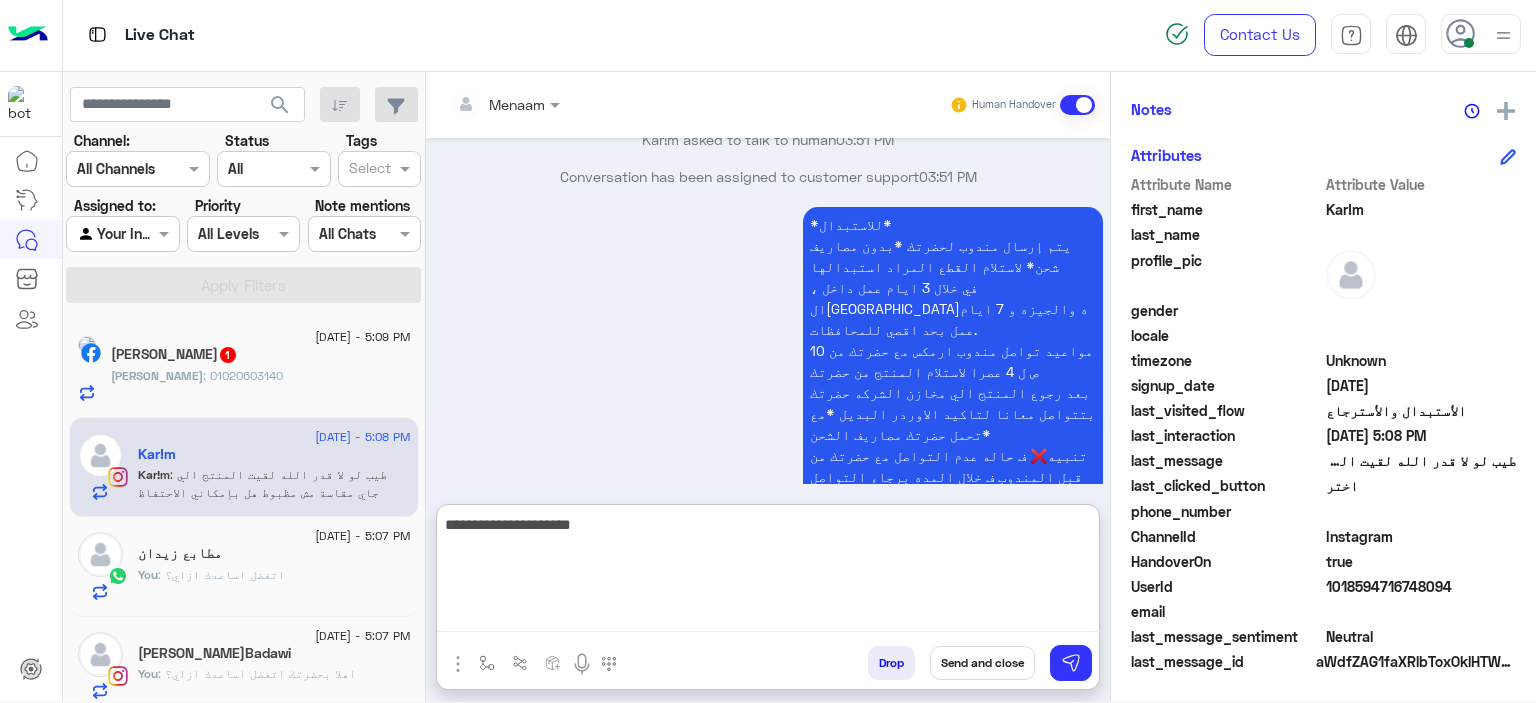 type on "**********" 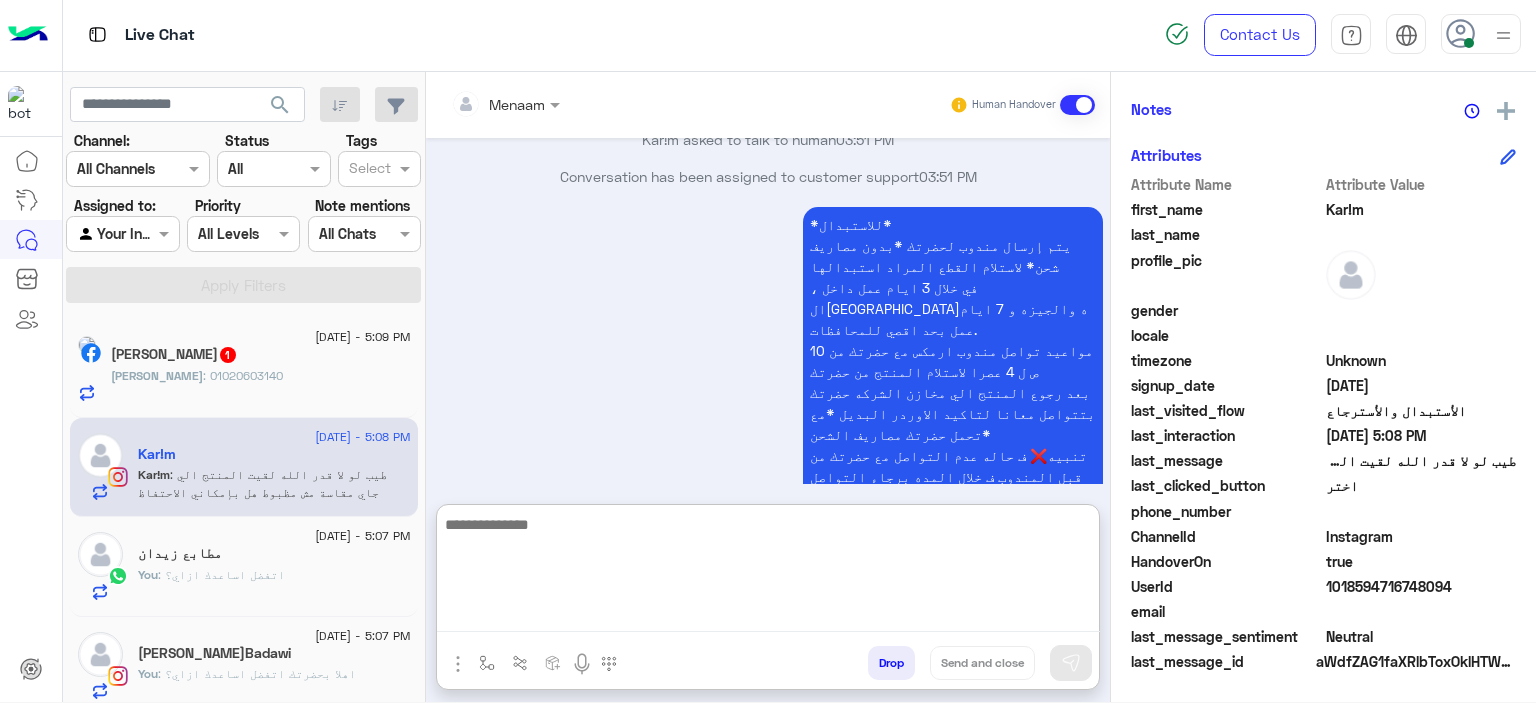 scroll, scrollTop: 2434, scrollLeft: 0, axis: vertical 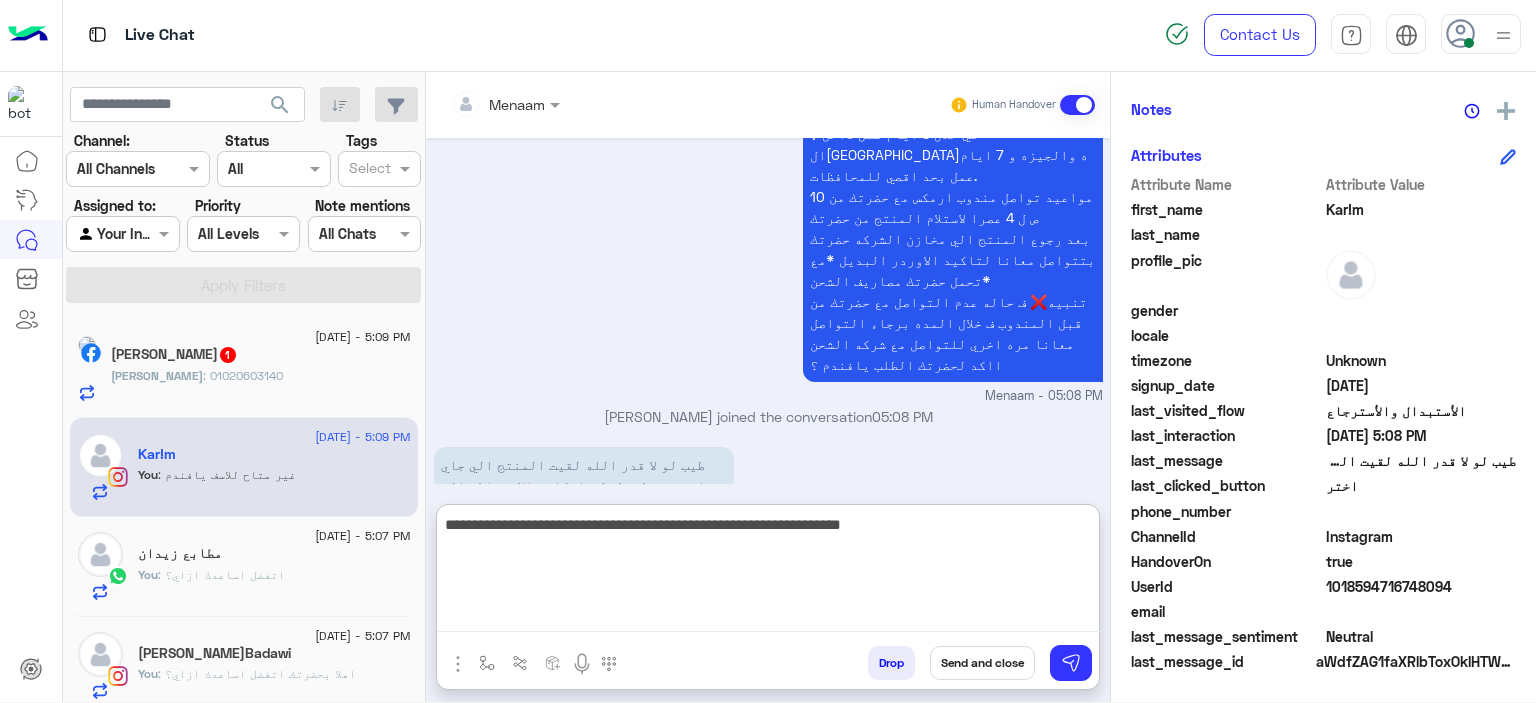 type on "**********" 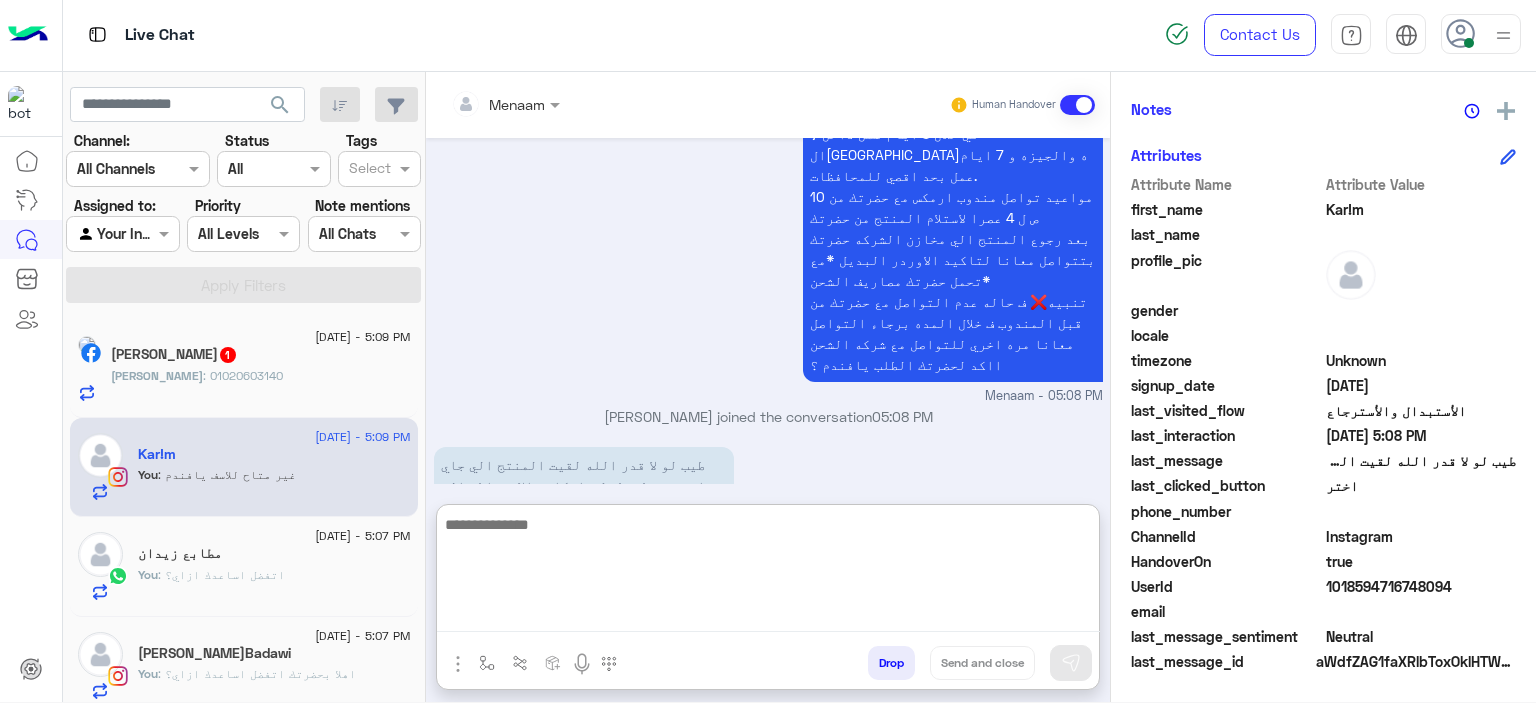 scroll, scrollTop: 2518, scrollLeft: 0, axis: vertical 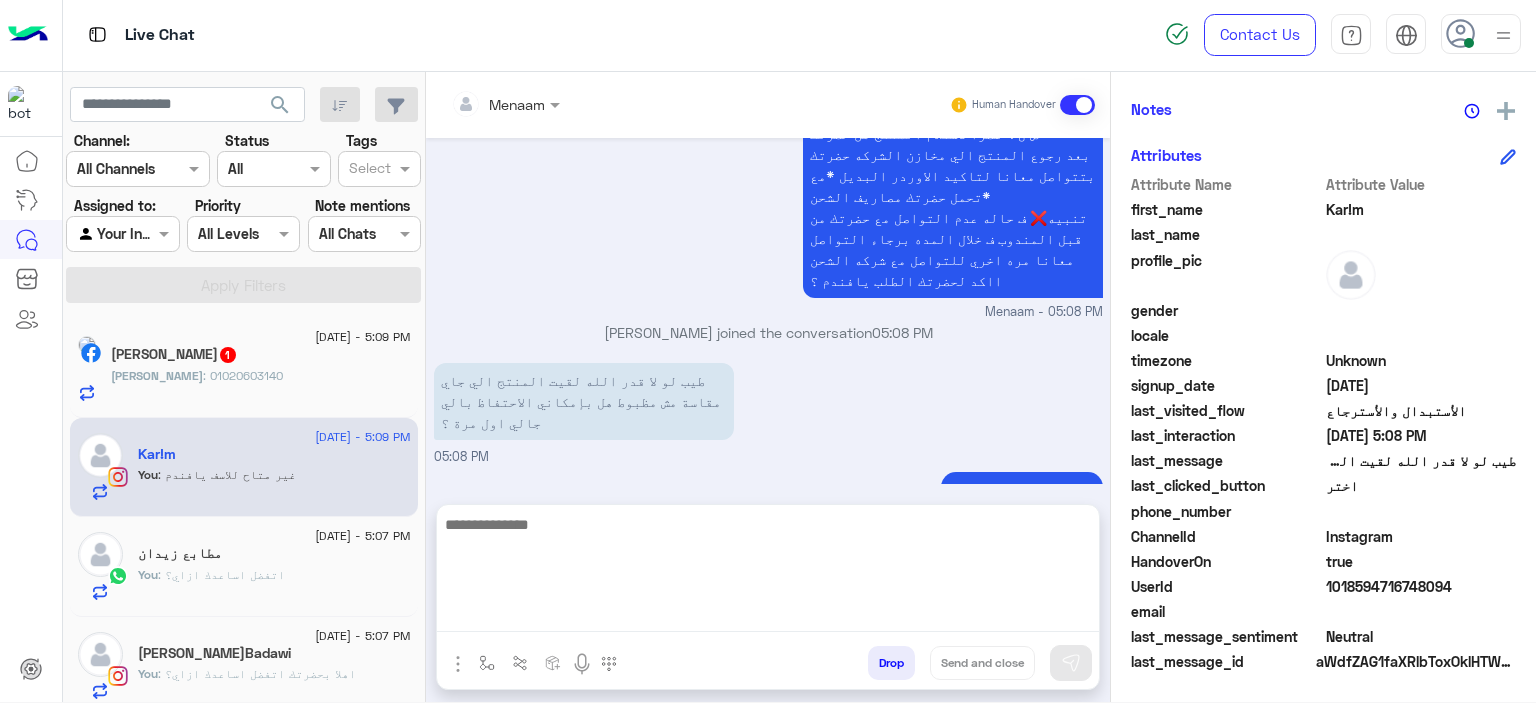 click on "Mahmoud El-fekeh  1" 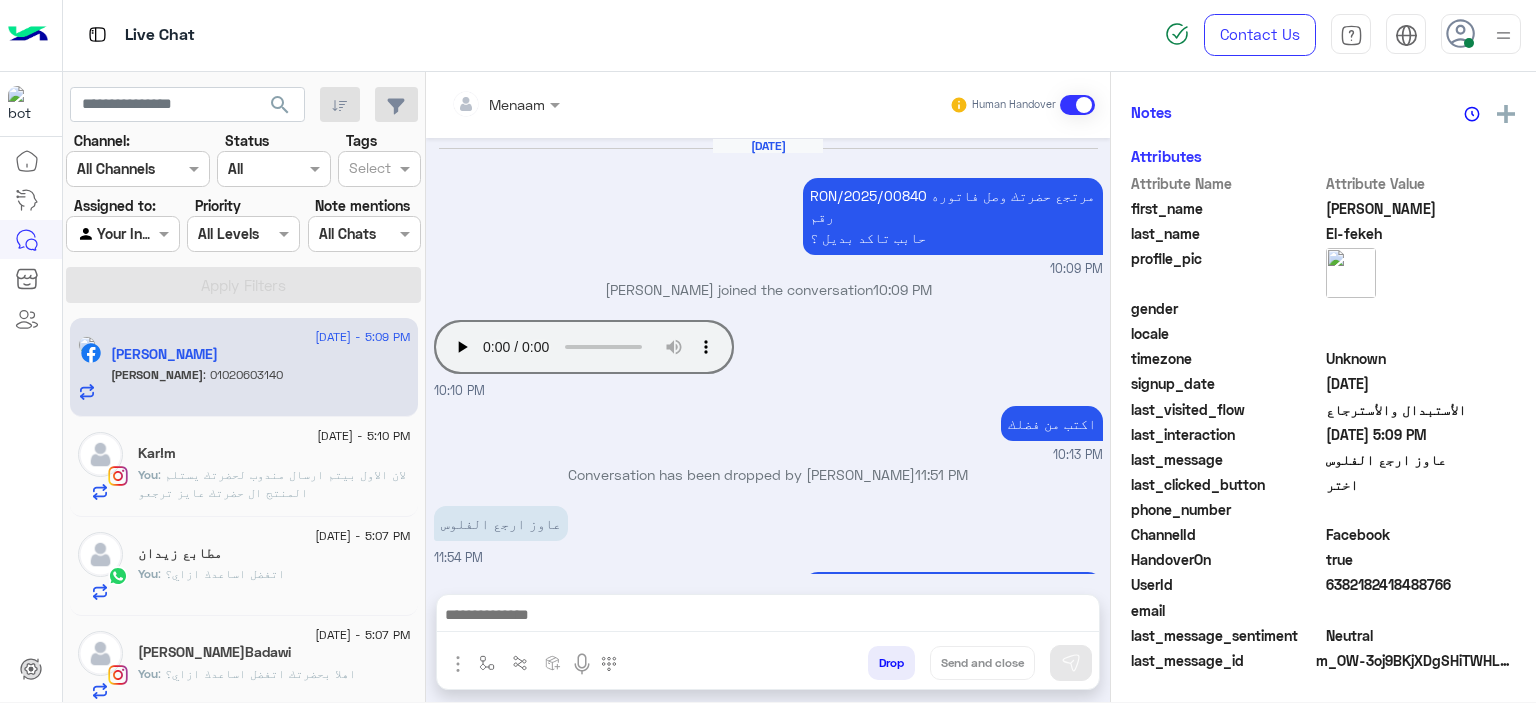 scroll, scrollTop: 452, scrollLeft: 0, axis: vertical 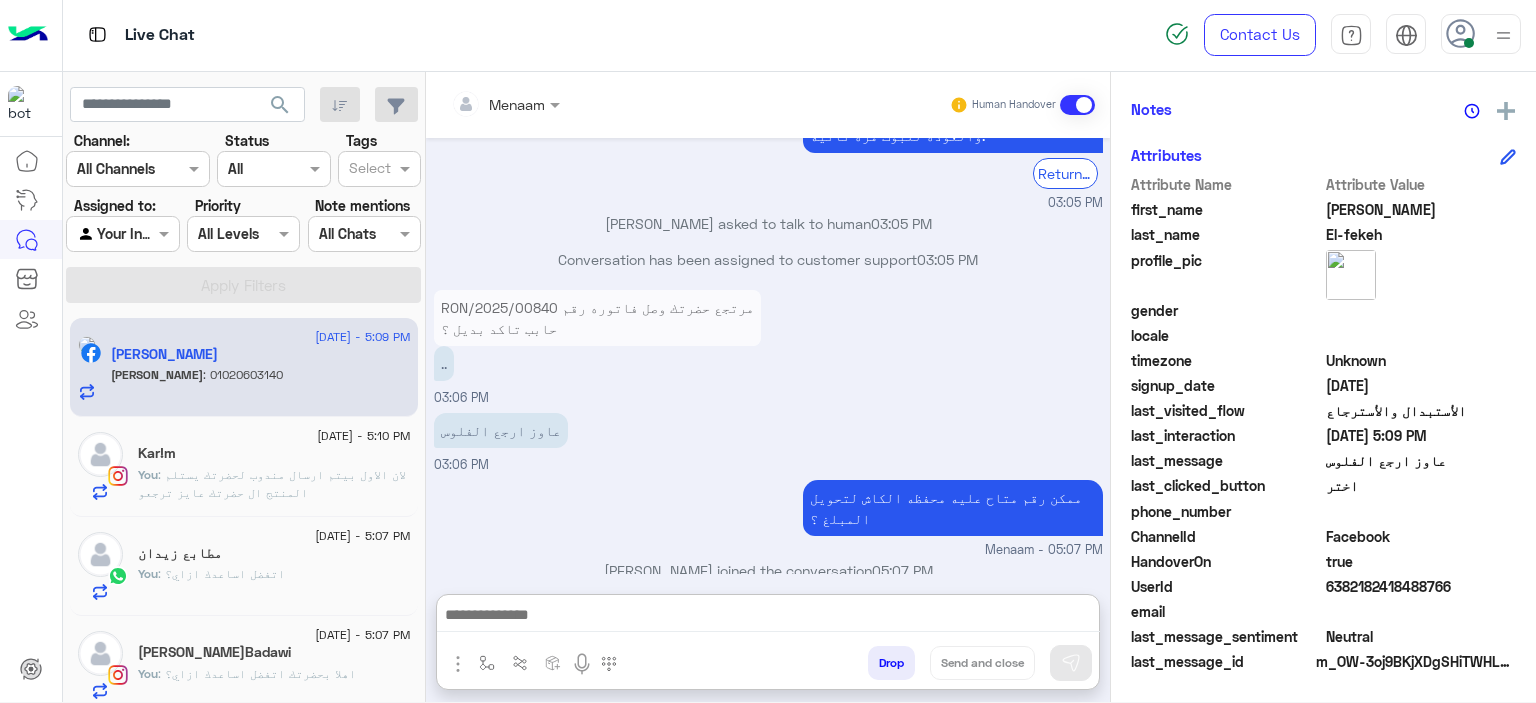click at bounding box center [768, 617] 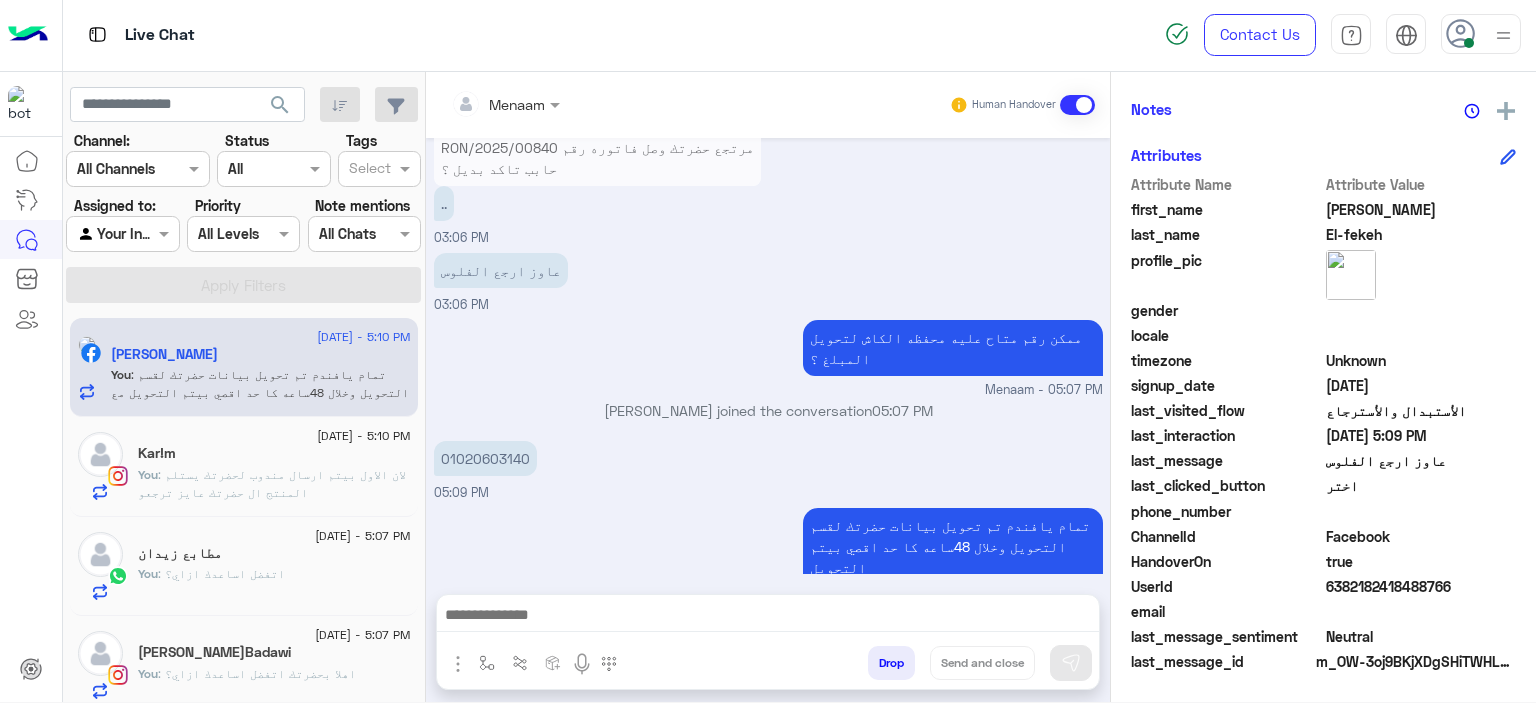 scroll, scrollTop: 1898, scrollLeft: 0, axis: vertical 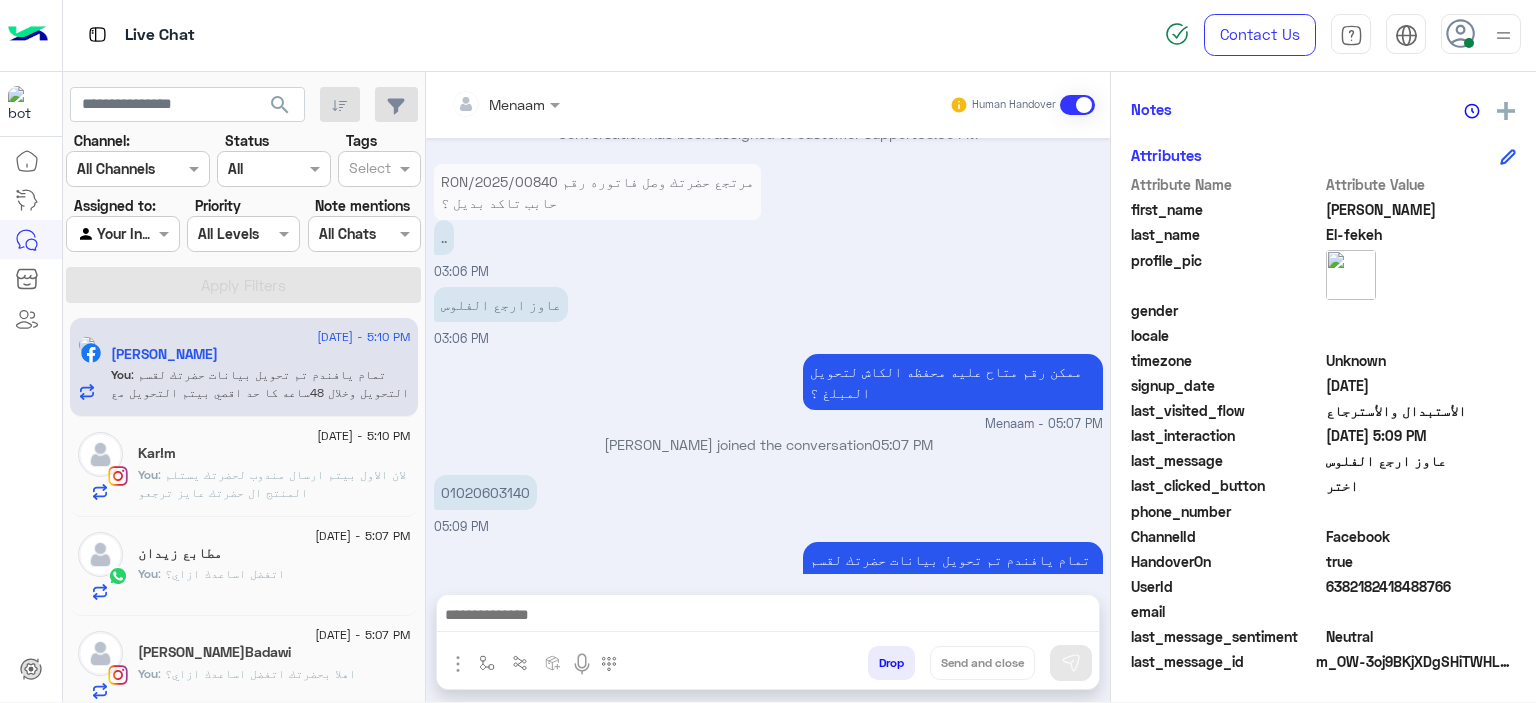 click at bounding box center (768, 617) 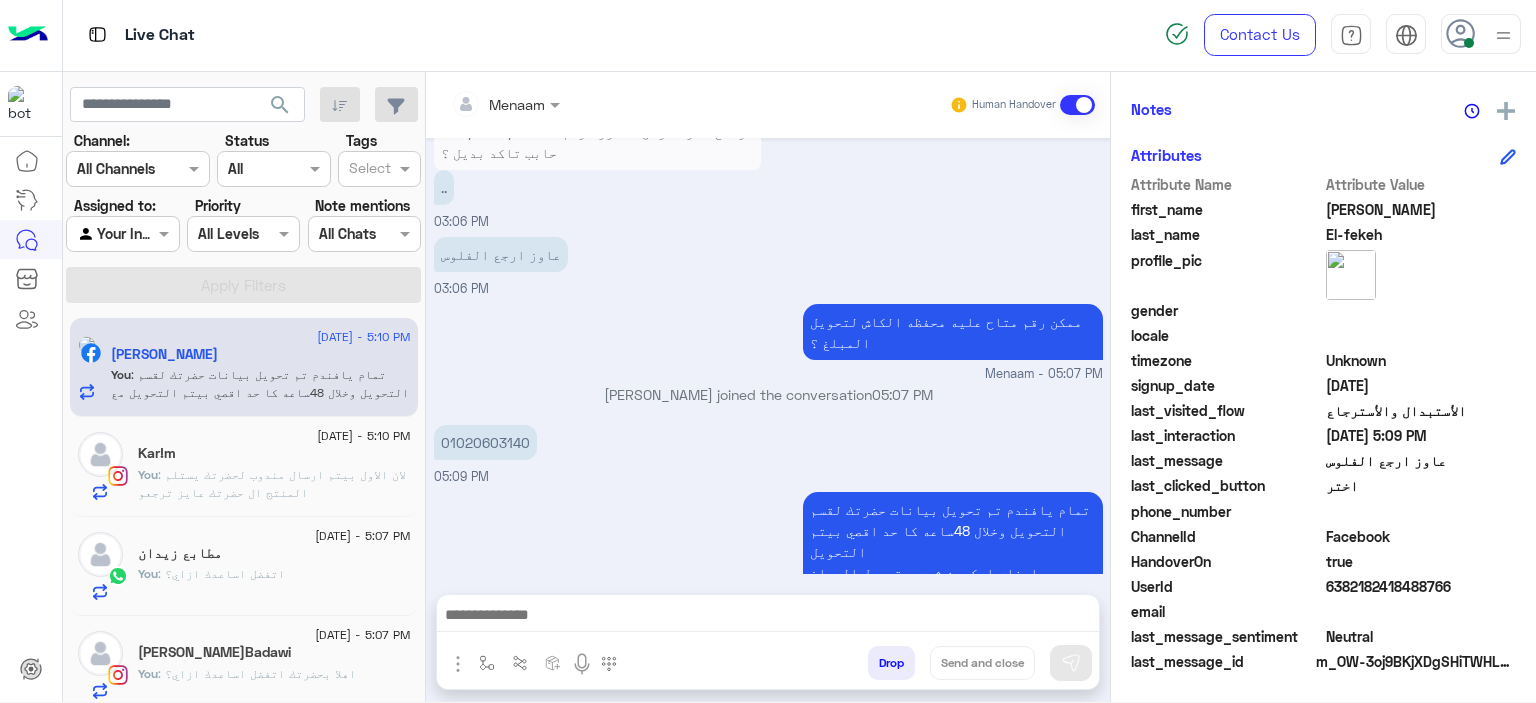 paste on "**********" 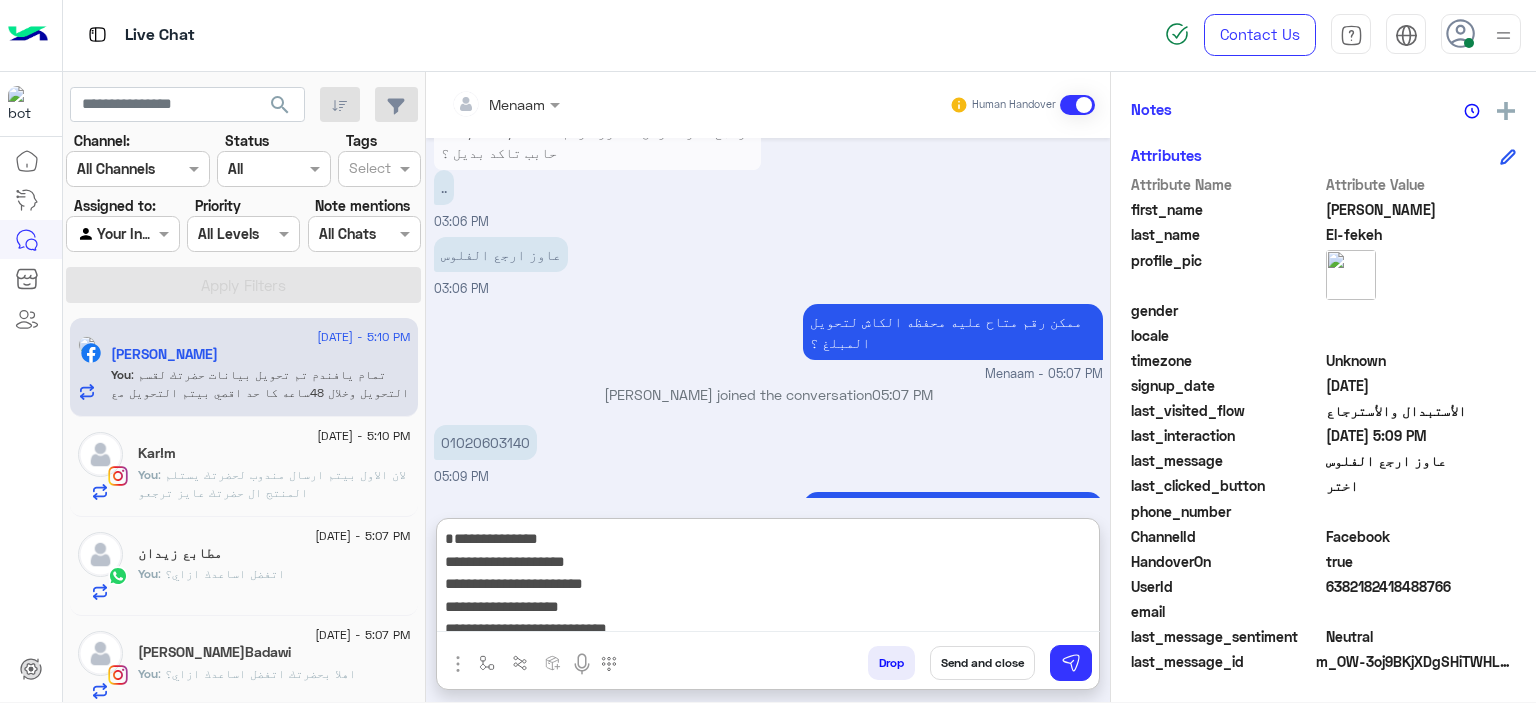 scroll, scrollTop: 1988, scrollLeft: 0, axis: vertical 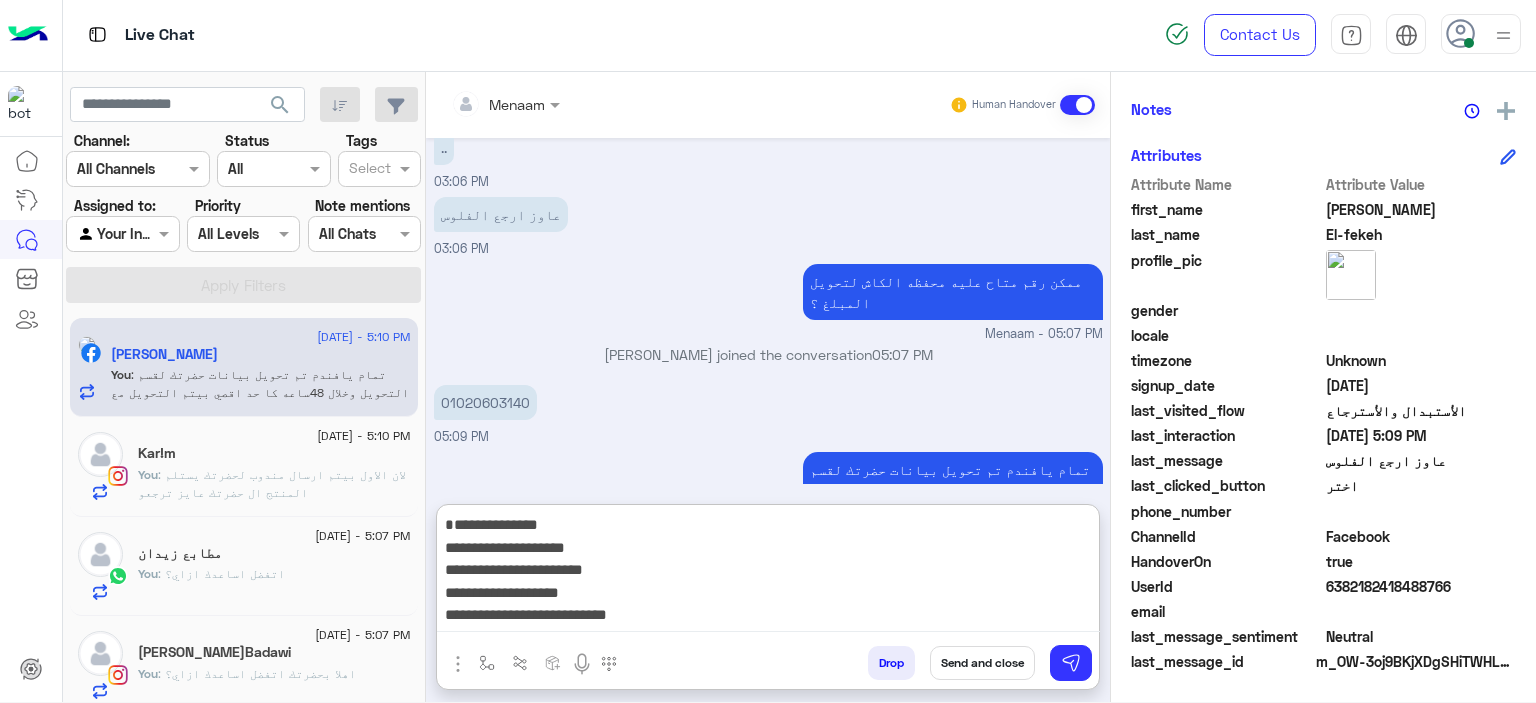 click on "**********" at bounding box center (768, 572) 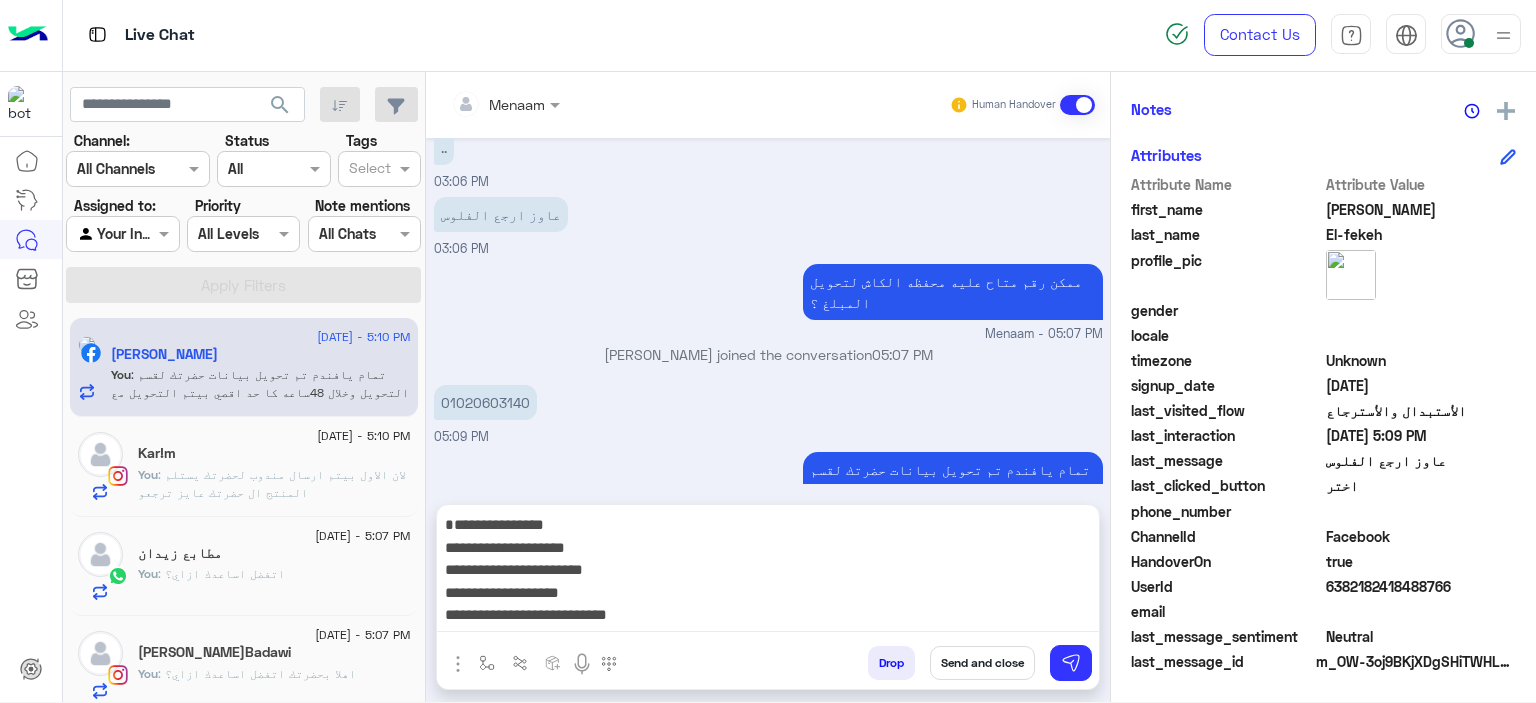 click on "01020603140" at bounding box center [485, 402] 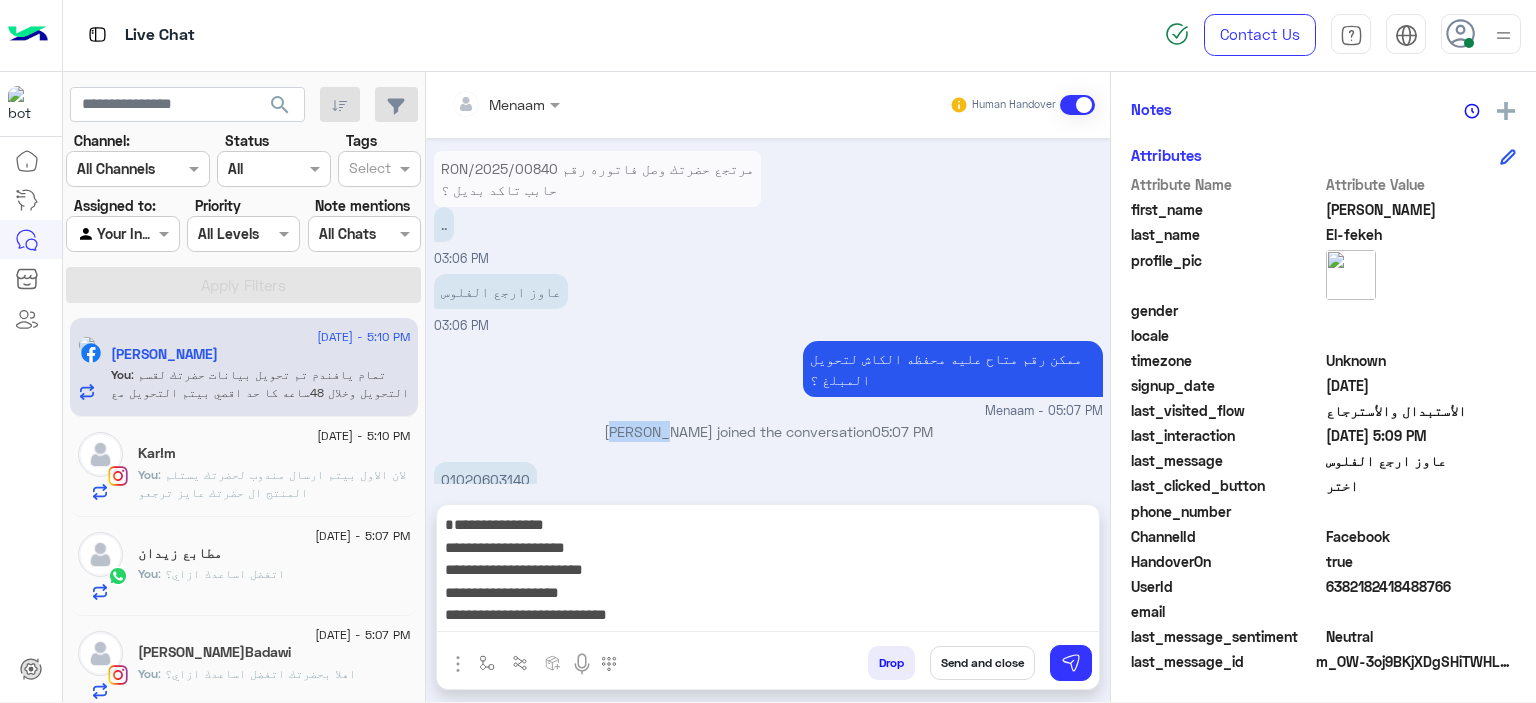 click on "Jul 4, 2025  RON/2025/00840 مرتجع حضرتك وصل فاتوره رقم  حابب تاكد بديل ؟    10:09 PM   Mohamed mmdouh joined the conversation   10:09 PM       Your browser does not support the audio tag.
10:10 PM  اكتب من فضلك    10:13 PM   Conversation has been dropped by Mohamed mmdouh   11:51 PM      عاوز ارجع الفلوس   11:54 PM  عميلنا العزيز Mahmoud اهلا بيك في إيجل، برجاء الضغط على القائمة التالية للجواب عن إستفسارك  للتسوق و الاستفسارات     11:54 PM   Jul 5, 2025   للتسوق و الاستفسارات    03:05 PM  برجاء اختيار المناسب ليك القائمة الاتية🛒👀  الحق العرض   الموديلات و الصور   الأسئلة الشائعة  و للتواصل مع فريقنا 👀  خدمة ما بعد البيع   خدمة المبيعات     03:05 PM   خدمة ما بعد البيع    03:05 PM  Previous  اختر   Next 1 2" at bounding box center [768, 311] 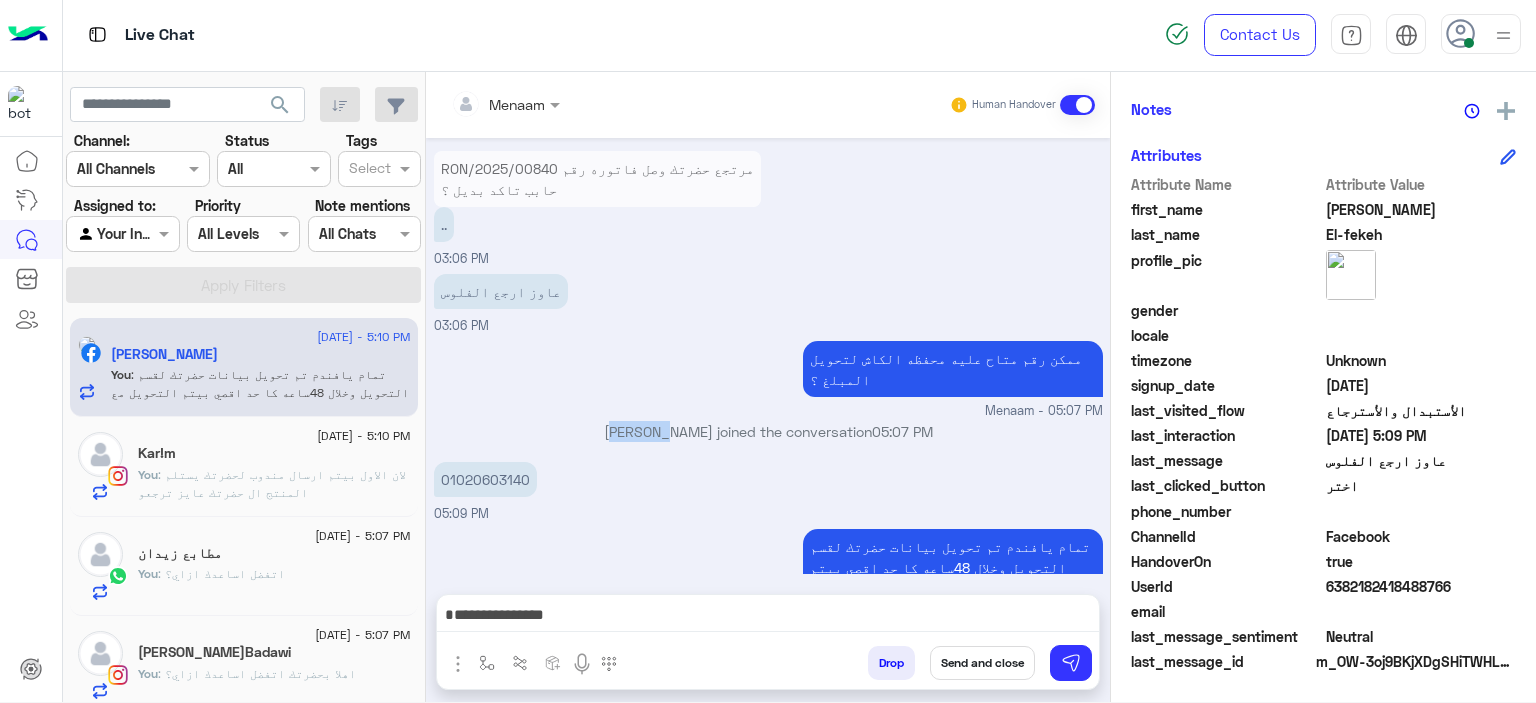 scroll, scrollTop: 1898, scrollLeft: 0, axis: vertical 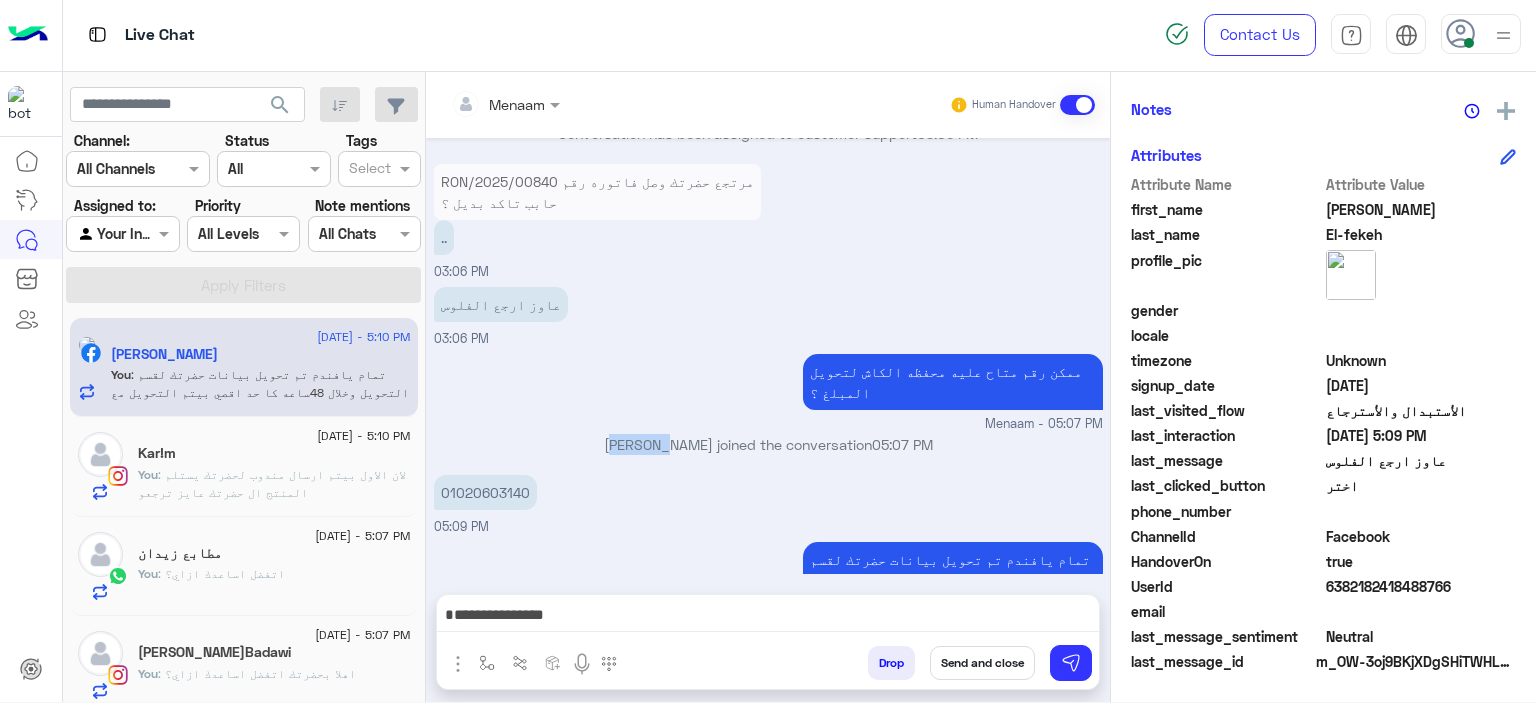 copy on "Menaam" 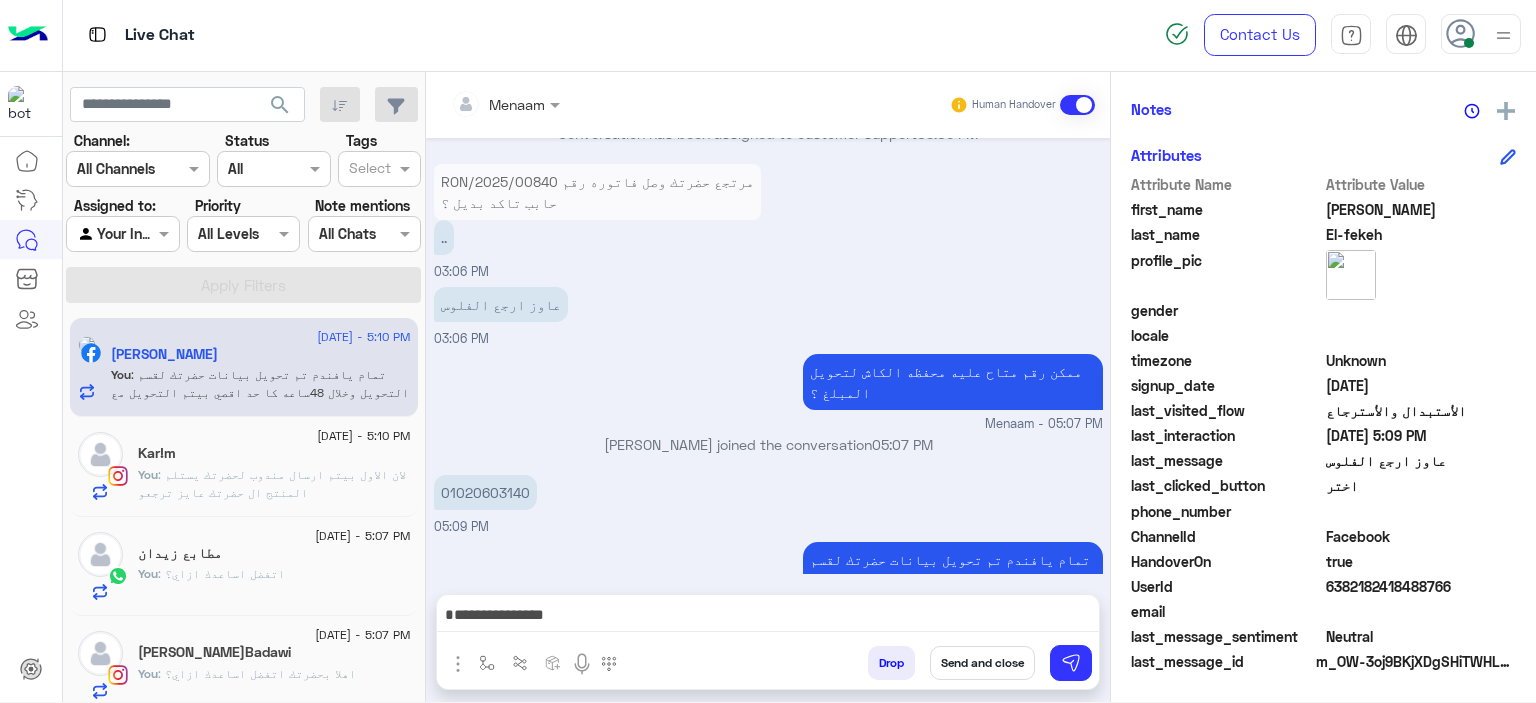 click on "01020603140" at bounding box center [485, 492] 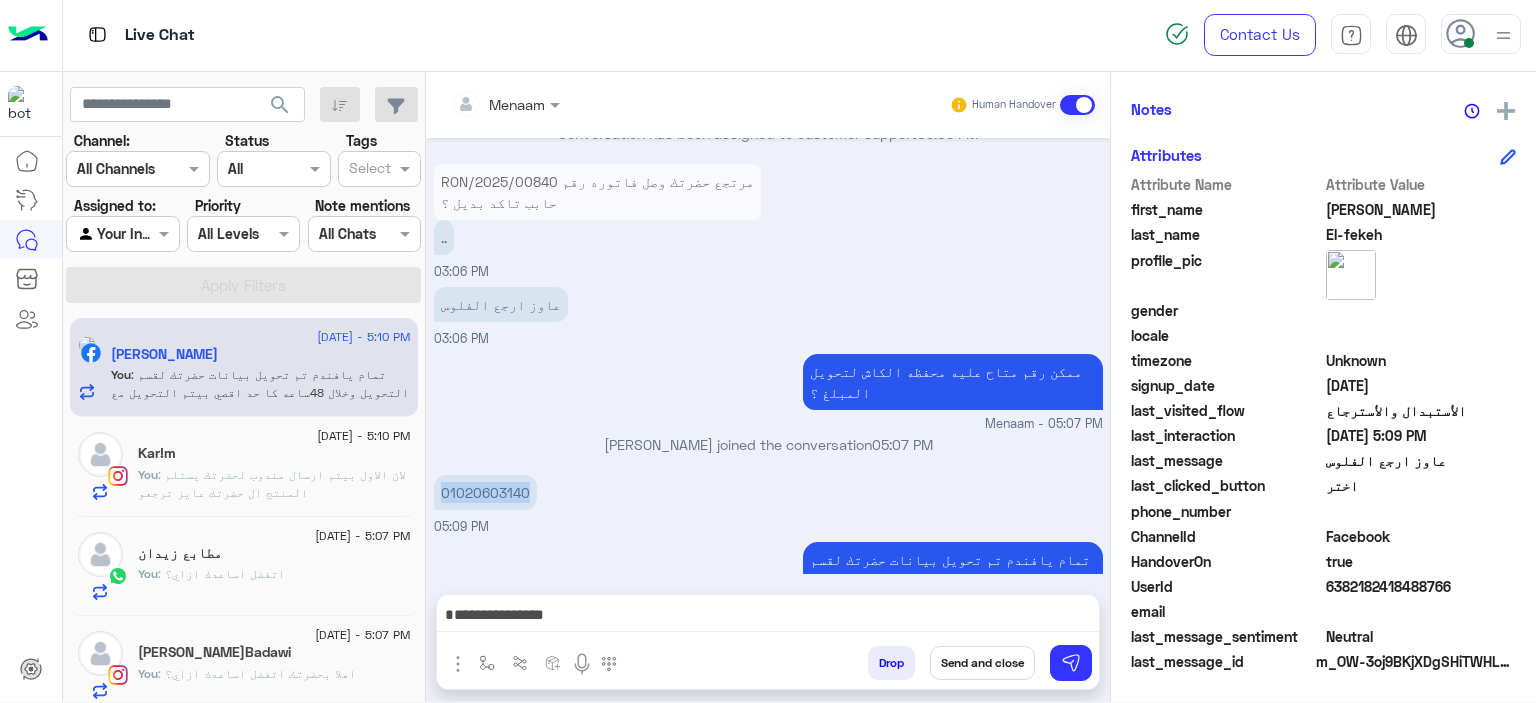 click on "01020603140" at bounding box center [485, 492] 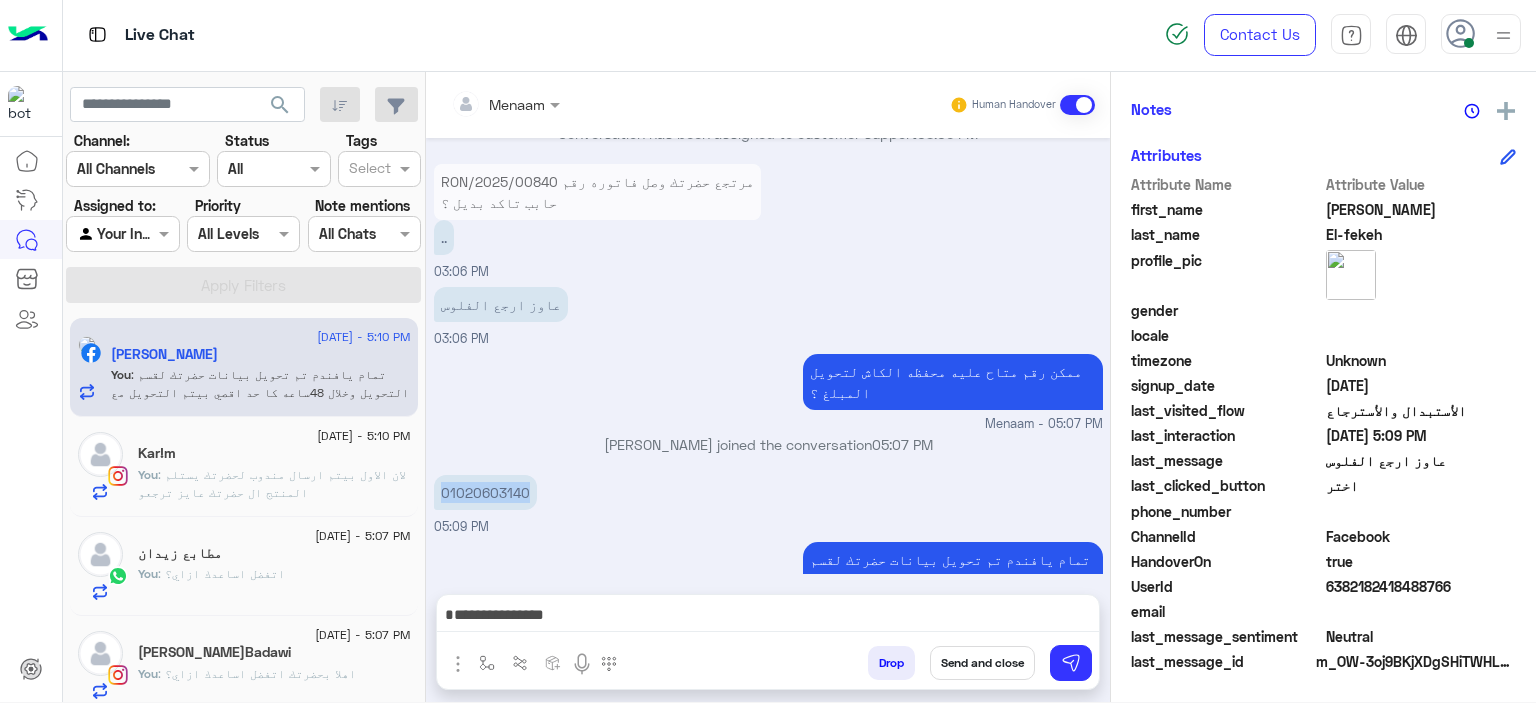 copy on "01020603140" 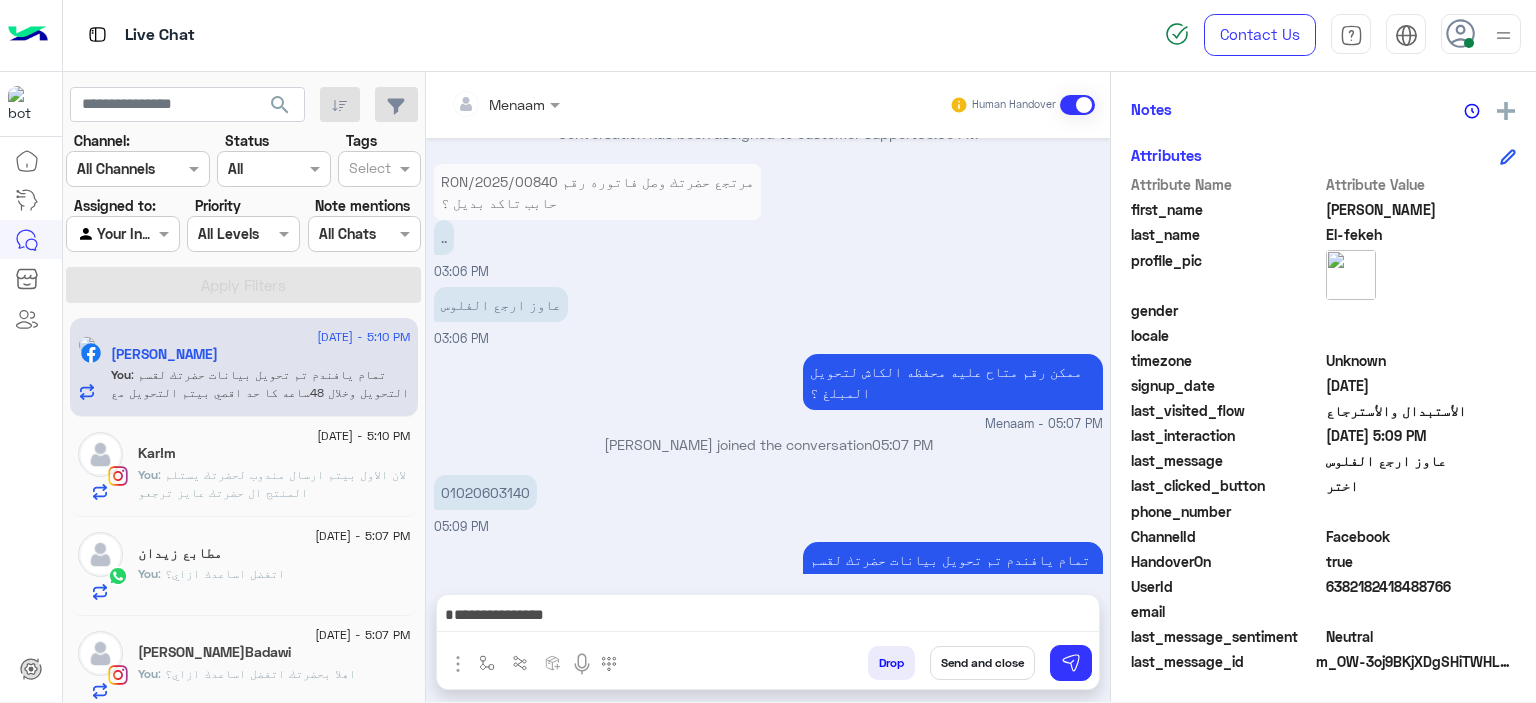 click on "Menaam  -  05:10 PM" at bounding box center [768, 675] 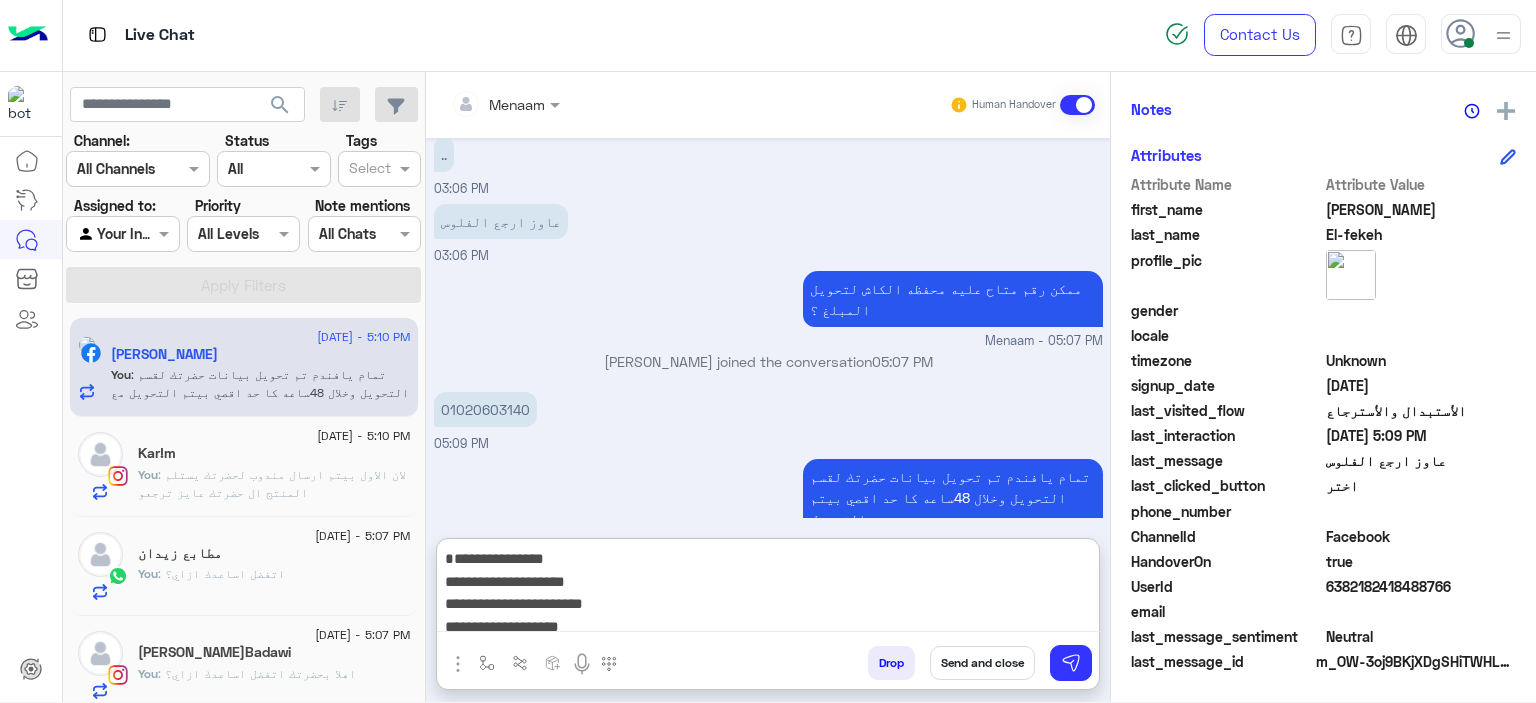 scroll, scrollTop: 1988, scrollLeft: 0, axis: vertical 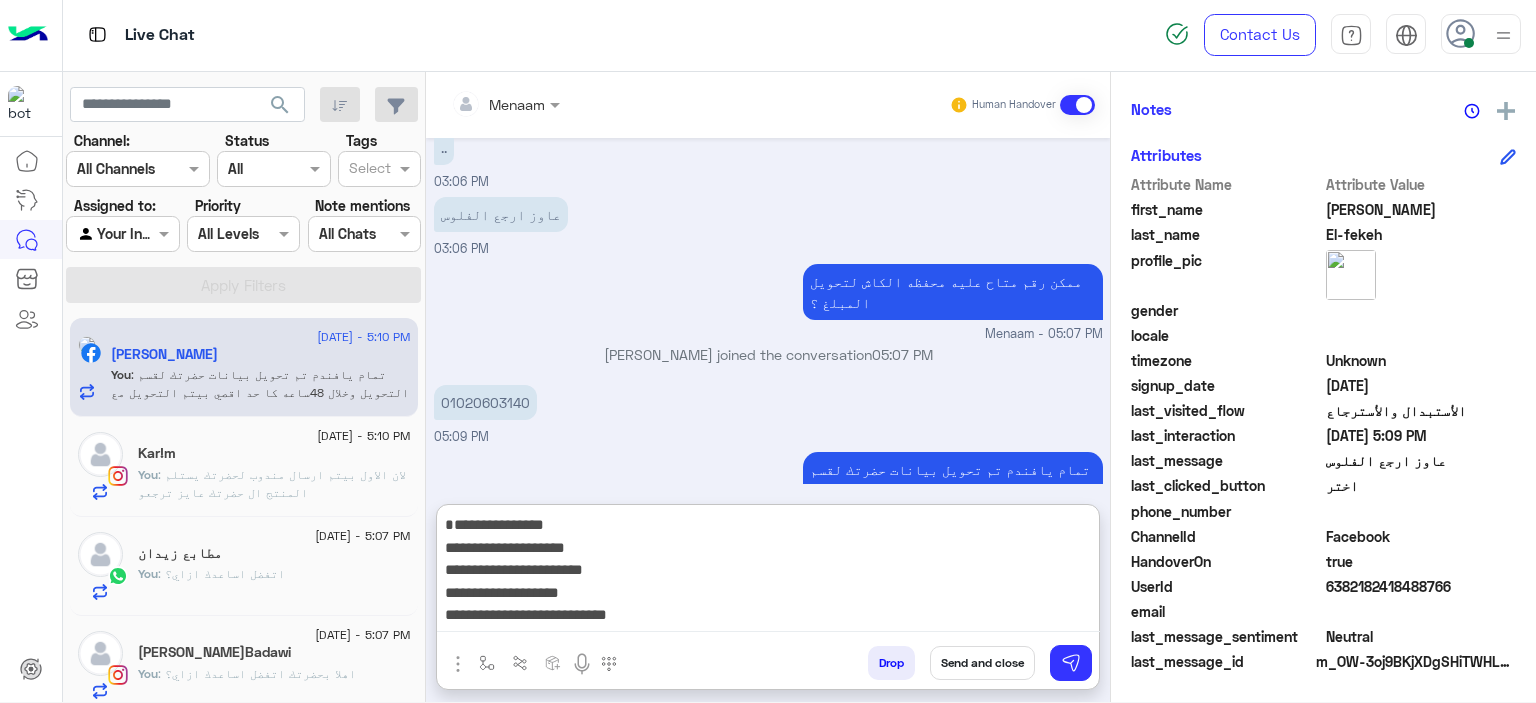 click on "**********" at bounding box center (768, 572) 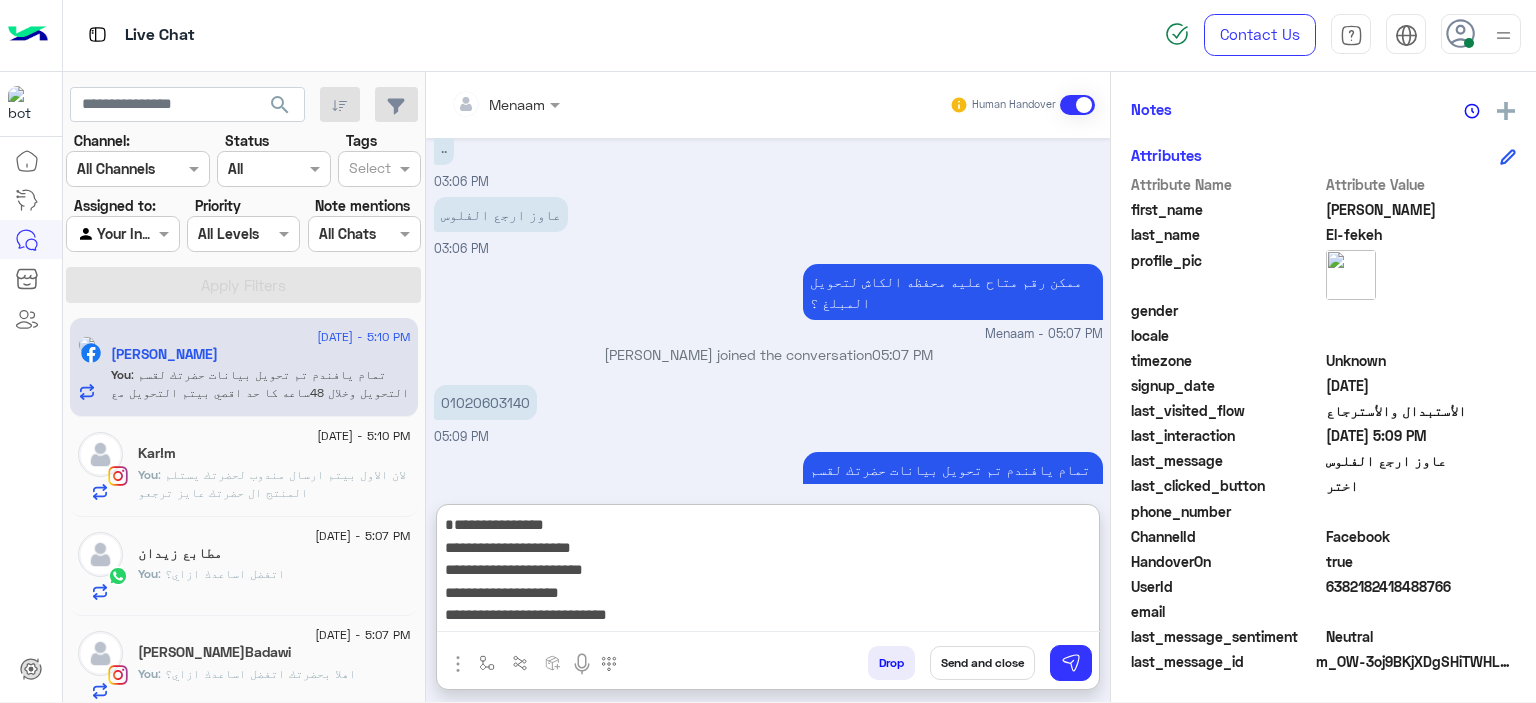 paste on "**********" 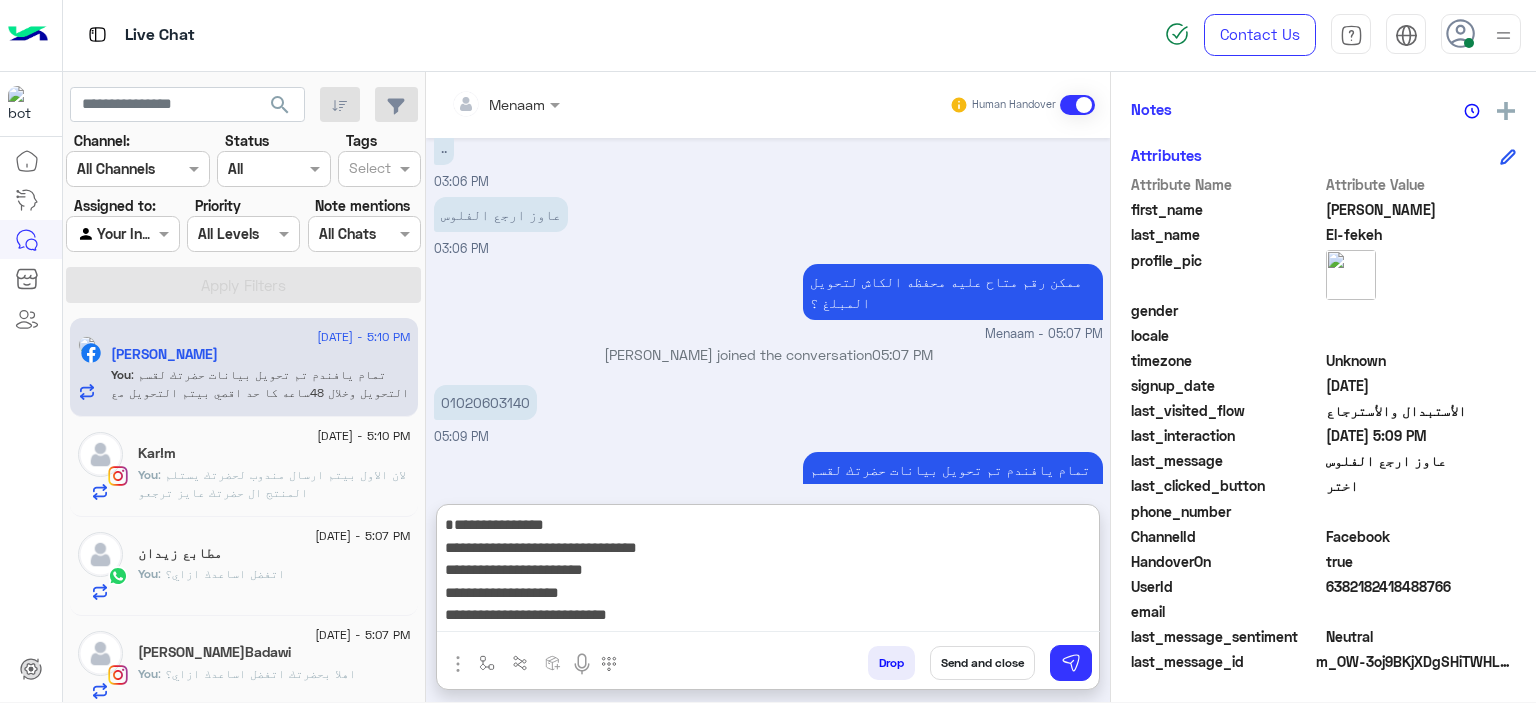 click on "**********" at bounding box center (768, 572) 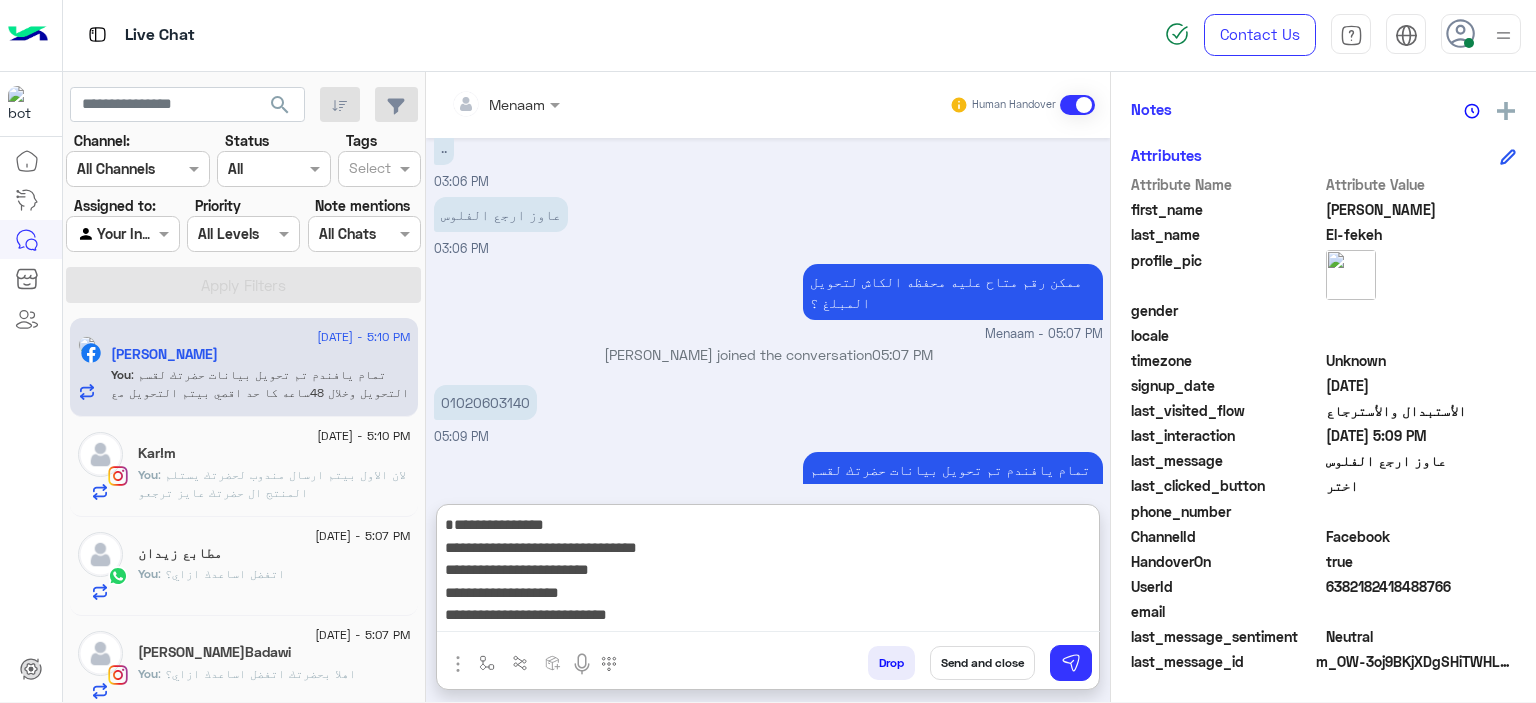click on "**********" at bounding box center [768, 572] 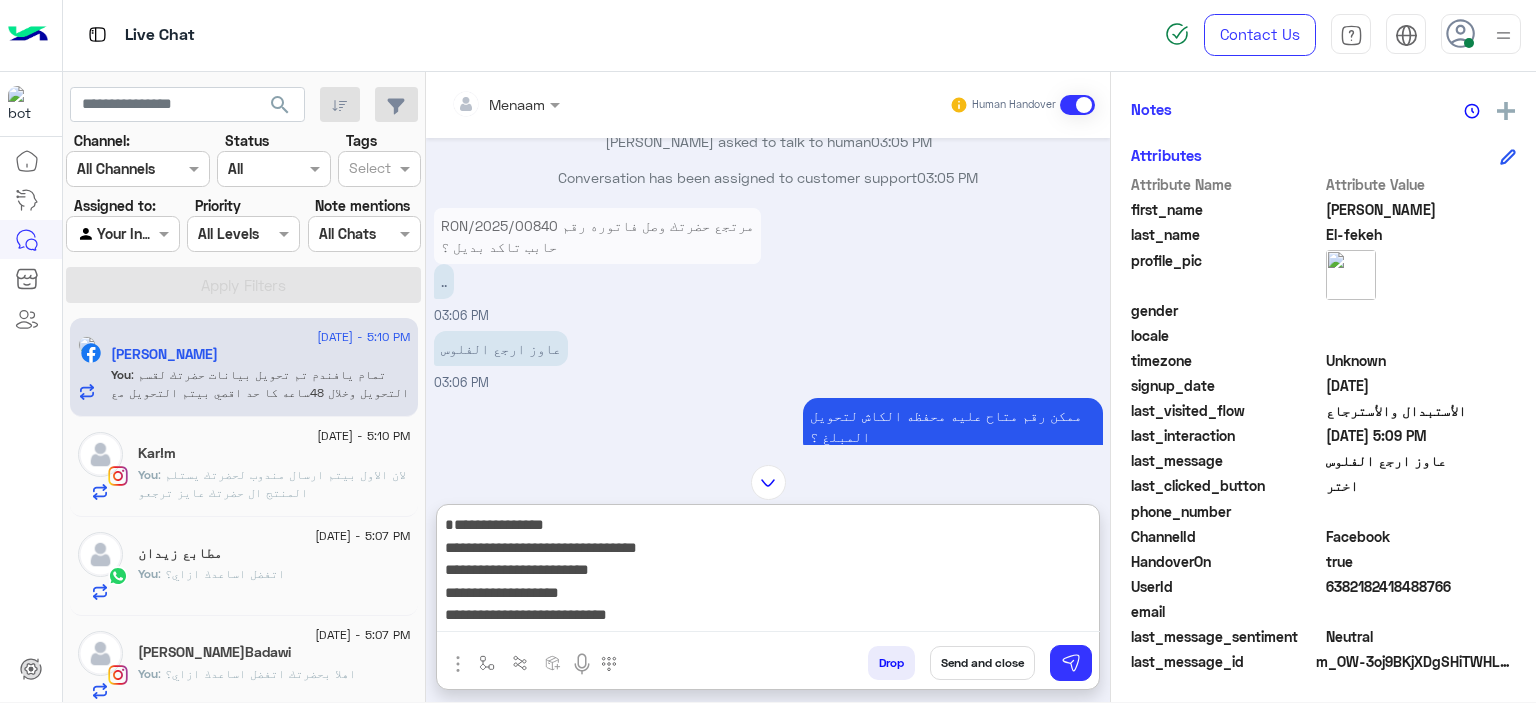 scroll, scrollTop: 1688, scrollLeft: 0, axis: vertical 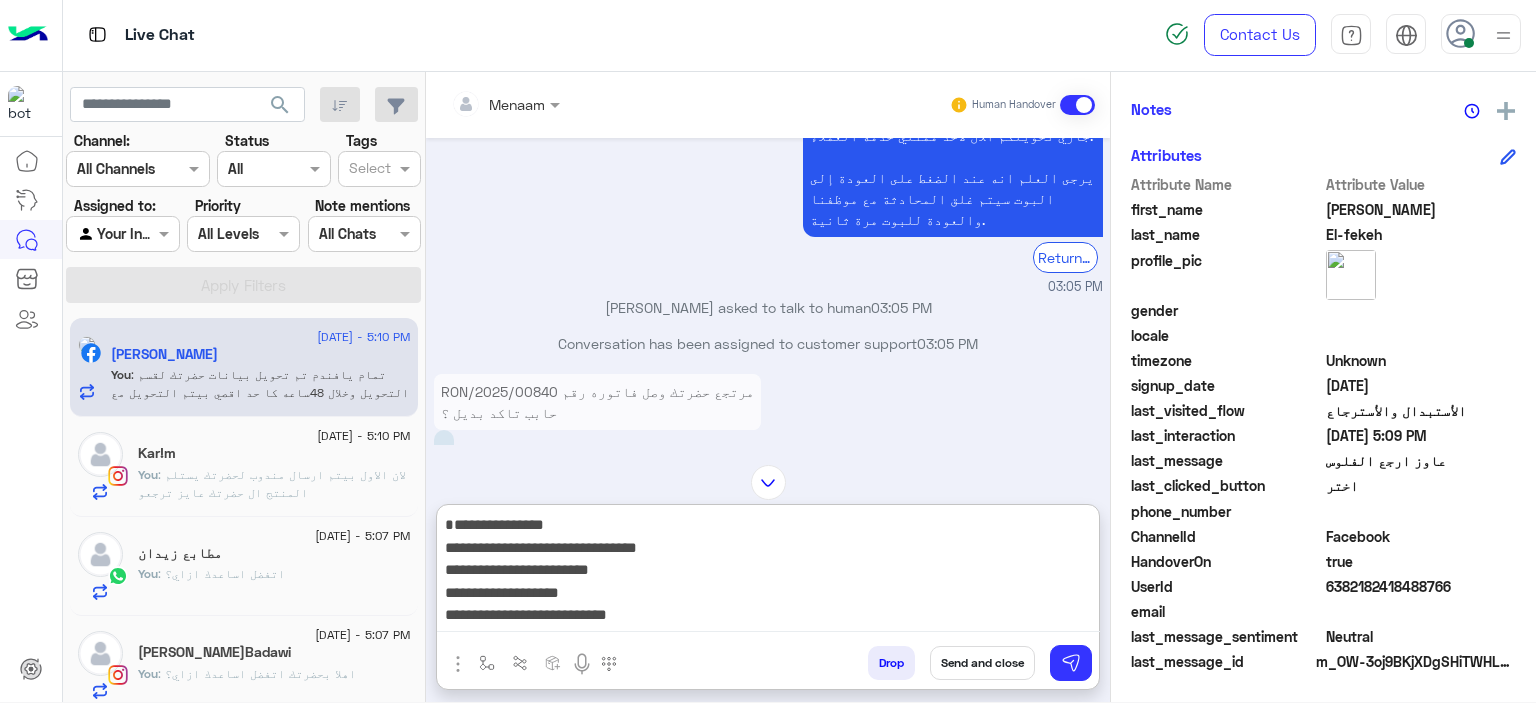click on "RON/2025/00840 مرتجع حضرتك وصل فاتوره رقم  حابب تاكد بديل ؟" at bounding box center [597, 402] 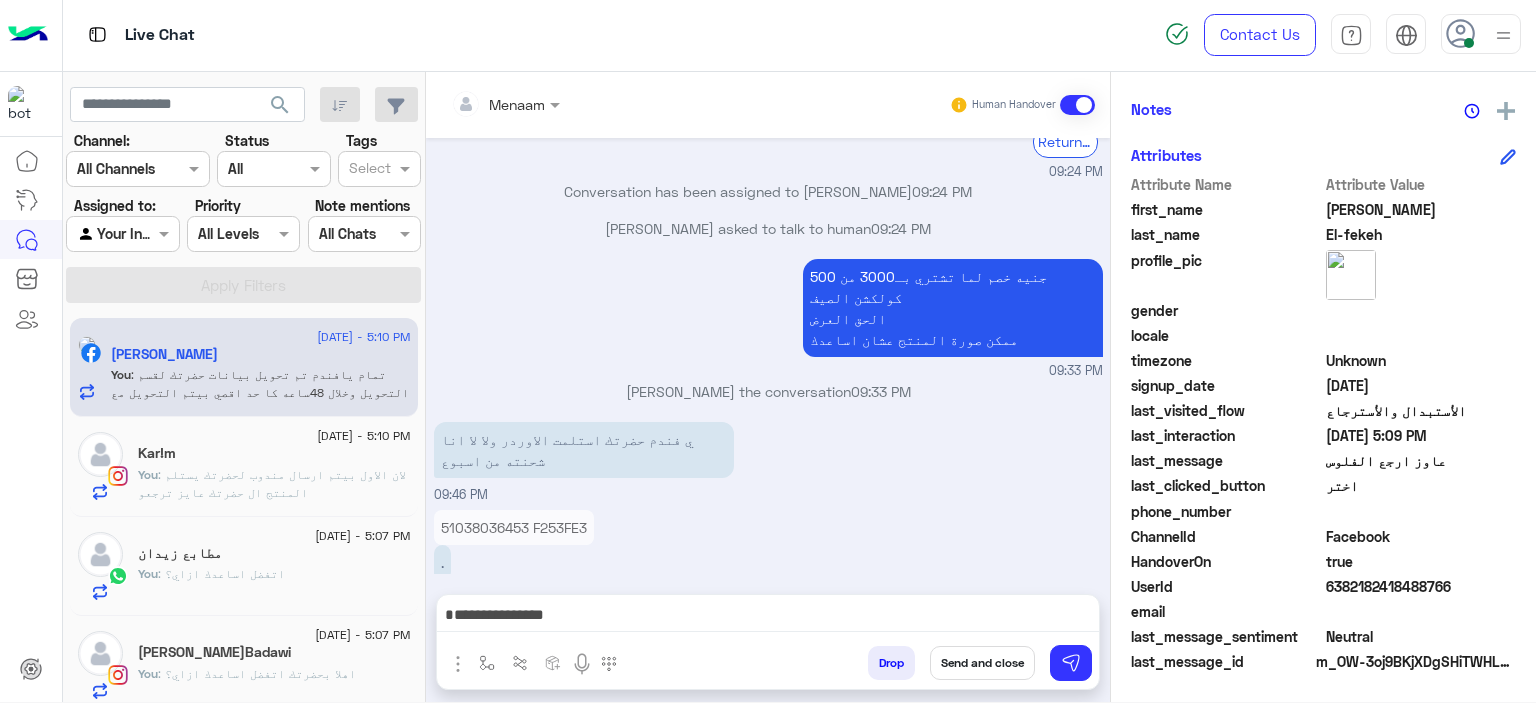 scroll, scrollTop: 1794, scrollLeft: 0, axis: vertical 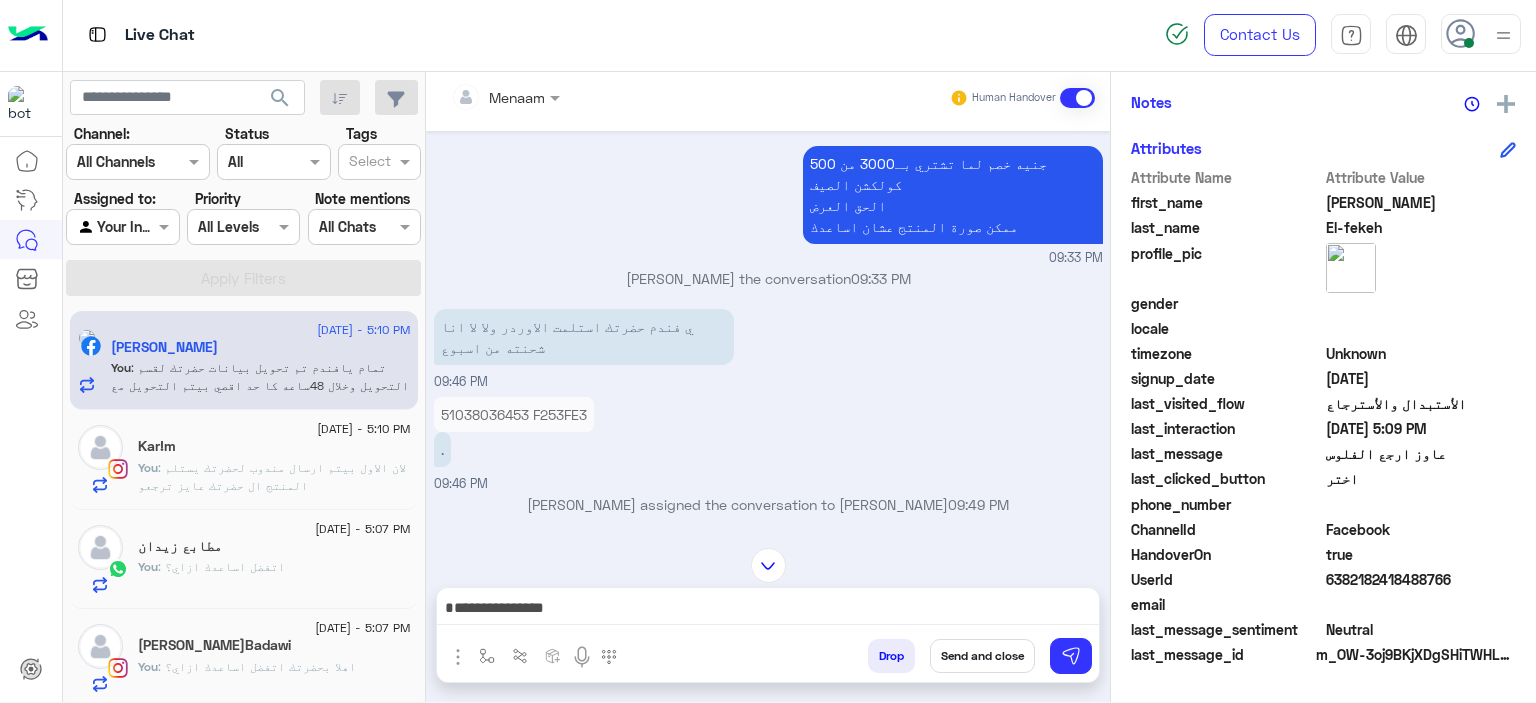 click on "51038036453	F253FE3" at bounding box center (514, 414) 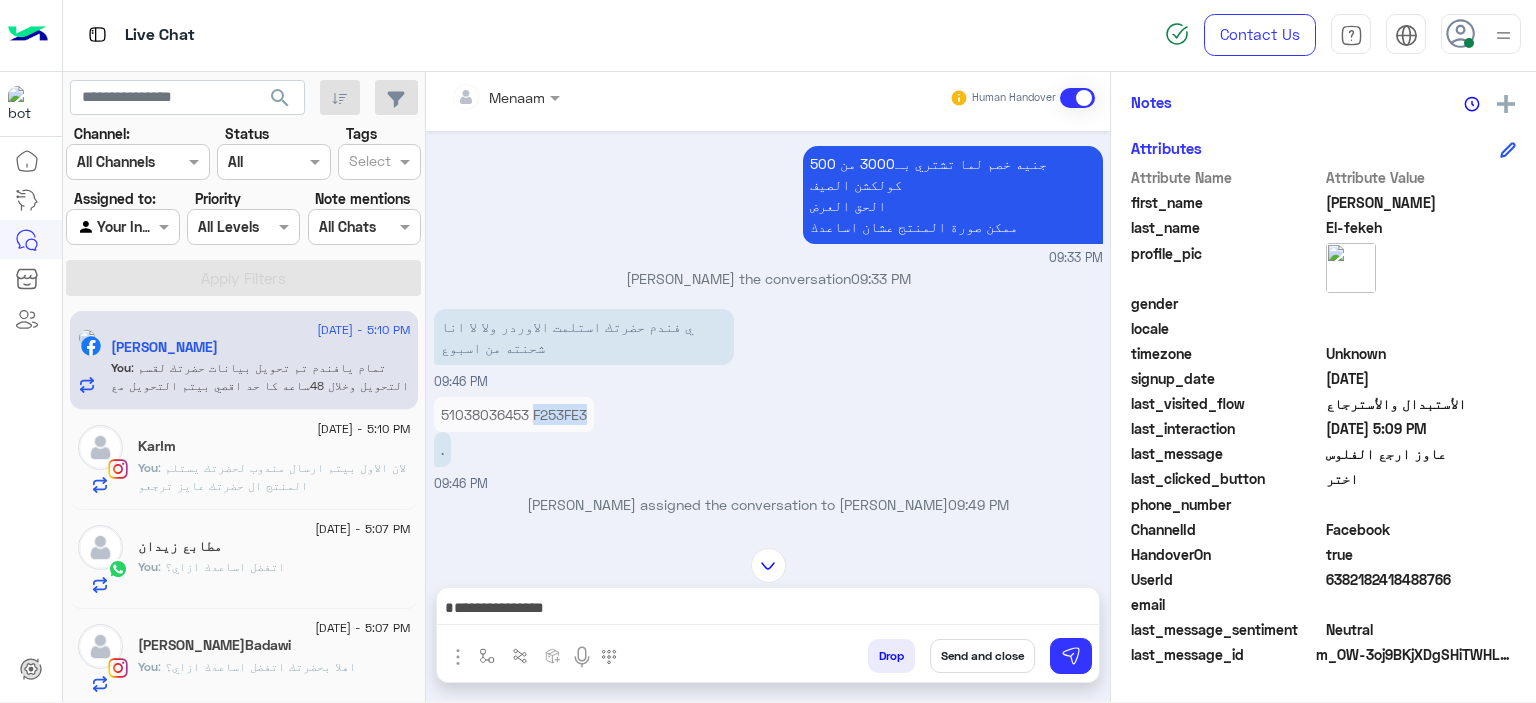 click on "51038036453	F253FE3" at bounding box center (514, 414) 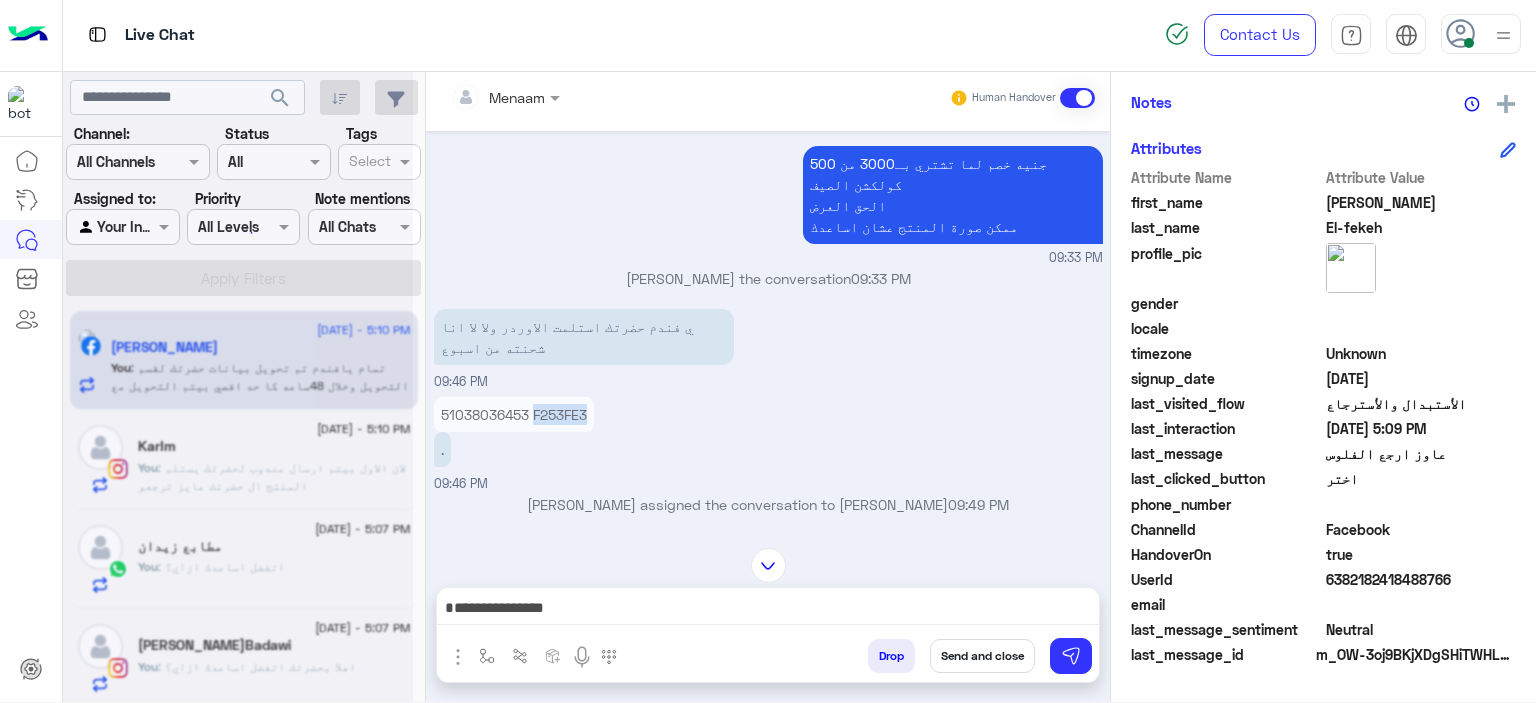 copy on "F253FE3" 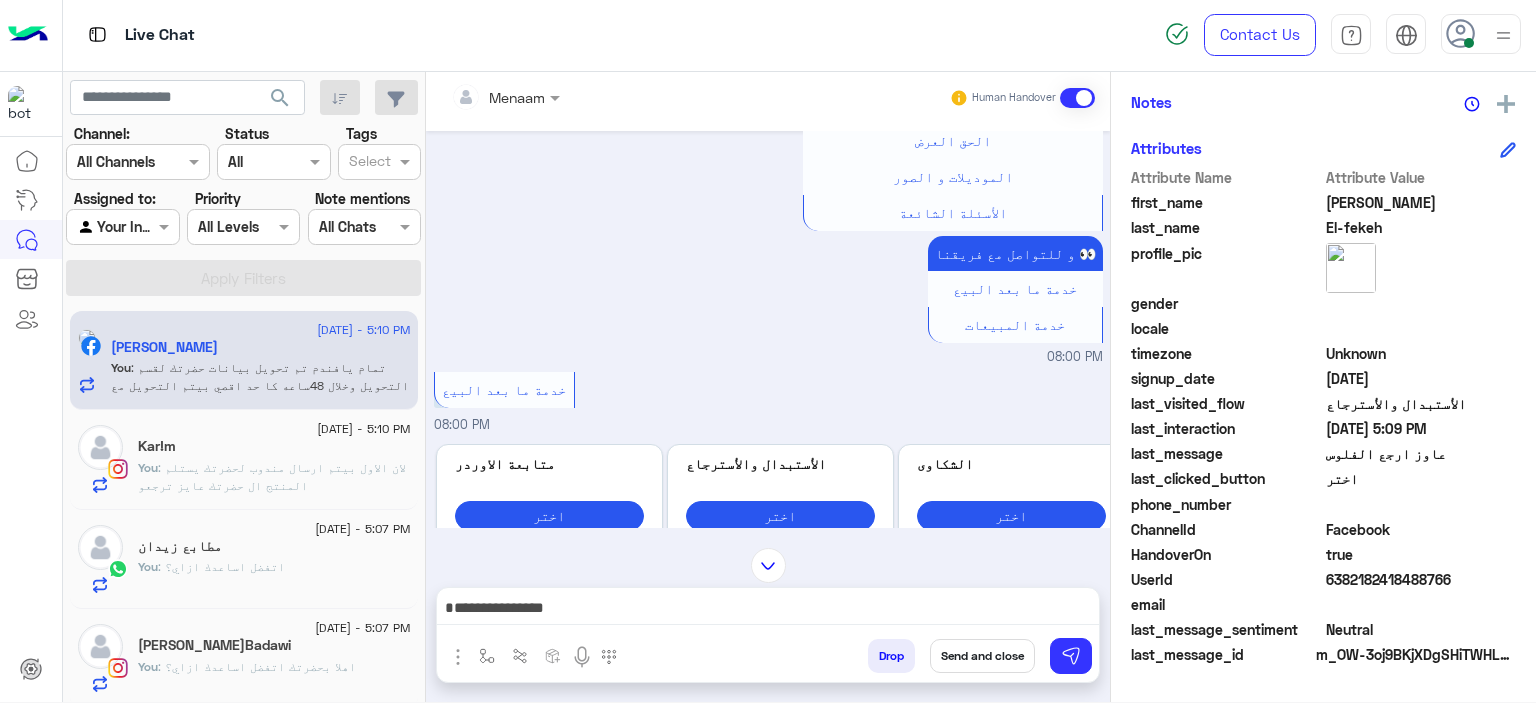 scroll, scrollTop: 1869, scrollLeft: 0, axis: vertical 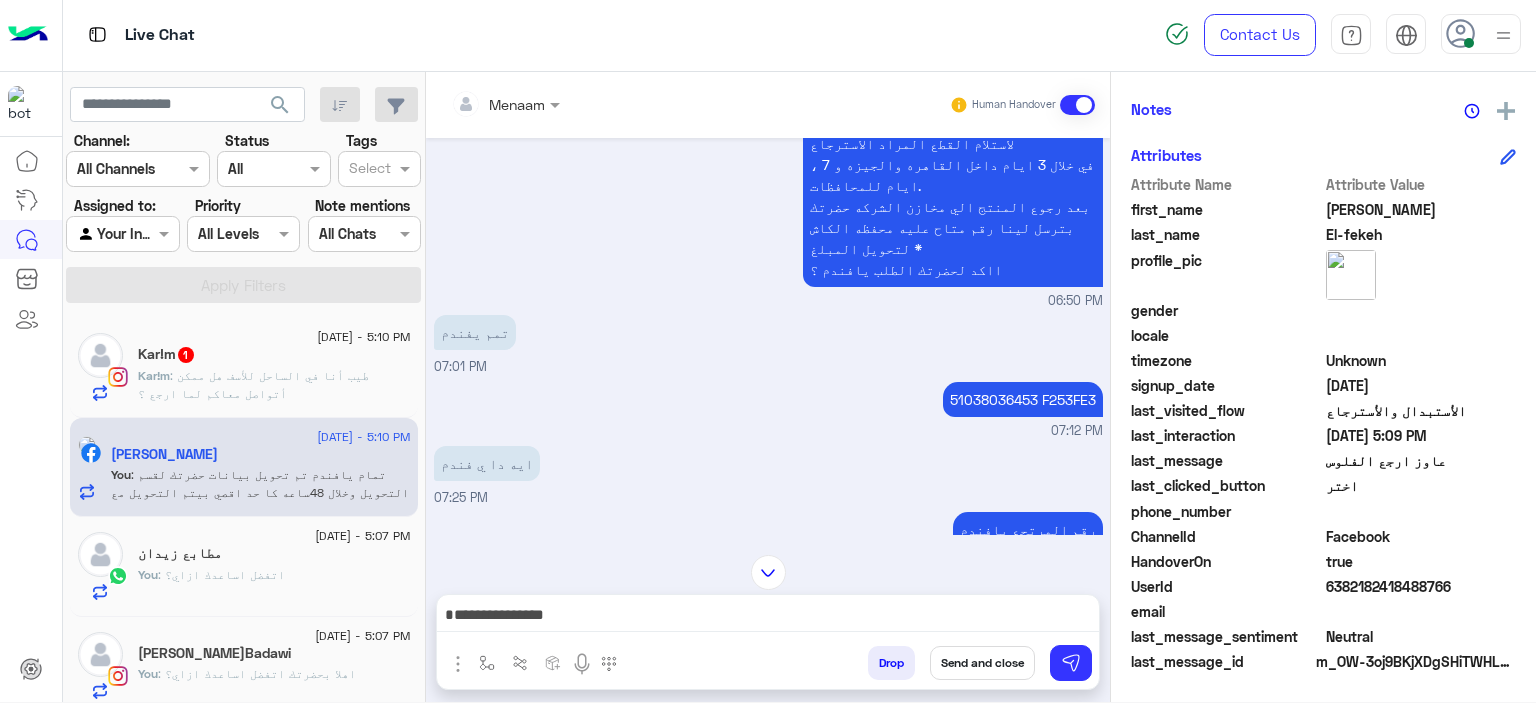 click on "**********" at bounding box center (768, 617) 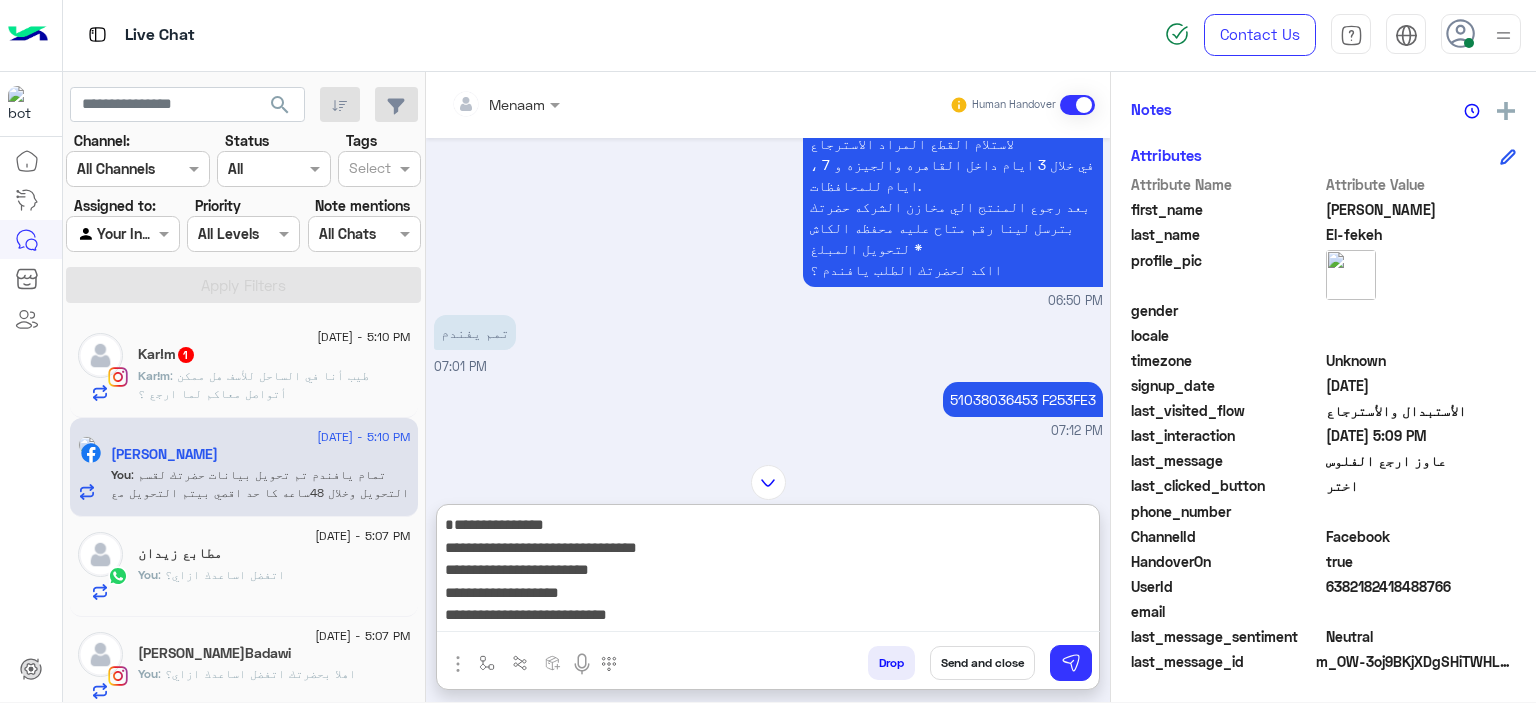 click on "**********" at bounding box center (768, 572) 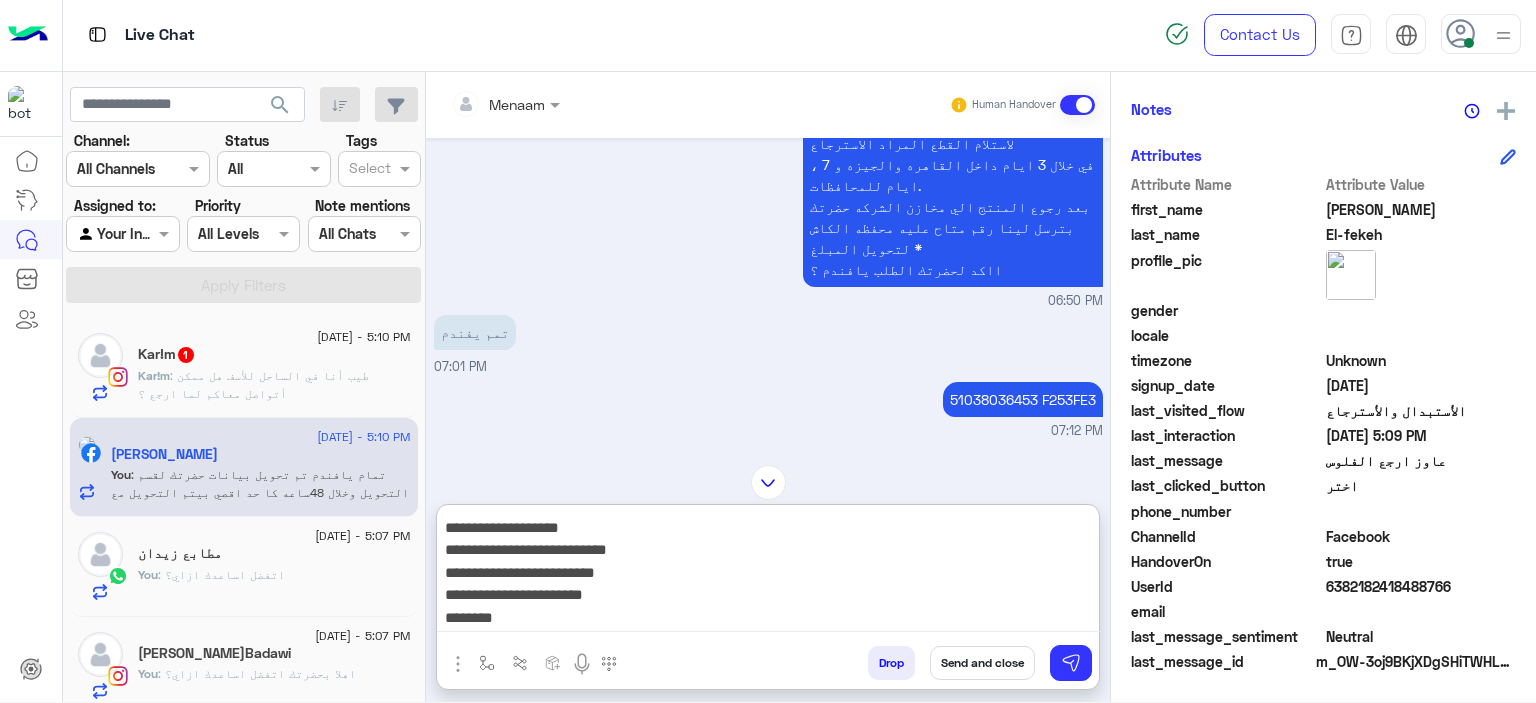 click on "**********" at bounding box center [768, 572] 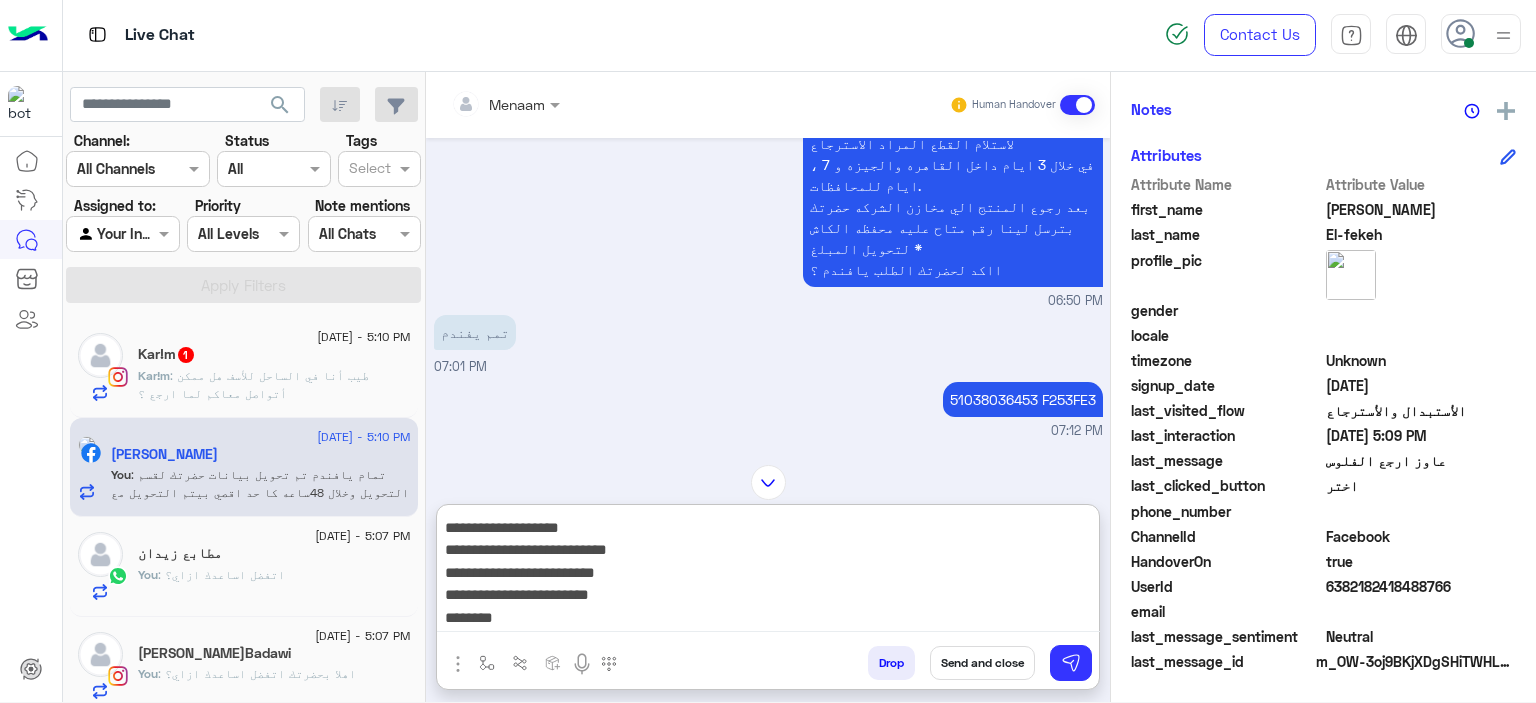 paste on "****" 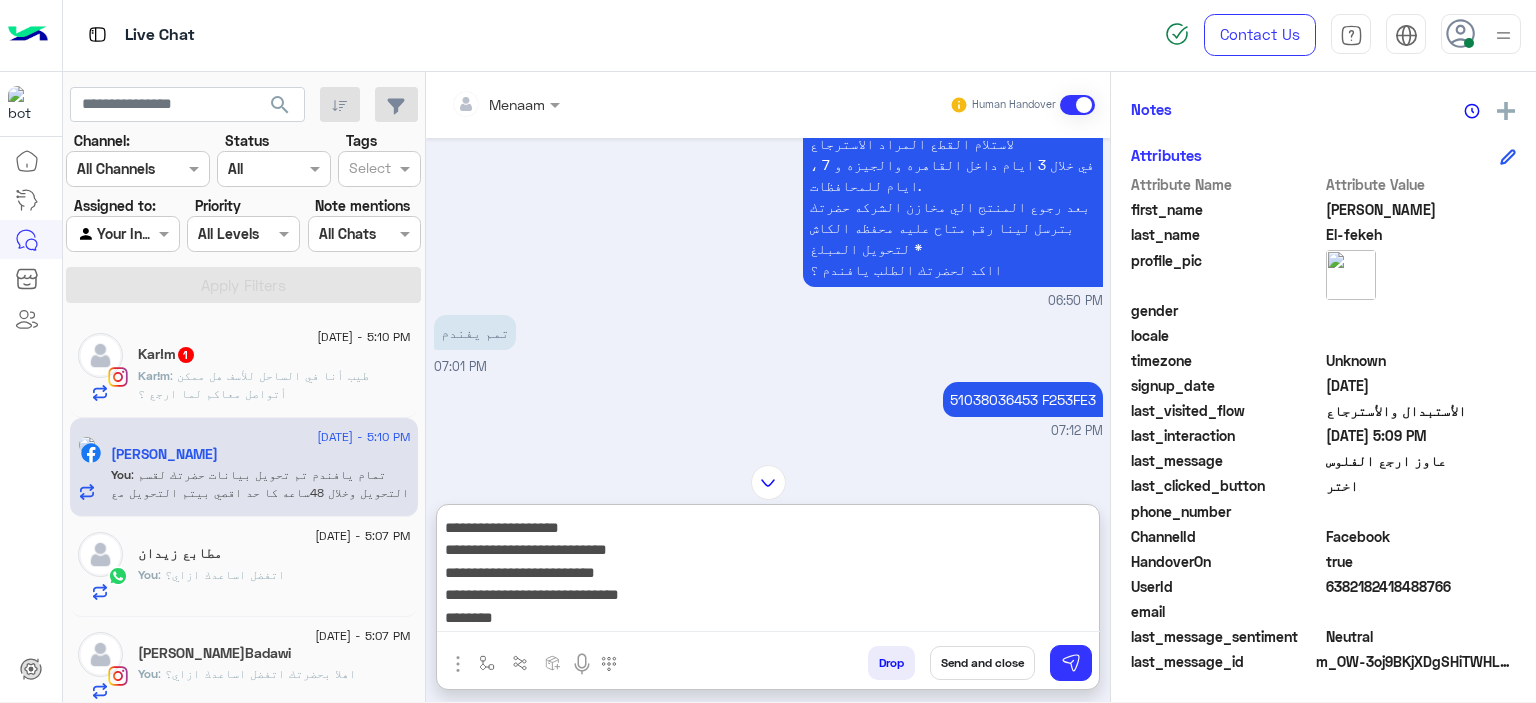 click on "**********" at bounding box center (768, 572) 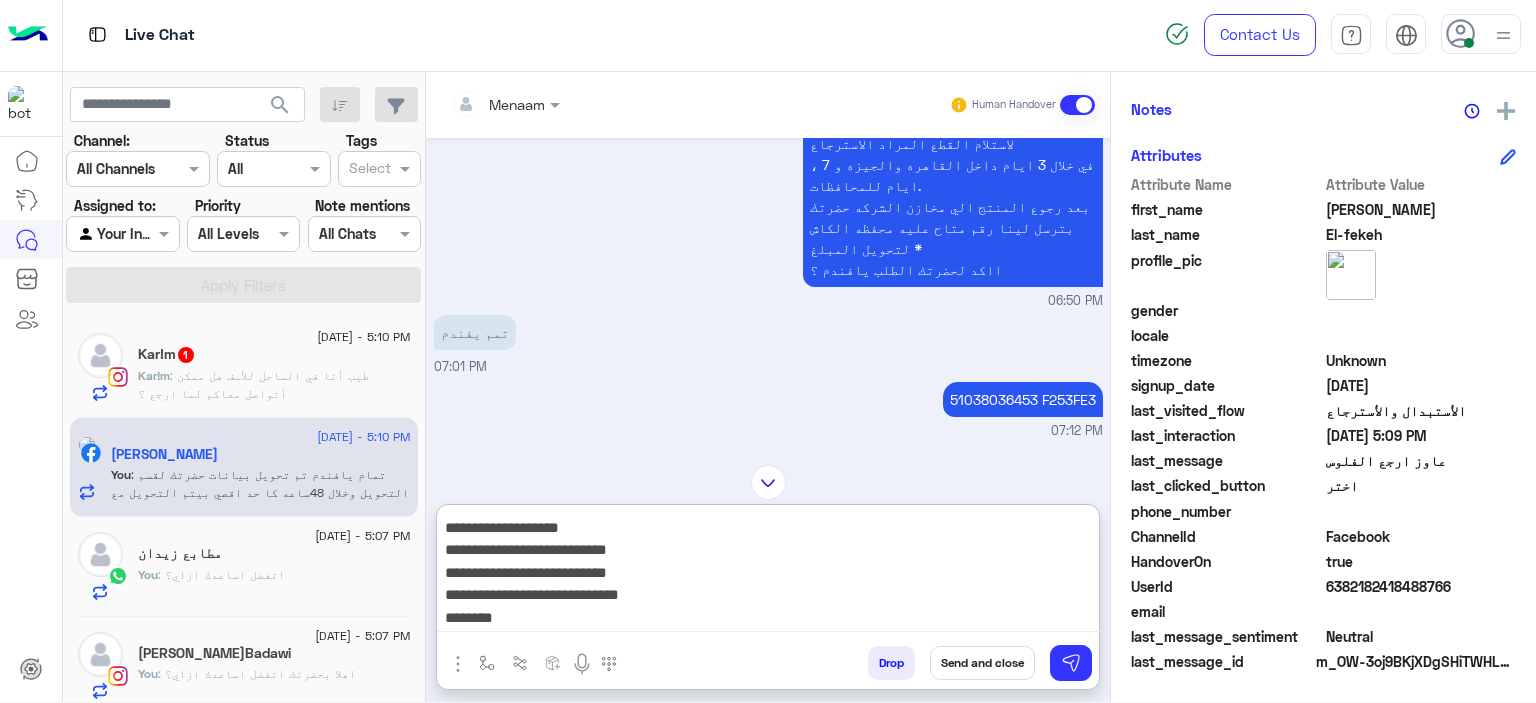 click on "**********" at bounding box center (768, 572) 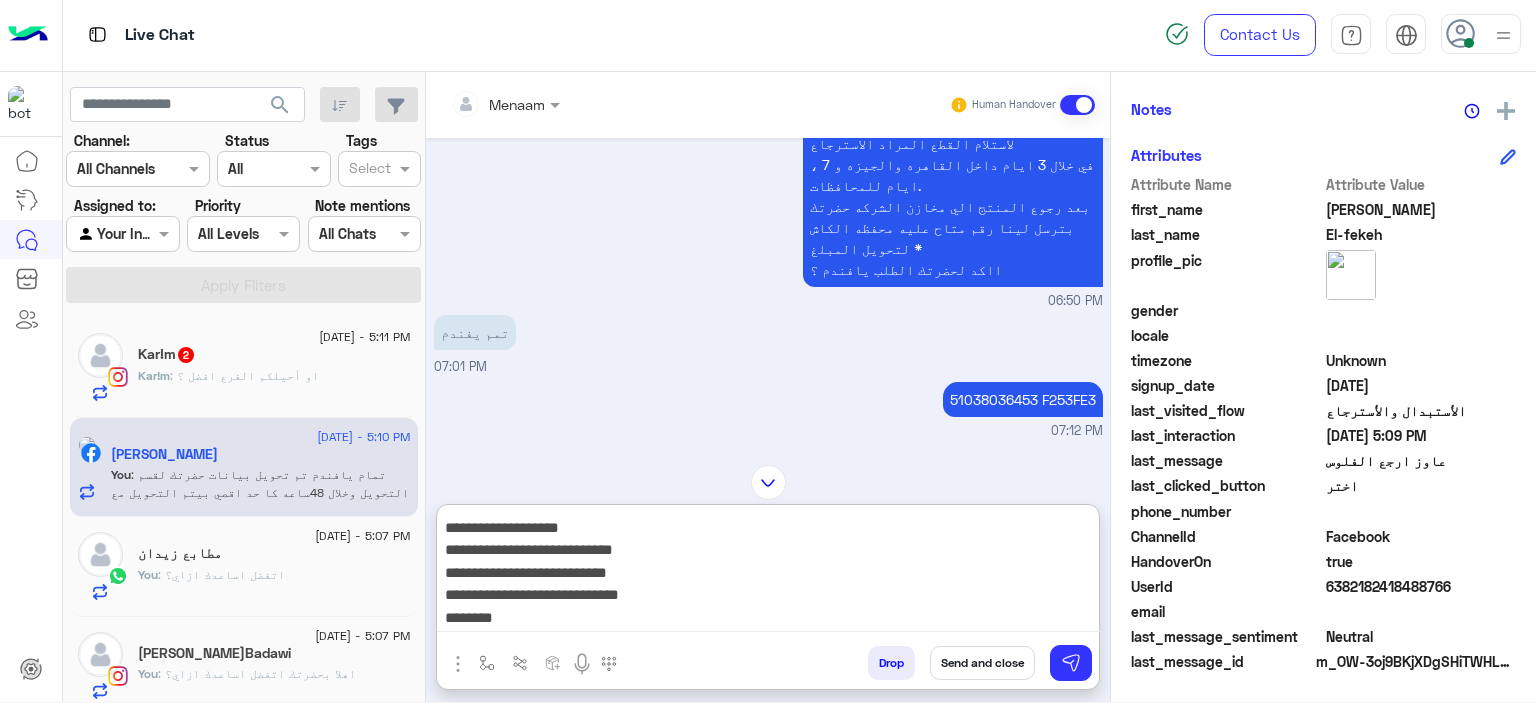 paste on "**********" 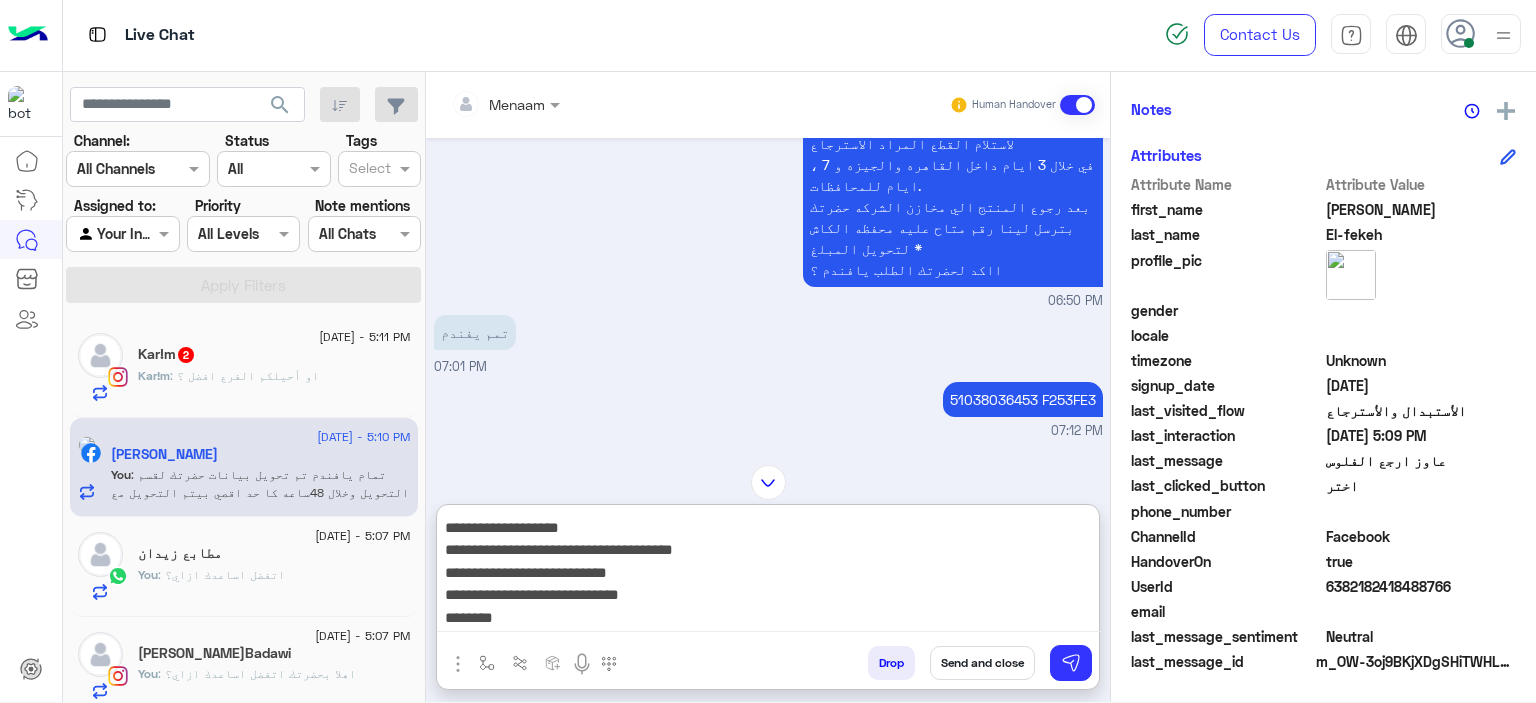 scroll, scrollTop: 0, scrollLeft: 0, axis: both 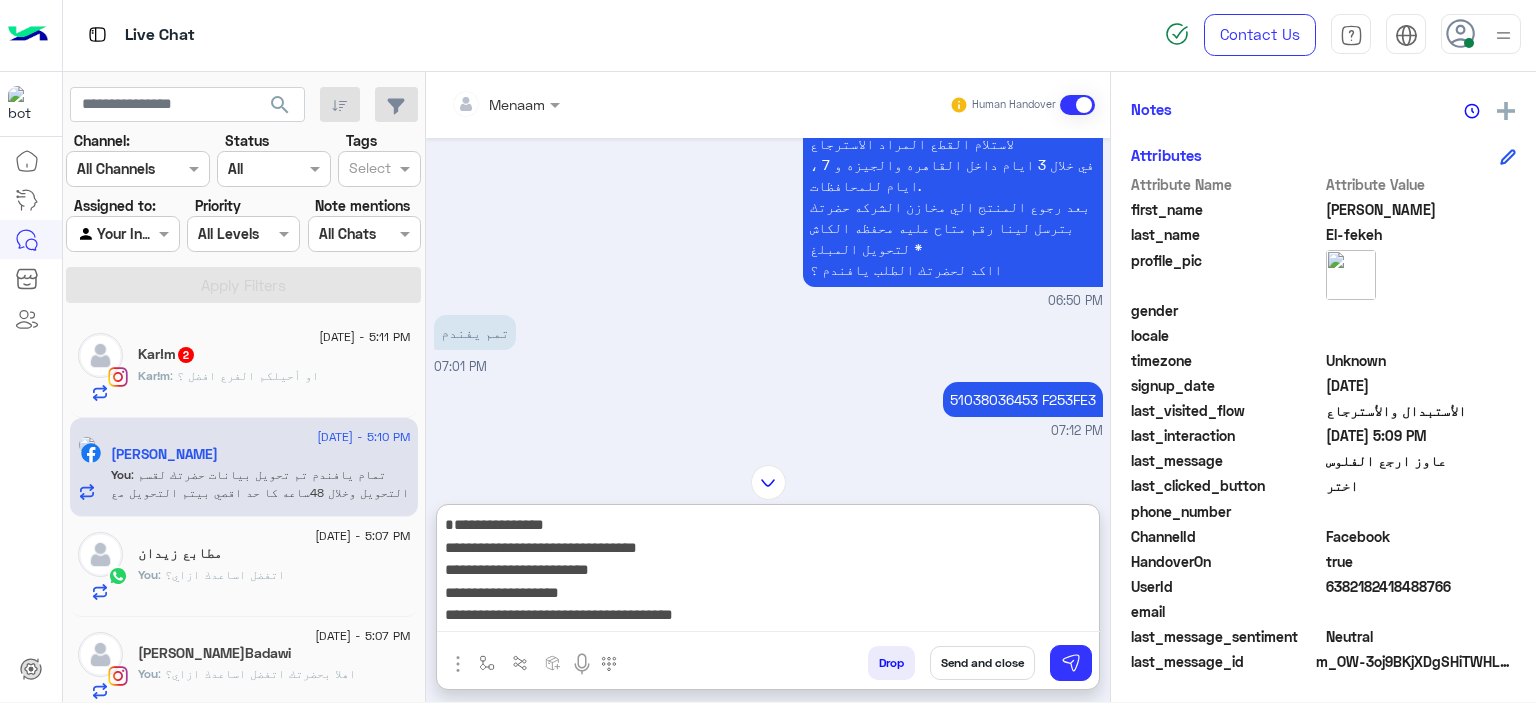 click on "**********" at bounding box center (768, 572) 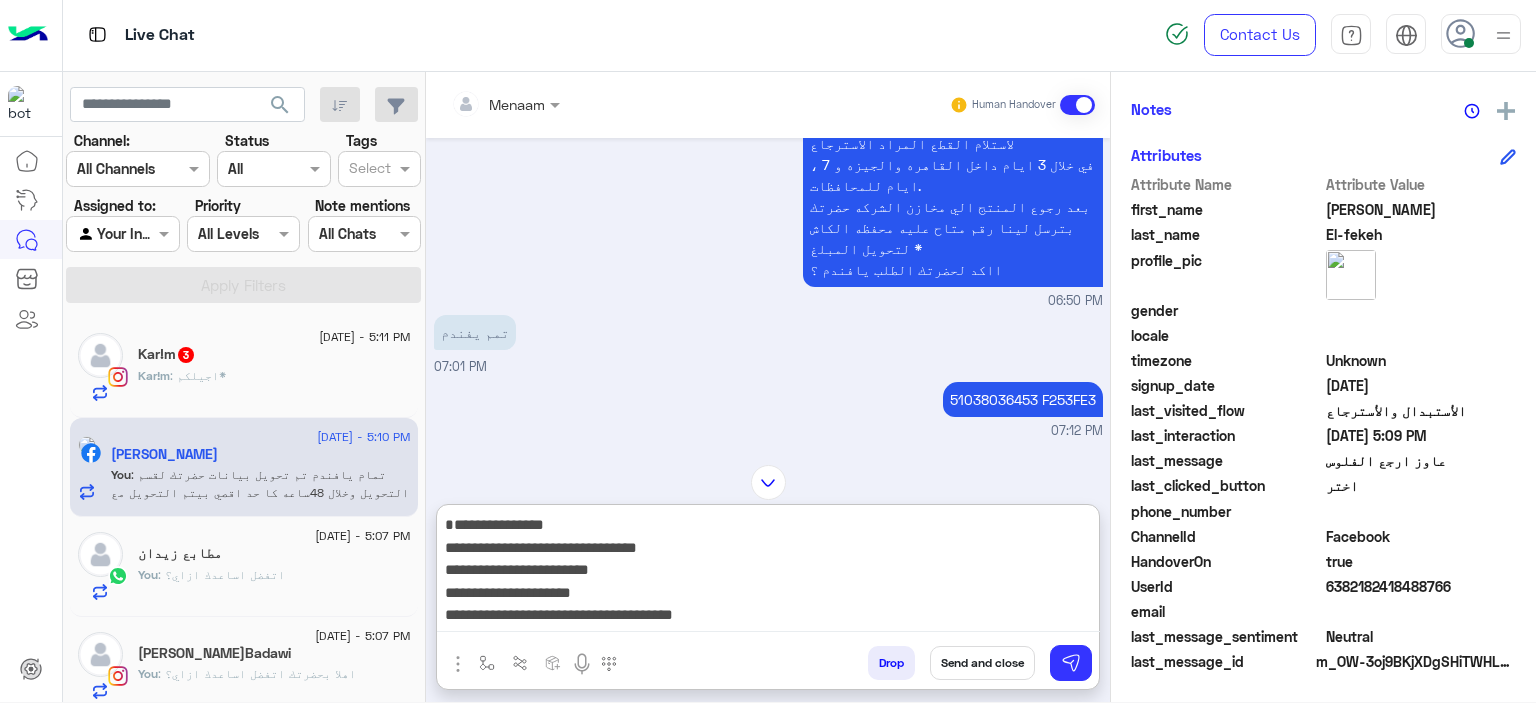 click on "**********" at bounding box center (768, 572) 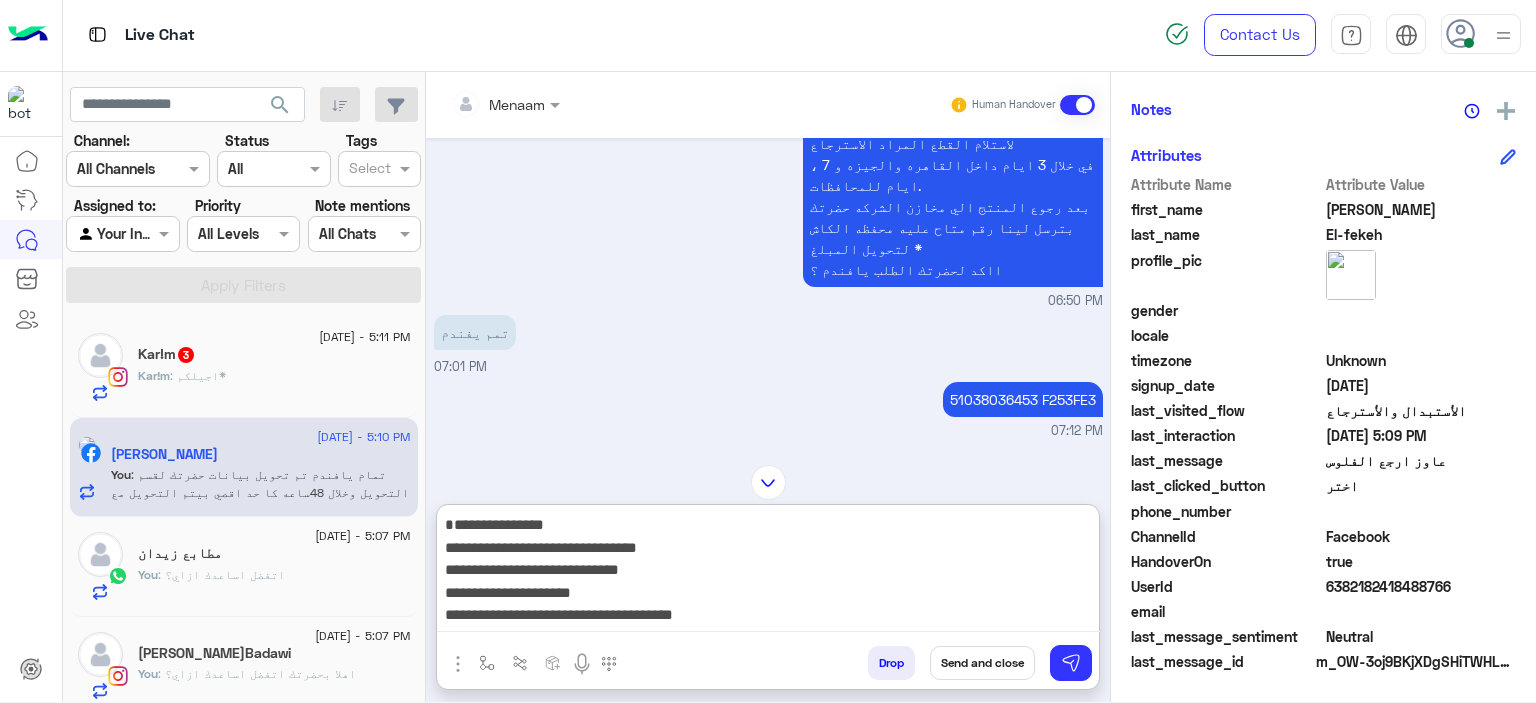 click on "**********" at bounding box center [768, 572] 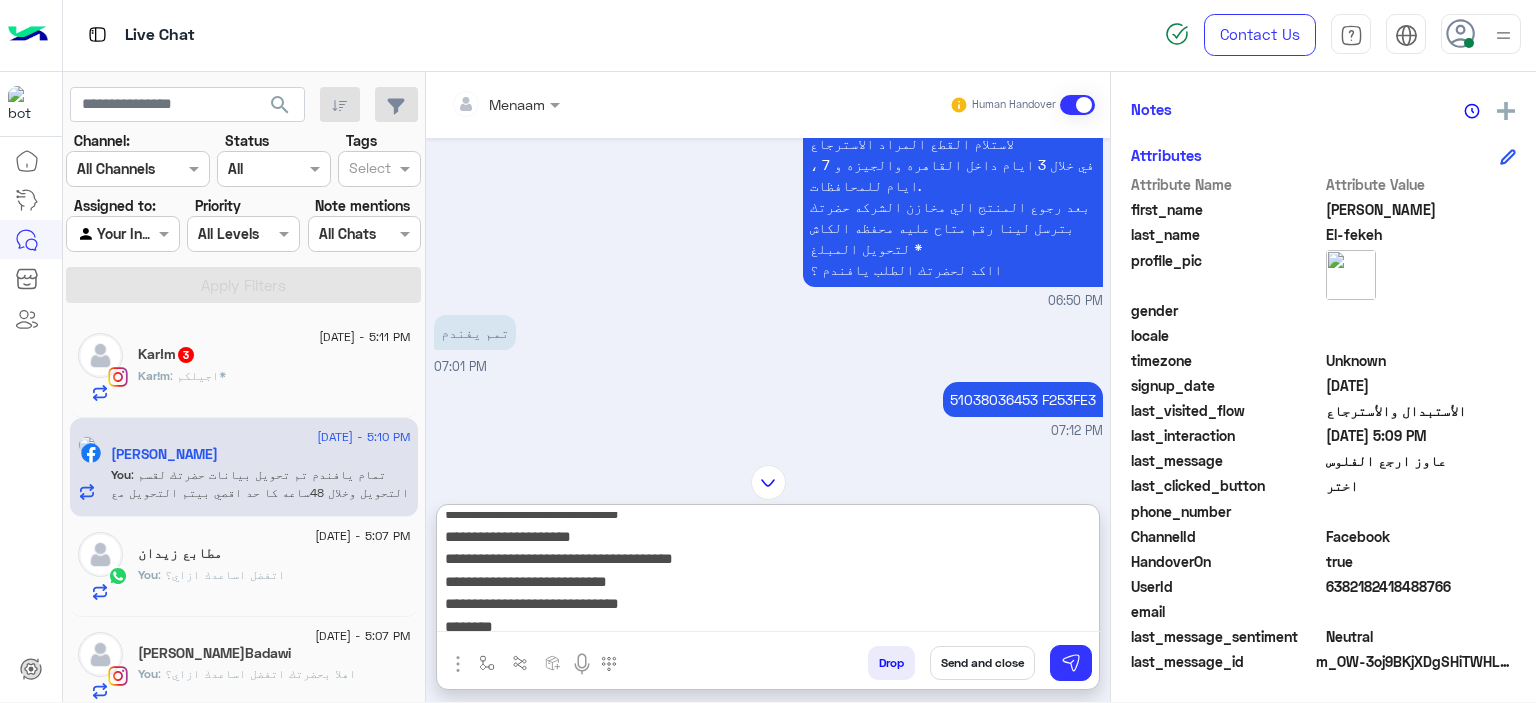 scroll, scrollTop: 87, scrollLeft: 0, axis: vertical 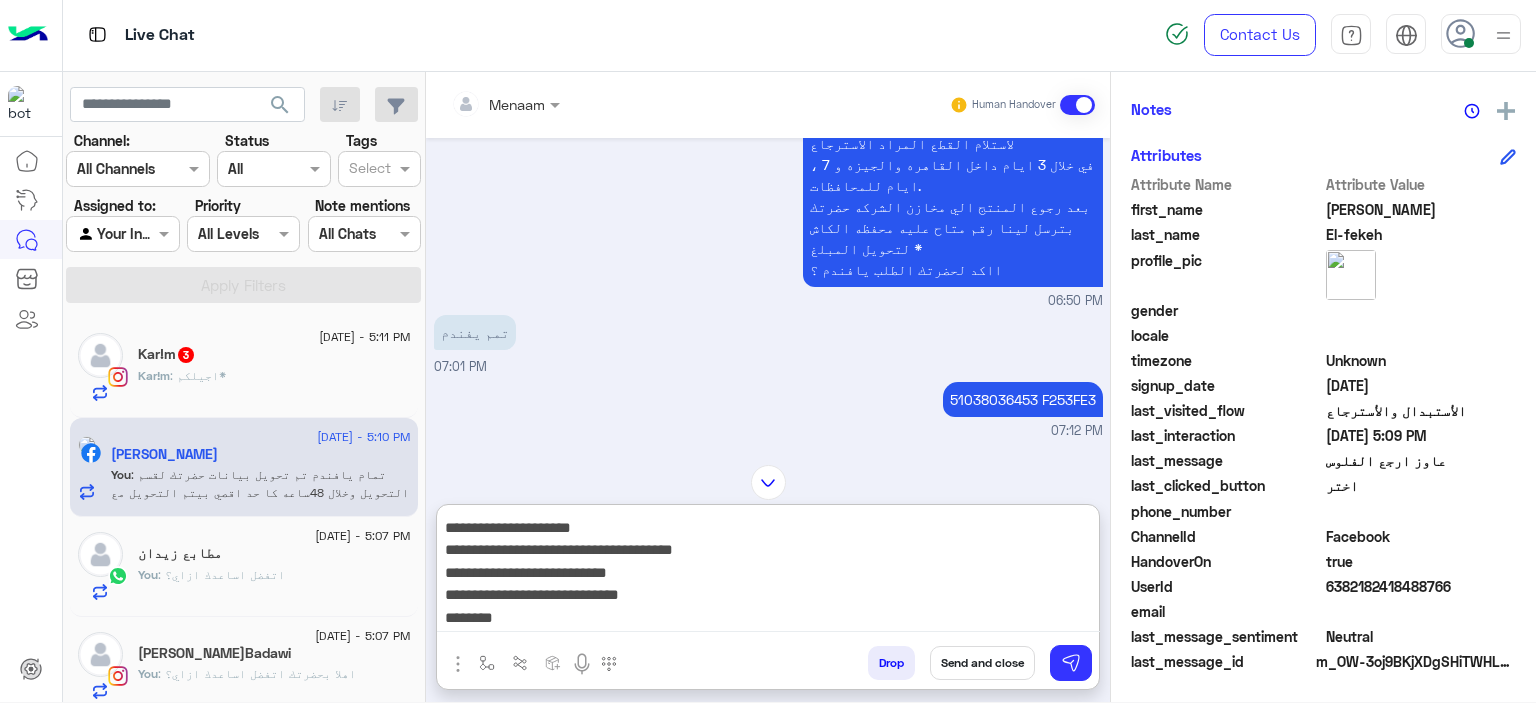 click on "**********" at bounding box center (768, 572) 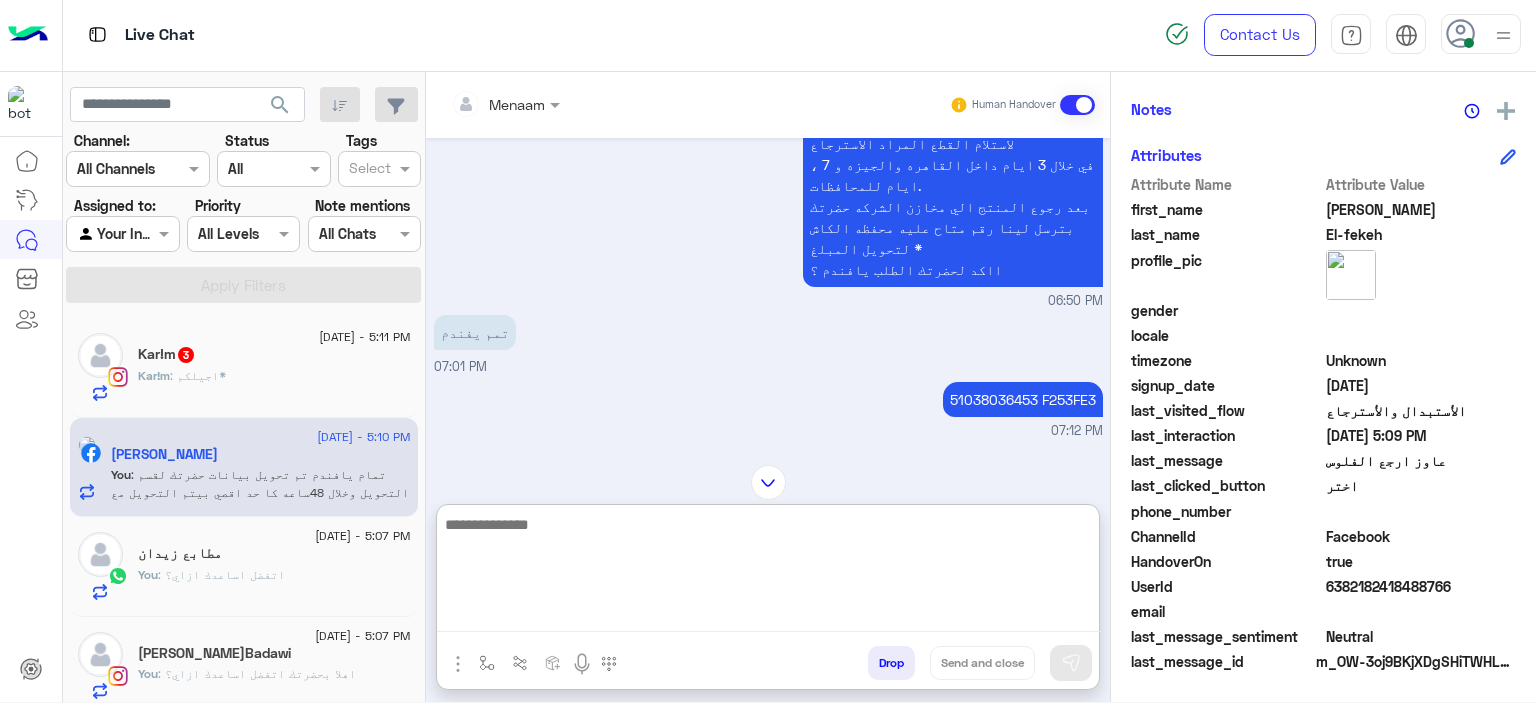scroll, scrollTop: 0, scrollLeft: 0, axis: both 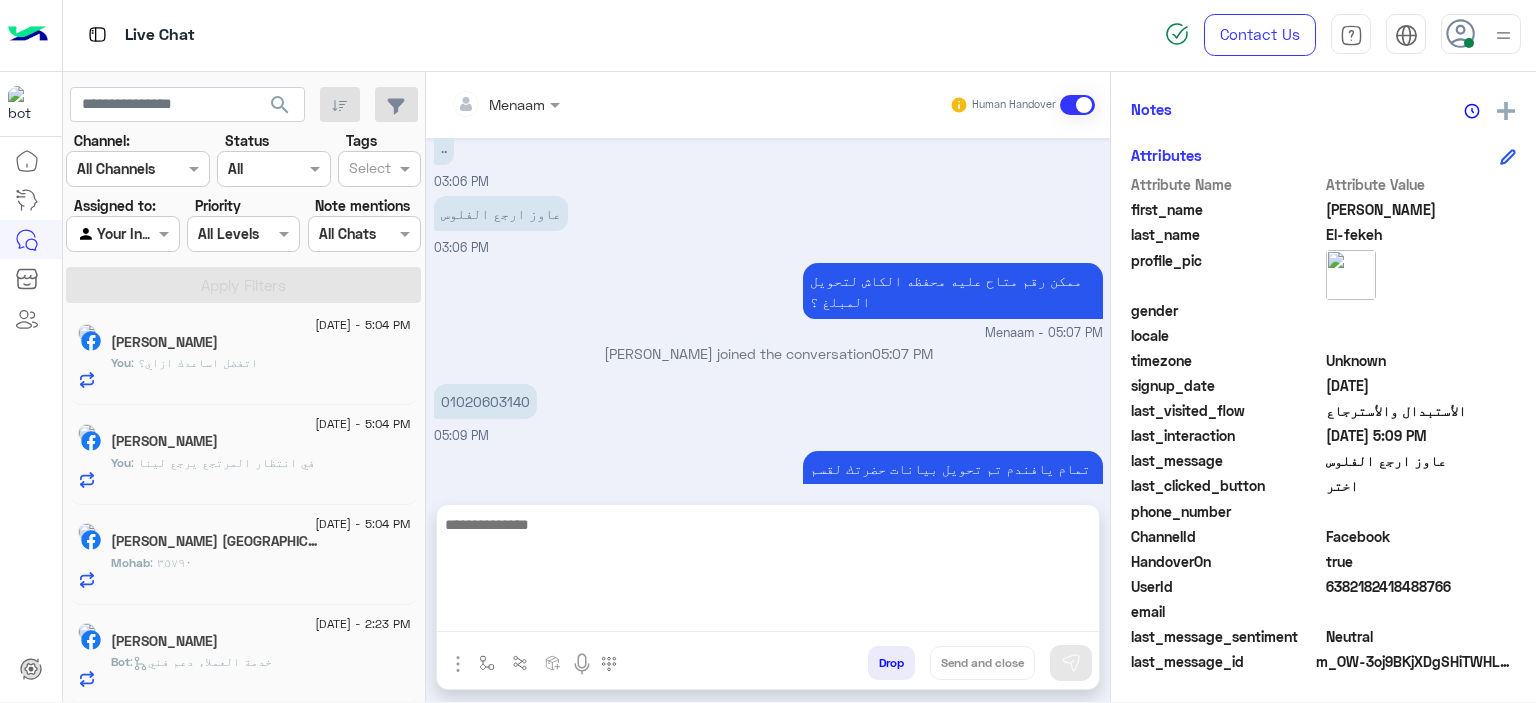 click on "Drop" at bounding box center [891, 663] 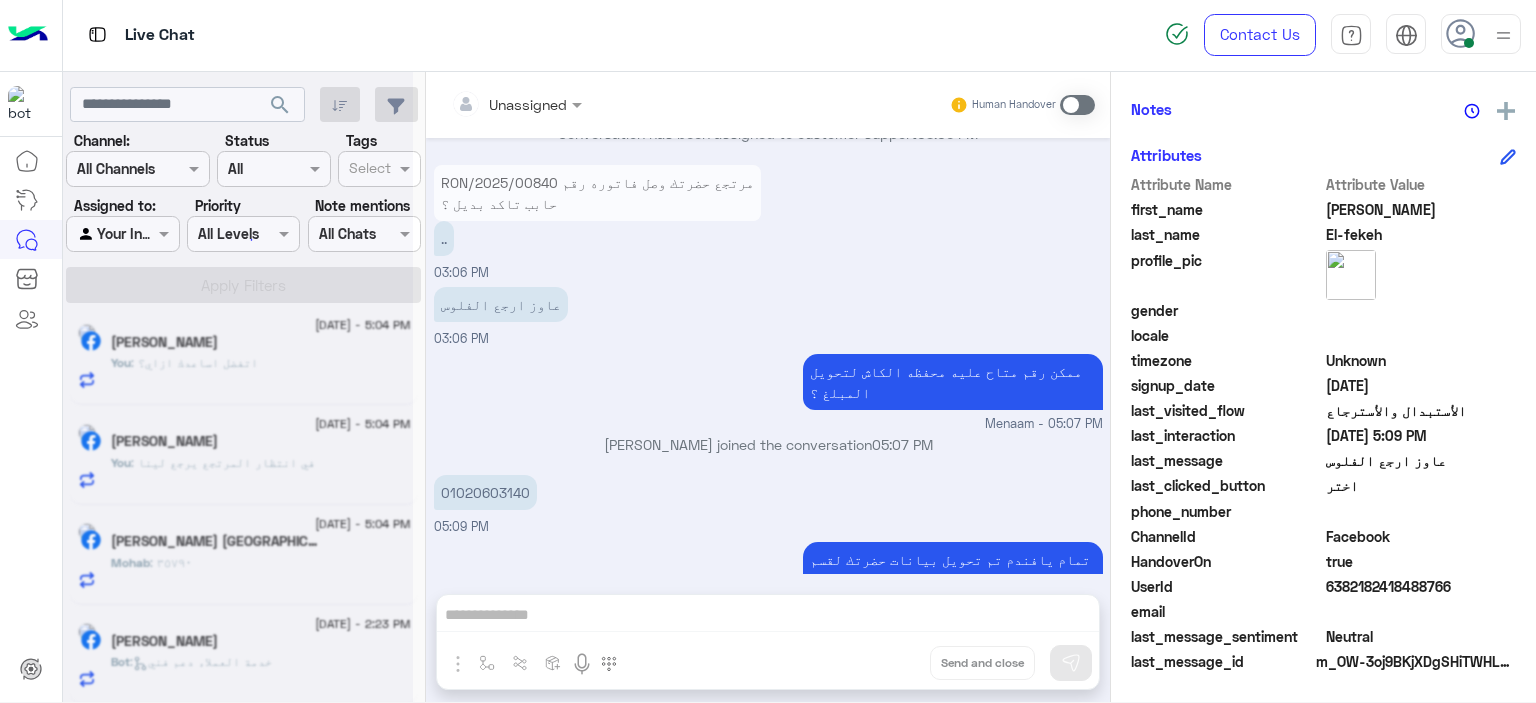 scroll, scrollTop: 1828, scrollLeft: 0, axis: vertical 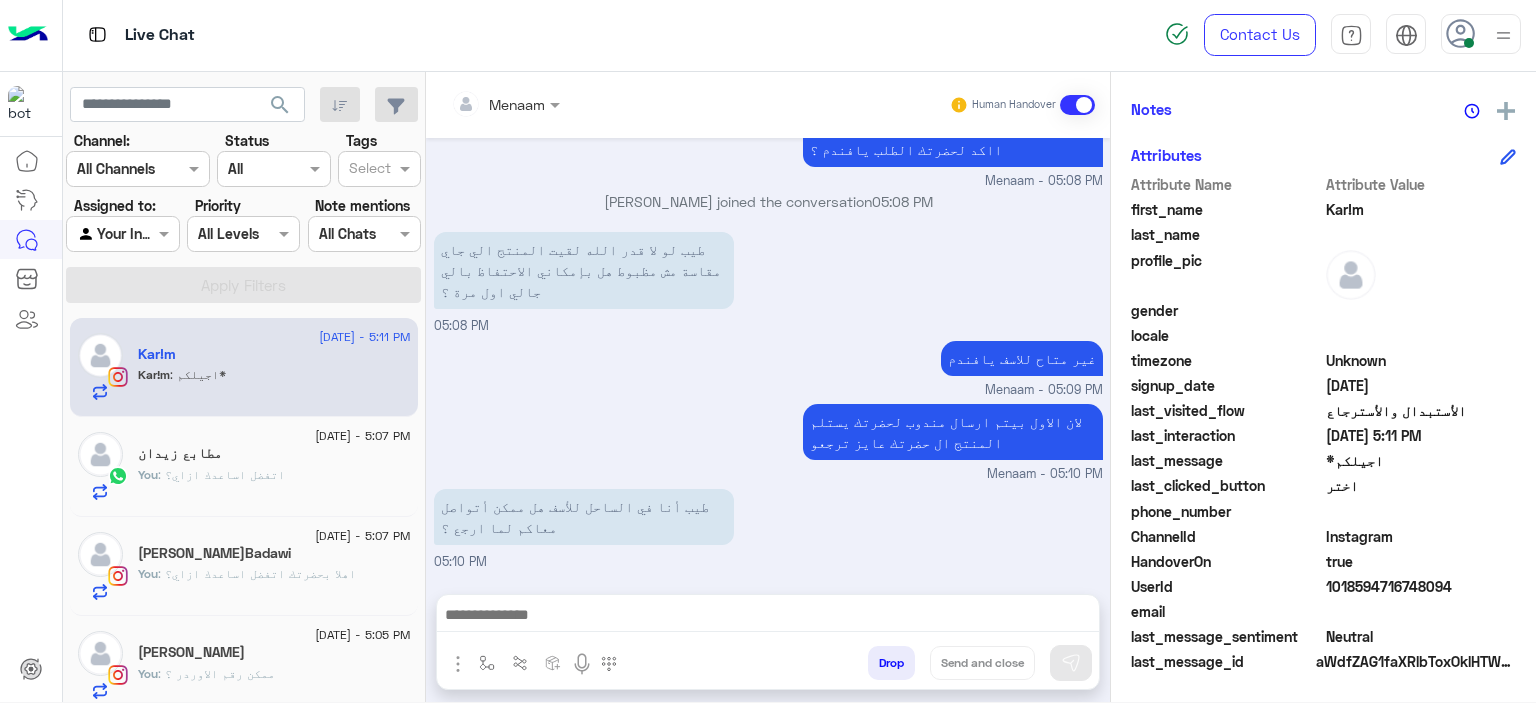click at bounding box center [768, 617] 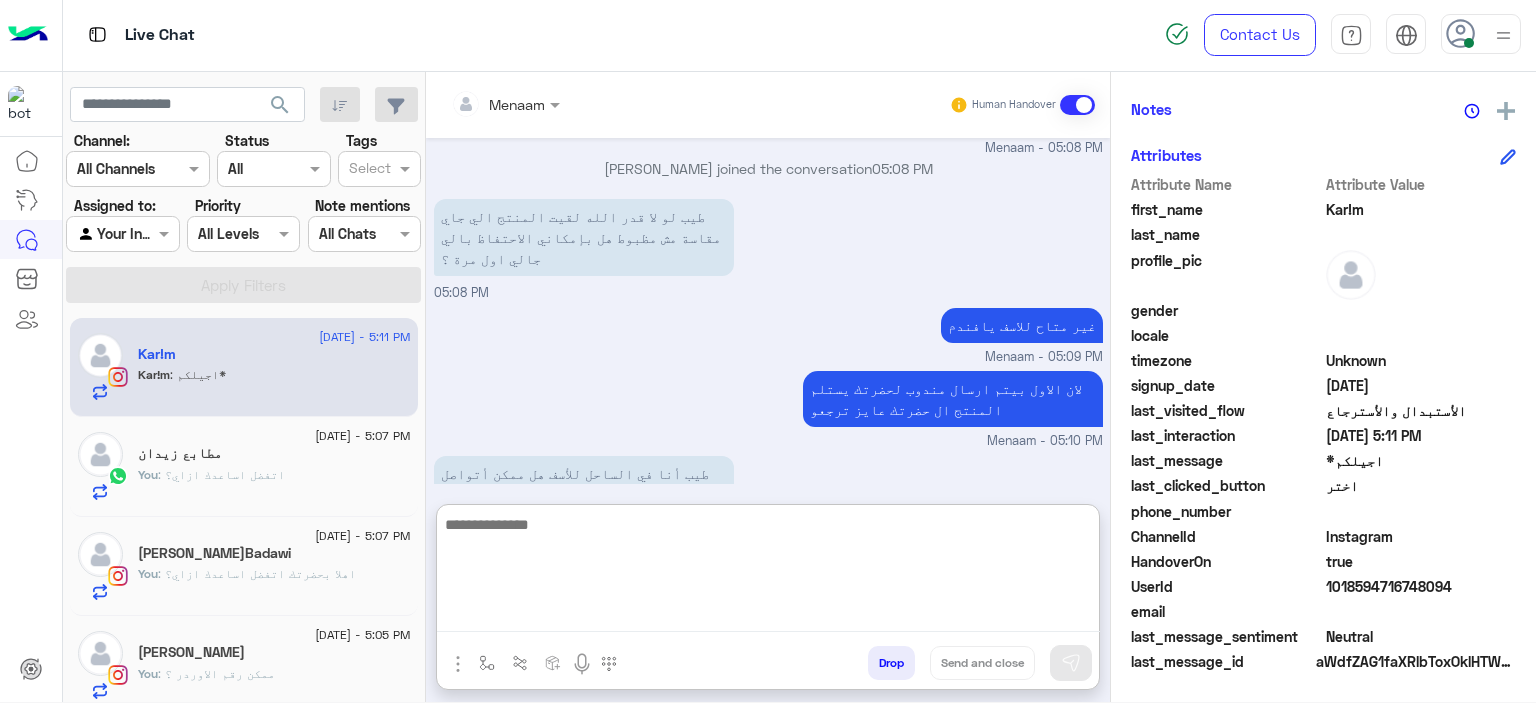 scroll, scrollTop: 2413, scrollLeft: 0, axis: vertical 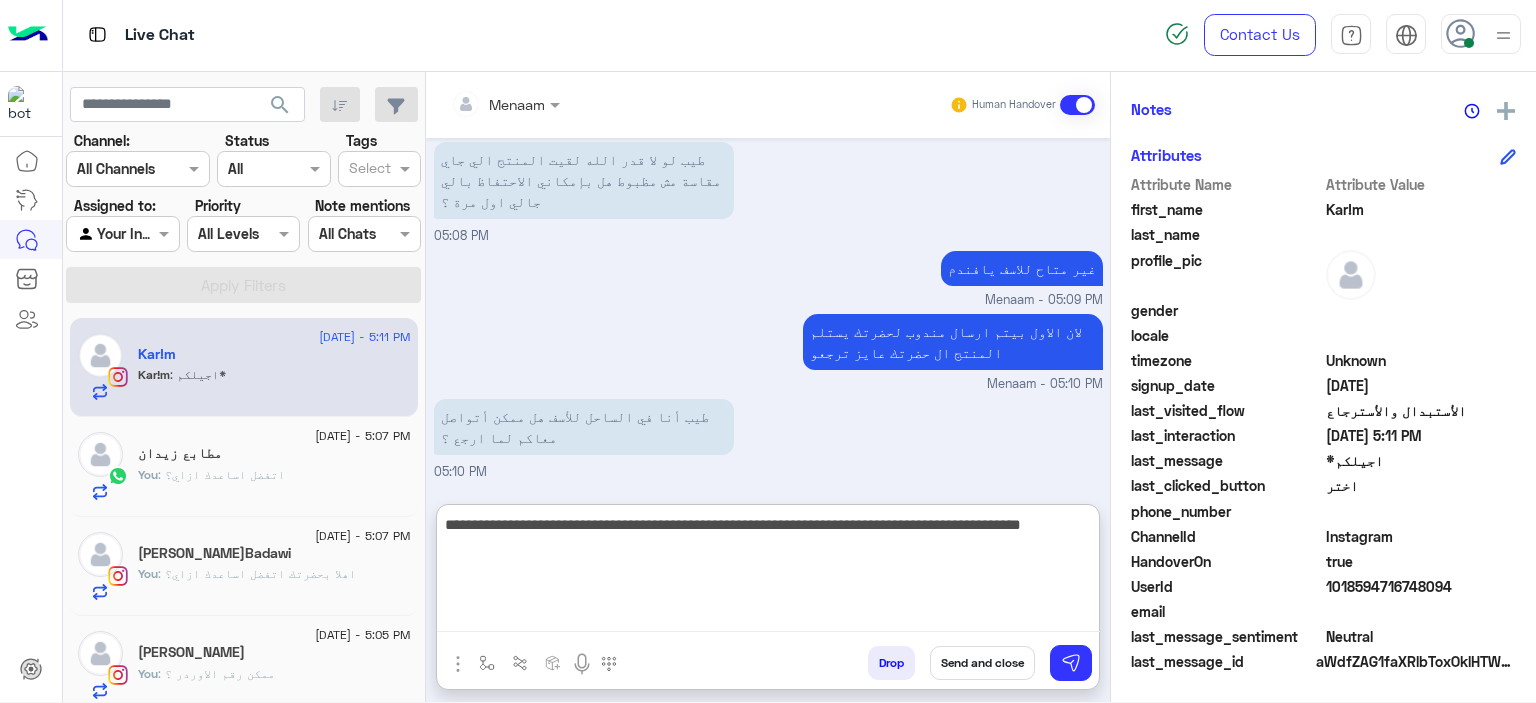 type on "**********" 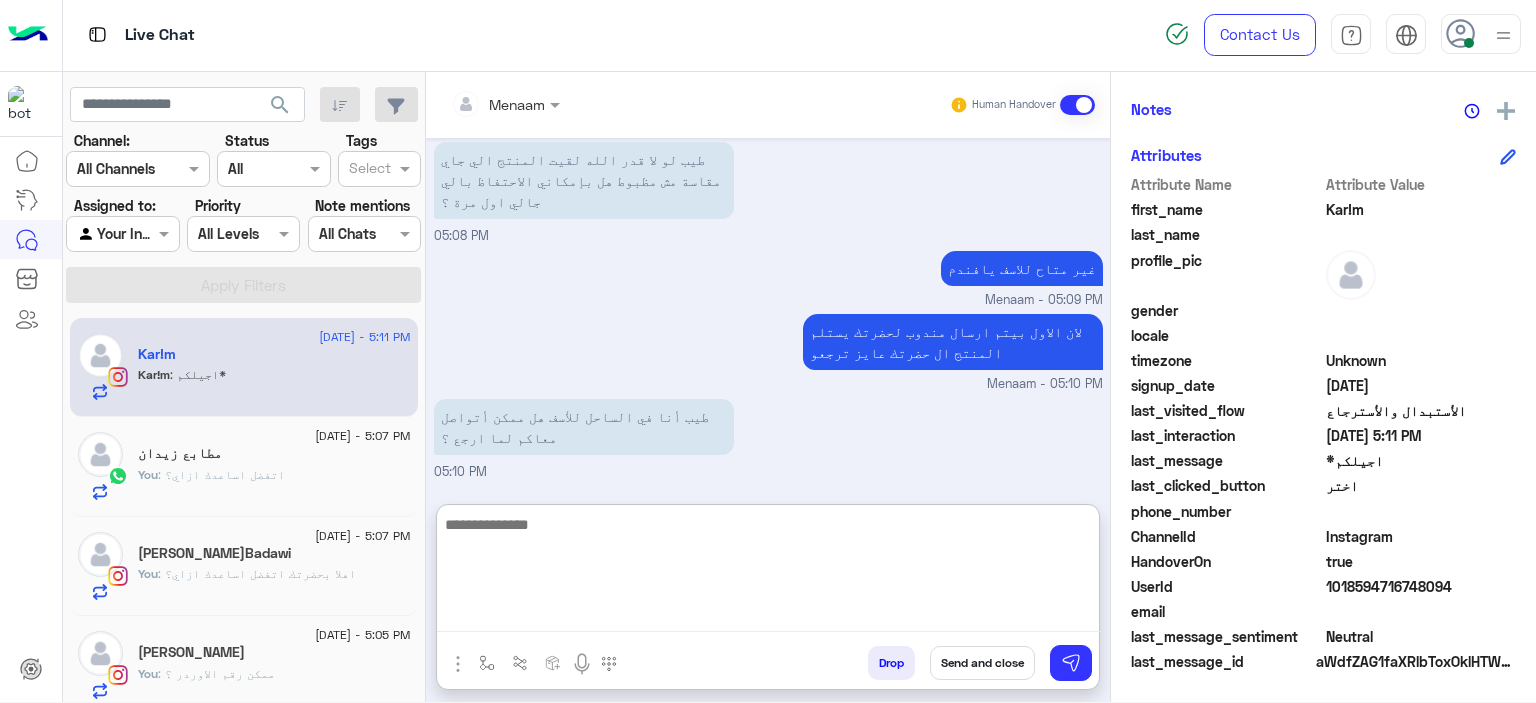 scroll, scrollTop: 2519, scrollLeft: 0, axis: vertical 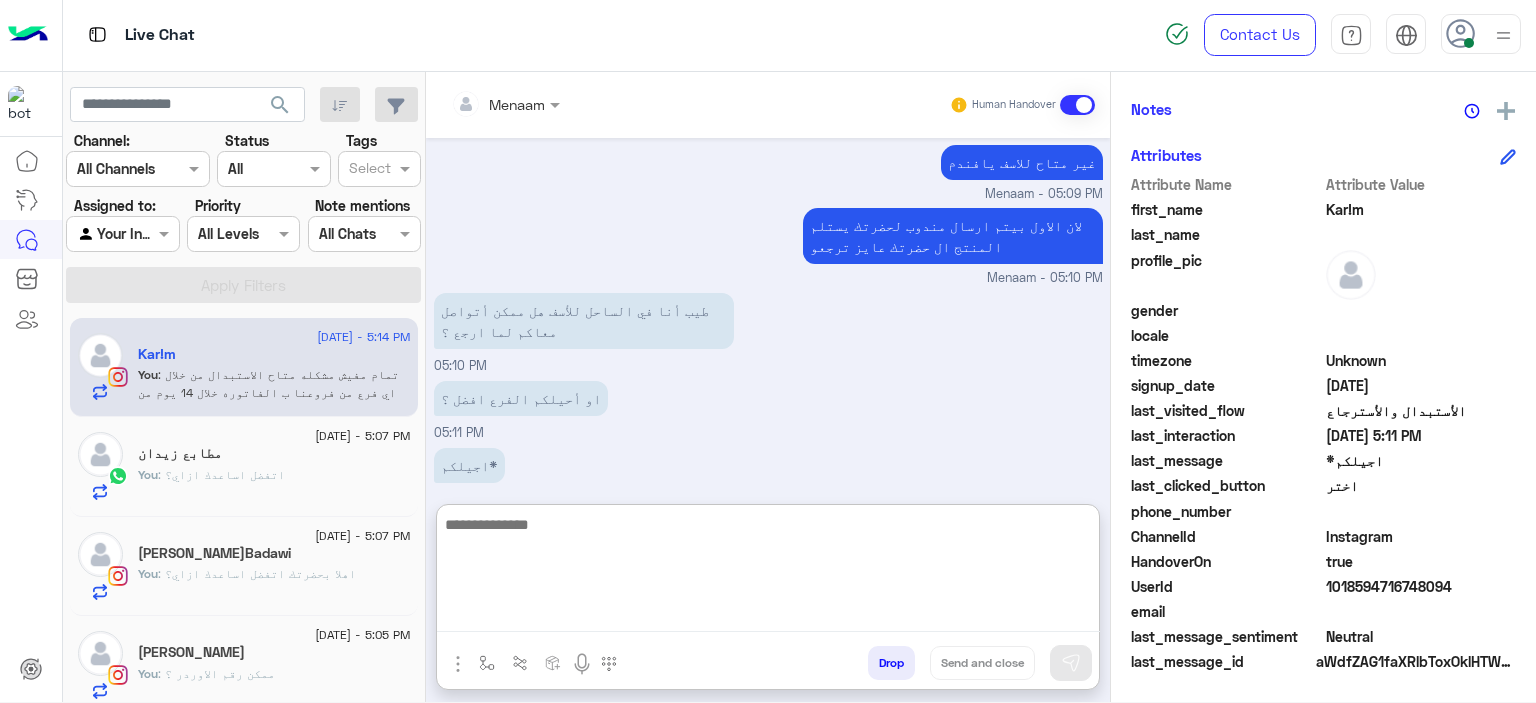 click on "You  : اتفضل اساعدك ازاي؟" 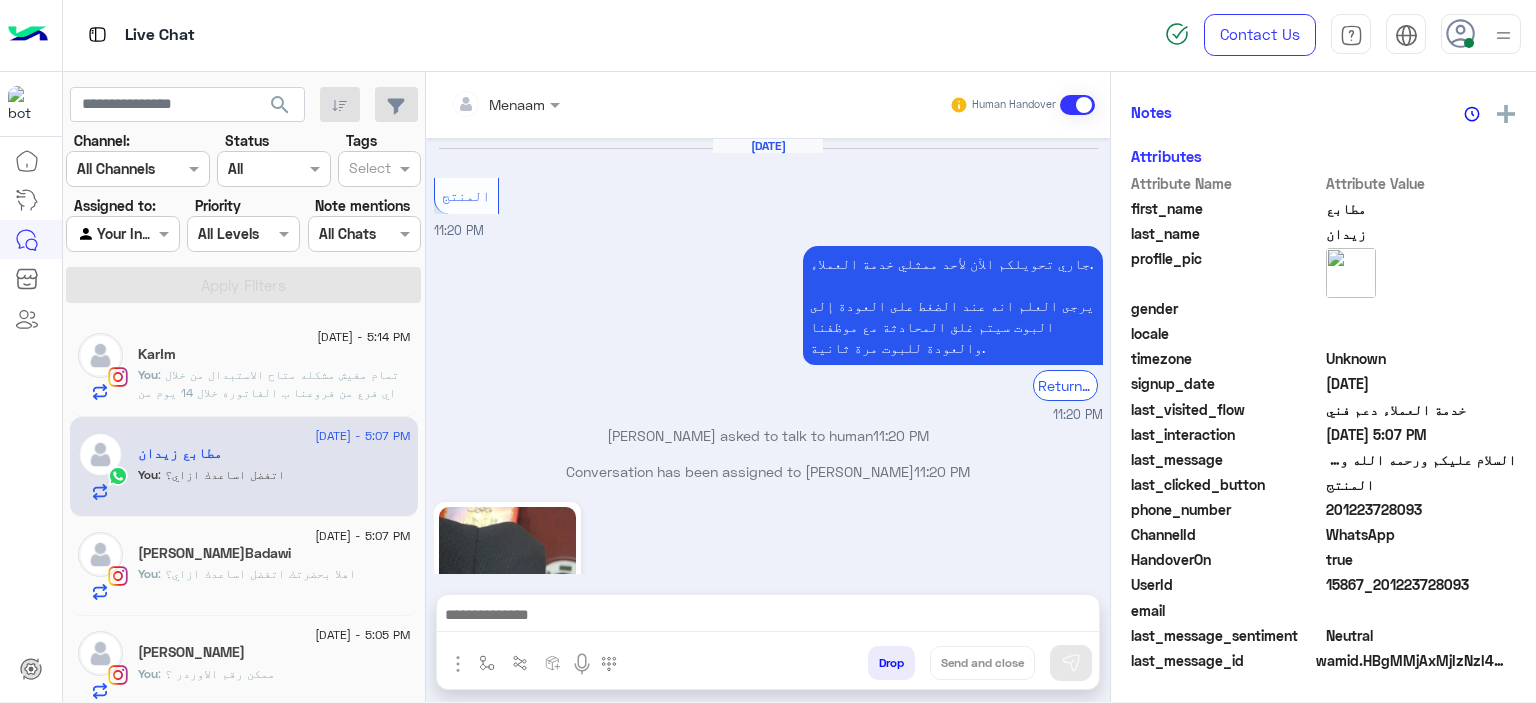scroll, scrollTop: 452, scrollLeft: 0, axis: vertical 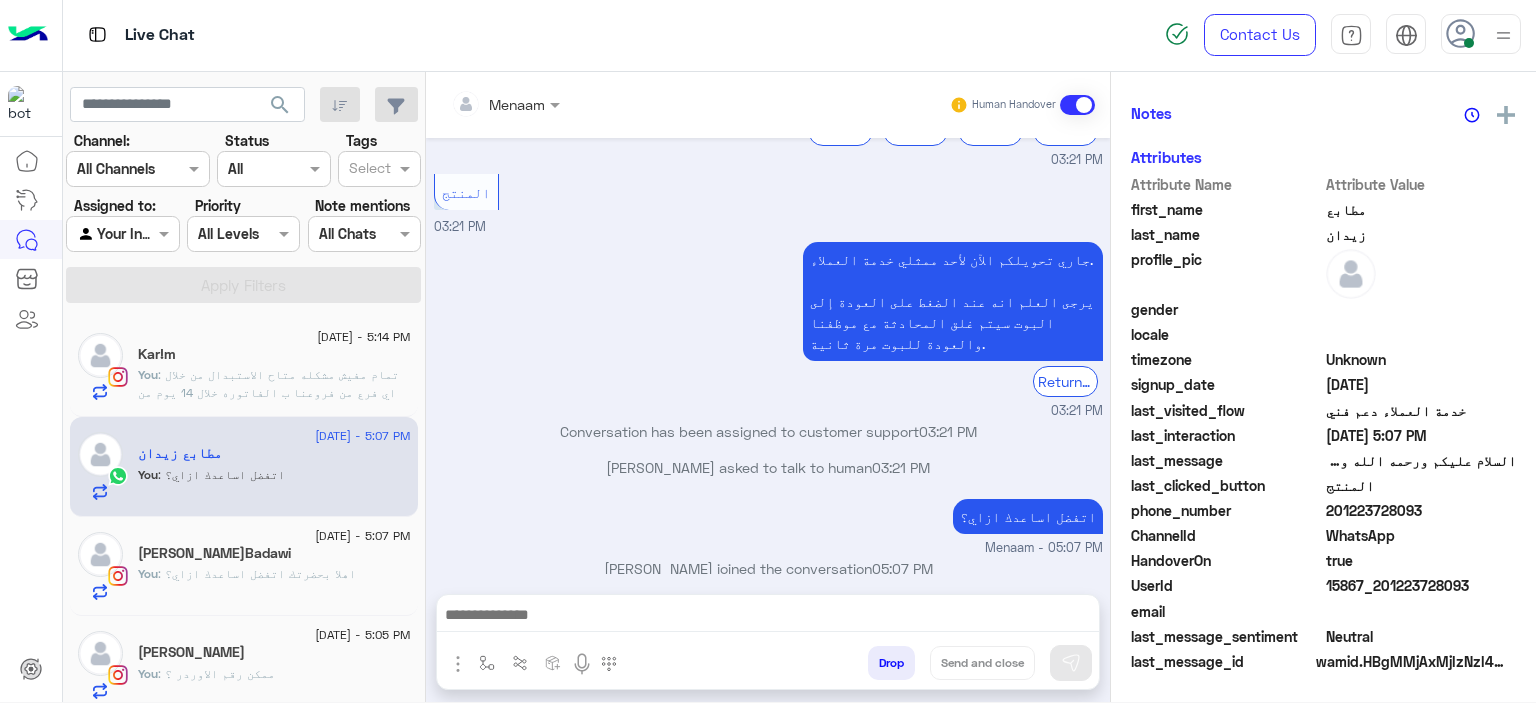 click on ": اهلا بحضرتك اتفضل اساعدك ازاي؟" 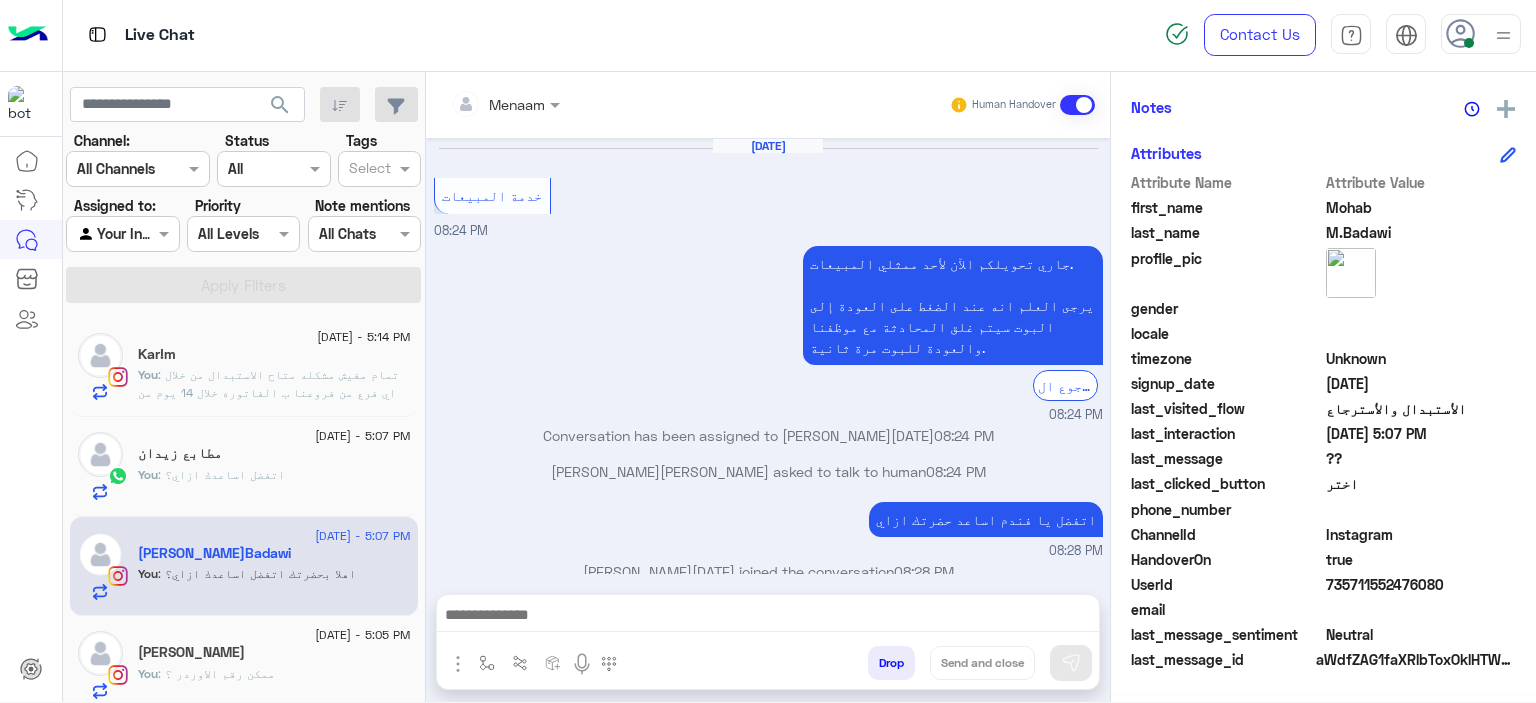 scroll, scrollTop: 456, scrollLeft: 0, axis: vertical 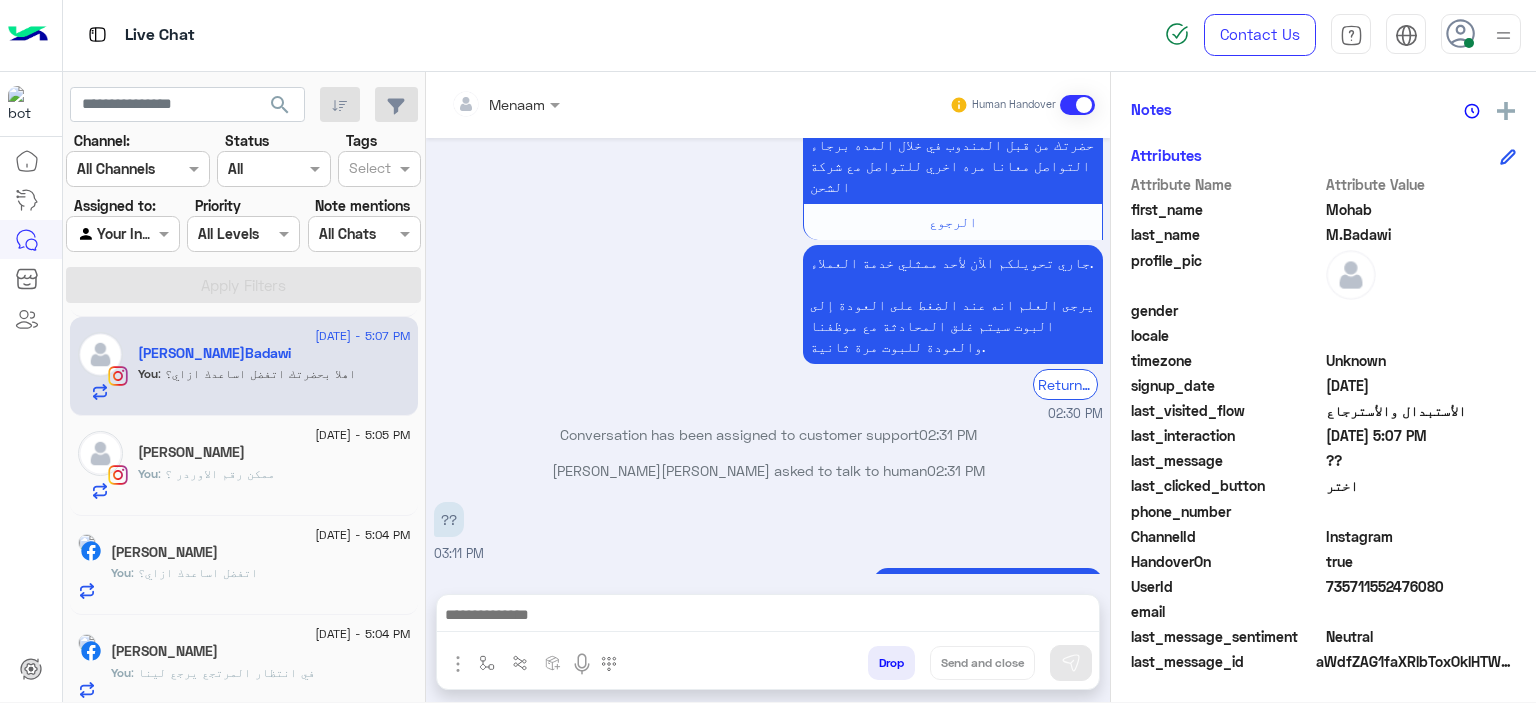 click on "Ali Ashraf Salah" 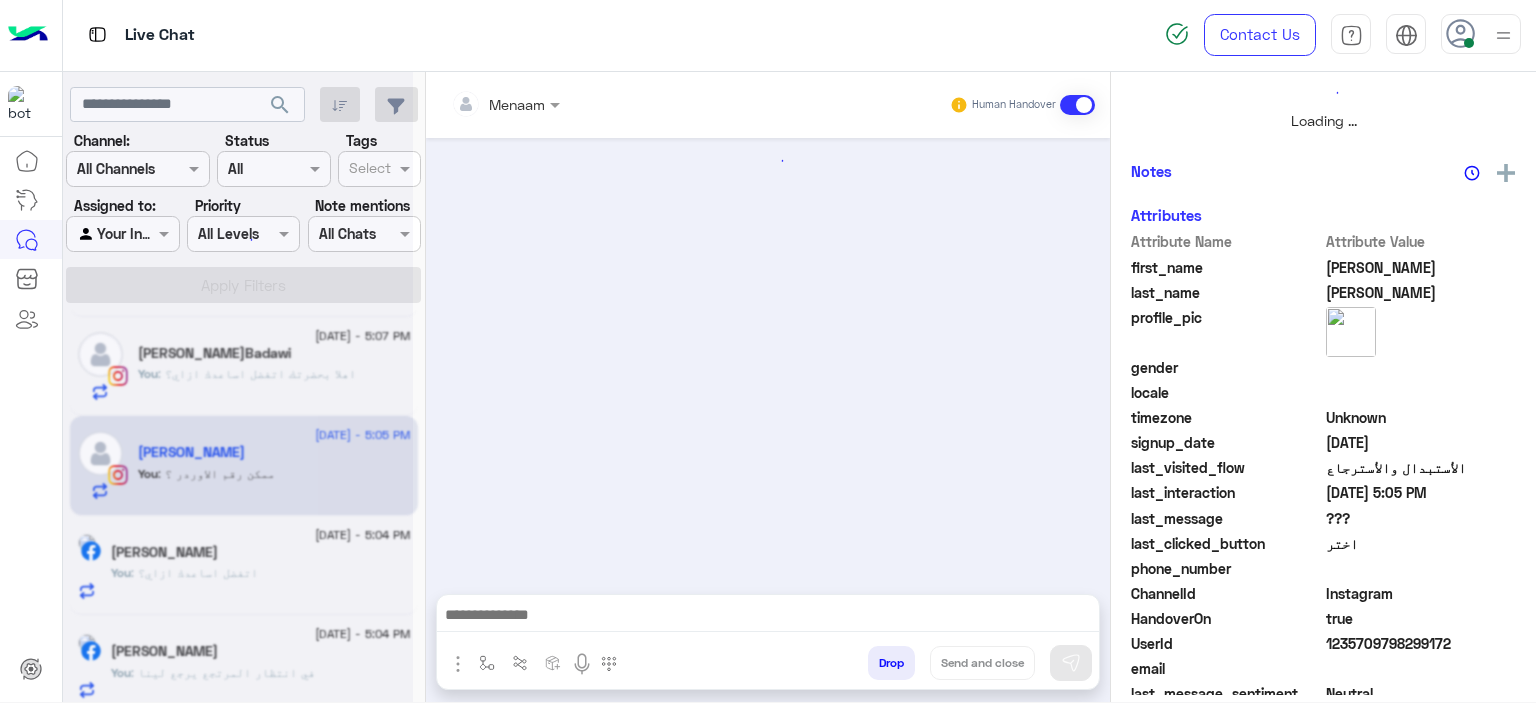 scroll, scrollTop: 514, scrollLeft: 0, axis: vertical 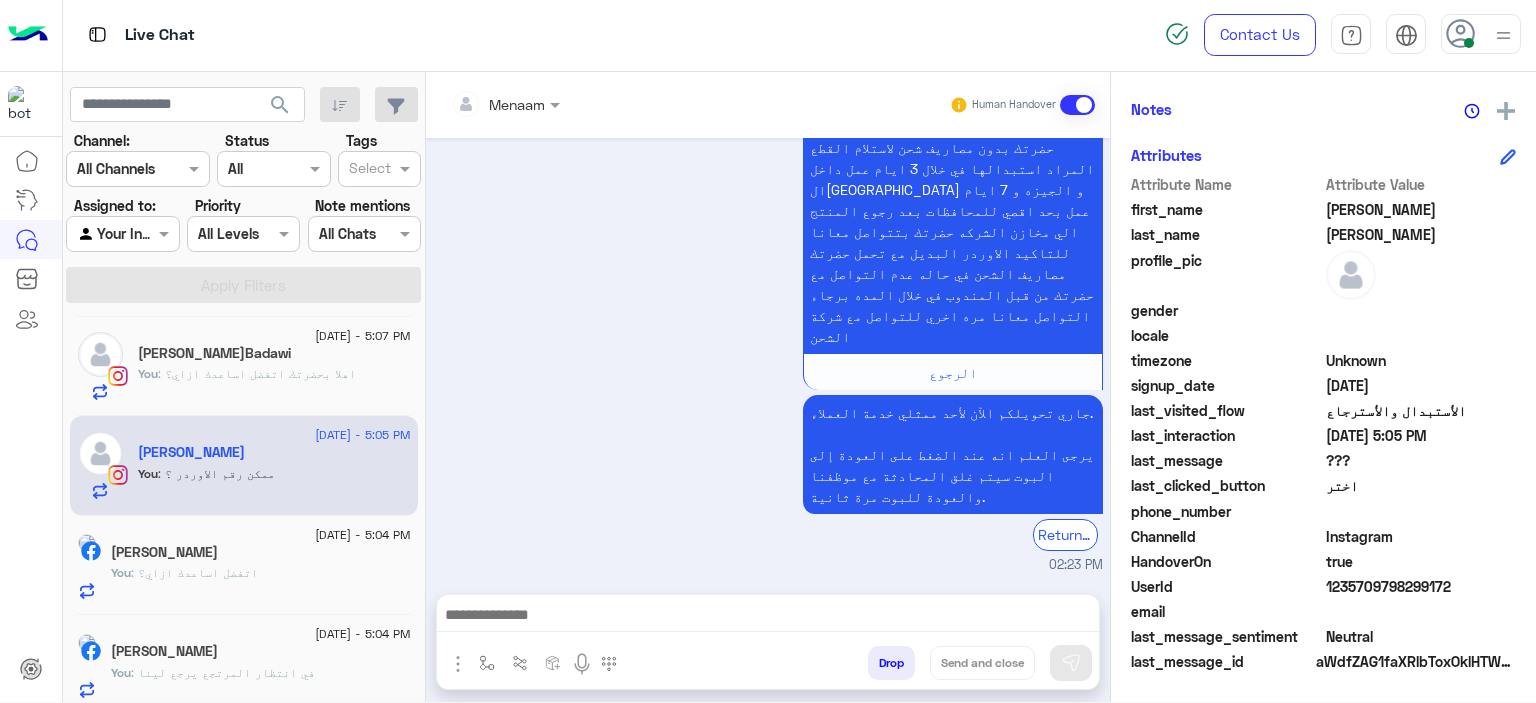 click on ": اتفضل اساعدك ازاي؟" 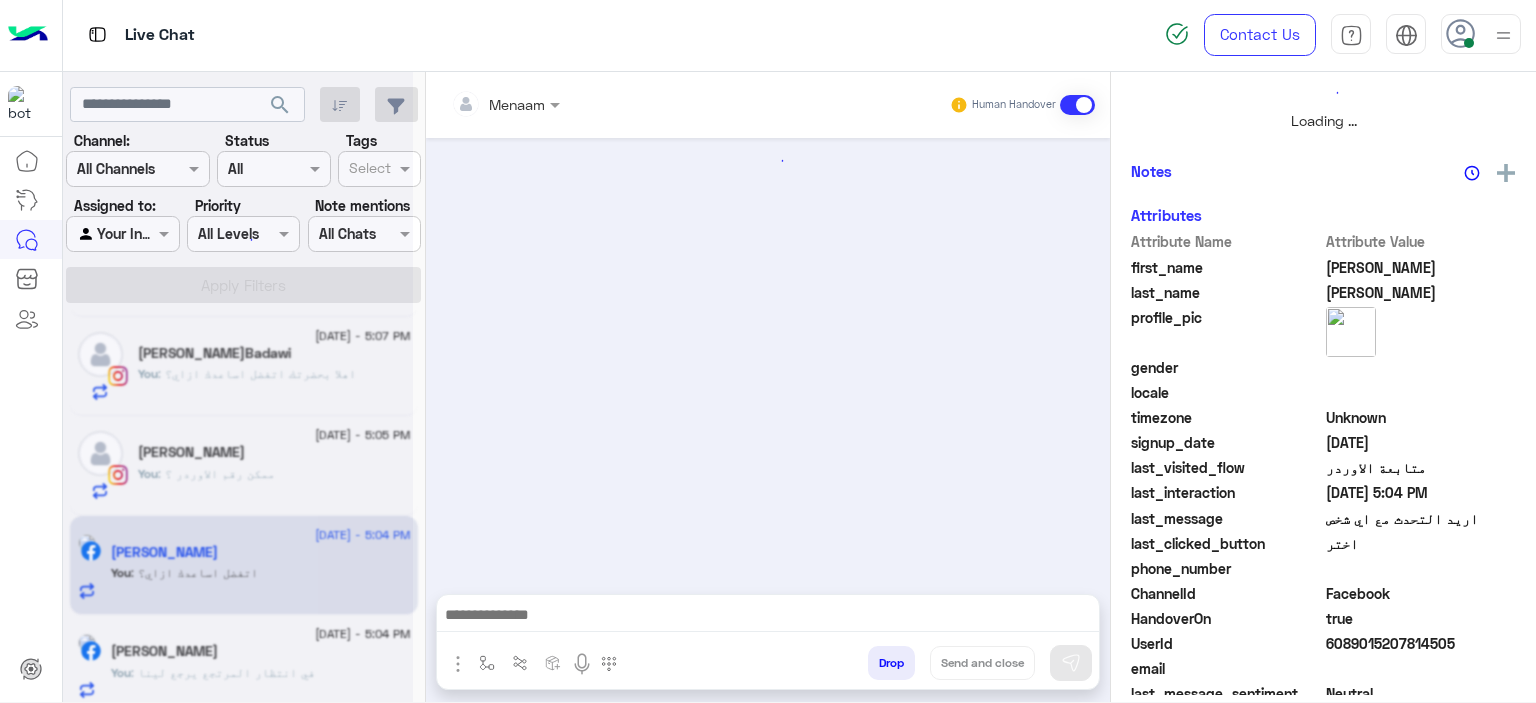 scroll, scrollTop: 514, scrollLeft: 0, axis: vertical 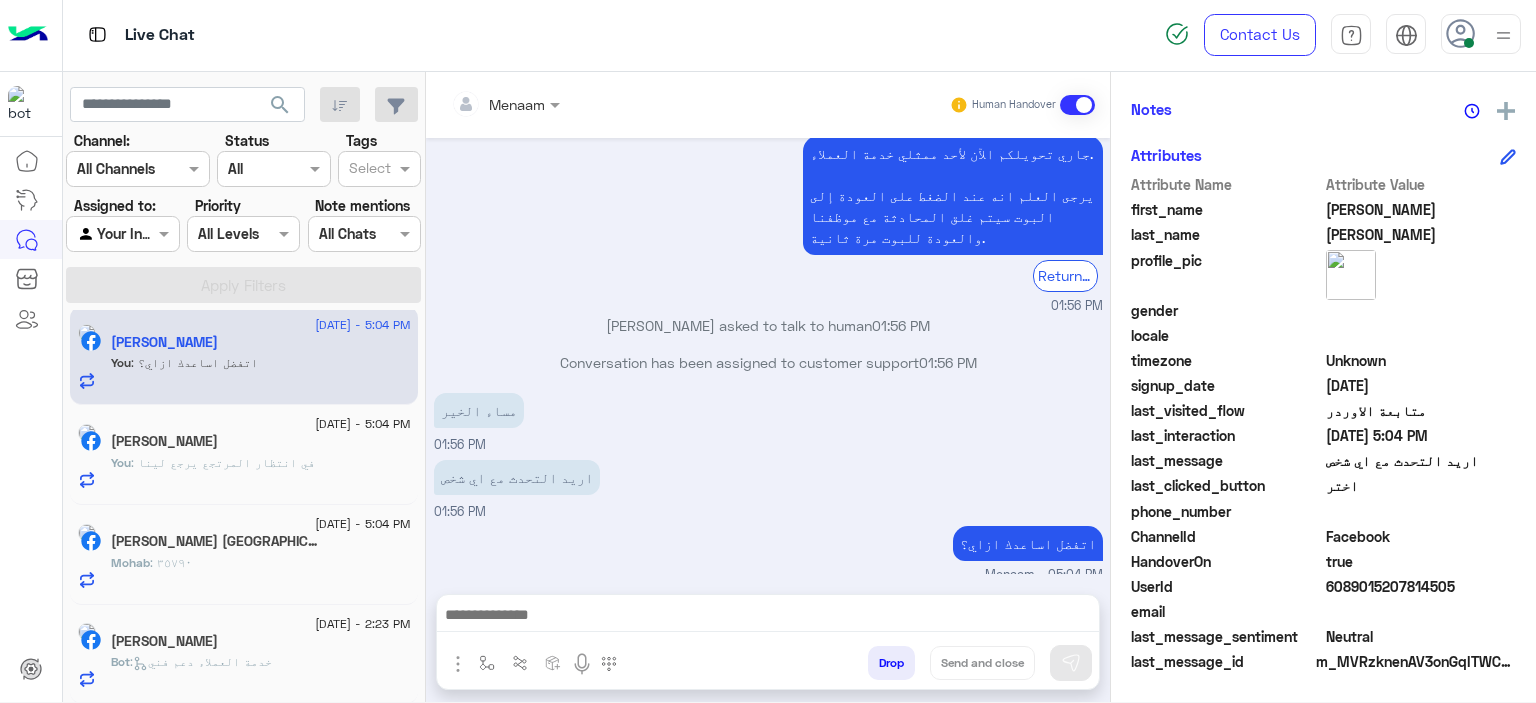 click on "Mo Alslakawy" 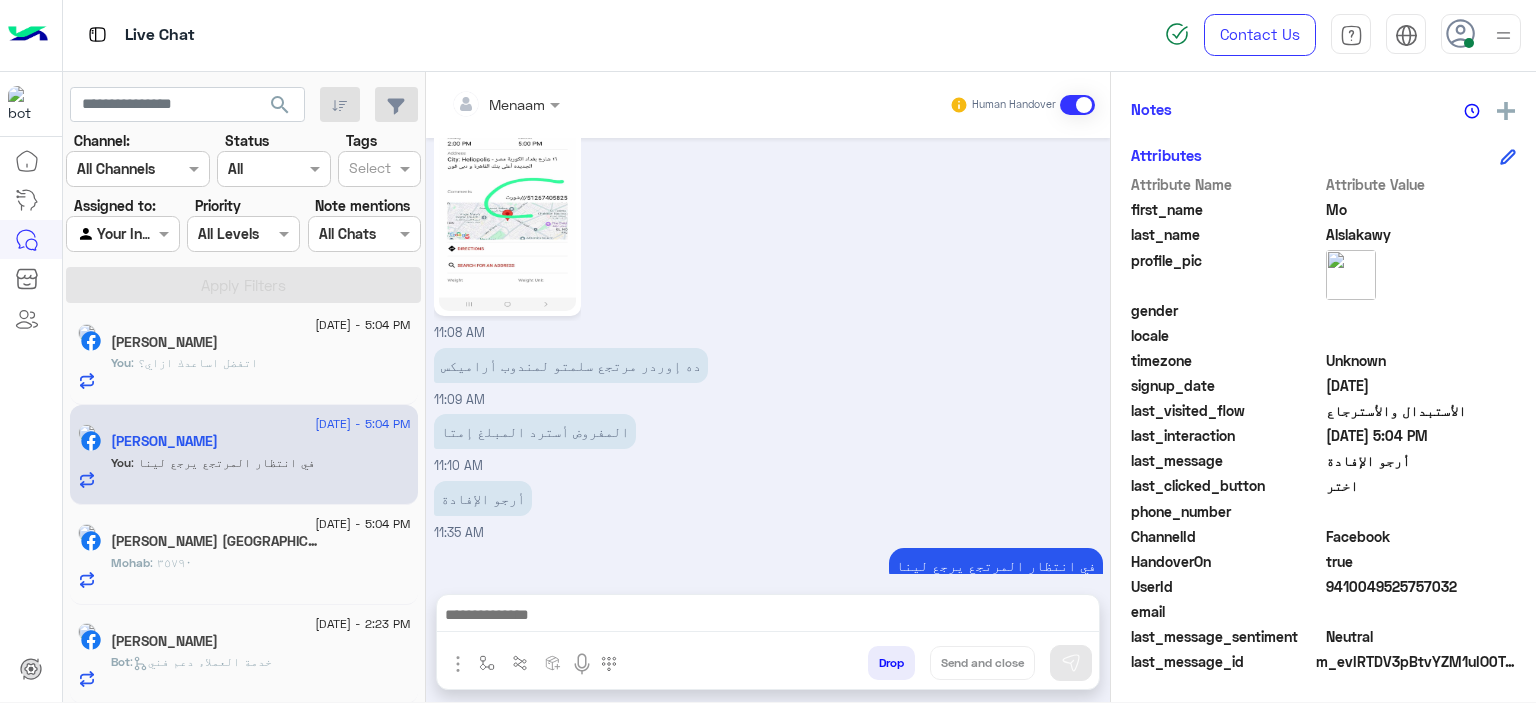click on "Mohab M. Badawi  1" 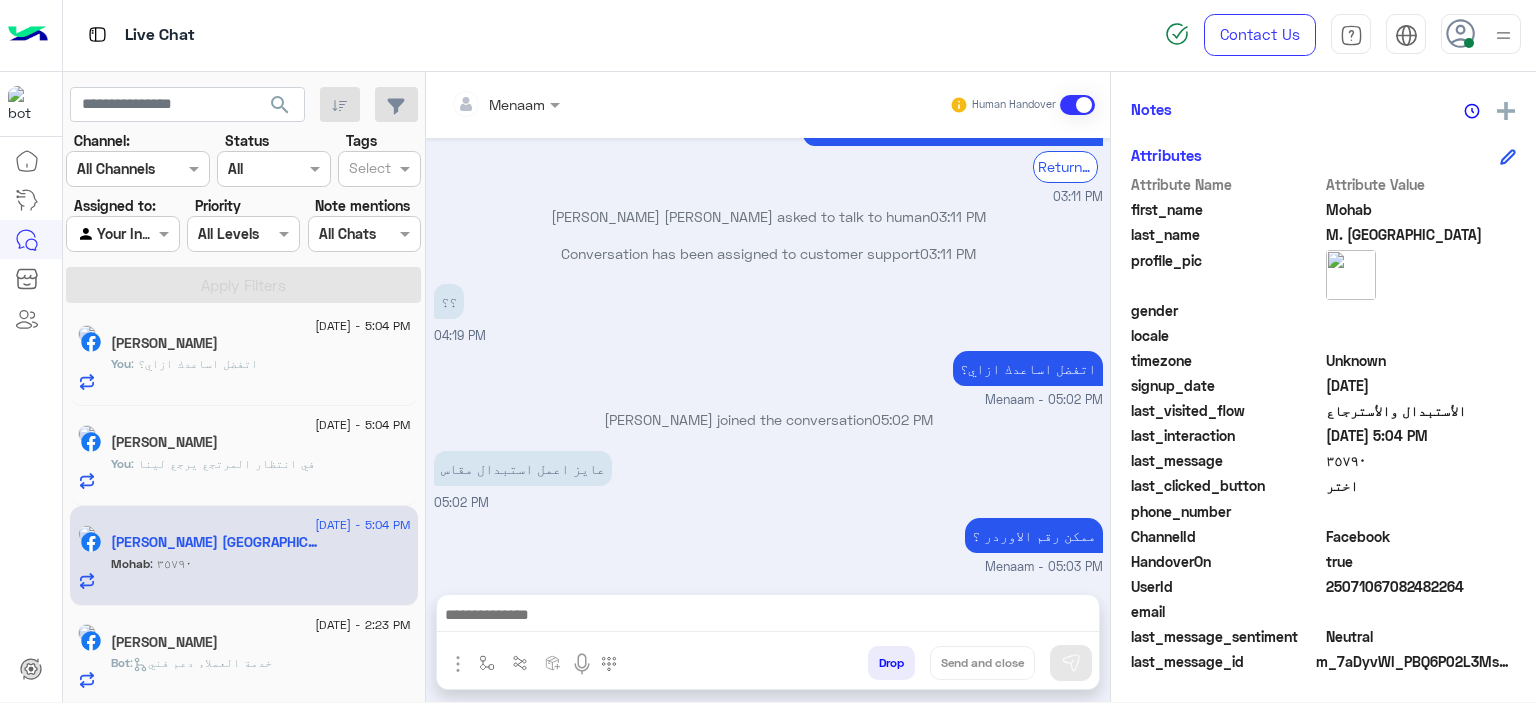 click at bounding box center [768, 617] 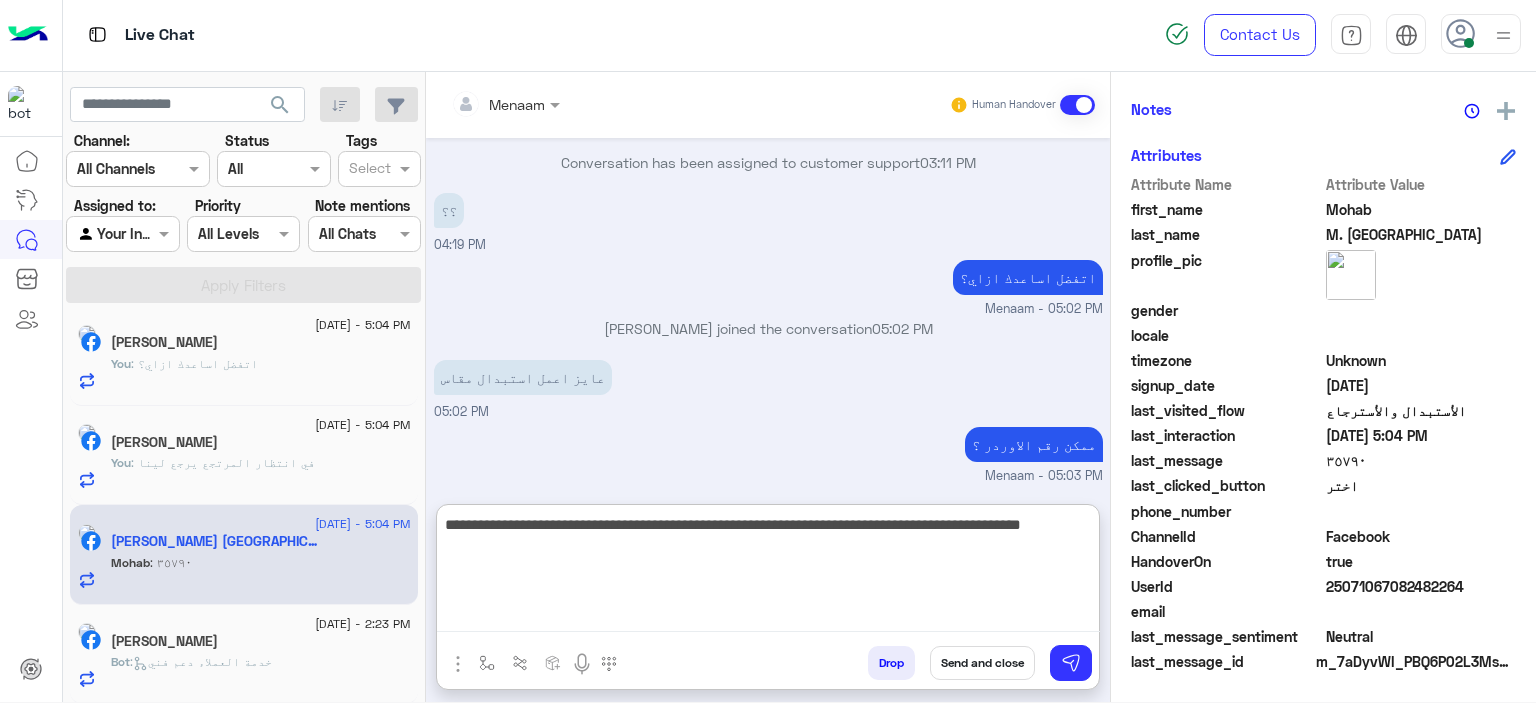 type on "**********" 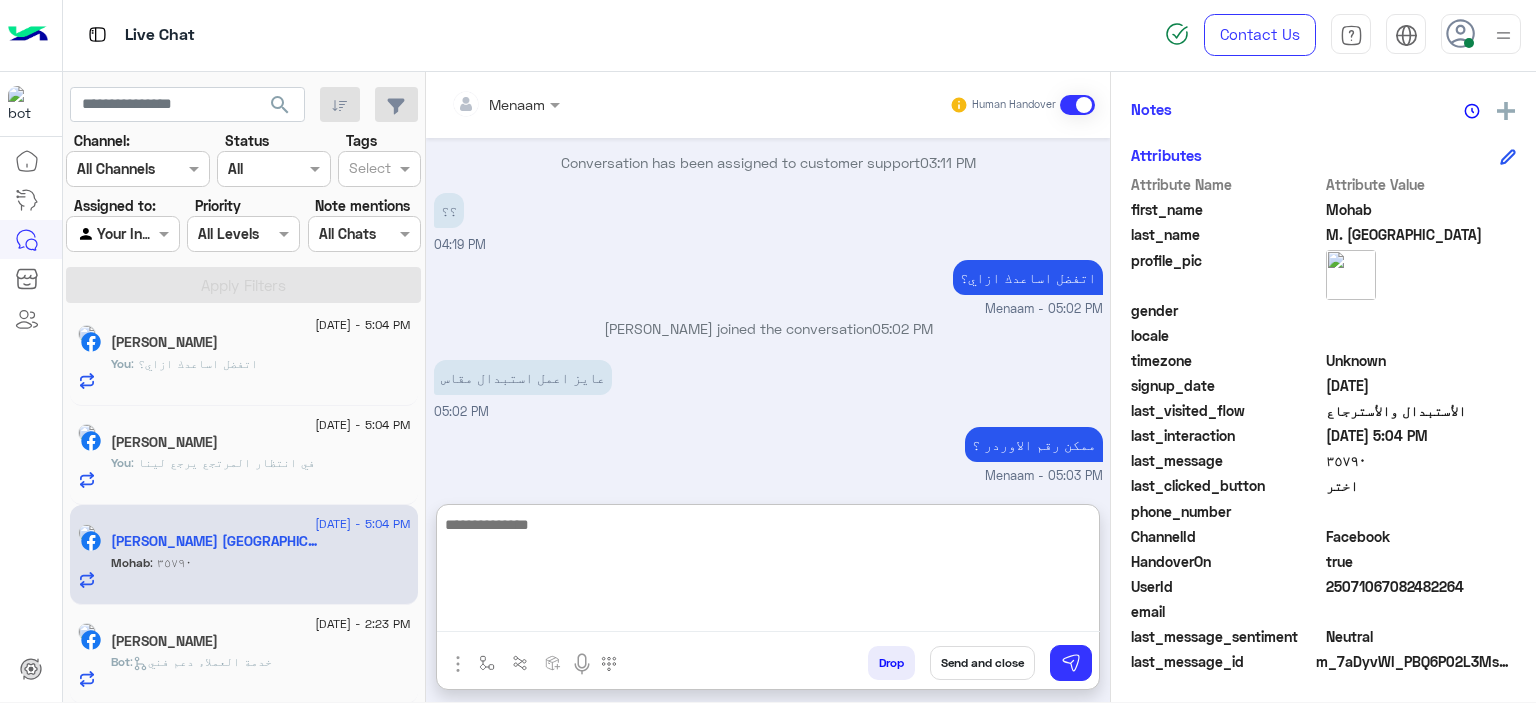 type on "*" 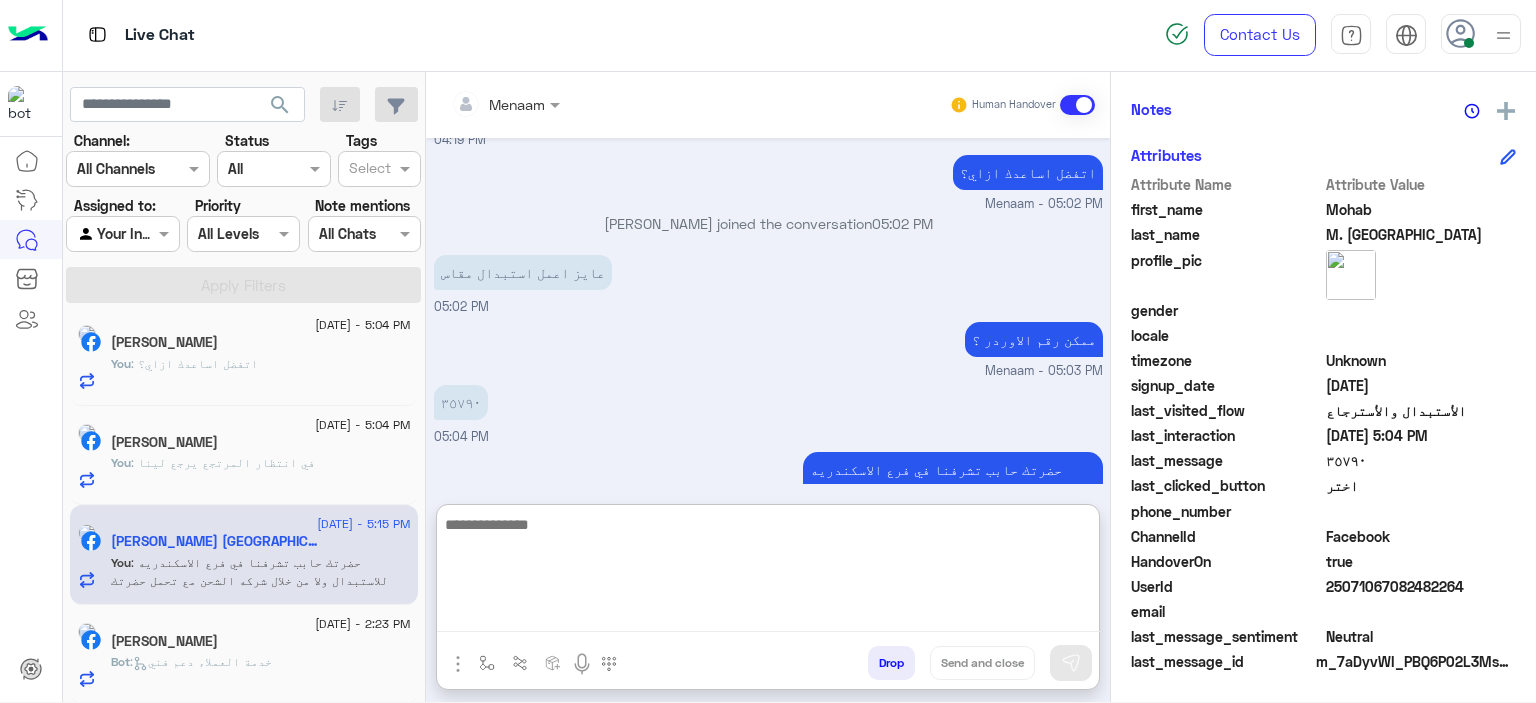 click on "Yousef Zeyada" 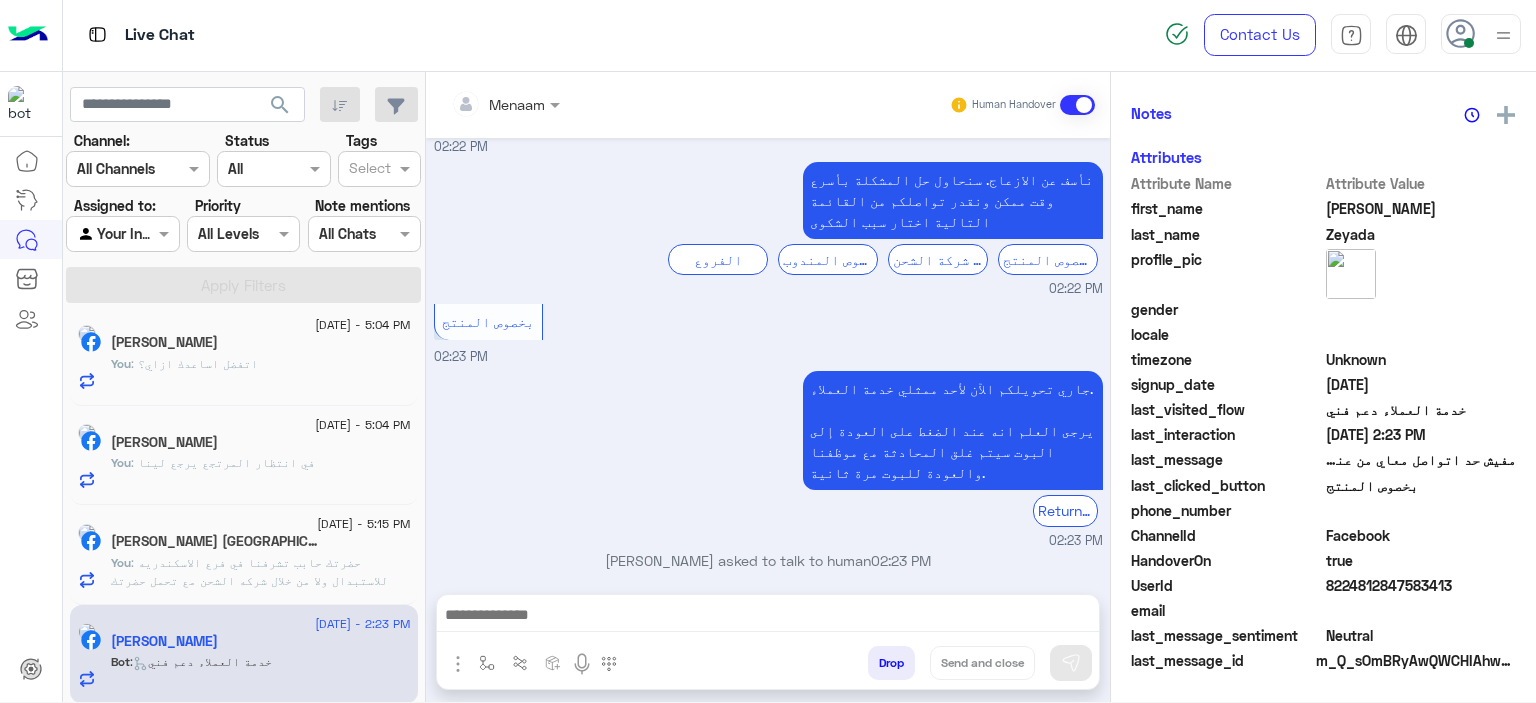 click on "You  : حضرتك حابب تشرفنا في فرع الاسكندريه للاستبدال ولا من خلال شركه الشحن مع تحمل حضرتك مصاريف شحن .؟" 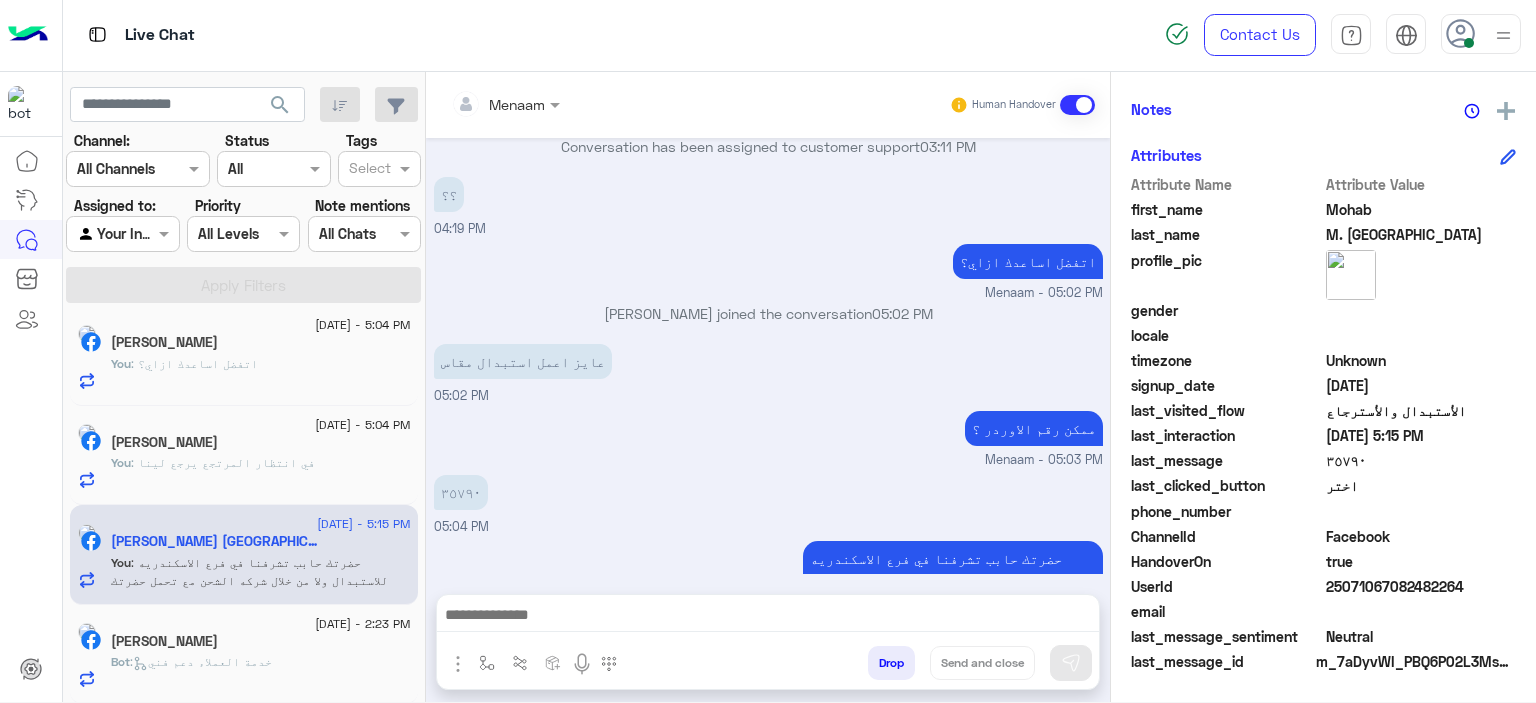 click on ": في انتظار المرتجع يرجع لينا" 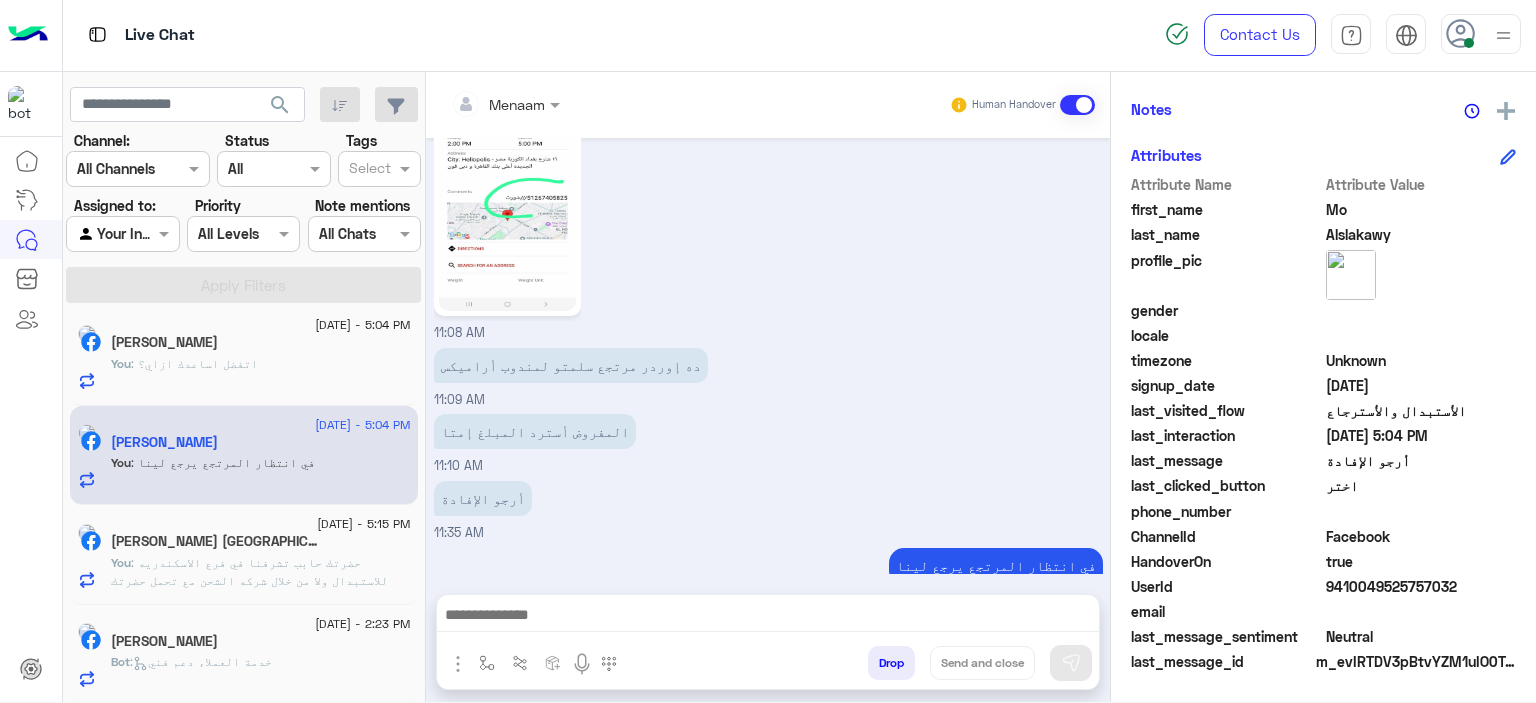 click on "5 July - 5:04 PM  احمد خالد   You  : اتفضل اساعدك ازاي؟" 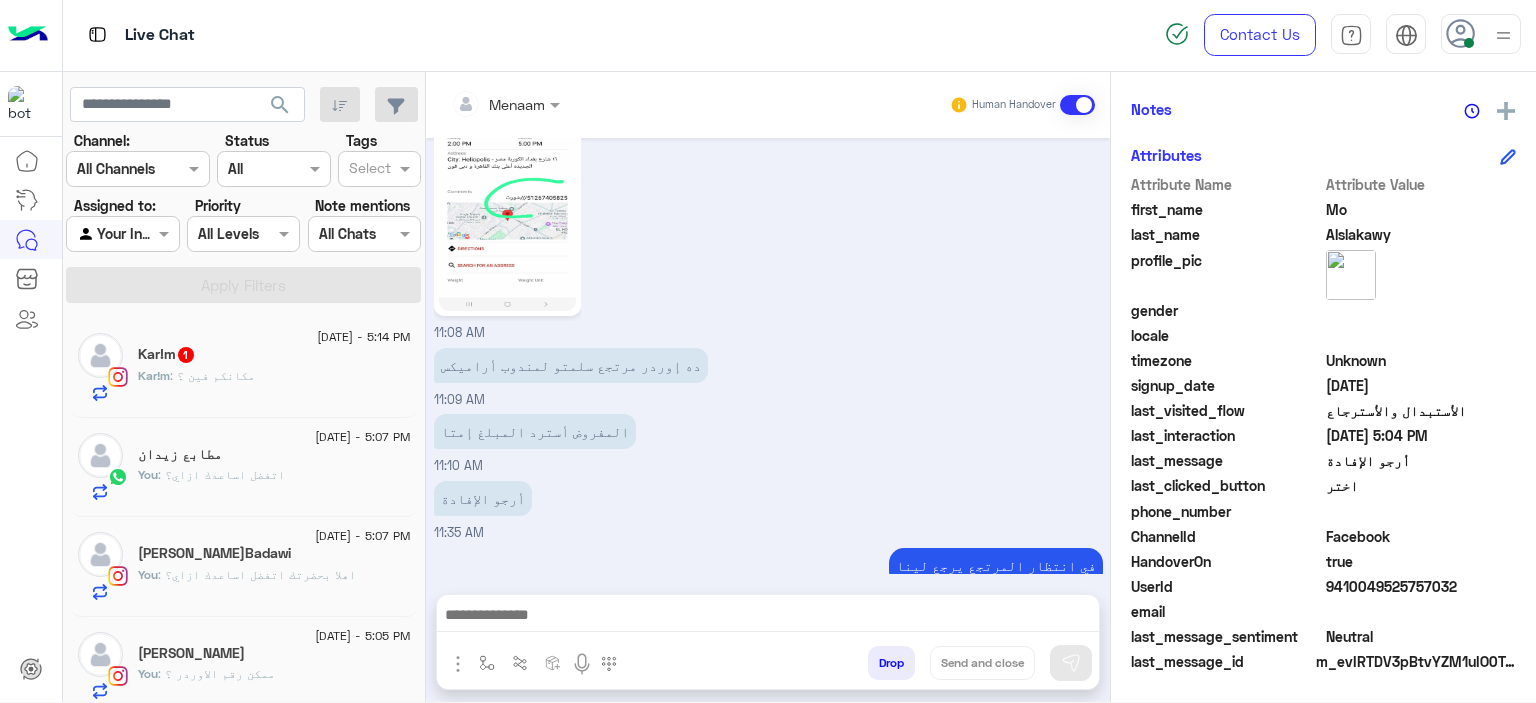 click on "Kar!m : مكانكم فين ؟" 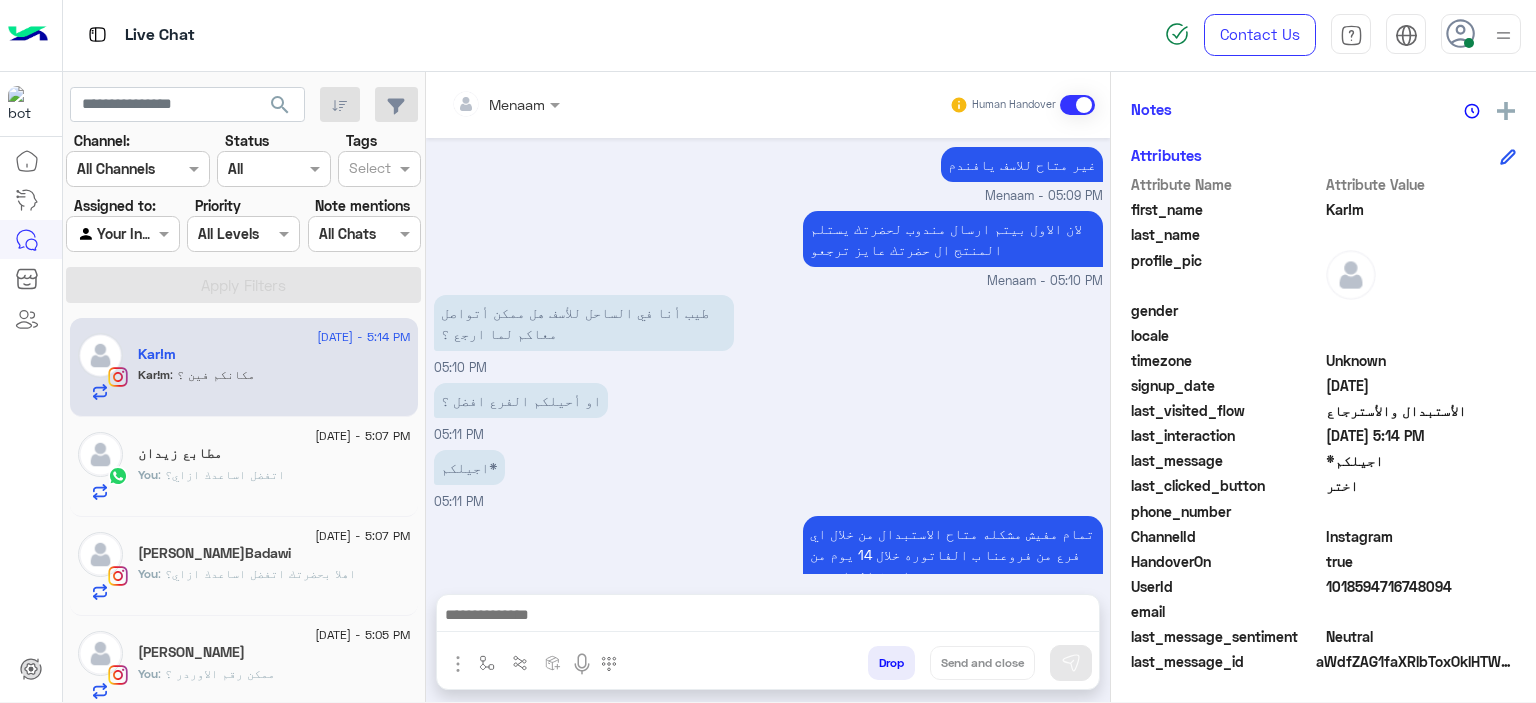 click at bounding box center [768, 617] 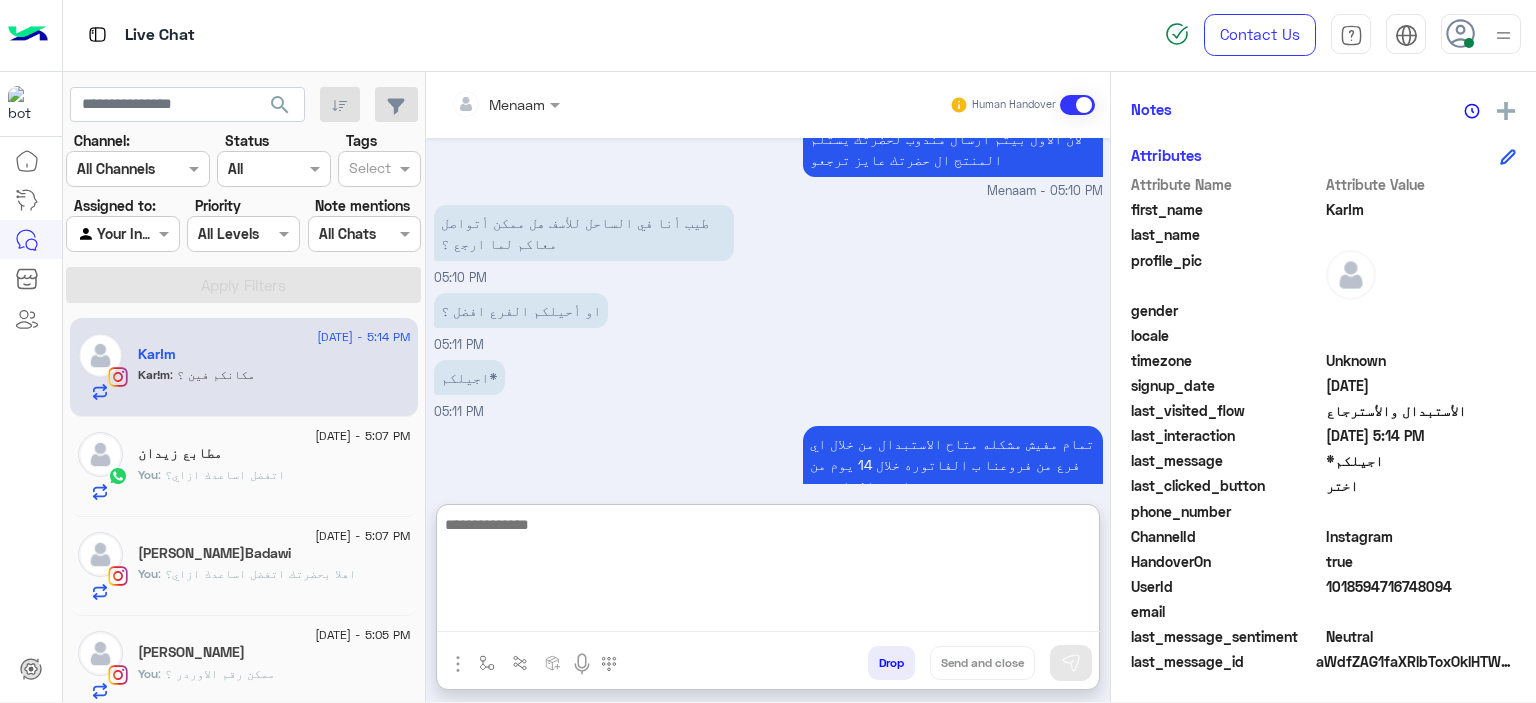click at bounding box center (458, 664) 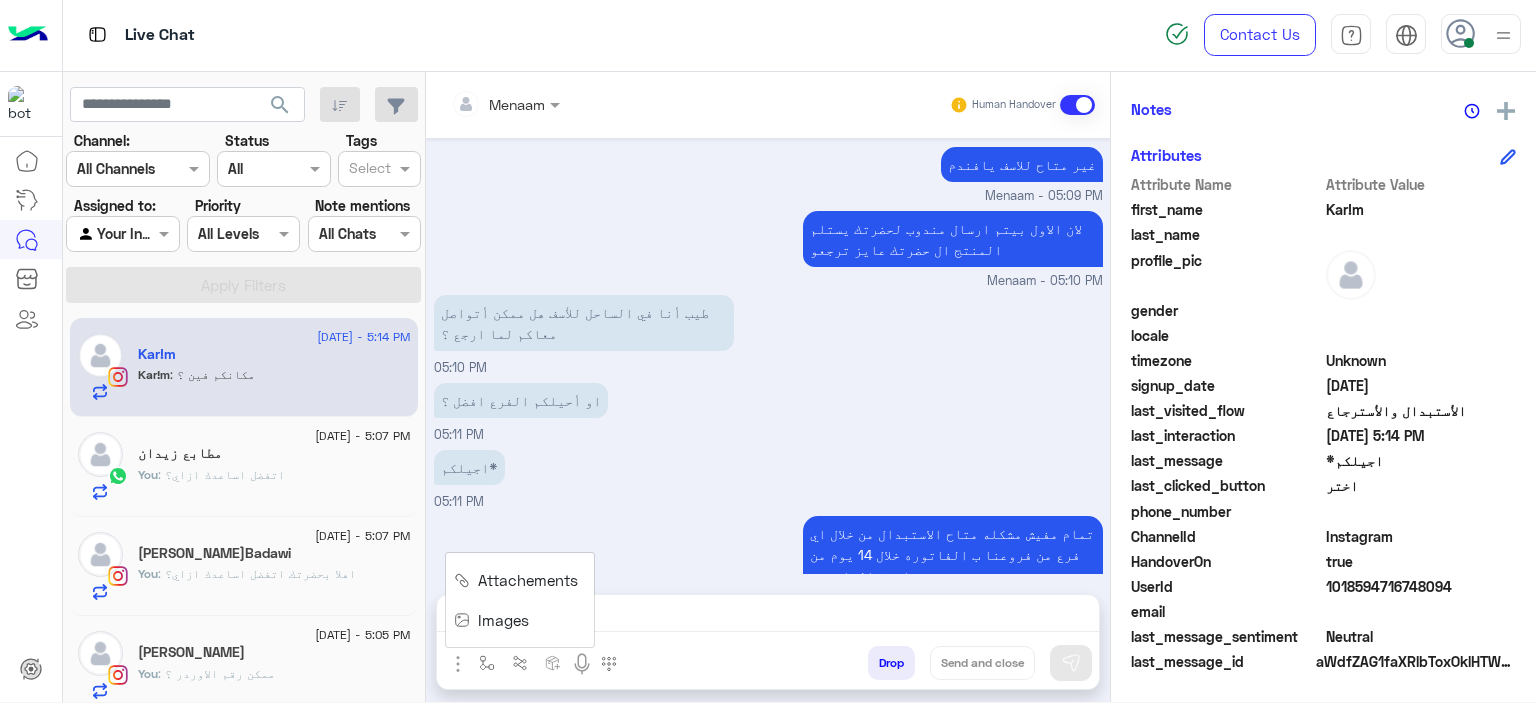 click on "Images" at bounding box center (503, 620) 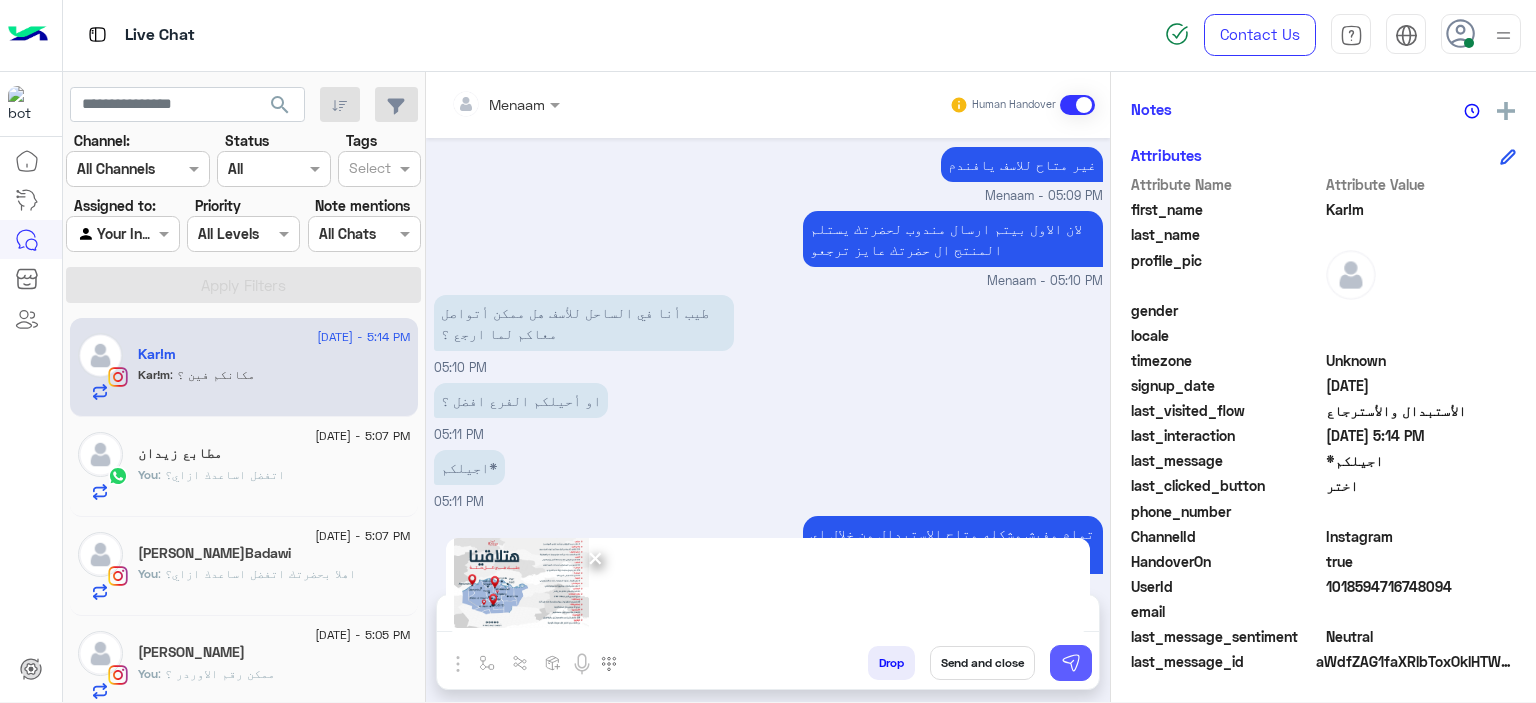 click at bounding box center [1071, 663] 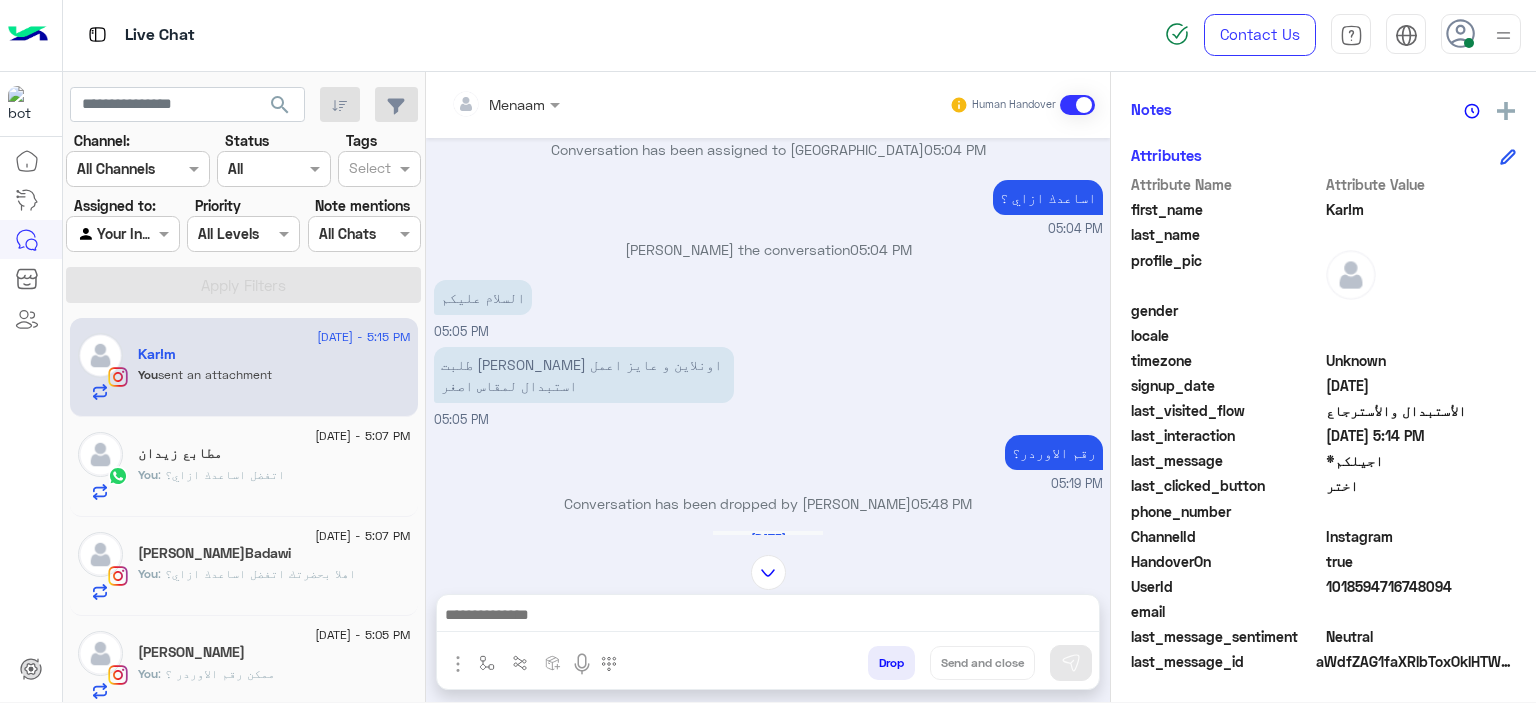 scroll, scrollTop: 1938, scrollLeft: 0, axis: vertical 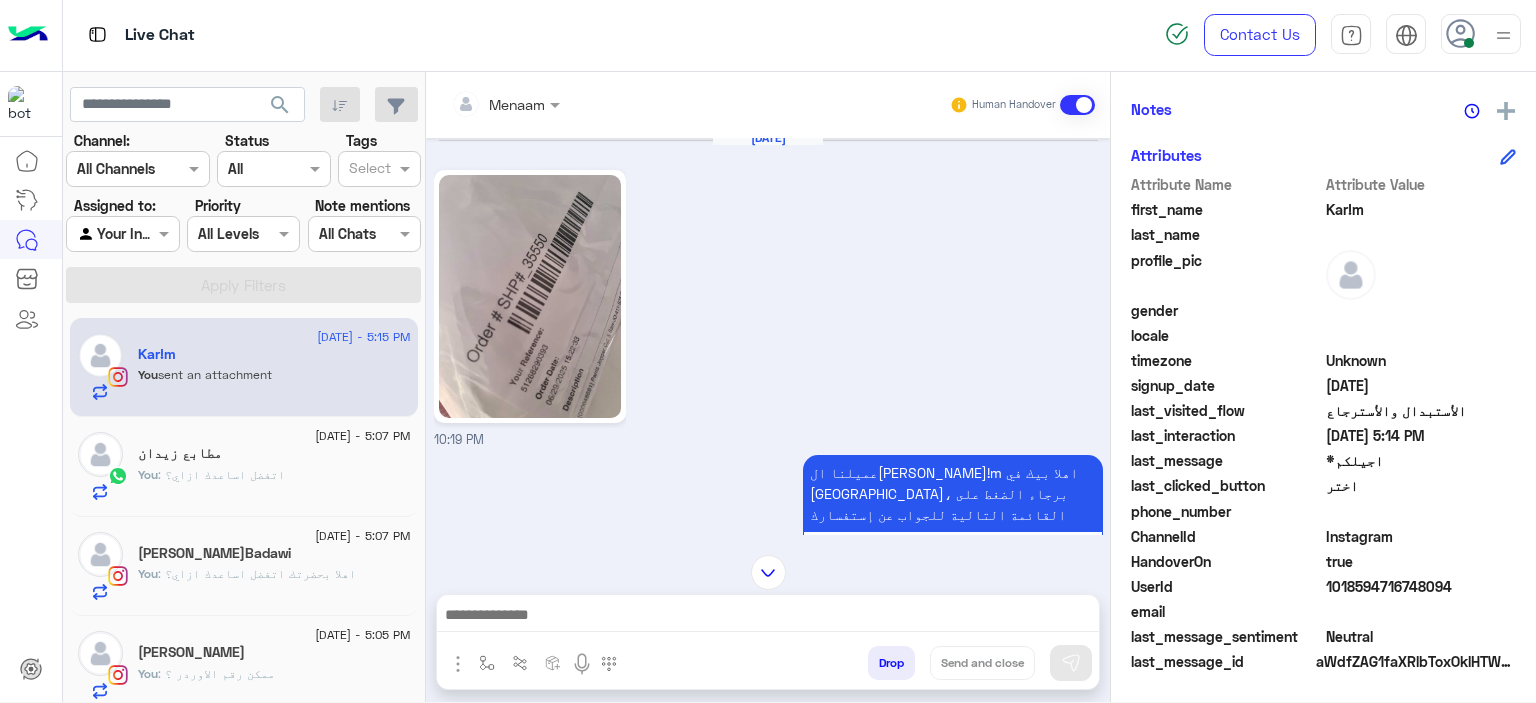 click at bounding box center (768, 617) 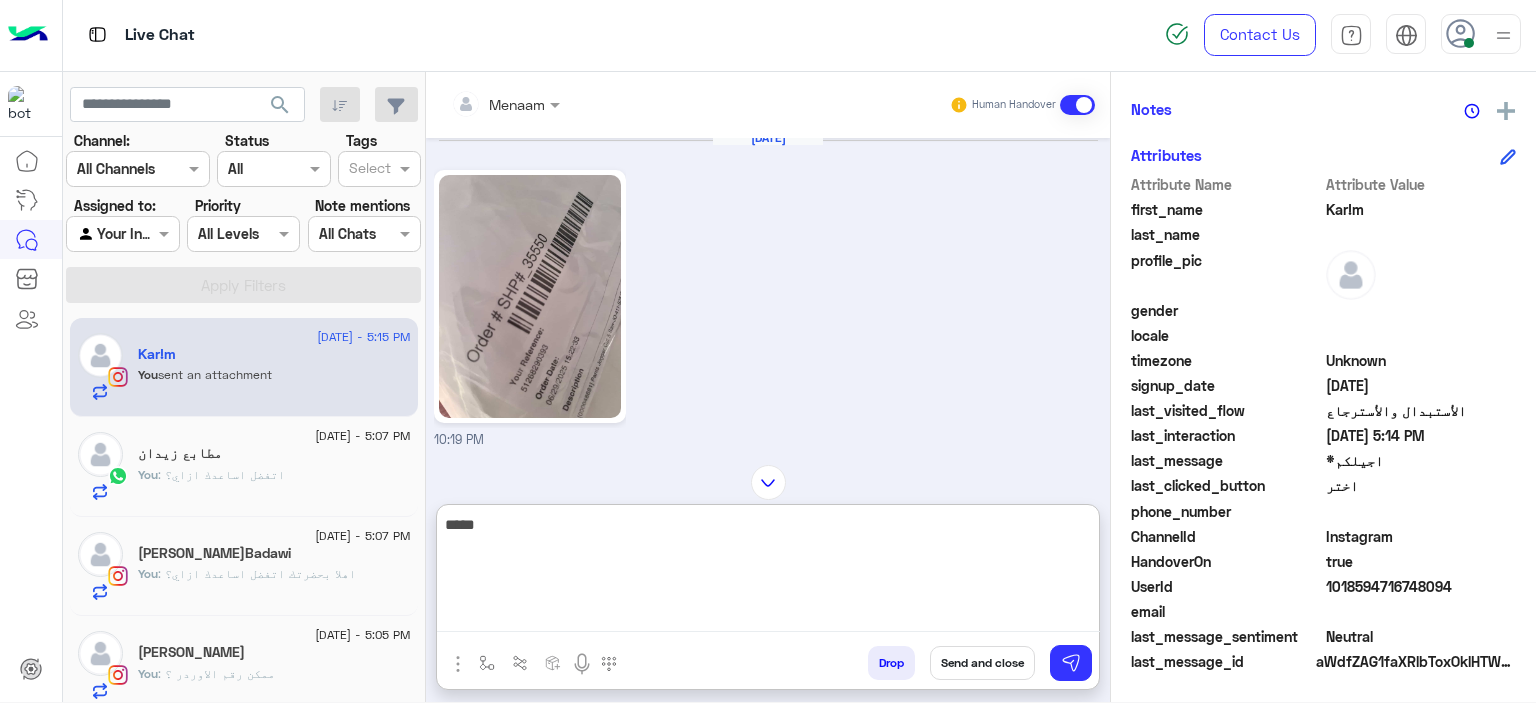 type on "*****" 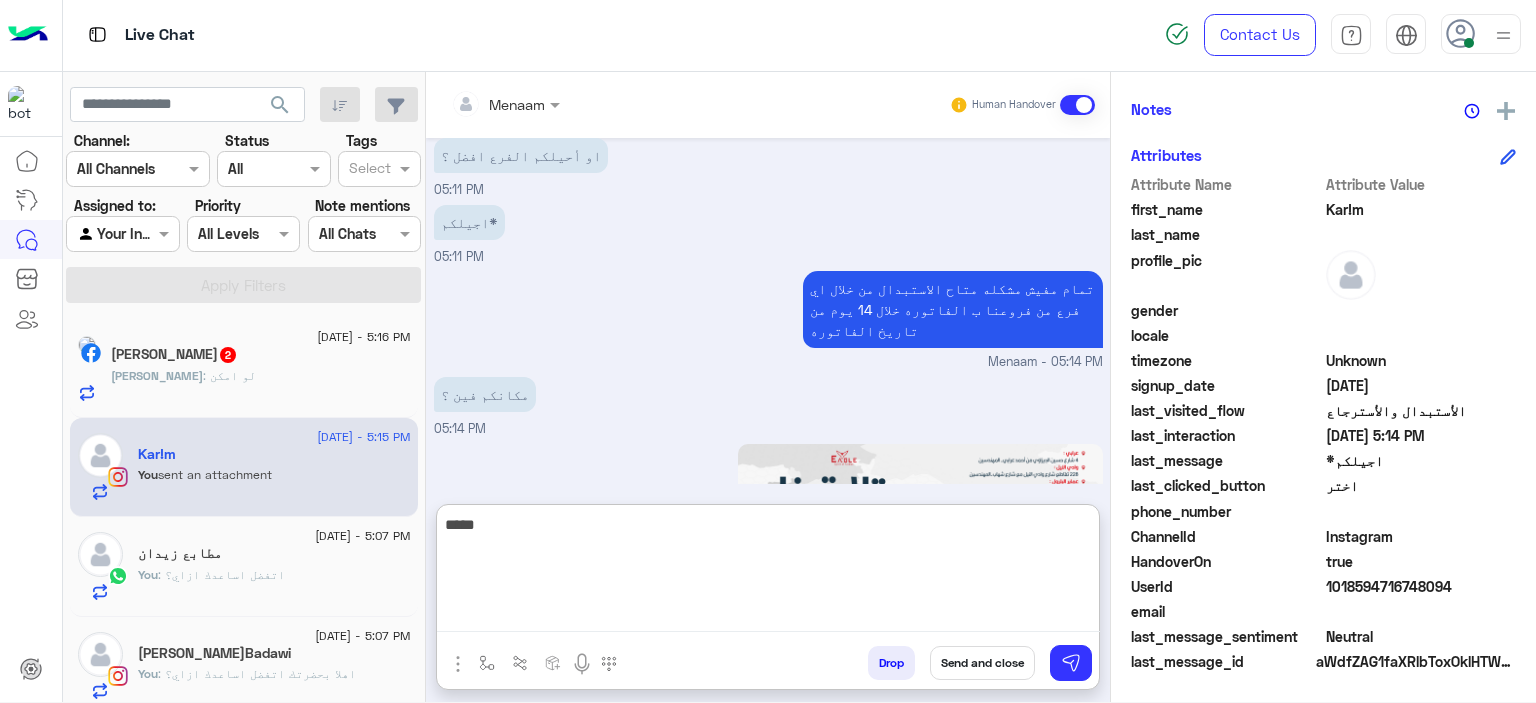 scroll, scrollTop: 4700, scrollLeft: 0, axis: vertical 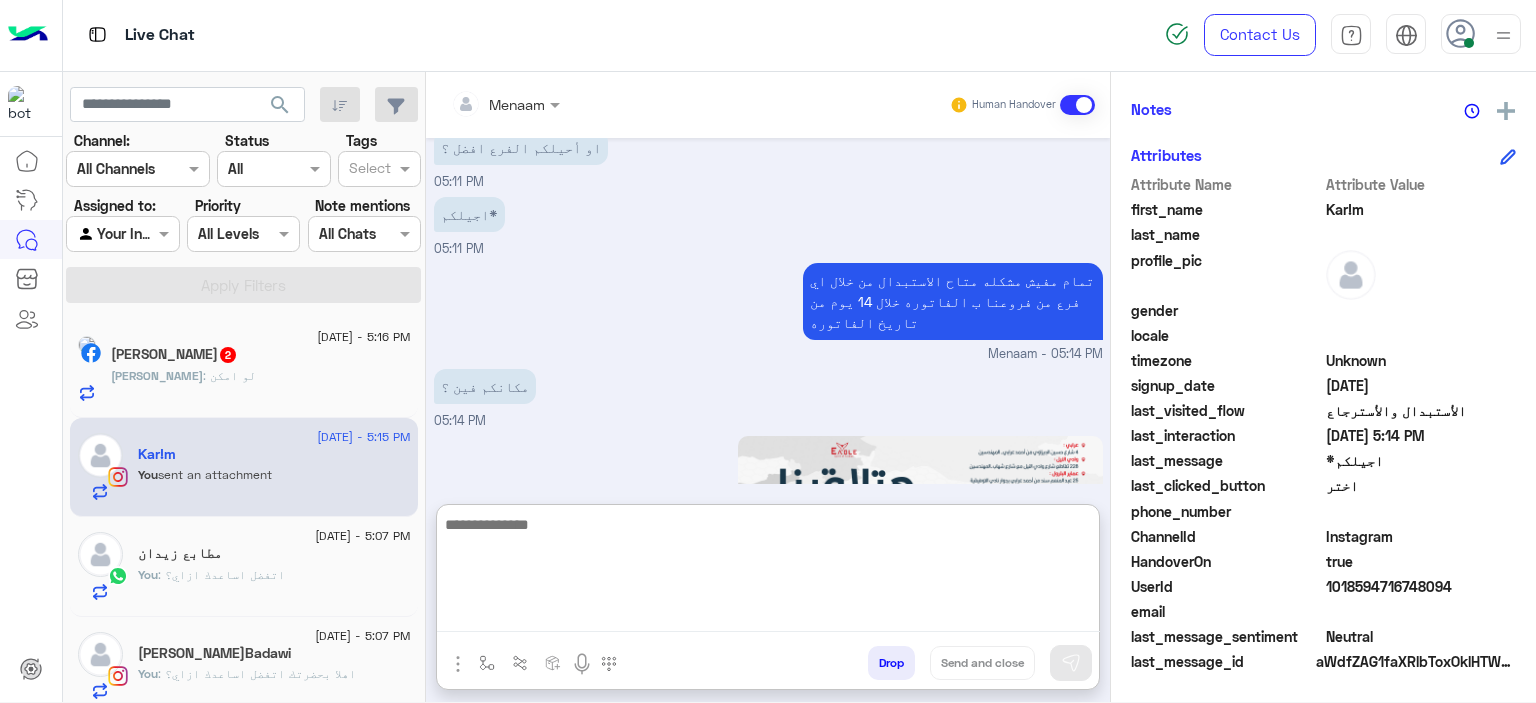 click on "احمد : لو امكن" 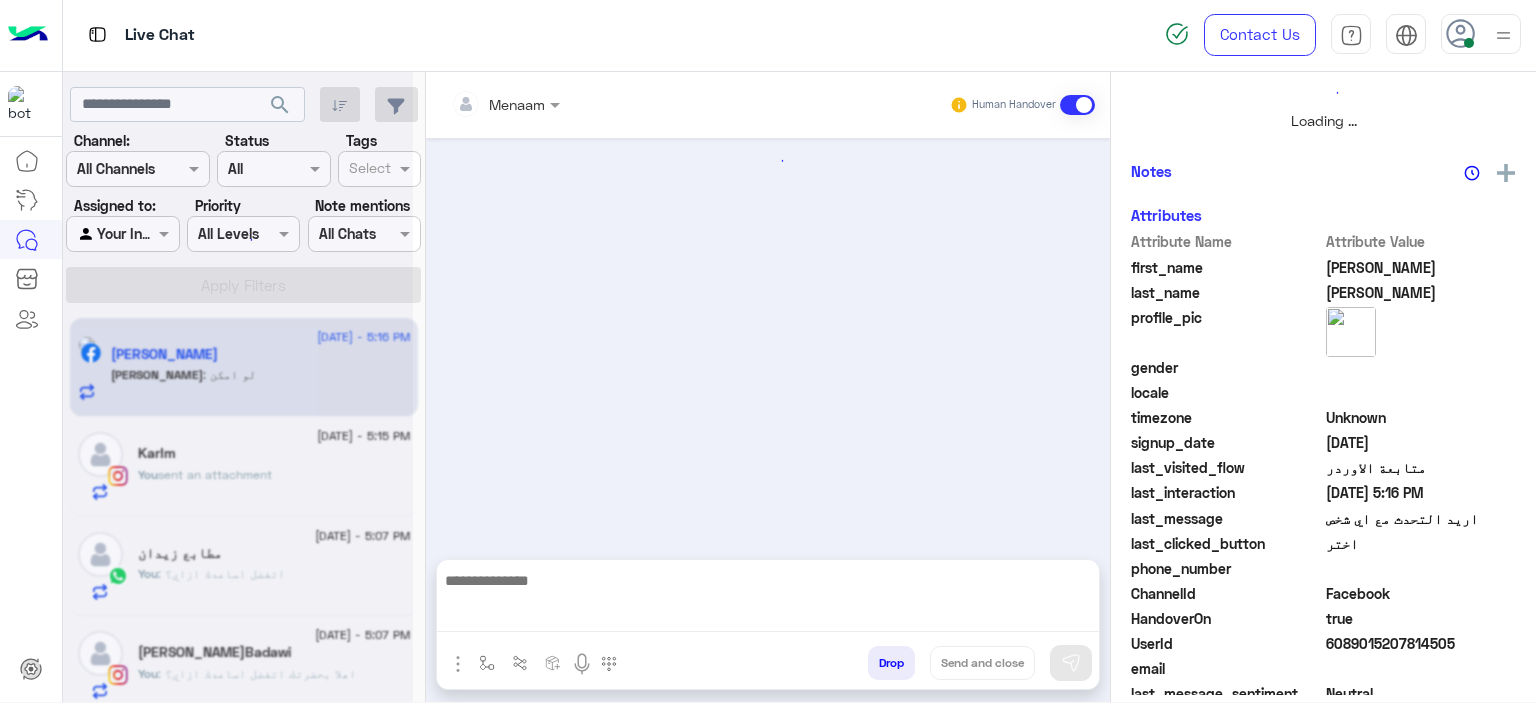 scroll, scrollTop: 0, scrollLeft: 0, axis: both 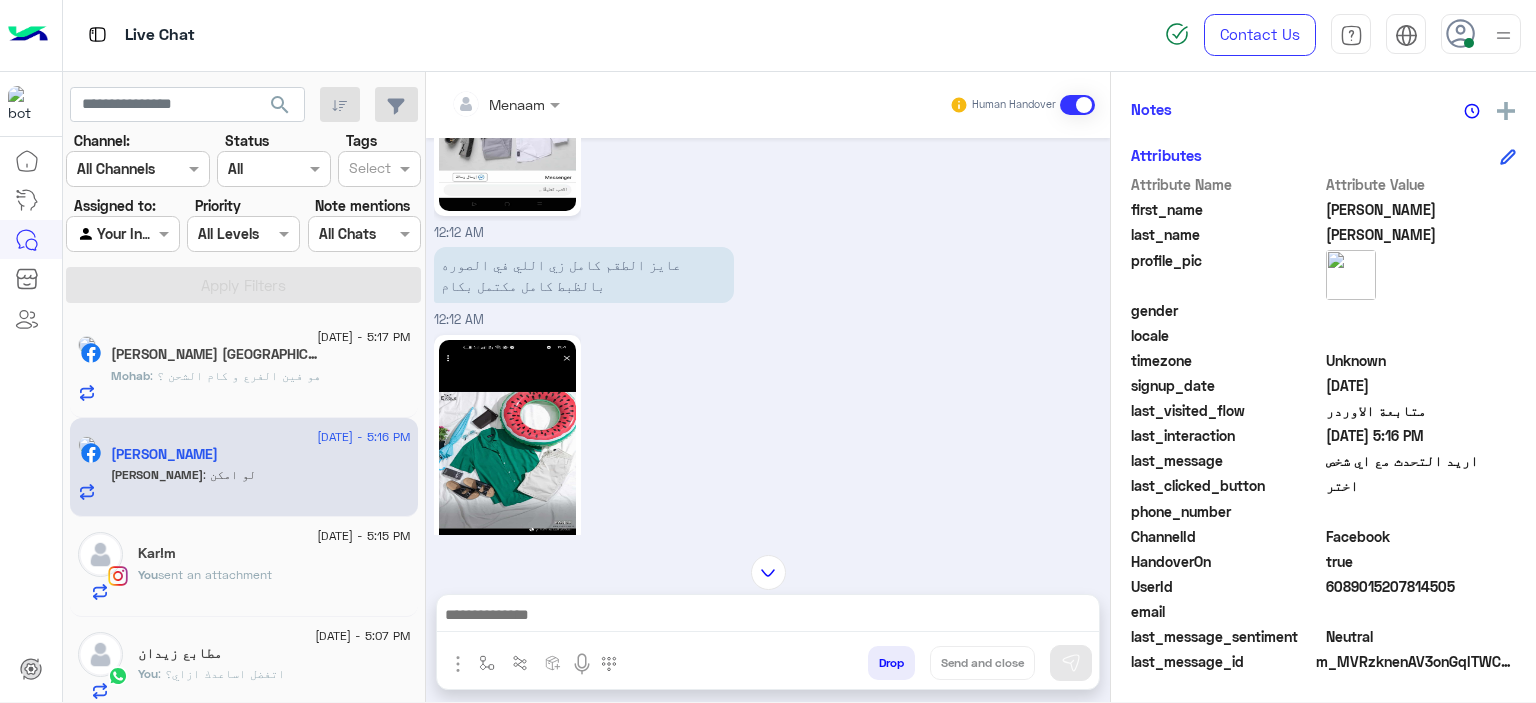 drag, startPoint x: 545, startPoint y: 603, endPoint x: 547, endPoint y: 618, distance: 15.132746 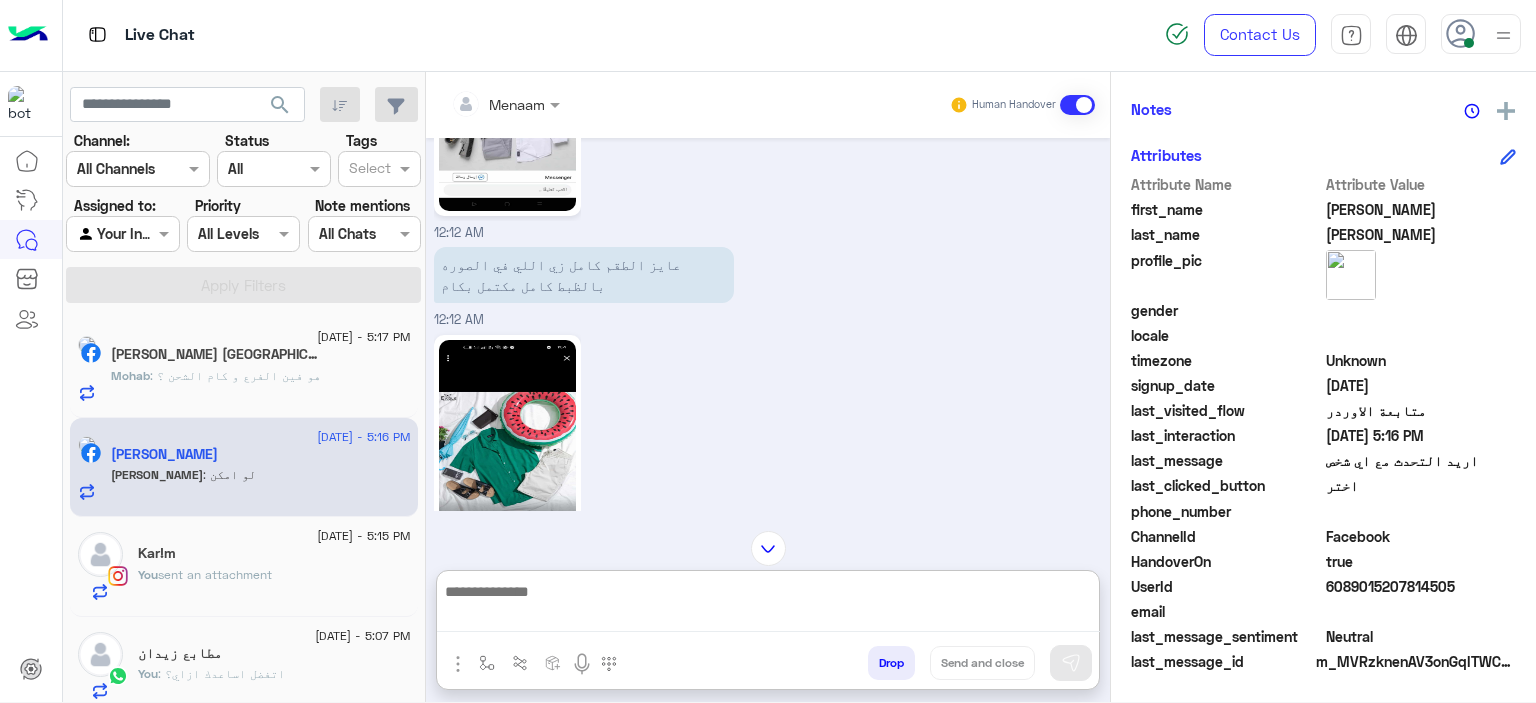 paste on "**********" 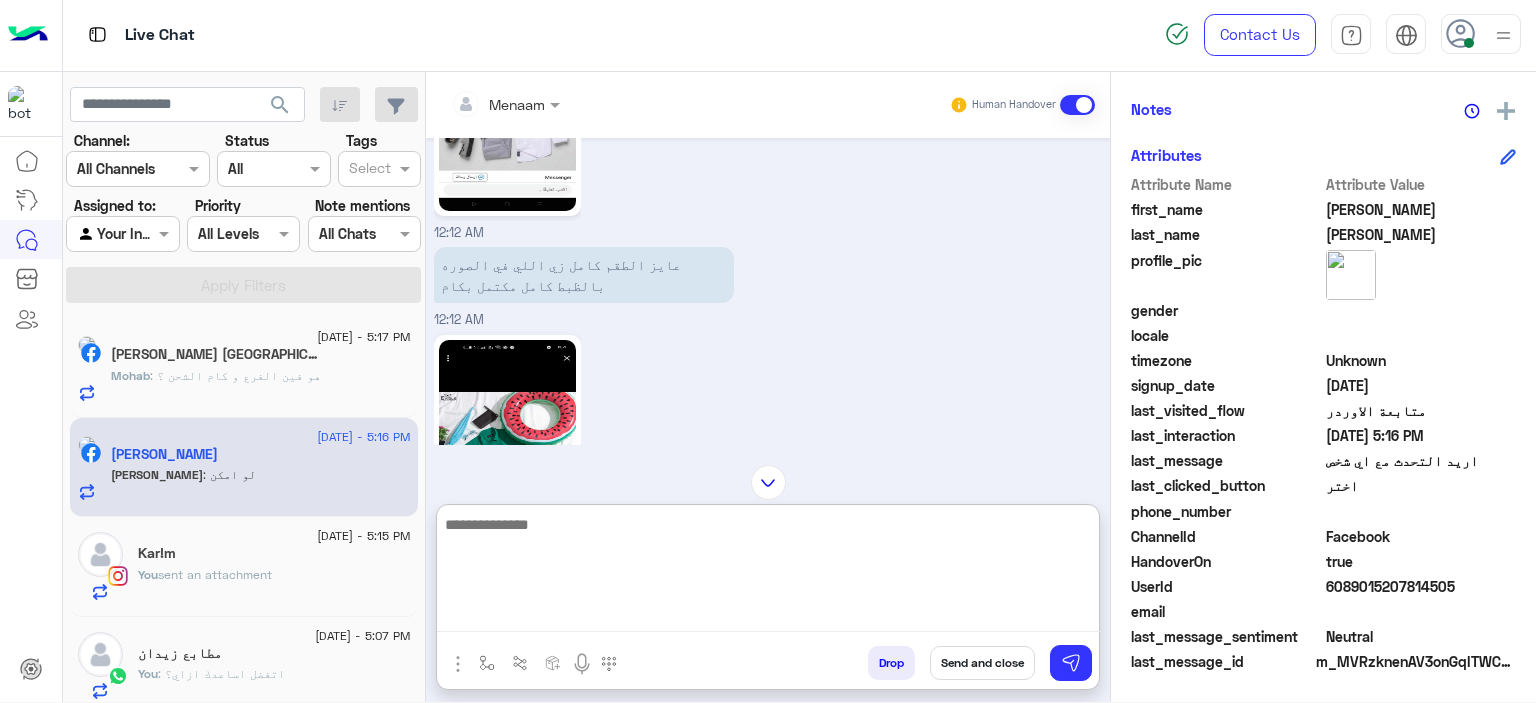 scroll, scrollTop: 0, scrollLeft: 0, axis: both 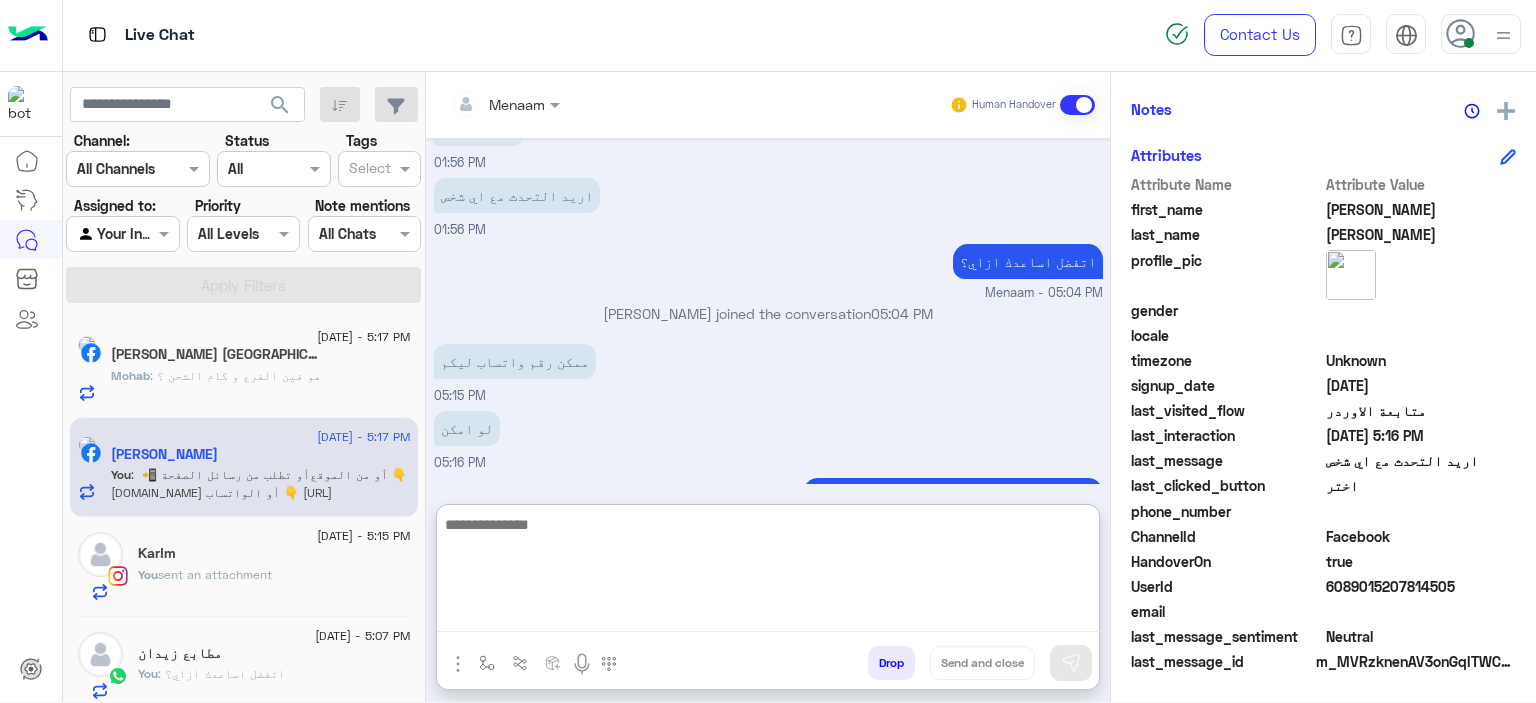 click on "Mohab : هو فين الفرع و كام الشحن ؟" 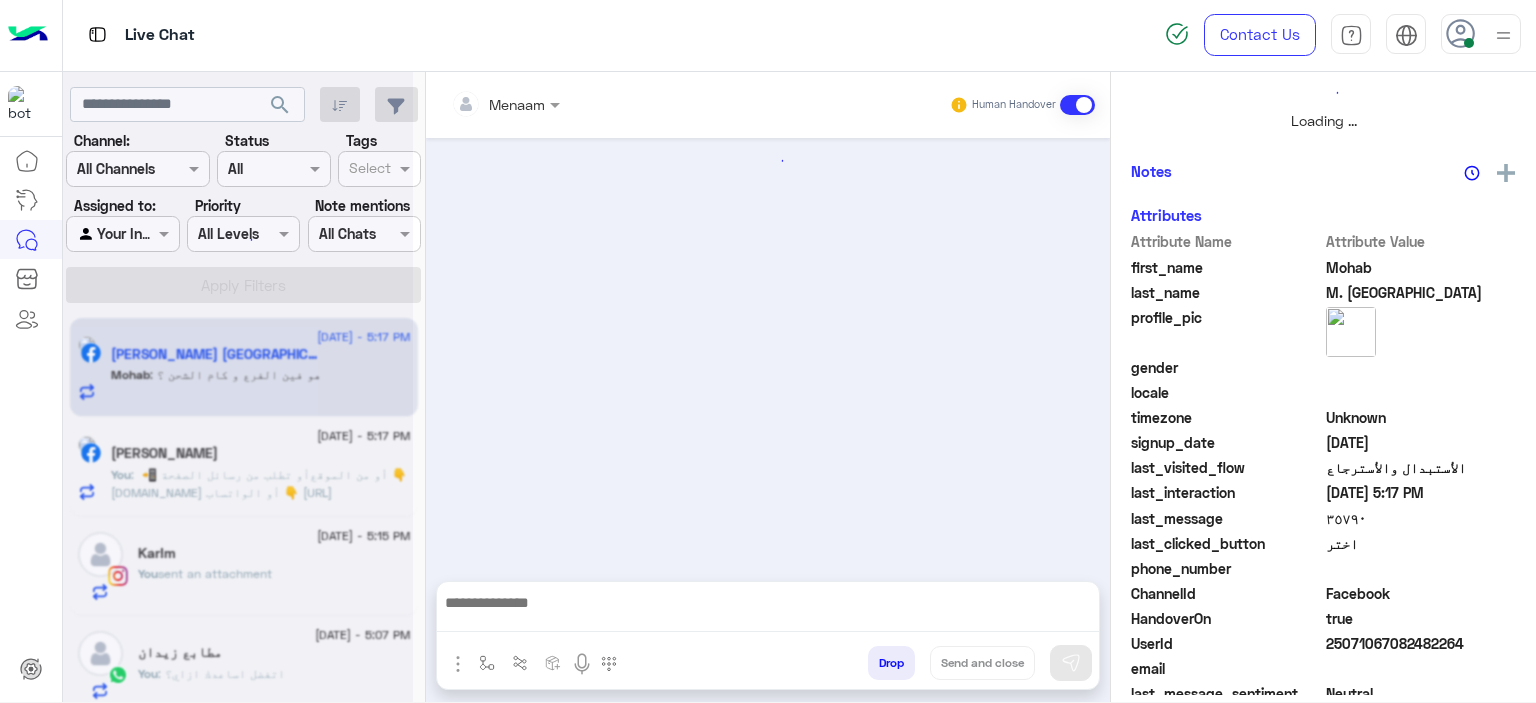 scroll, scrollTop: 514, scrollLeft: 0, axis: vertical 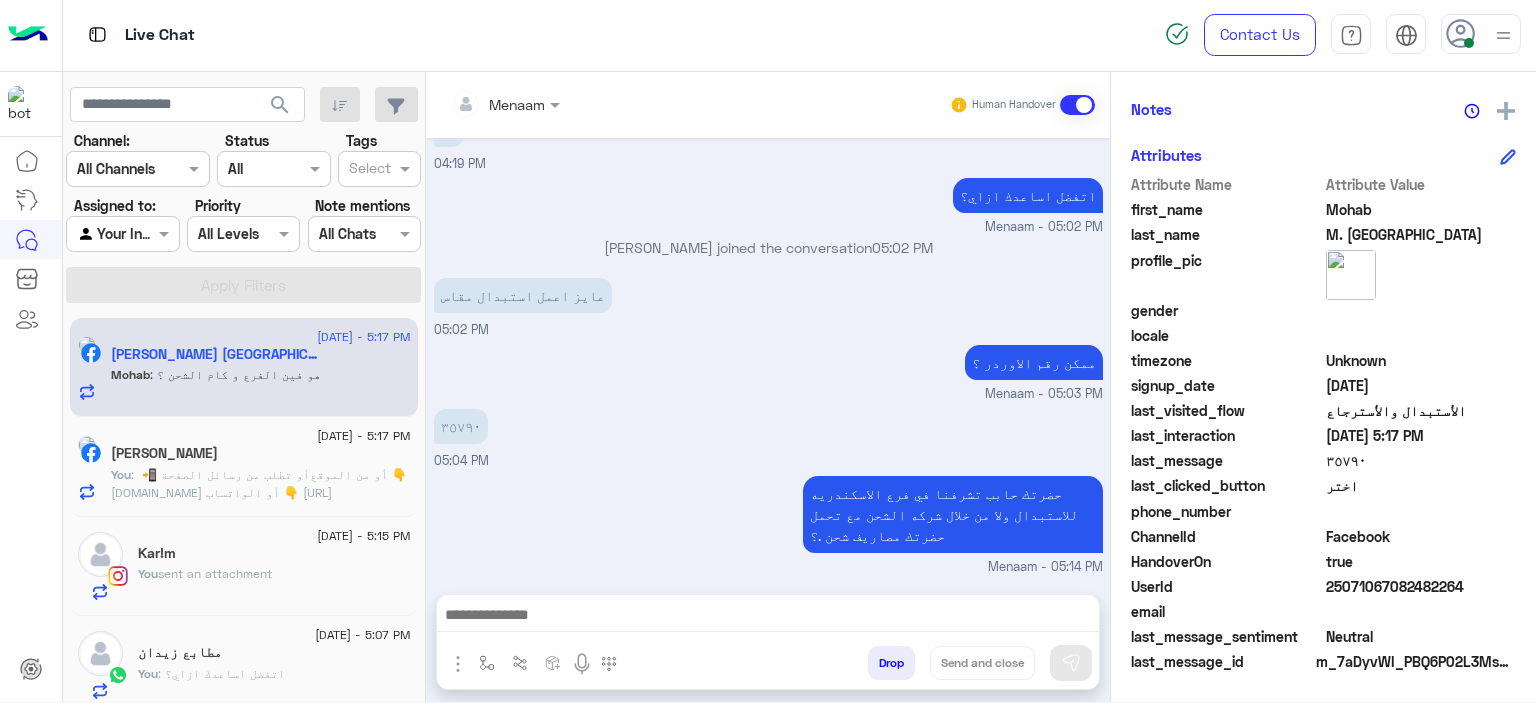 click at bounding box center [768, 617] 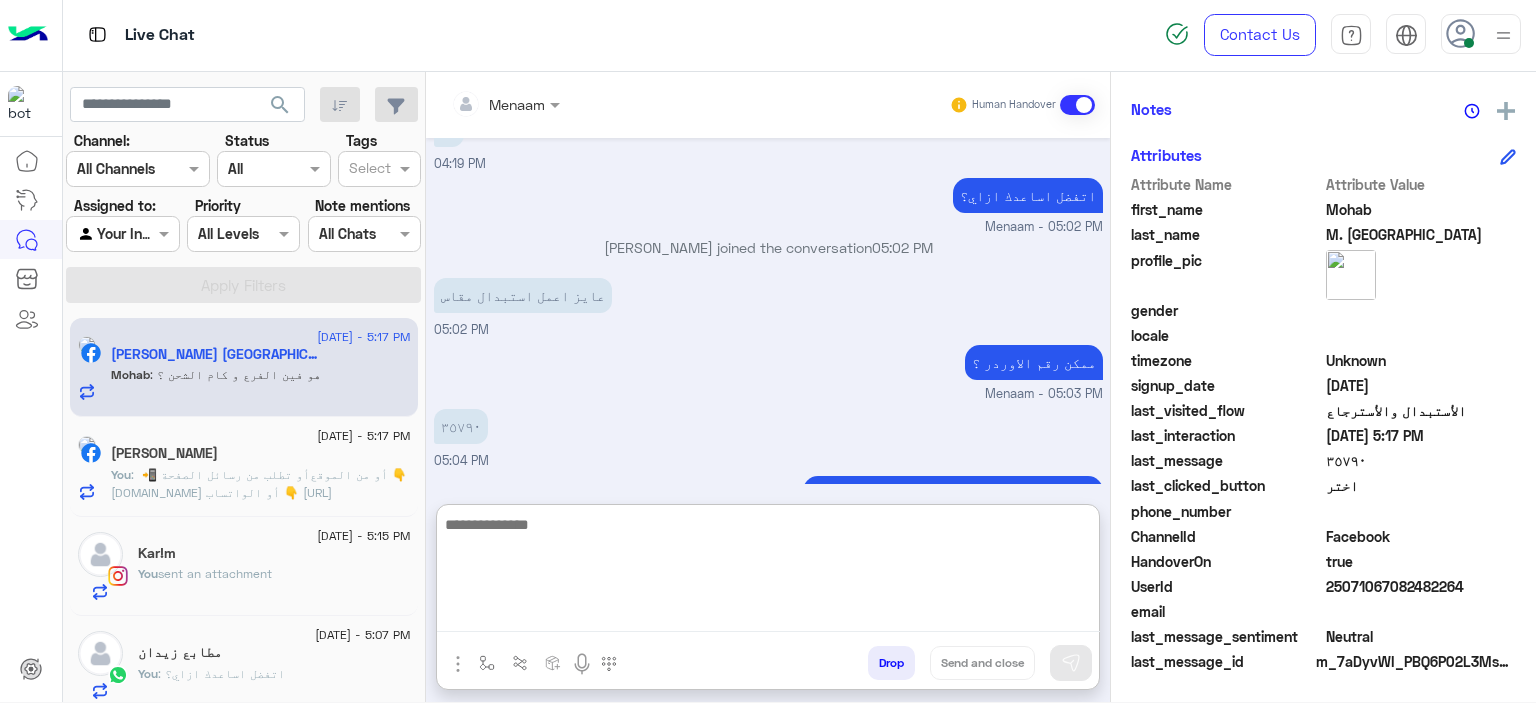 scroll, scrollTop: 1959, scrollLeft: 0, axis: vertical 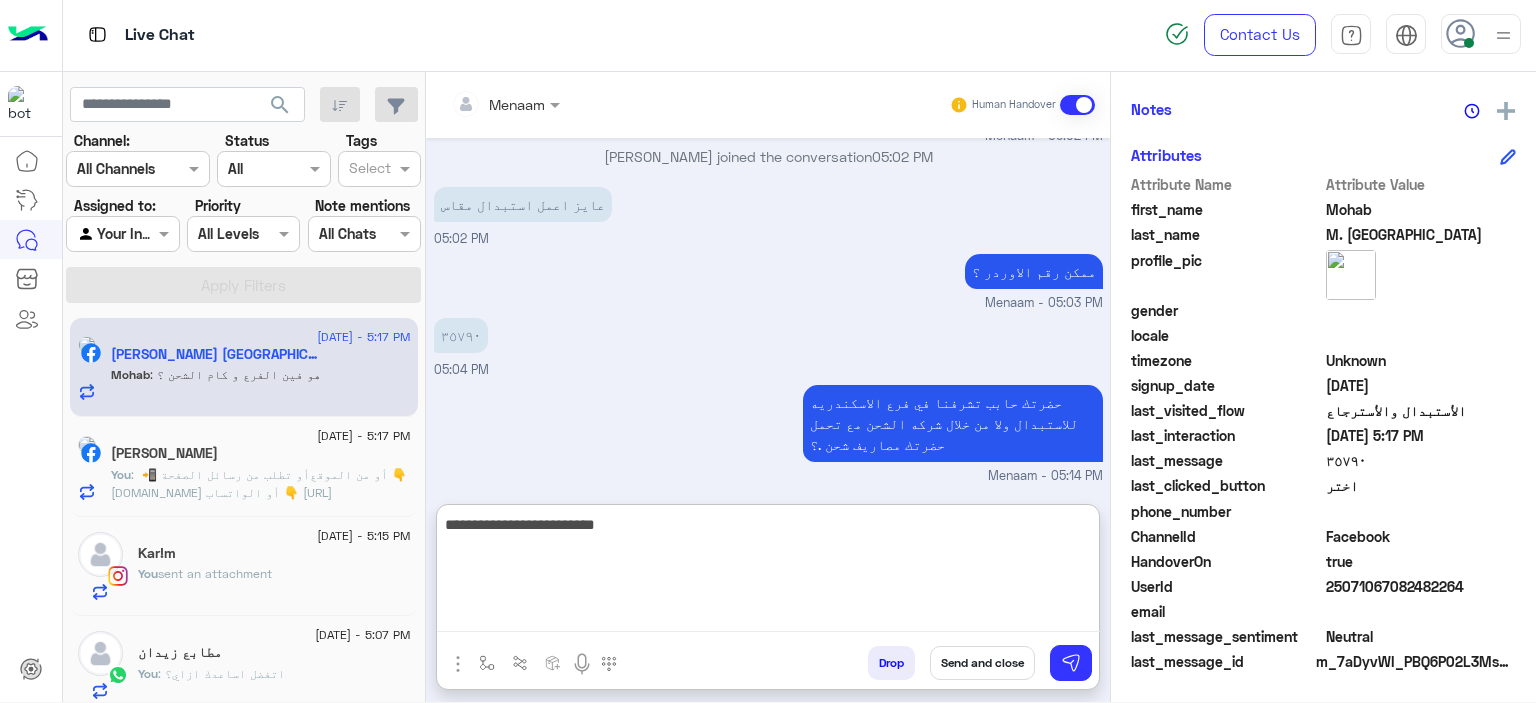 type on "**********" 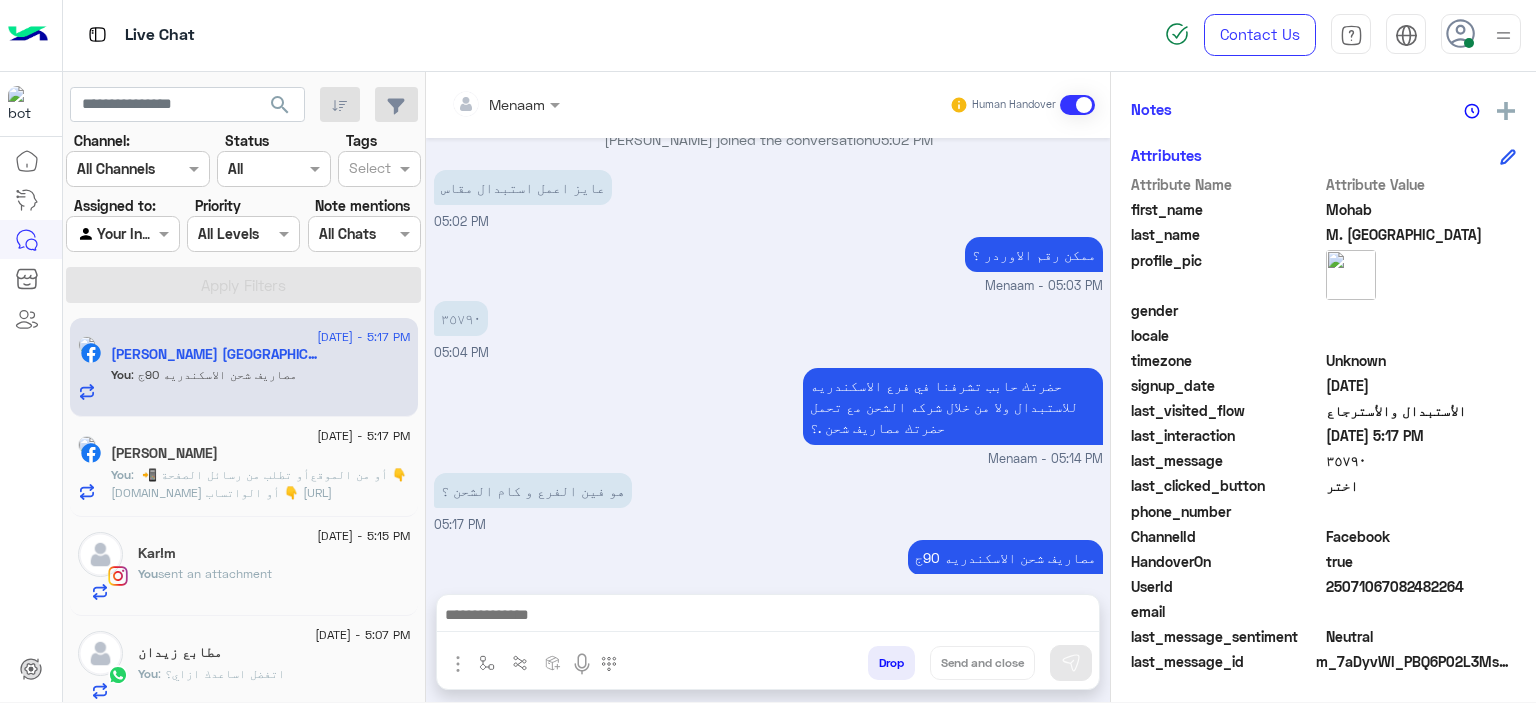 scroll, scrollTop: 1932, scrollLeft: 0, axis: vertical 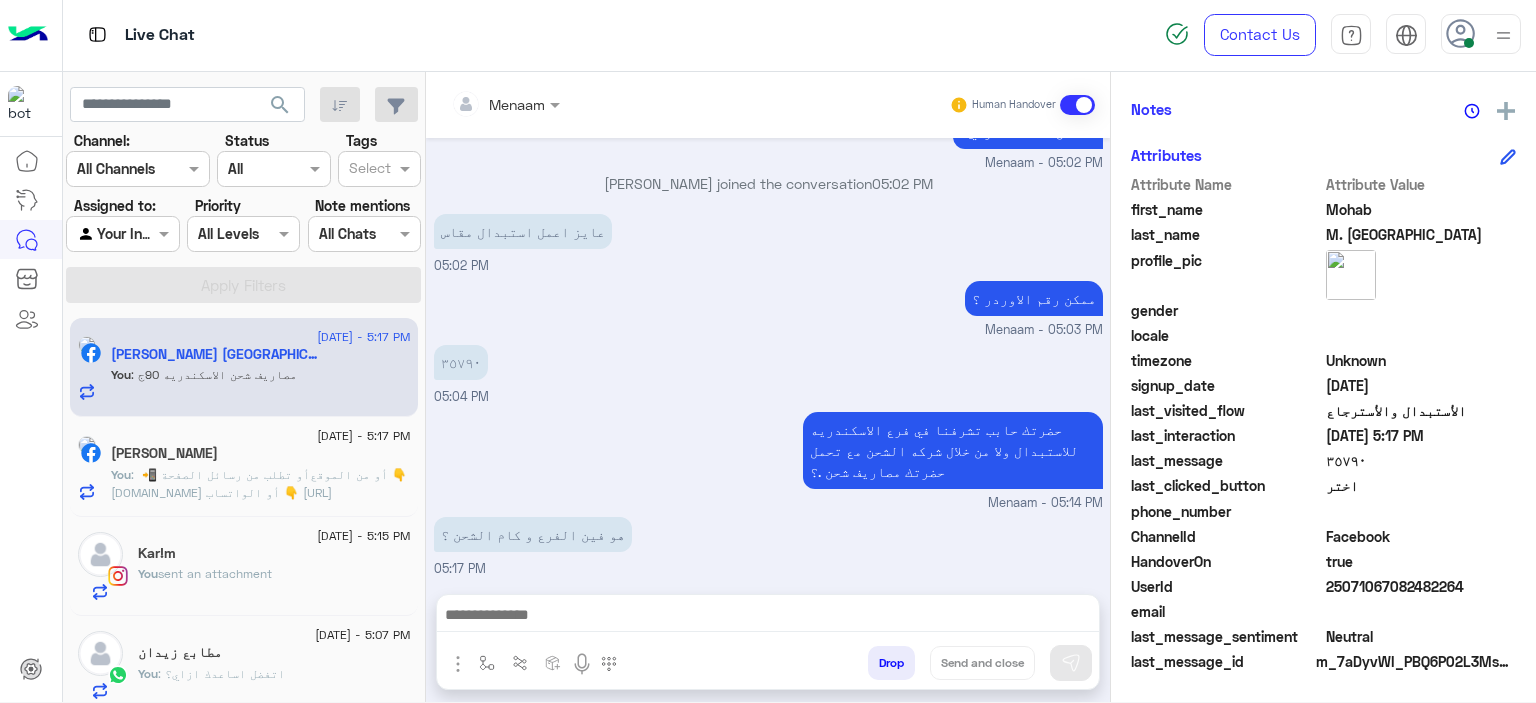 click at bounding box center [768, 617] 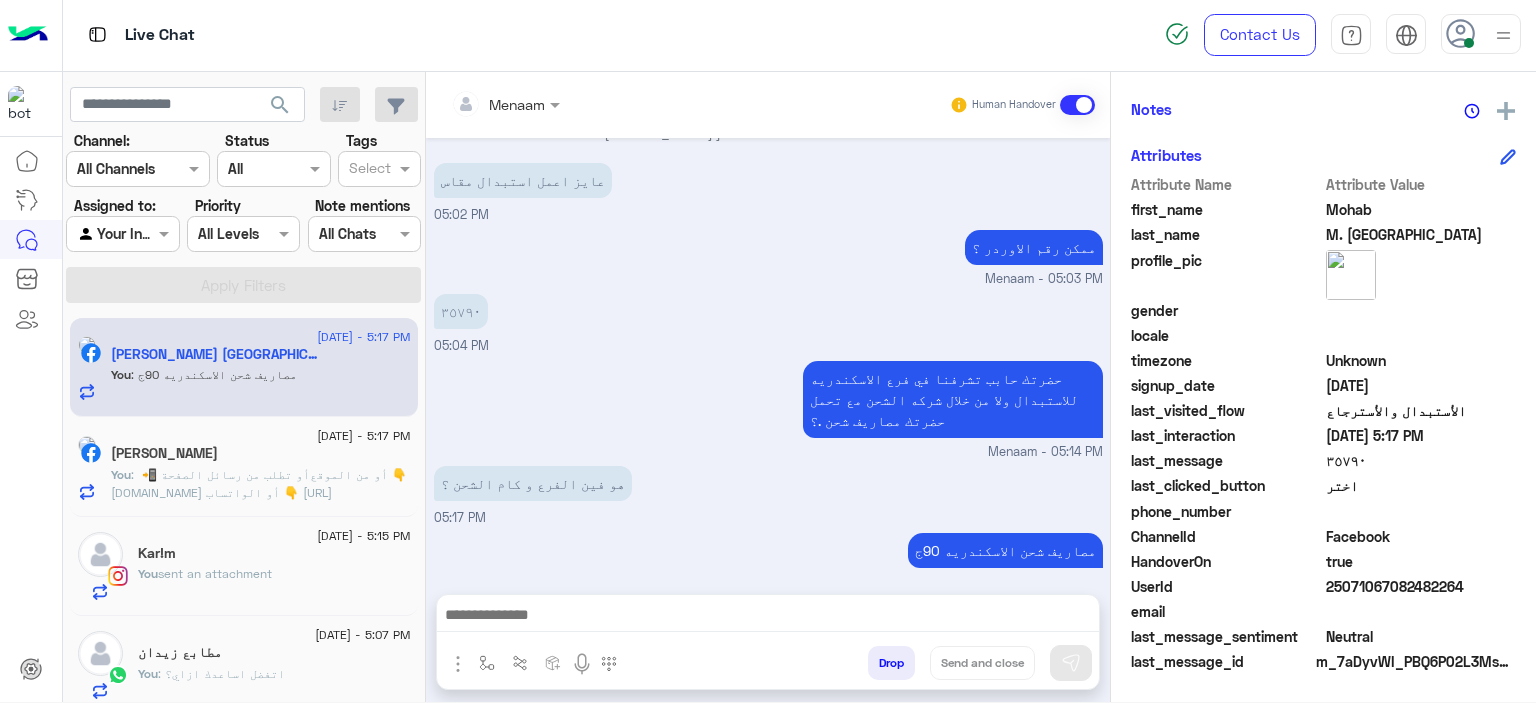 paste on "**********" 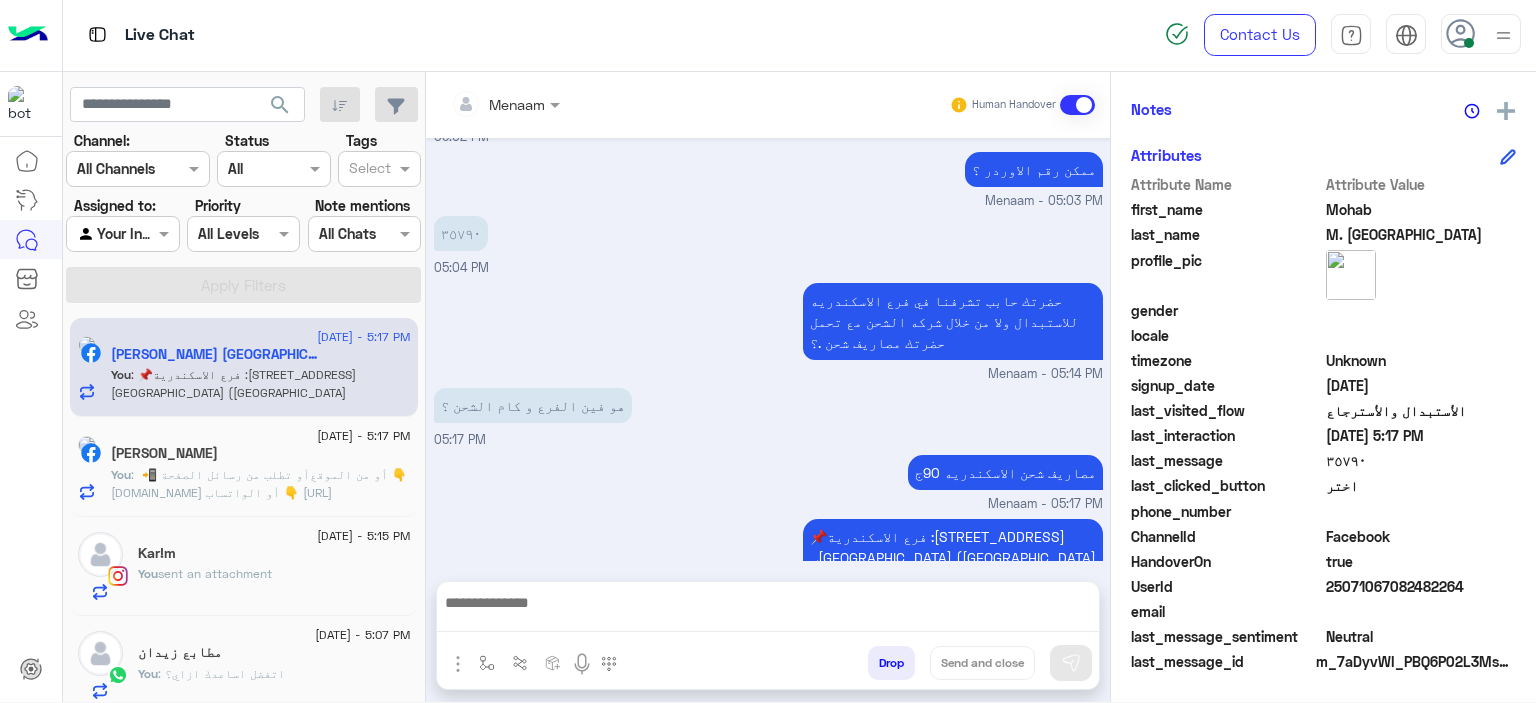 scroll, scrollTop: 2017, scrollLeft: 0, axis: vertical 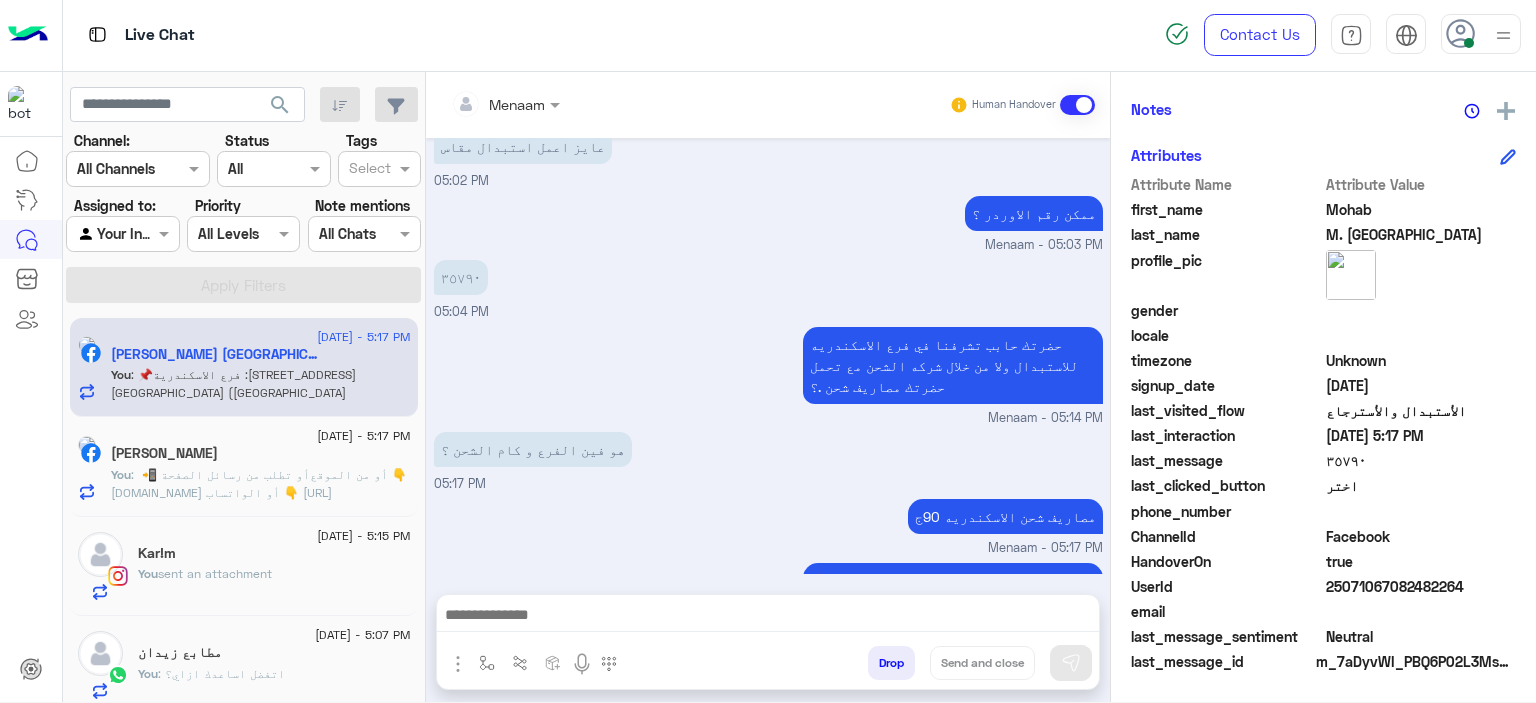 click at bounding box center [768, 617] 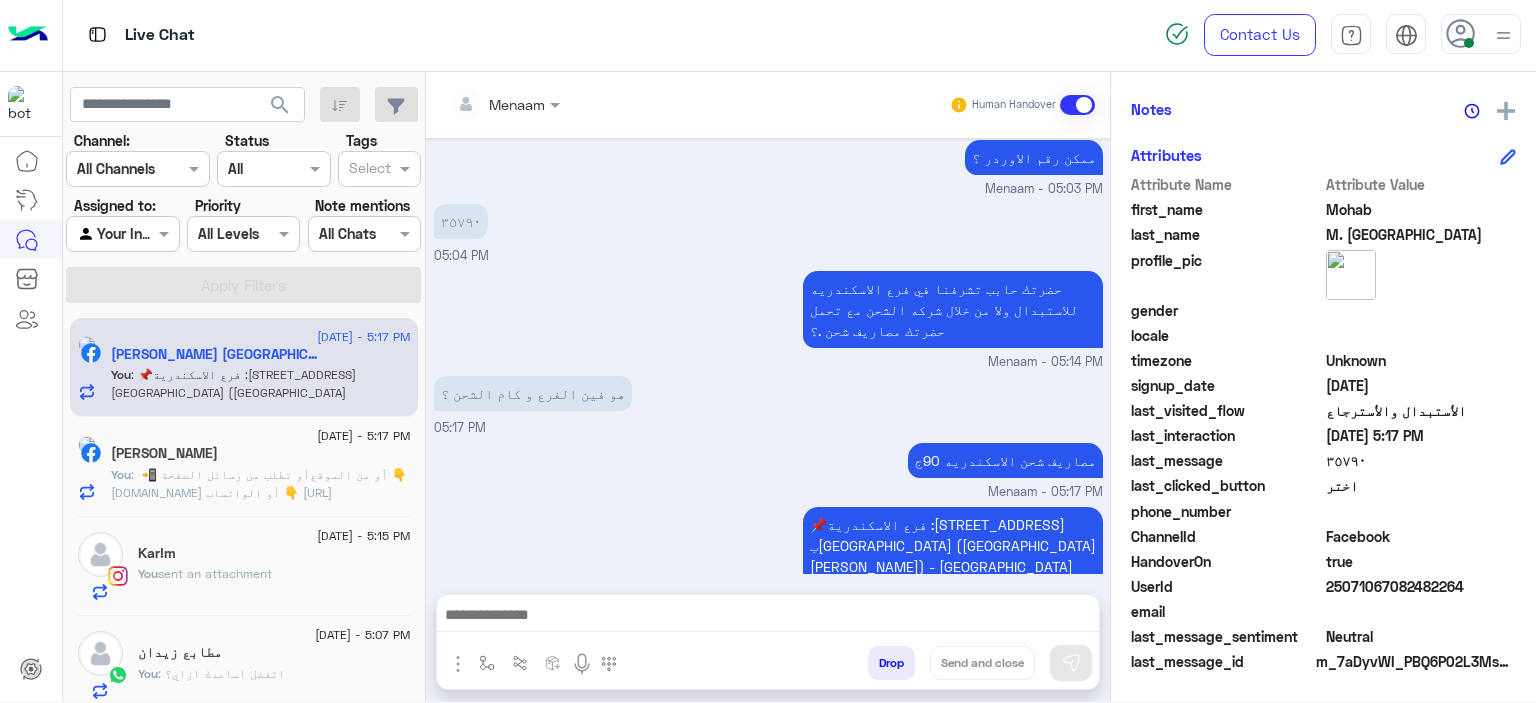paste on "**********" 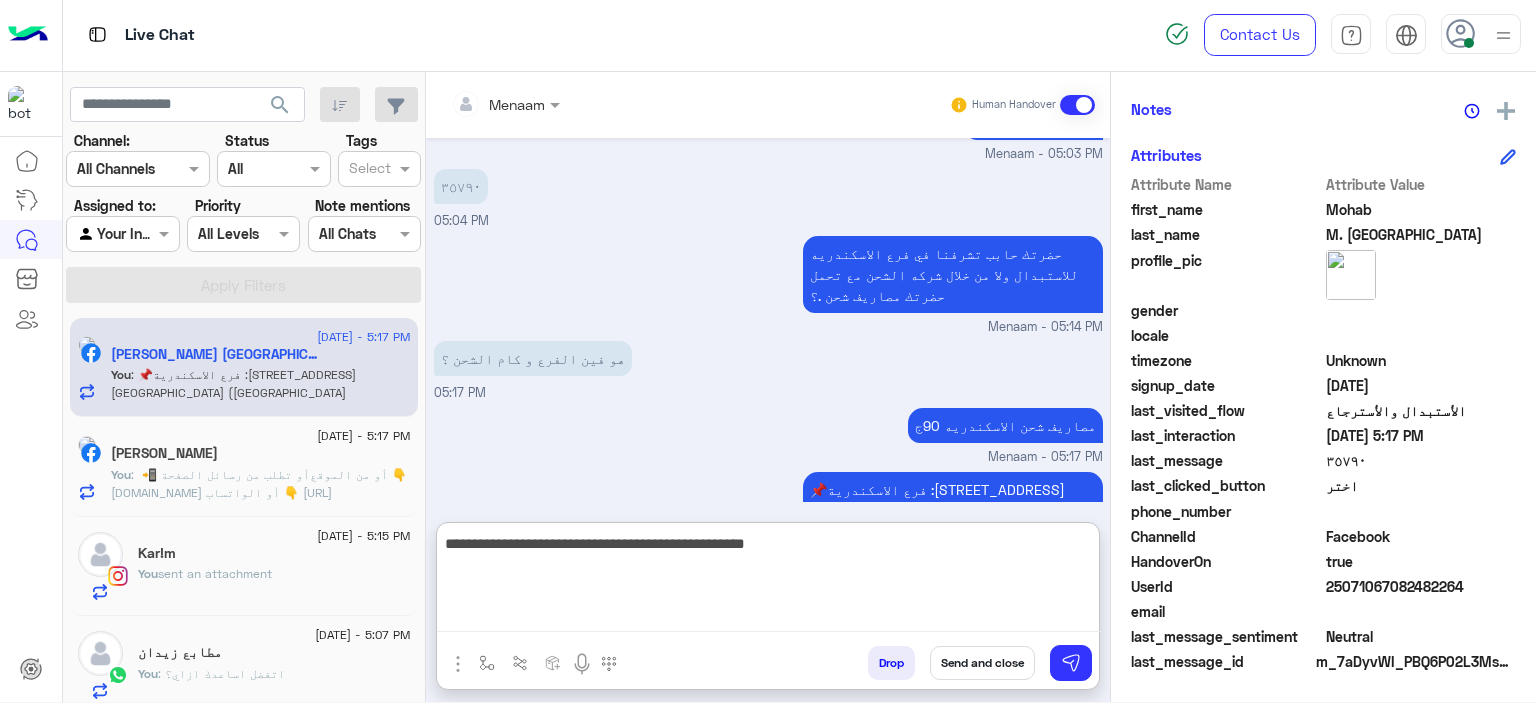 type 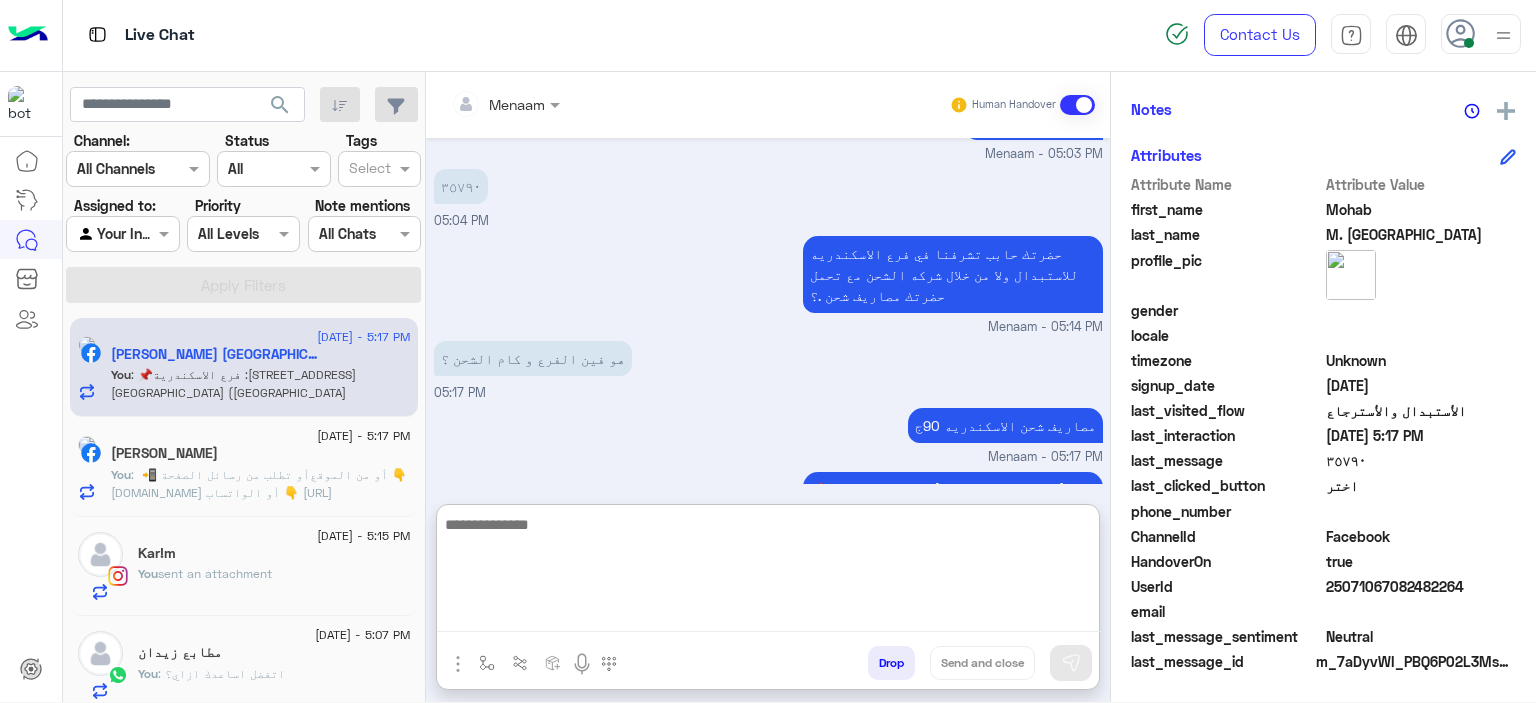 scroll, scrollTop: 2192, scrollLeft: 0, axis: vertical 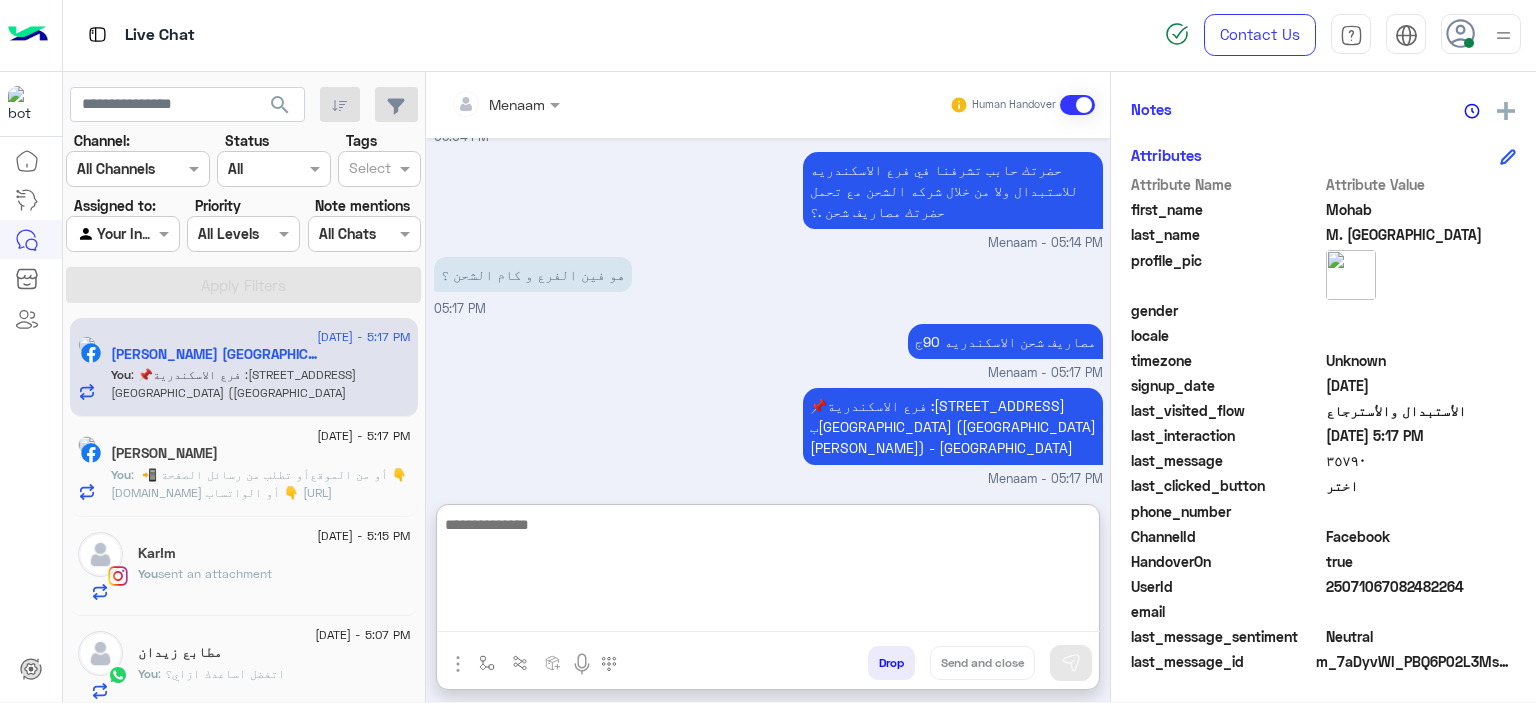click on "احمد خالد" 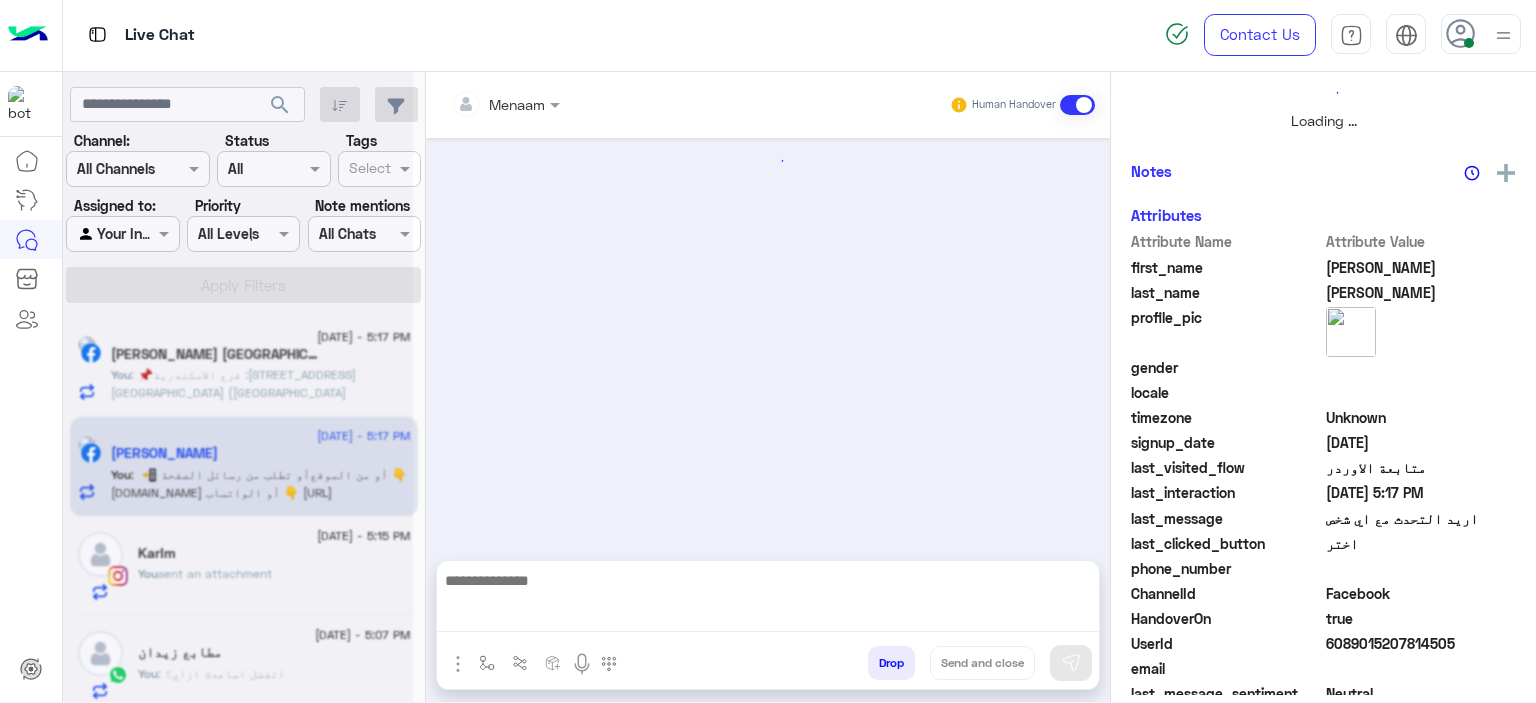 scroll, scrollTop: 0, scrollLeft: 0, axis: both 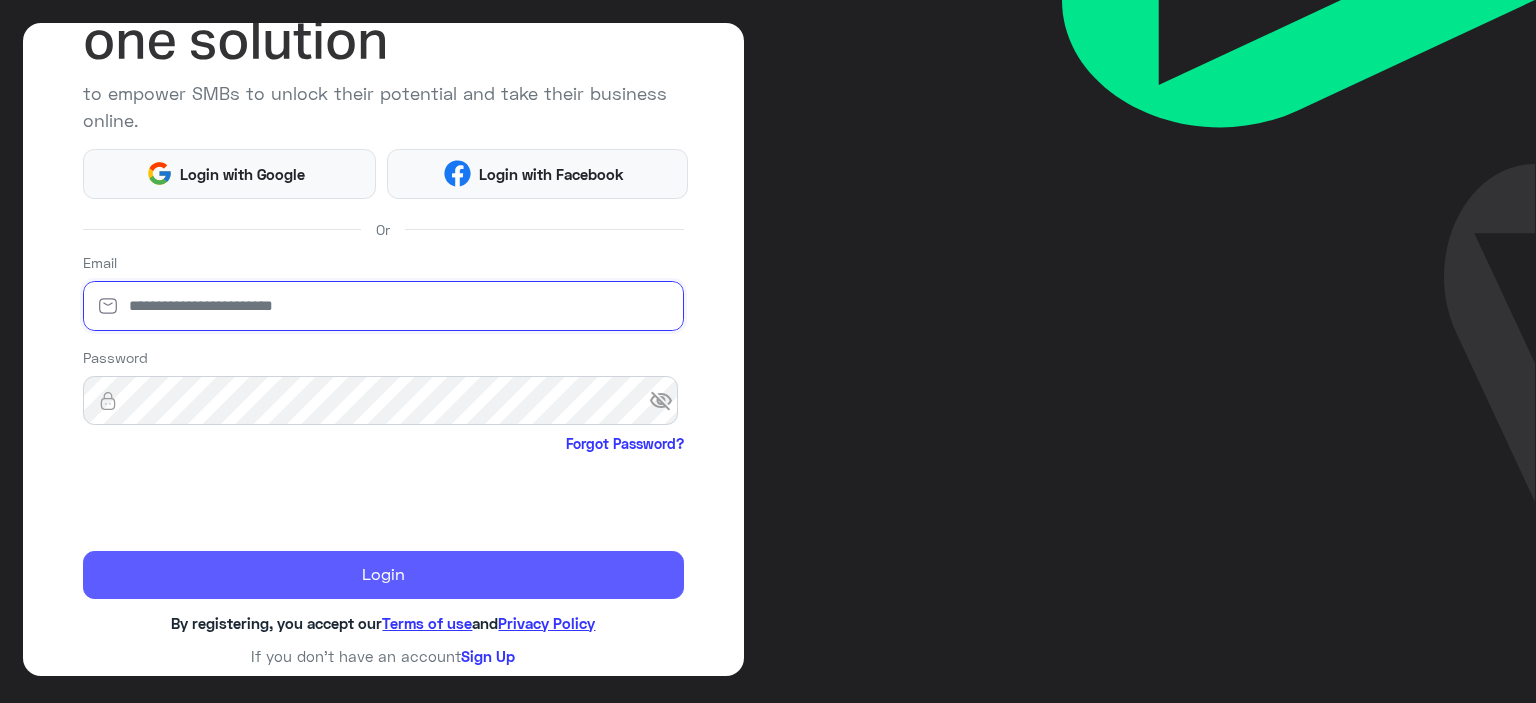 type on "**********" 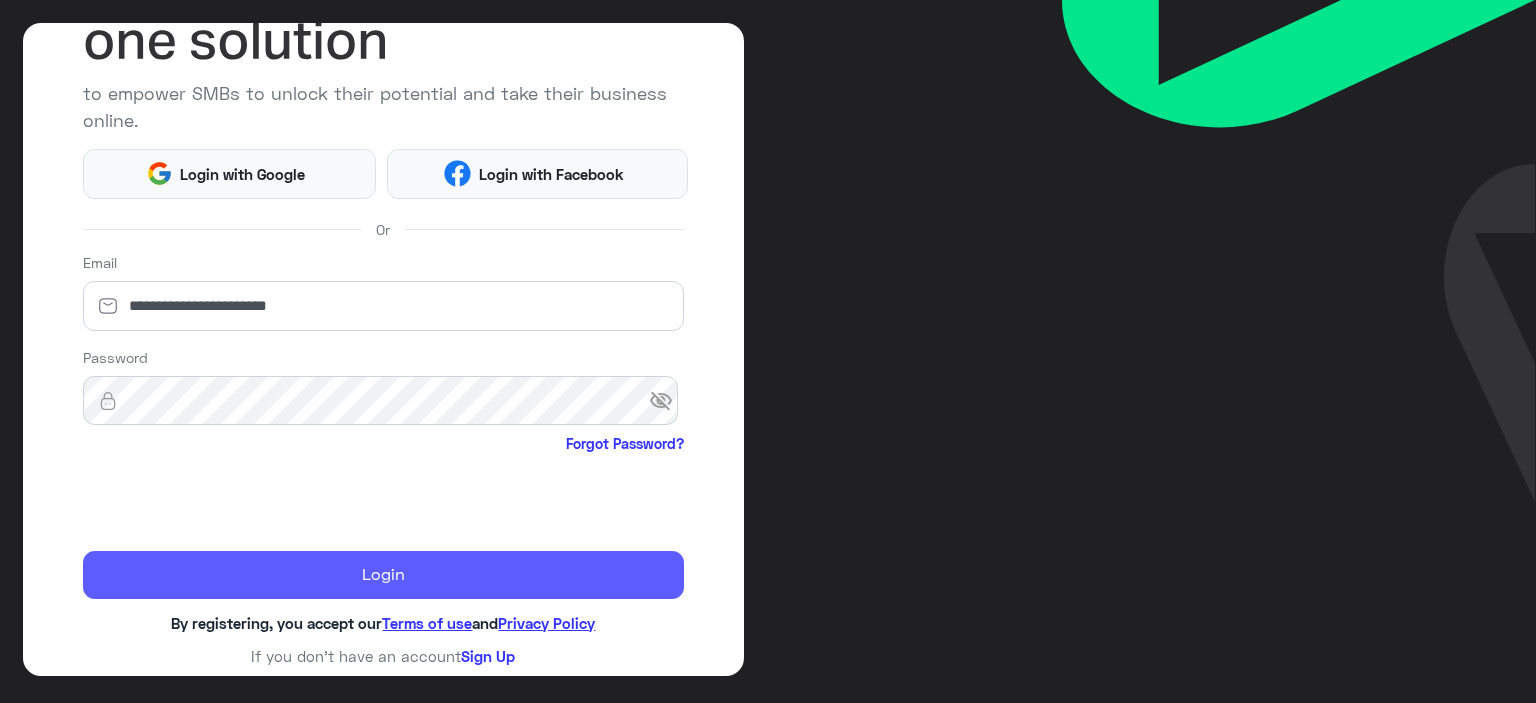 click on "Login" 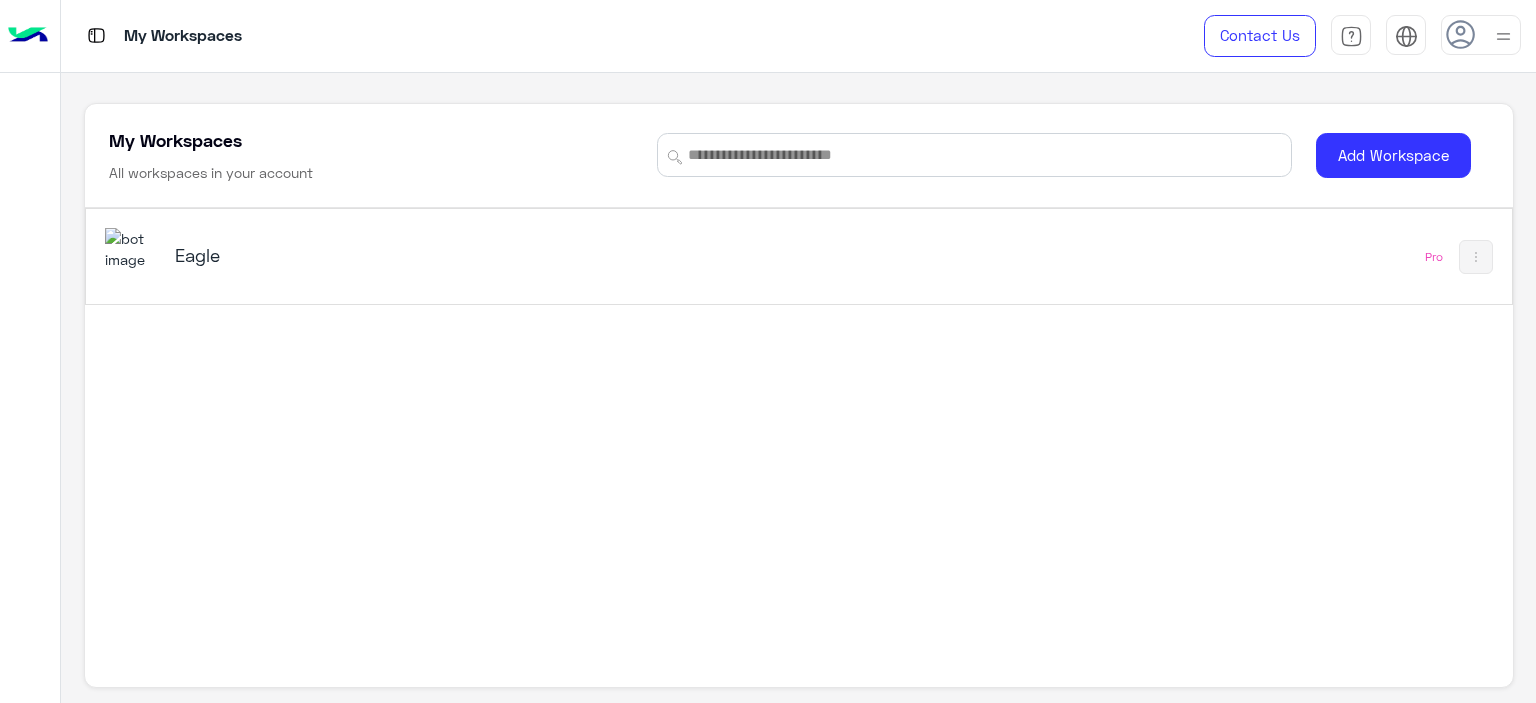 scroll, scrollTop: 7, scrollLeft: 0, axis: vertical 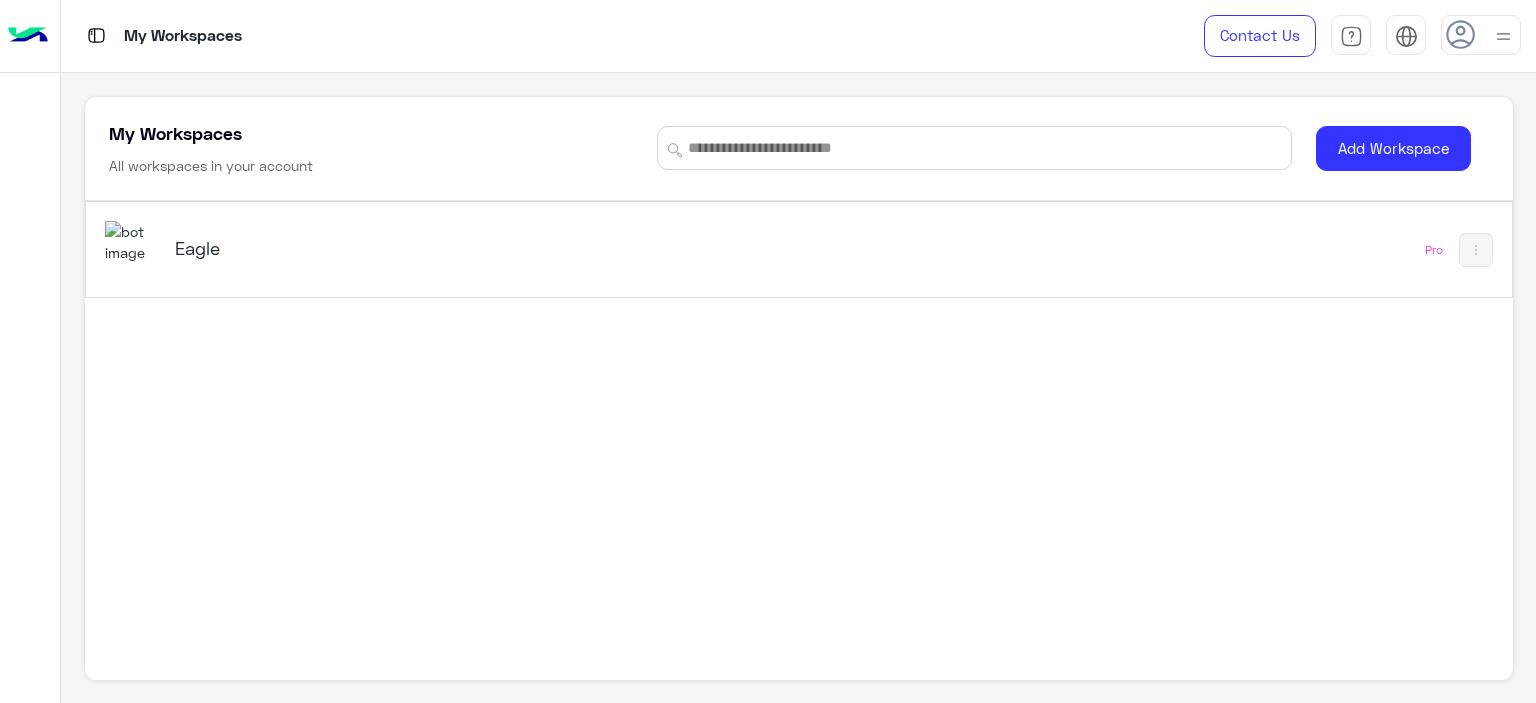 click on "Eagle" at bounding box center (425, 248) 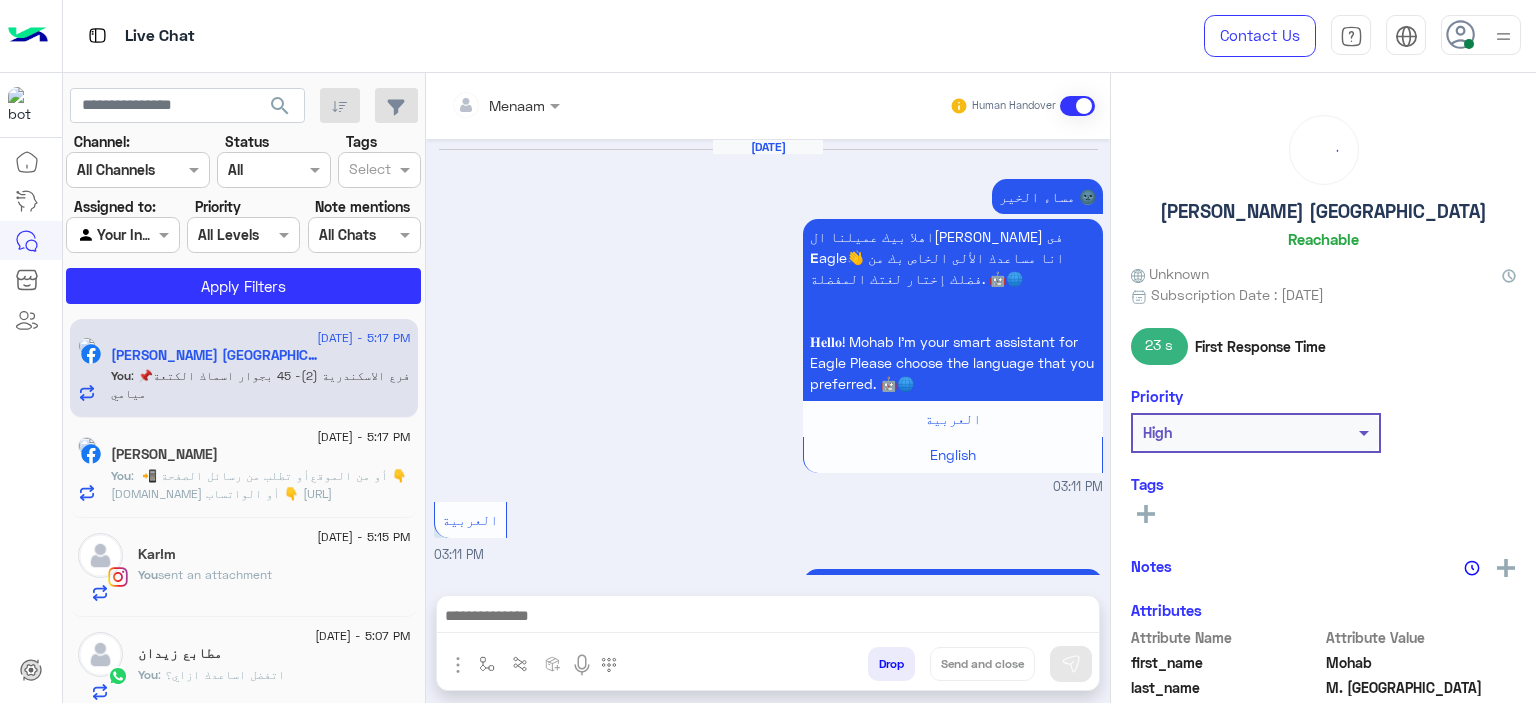 scroll, scrollTop: 1892, scrollLeft: 0, axis: vertical 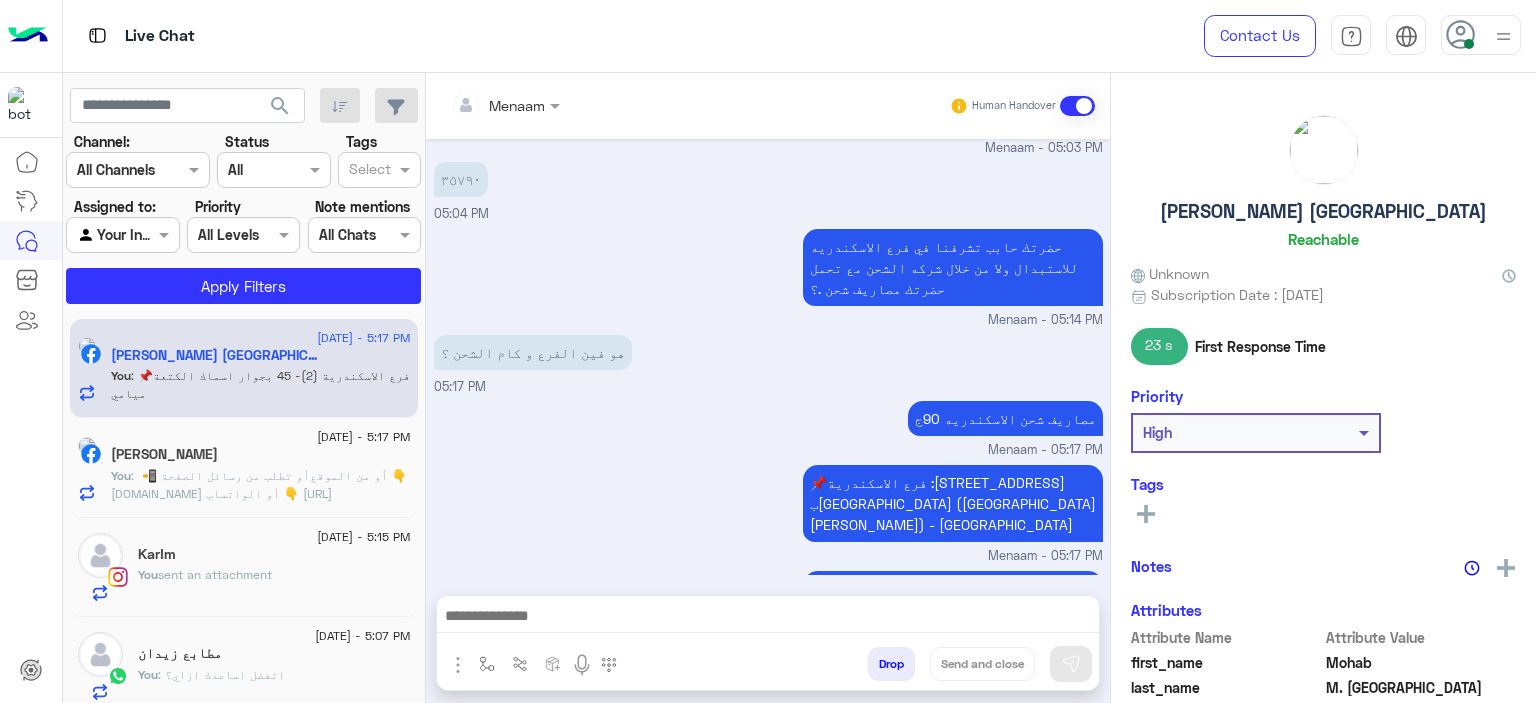click on ": ‏‎أو تطلب من رسائل الصفحة 📲
‏‎أو من الموقع 👇
[DOMAIN_NAME]
‏‎أو الواتساب 👇
[URL][DOMAIN_NAME] 🟢" 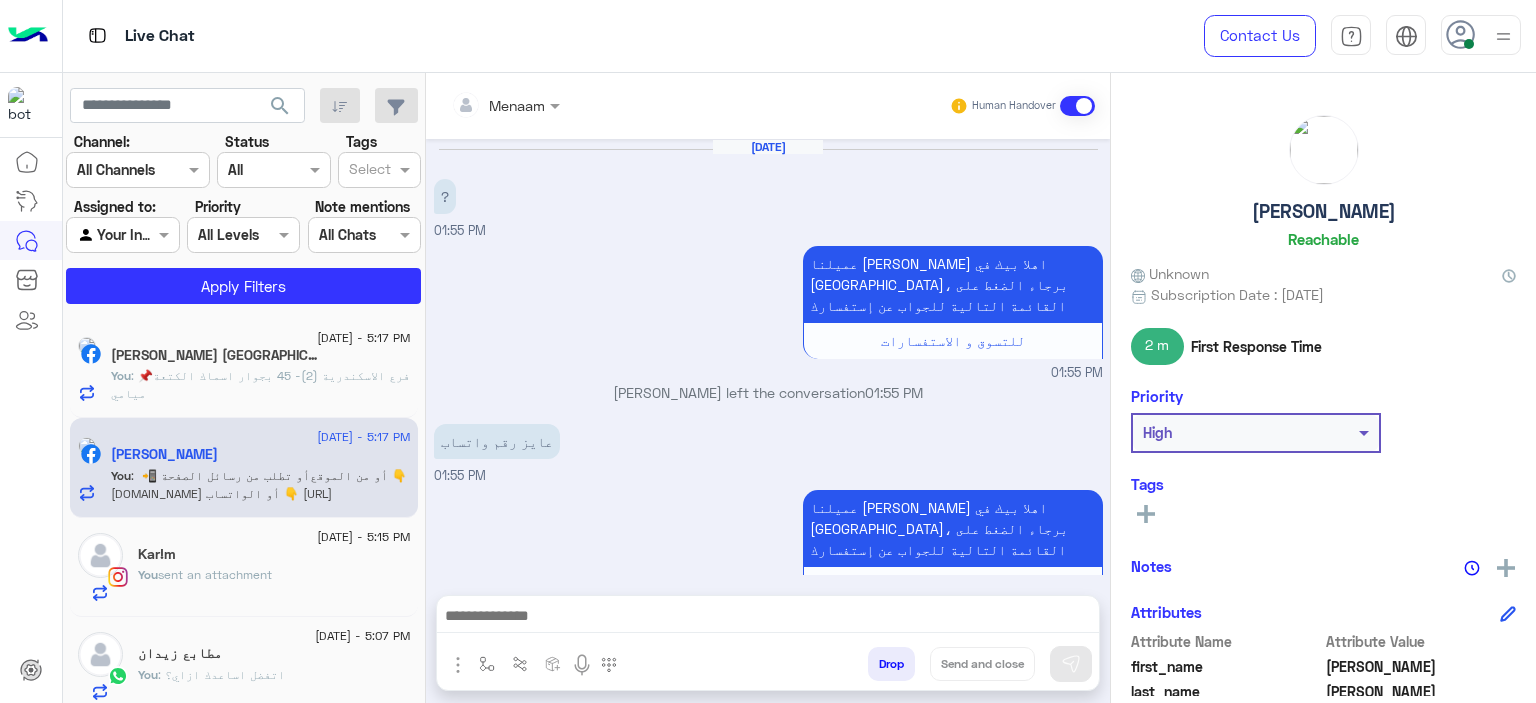 scroll, scrollTop: 1229, scrollLeft: 0, axis: vertical 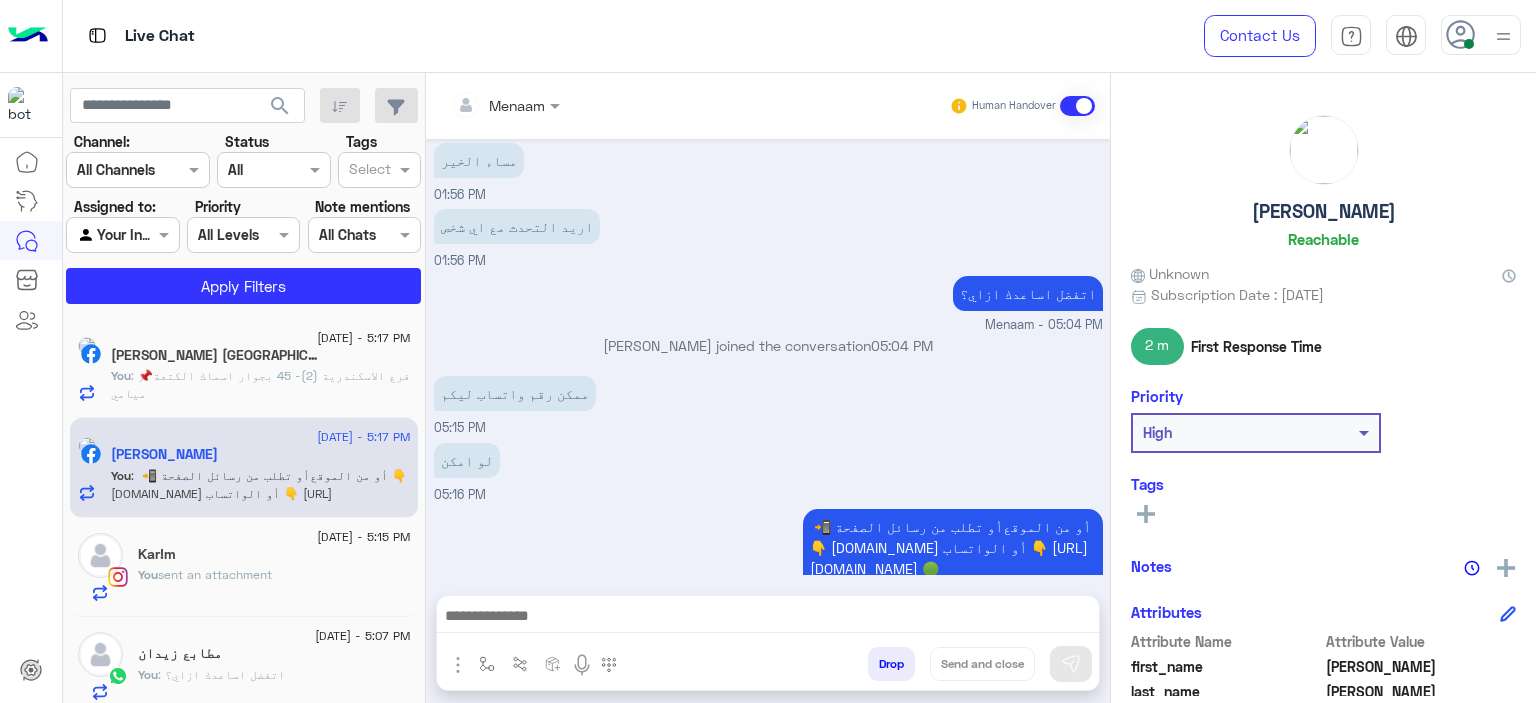 click on "Kar!m" 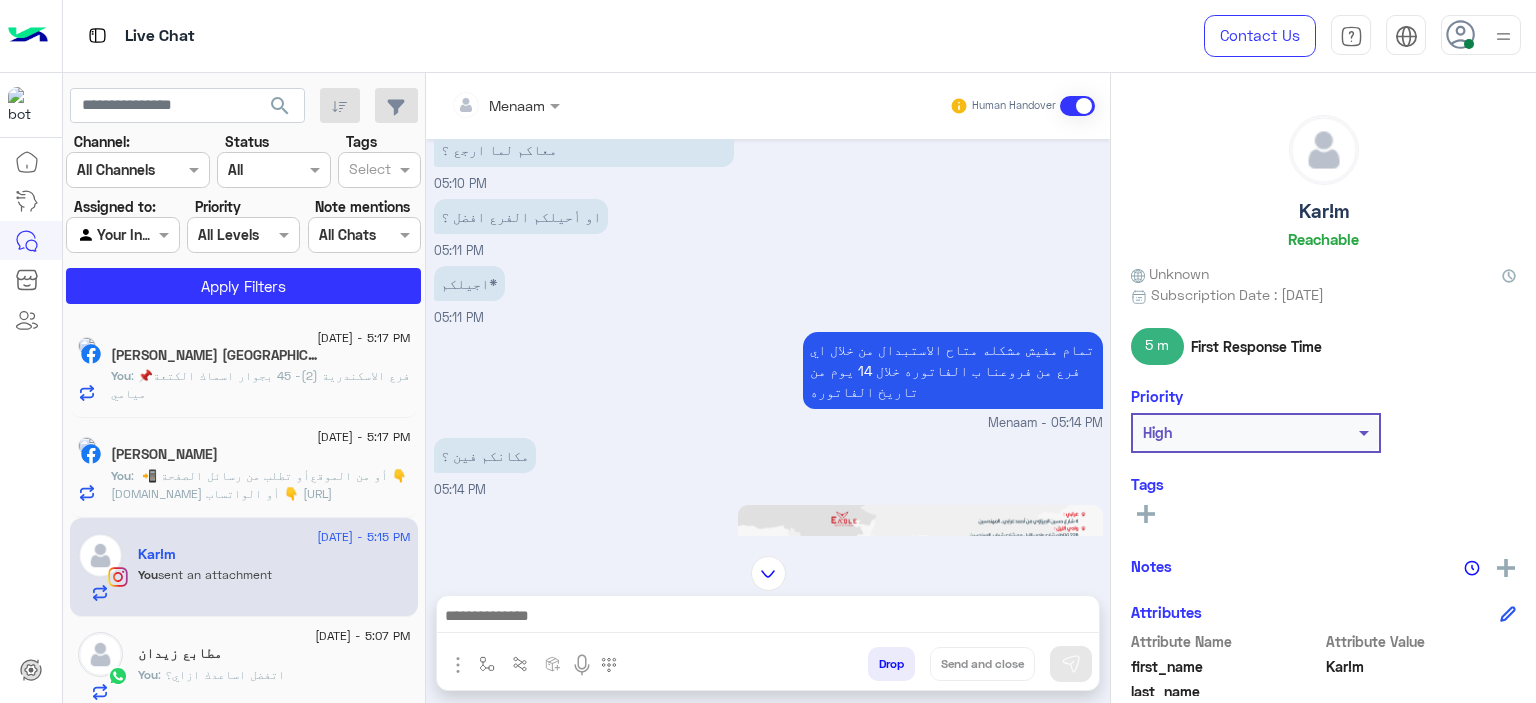 scroll, scrollTop: 2252, scrollLeft: 0, axis: vertical 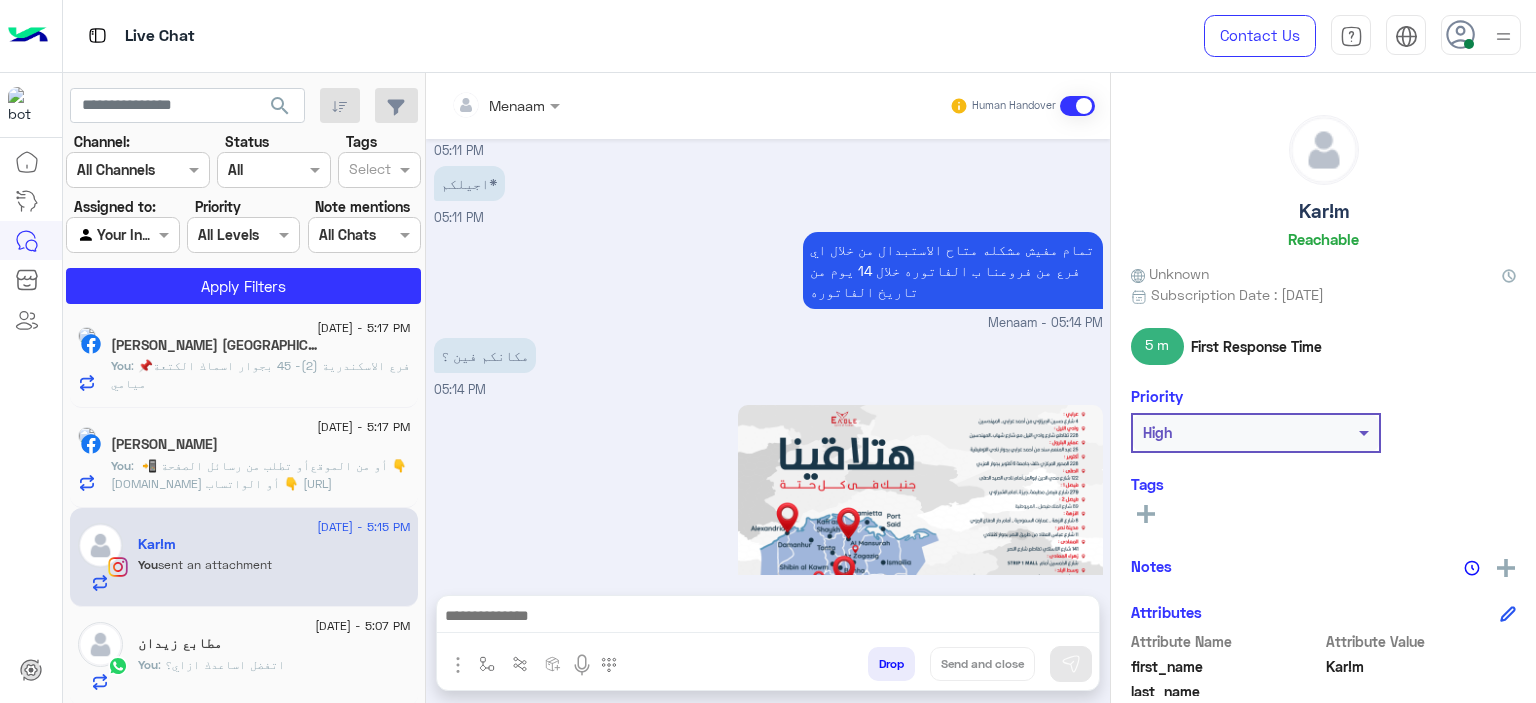 click on ": اتفضل اساعدك ازاي؟" 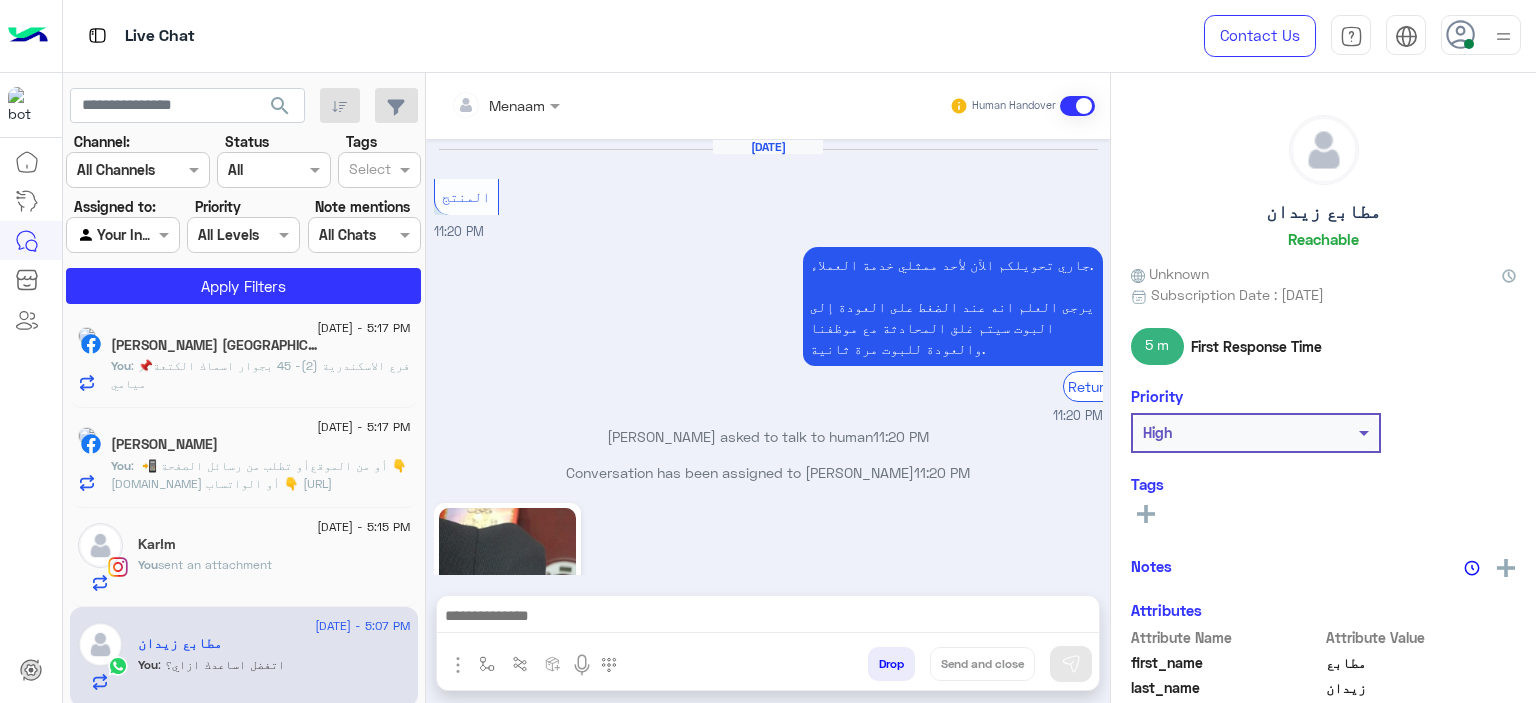 scroll, scrollTop: 1641, scrollLeft: 0, axis: vertical 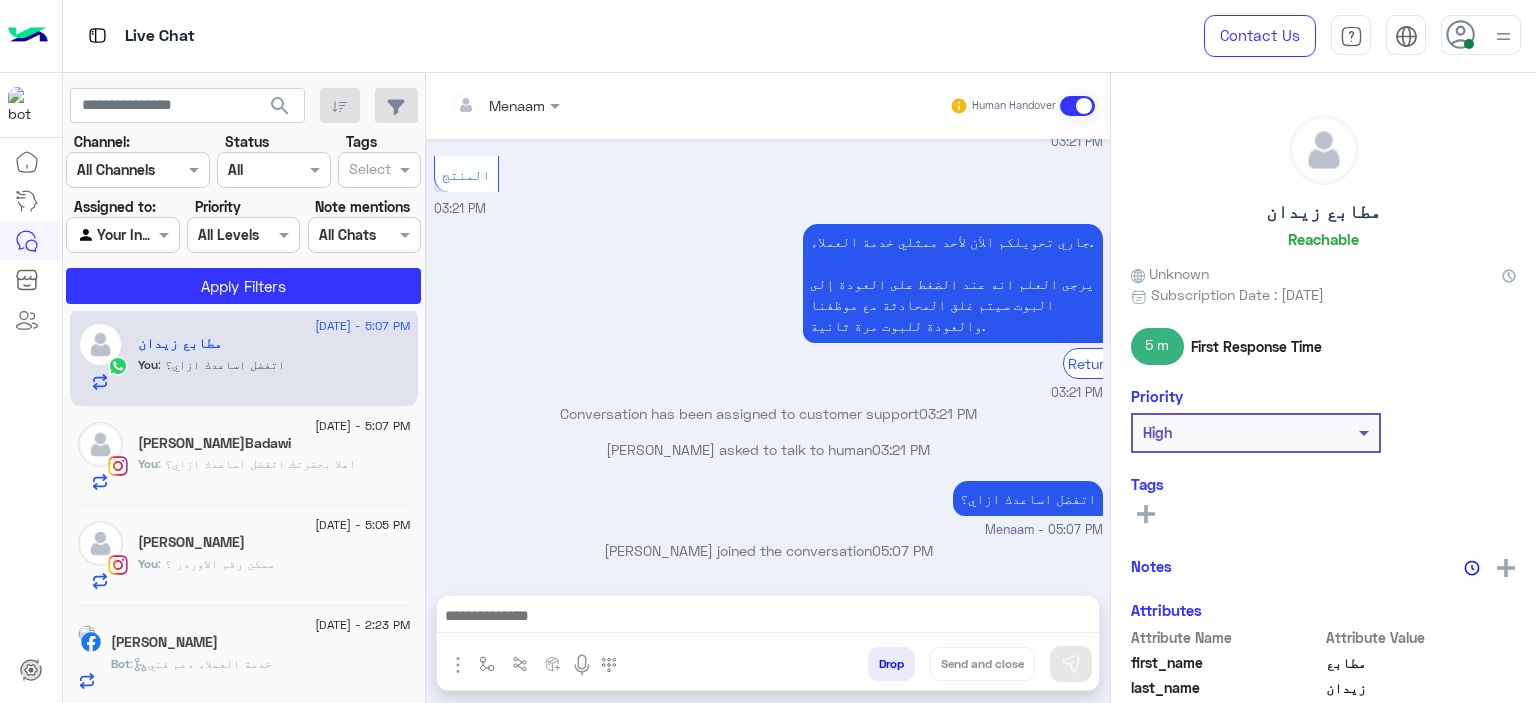 click on ":   خدمة العملاء دعم فني" 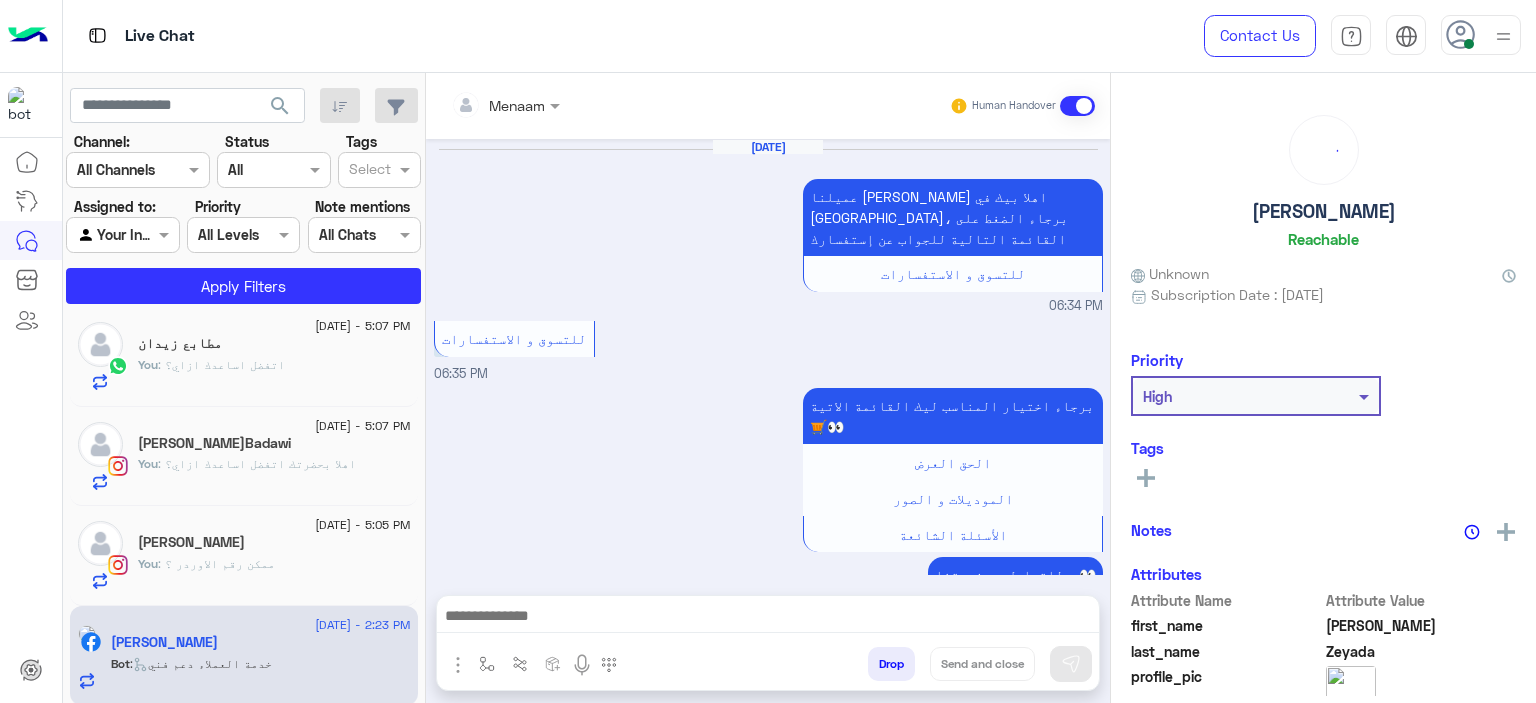scroll, scrollTop: 1692, scrollLeft: 0, axis: vertical 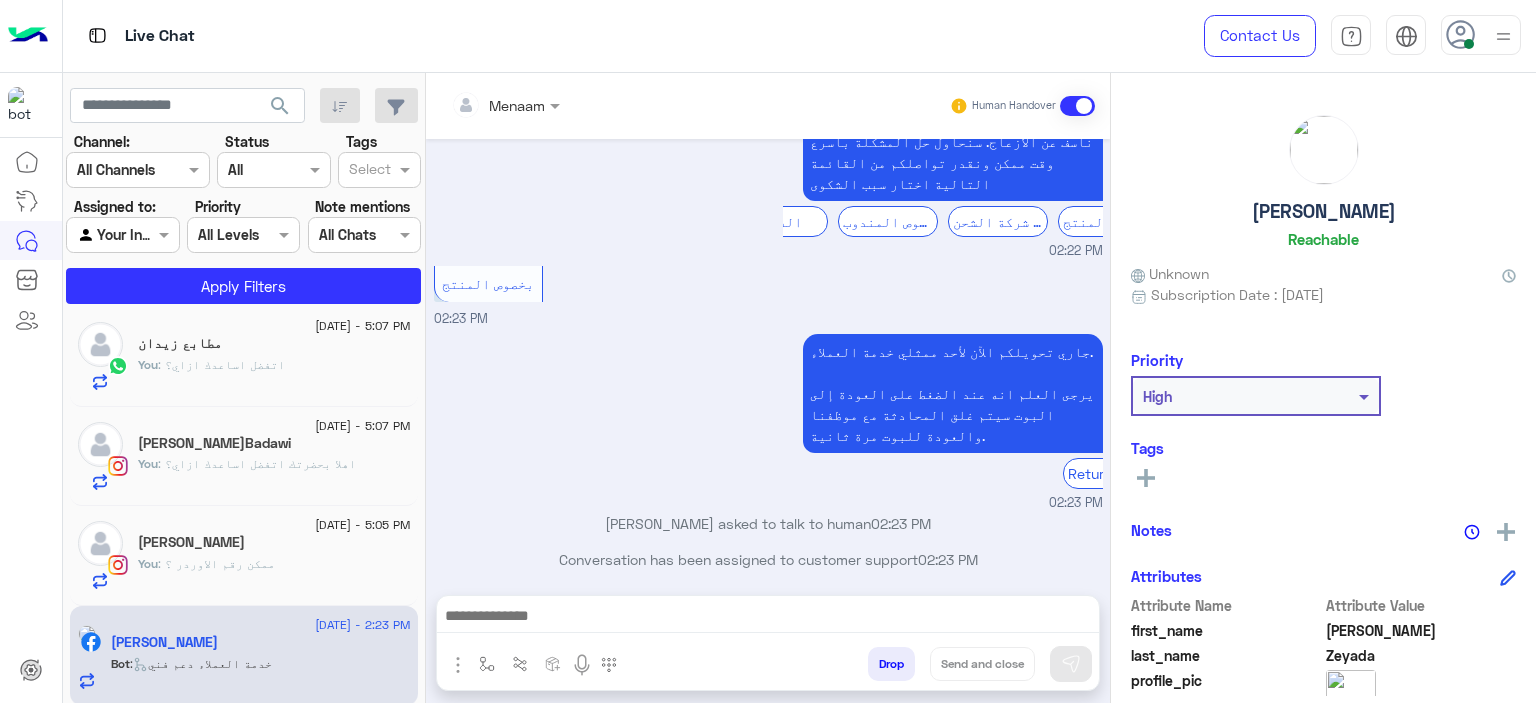 click on ": ممكن رقم الاوردر ؟" 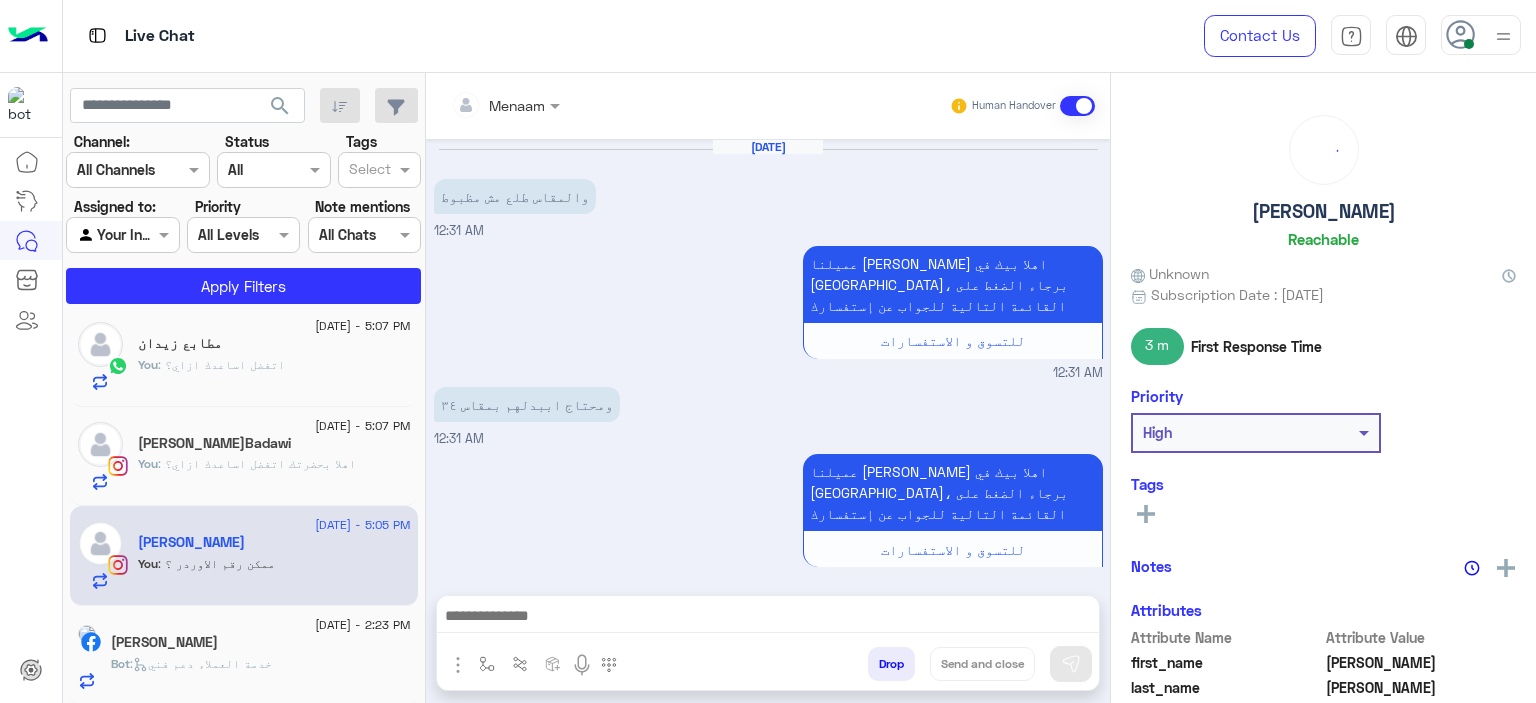 scroll, scrollTop: 1992, scrollLeft: 0, axis: vertical 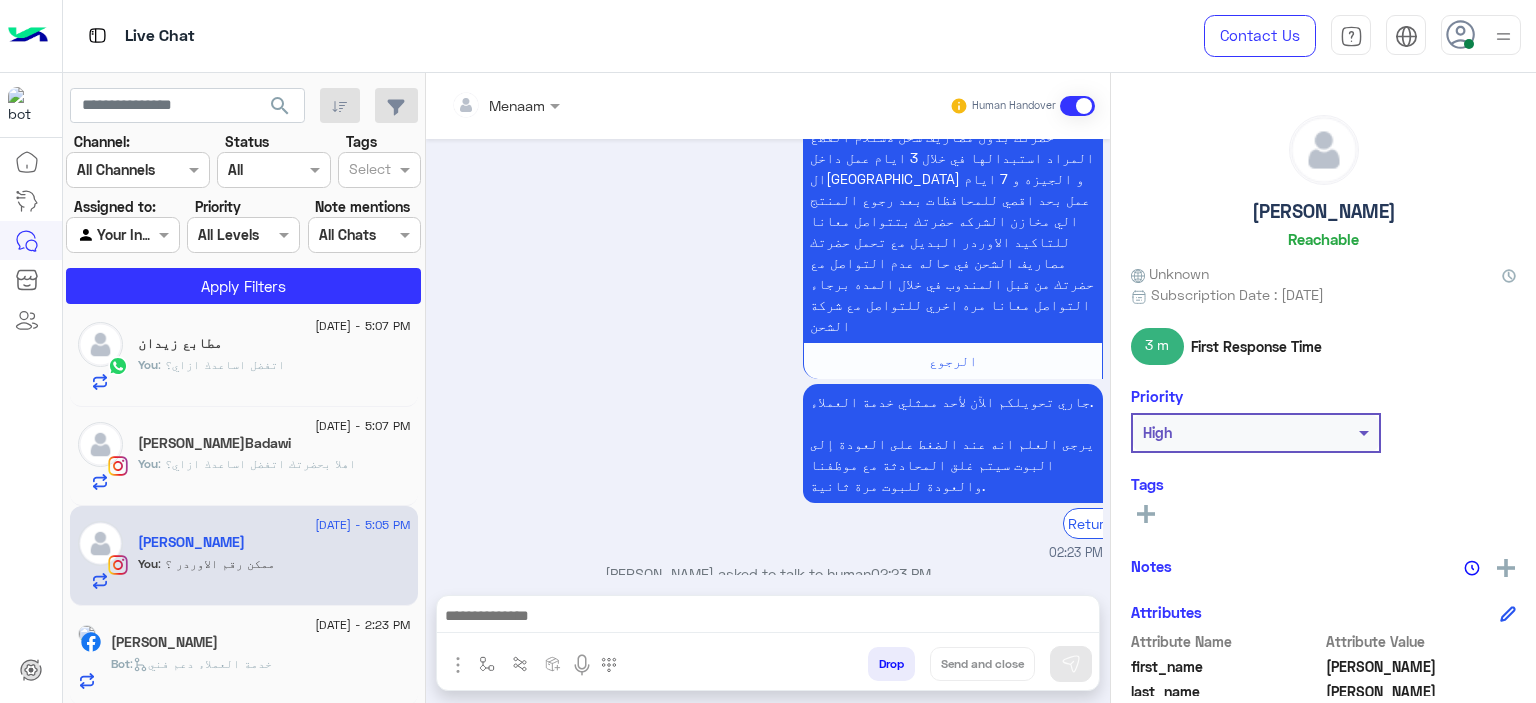 click on "You  : اهلا بحضرتك اتفضل اساعدك ازاي؟" 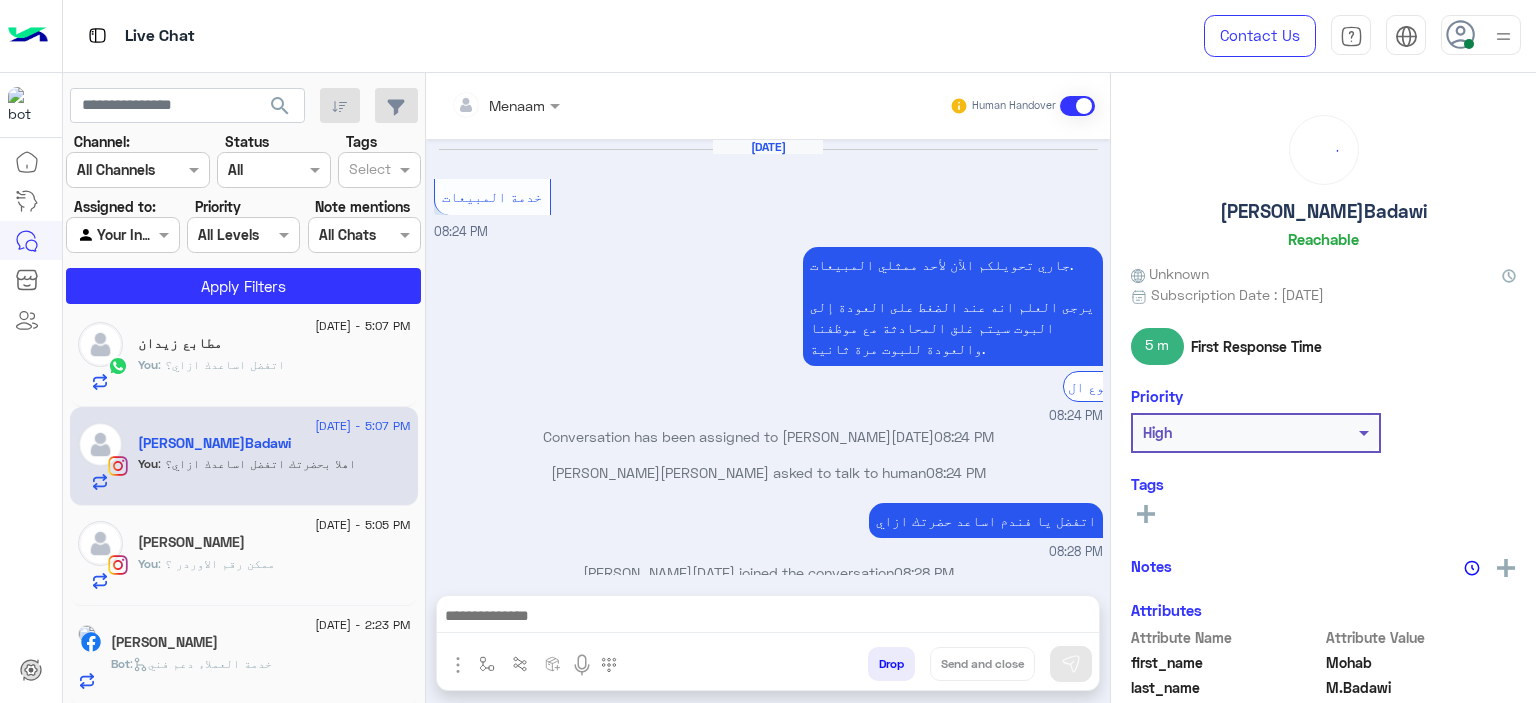 scroll, scrollTop: 1692, scrollLeft: 0, axis: vertical 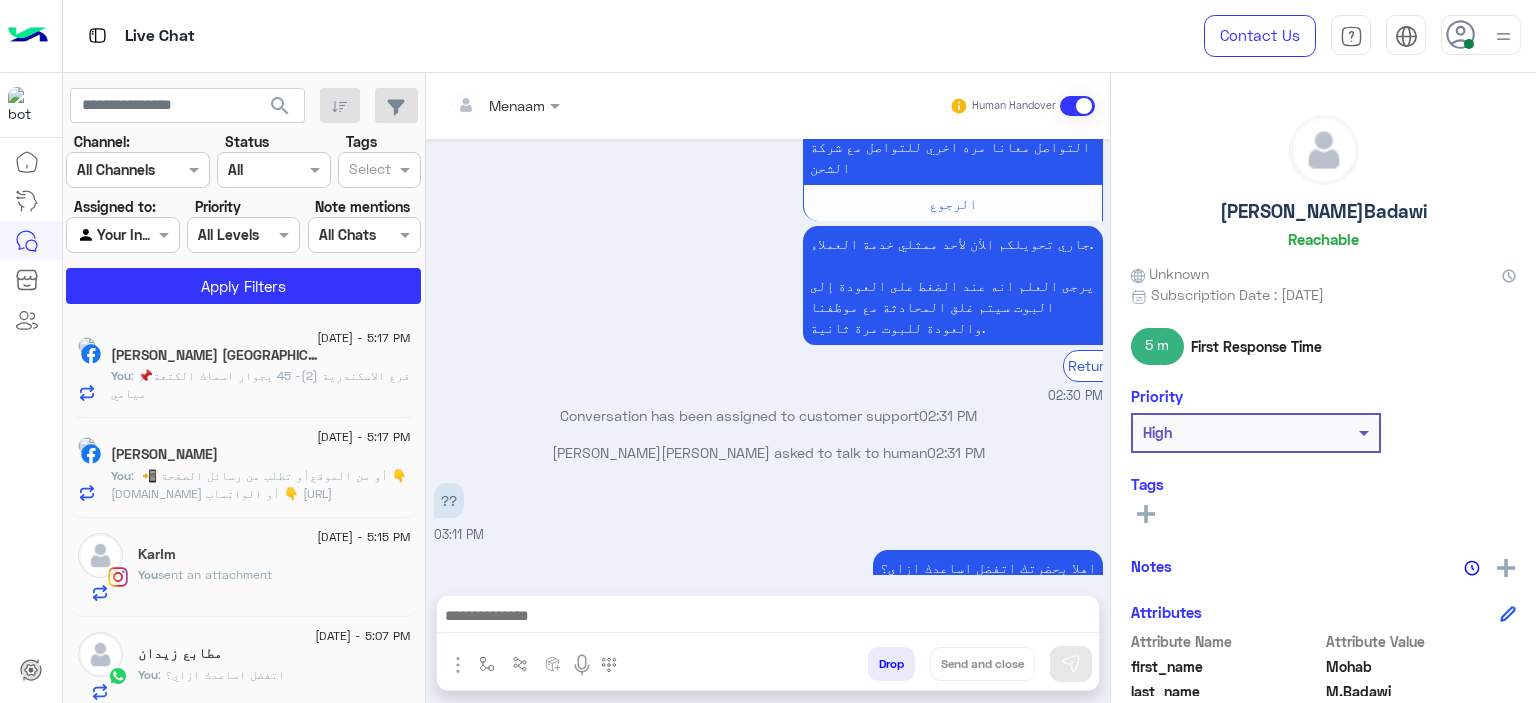 click on "[PERSON_NAME] [GEOGRAPHIC_DATA]" 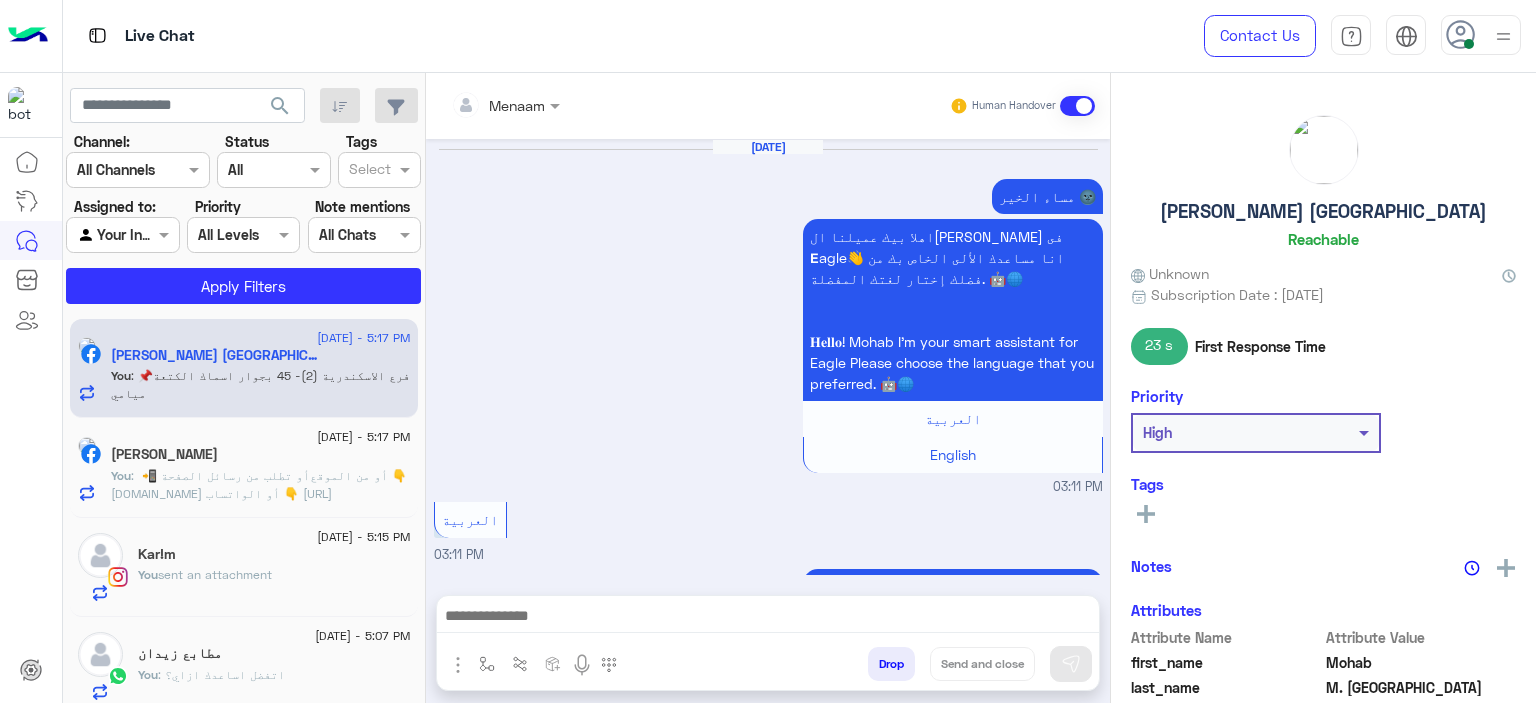 scroll, scrollTop: 1892, scrollLeft: 0, axis: vertical 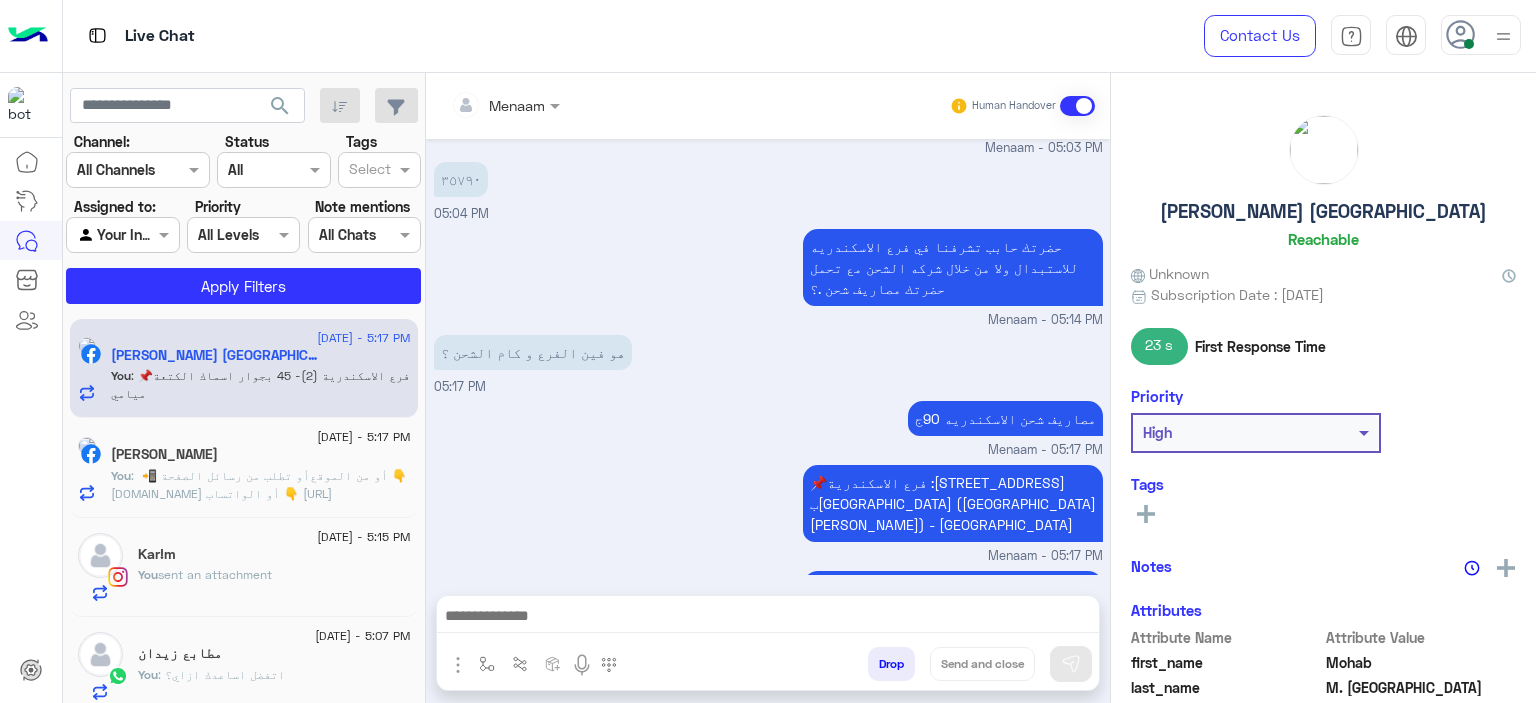 click on "[PERSON_NAME]" 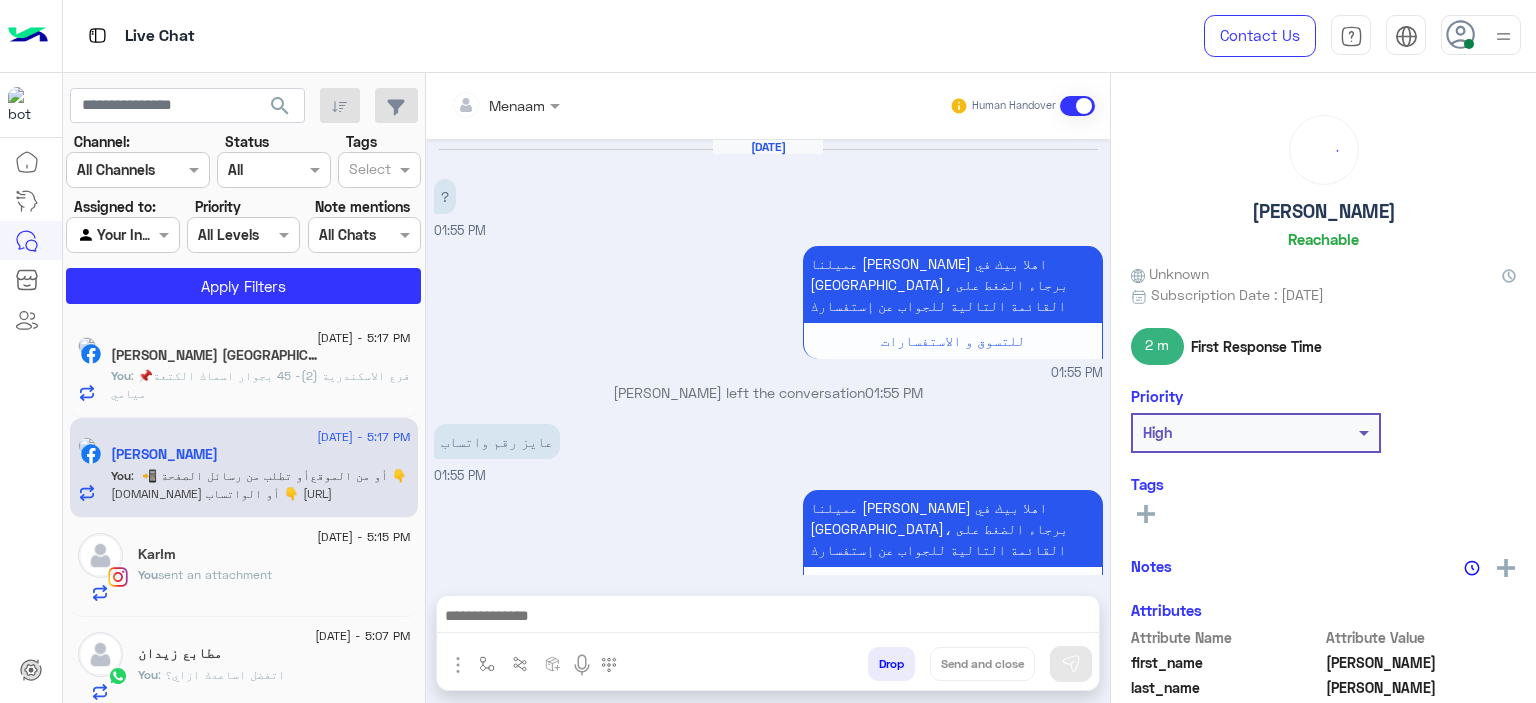 scroll, scrollTop: 1229, scrollLeft: 0, axis: vertical 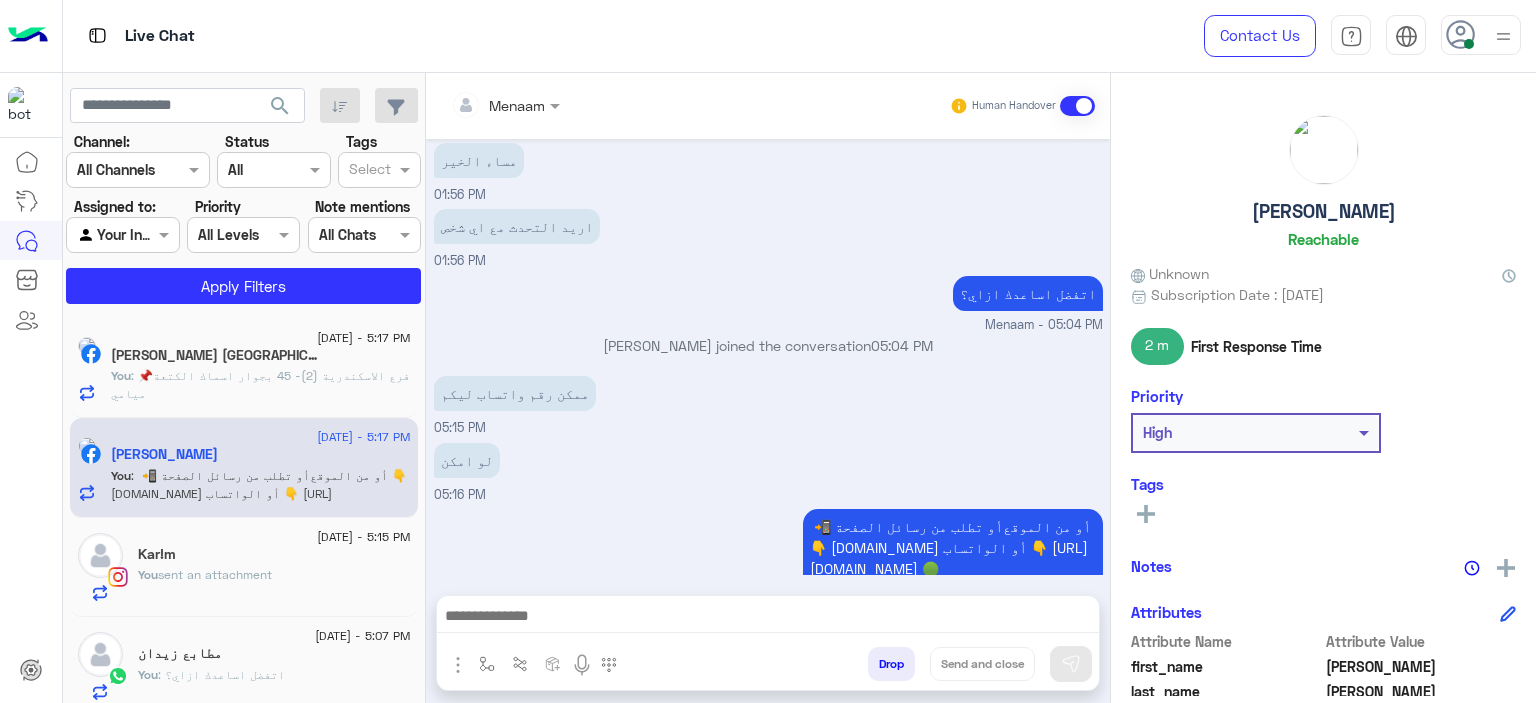 click on "You   sent an attachment" 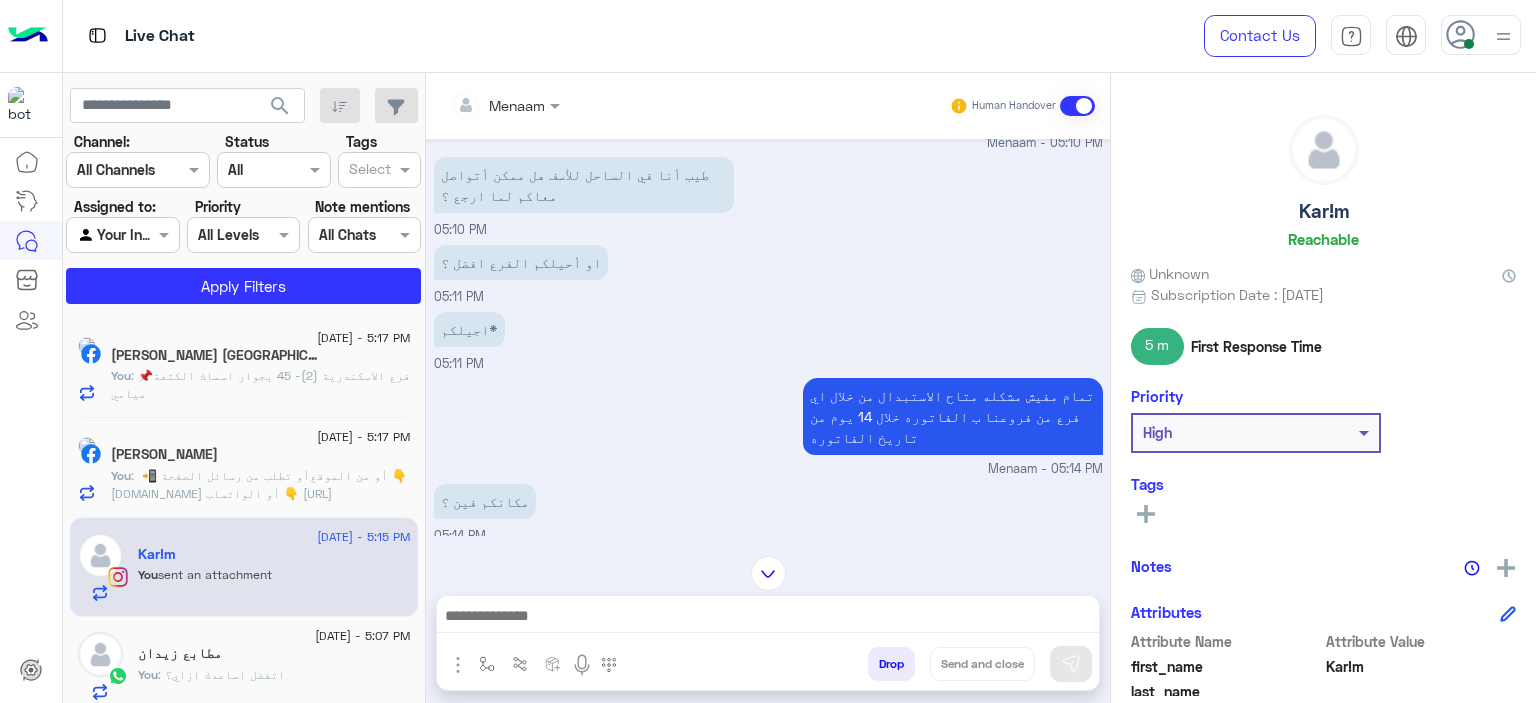 scroll, scrollTop: 2052, scrollLeft: 0, axis: vertical 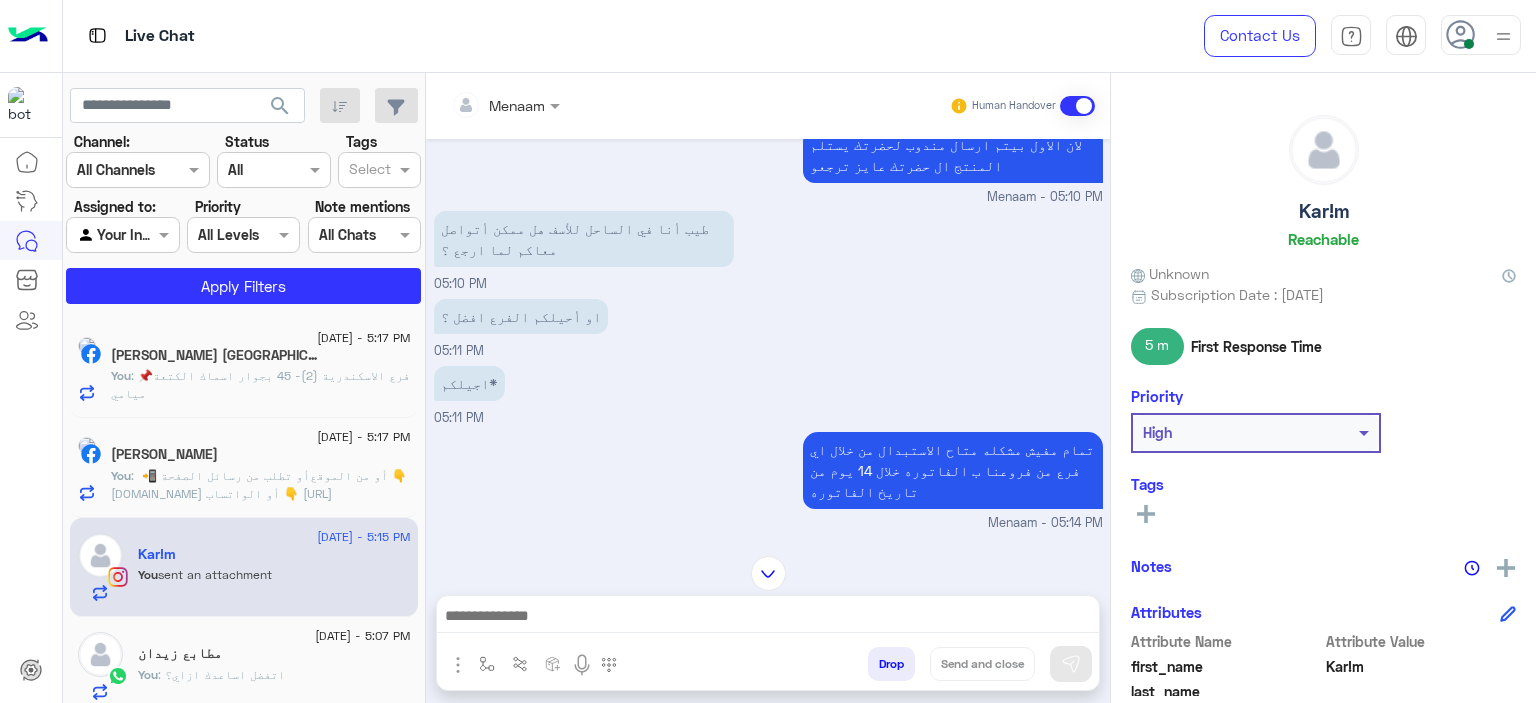 click on "[DATE] - 5:17 PM  [PERSON_NAME] Badawi   You  : 📌فرع الاسكندرية (2)- 45 بجوار اسماك الكتعة ميامي" 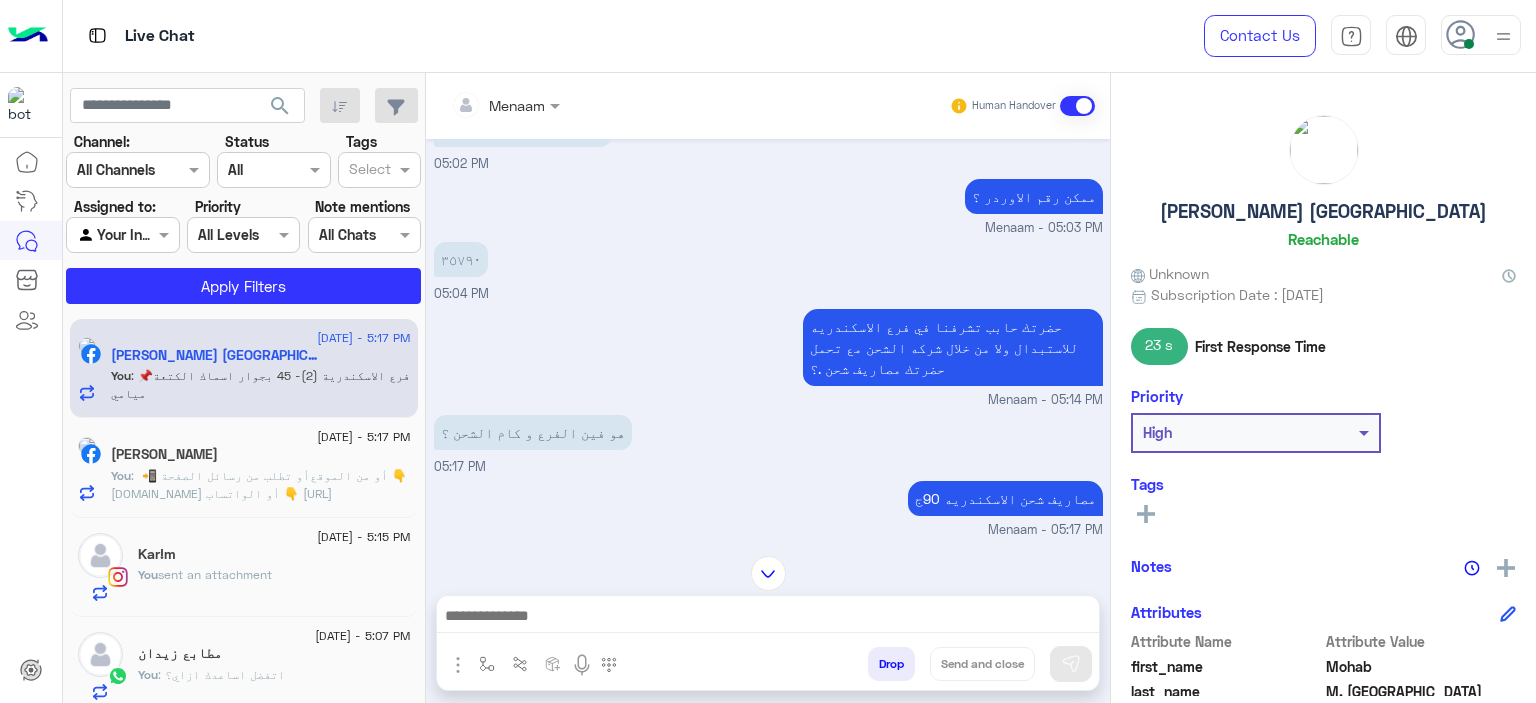 scroll, scrollTop: 1692, scrollLeft: 0, axis: vertical 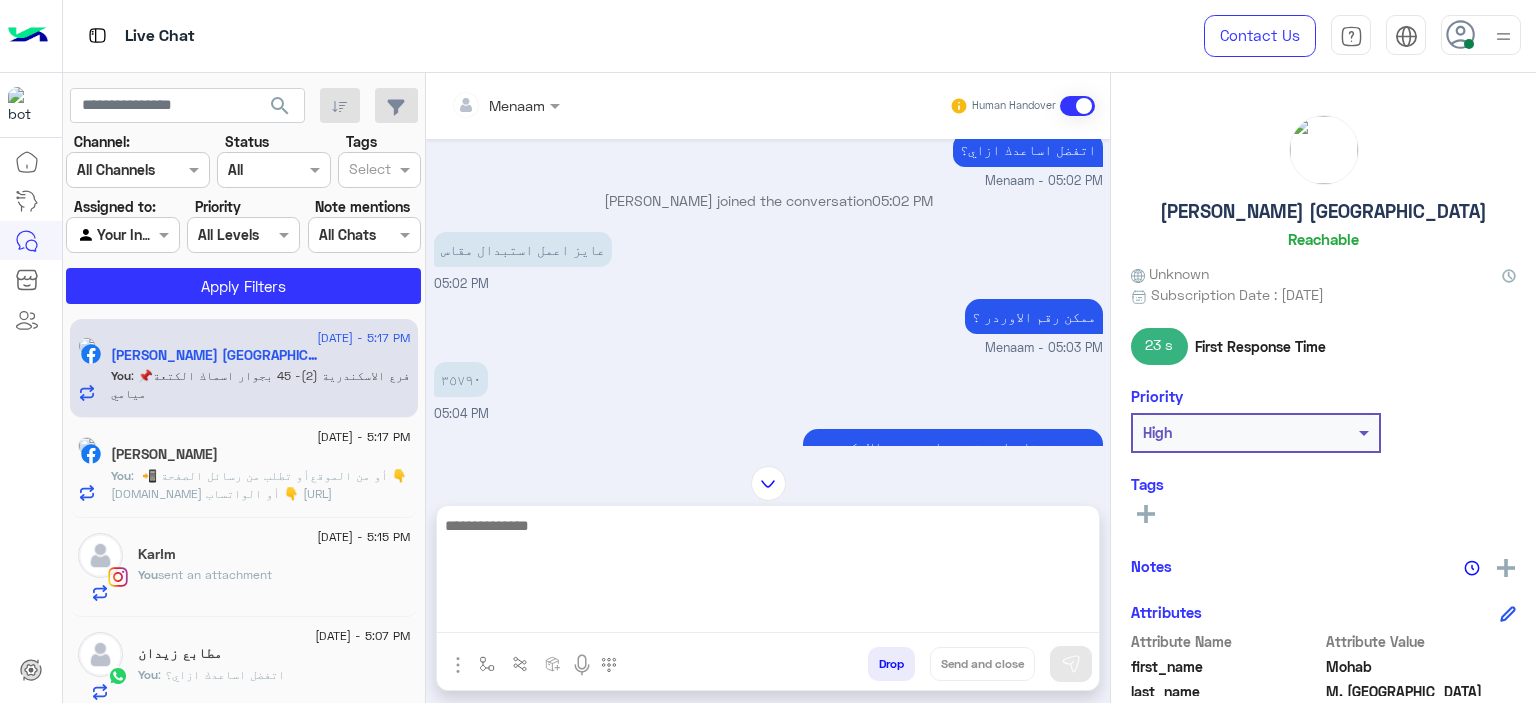 click at bounding box center (768, 573) 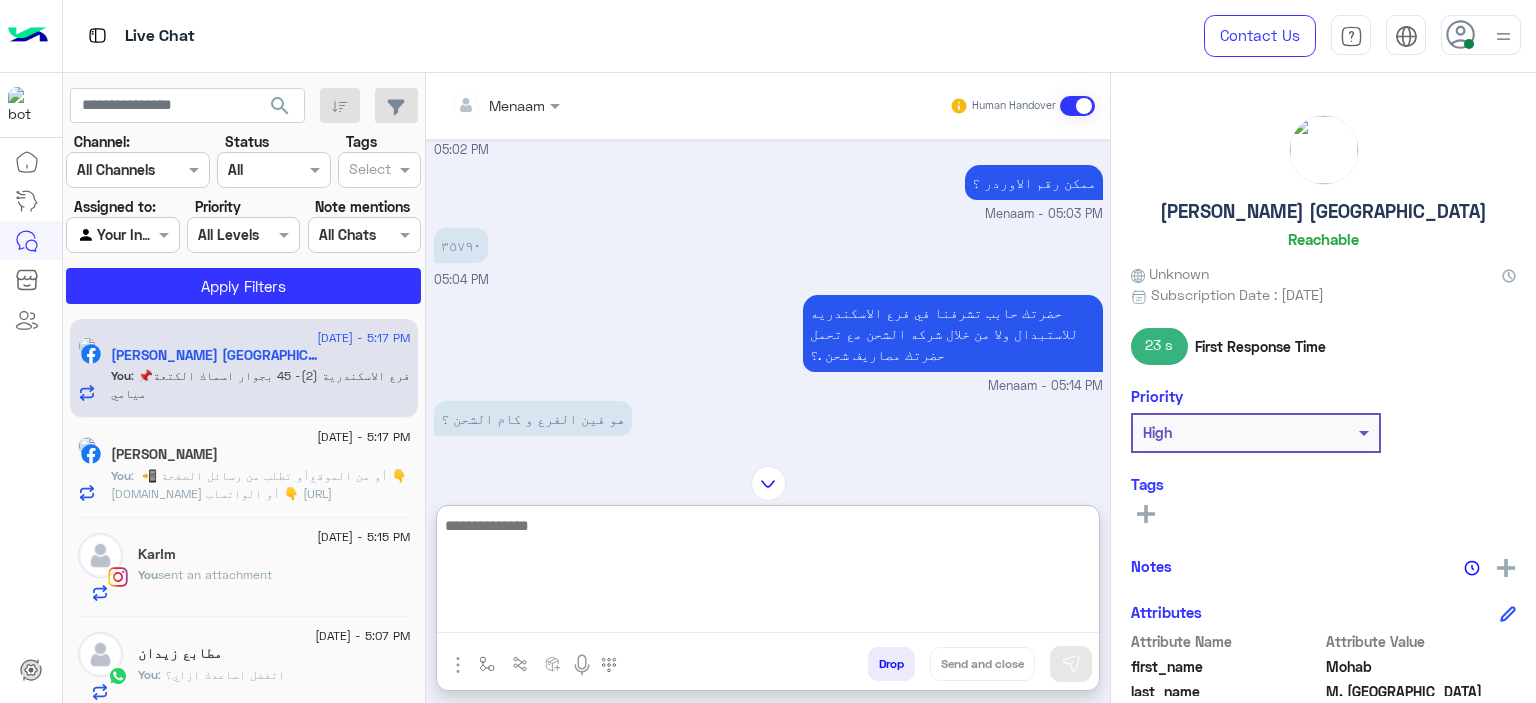 scroll, scrollTop: 1792, scrollLeft: 0, axis: vertical 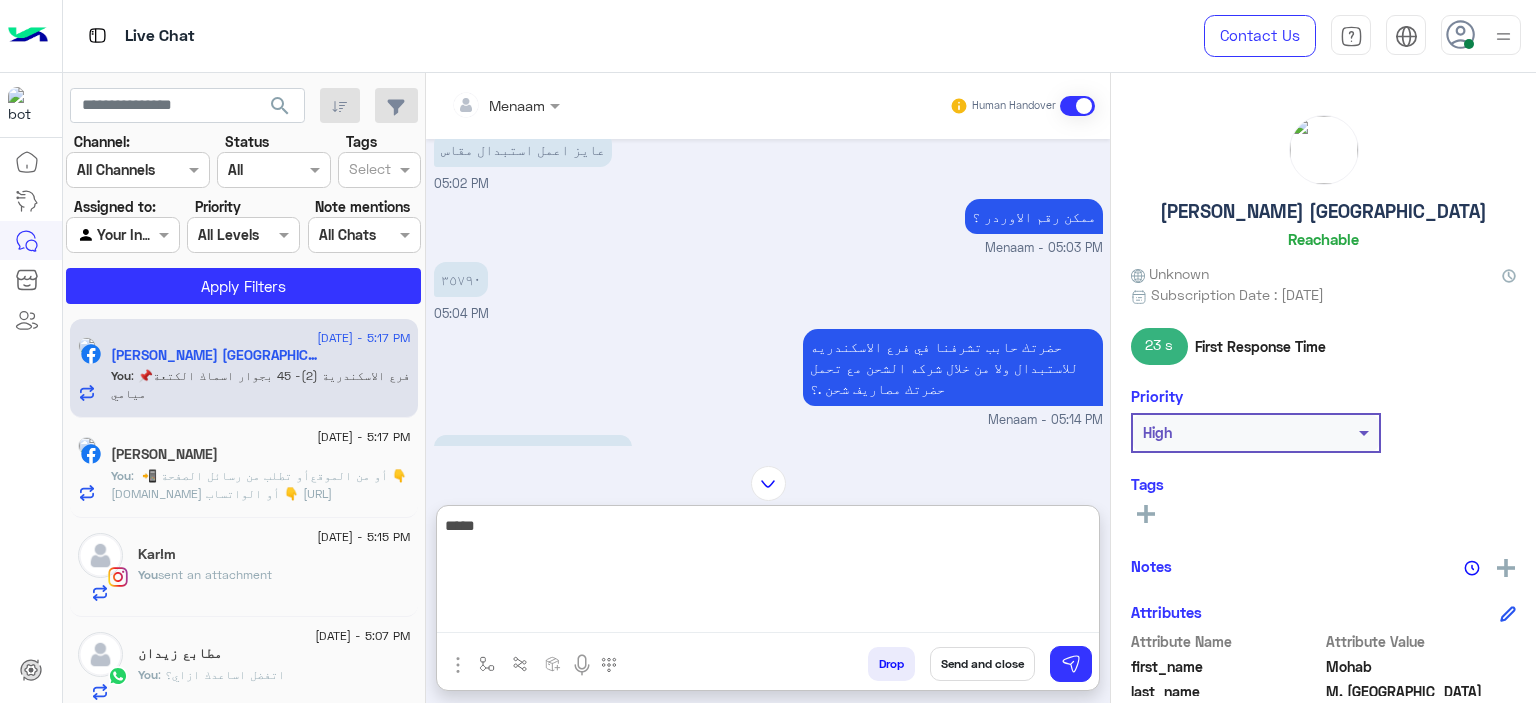 type on "*****" 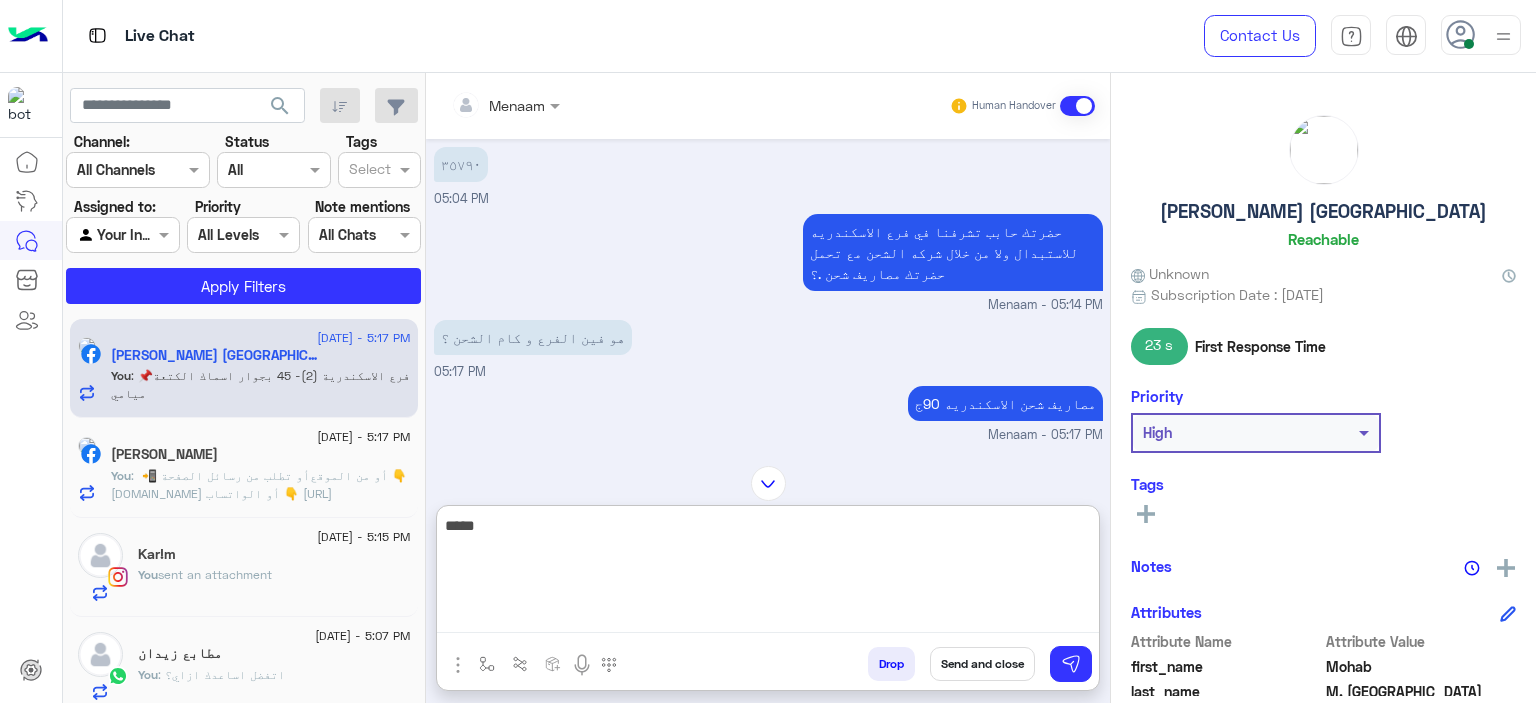 scroll, scrollTop: 1982, scrollLeft: 0, axis: vertical 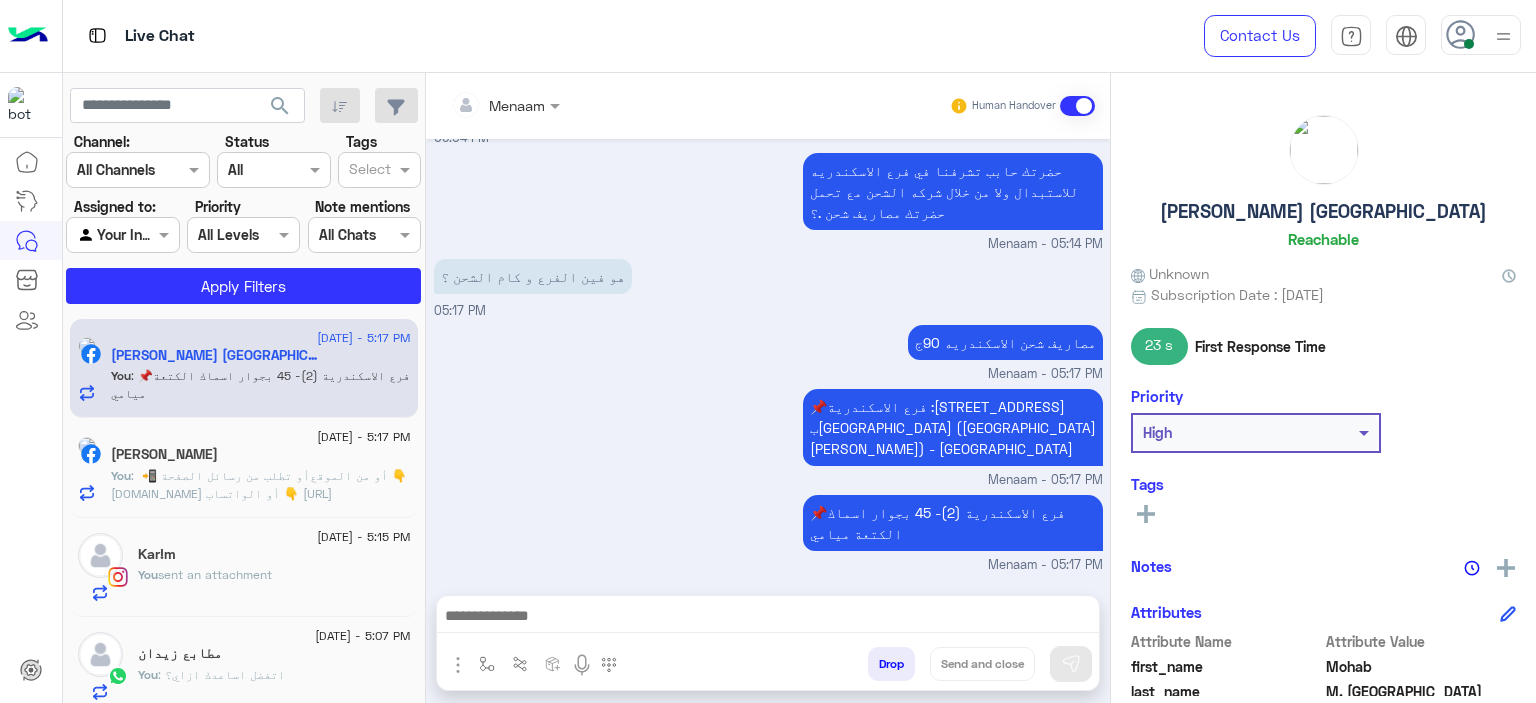 click on ": ‏‎أو تطلب من رسائل الصفحة 📲
‏‎أو من الموقع 👇
[DOMAIN_NAME]
‏‎أو الواتساب 👇
[URL][DOMAIN_NAME] 🟢" 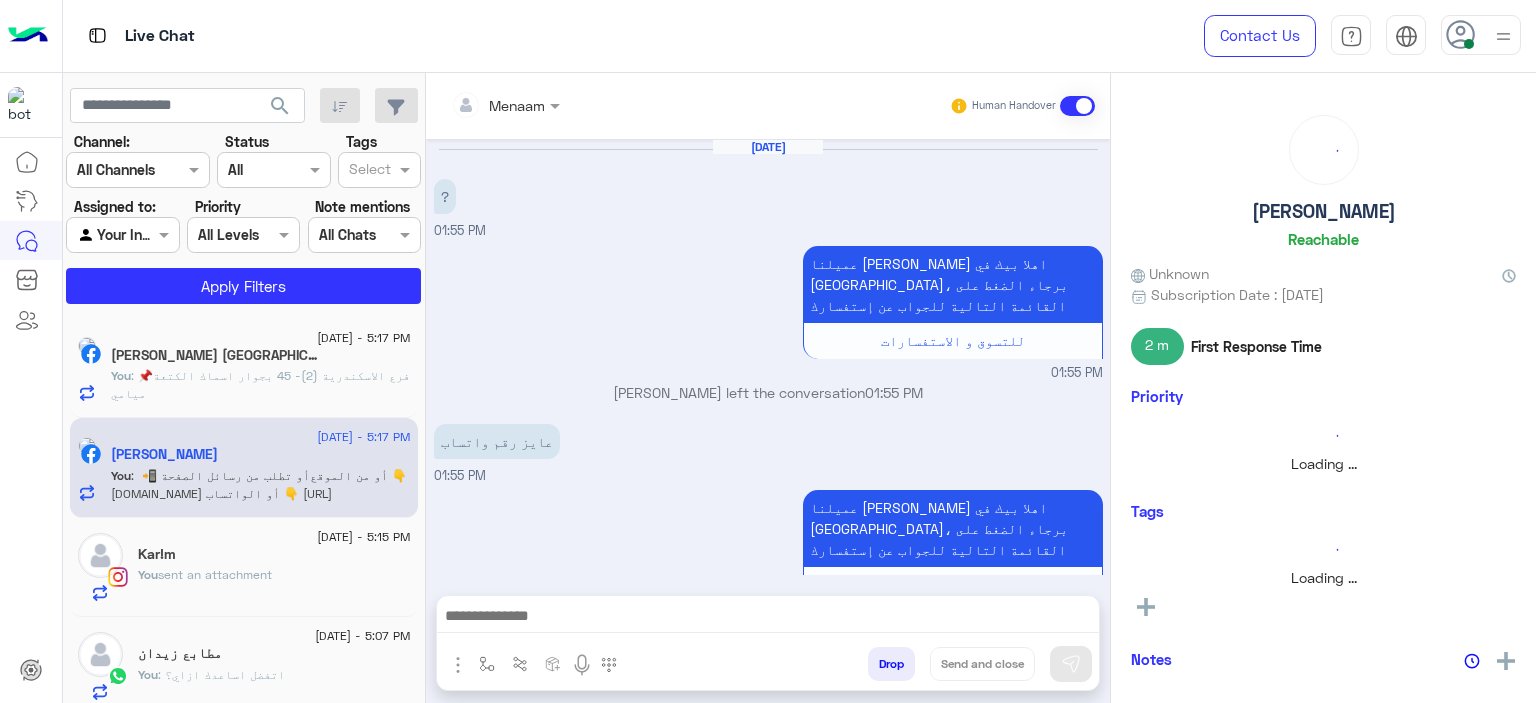 scroll, scrollTop: 1229, scrollLeft: 0, axis: vertical 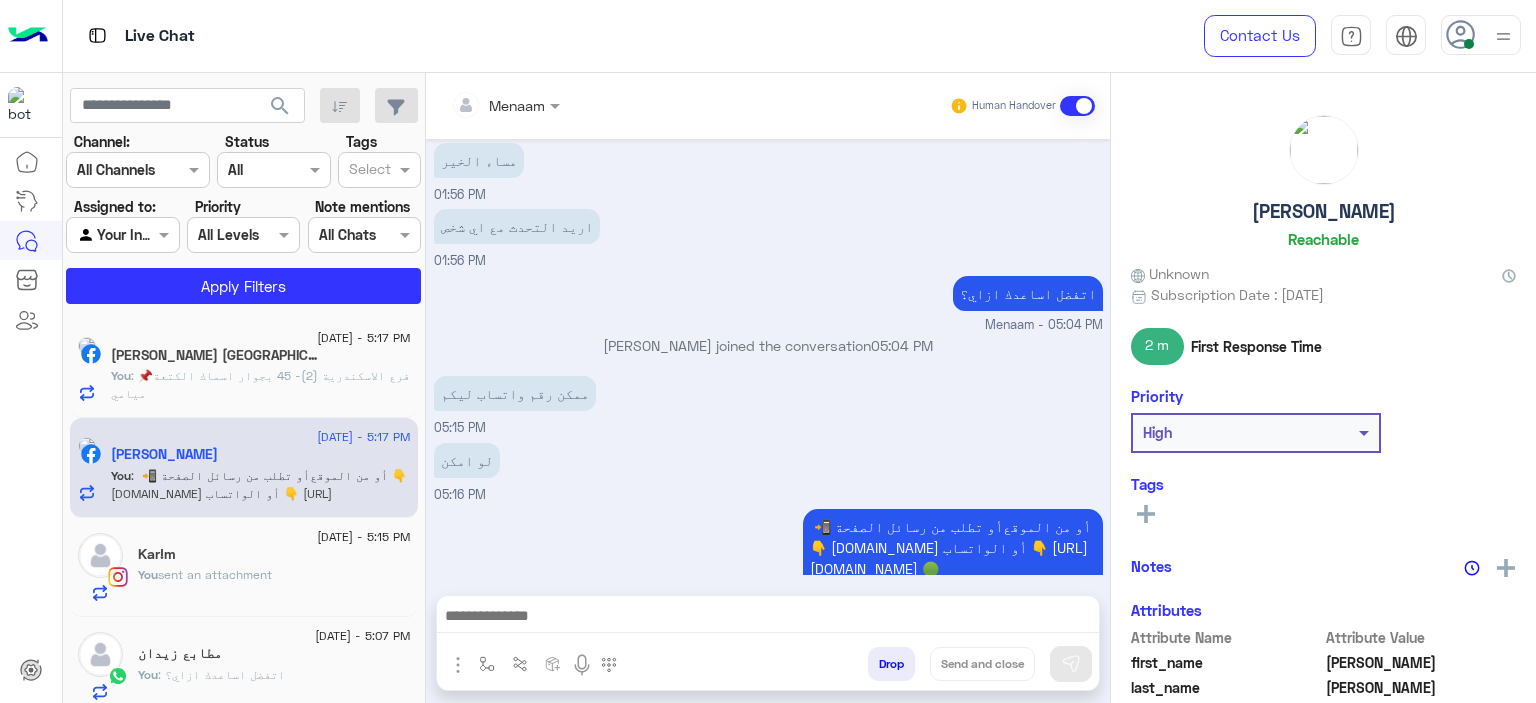 click on "You   sent an attachment" 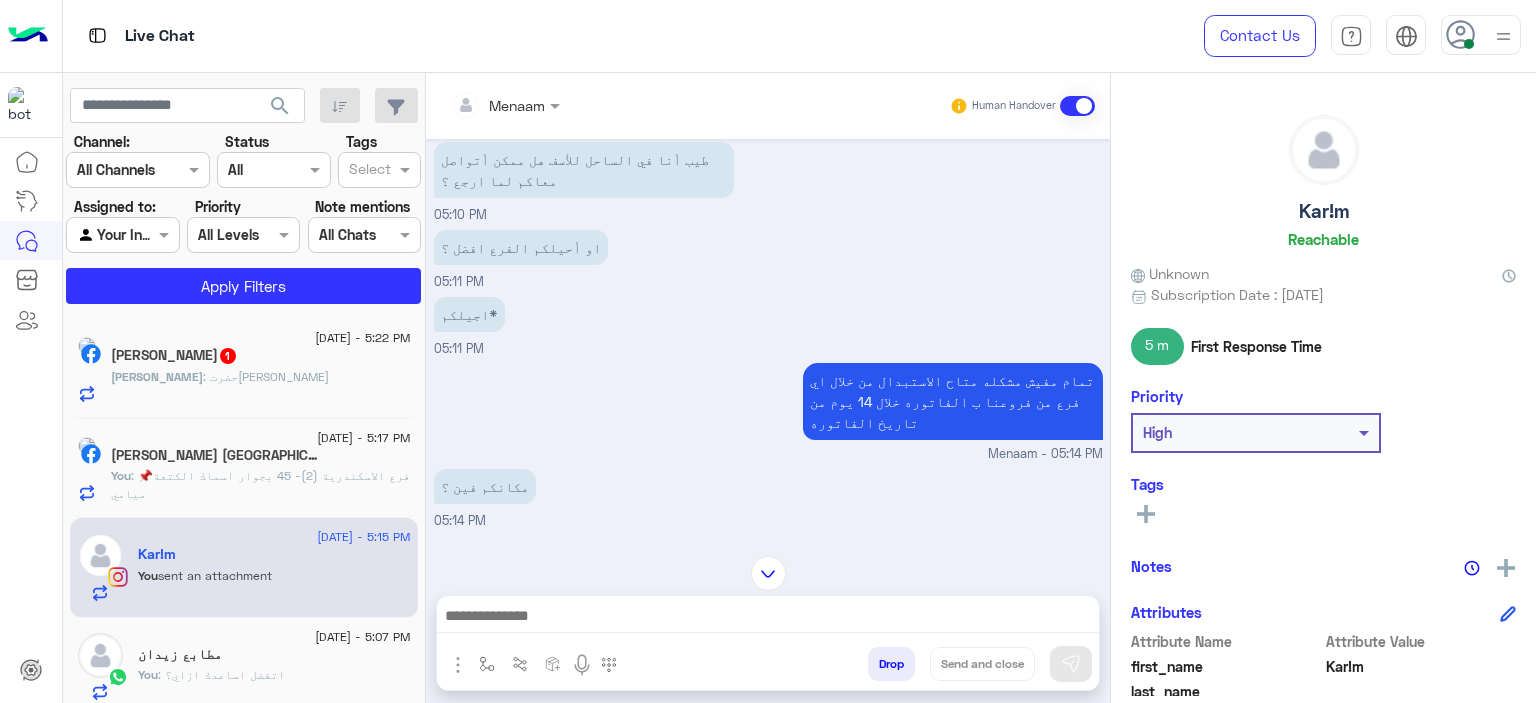 scroll, scrollTop: 2052, scrollLeft: 0, axis: vertical 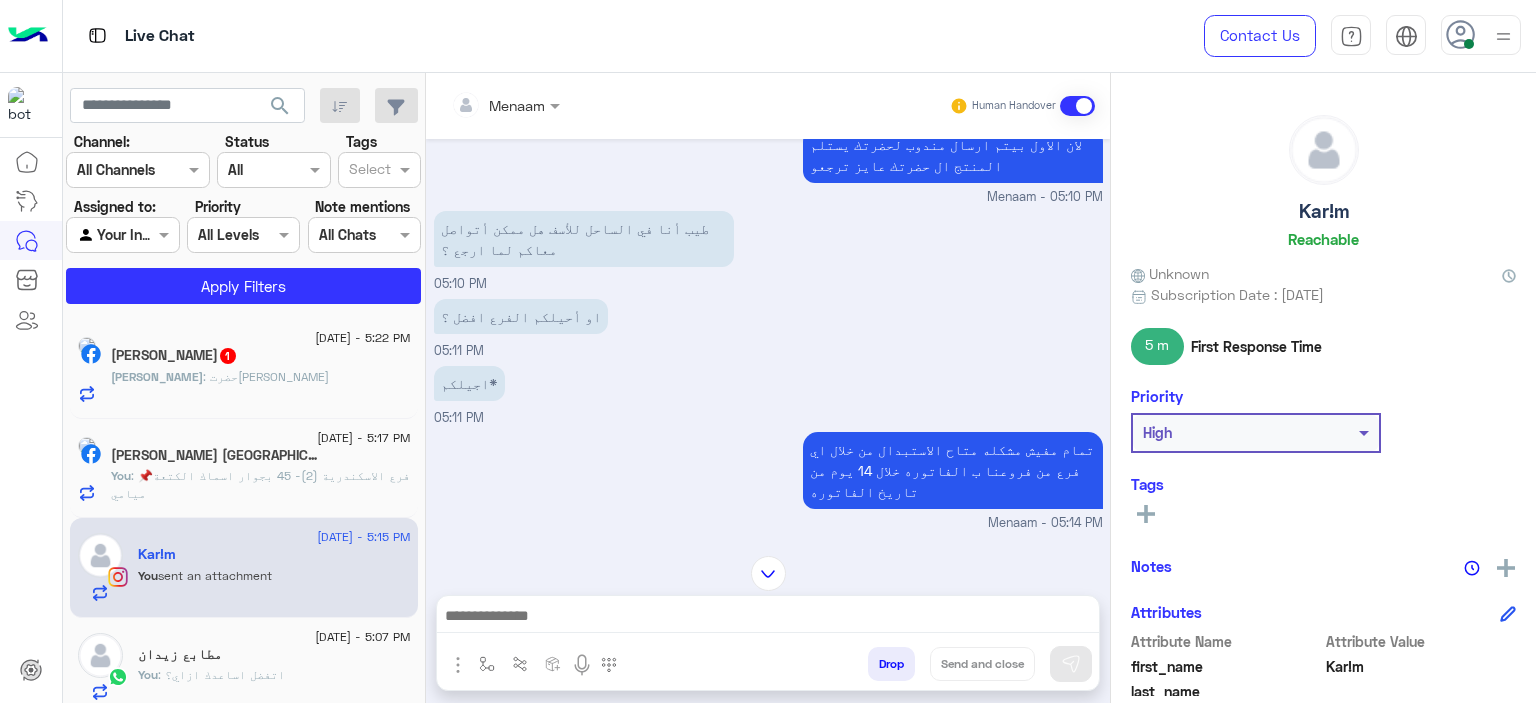 click on "[PERSON_NAME] : حضرت[PERSON_NAME]" 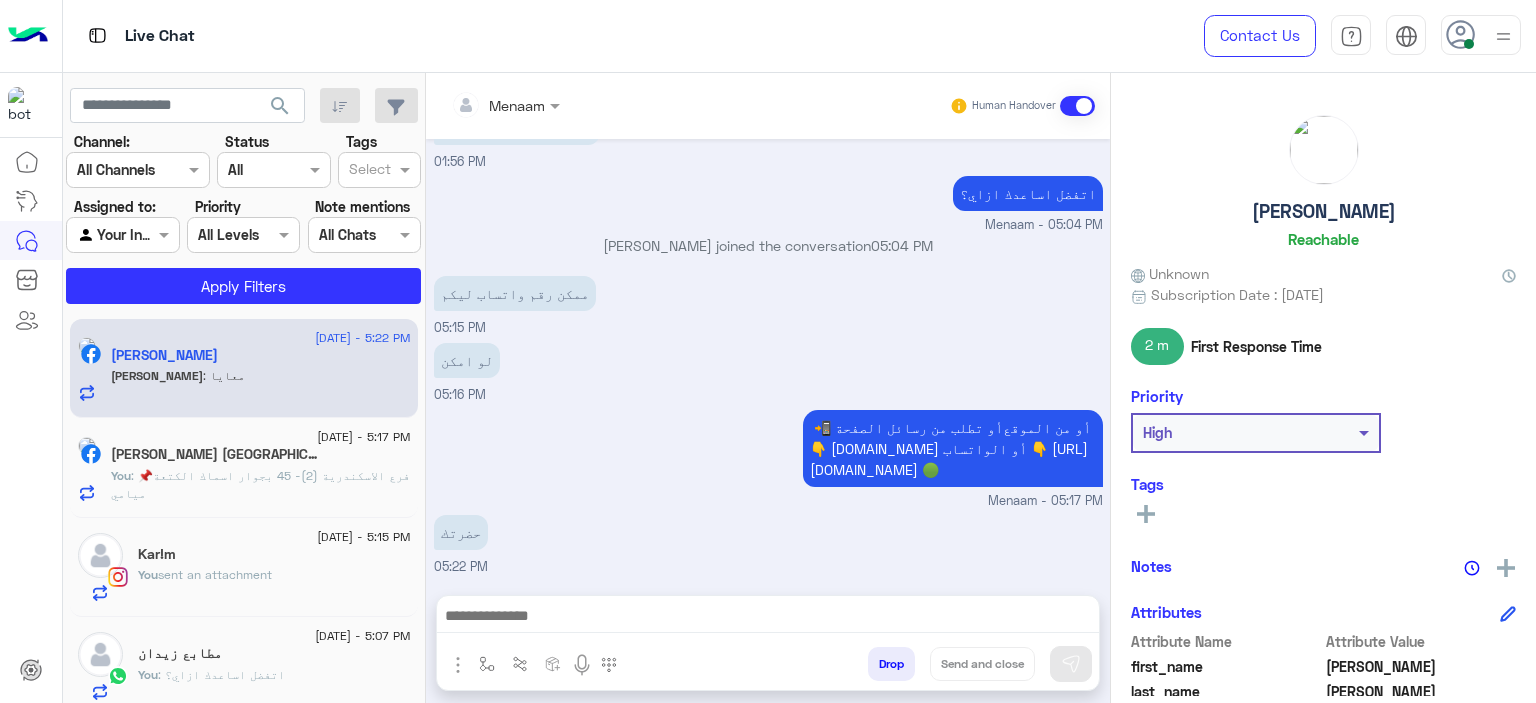 scroll, scrollTop: 1296, scrollLeft: 0, axis: vertical 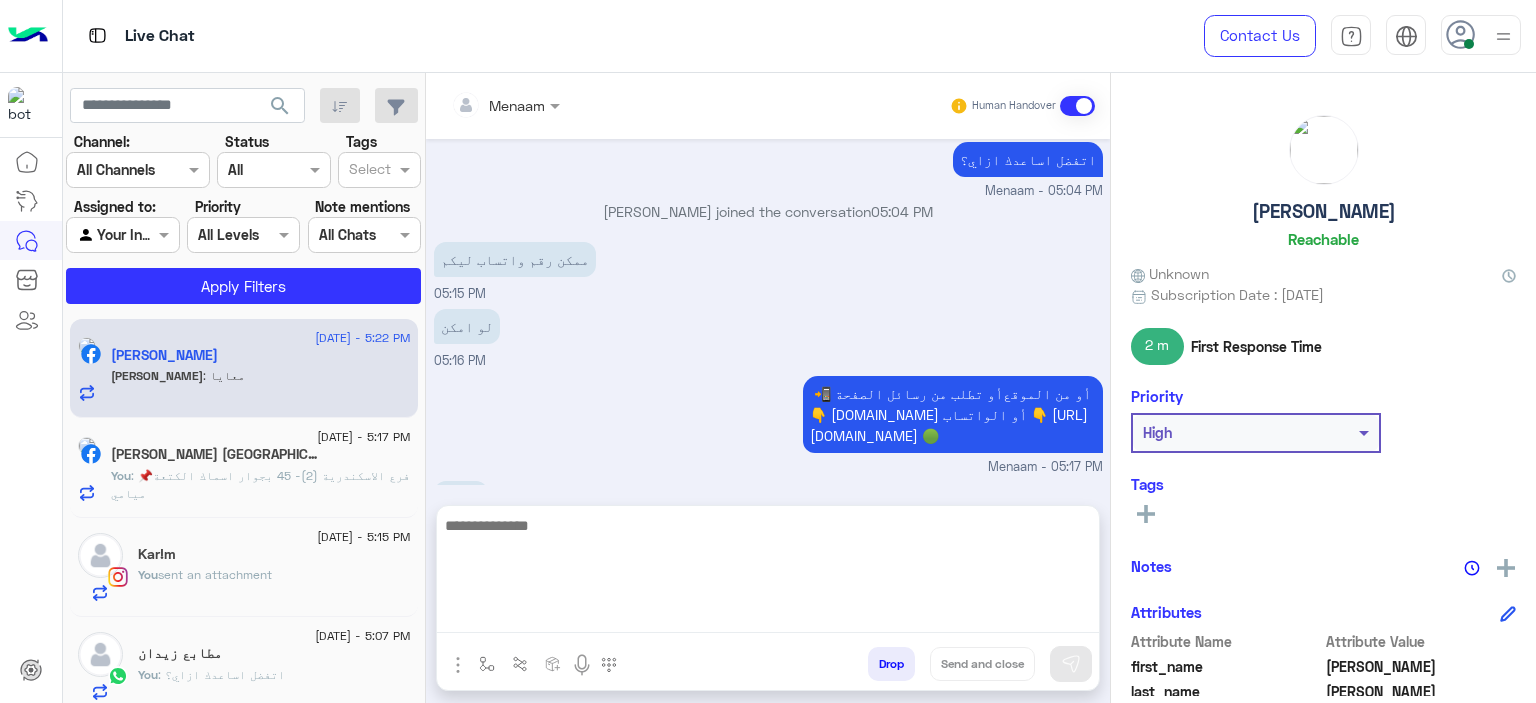 click at bounding box center [768, 573] 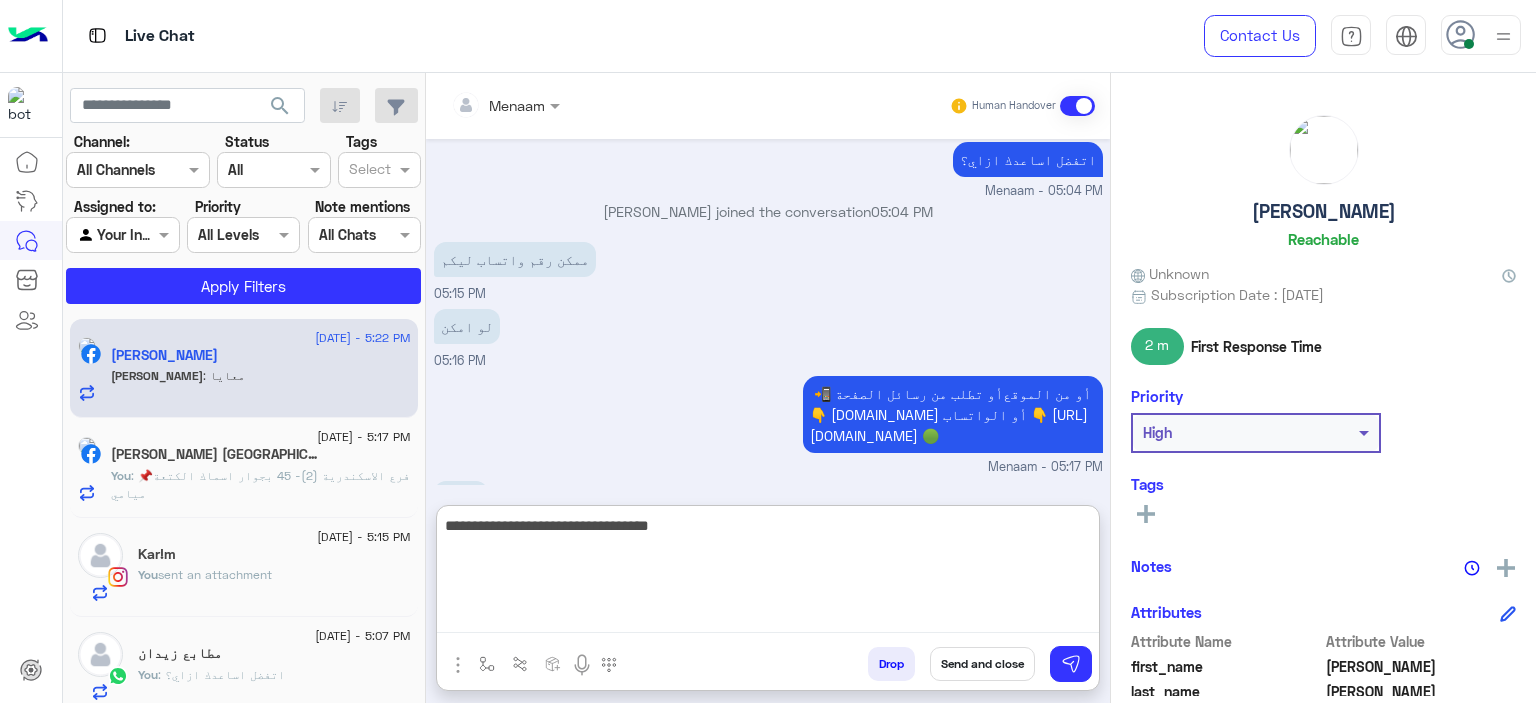 type on "**********" 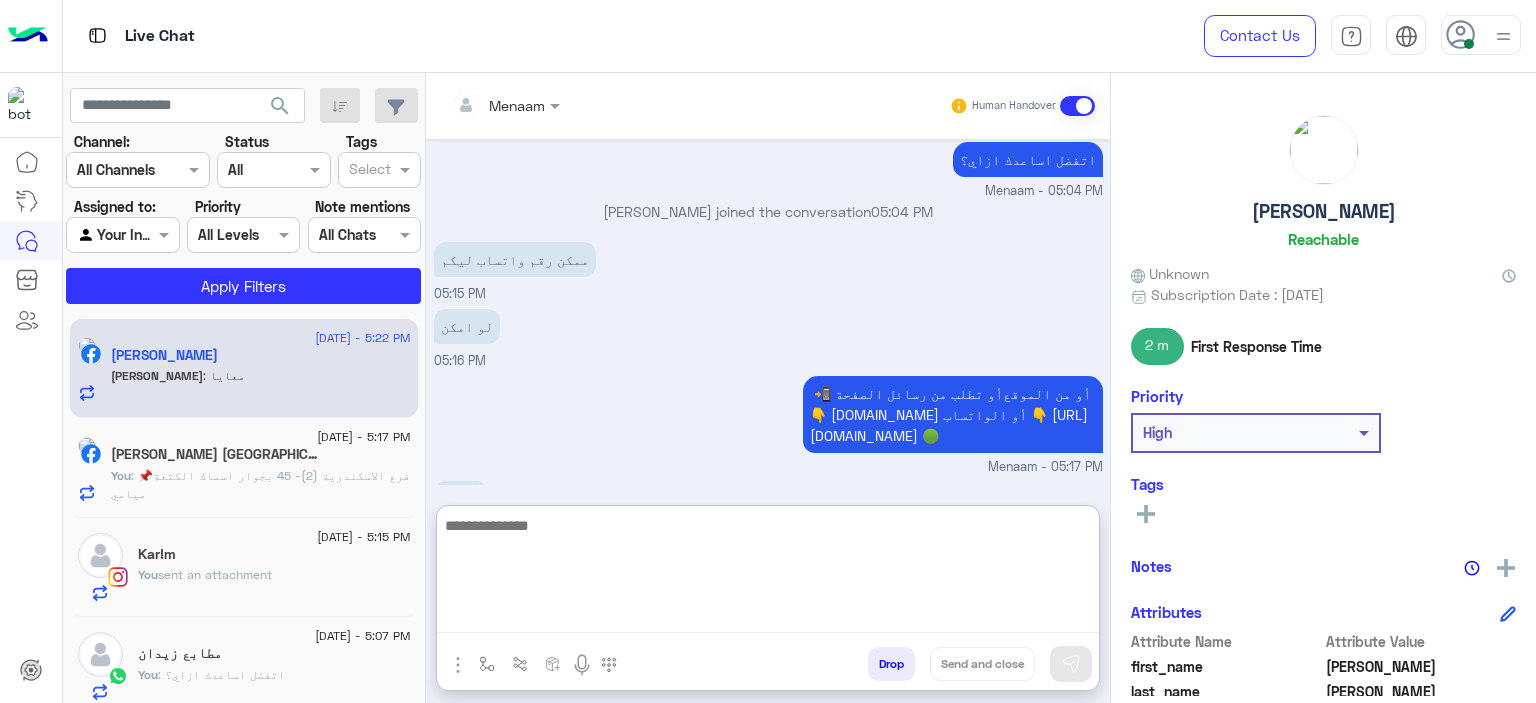 scroll, scrollTop: 1450, scrollLeft: 0, axis: vertical 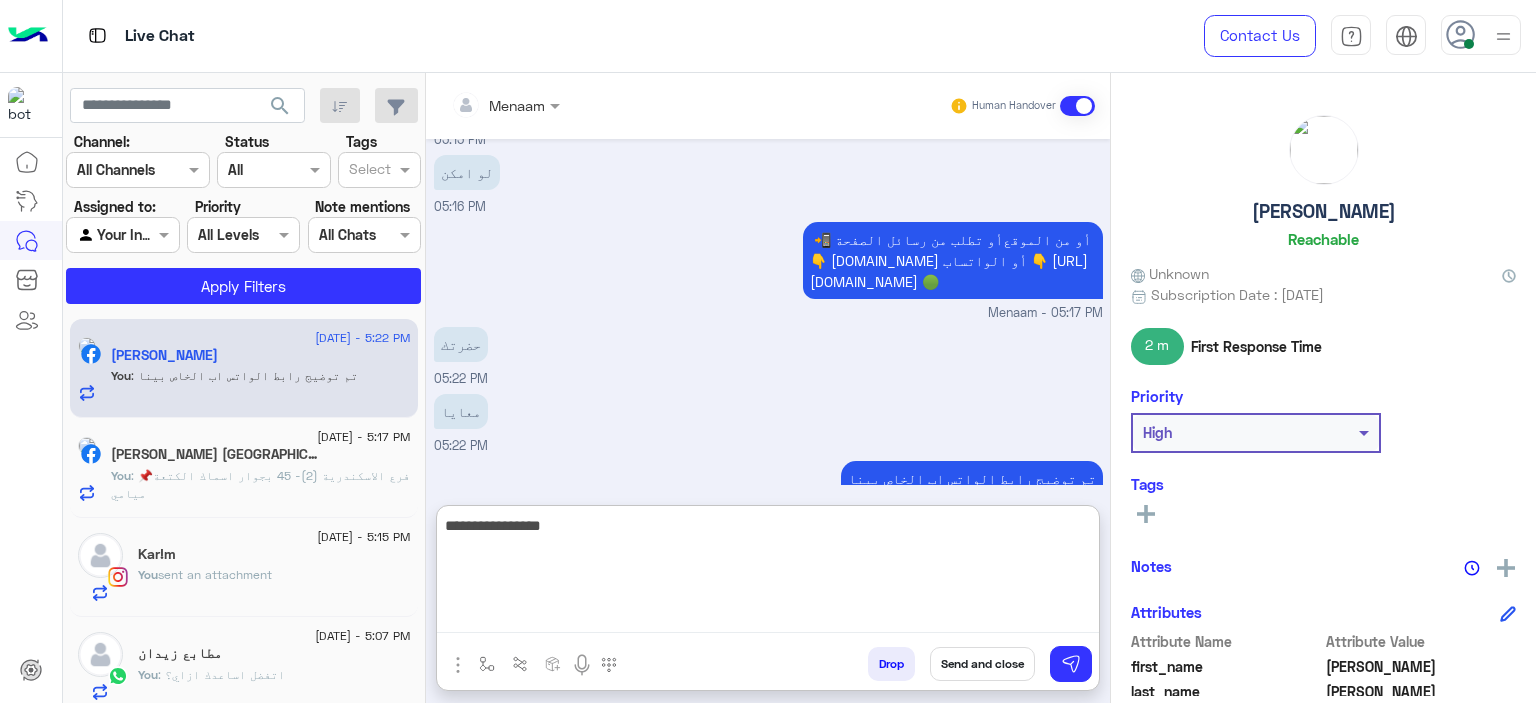 type on "**********" 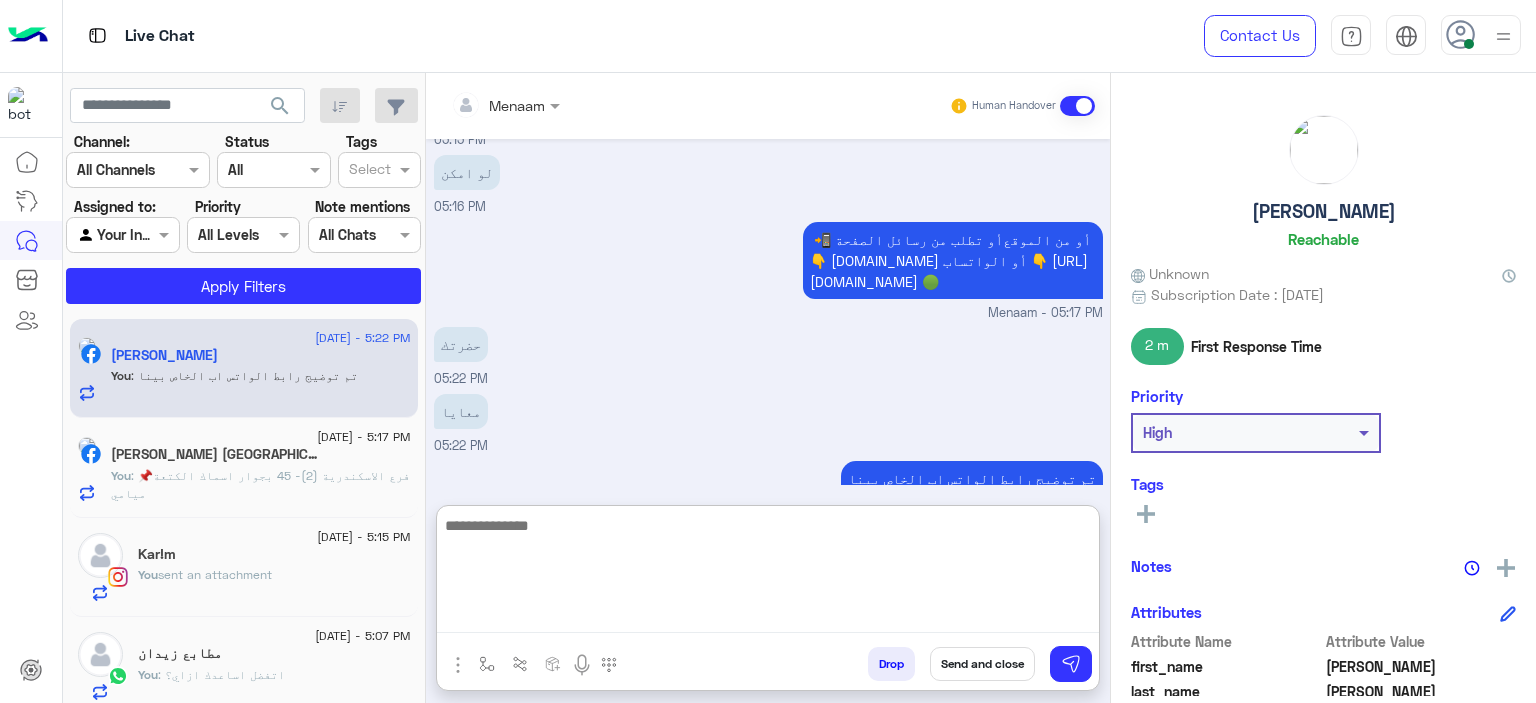 type on "*" 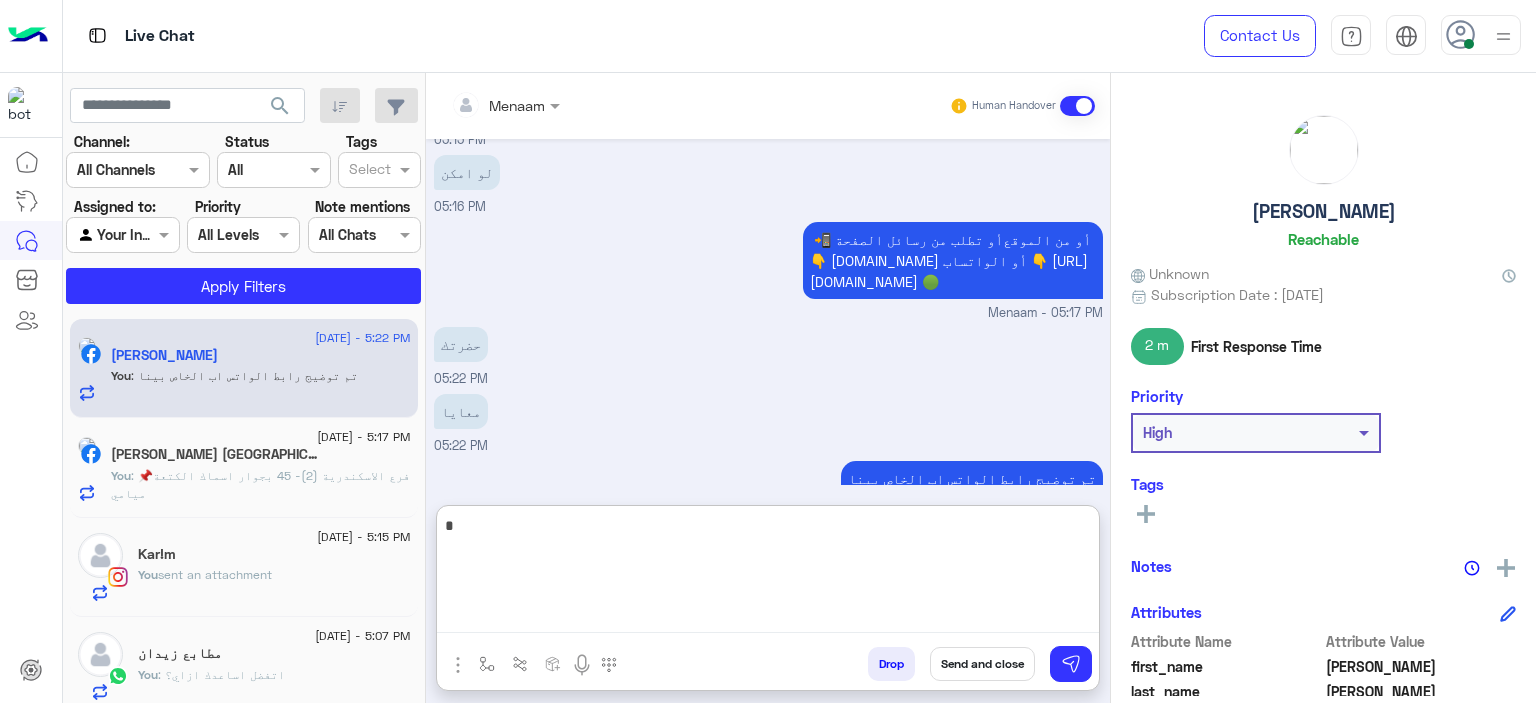 scroll, scrollTop: 1514, scrollLeft: 0, axis: vertical 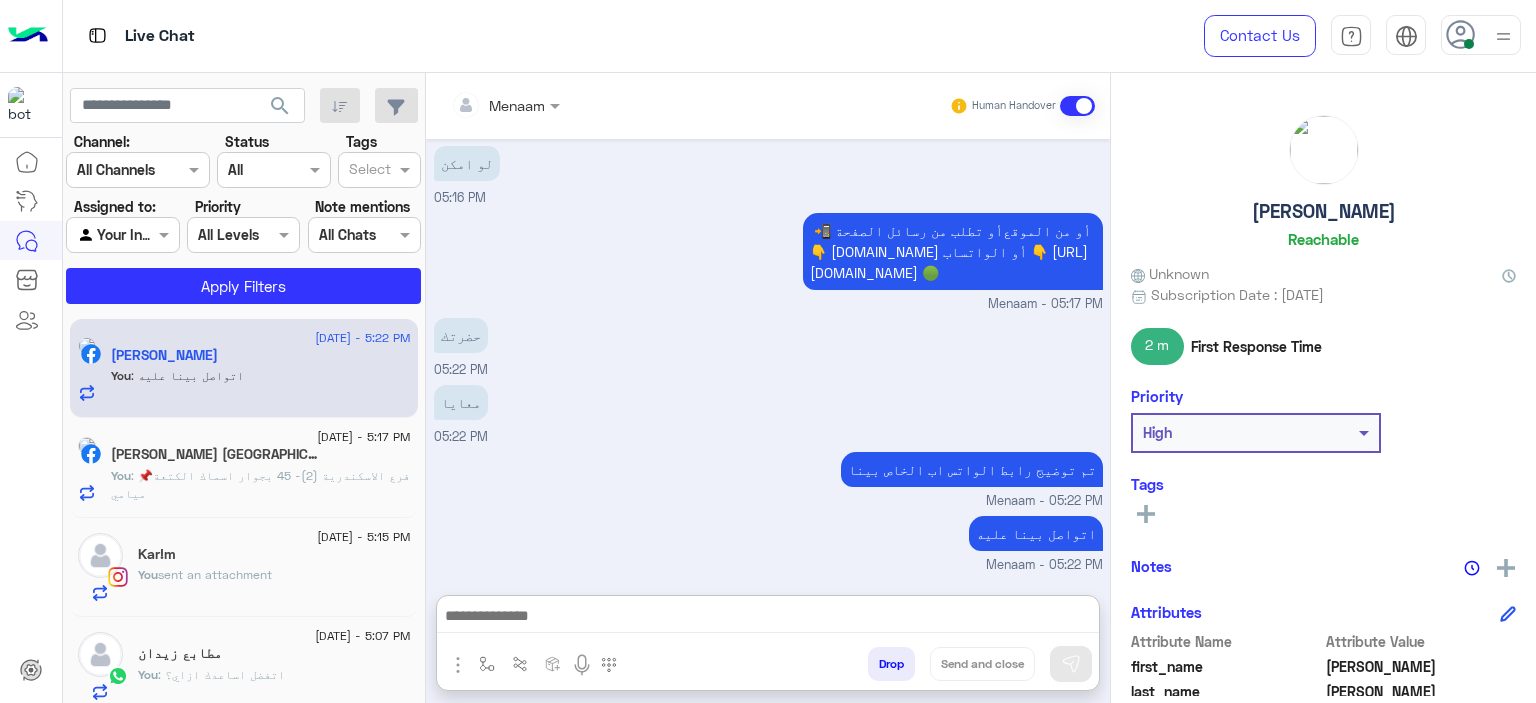 click on "[DATE] - 5:17 PM  [PERSON_NAME] Badawi   You  : 📌فرع الاسكندرية (2)- 45 بجوار اسماك الكتعة ميامي" 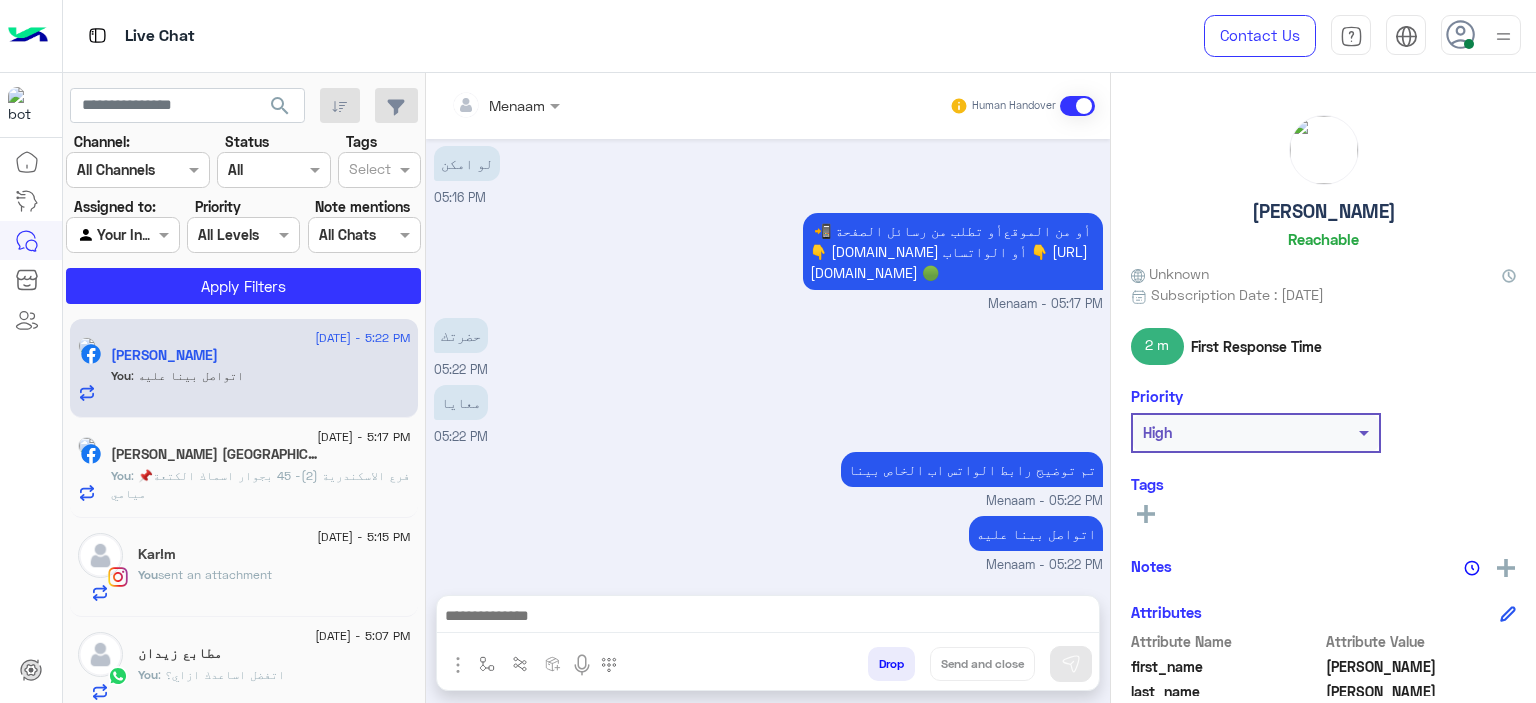 scroll, scrollTop: 1424, scrollLeft: 0, axis: vertical 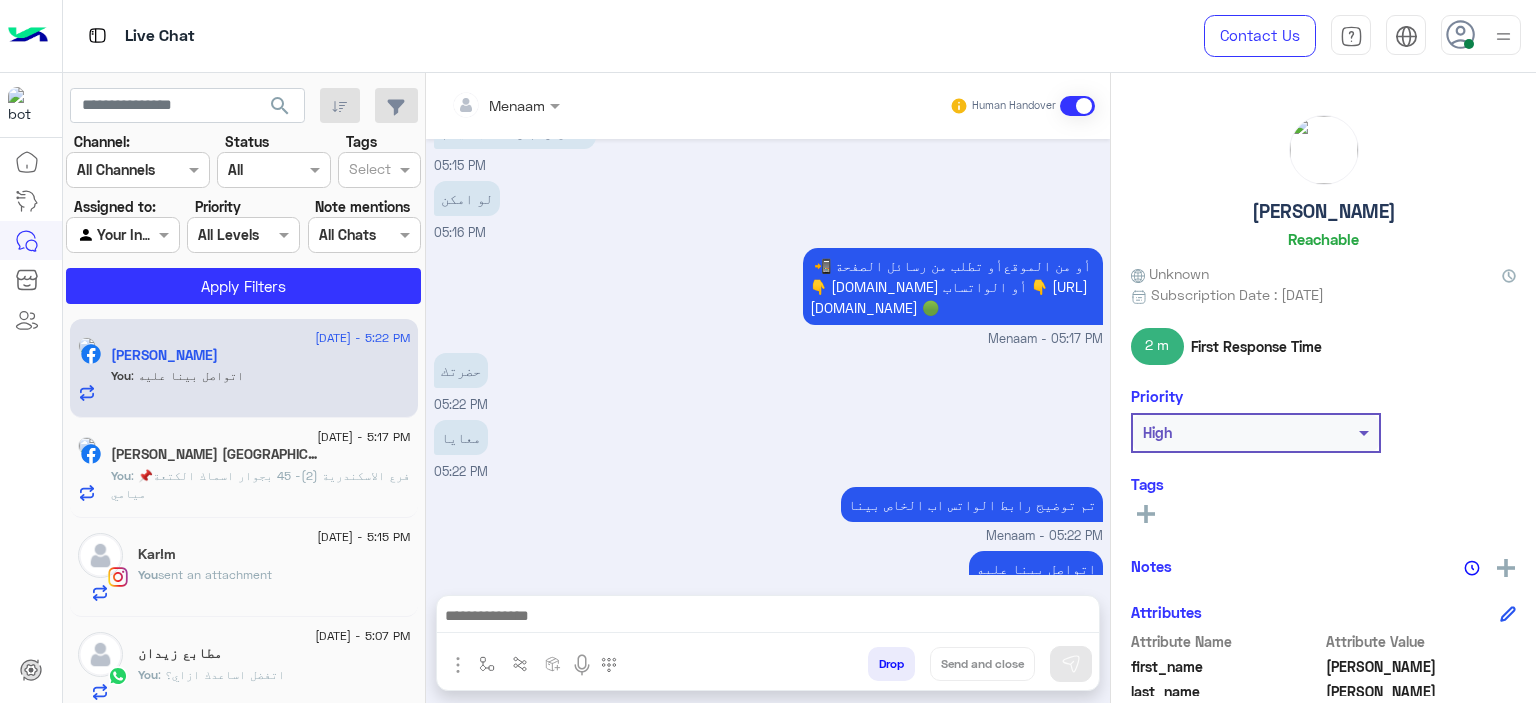 click on "sent an attachment" 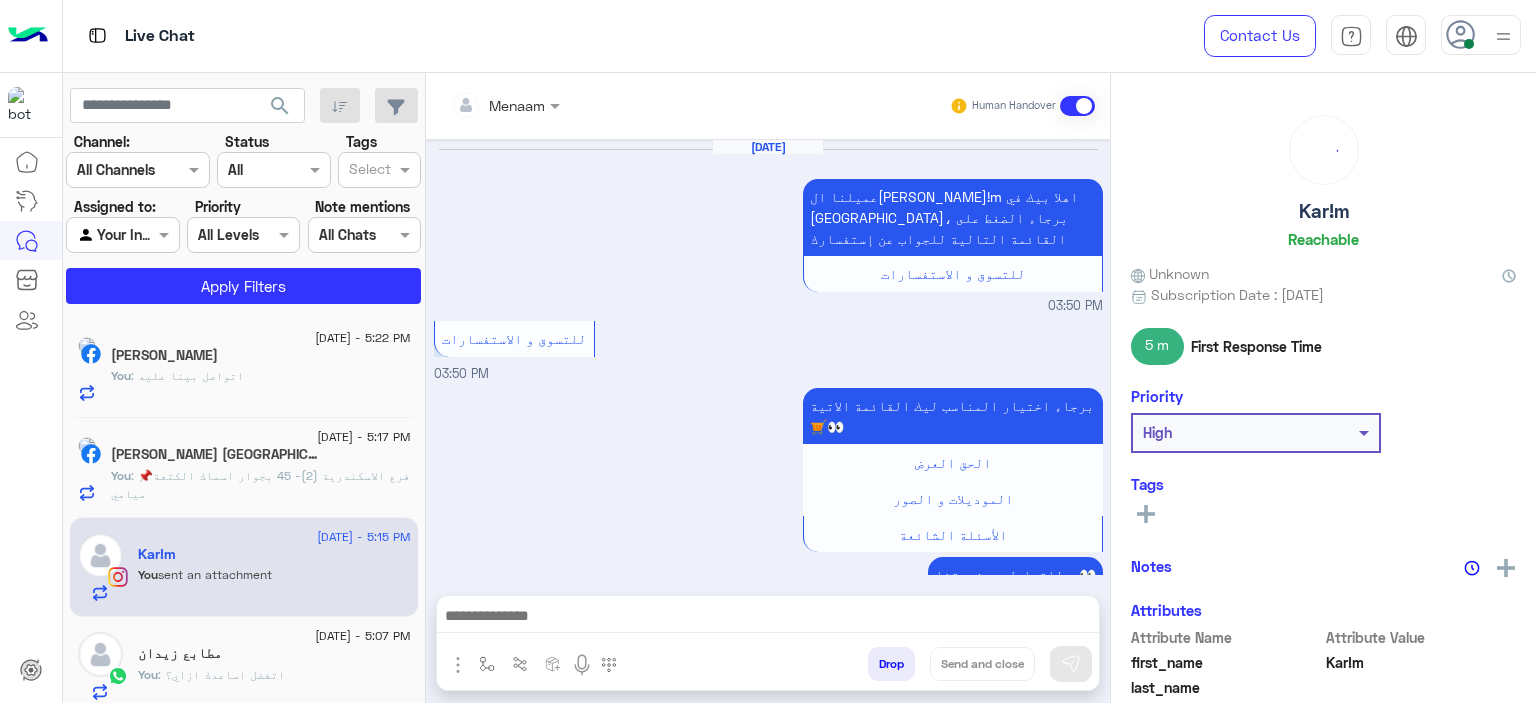 scroll, scrollTop: 2252, scrollLeft: 0, axis: vertical 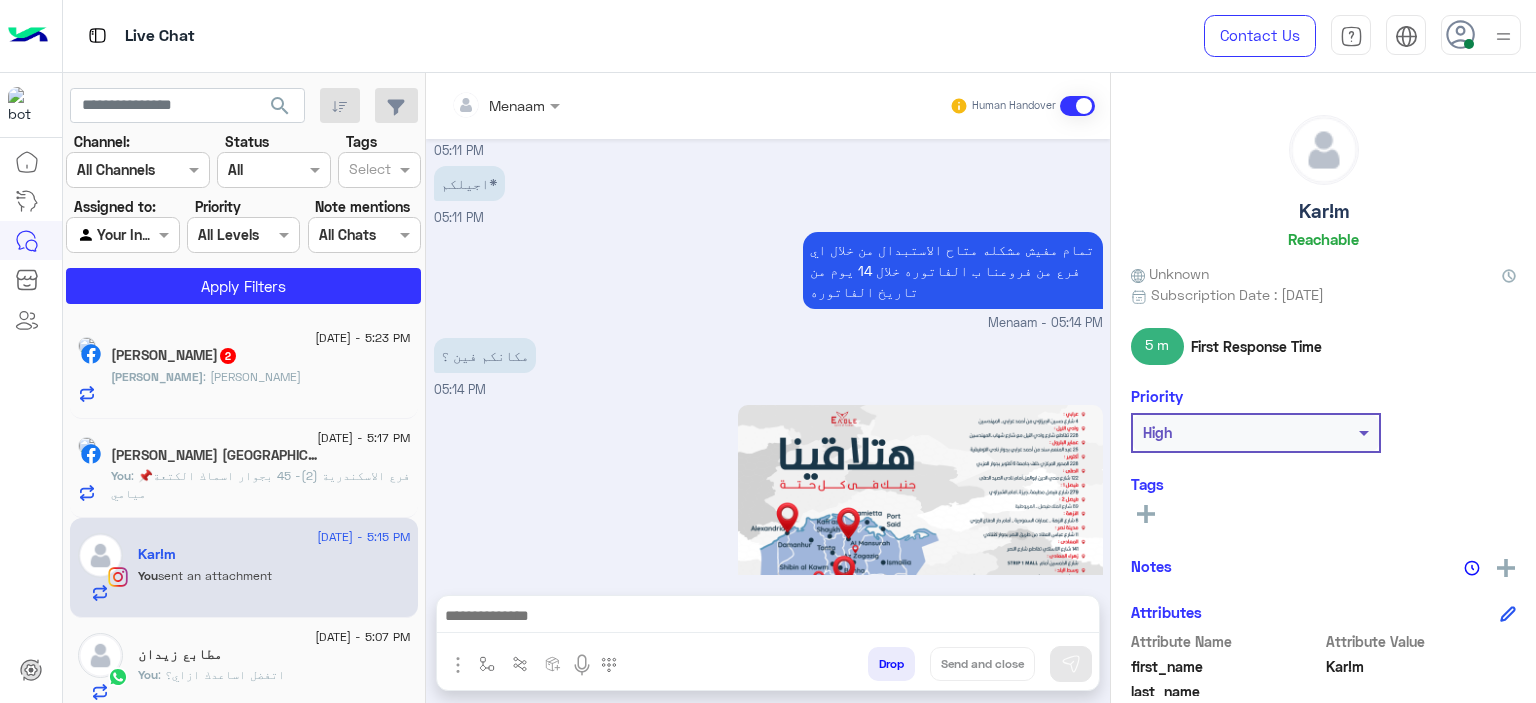 click on "[PERSON_NAME]  2" 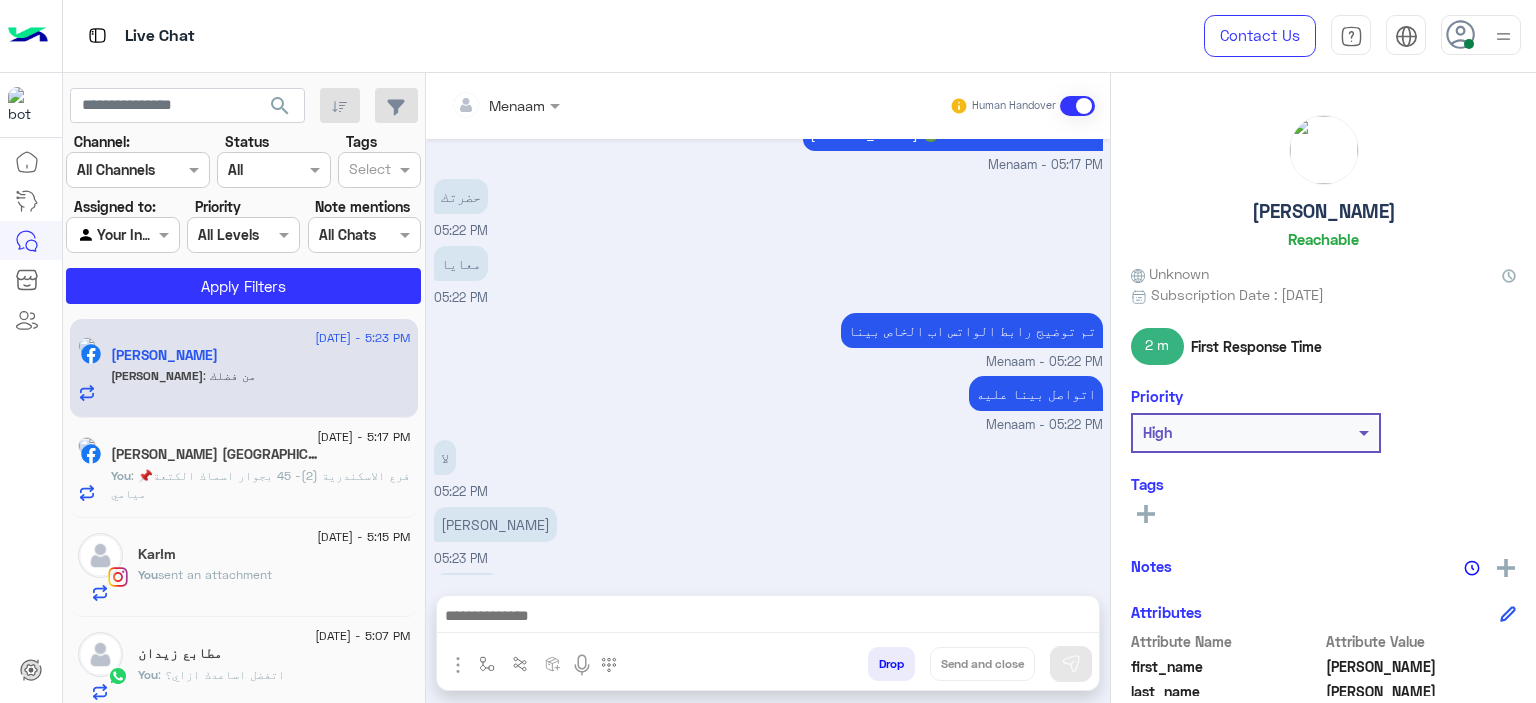 scroll, scrollTop: 1212, scrollLeft: 0, axis: vertical 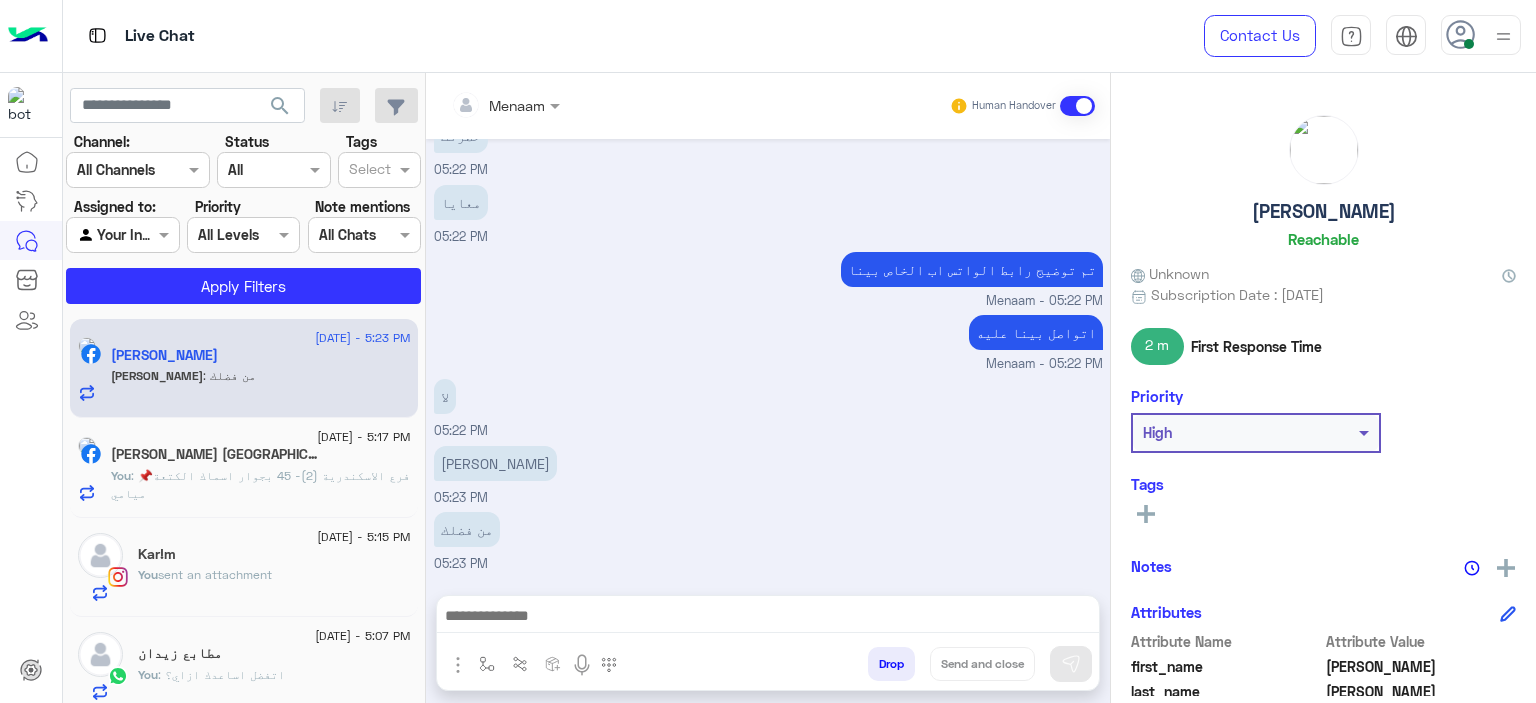 click on ": 📌فرع الاسكندرية (2)- 45 بجوار اسماك الكتعة ميامي" 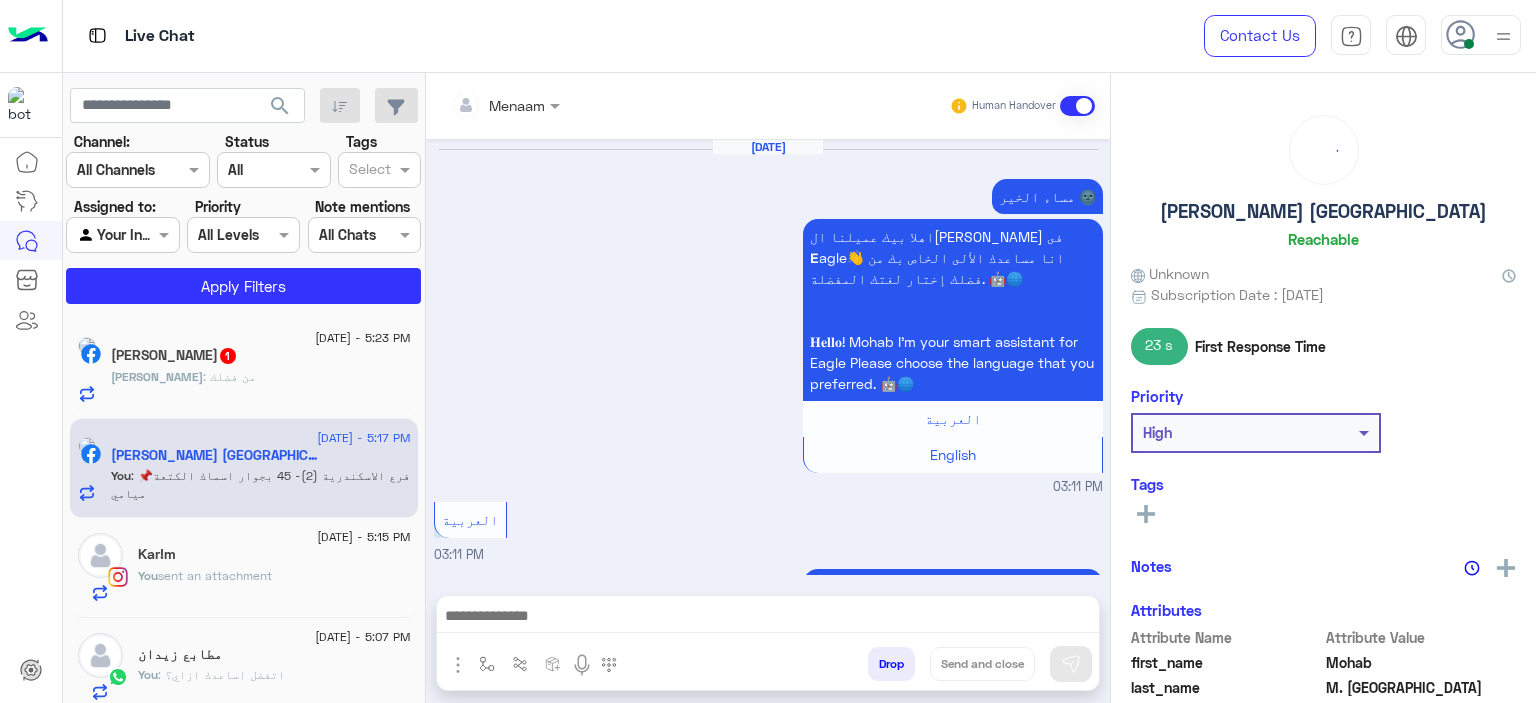 scroll, scrollTop: 1892, scrollLeft: 0, axis: vertical 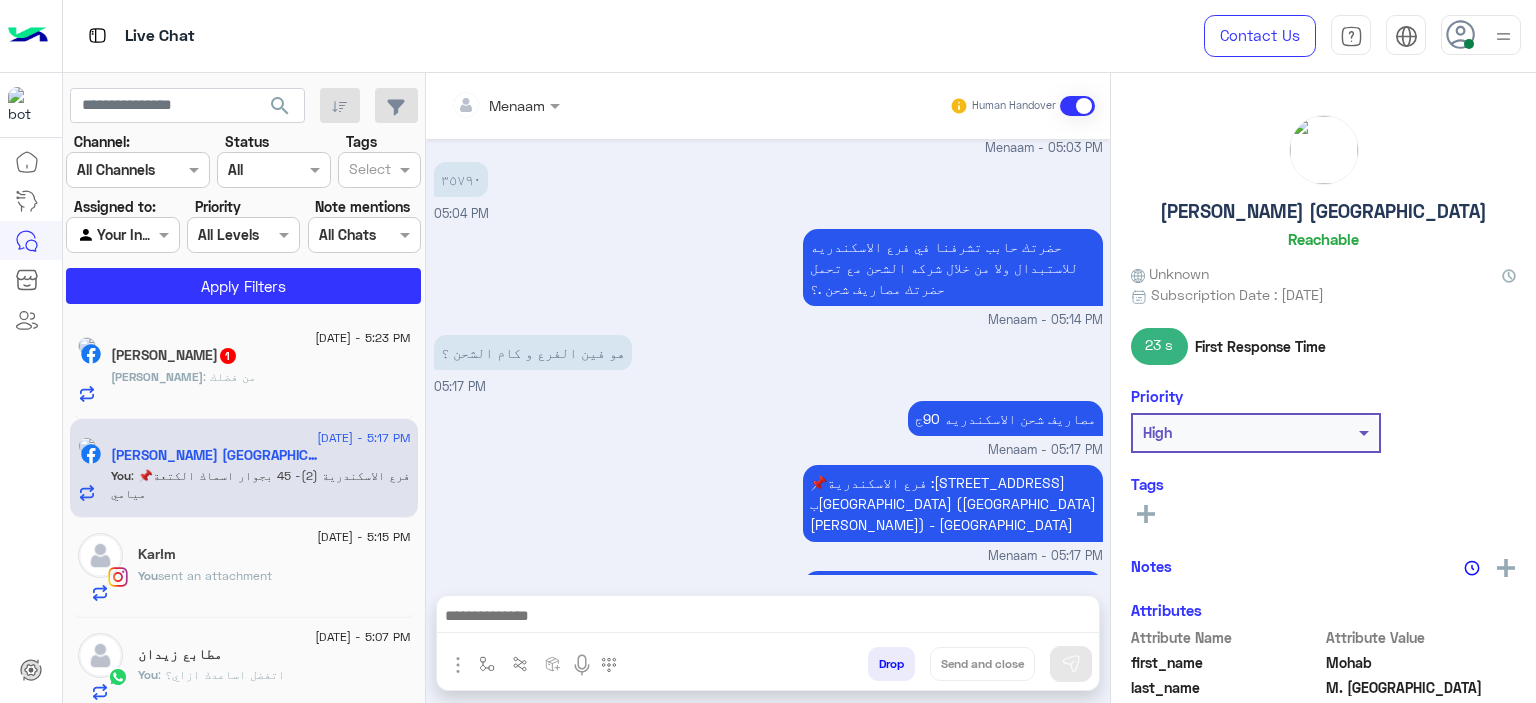 click on "search Channel: Channel All Channels Status Channel All Tags Select Assigned to: Agent Filter Your Inbox Priority All Levels All Levels Note mentions Select All Chats Apply Filters" 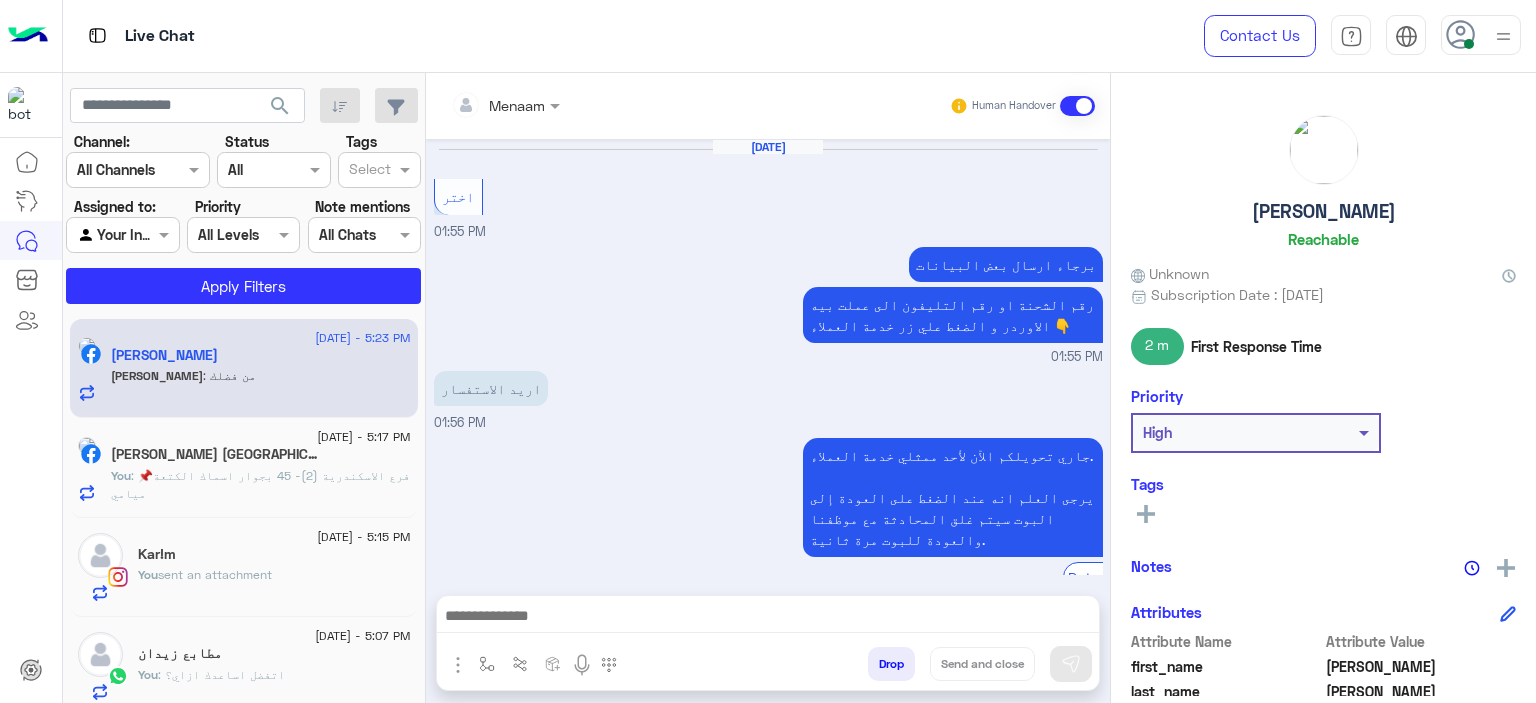 scroll, scrollTop: 1050, scrollLeft: 0, axis: vertical 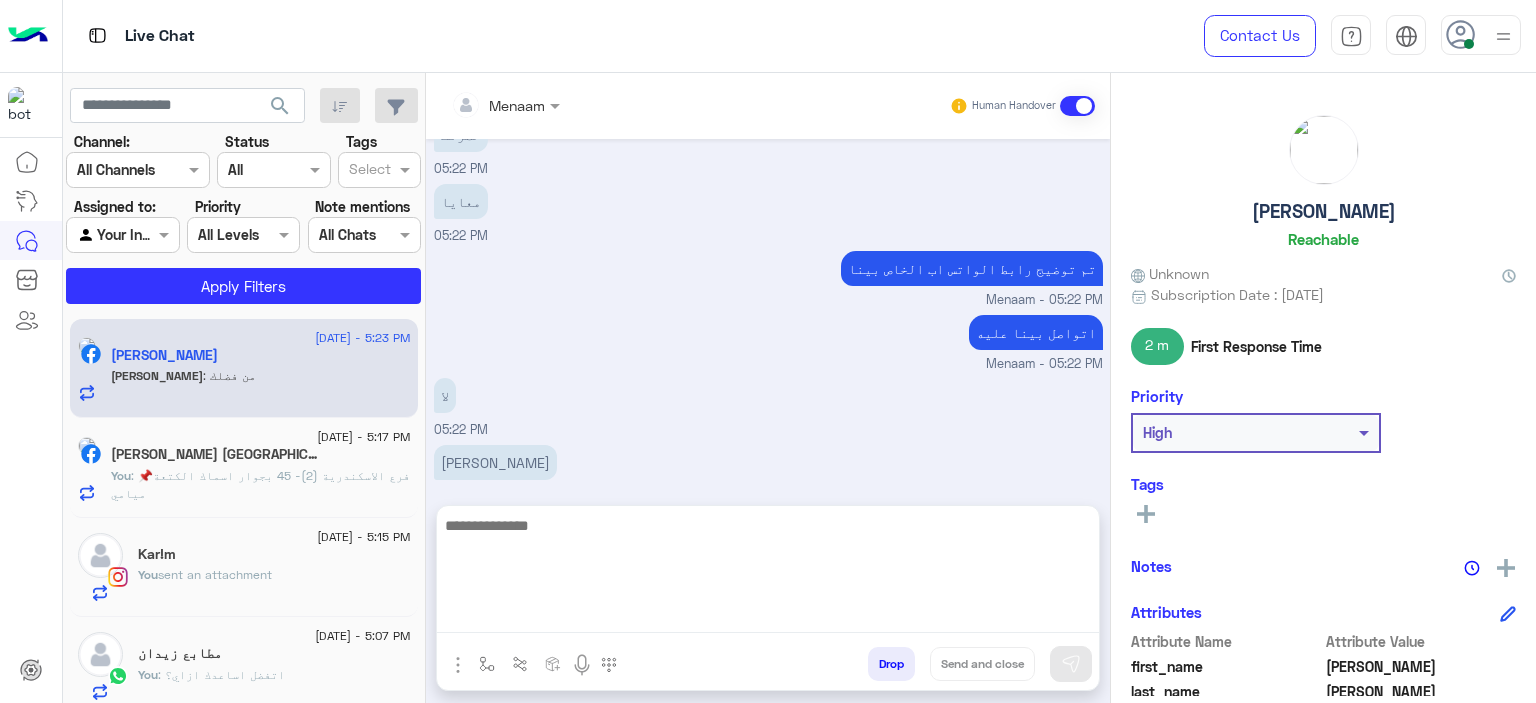 click at bounding box center (768, 573) 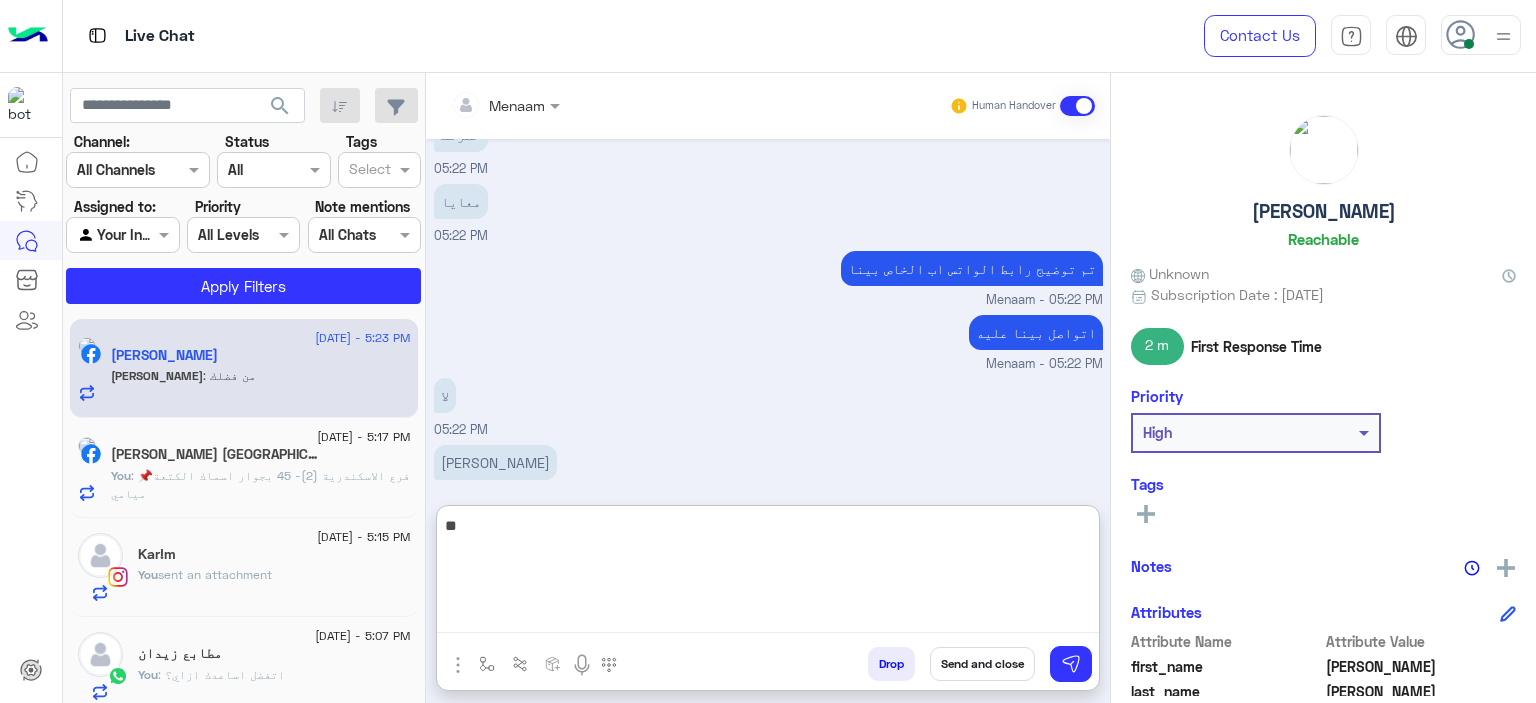 type on "*" 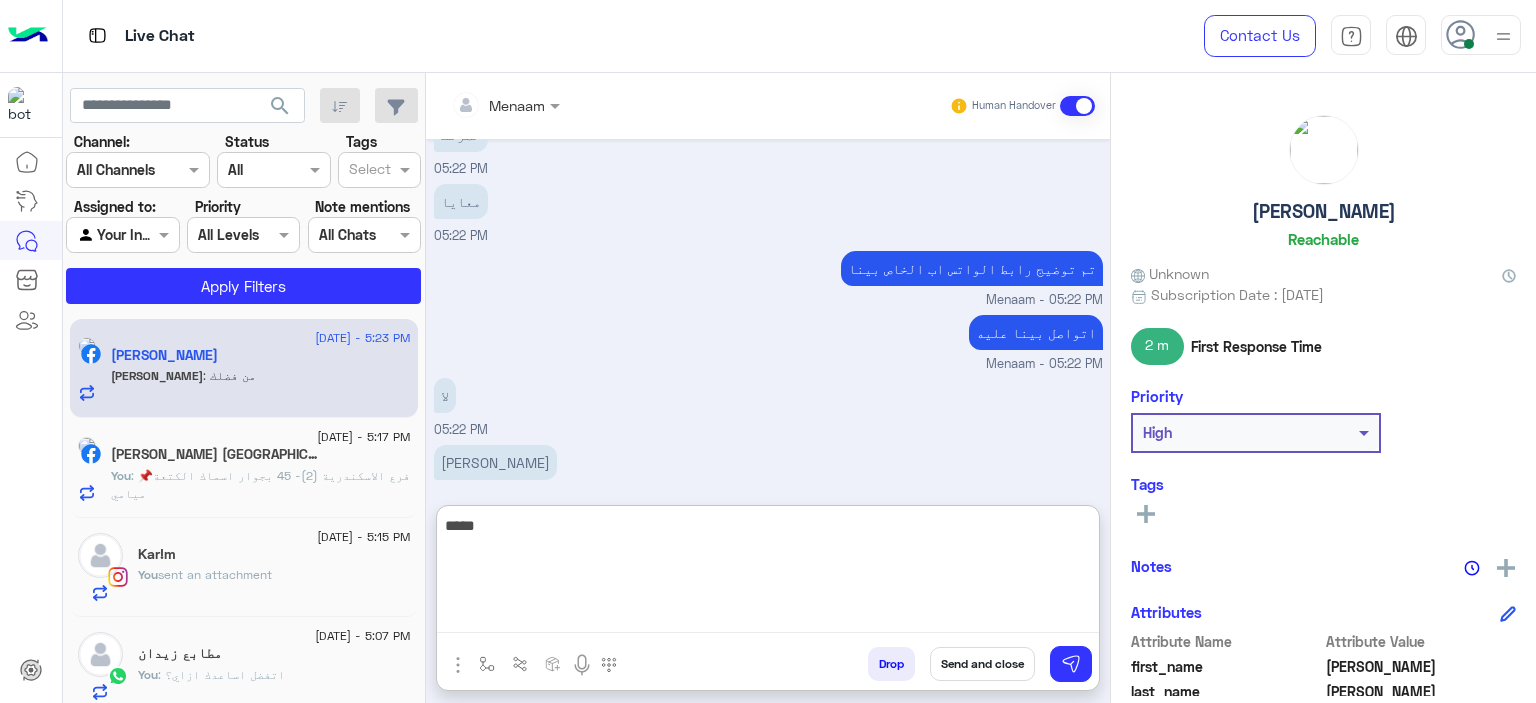 type on "*****" 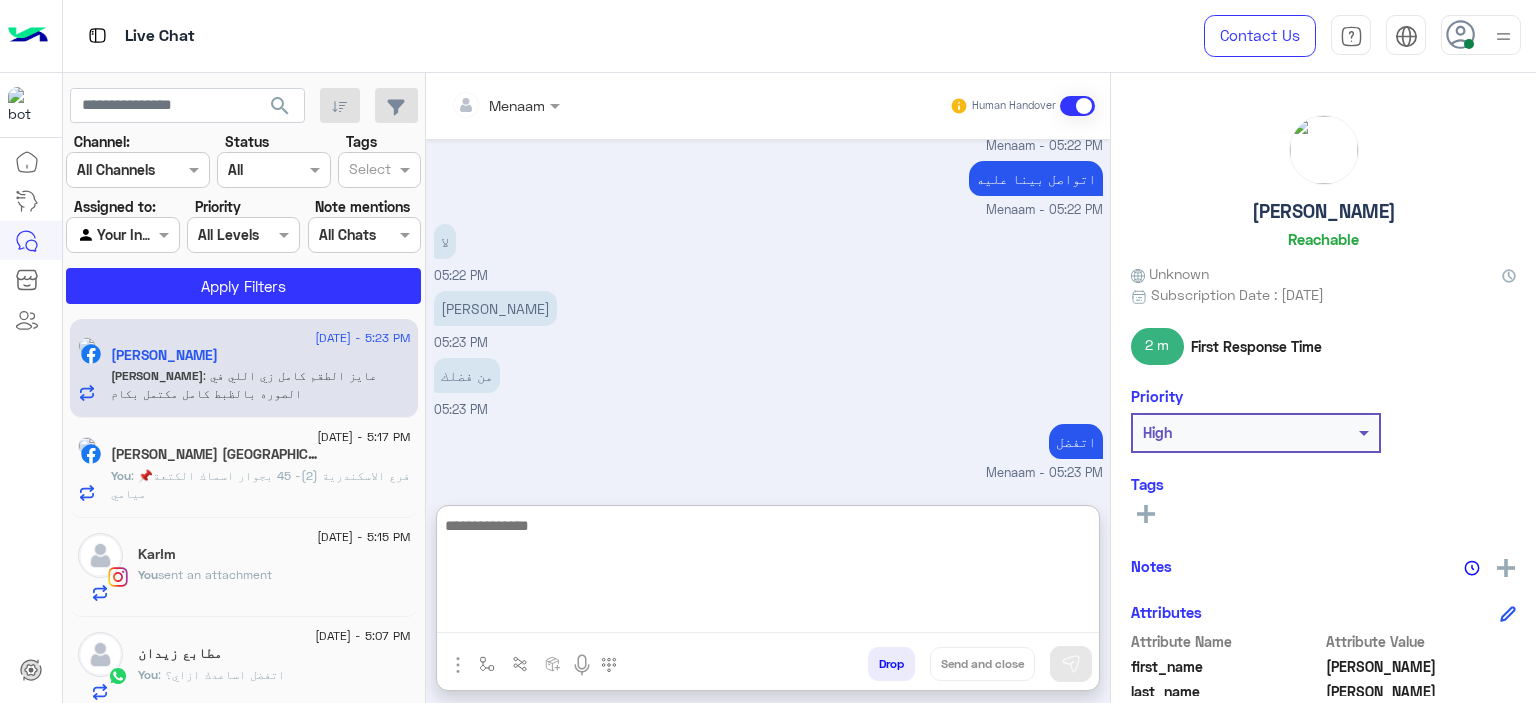 scroll, scrollTop: 1544, scrollLeft: 0, axis: vertical 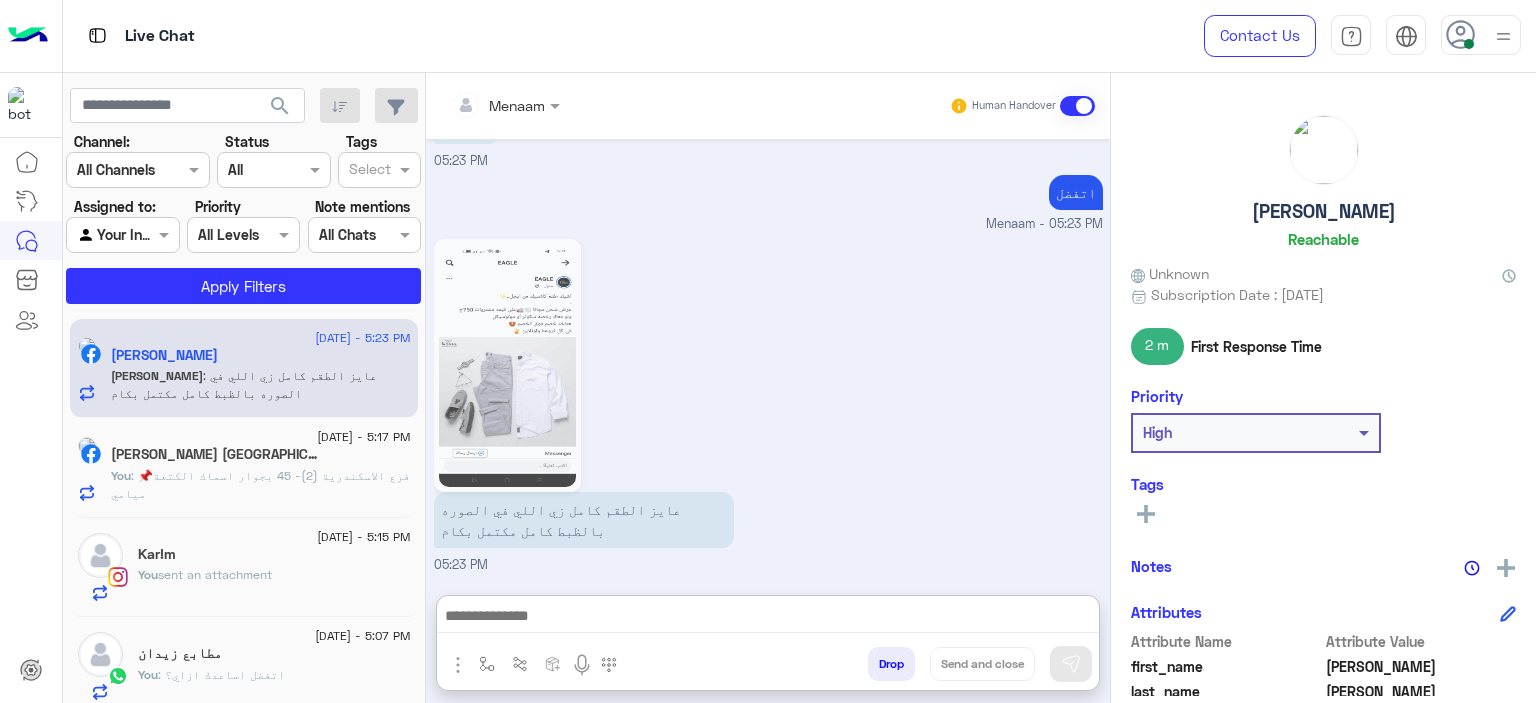 click on ": 📌فرع الاسكندرية (2)- 45 بجوار اسماك الكتعة ميامي" 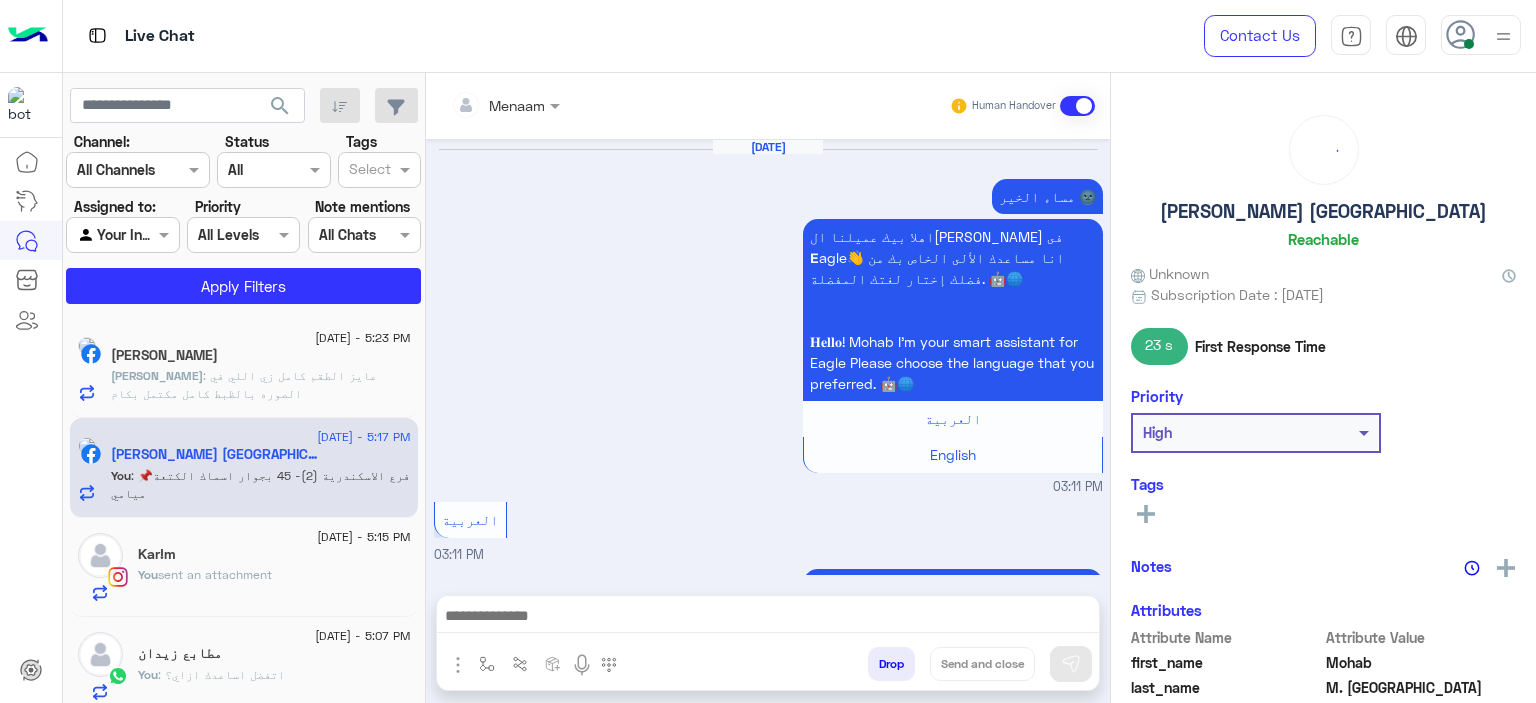 scroll, scrollTop: 1892, scrollLeft: 0, axis: vertical 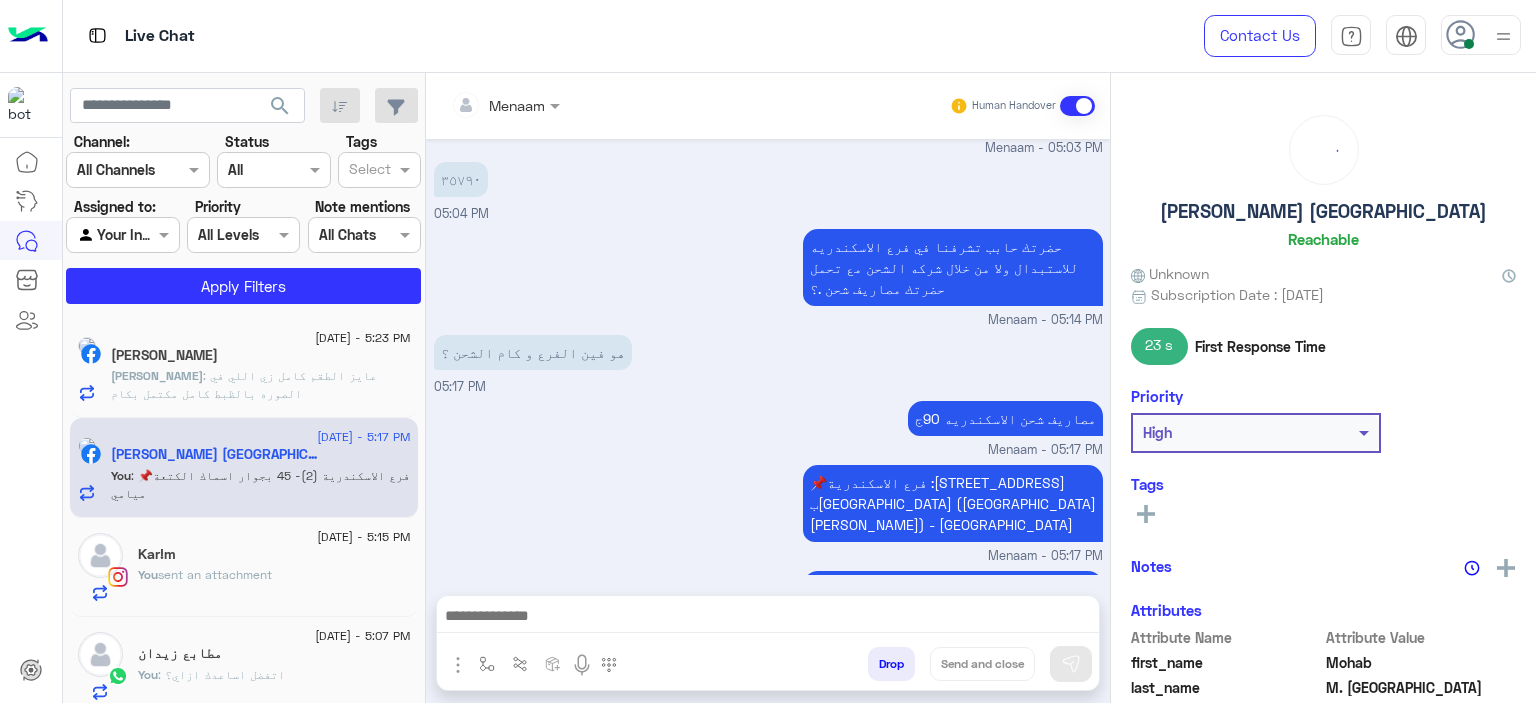 click on ": عايز الطقم كامل زي اللي في الصوره بالظبط كامل مكتمل بكام" 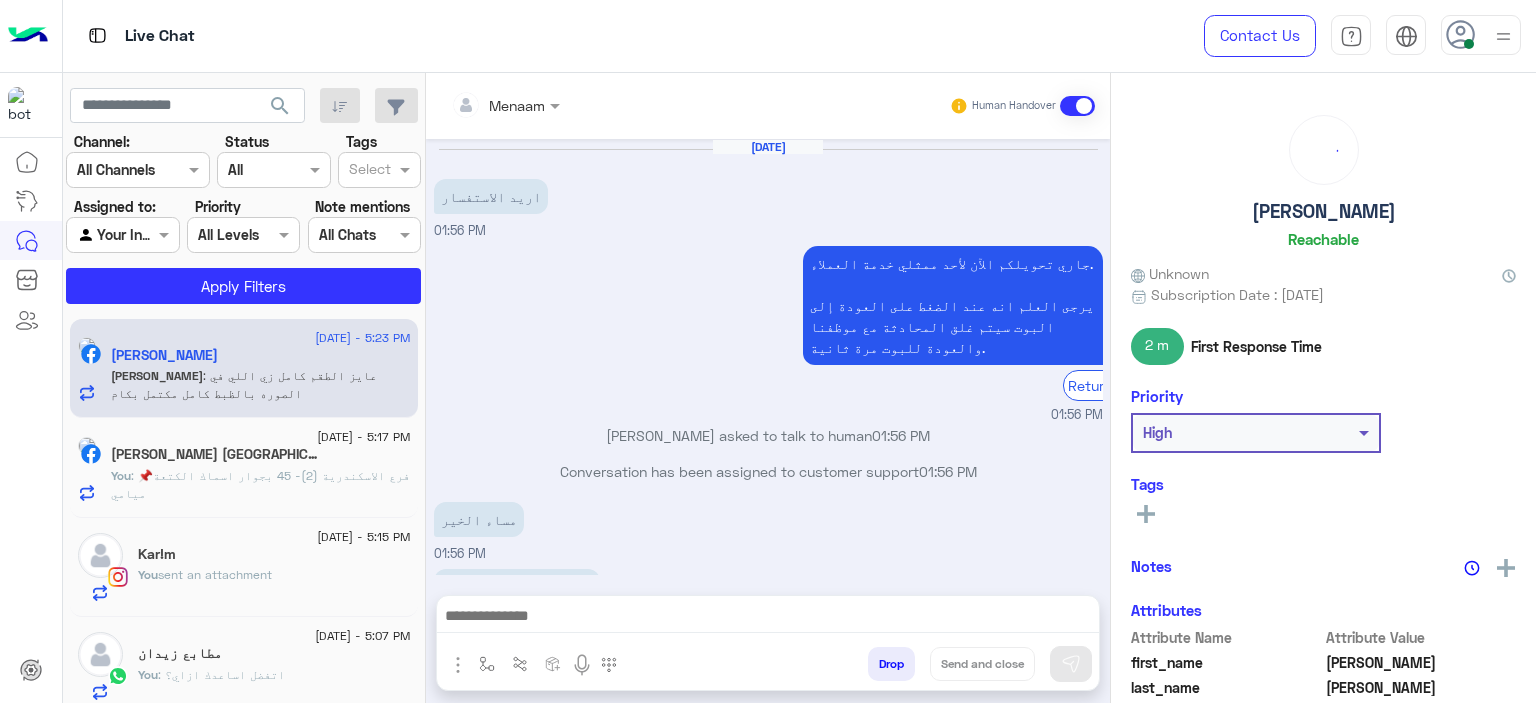 scroll, scrollTop: 1262, scrollLeft: 0, axis: vertical 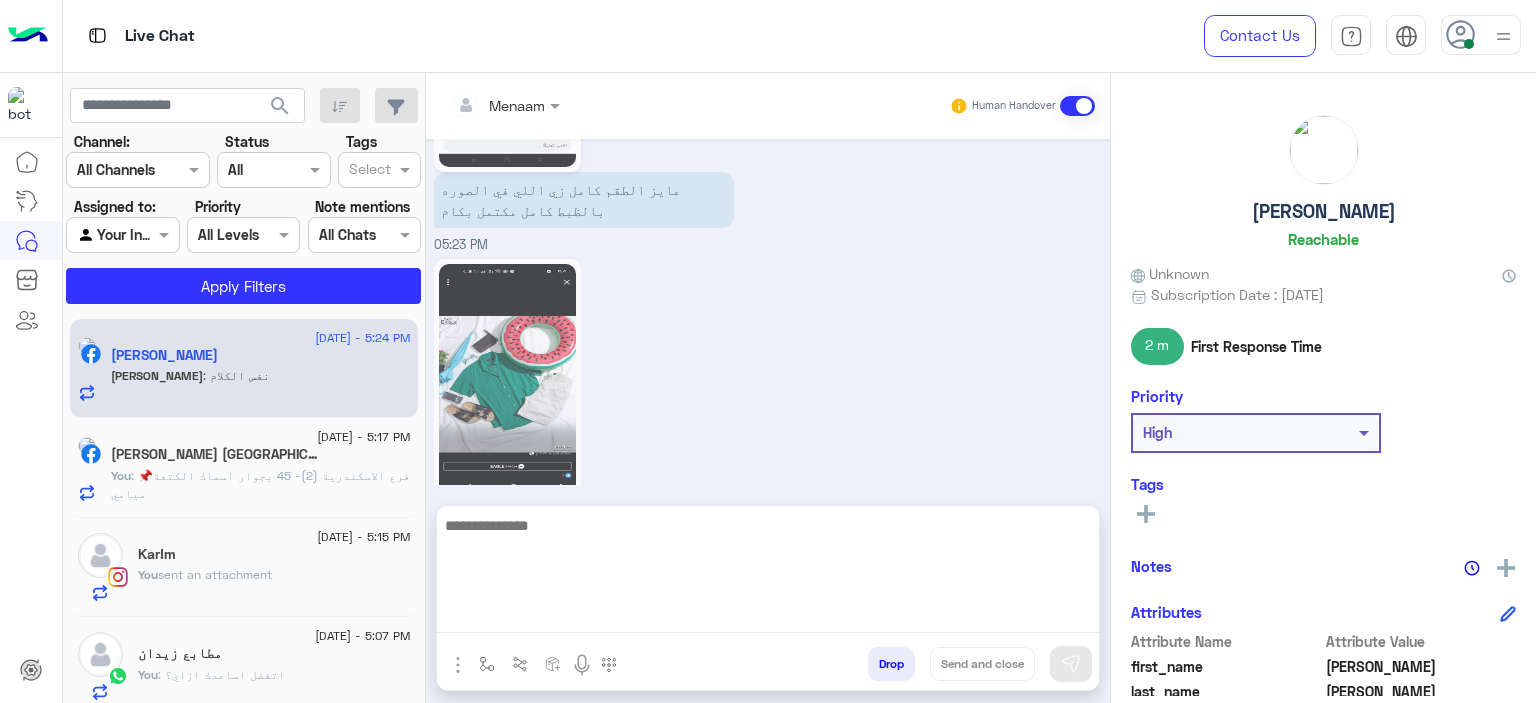 click at bounding box center [768, 573] 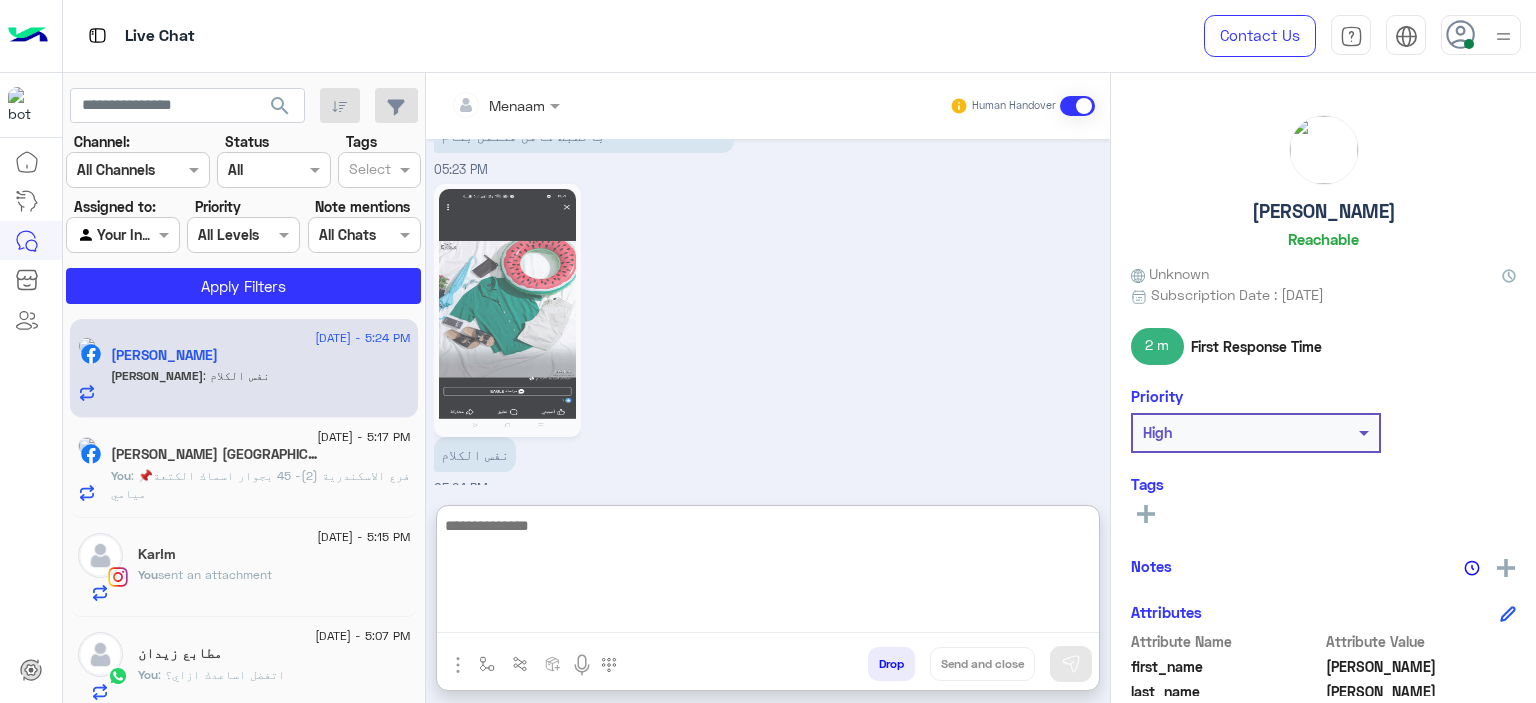 scroll, scrollTop: 1672, scrollLeft: 0, axis: vertical 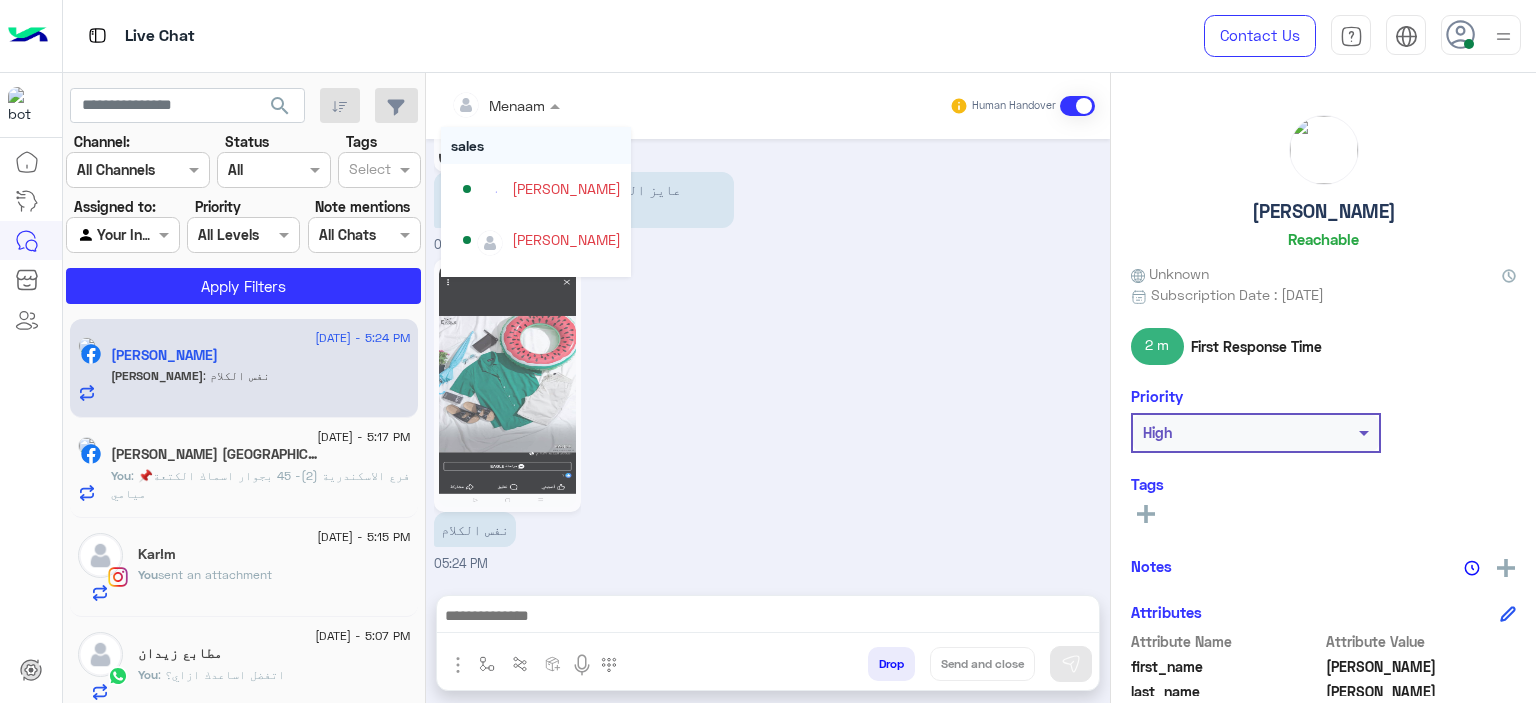 click at bounding box center [557, 105] 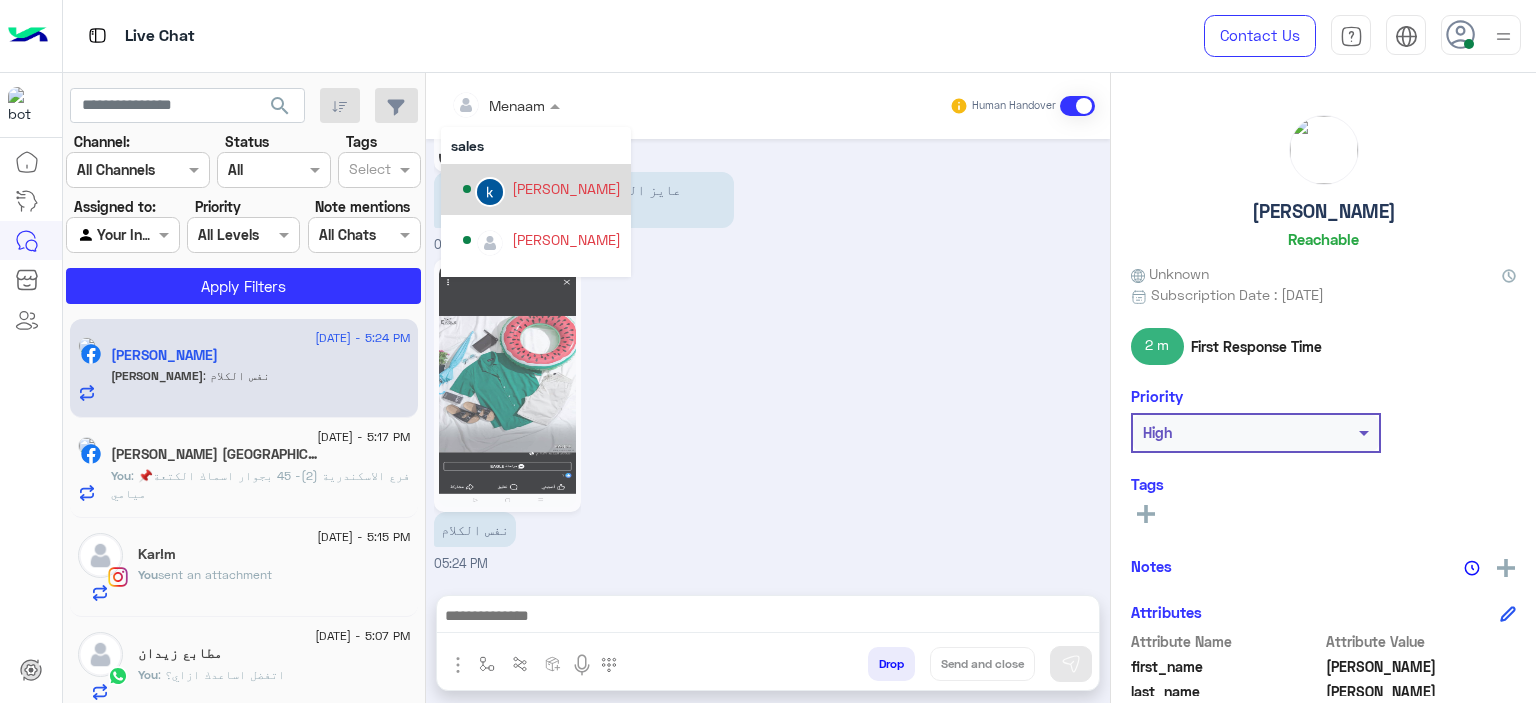 scroll, scrollTop: 1581, scrollLeft: 0, axis: vertical 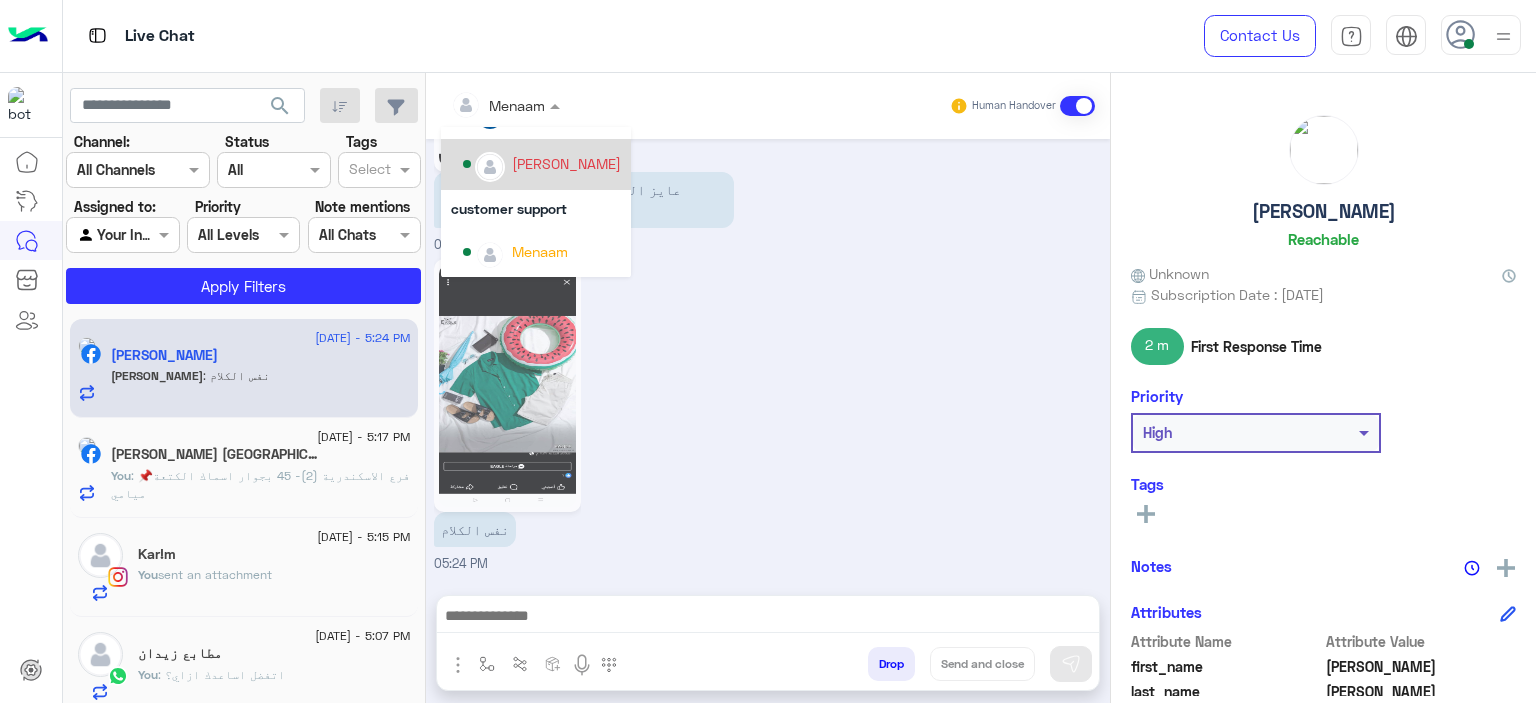 click on "[PERSON_NAME]" at bounding box center [536, 164] 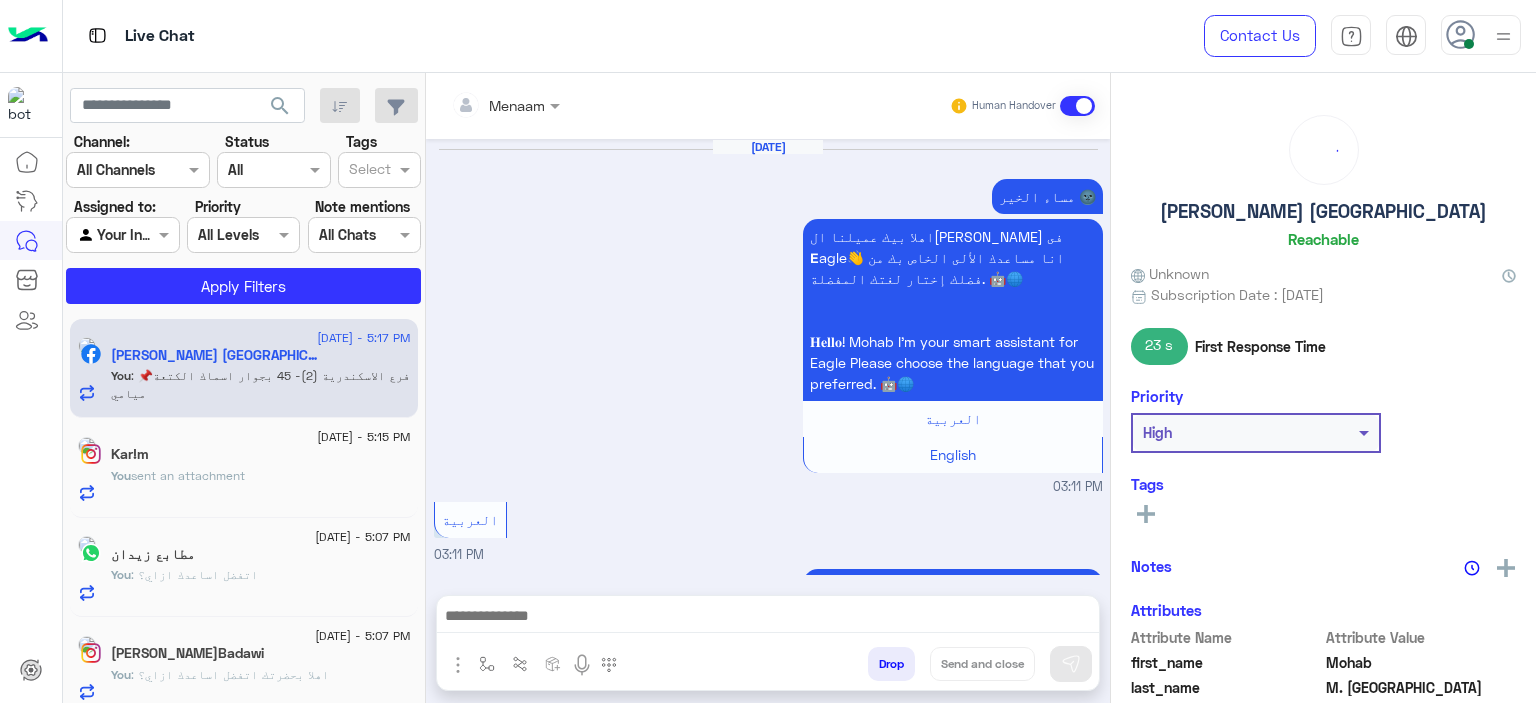 scroll, scrollTop: 1892, scrollLeft: 0, axis: vertical 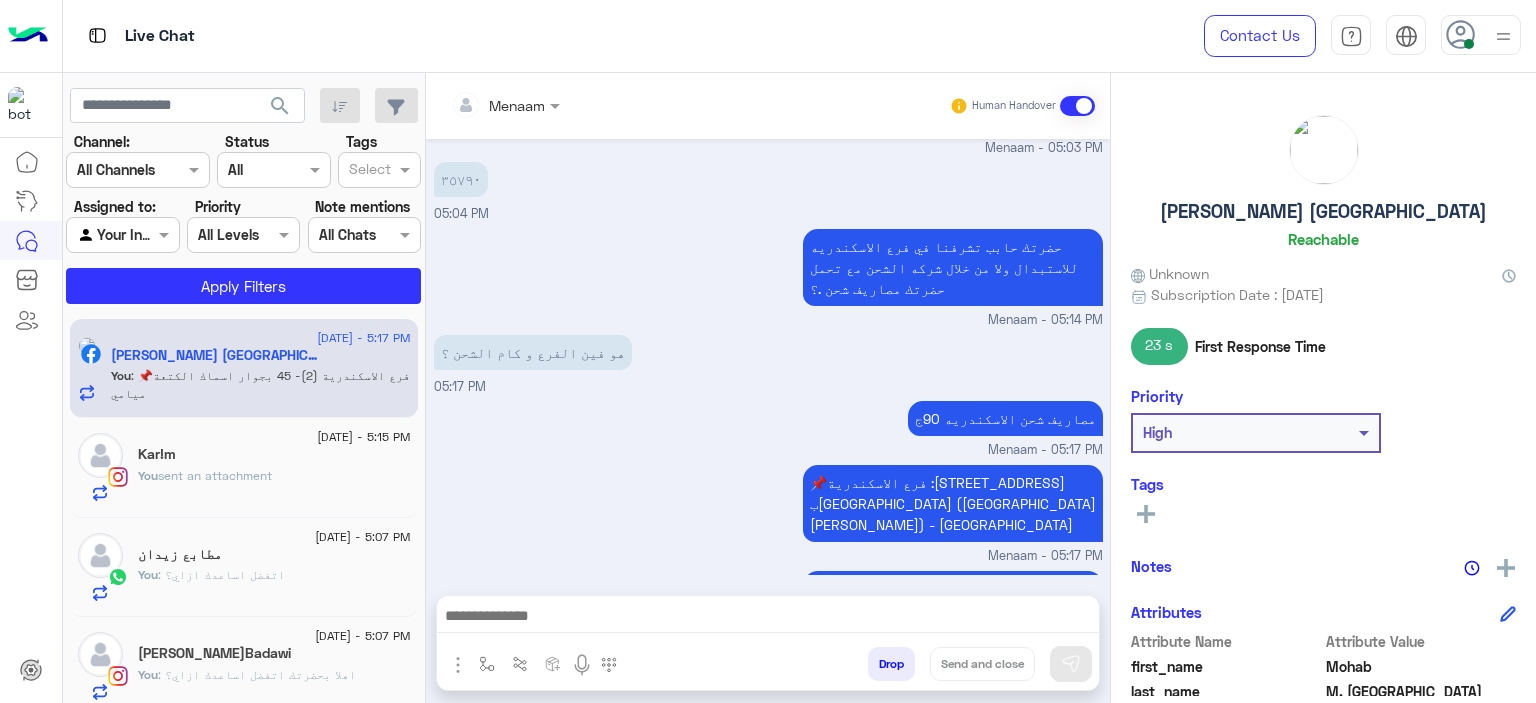 click on "[DATE] - 5:15 PM  [PERSON_NAME]!m    You   sent an attachment" 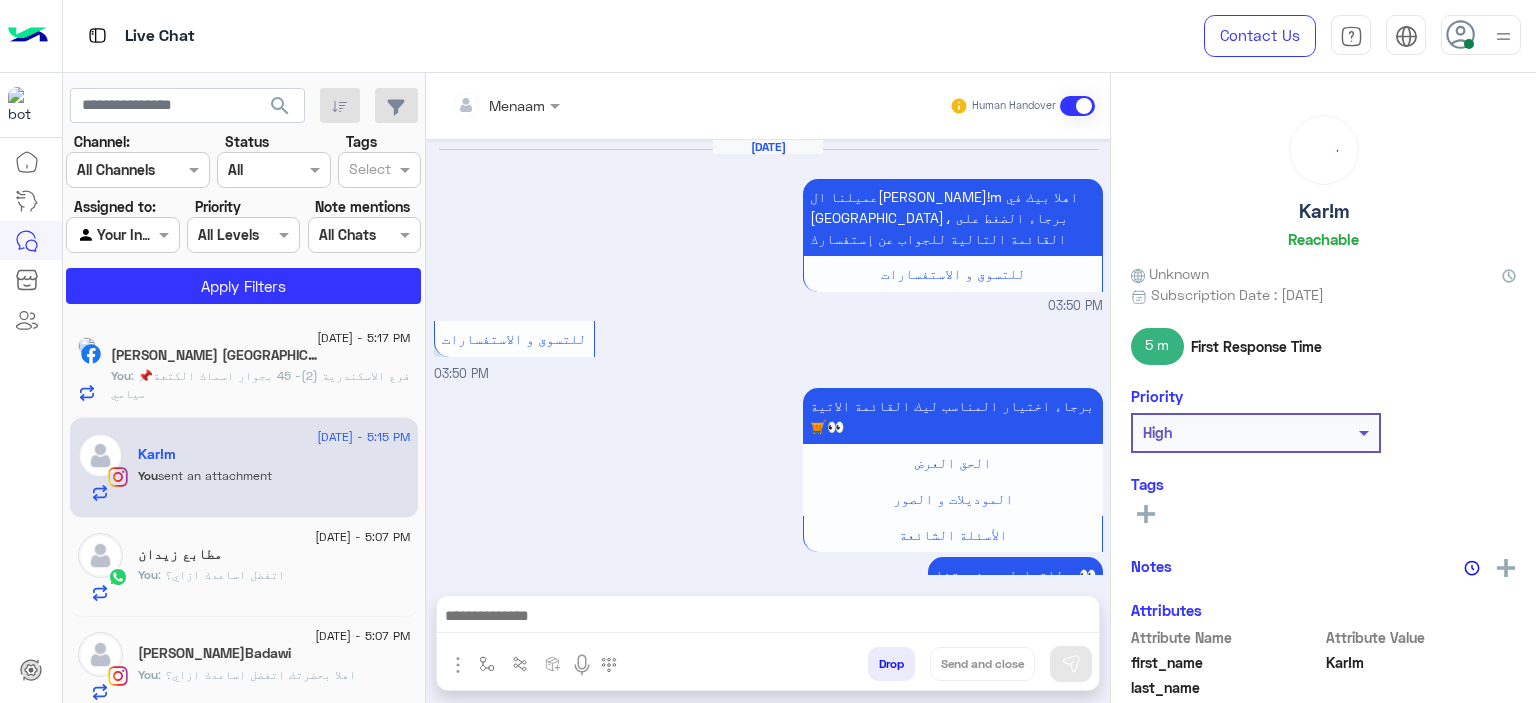 scroll, scrollTop: 2252, scrollLeft: 0, axis: vertical 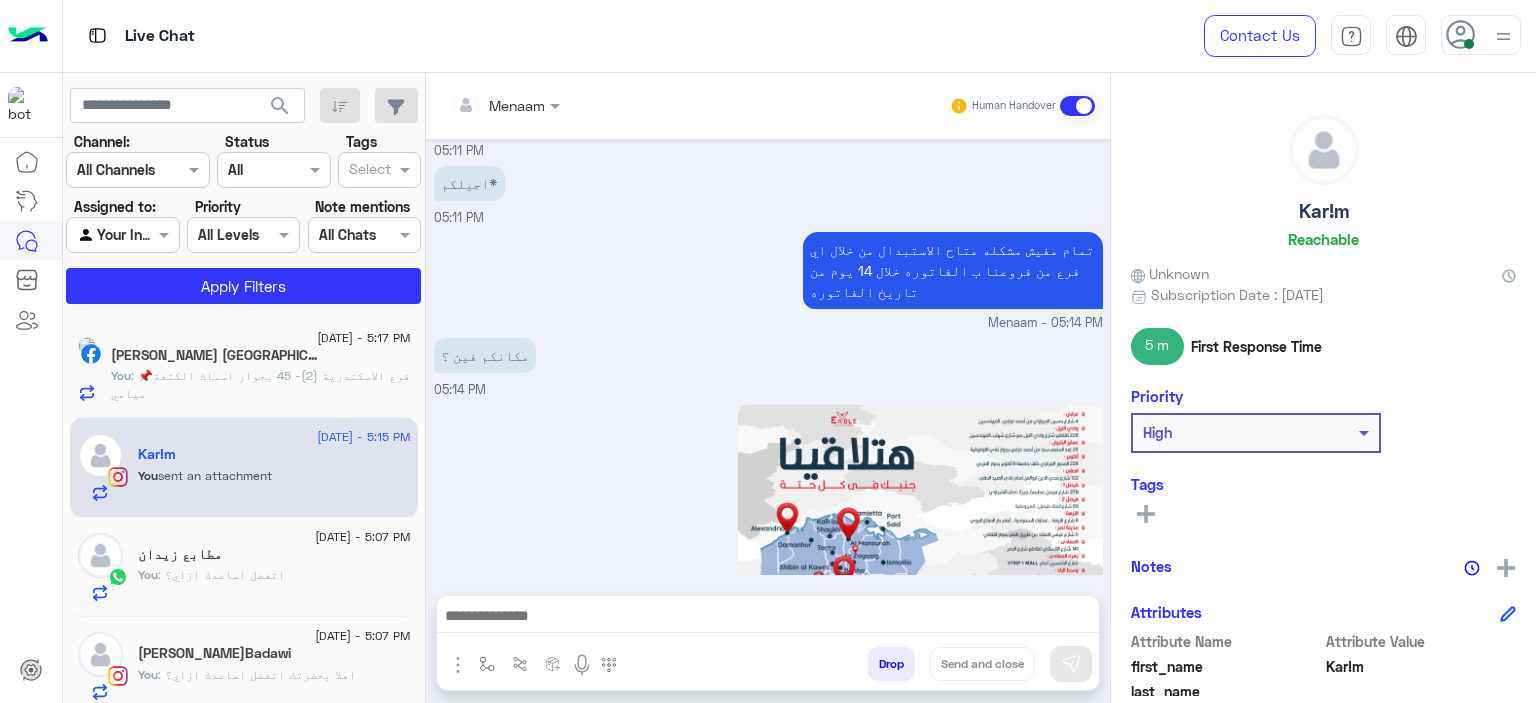 click on "You  : 📌فرع الاسكندرية (2)- 45 بجوار اسماك الكتعة ميامي" 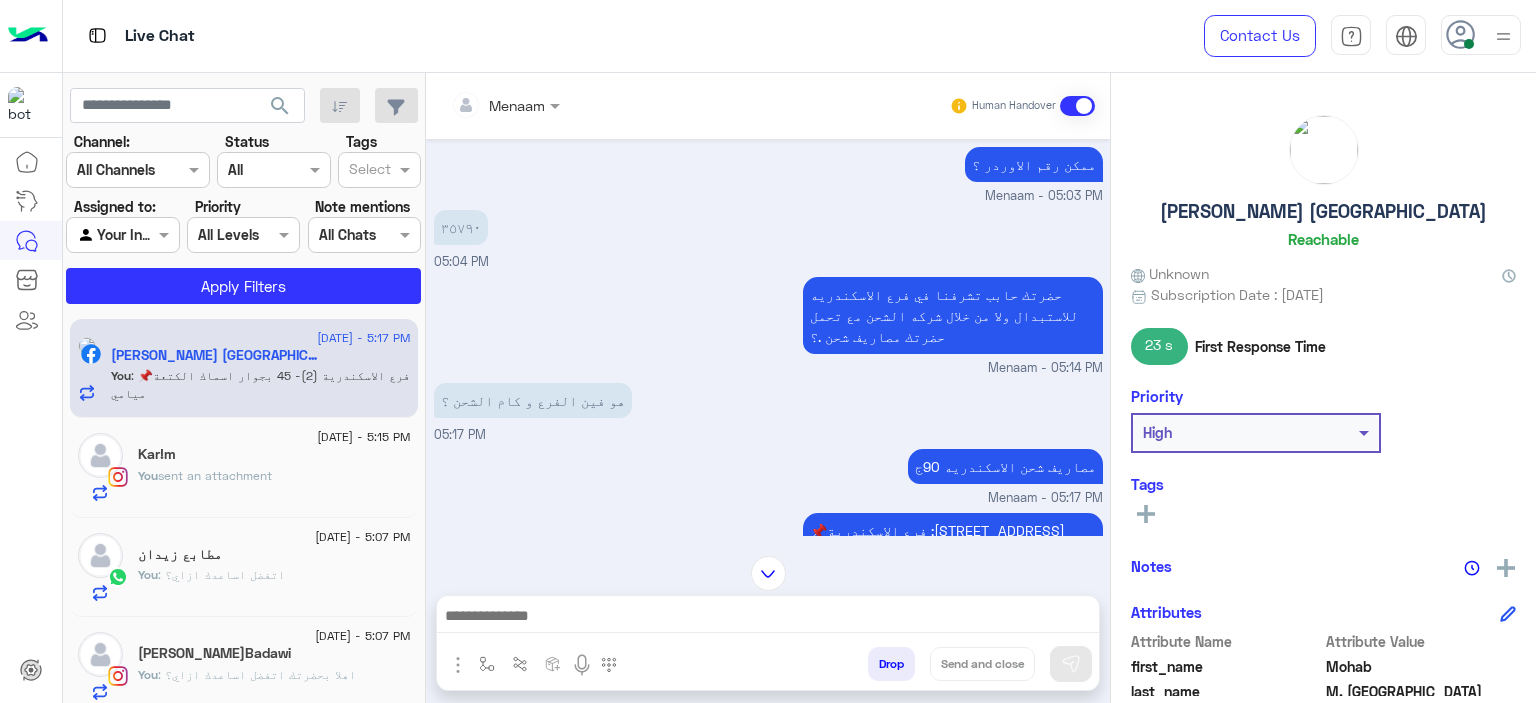 scroll, scrollTop: 1892, scrollLeft: 0, axis: vertical 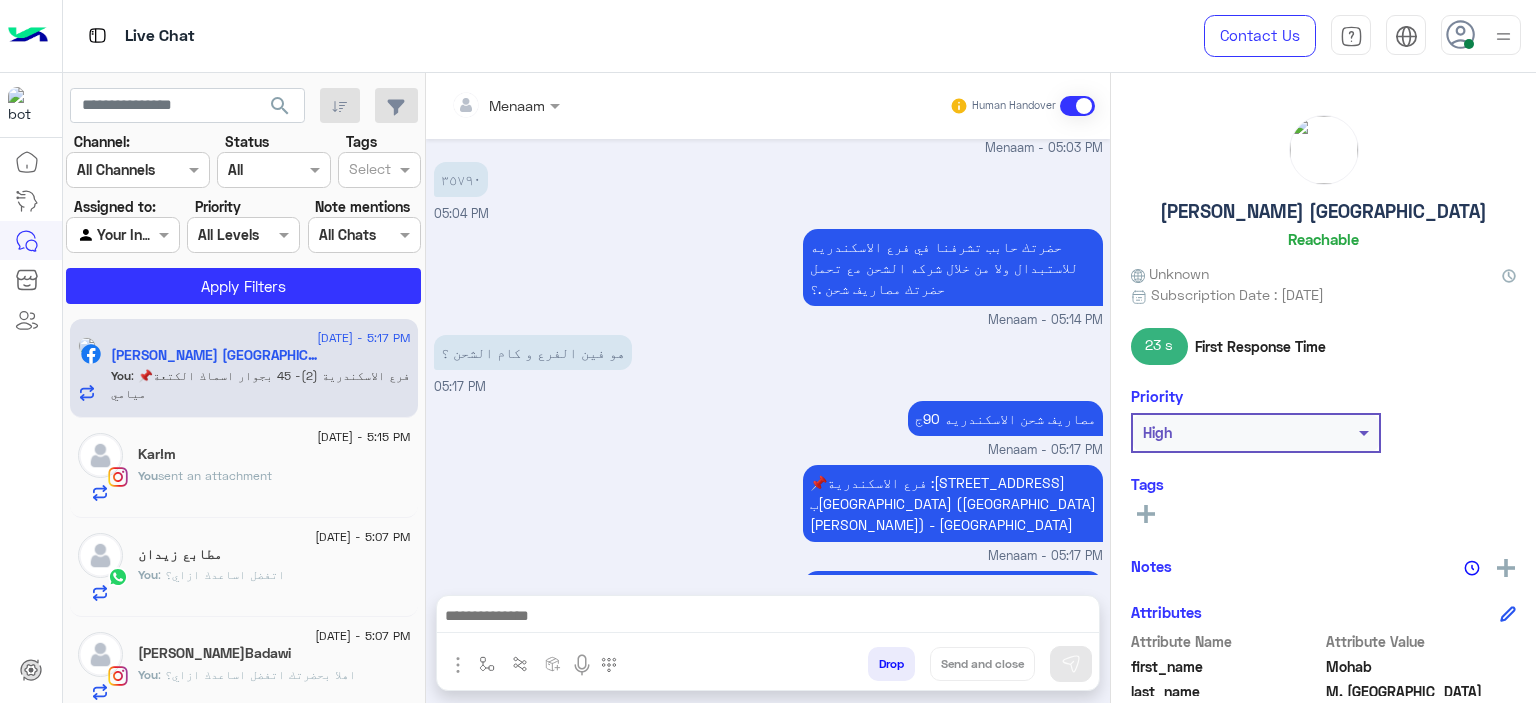 click on "Kar!m" 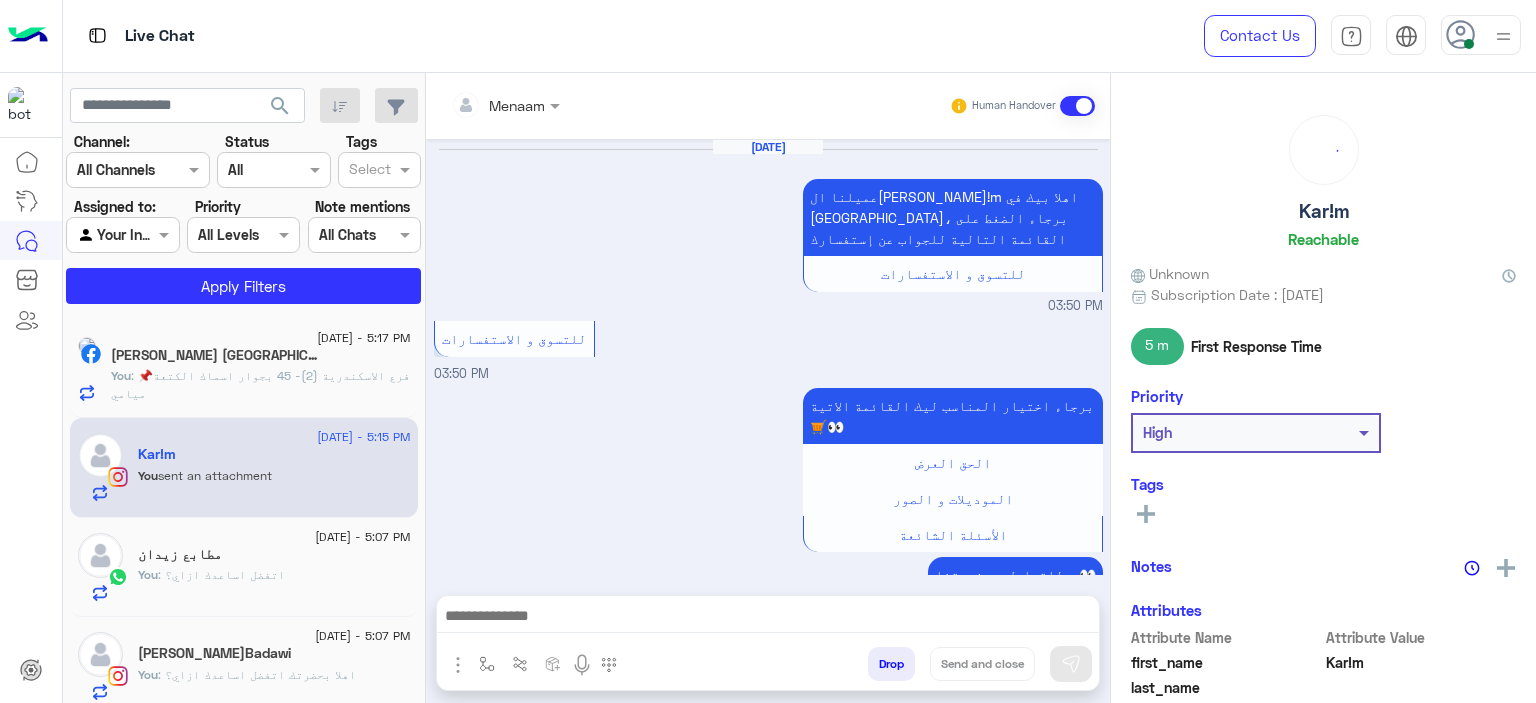 scroll, scrollTop: 2252, scrollLeft: 0, axis: vertical 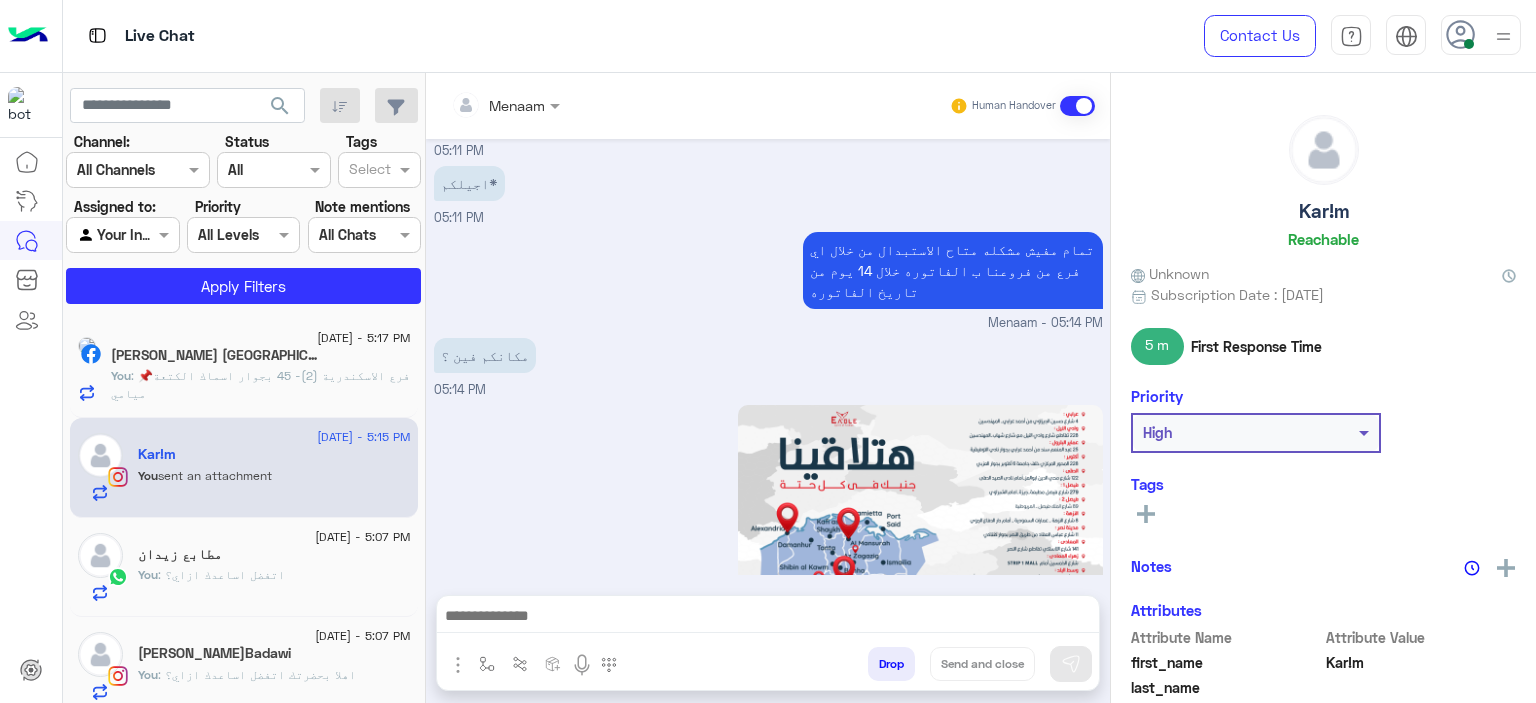 click on "مطابع زيدان" 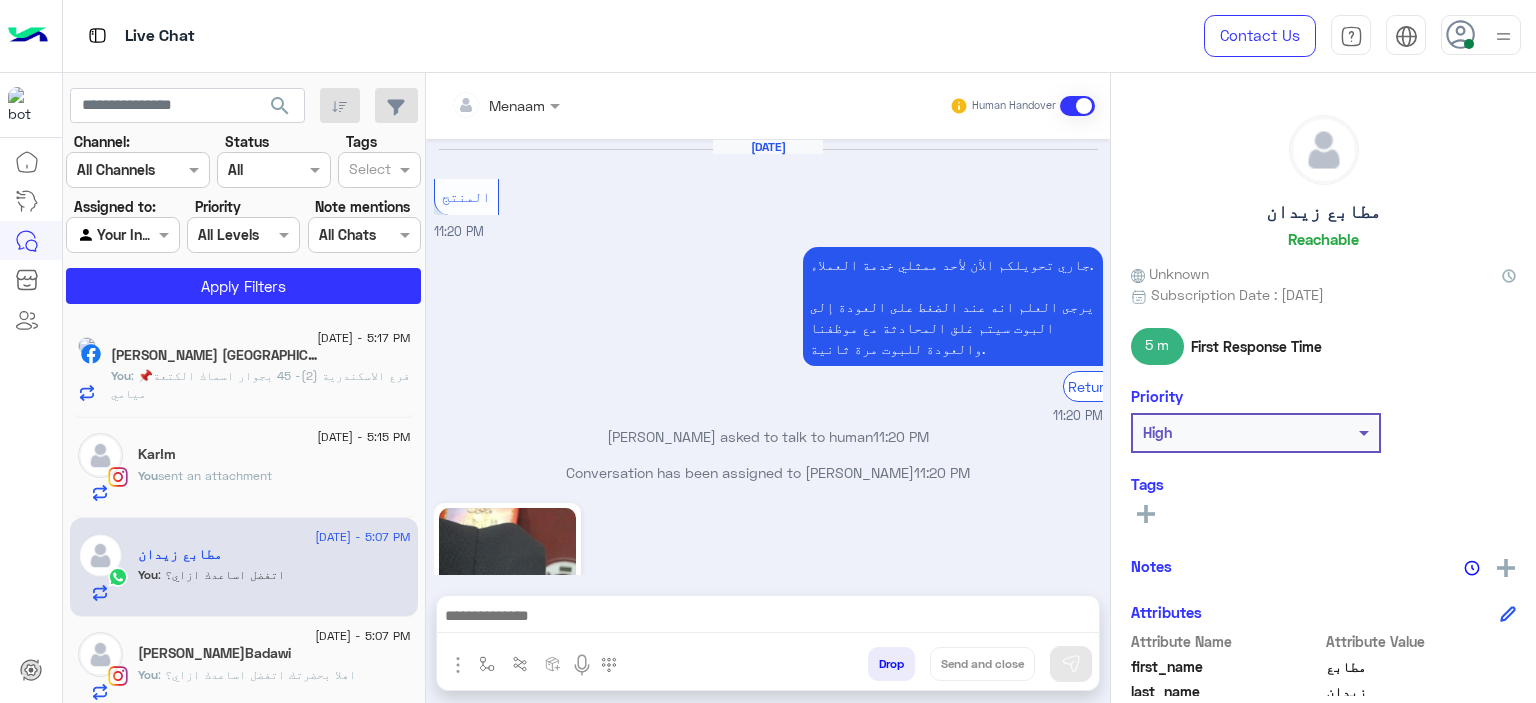 scroll, scrollTop: 1641, scrollLeft: 0, axis: vertical 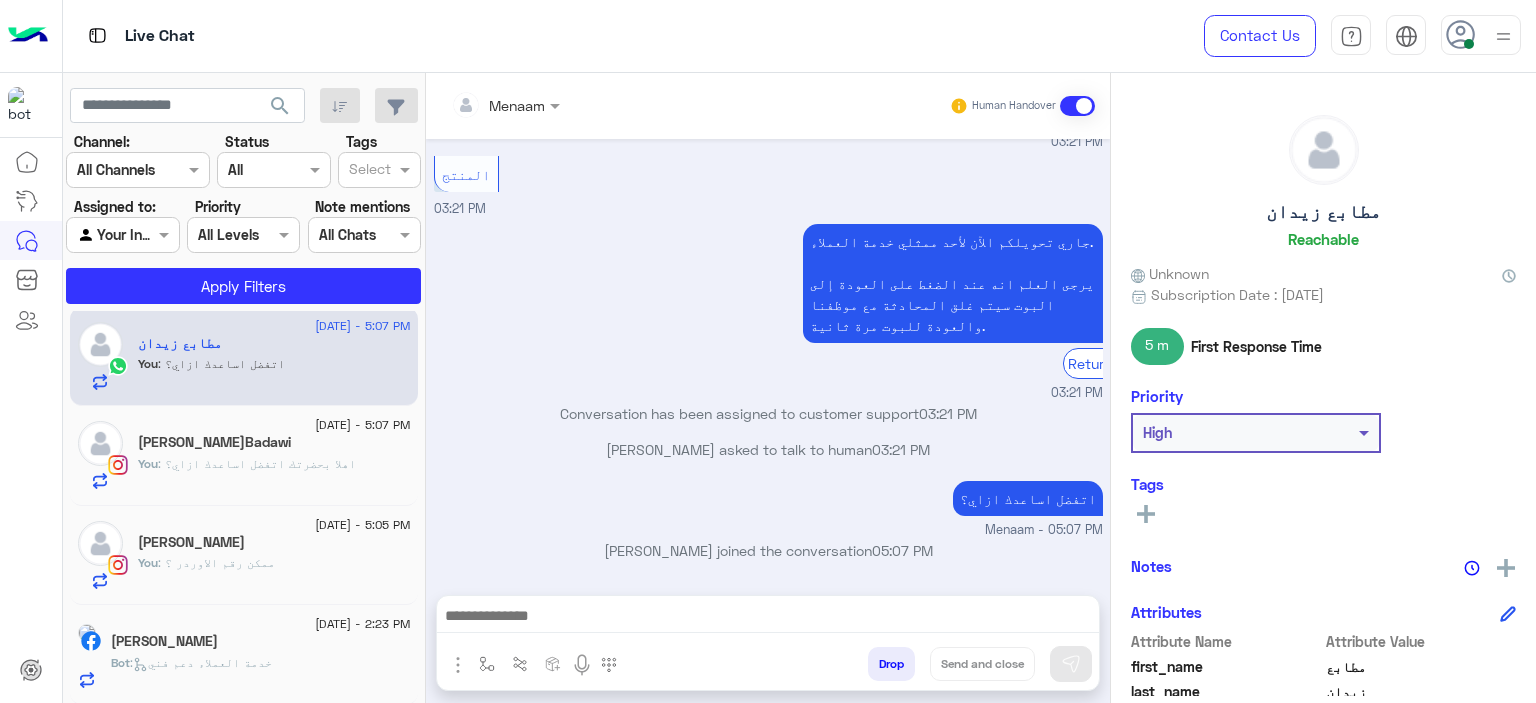 click on ": اهلا بحضرتك اتفضل اساعدك ازاي؟" 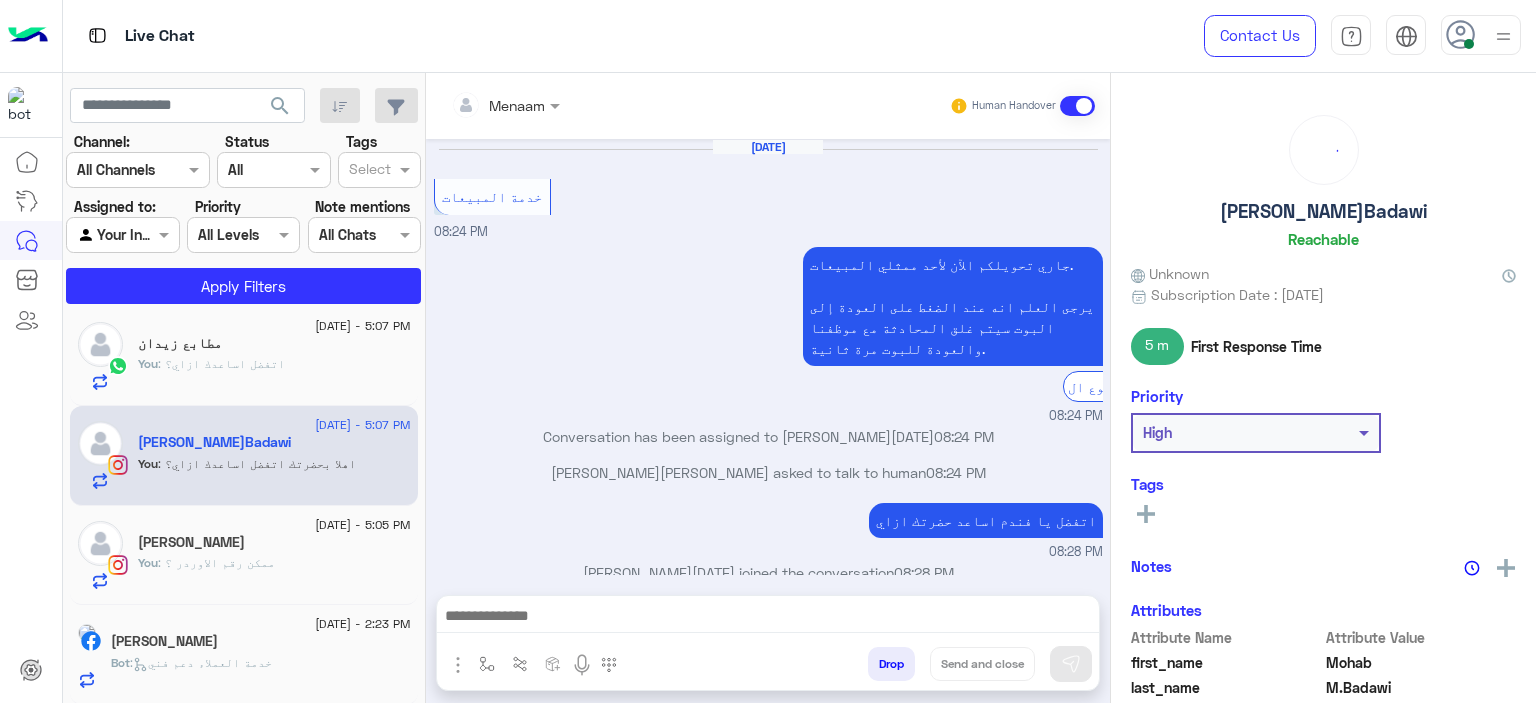scroll, scrollTop: 1692, scrollLeft: 0, axis: vertical 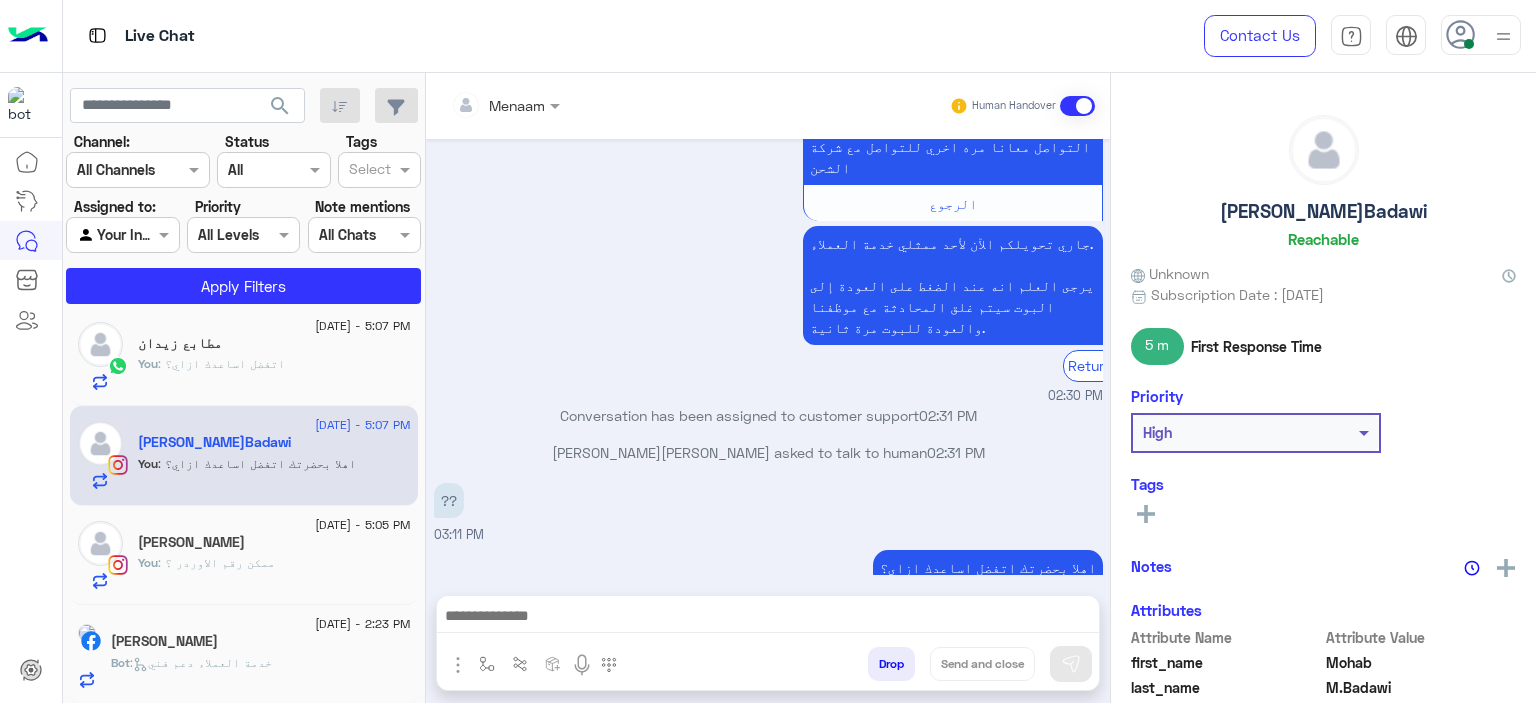 click on "[PERSON_NAME]" 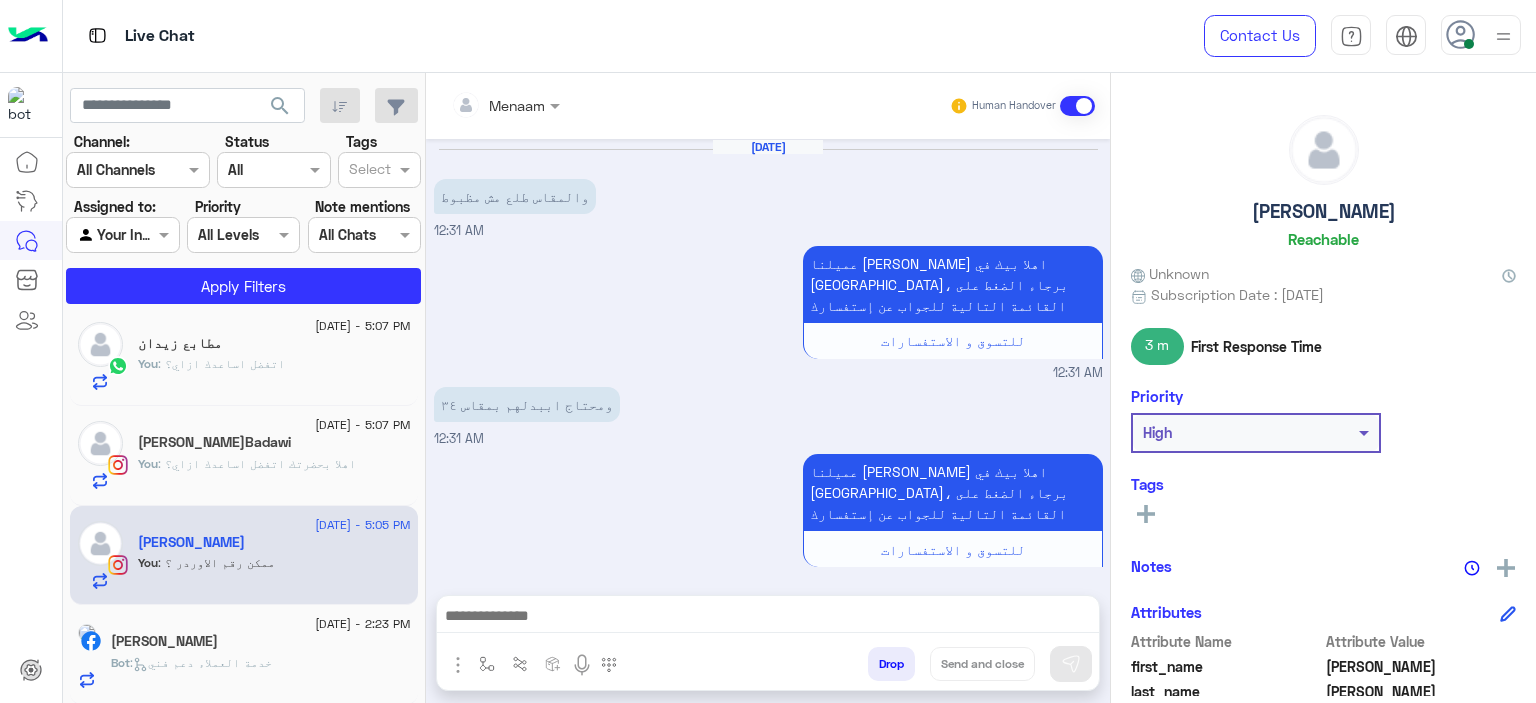 scroll, scrollTop: 1992, scrollLeft: 0, axis: vertical 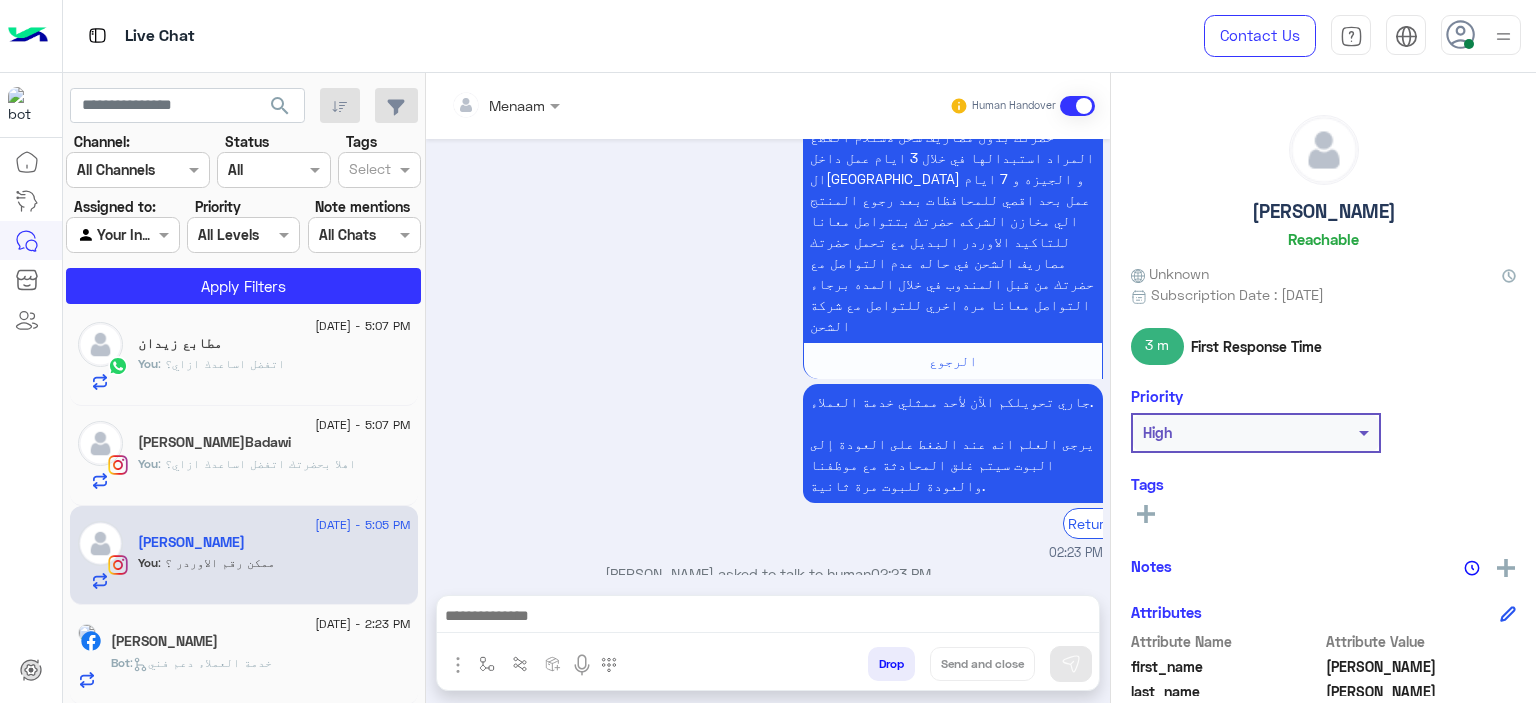click on "Bot :   خدمة العملاء دعم فني" 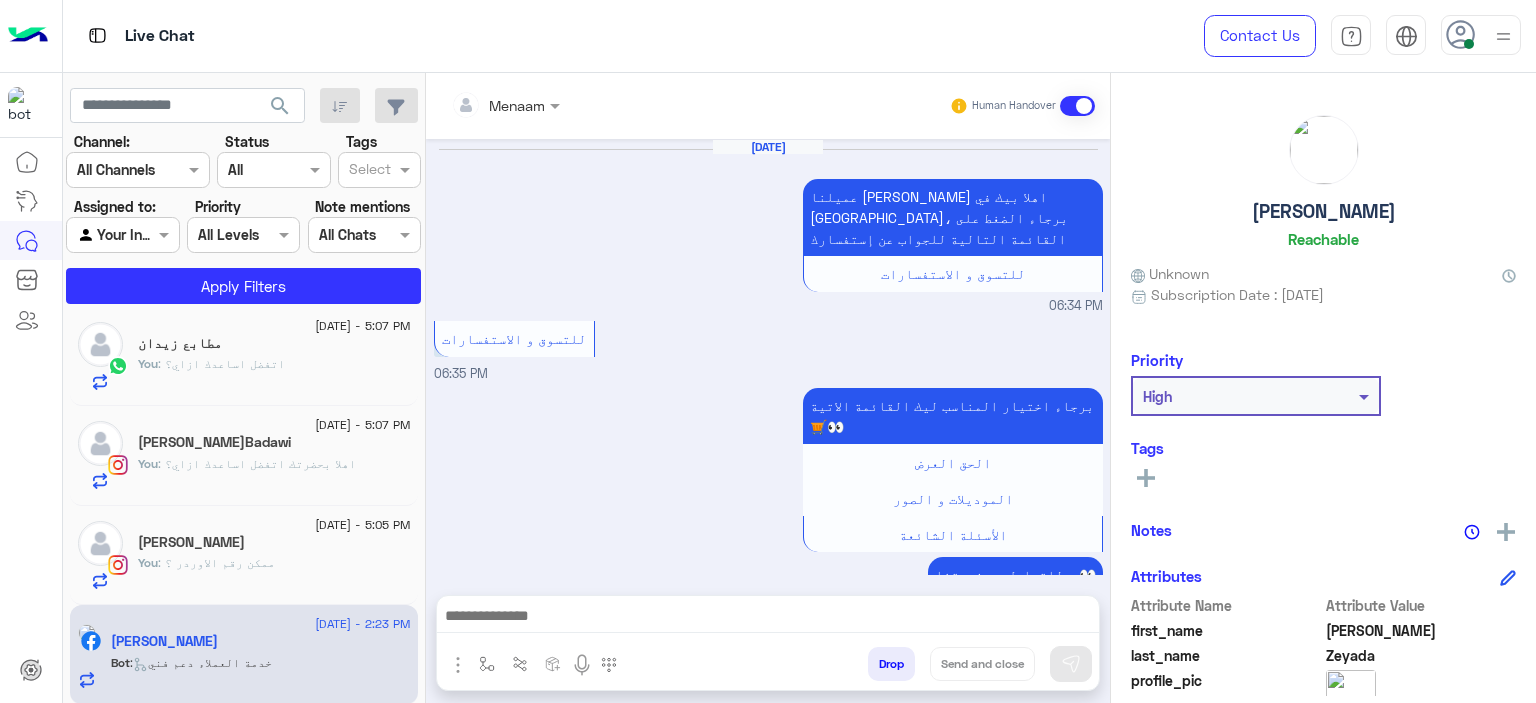 scroll, scrollTop: 1692, scrollLeft: 0, axis: vertical 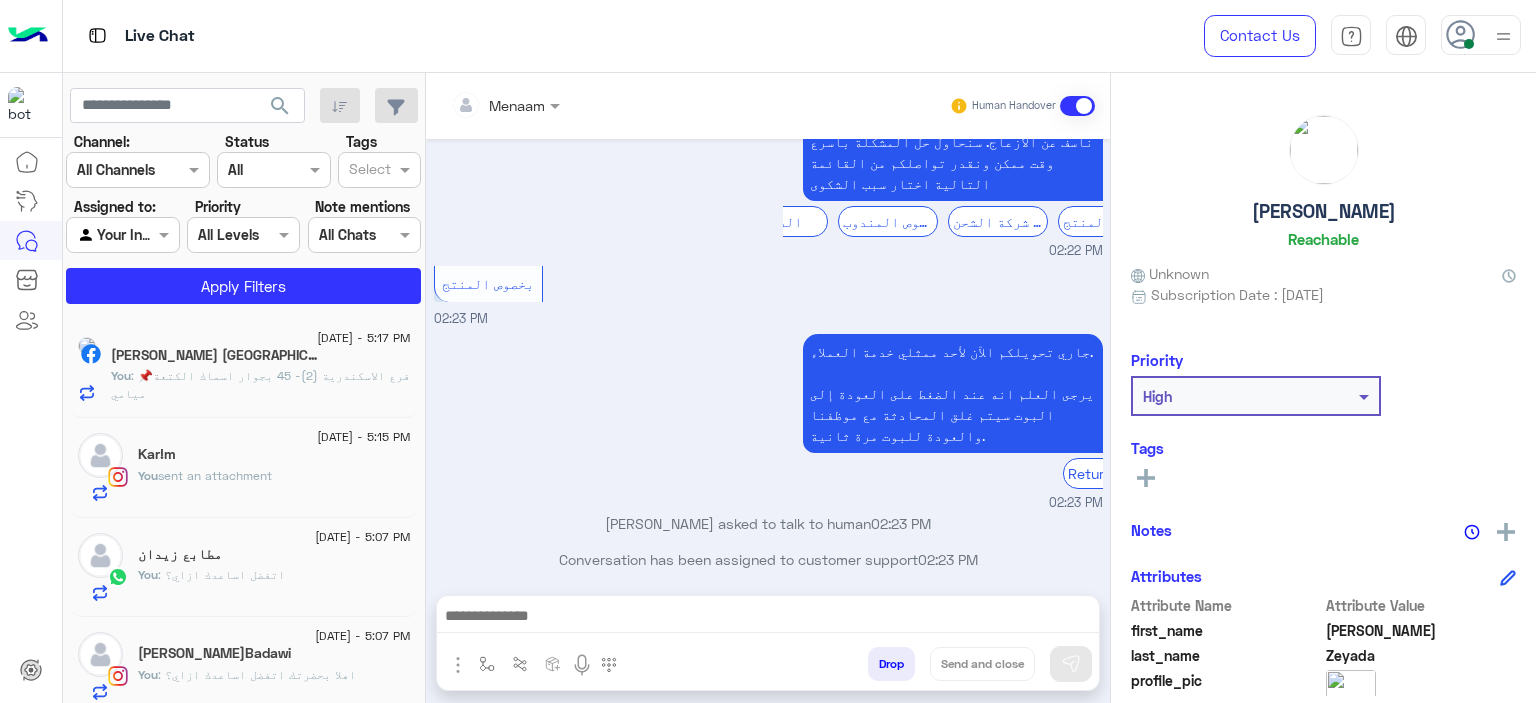 click on "You  : 📌فرع الاسكندرية (2)- 45 بجوار اسماك الكتعة ميامي" 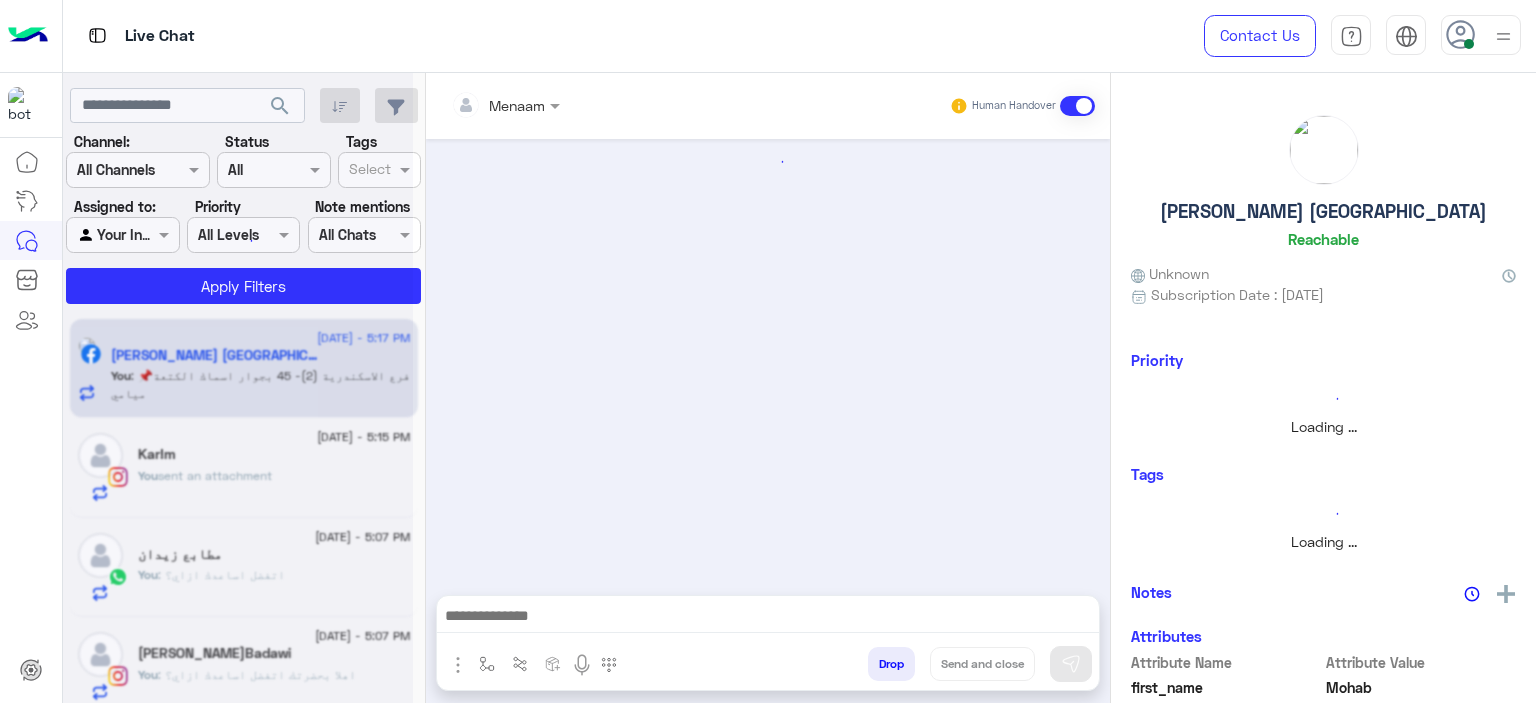 scroll, scrollTop: 1892, scrollLeft: 0, axis: vertical 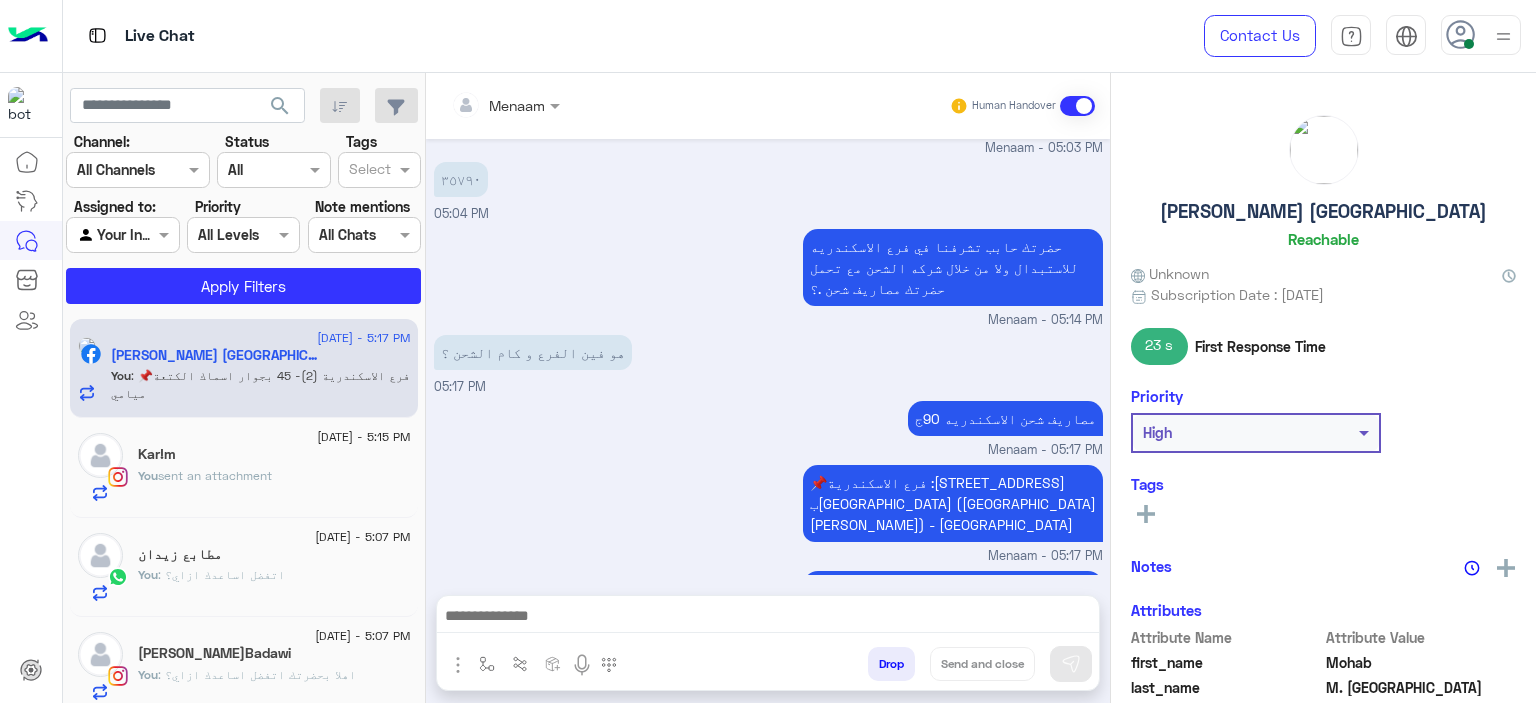 click on "Drop" at bounding box center [891, 664] 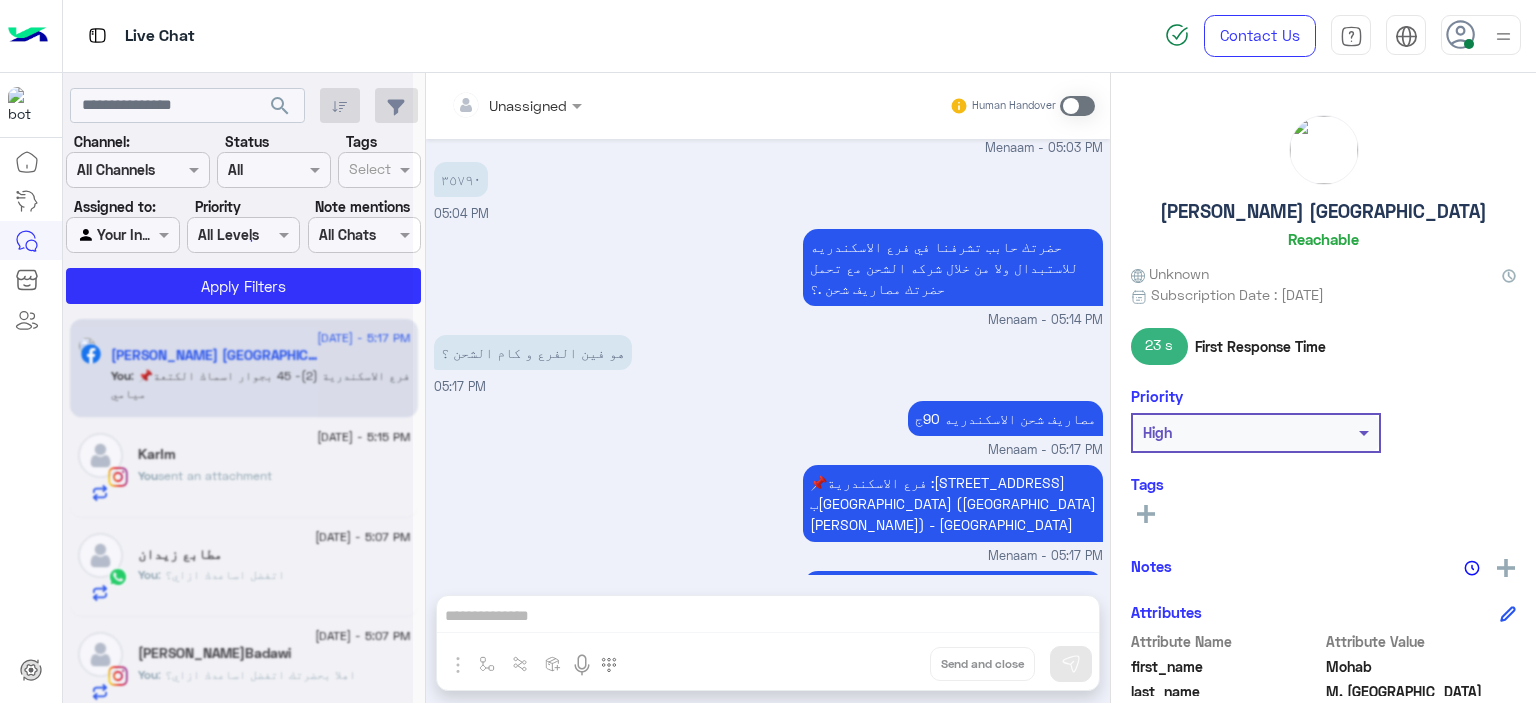scroll, scrollTop: 1928, scrollLeft: 0, axis: vertical 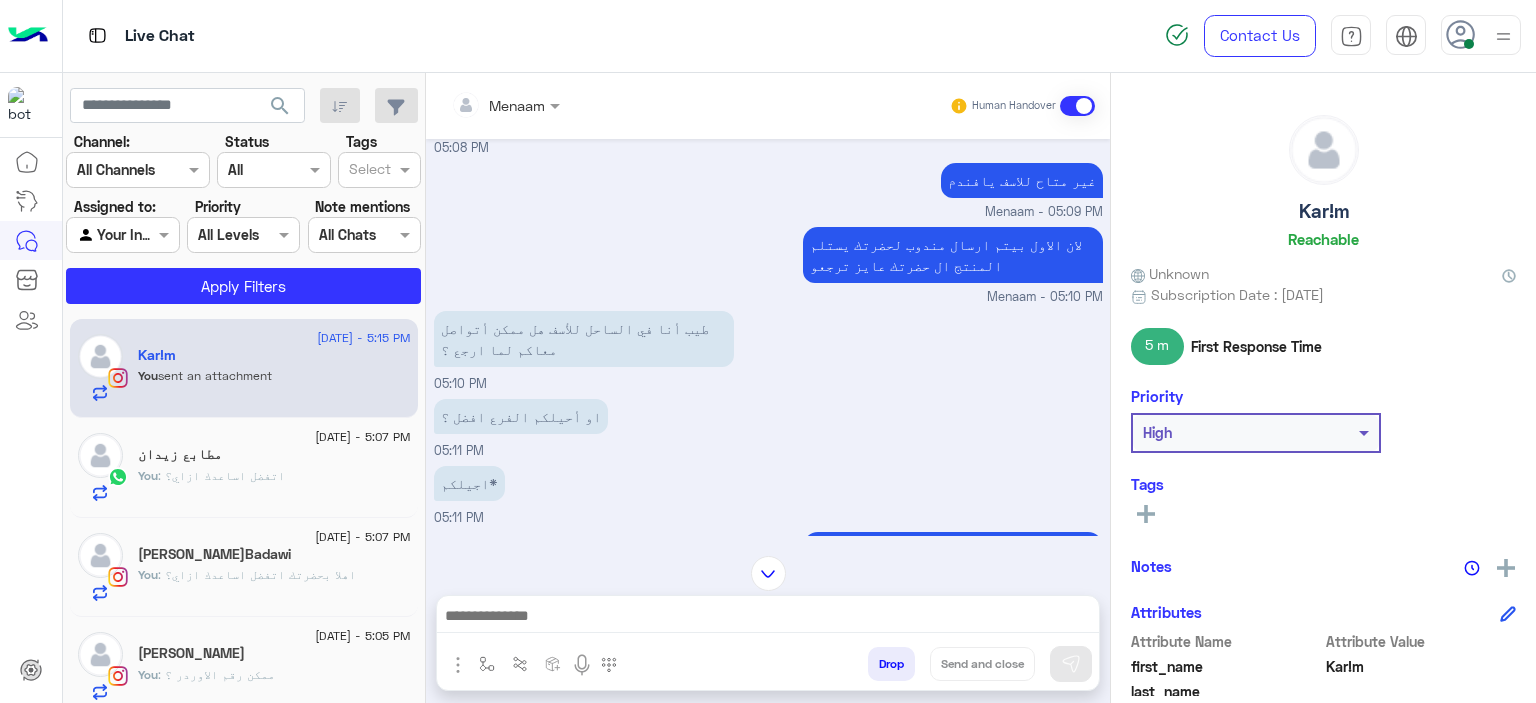 click on "Drop" at bounding box center [891, 664] 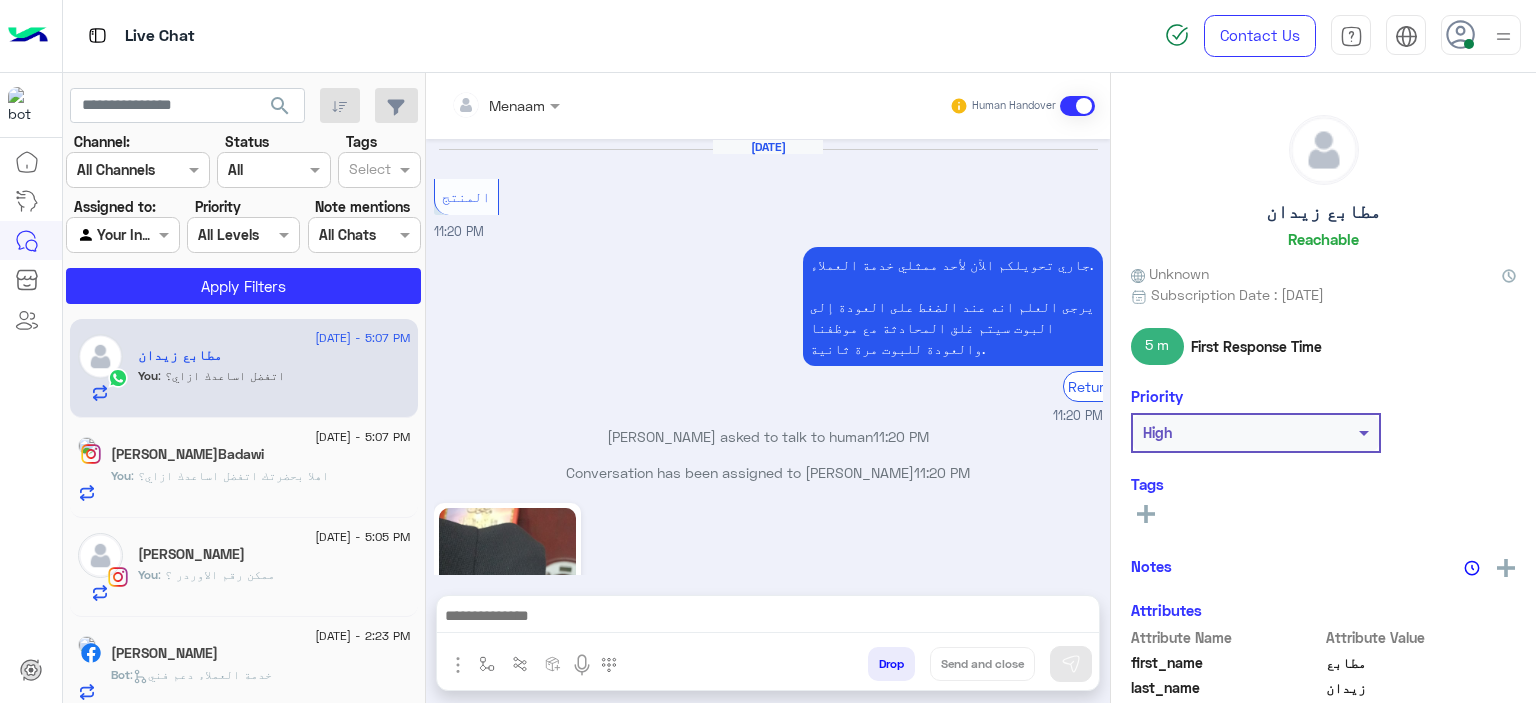 scroll, scrollTop: 1641, scrollLeft: 0, axis: vertical 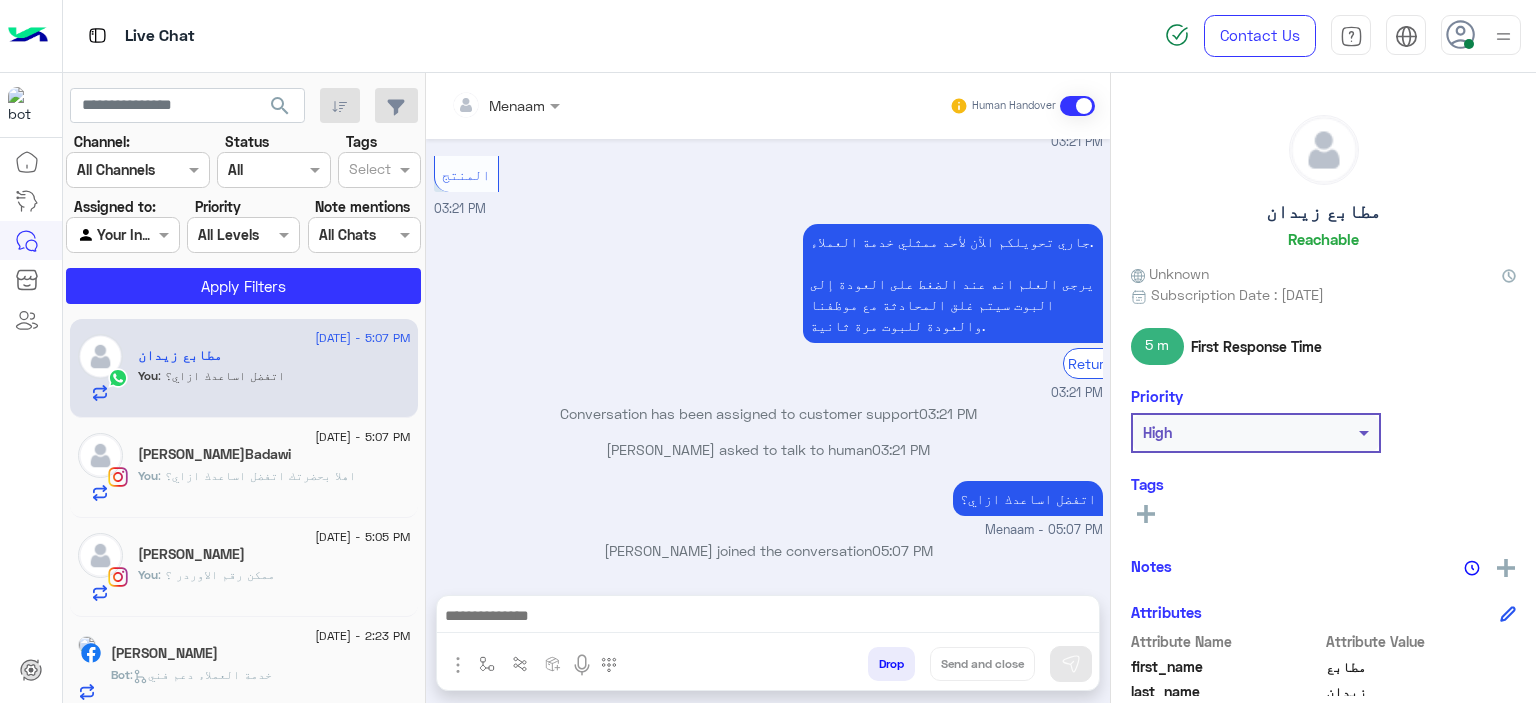 click on "[PERSON_NAME]Badawi" 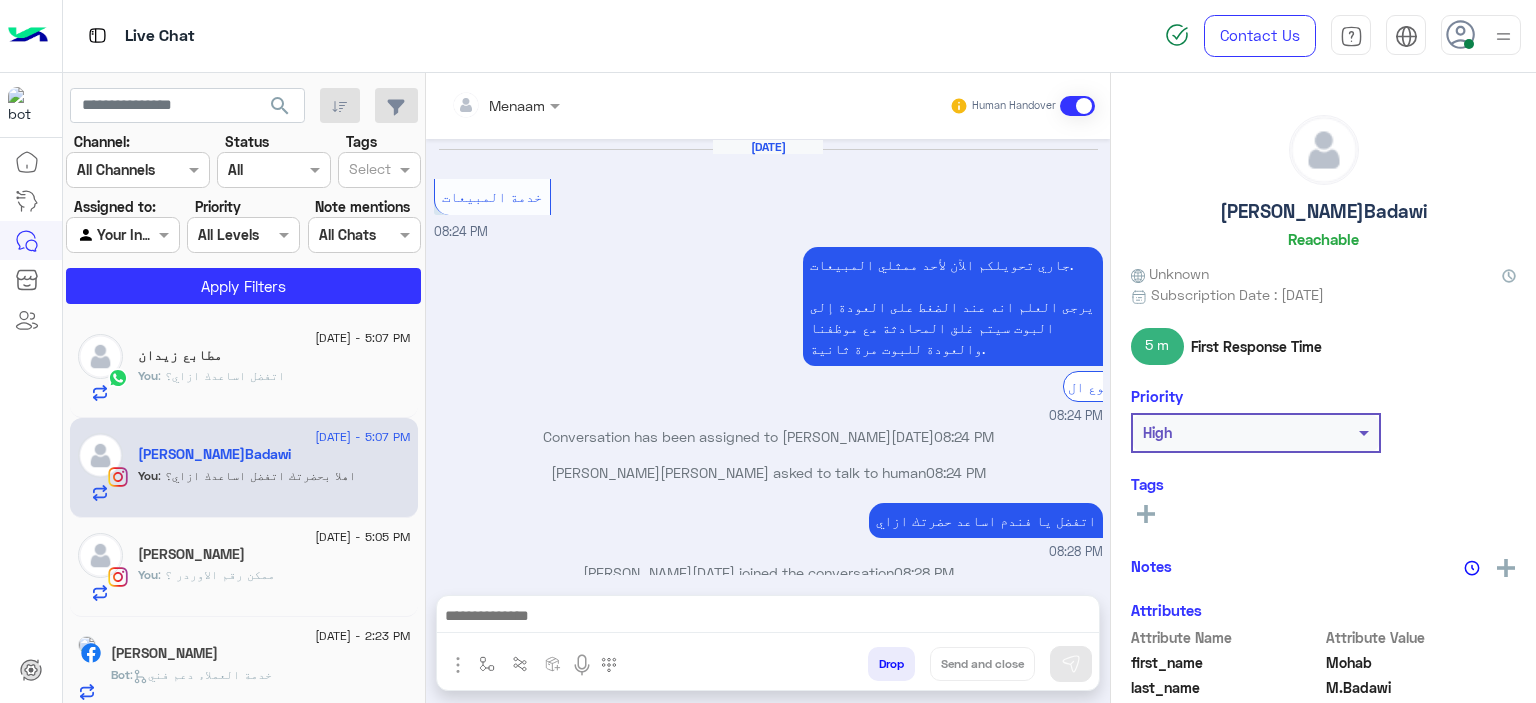 scroll, scrollTop: 1692, scrollLeft: 0, axis: vertical 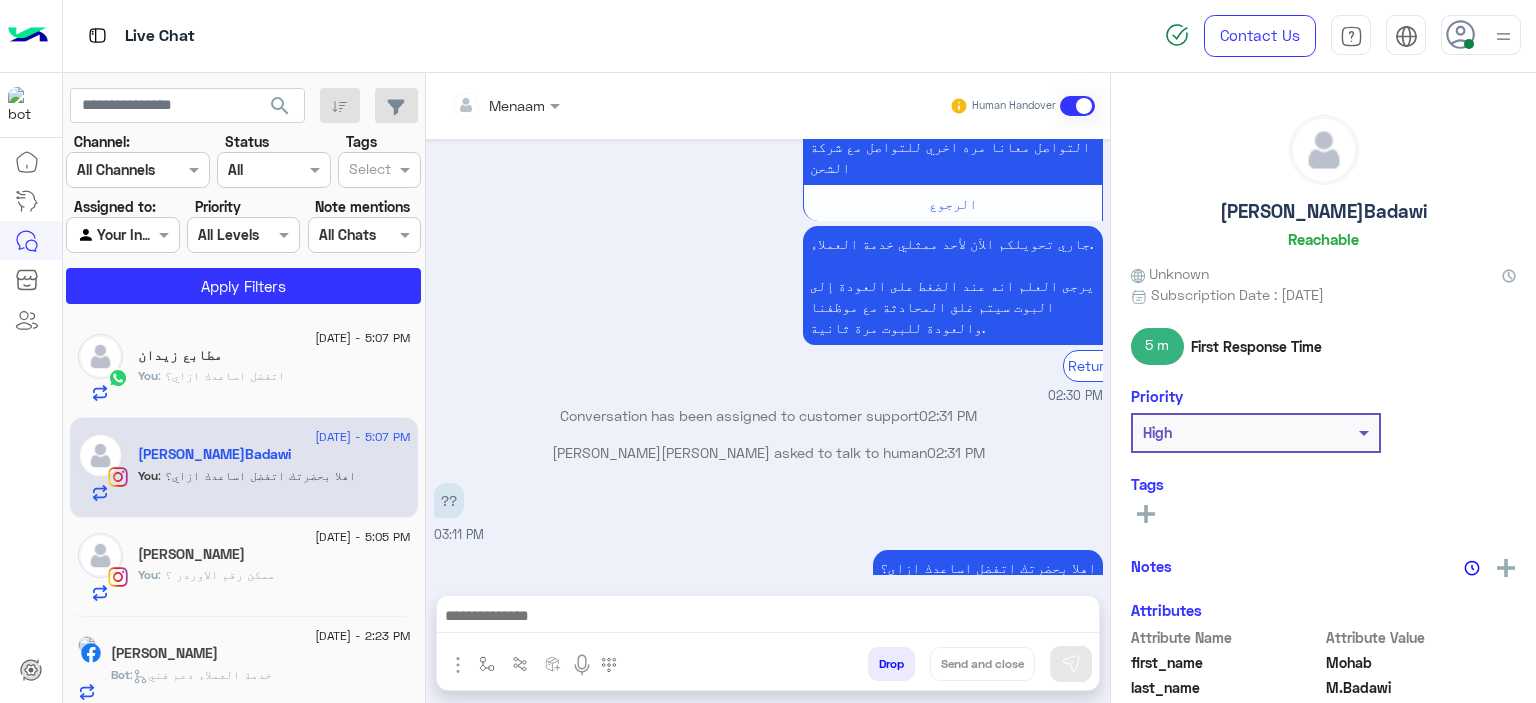 click on "You  : ممكن رقم الاوردر ؟" 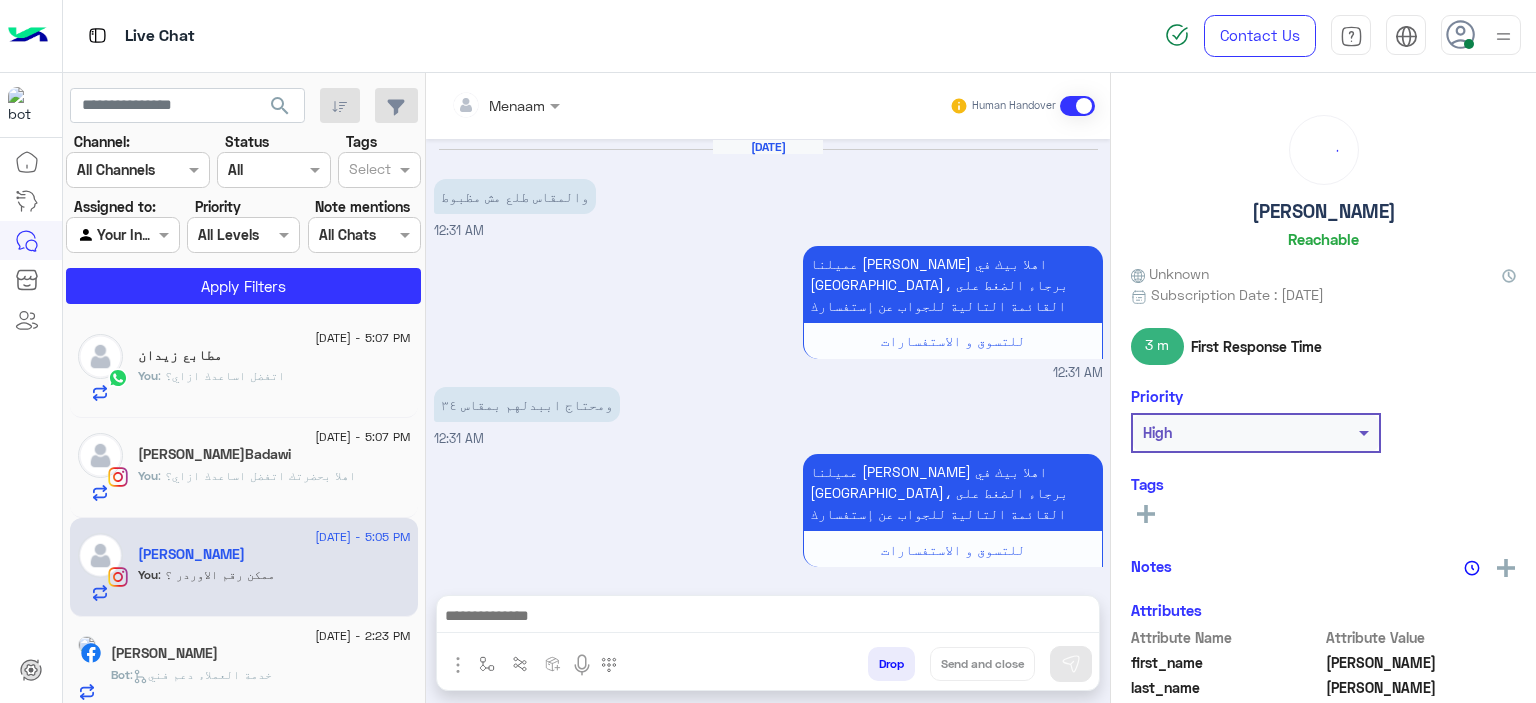 scroll, scrollTop: 1992, scrollLeft: 0, axis: vertical 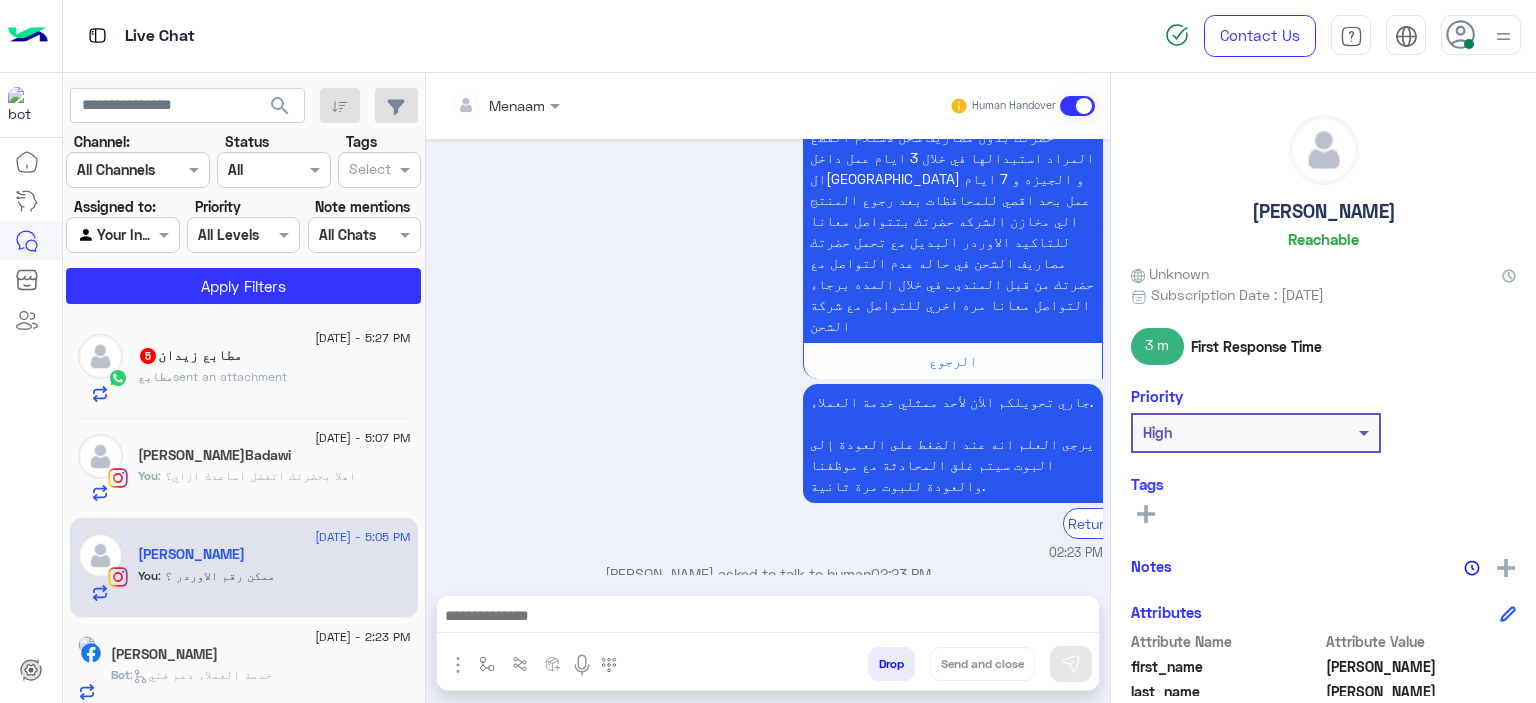 click on "مطابع  sent an attachment" 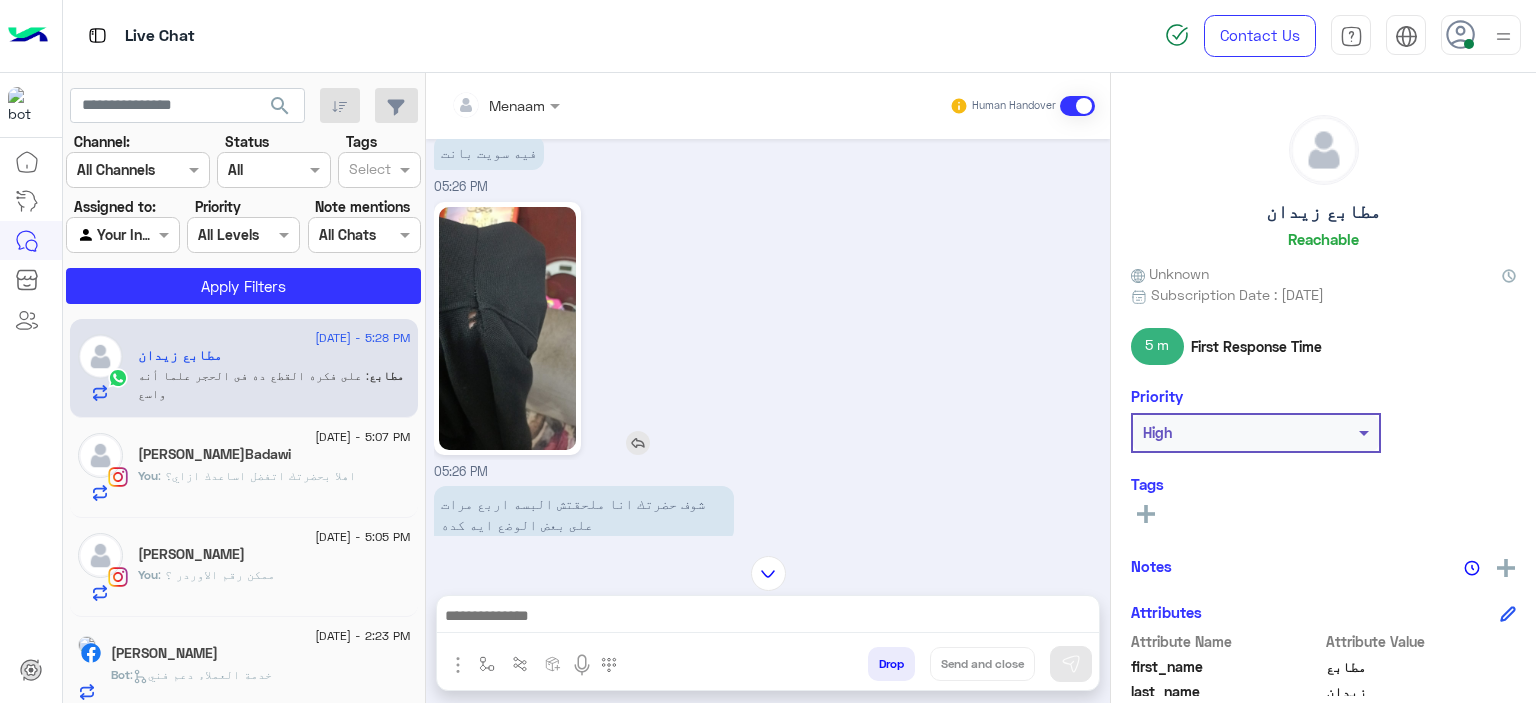 scroll, scrollTop: 11668, scrollLeft: 0, axis: vertical 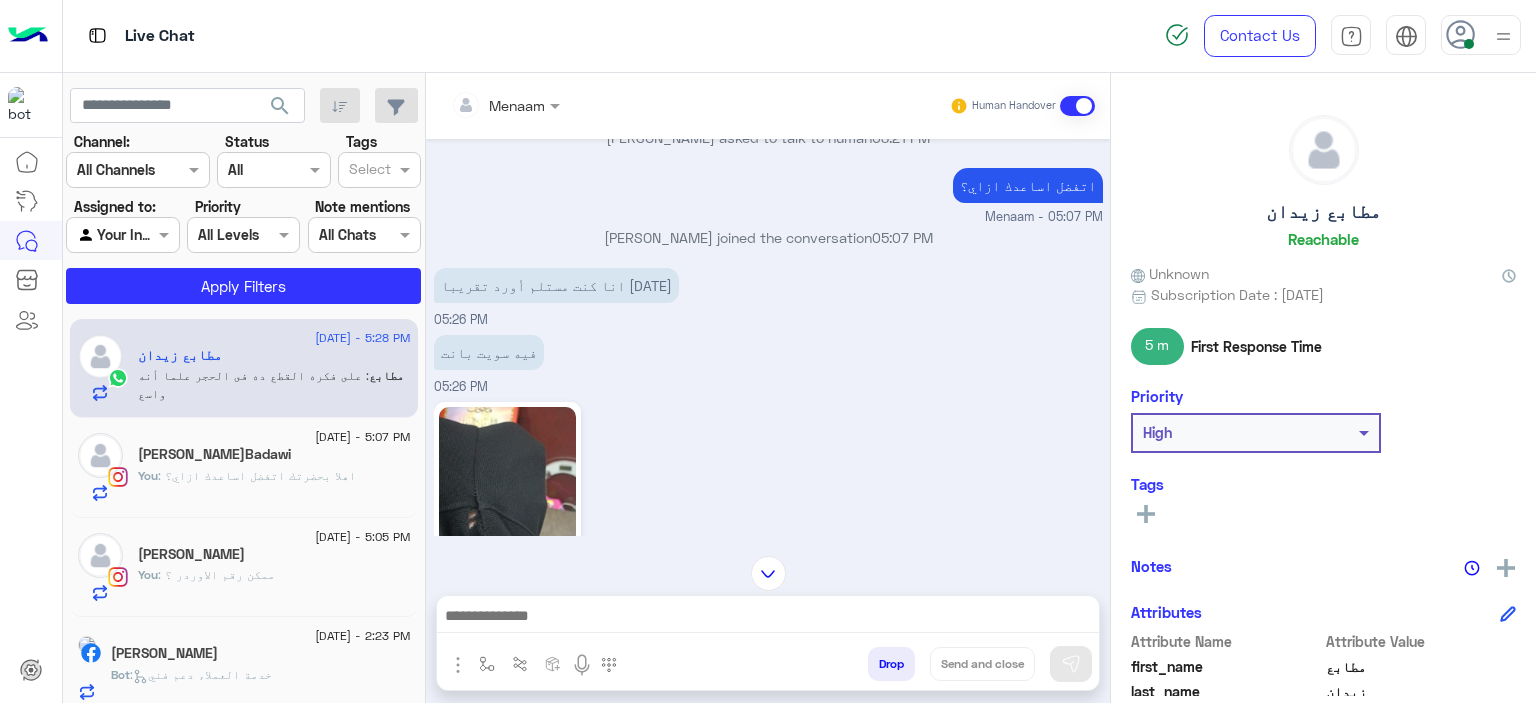 click 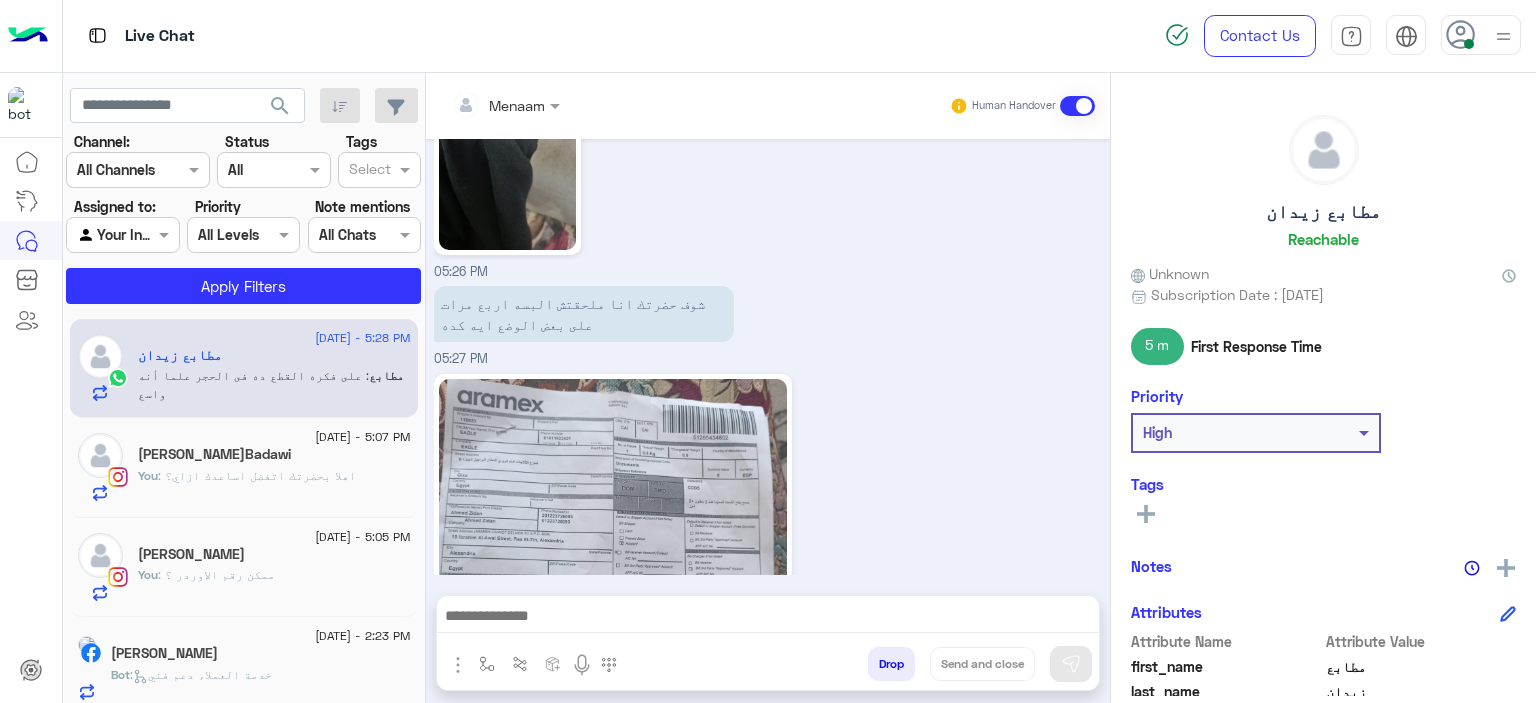 scroll, scrollTop: 12068, scrollLeft: 0, axis: vertical 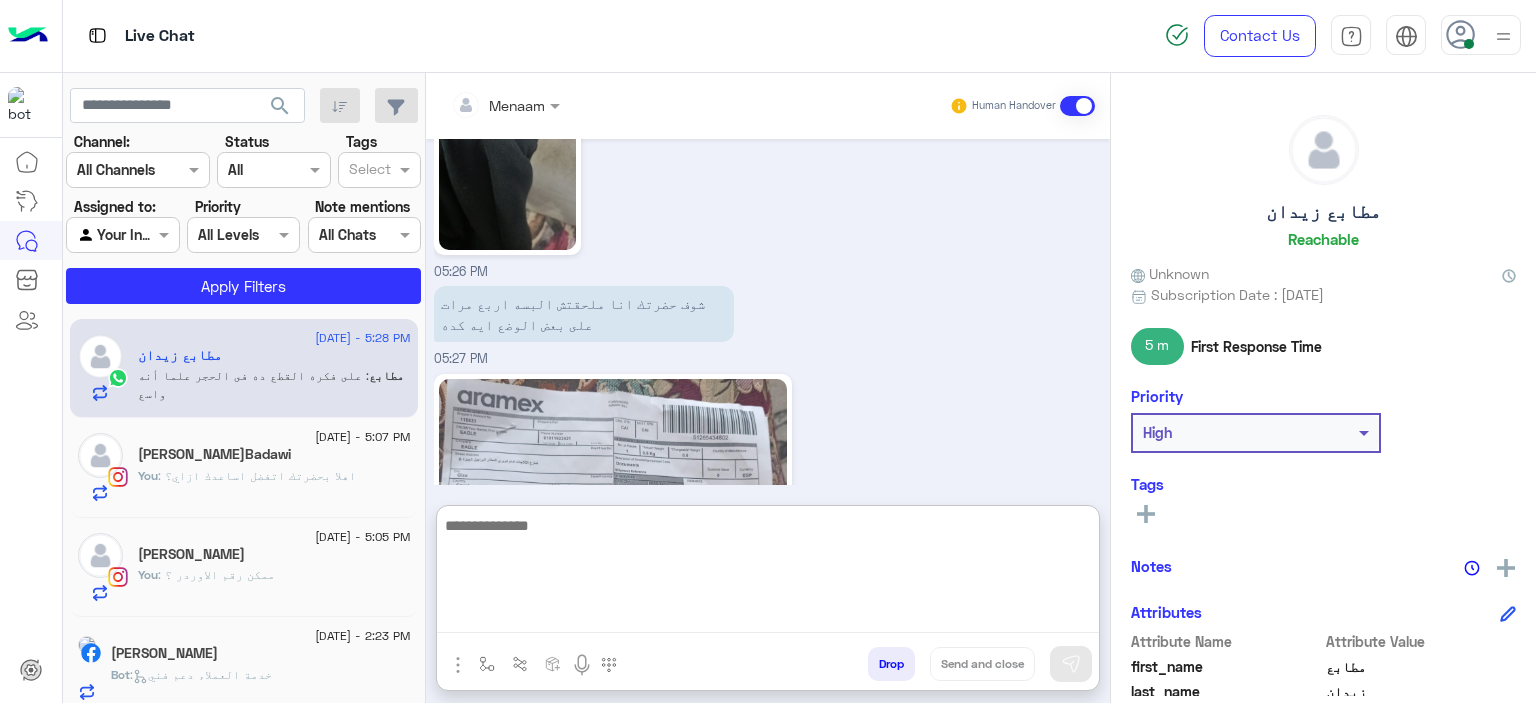 click at bounding box center [768, 573] 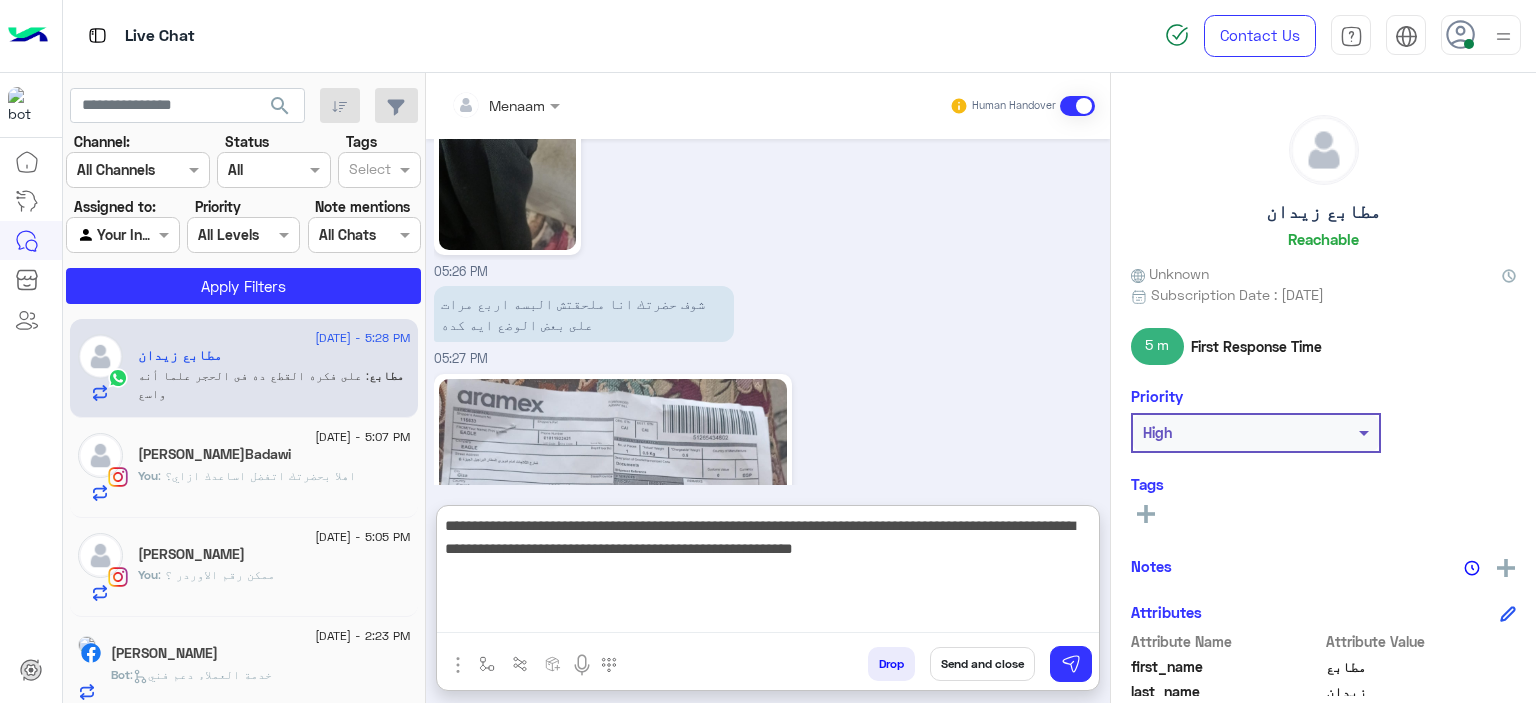 type on "**********" 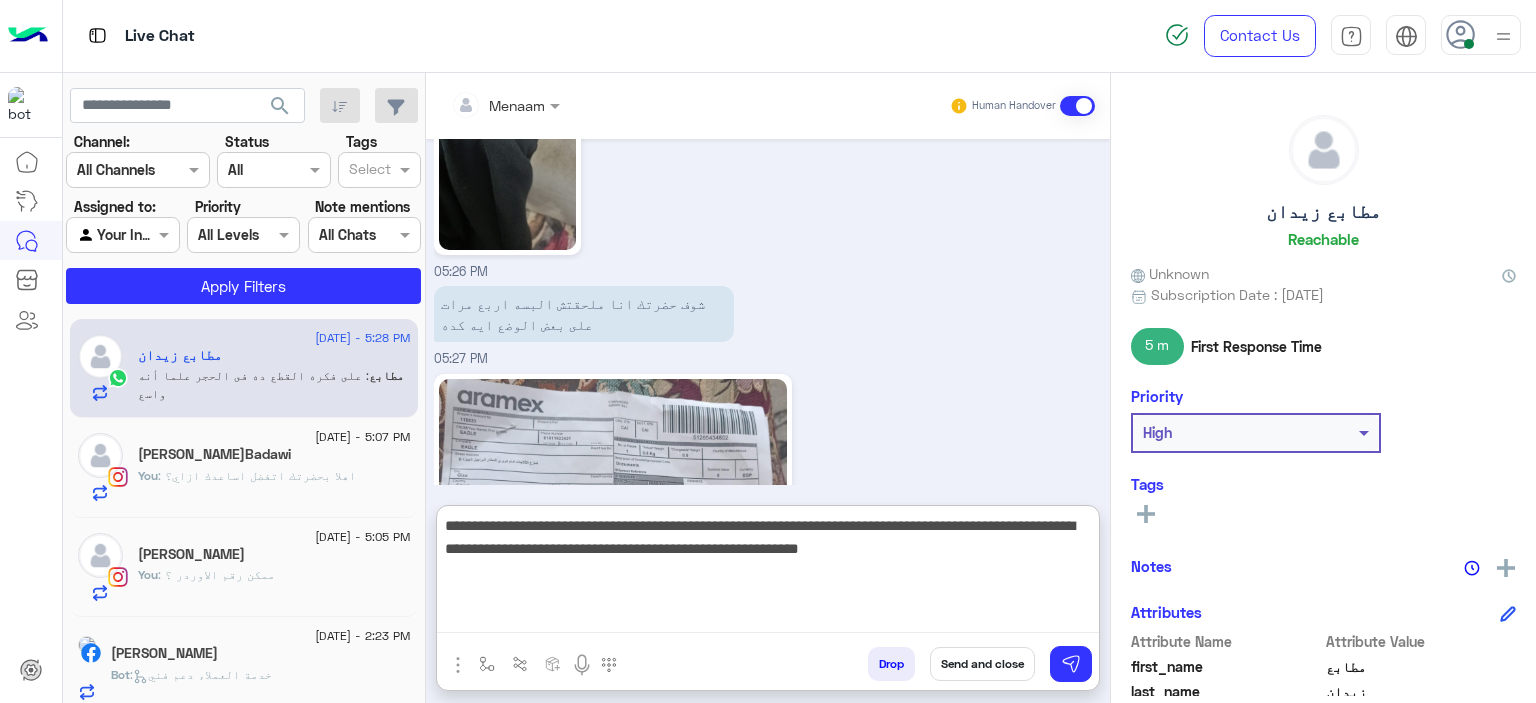 type 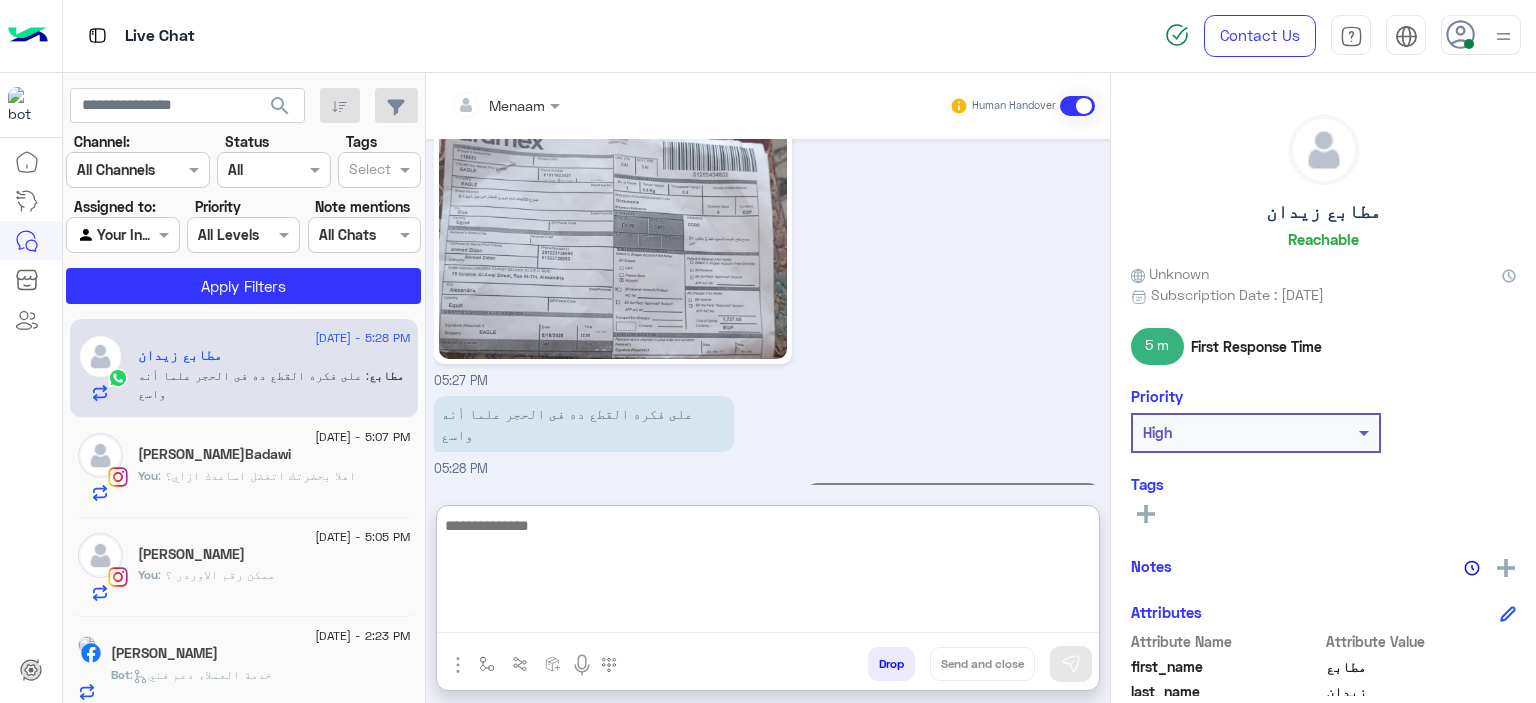 scroll, scrollTop: 12285, scrollLeft: 0, axis: vertical 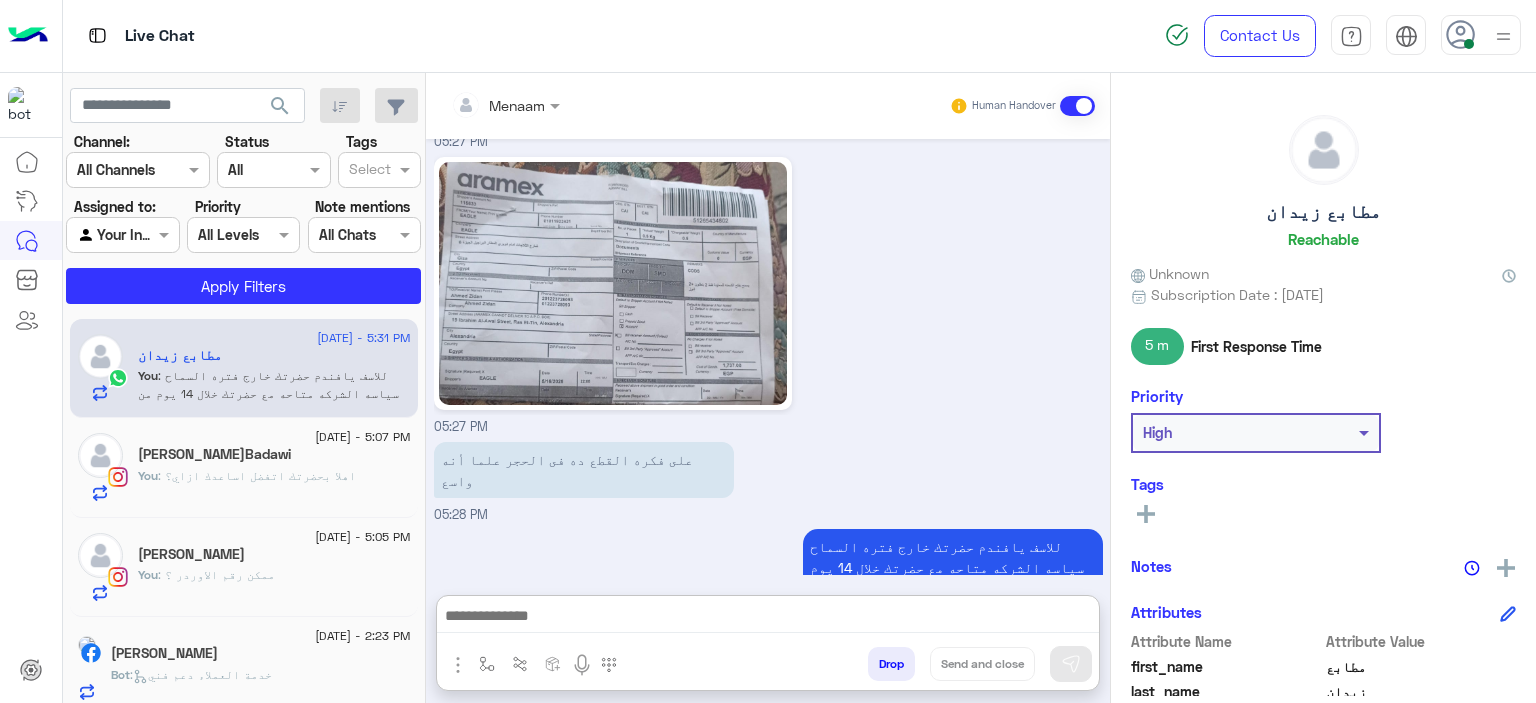 click on "You  : اهلا بحضرتك اتفضل اساعدك ازاي؟" 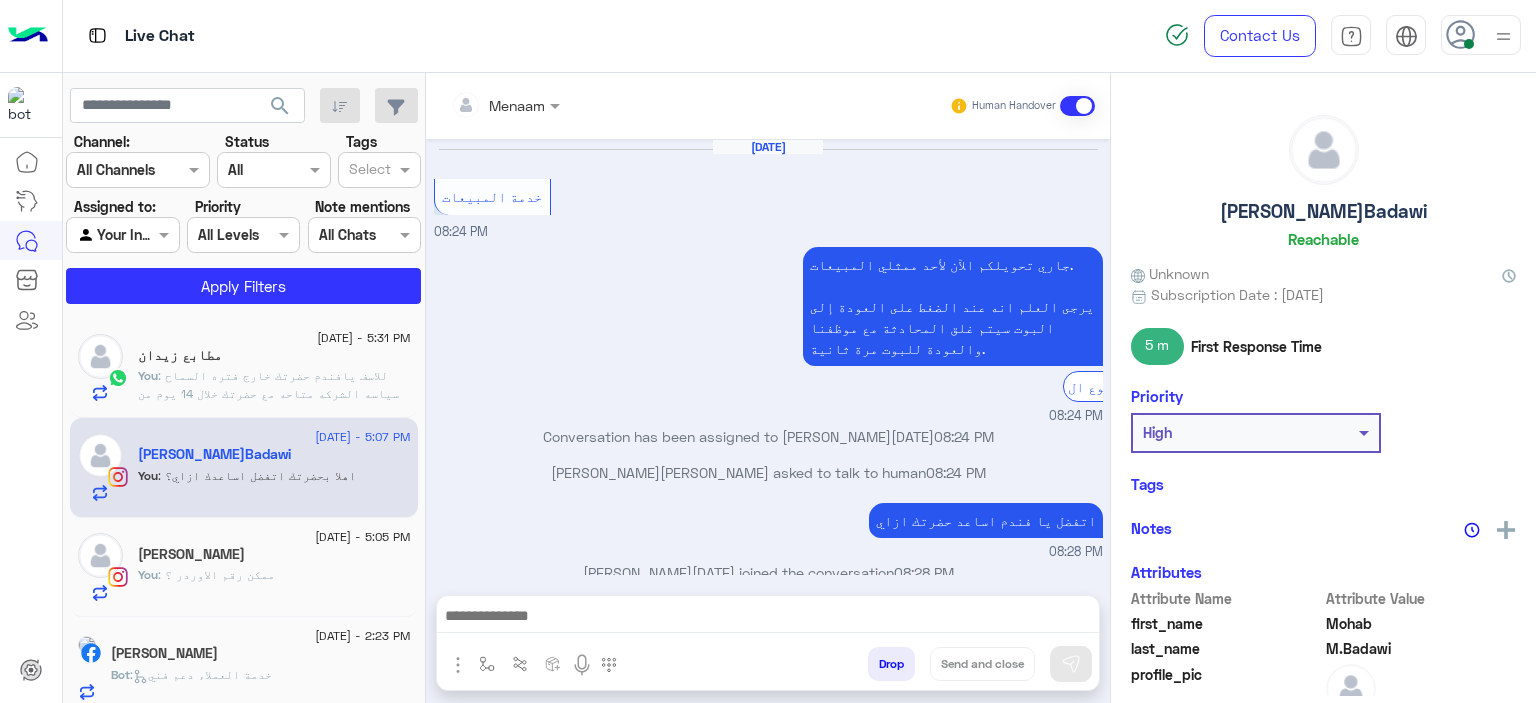 scroll, scrollTop: 1692, scrollLeft: 0, axis: vertical 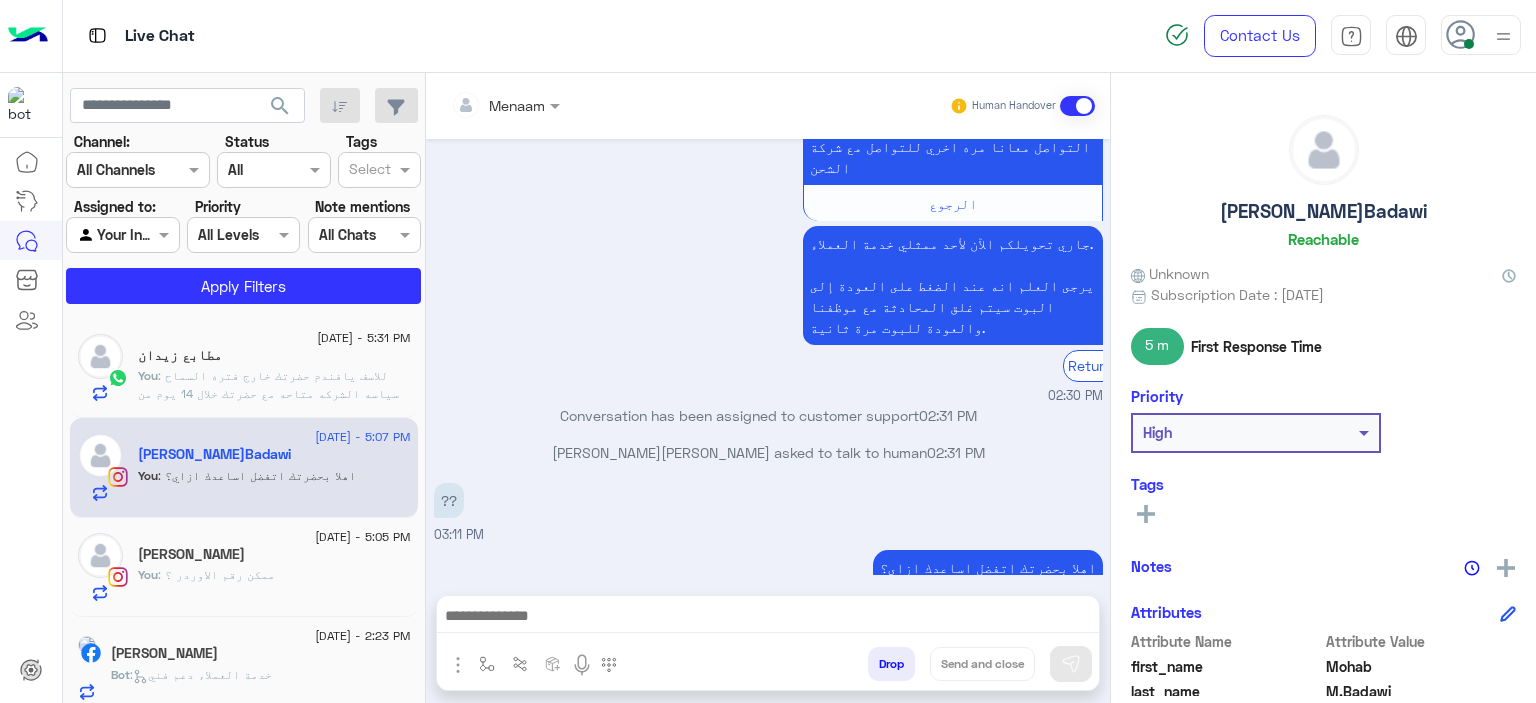 click on "مطابع زيدان" 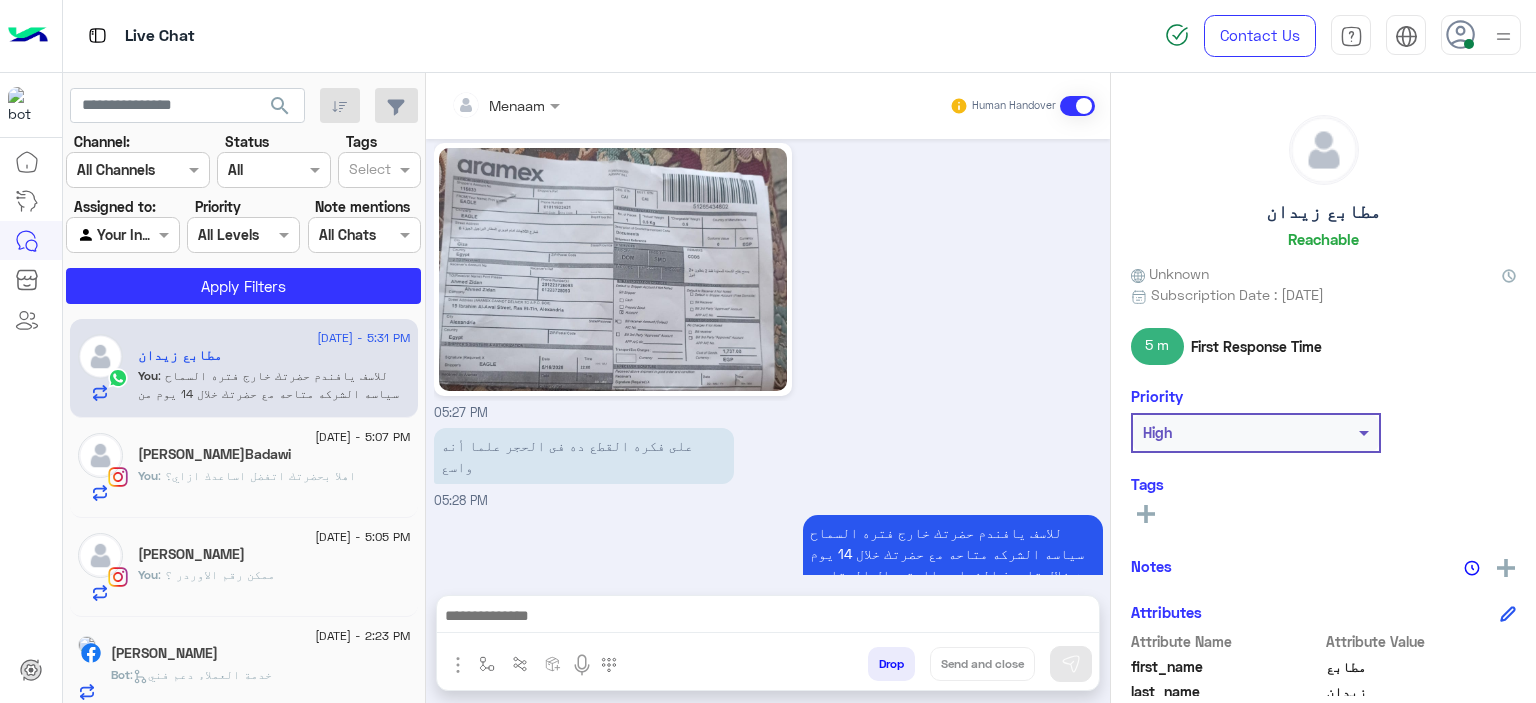 scroll, scrollTop: 1871, scrollLeft: 0, axis: vertical 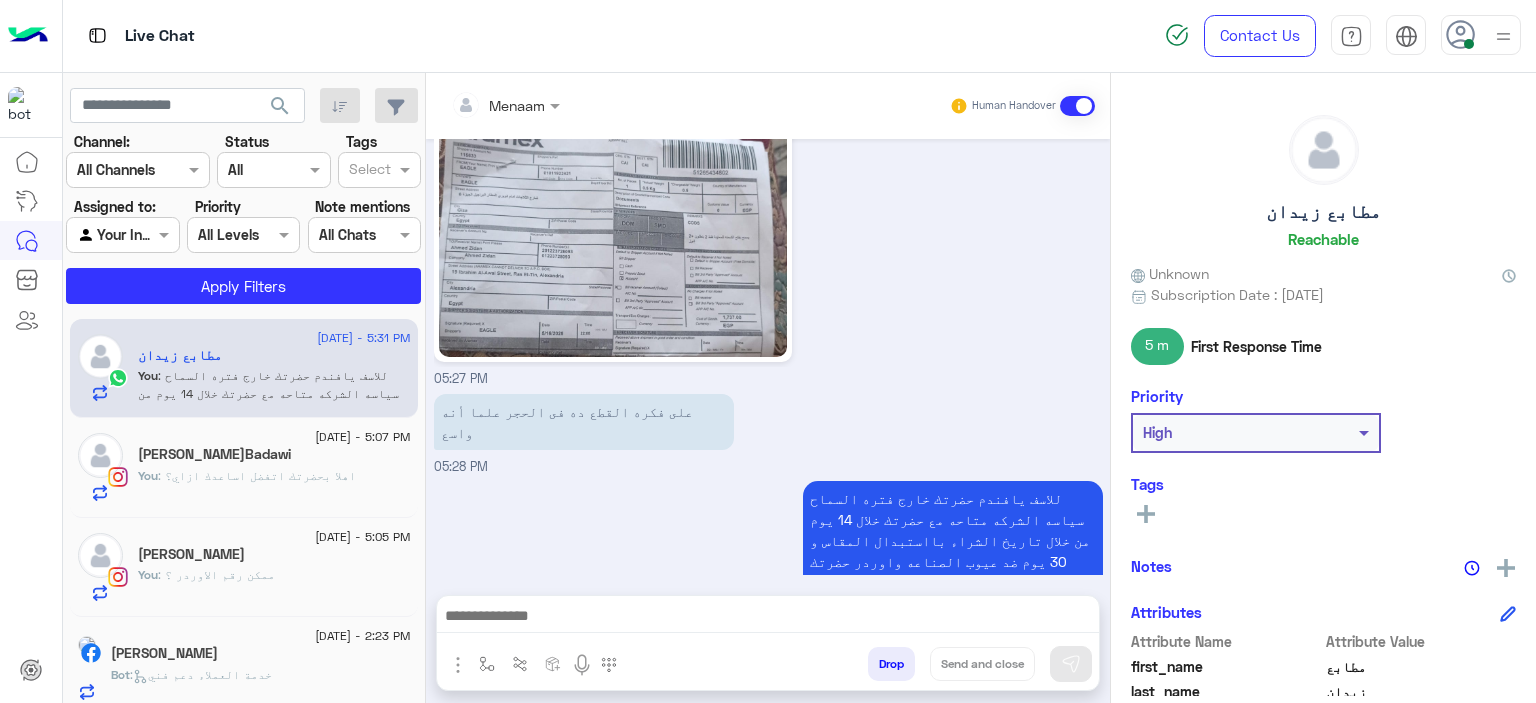 click on "[DATE] - 5:07 PM  Mohab M.Badawi   You  : اهلا بحضرتك اتفضل اساعدك ازاي؟" 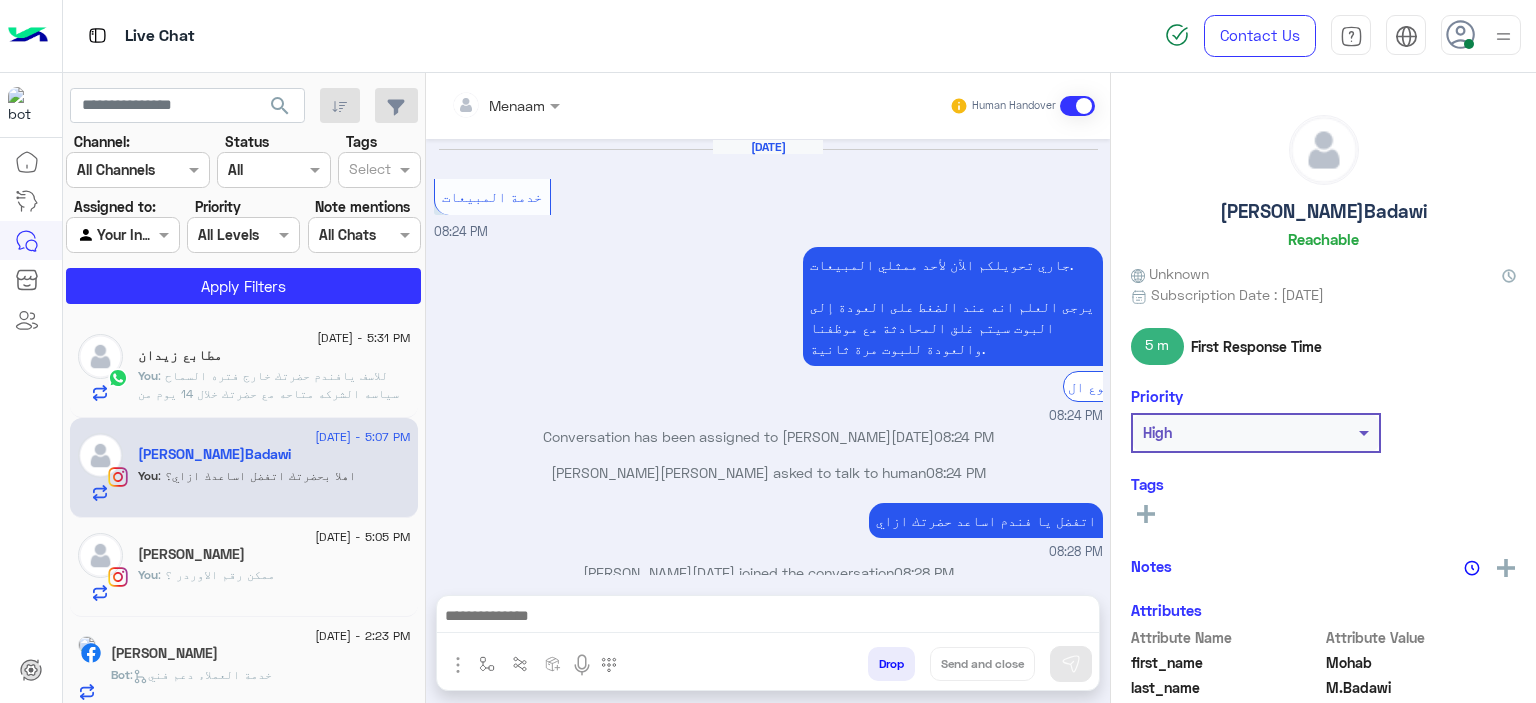 scroll, scrollTop: 1692, scrollLeft: 0, axis: vertical 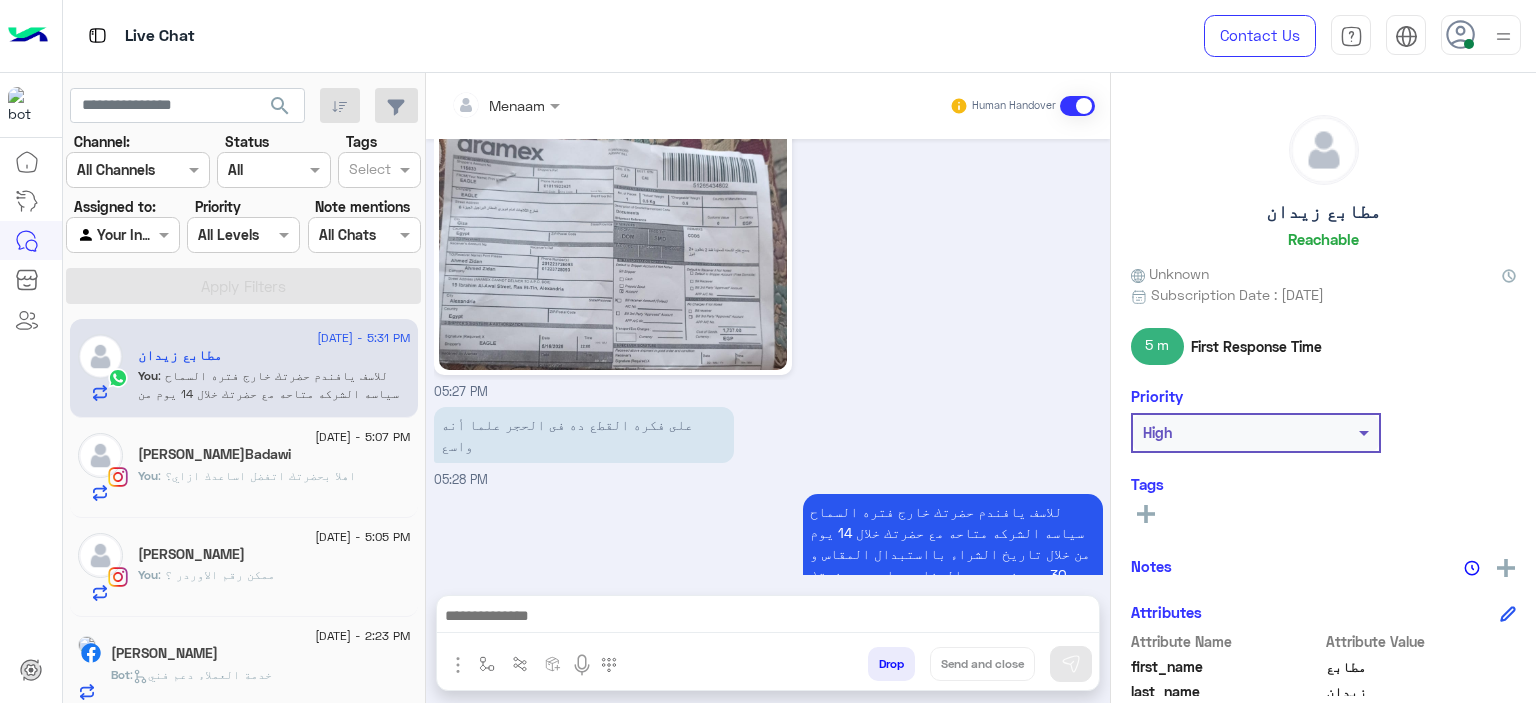 click on "[PERSON_NAME]Badawi" 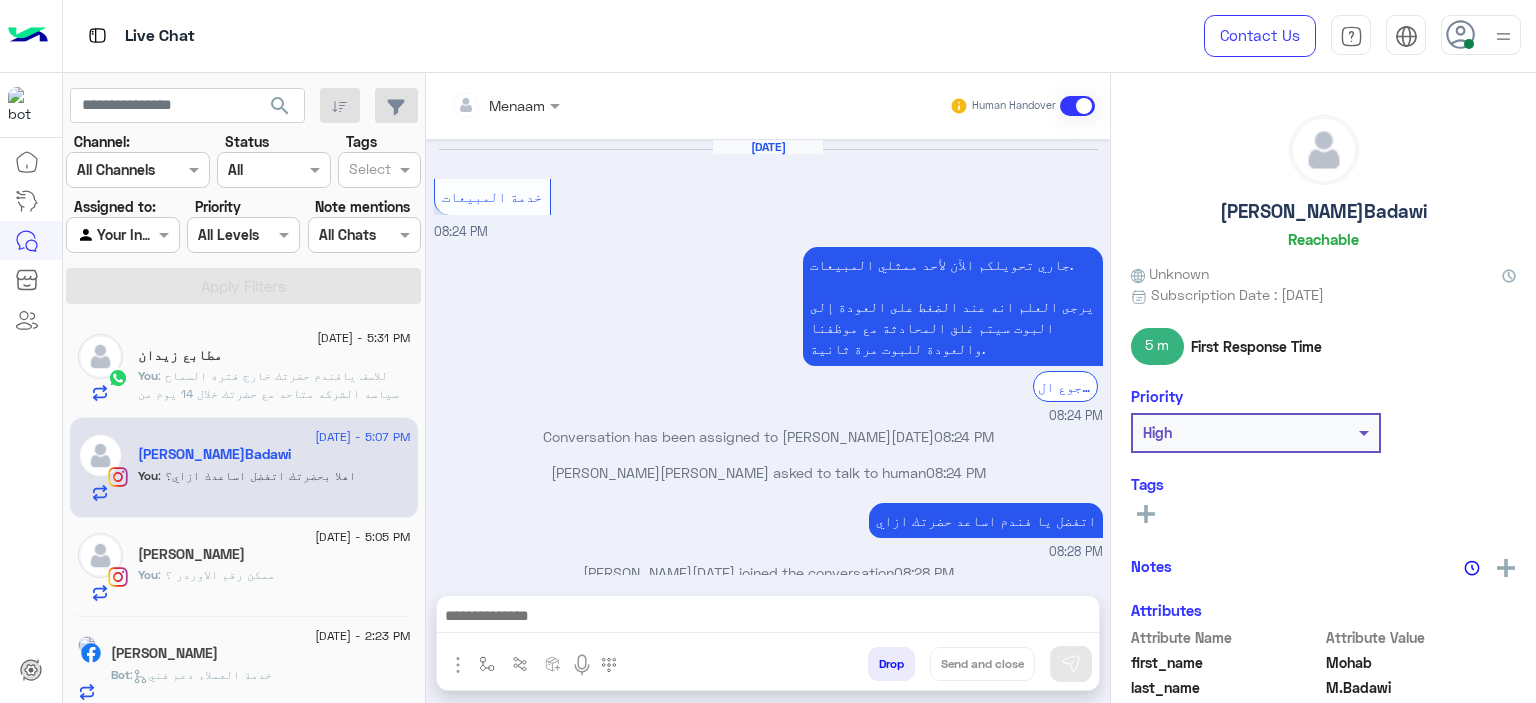 scroll, scrollTop: 1694, scrollLeft: 0, axis: vertical 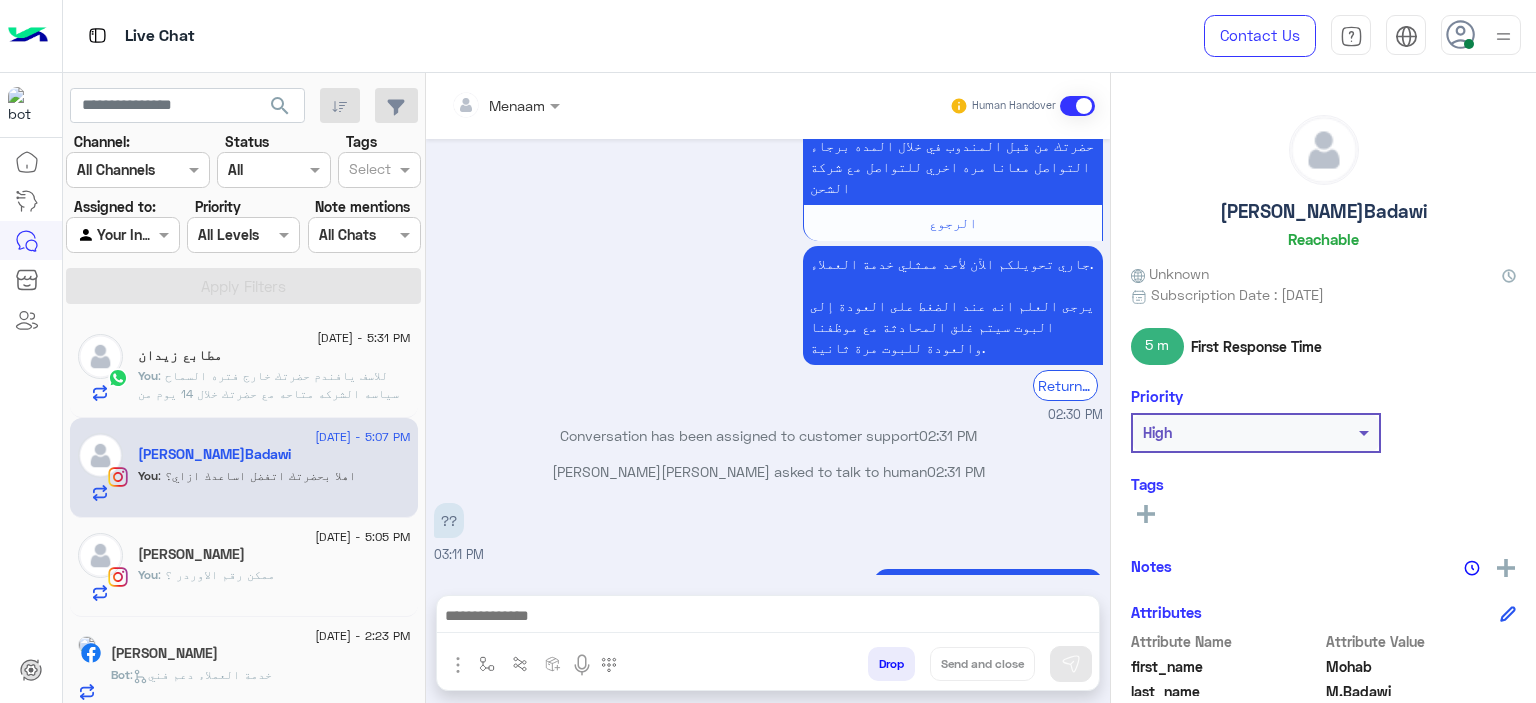click on "You  : للاسف يافندم حضرتك خارج فتره السماح سياسه الشركه متاحه مع حضرتك خلال 14 يوم من خلال تاريخ الشراء بااستبدال المقاس و 30 يوم ضد عيوب الصناعه واوردر حضرتك بقالو 47يوم" 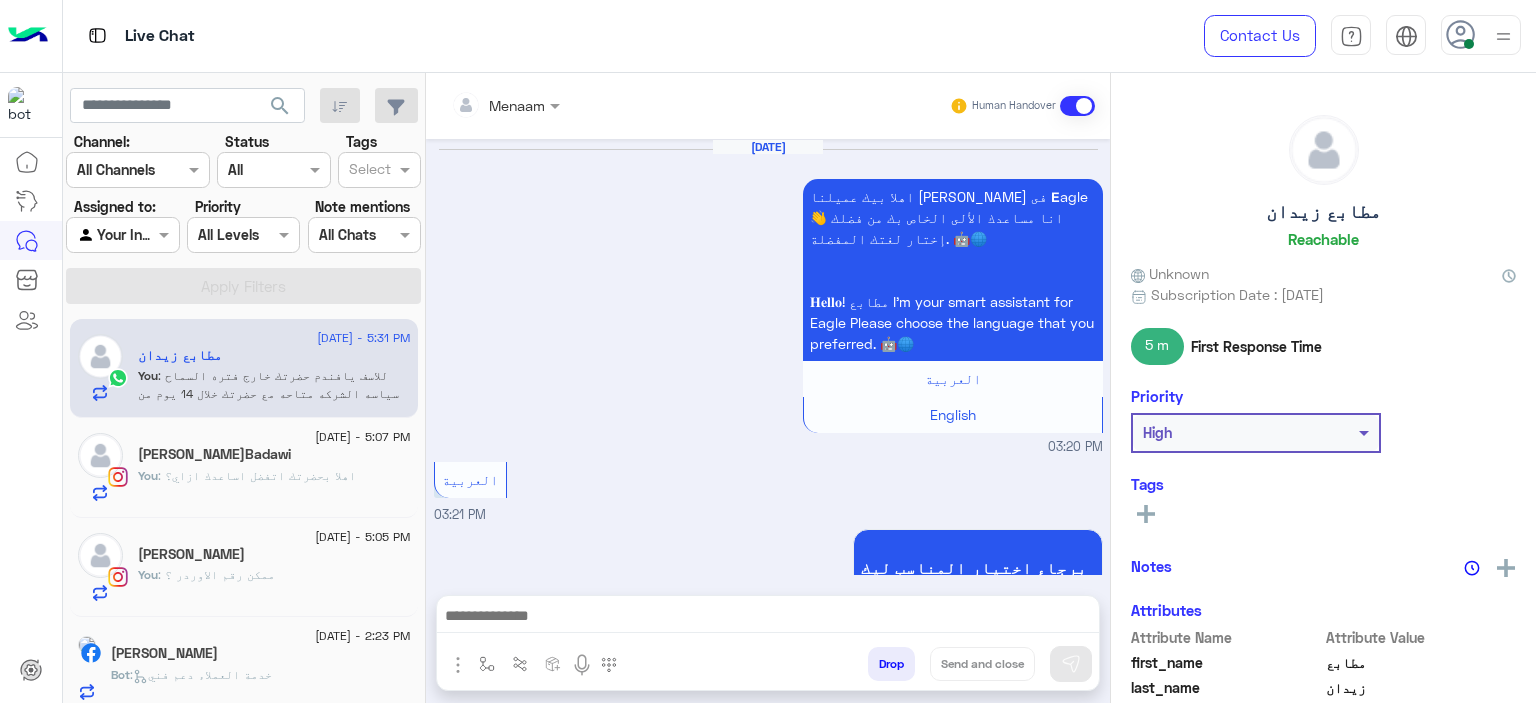 scroll, scrollTop: 1858, scrollLeft: 0, axis: vertical 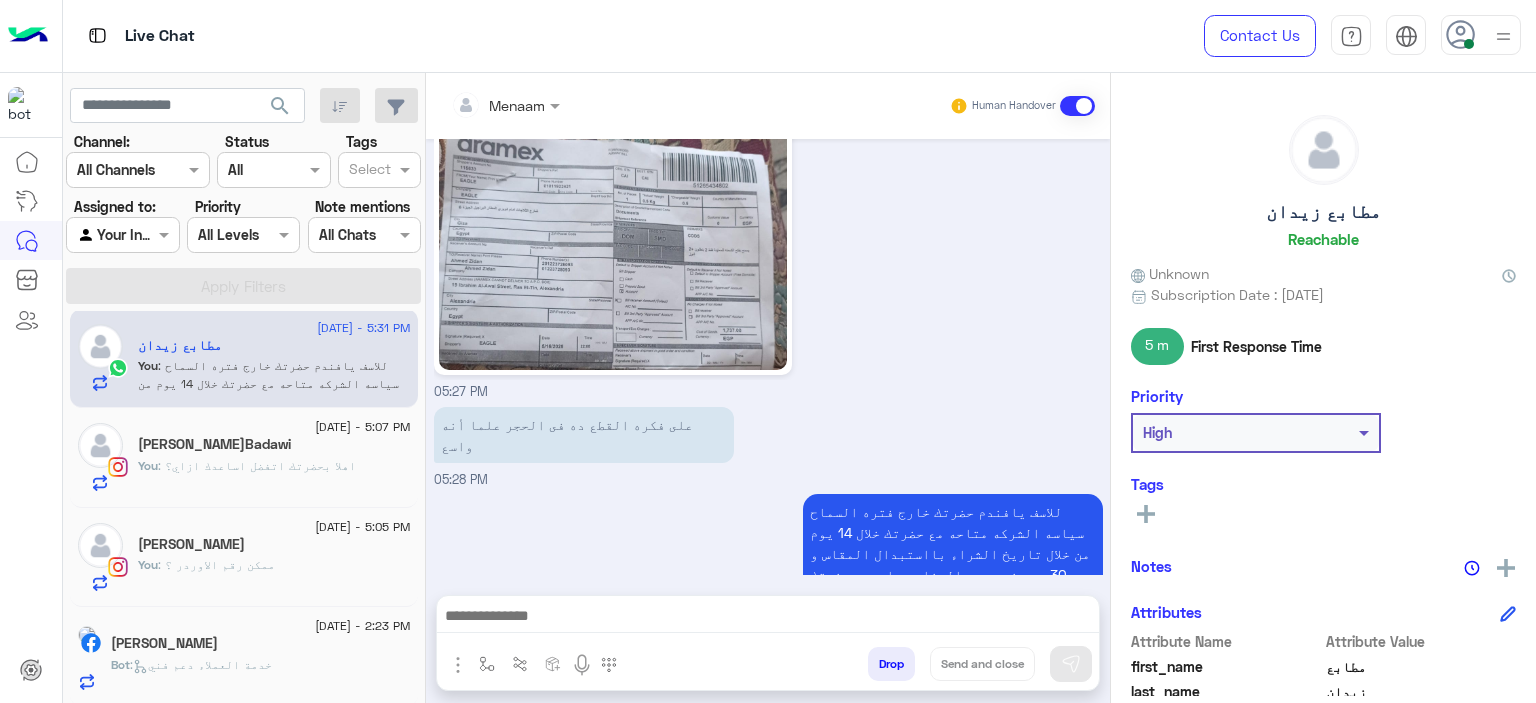 click on ":   خدمة العملاء دعم فني" 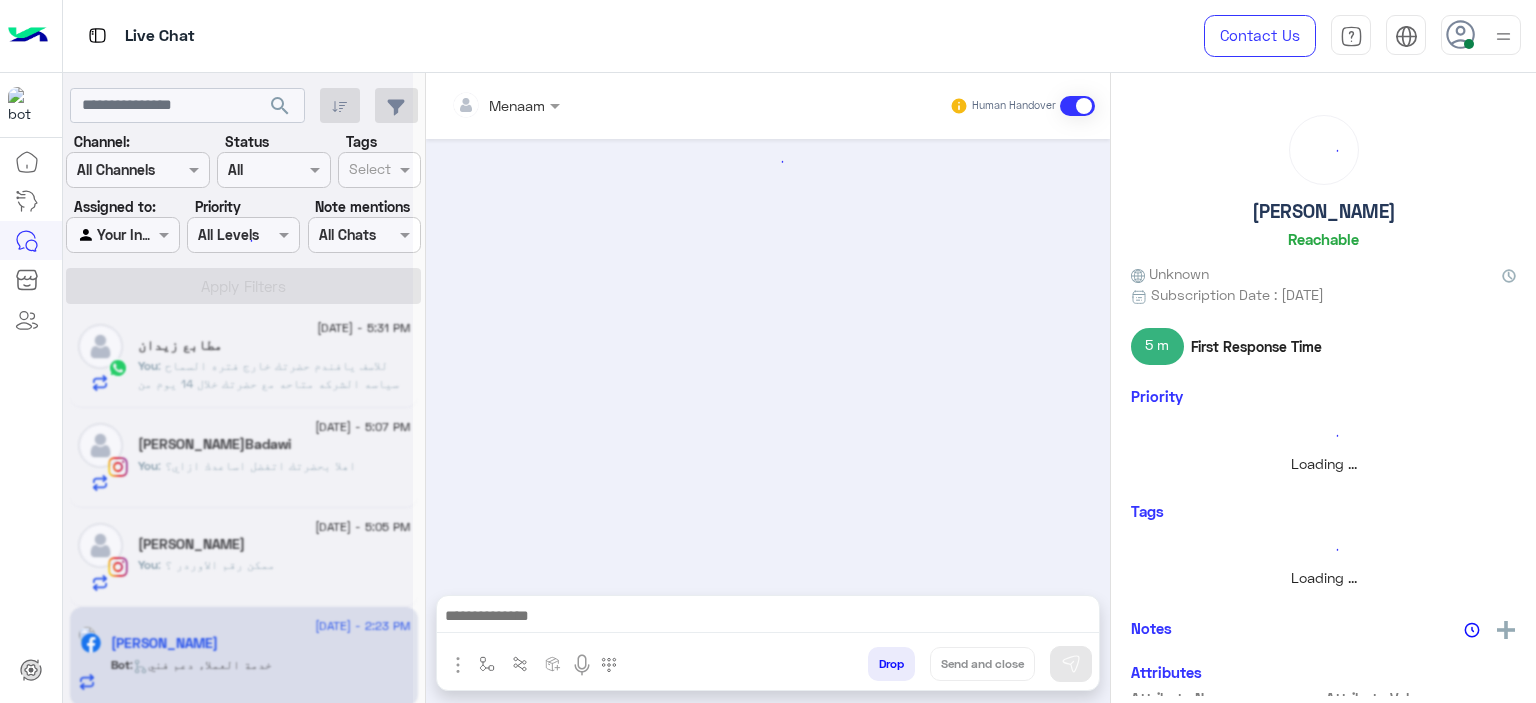 scroll, scrollTop: 0, scrollLeft: 0, axis: both 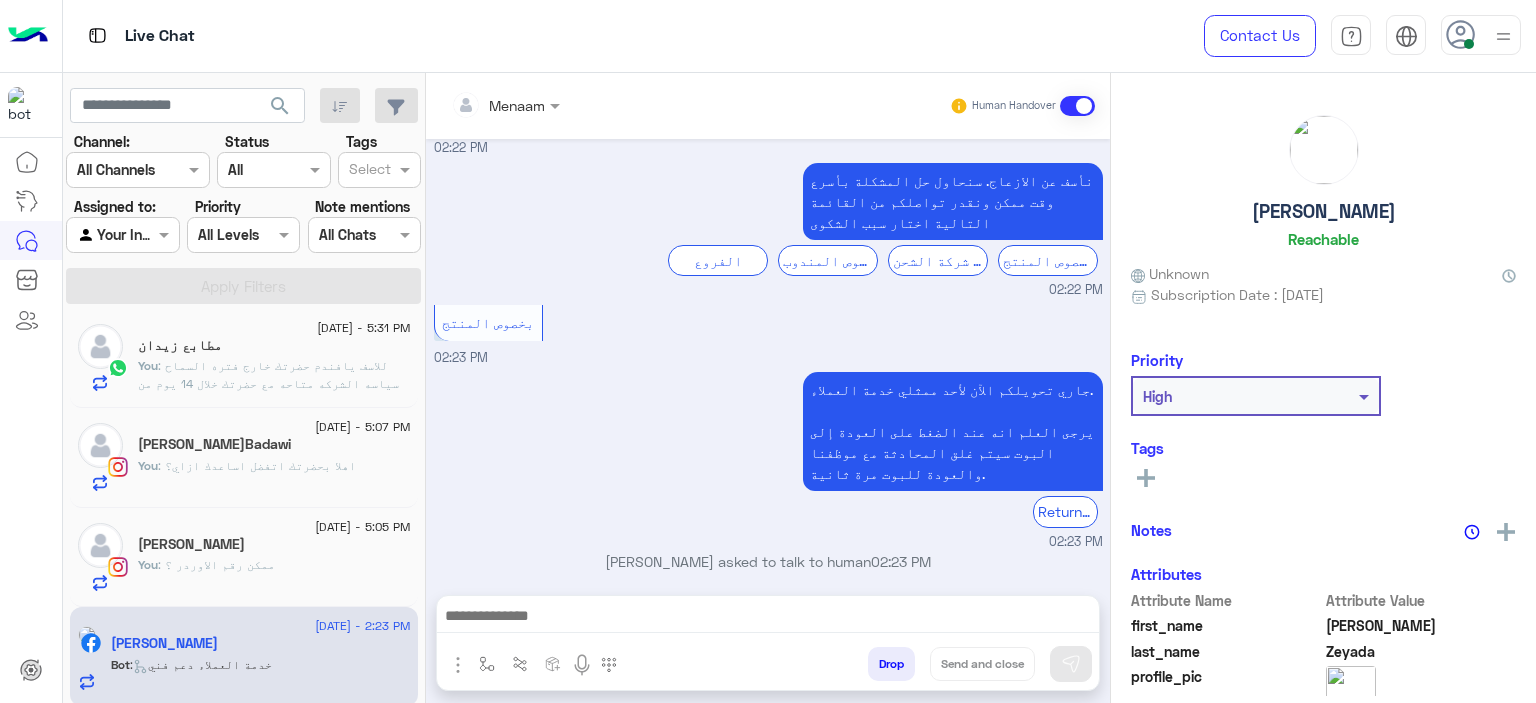 click on "Drop" at bounding box center (891, 664) 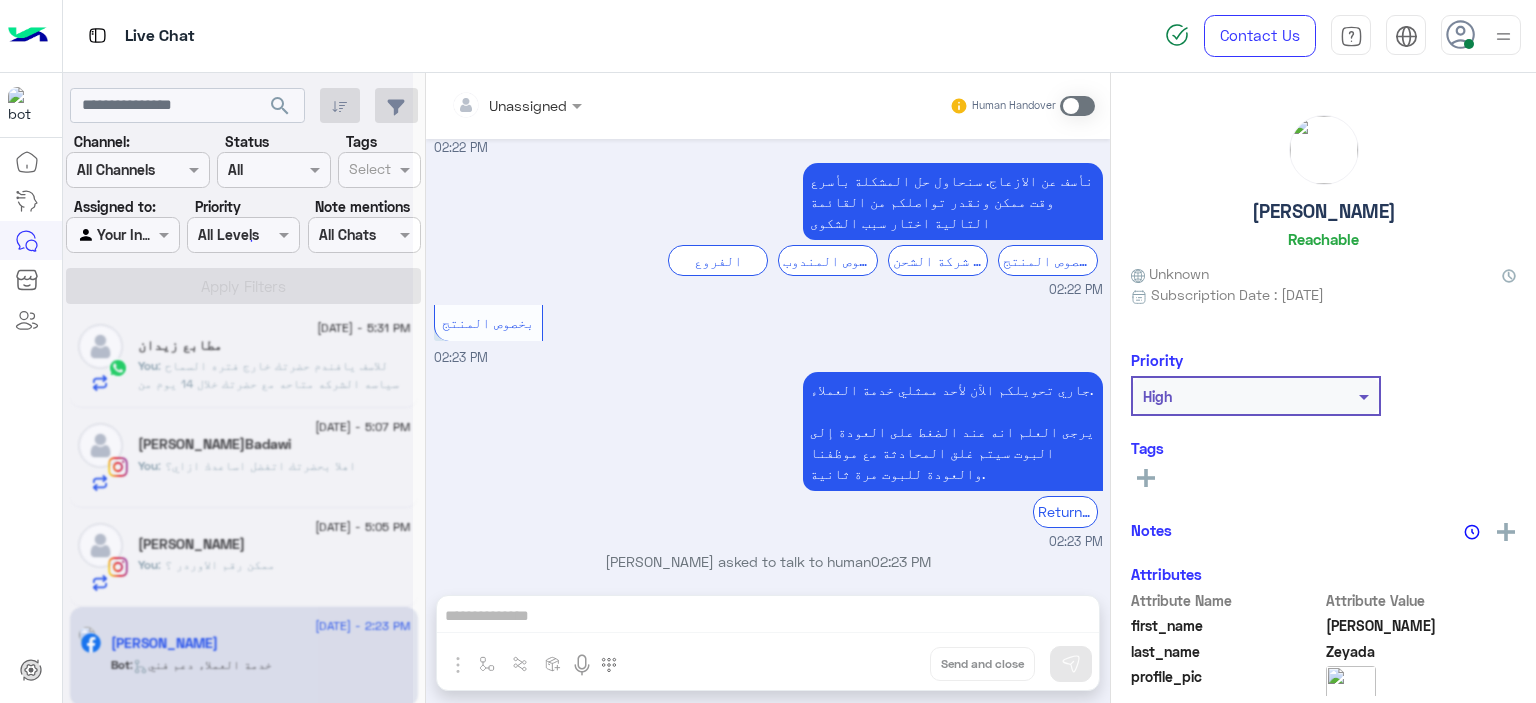 scroll, scrollTop: 1732, scrollLeft: 0, axis: vertical 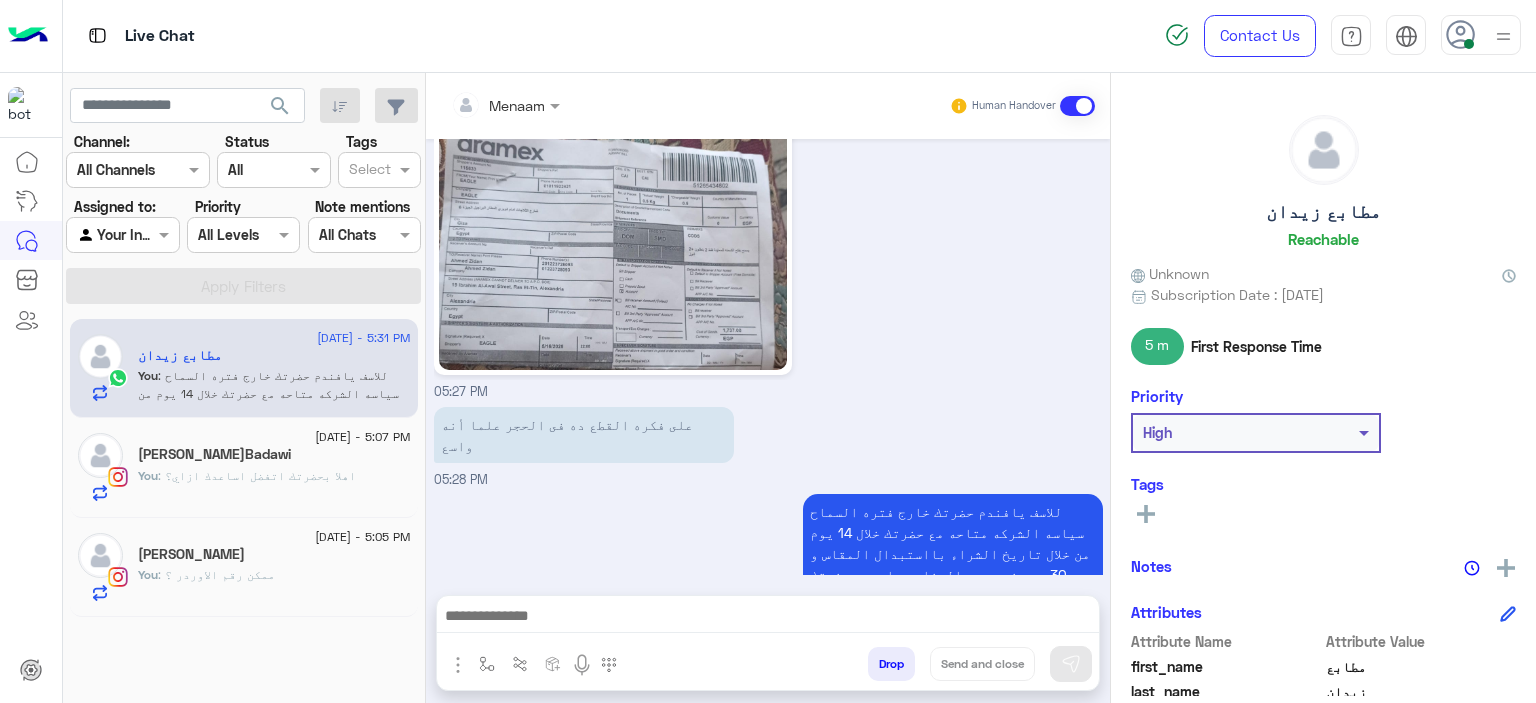 click on "Drop" at bounding box center (891, 664) 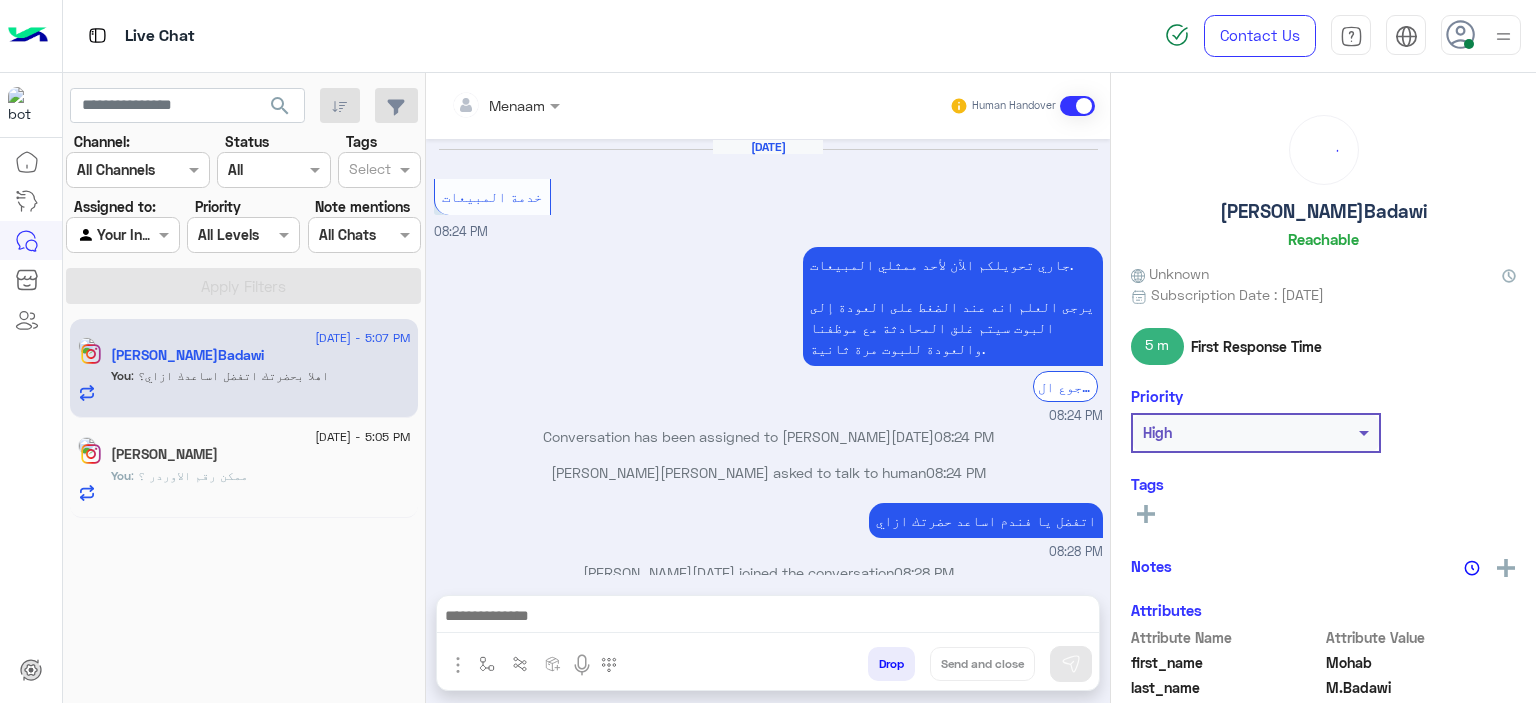 scroll, scrollTop: 1694, scrollLeft: 0, axis: vertical 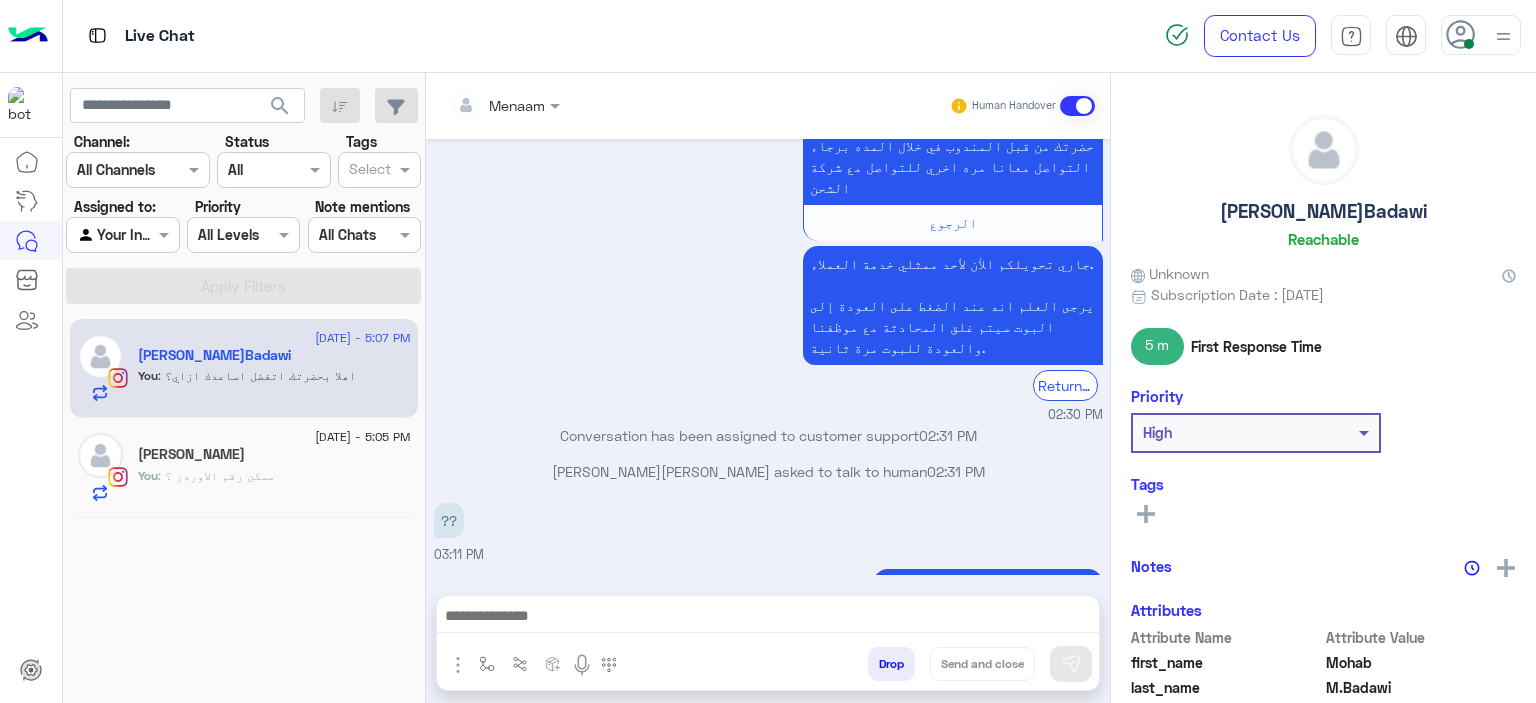 click on "Drop   Send and close" at bounding box center [865, 668] 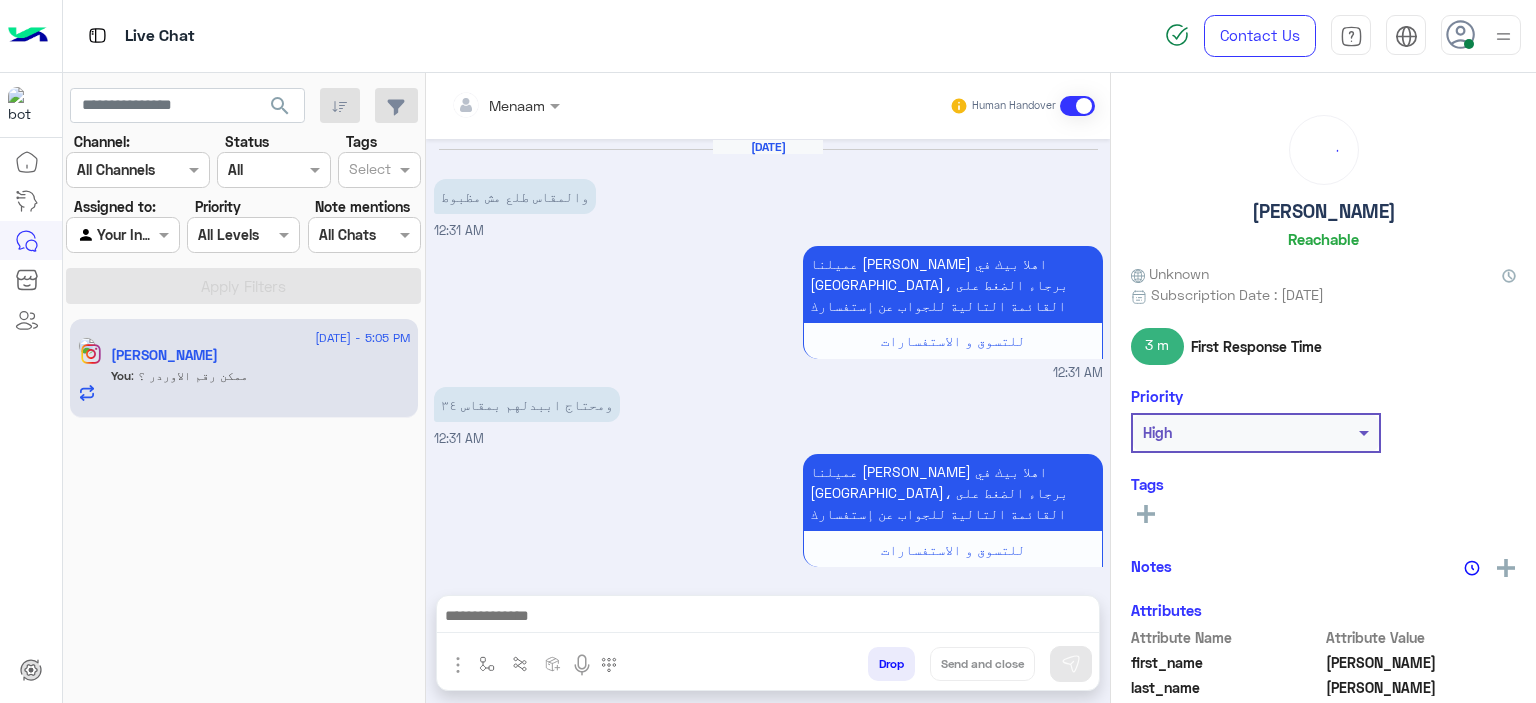 scroll, scrollTop: 2001, scrollLeft: 0, axis: vertical 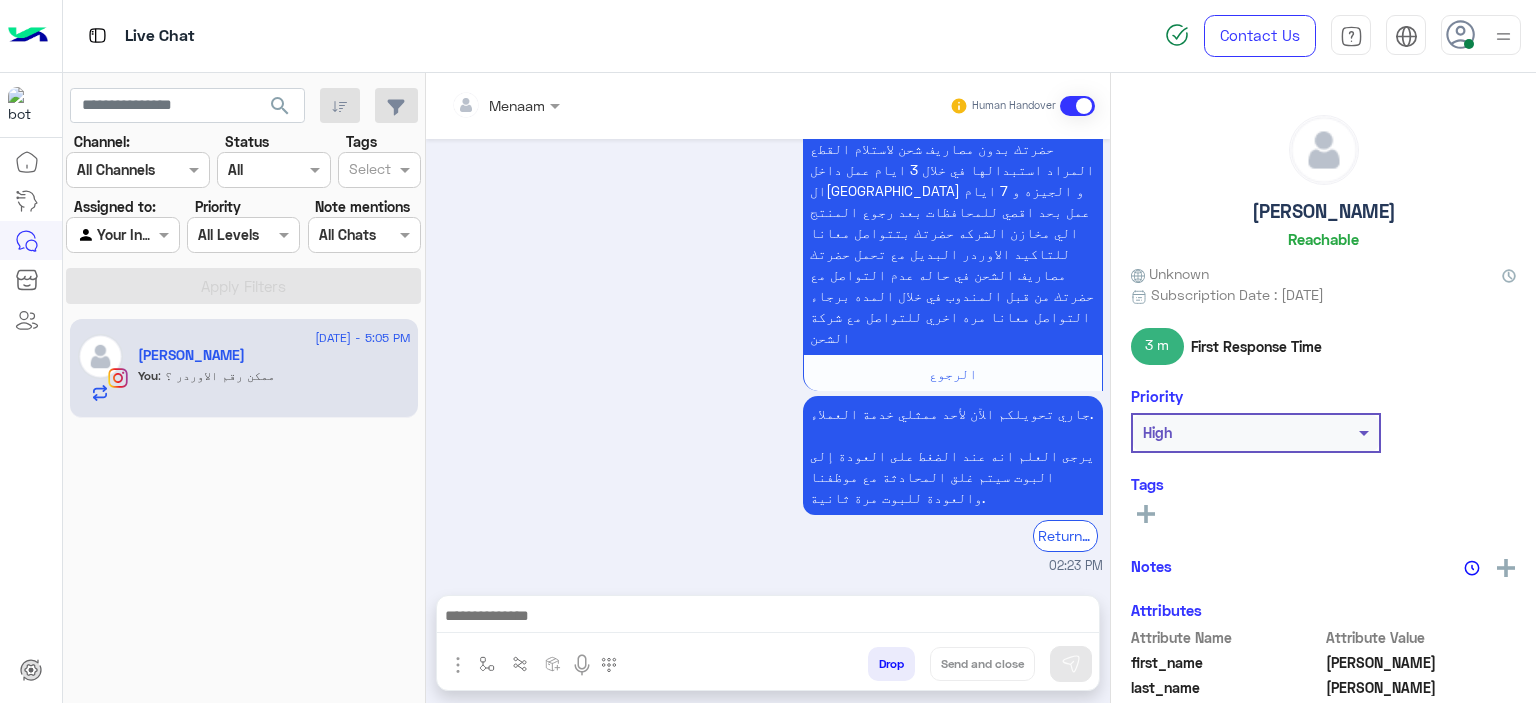 click on "Drop" at bounding box center [891, 664] 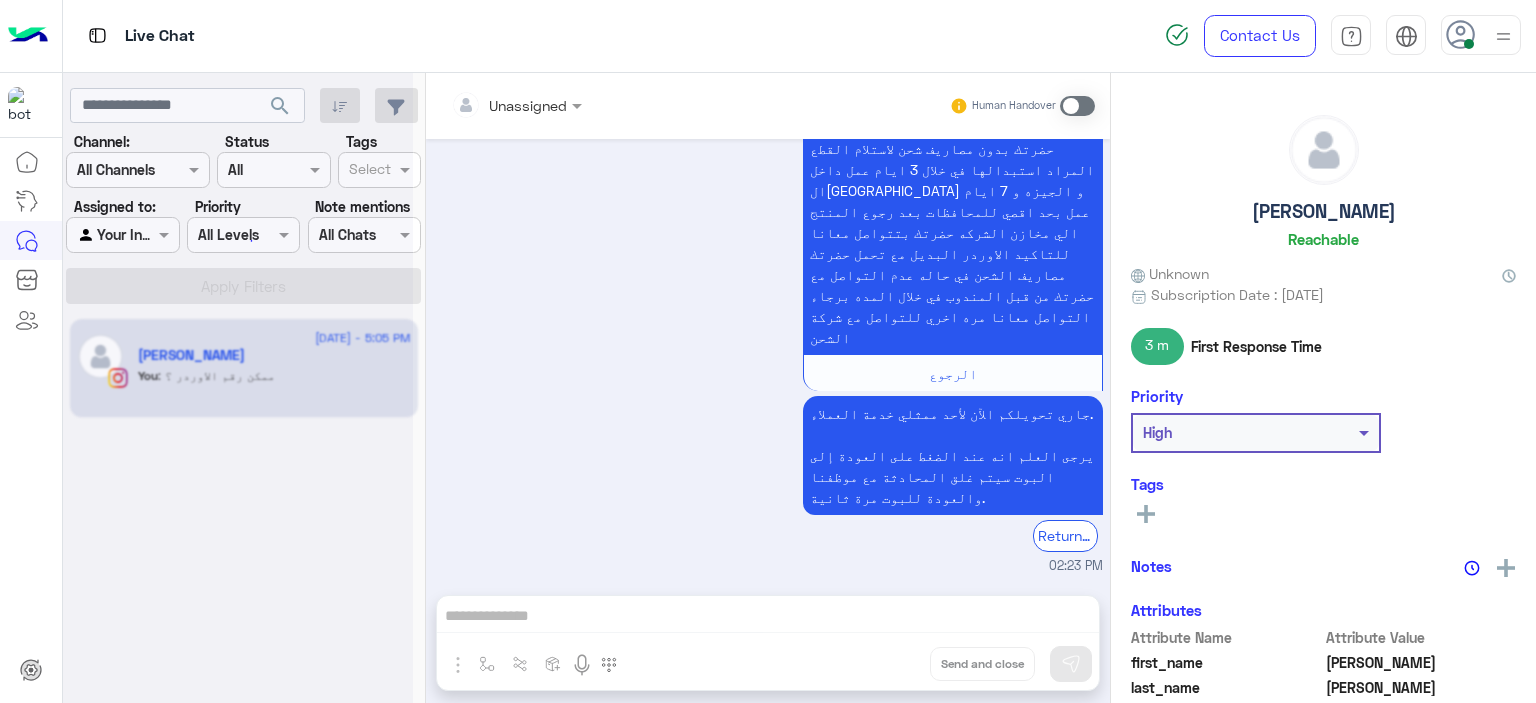 scroll, scrollTop: 0, scrollLeft: 0, axis: both 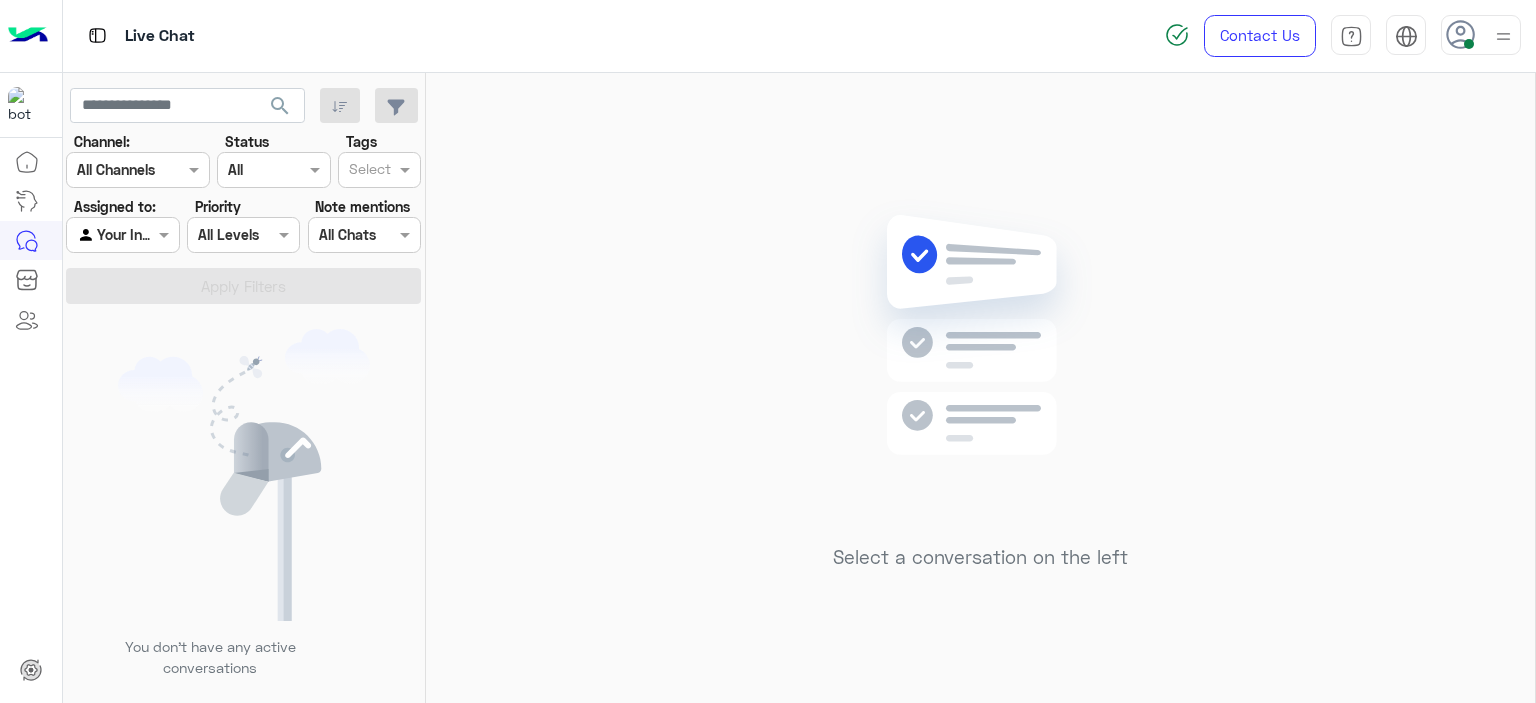 click at bounding box center (1503, 36) 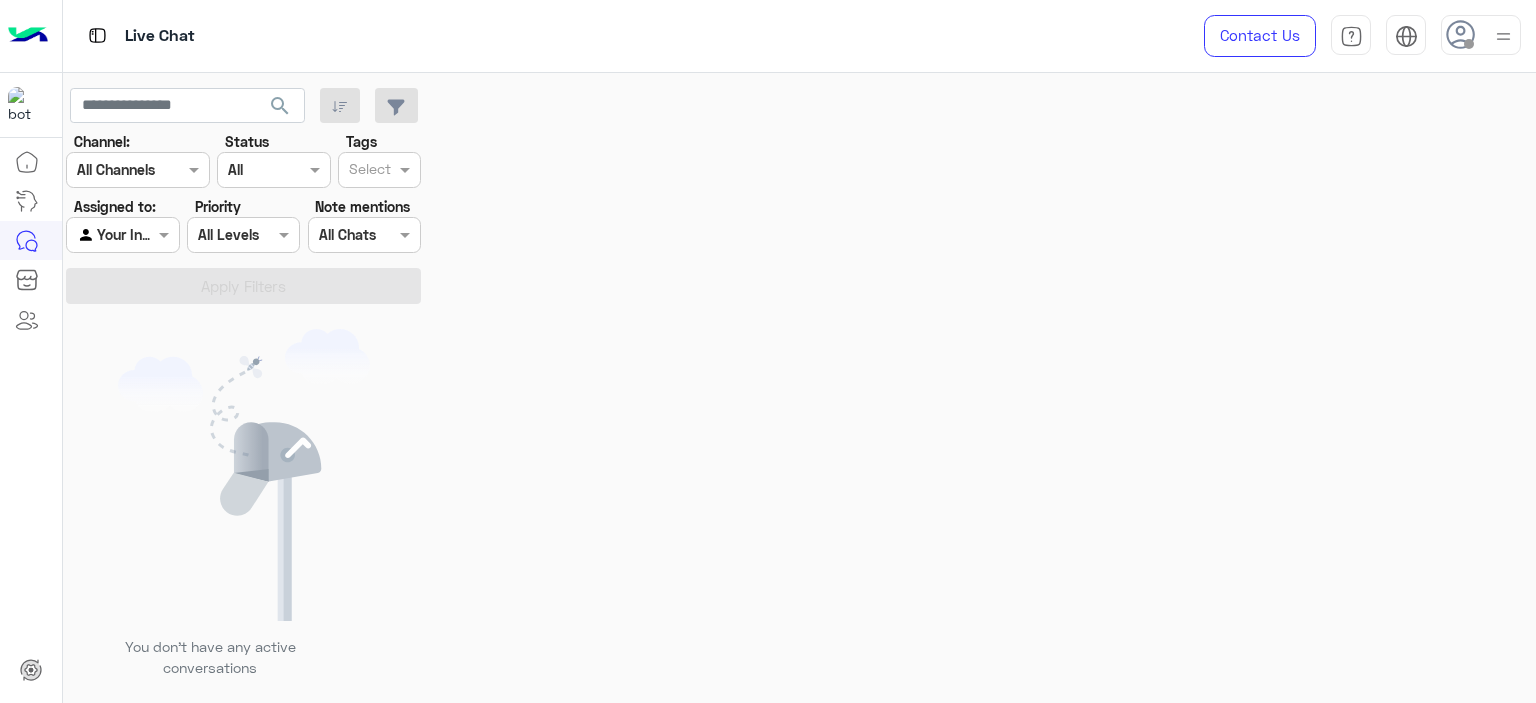 scroll, scrollTop: 0, scrollLeft: 0, axis: both 